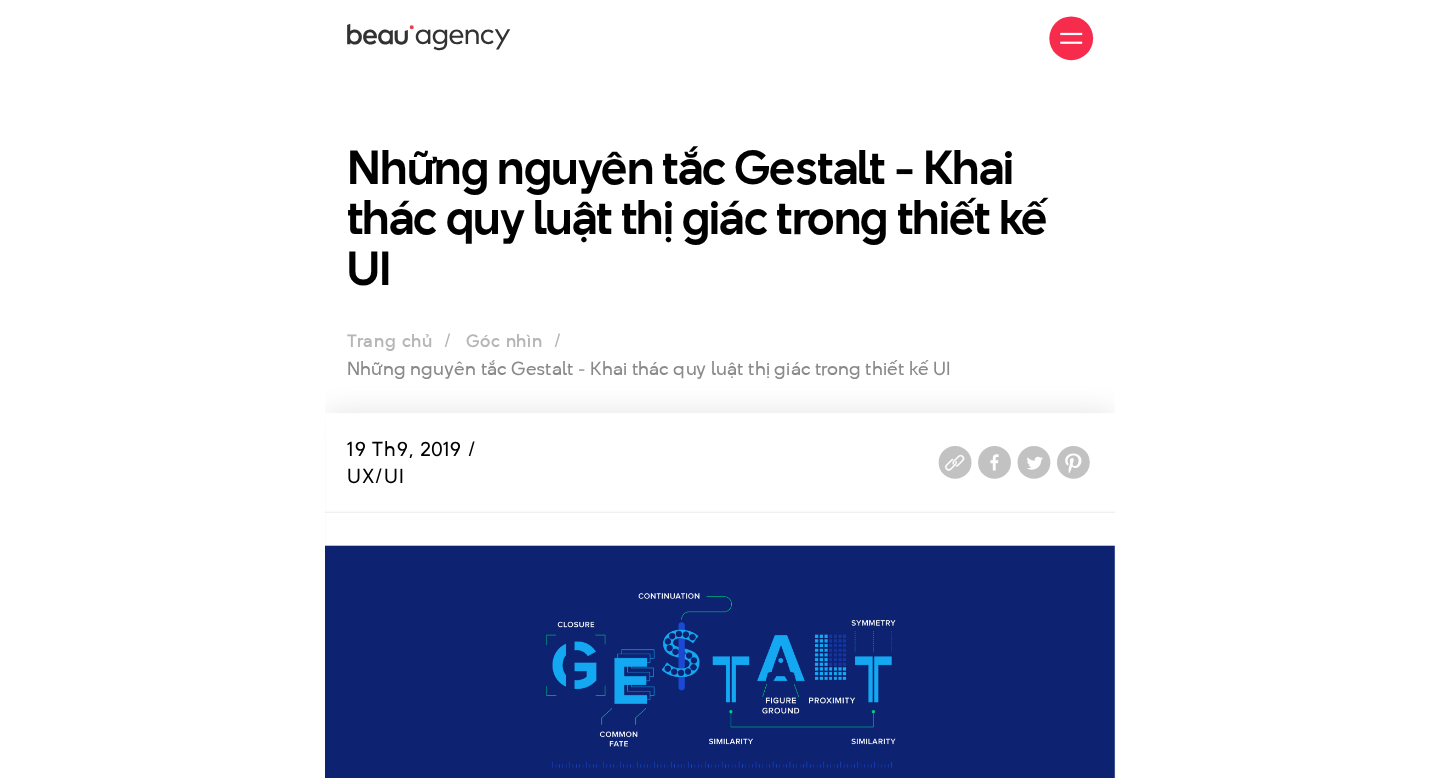 scroll, scrollTop: 0, scrollLeft: 0, axis: both 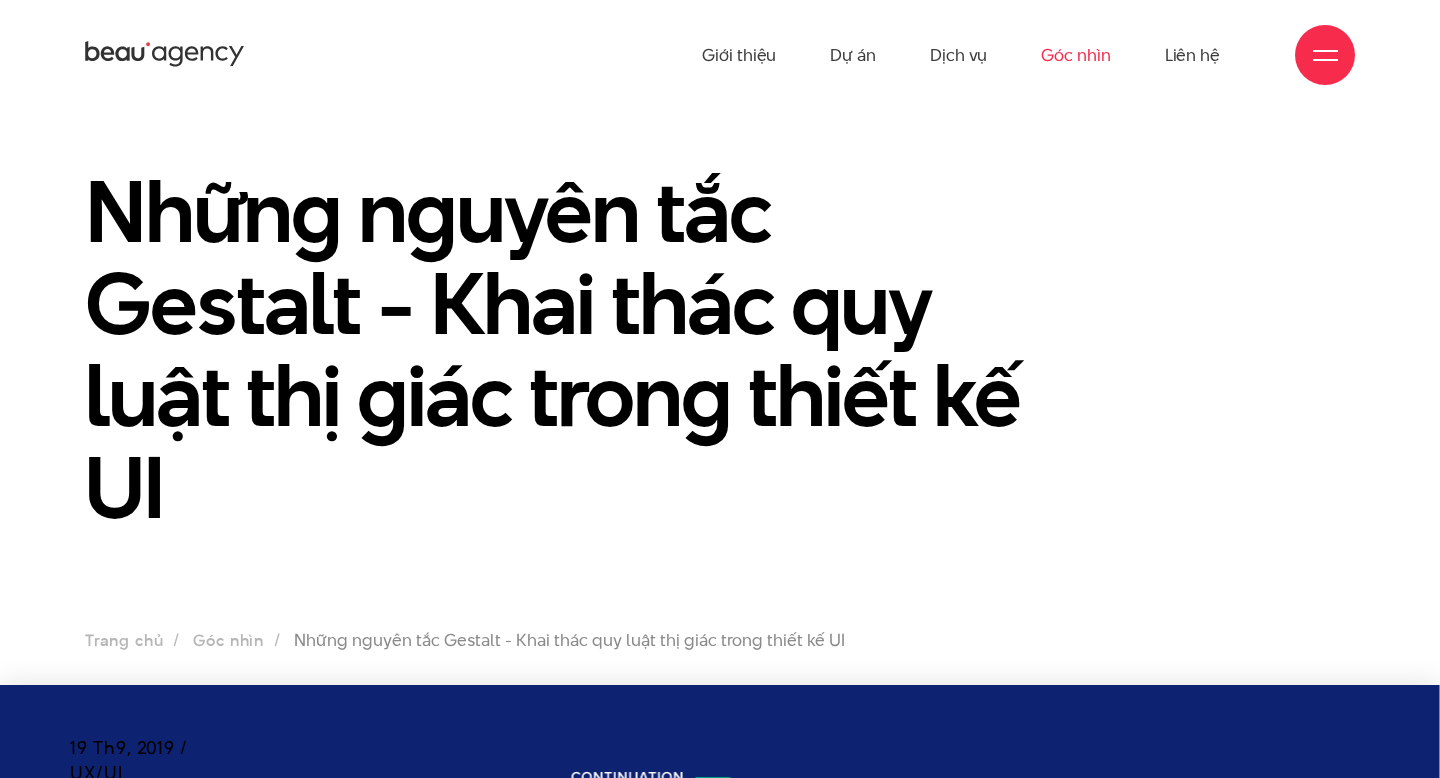 click on "Góc nhìn" at bounding box center [1075, 55] 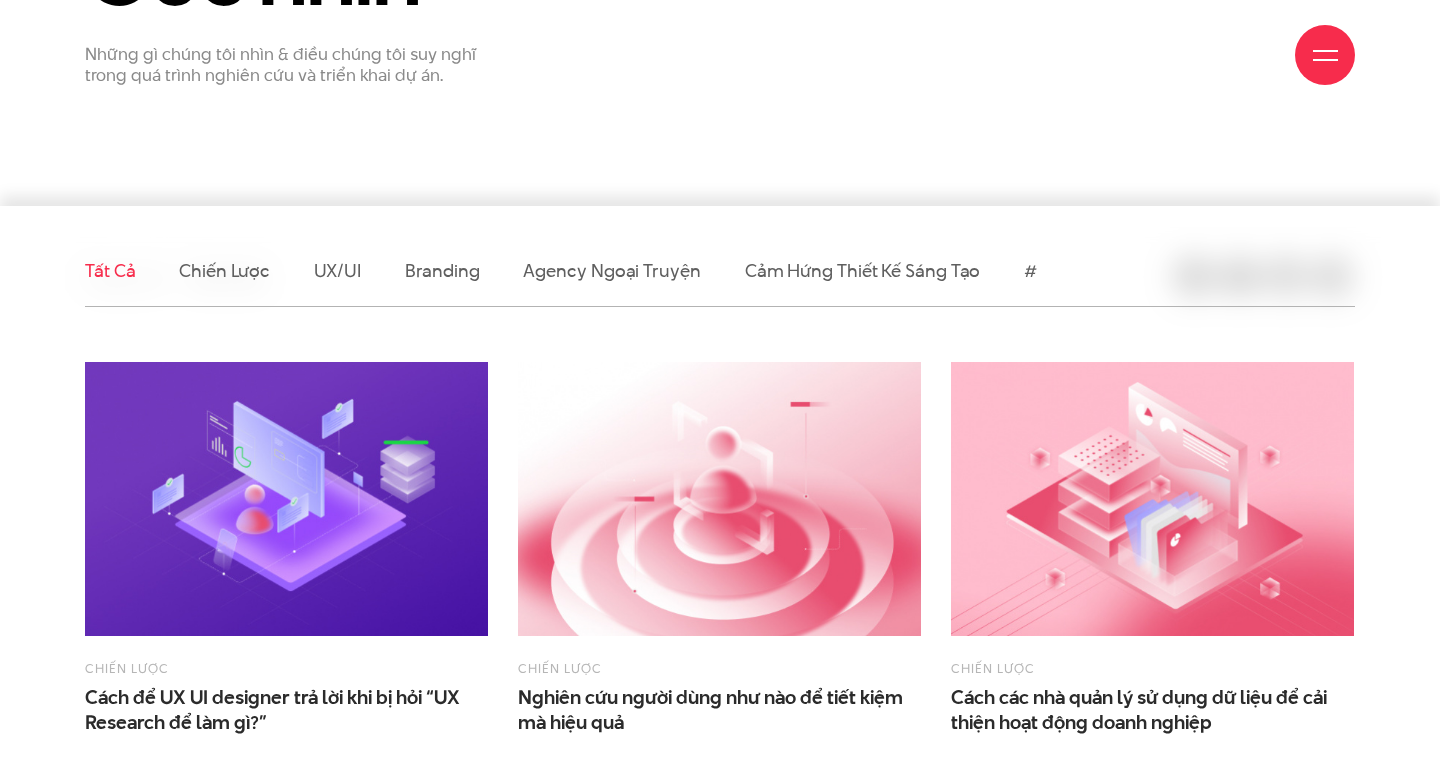 scroll, scrollTop: 356, scrollLeft: 0, axis: vertical 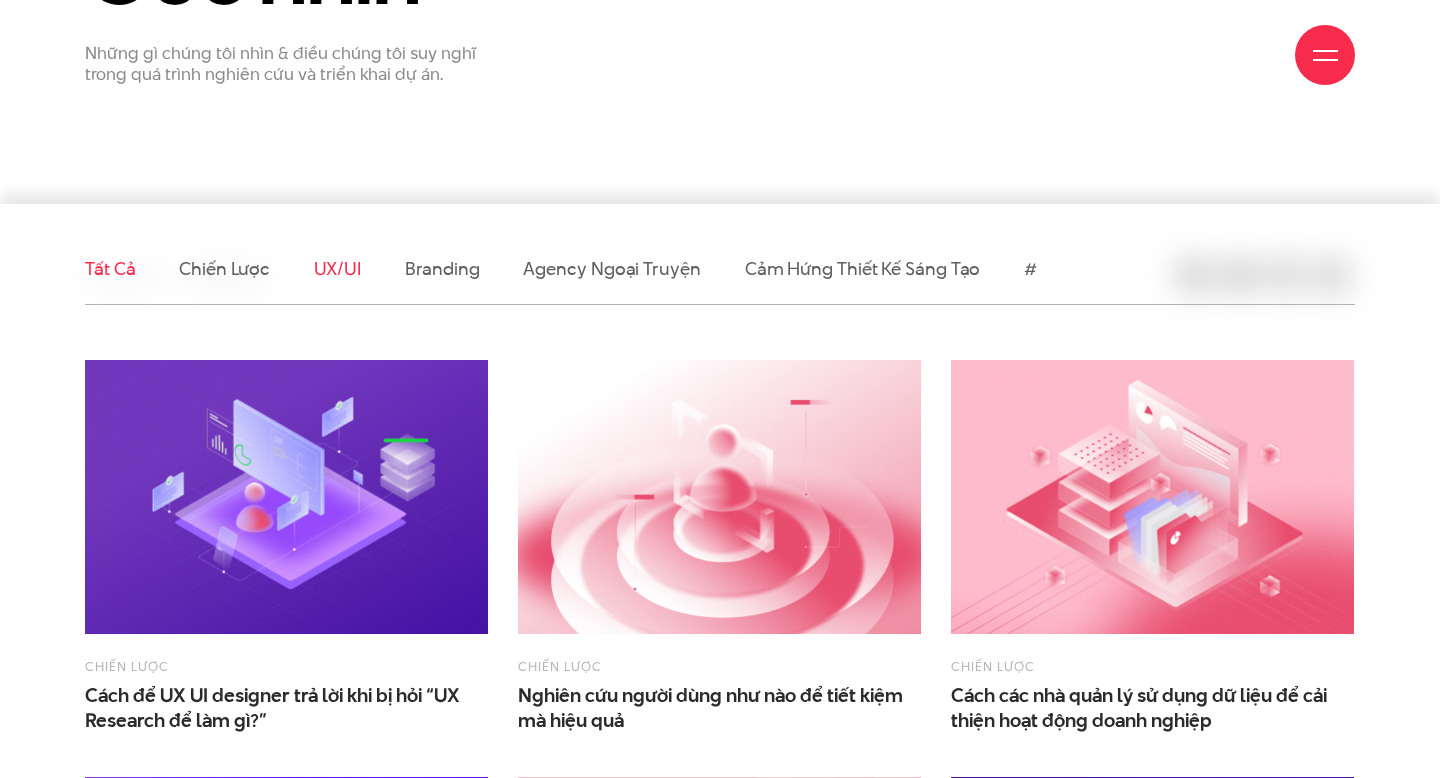 click on "UX/UI" at bounding box center [338, 268] 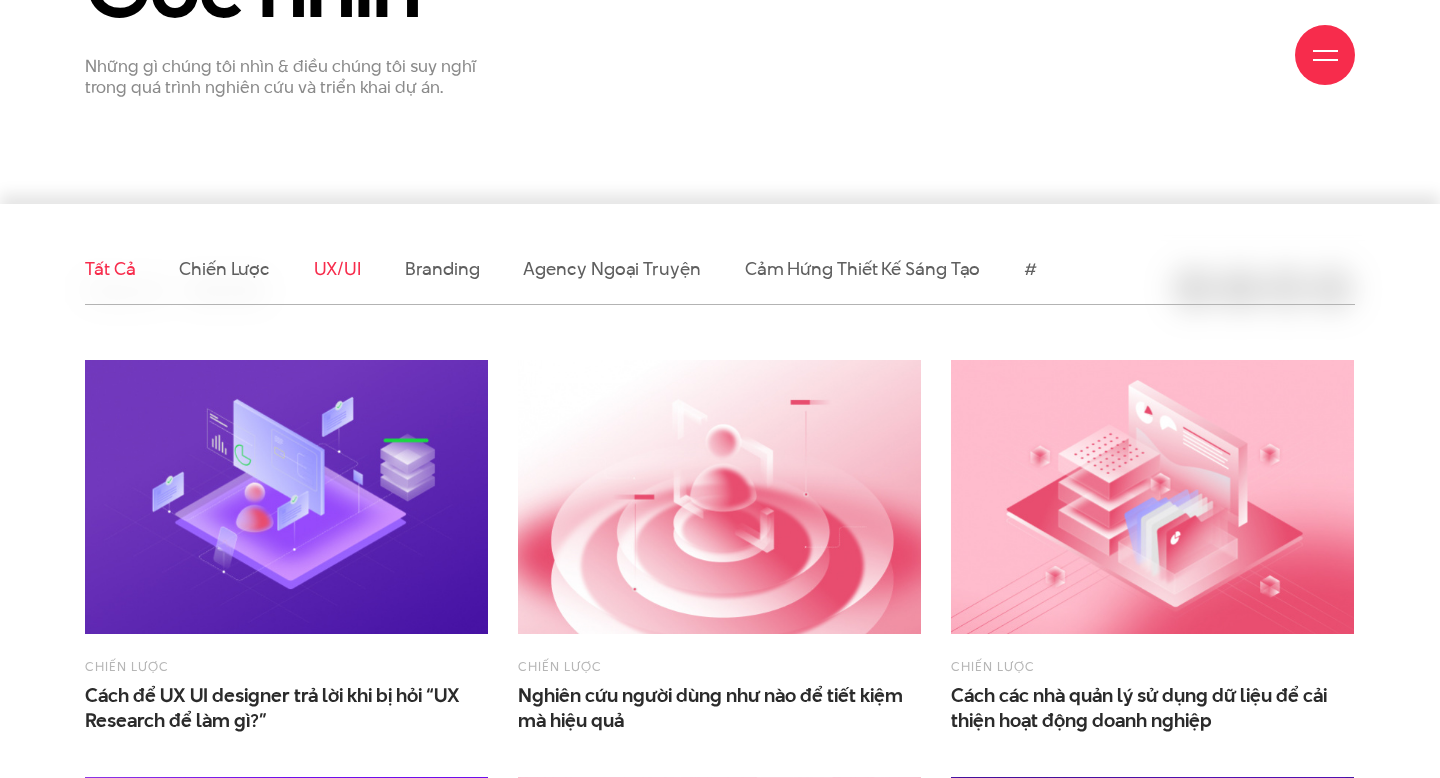 scroll, scrollTop: 407, scrollLeft: 0, axis: vertical 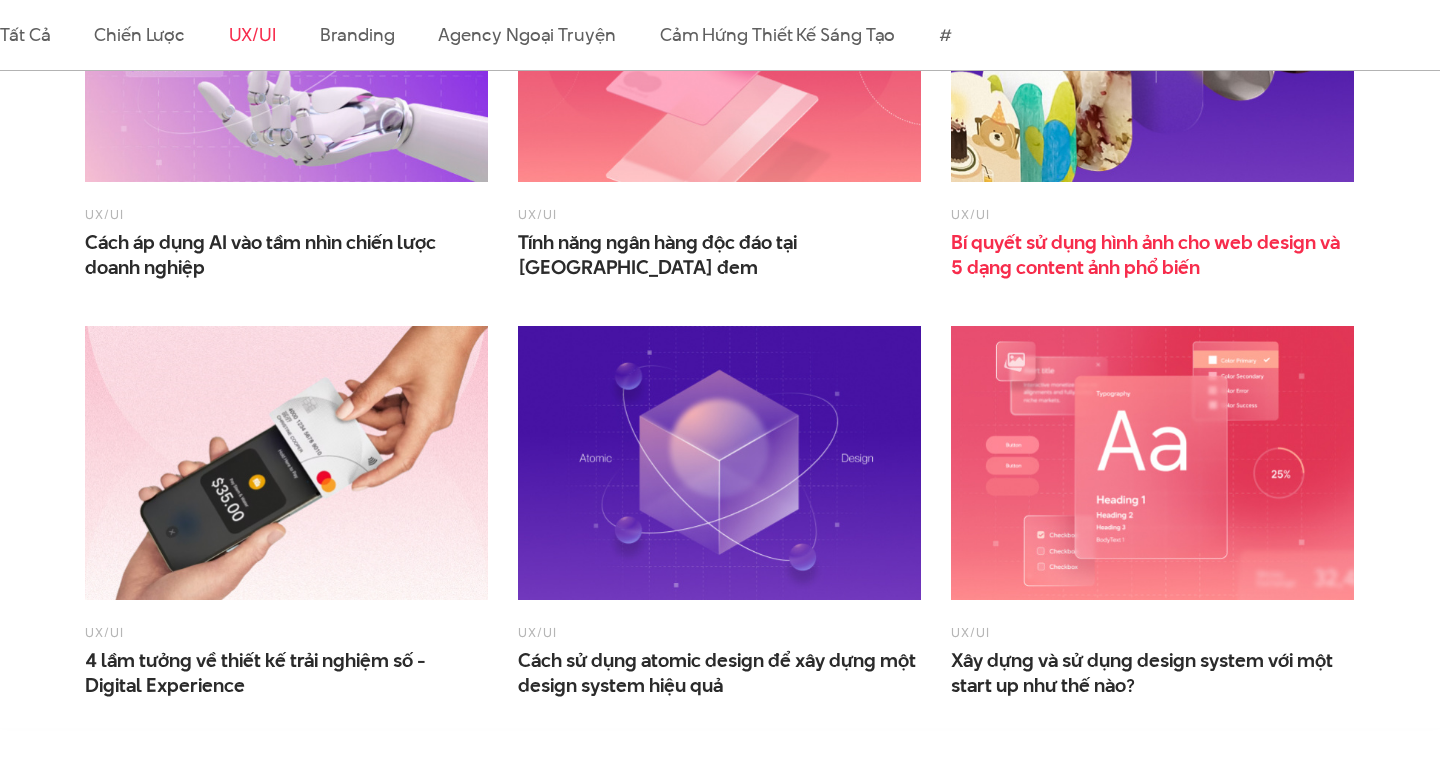 click on "5 dạng content ảnh phổ biến" at bounding box center (1075, 267) 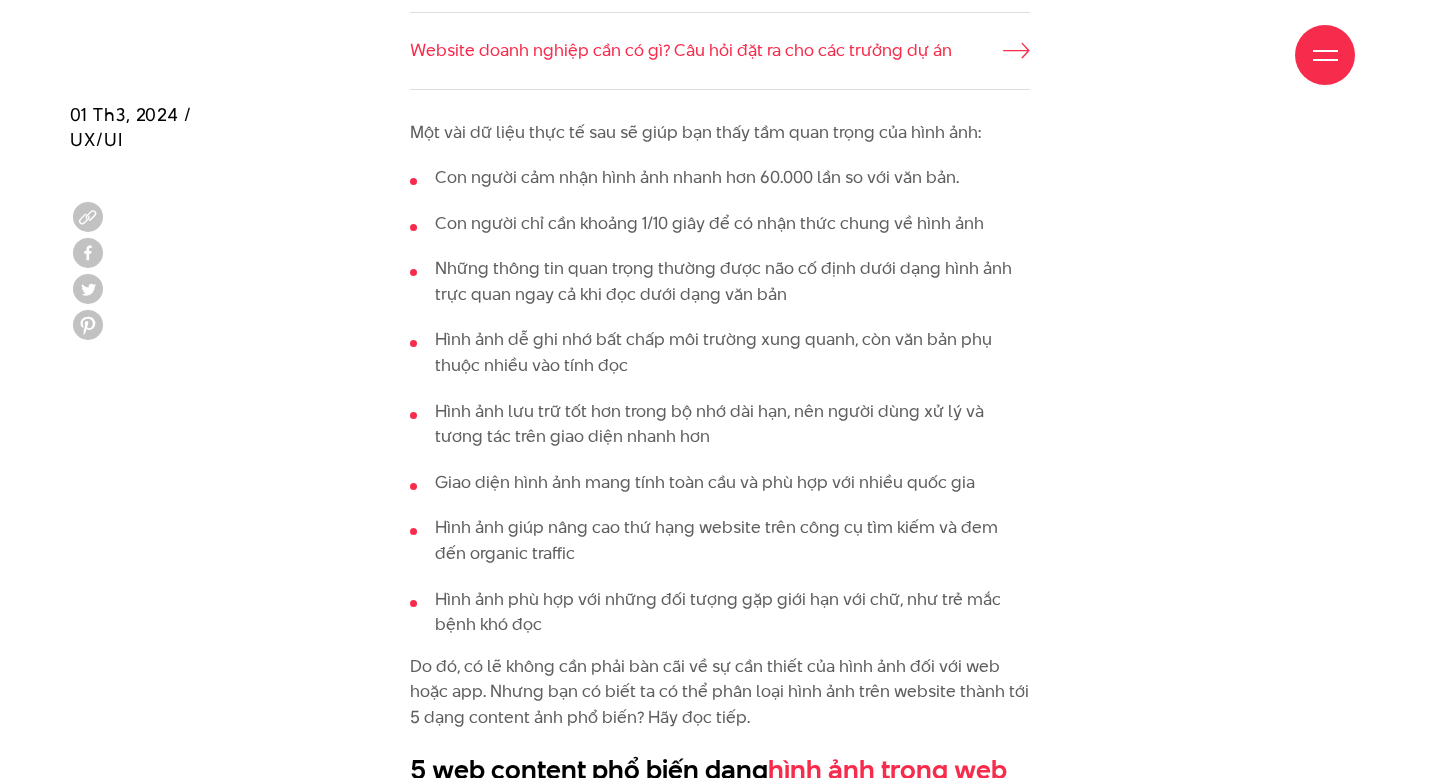 scroll, scrollTop: 1683, scrollLeft: 0, axis: vertical 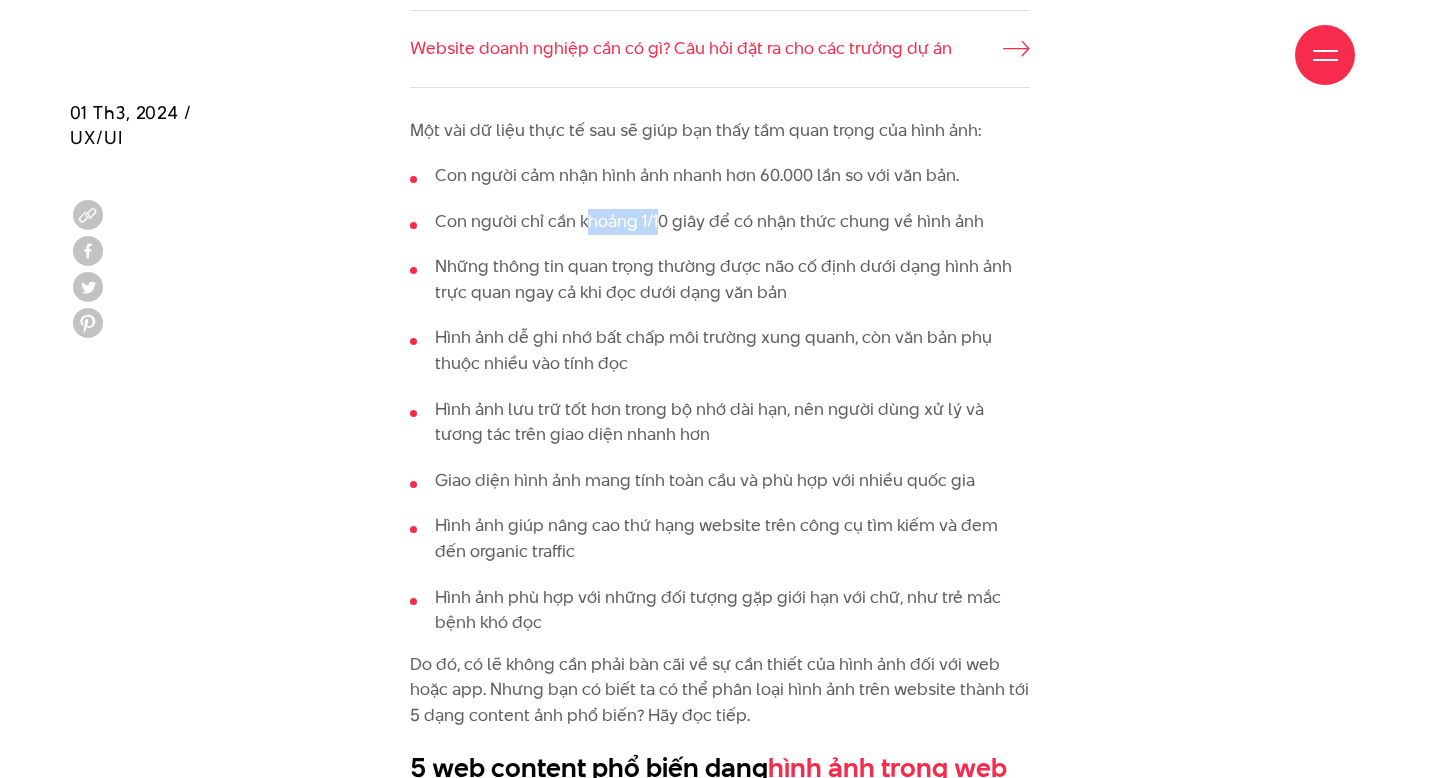 drag, startPoint x: 590, startPoint y: 200, endPoint x: 662, endPoint y: 203, distance: 72.06247 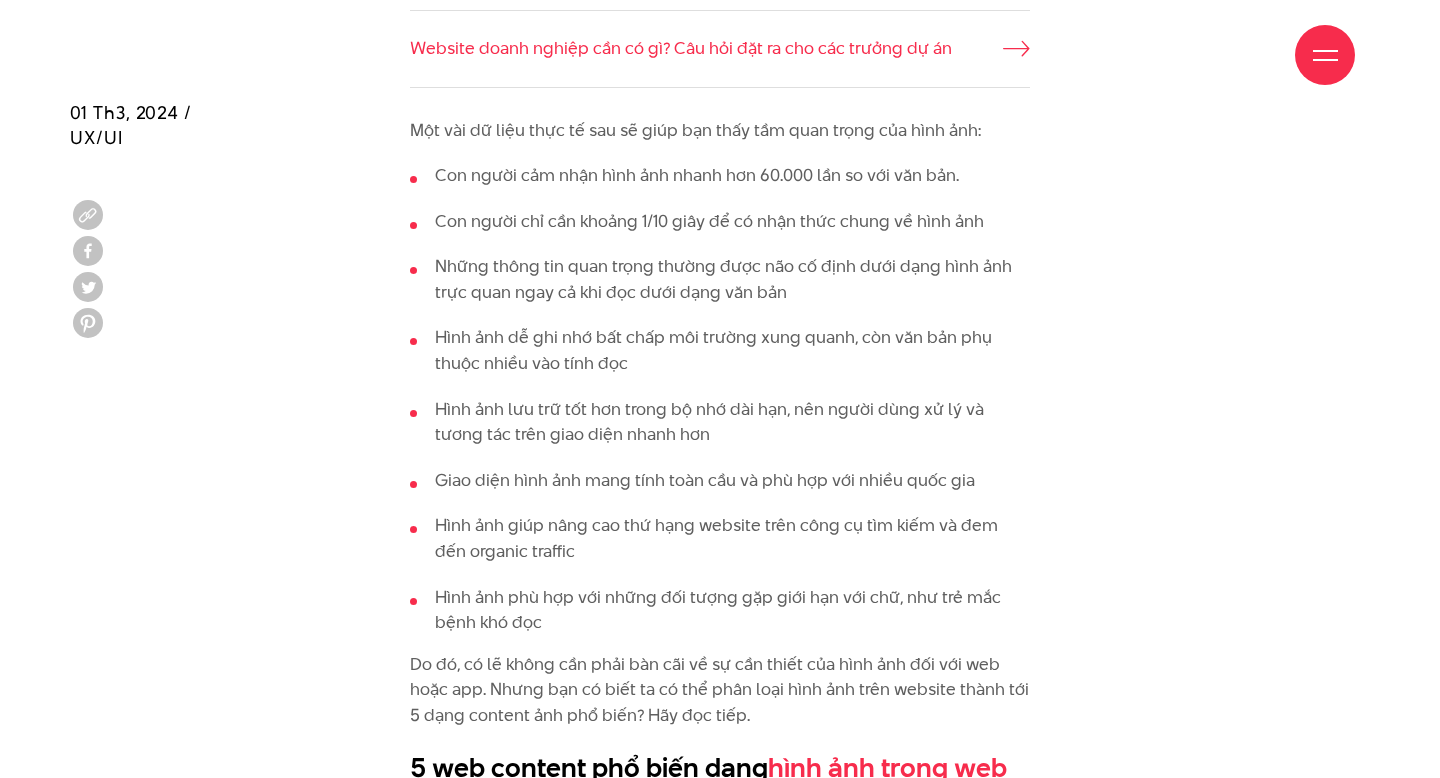 click on "Con người chỉ cần khoảng 1/10 giây để có nhận thức chung về hình ảnh" at bounding box center (720, 222) 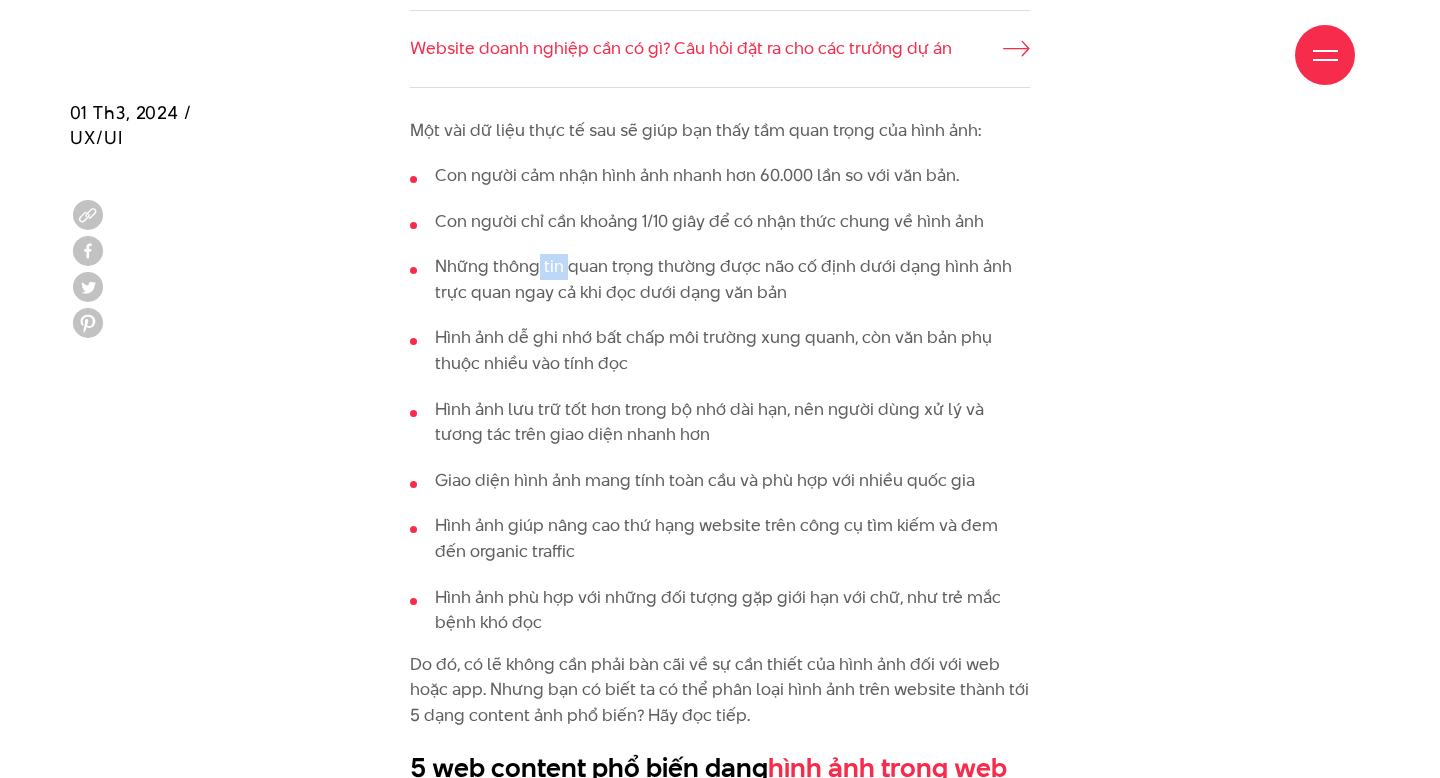 drag, startPoint x: 537, startPoint y: 246, endPoint x: 612, endPoint y: 246, distance: 75 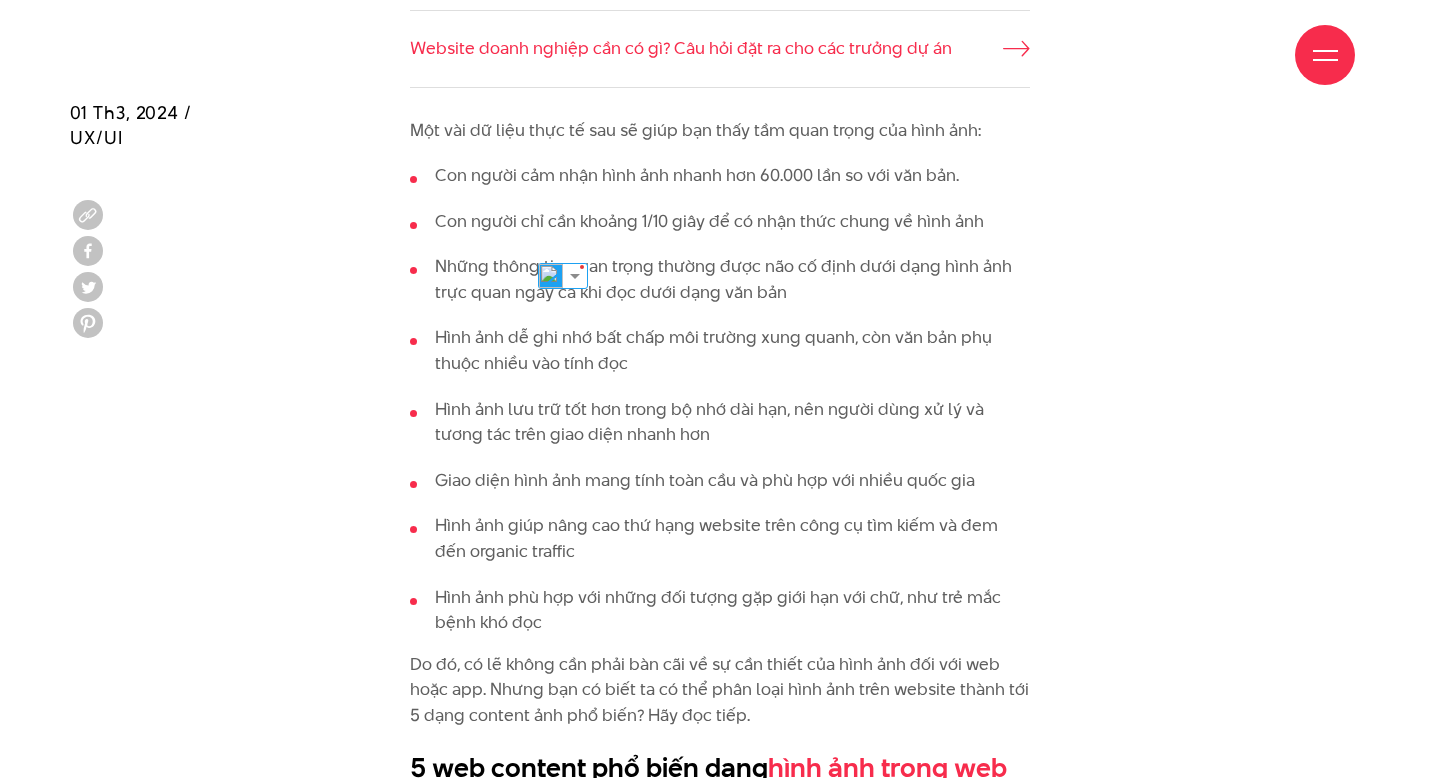click on "Những thông tin quan trọng thường được não cố định dưới dạng hình ảnh trực quan ngay cả khi đọc dưới dạng văn bản" at bounding box center (720, 279) 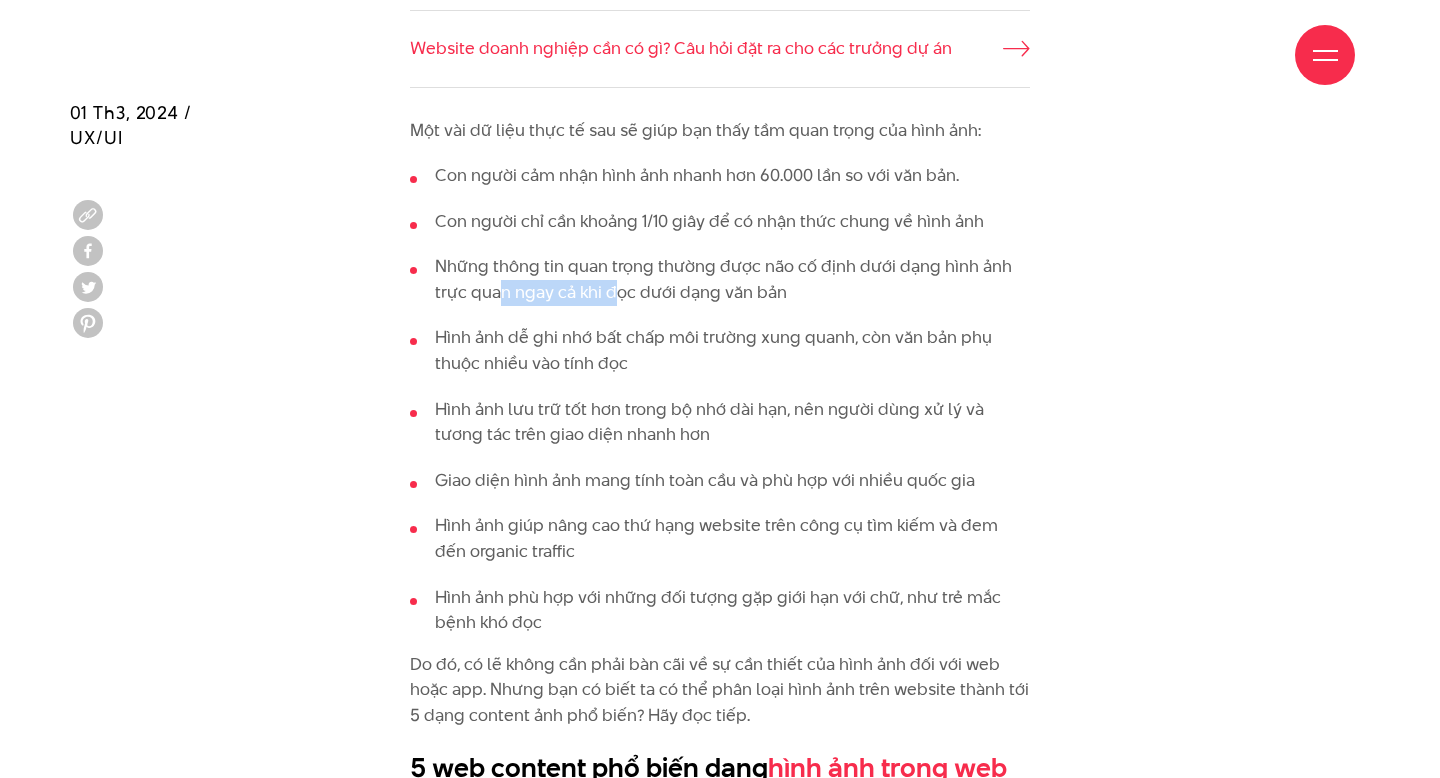 drag, startPoint x: 502, startPoint y: 264, endPoint x: 632, endPoint y: 258, distance: 130.13838 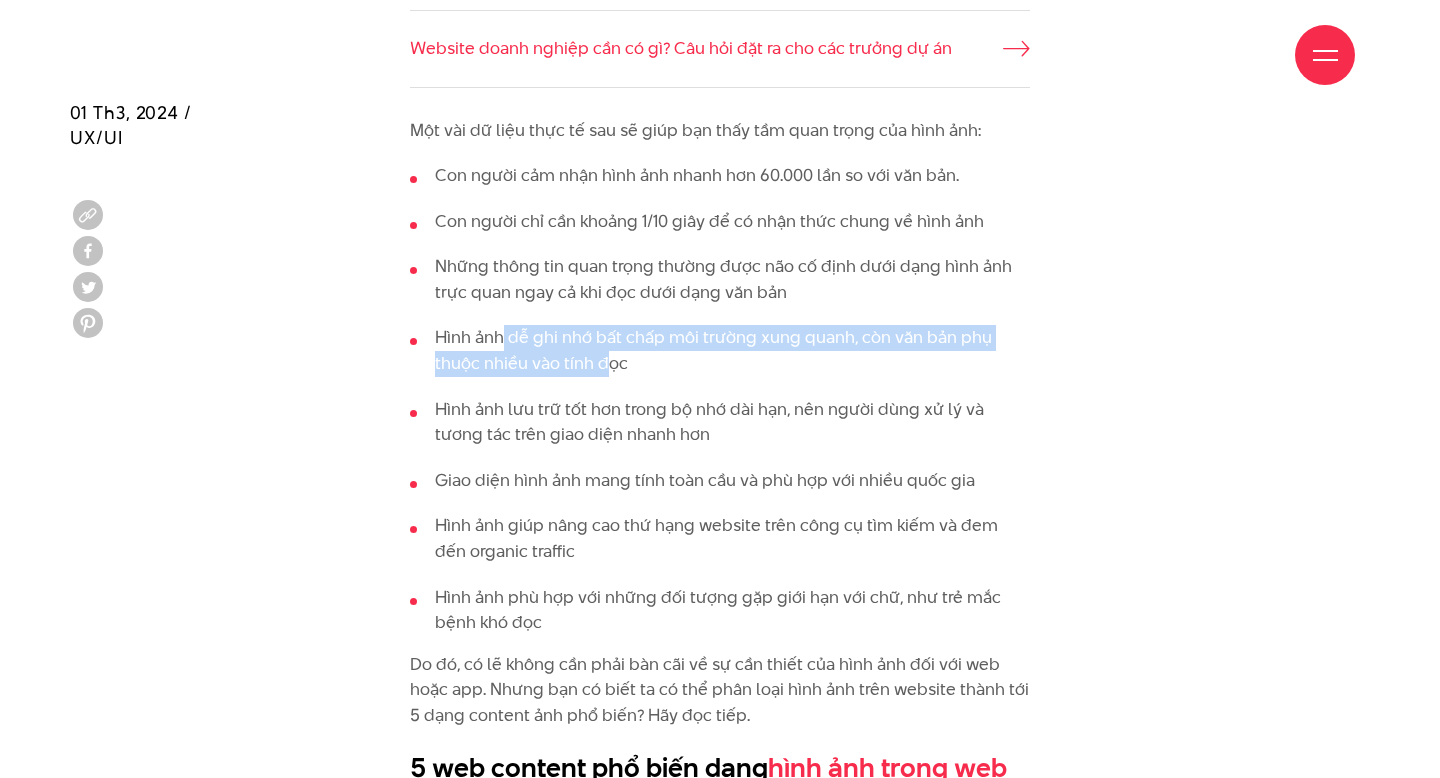 drag, startPoint x: 500, startPoint y: 306, endPoint x: 613, endPoint y: 327, distance: 114.93476 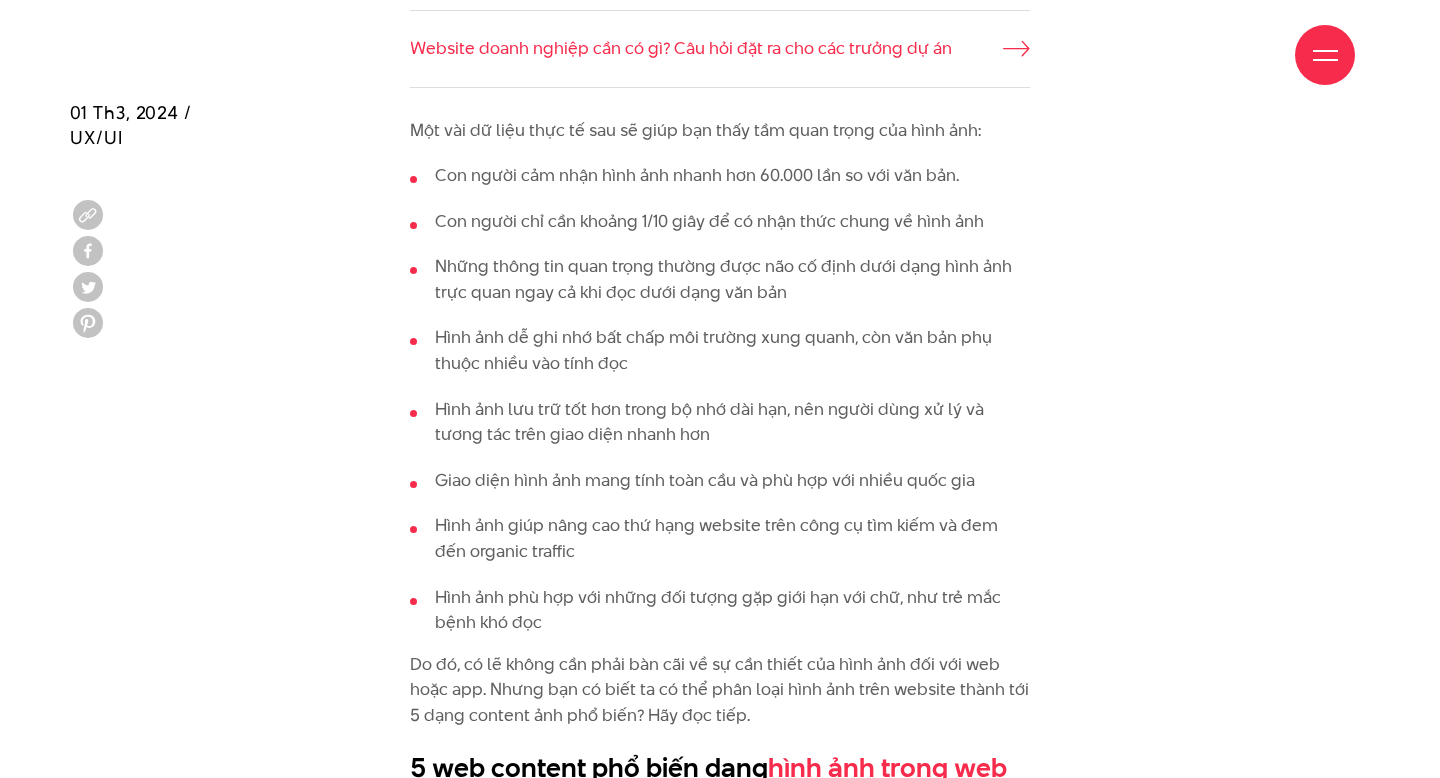 click on "Hình ảnh dễ ghi nhớ bất chấp môi trường xung quanh, còn văn bản phụ thuộc nhiều vào tính đọc" at bounding box center [720, 350] 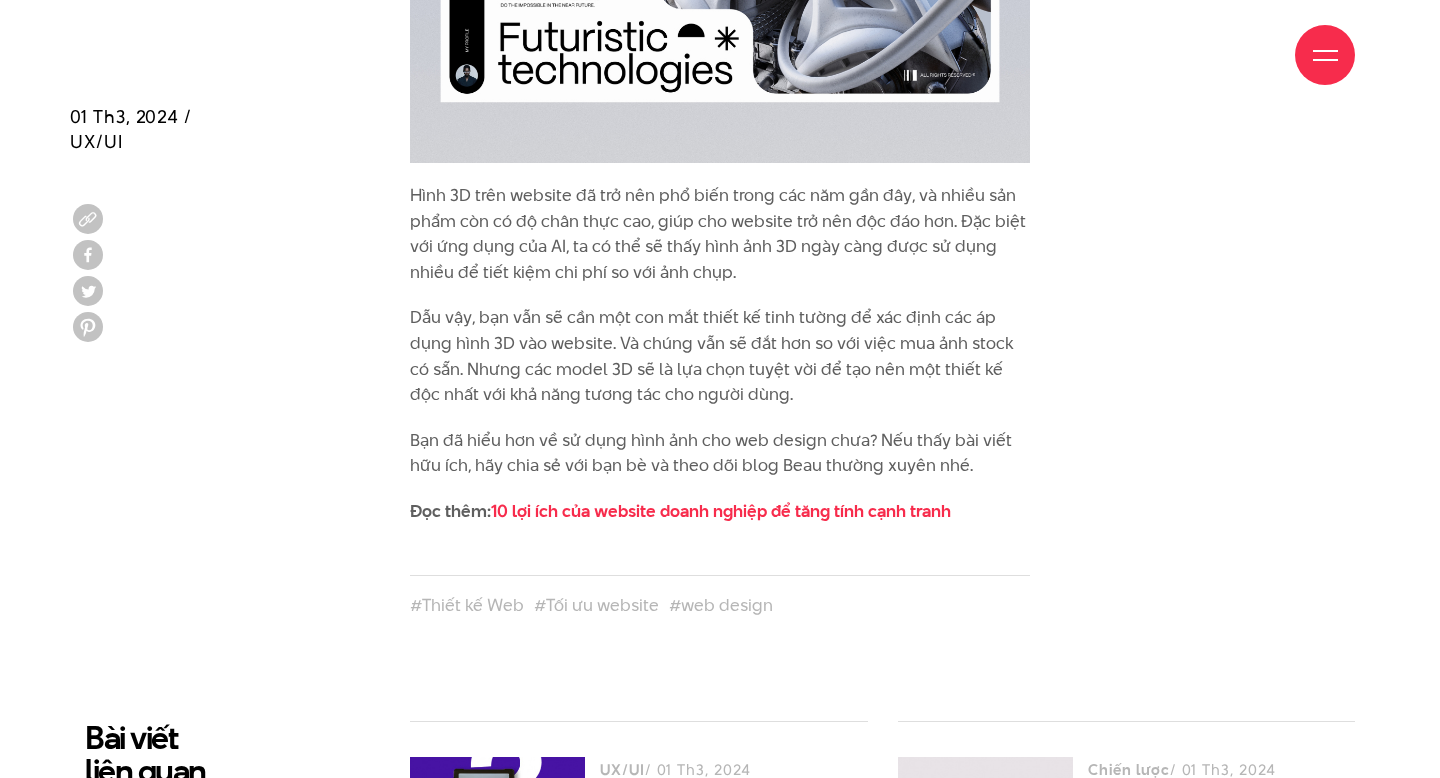 scroll, scrollTop: 8343, scrollLeft: 0, axis: vertical 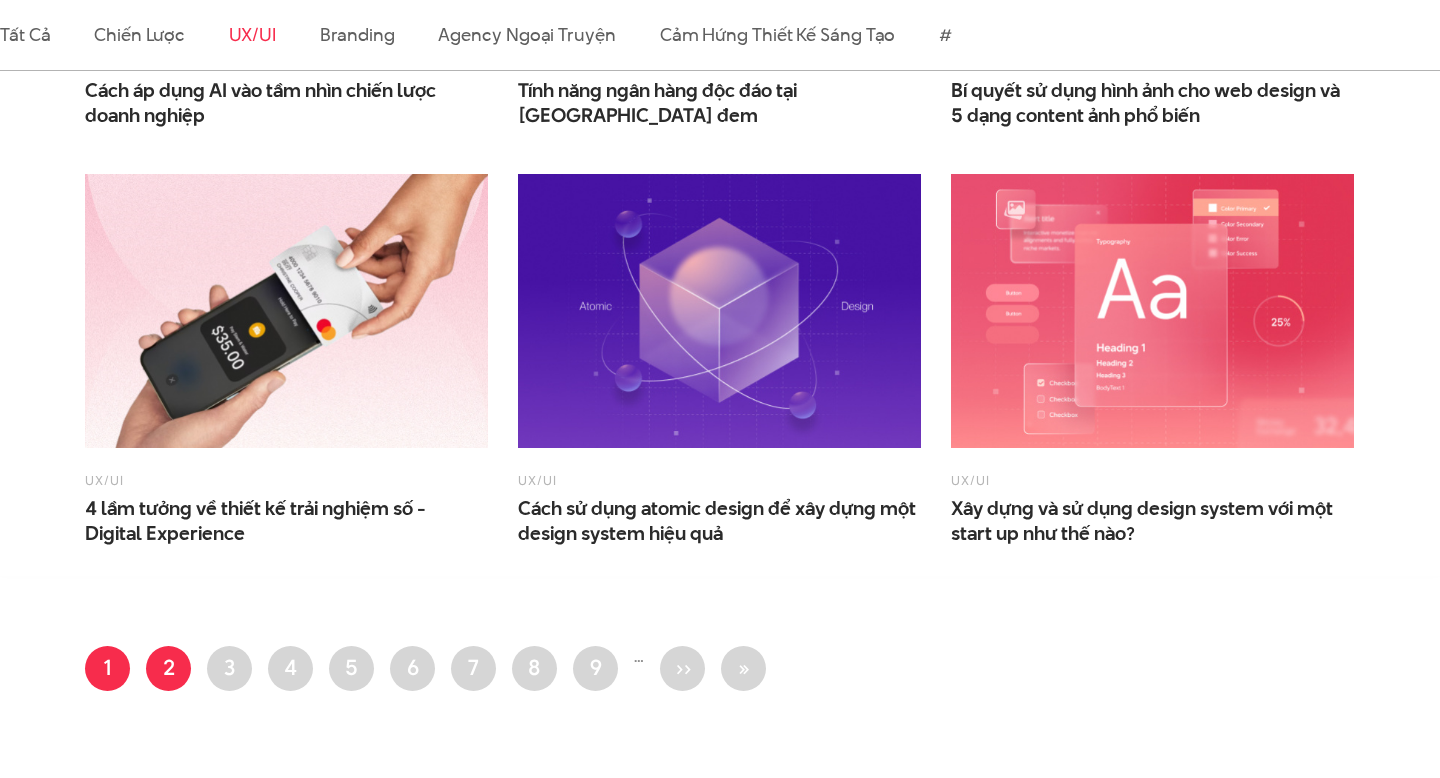 click on "Trang
2" at bounding box center (168, 668) 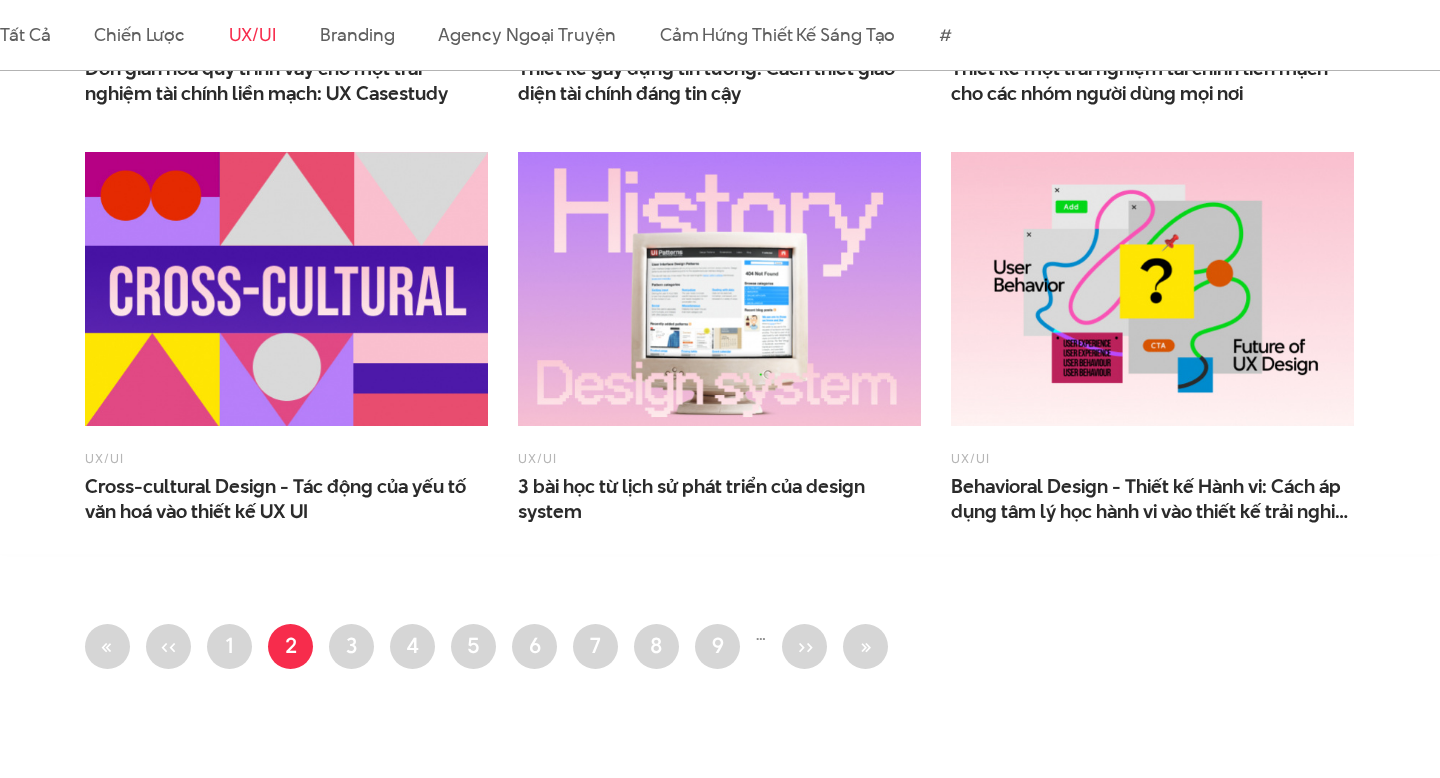 scroll, scrollTop: 1527, scrollLeft: 0, axis: vertical 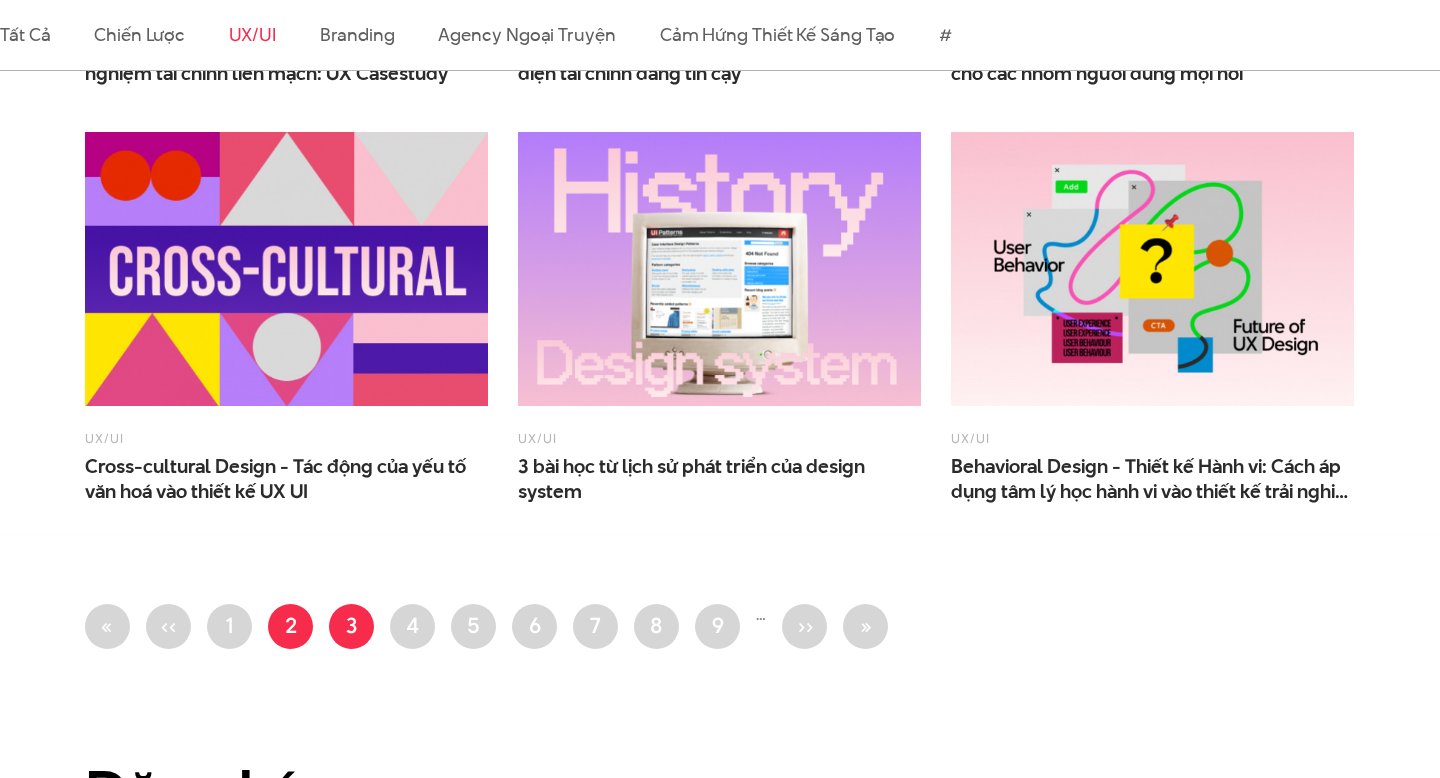 click on "Trang
3" at bounding box center (351, 626) 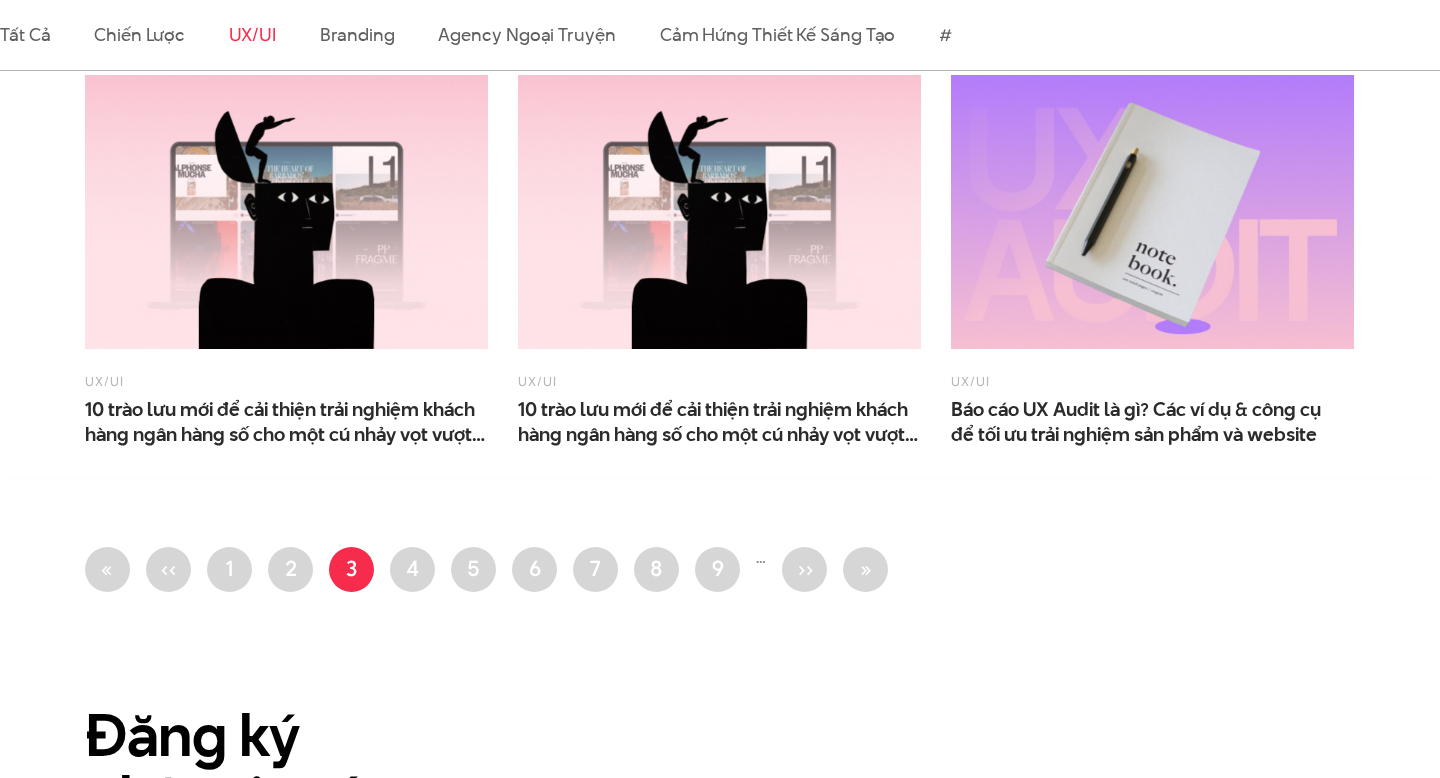 scroll, scrollTop: 1591, scrollLeft: 0, axis: vertical 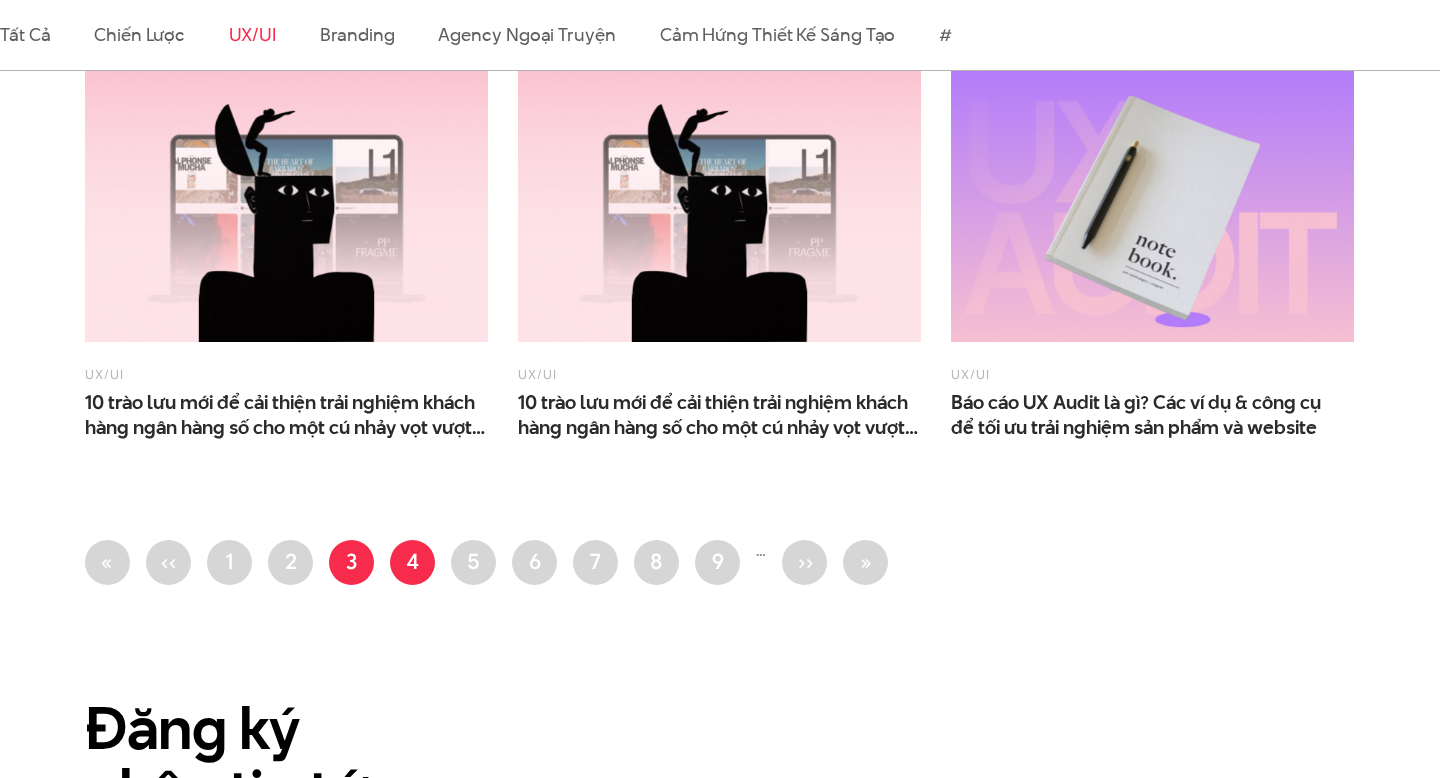 click on "Trang
4" at bounding box center (412, 562) 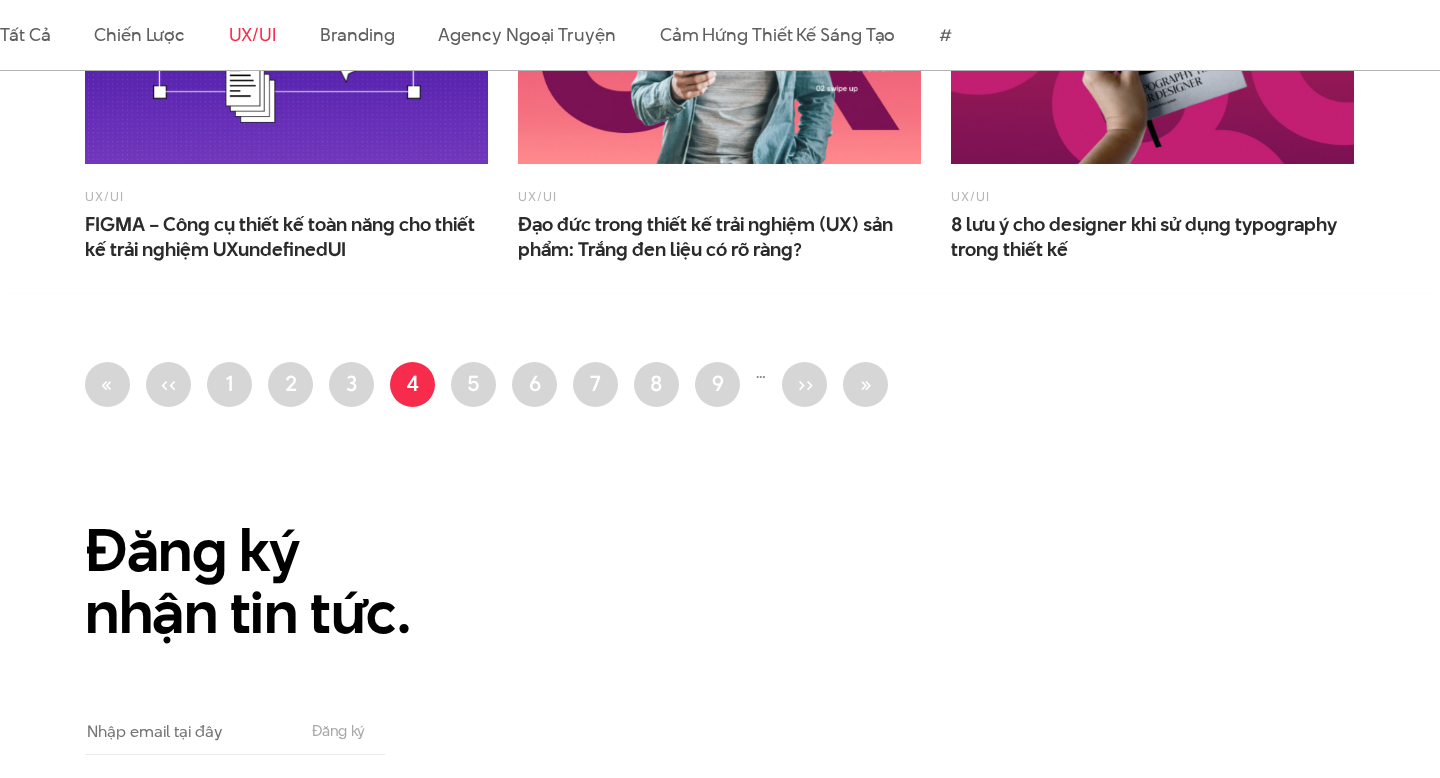 scroll, scrollTop: 1771, scrollLeft: 0, axis: vertical 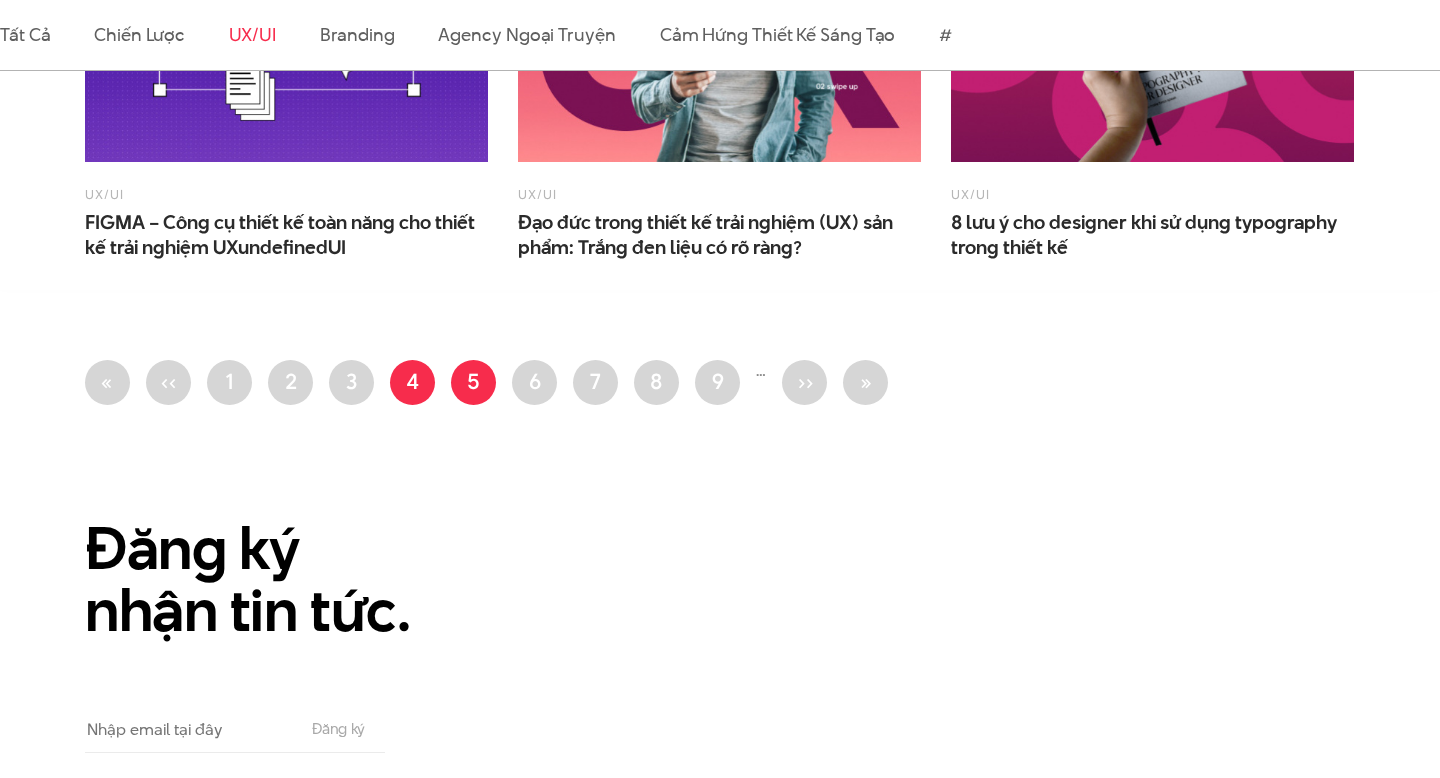 click on "Trang
5" at bounding box center (473, 382) 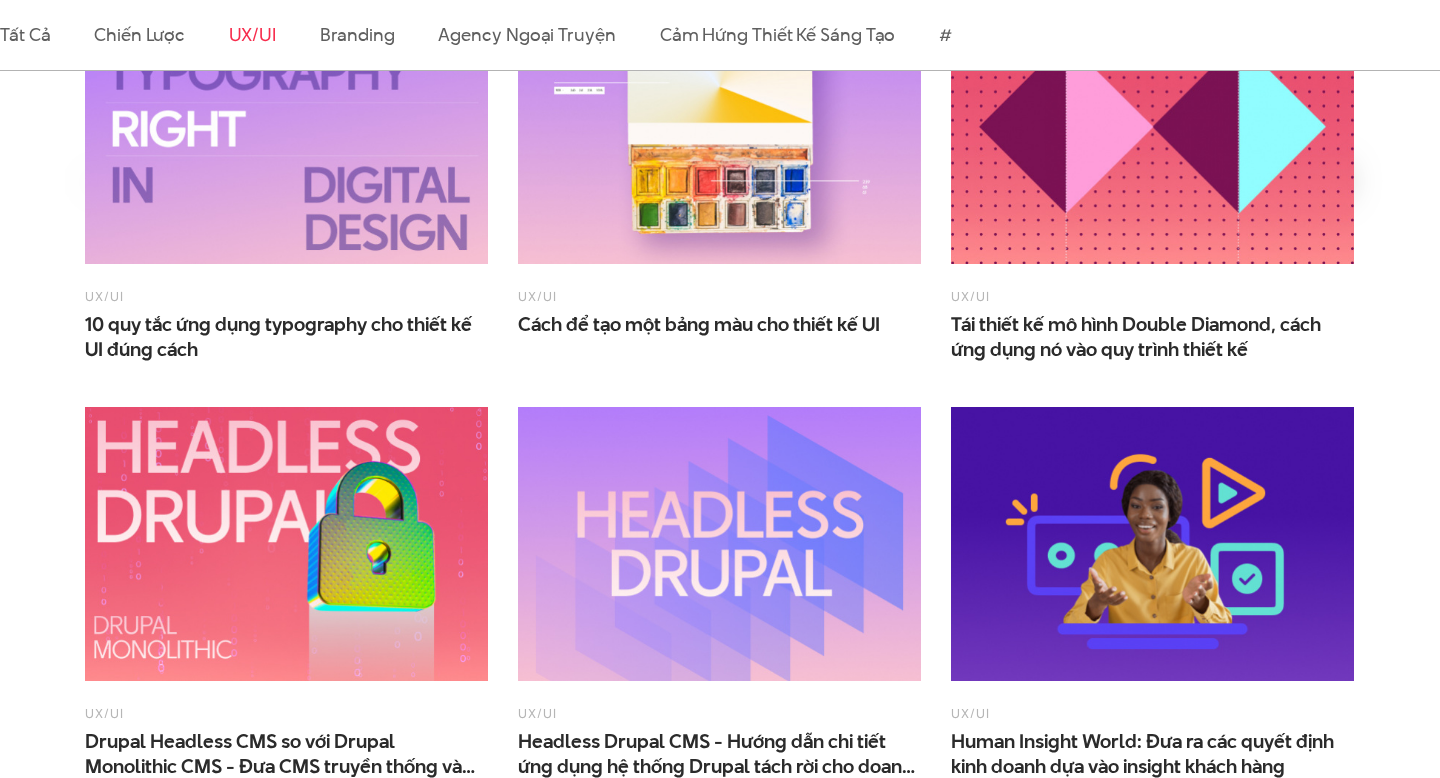 scroll, scrollTop: 2272, scrollLeft: 0, axis: vertical 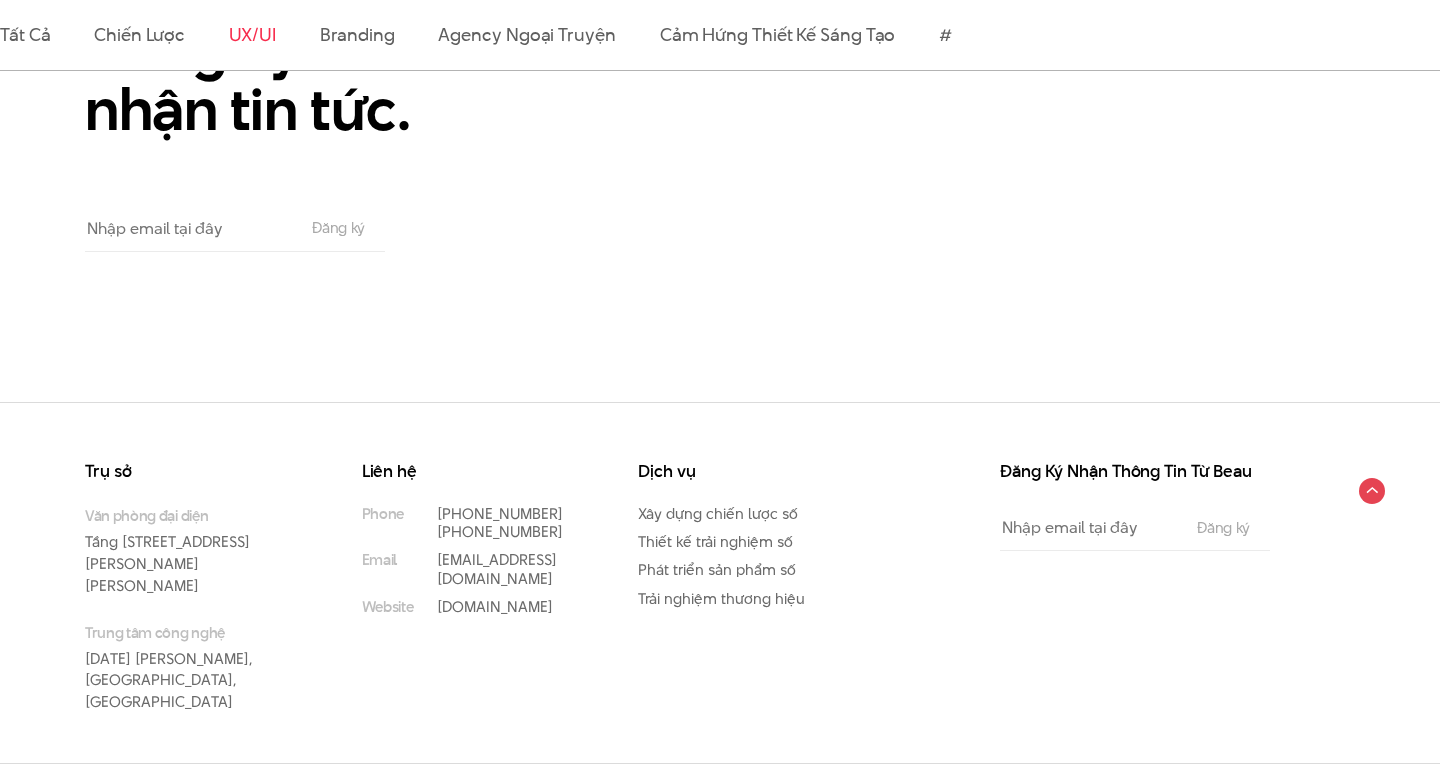 click on "Facebook" at bounding box center [1007, 792] 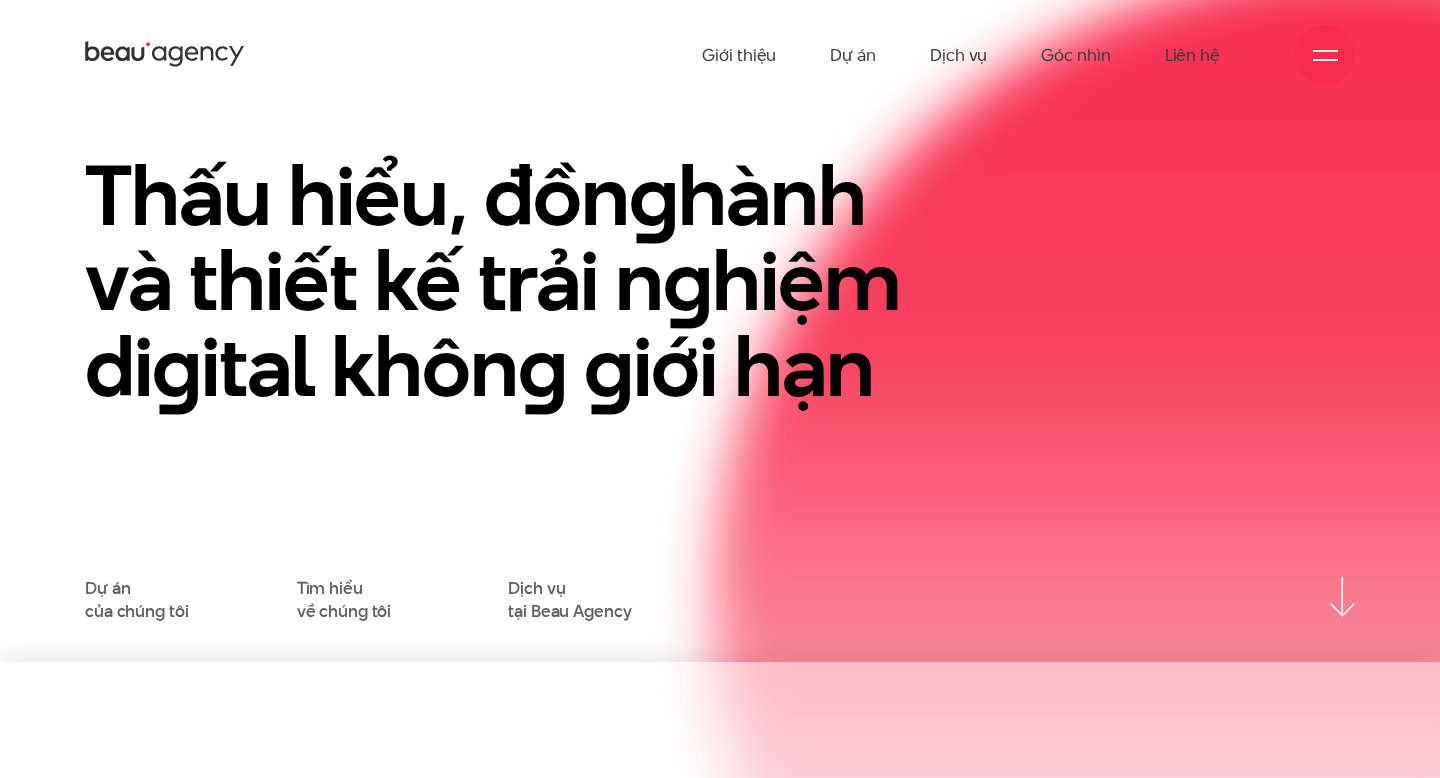 scroll, scrollTop: 0, scrollLeft: 0, axis: both 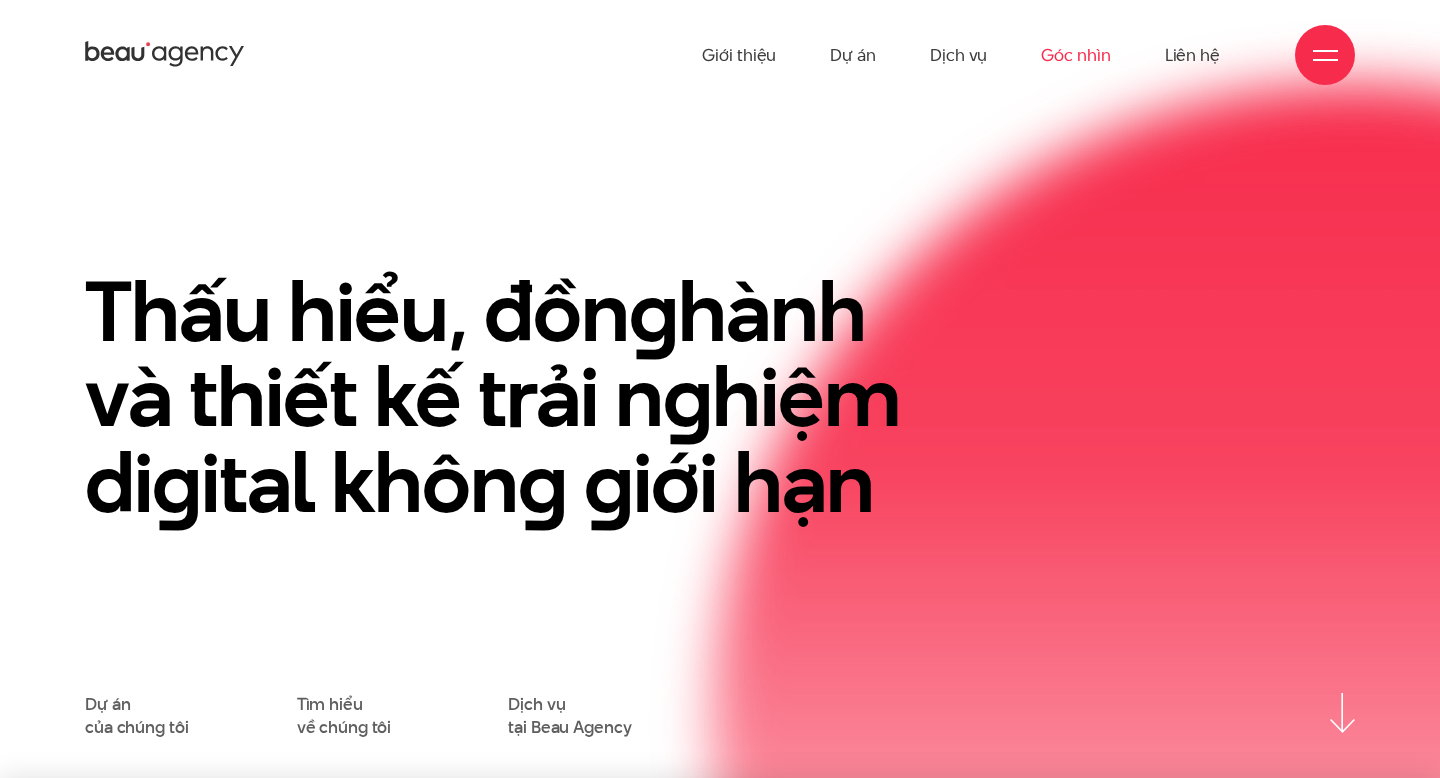 click on "Góc nhìn" at bounding box center [1075, 55] 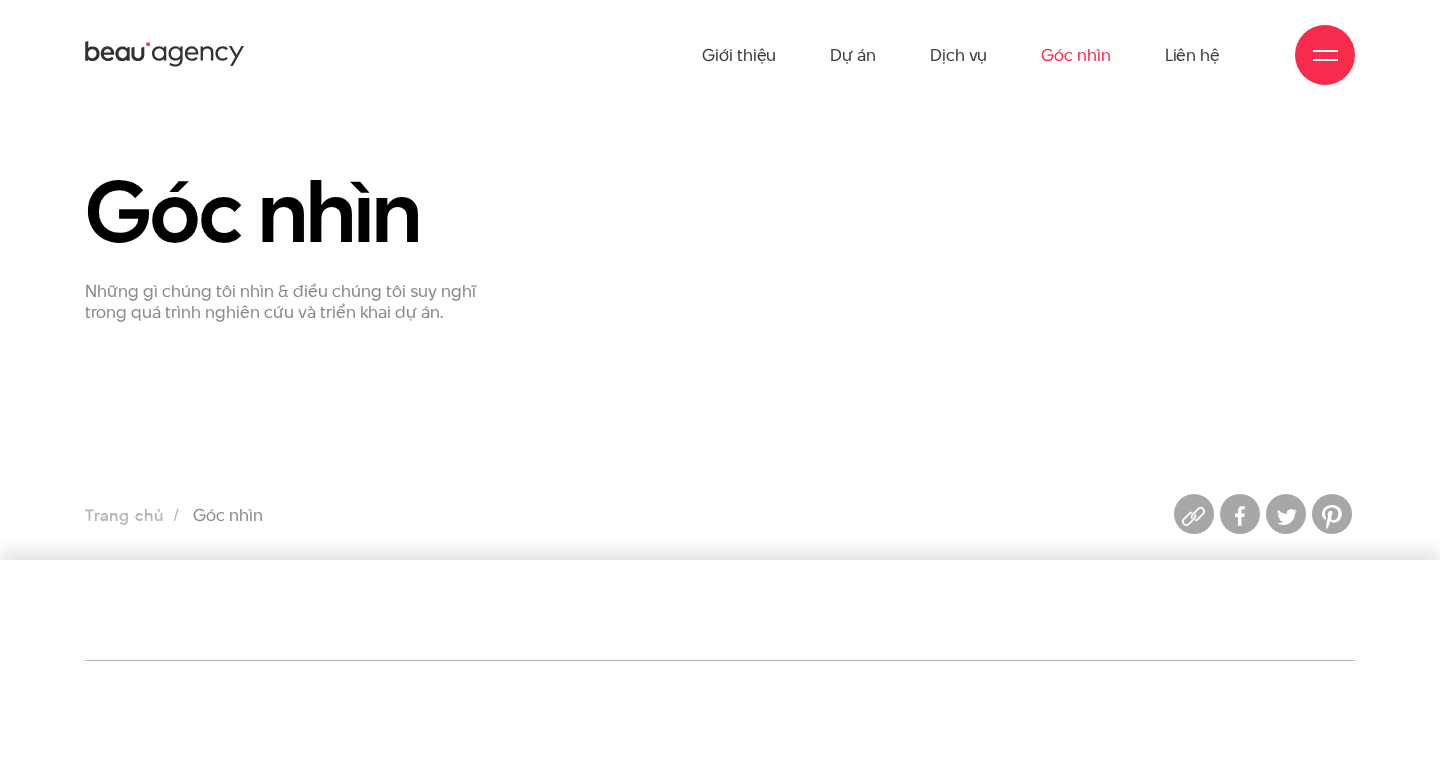 scroll, scrollTop: 0, scrollLeft: 0, axis: both 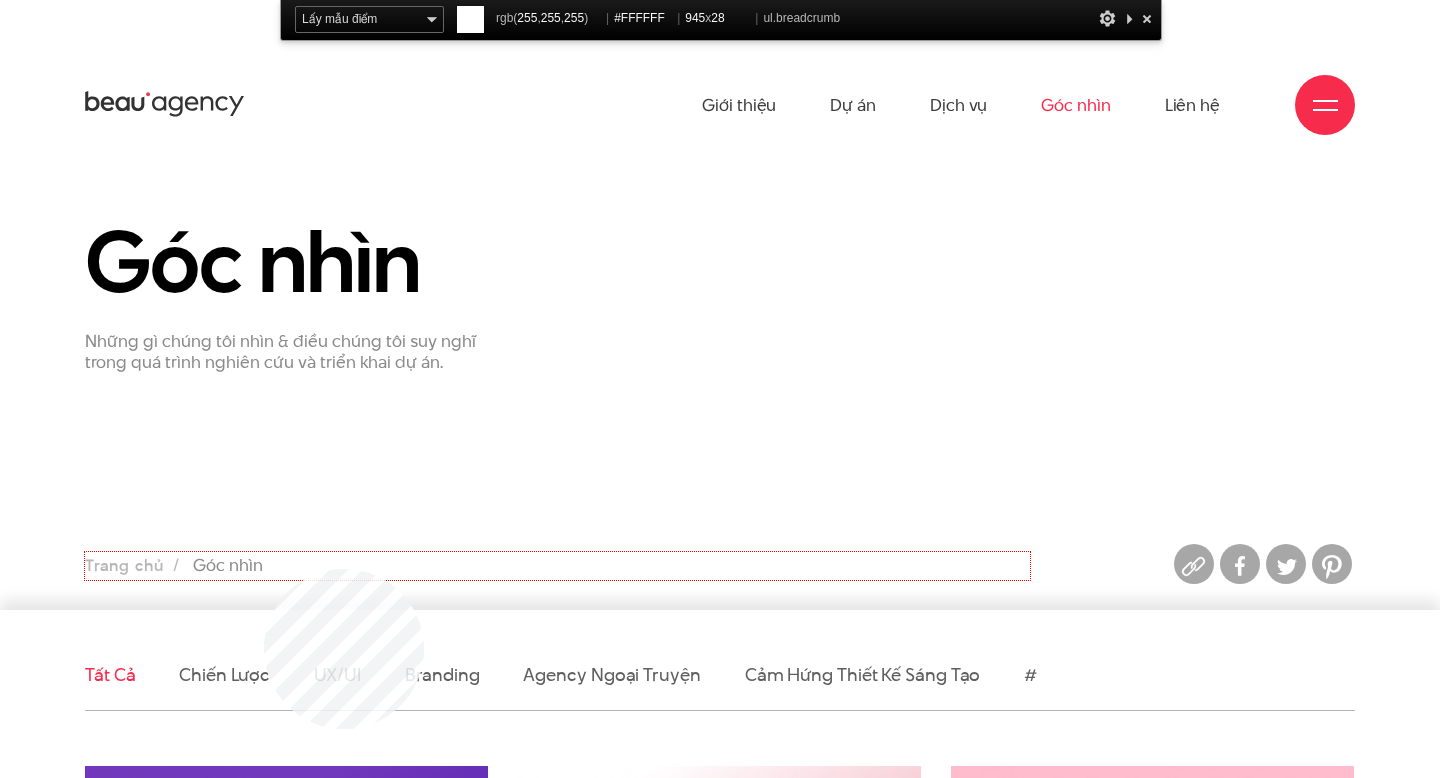 click on "Trang chủ
Góc nhìn" at bounding box center [557, 566] 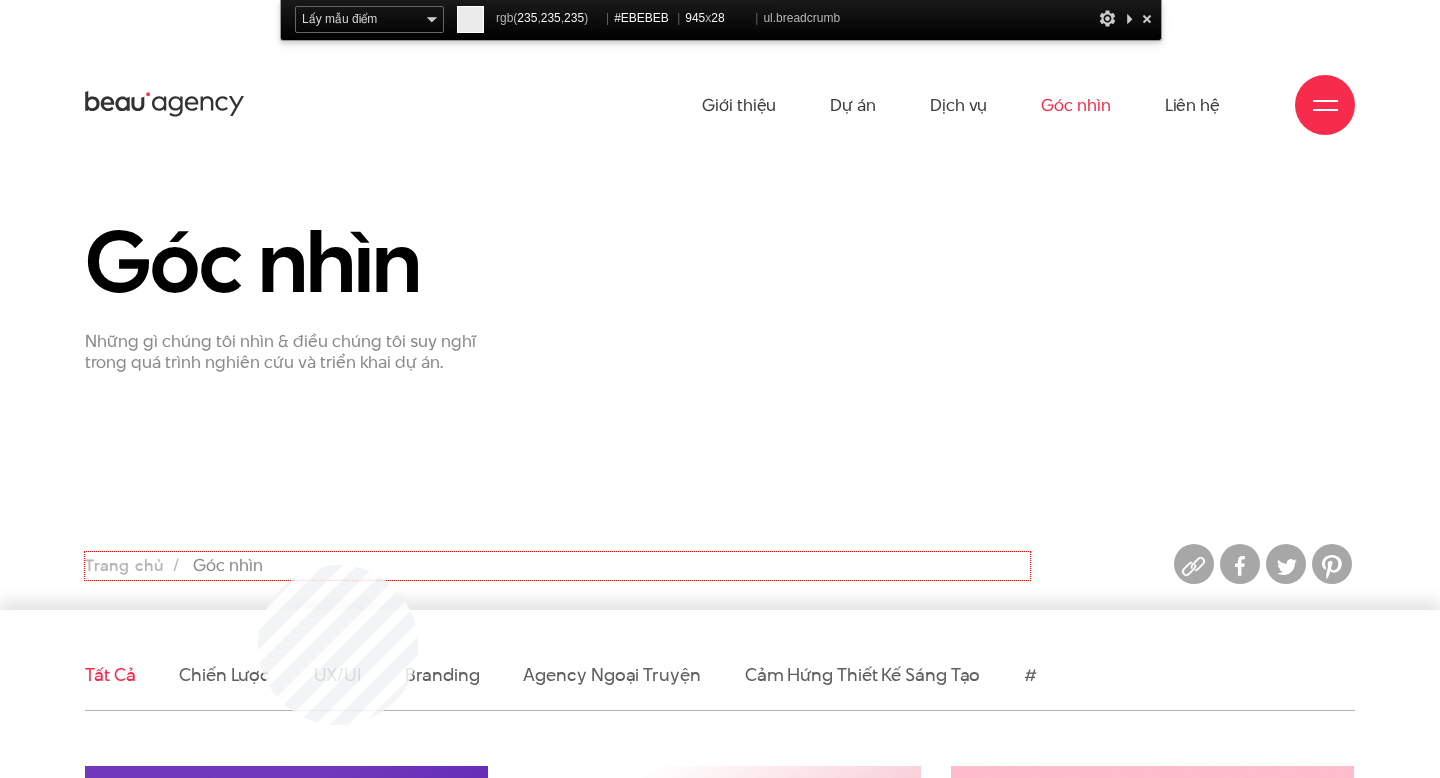 click on "Trang chủ
Góc nhìn" at bounding box center (557, 566) 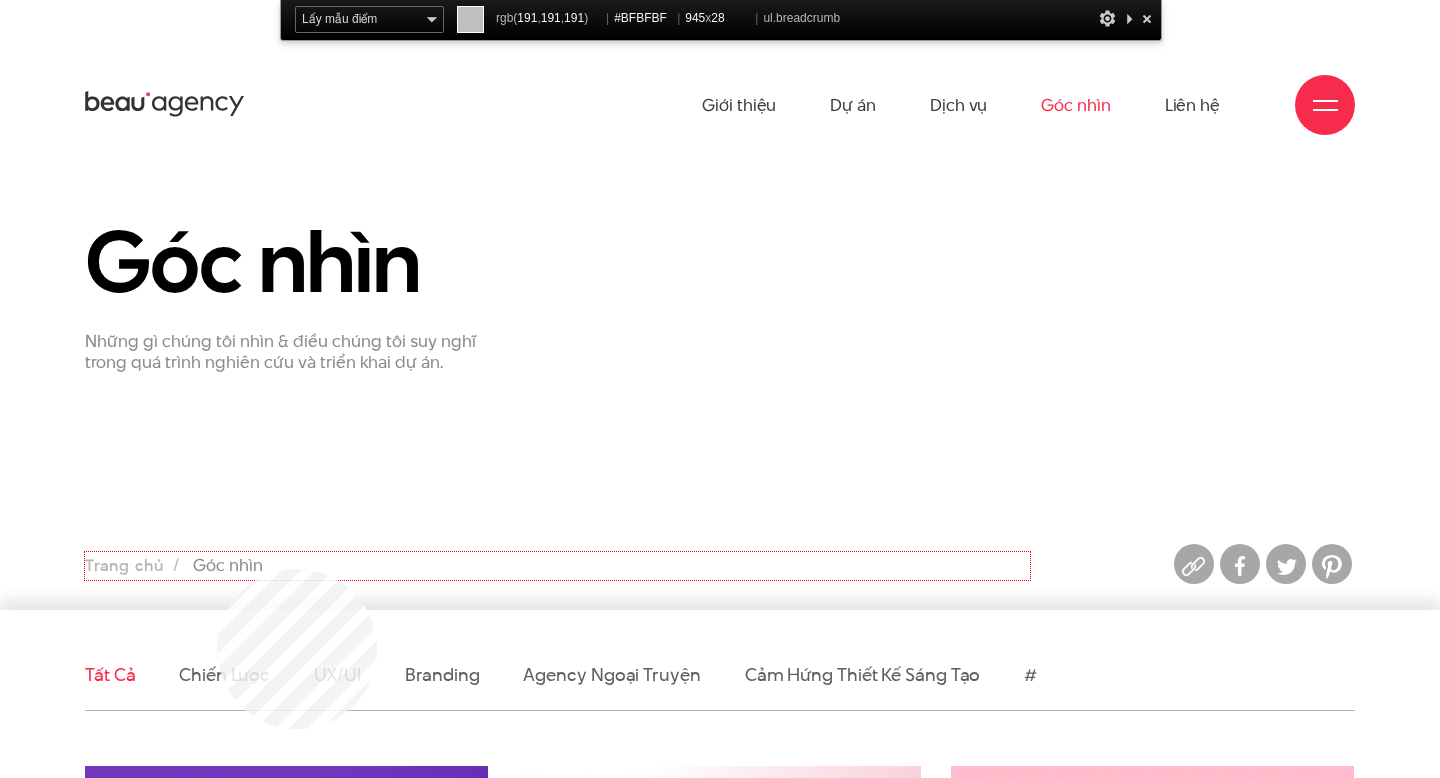 click on "Trang chủ
Góc nhìn" at bounding box center (557, 566) 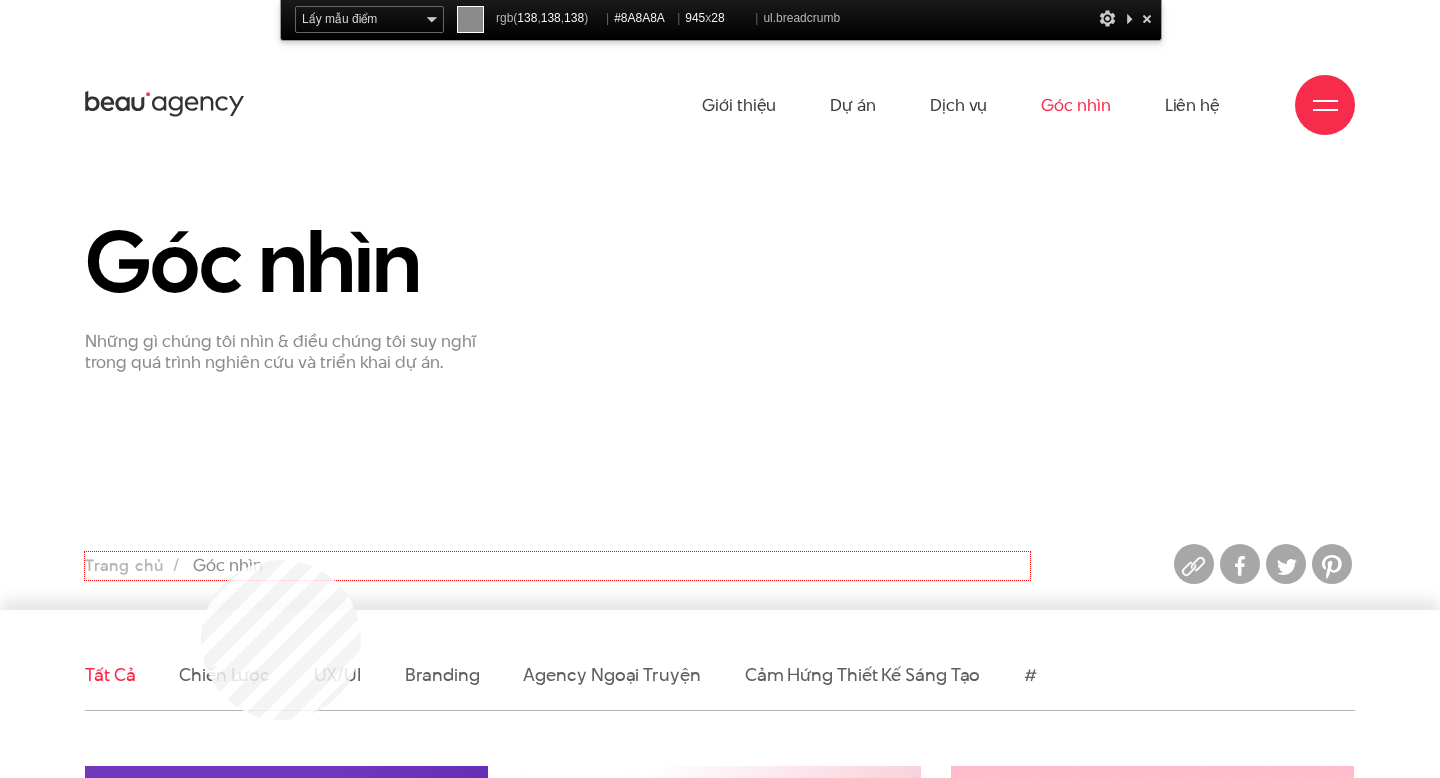 click on "Trang chủ
Góc nhìn" at bounding box center (557, 566) 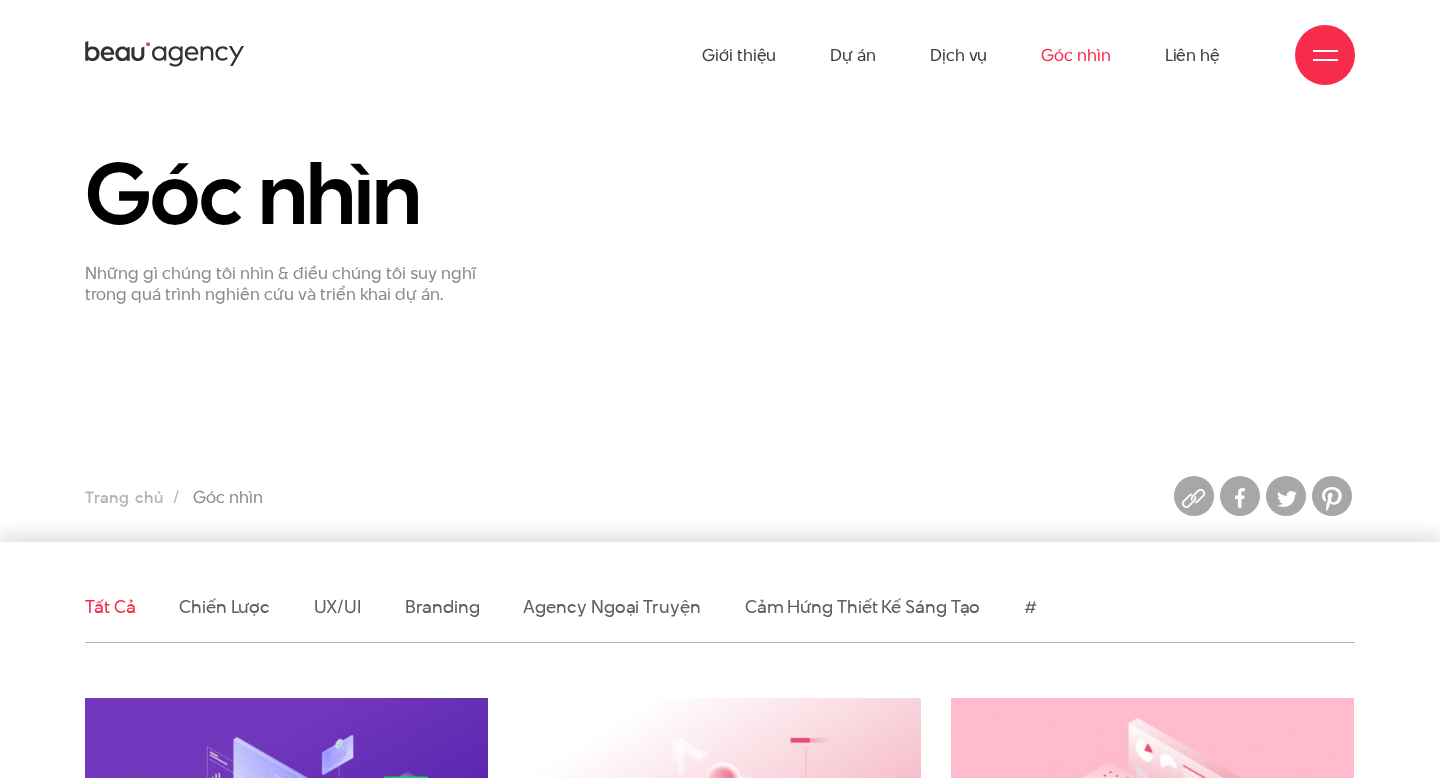 scroll, scrollTop: 0, scrollLeft: 0, axis: both 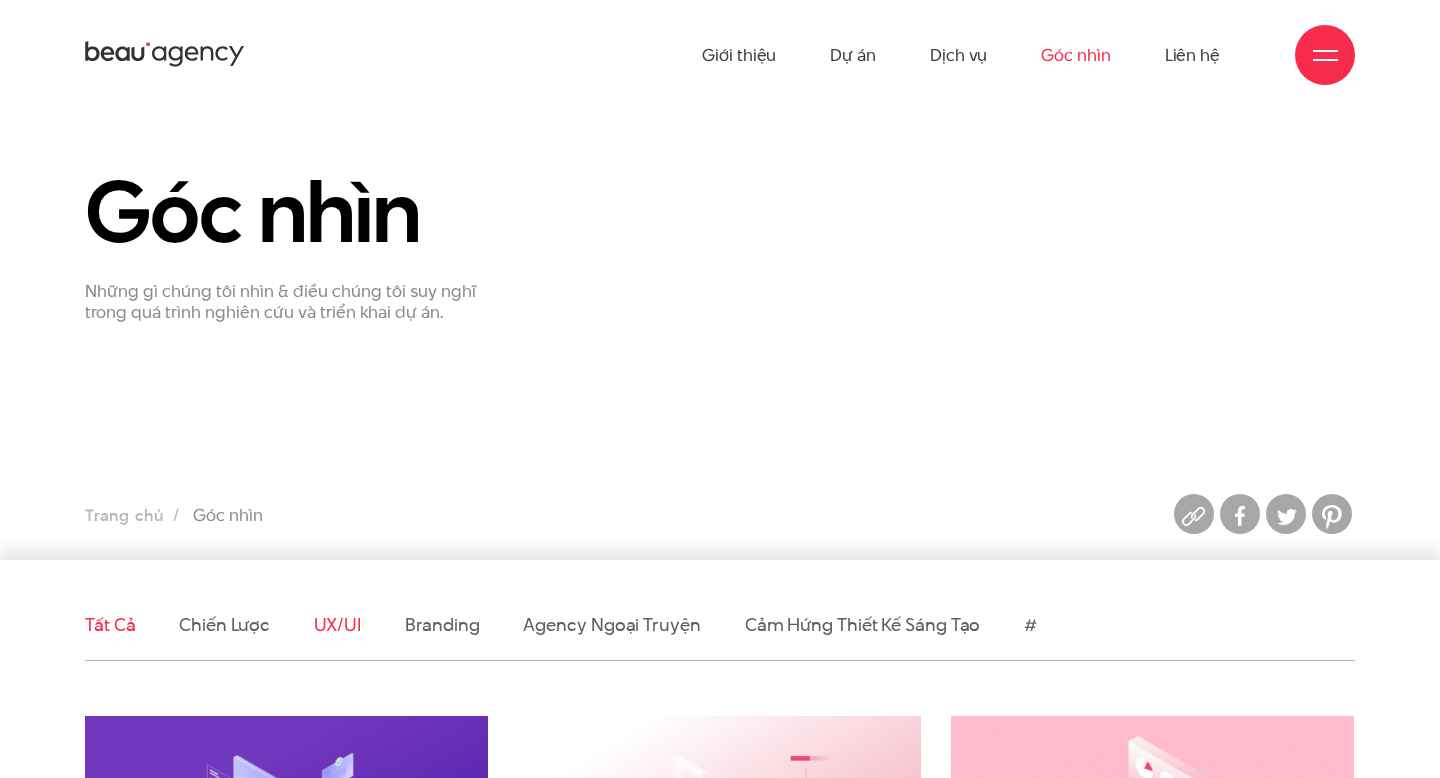 click on "UX/UI" at bounding box center (338, 624) 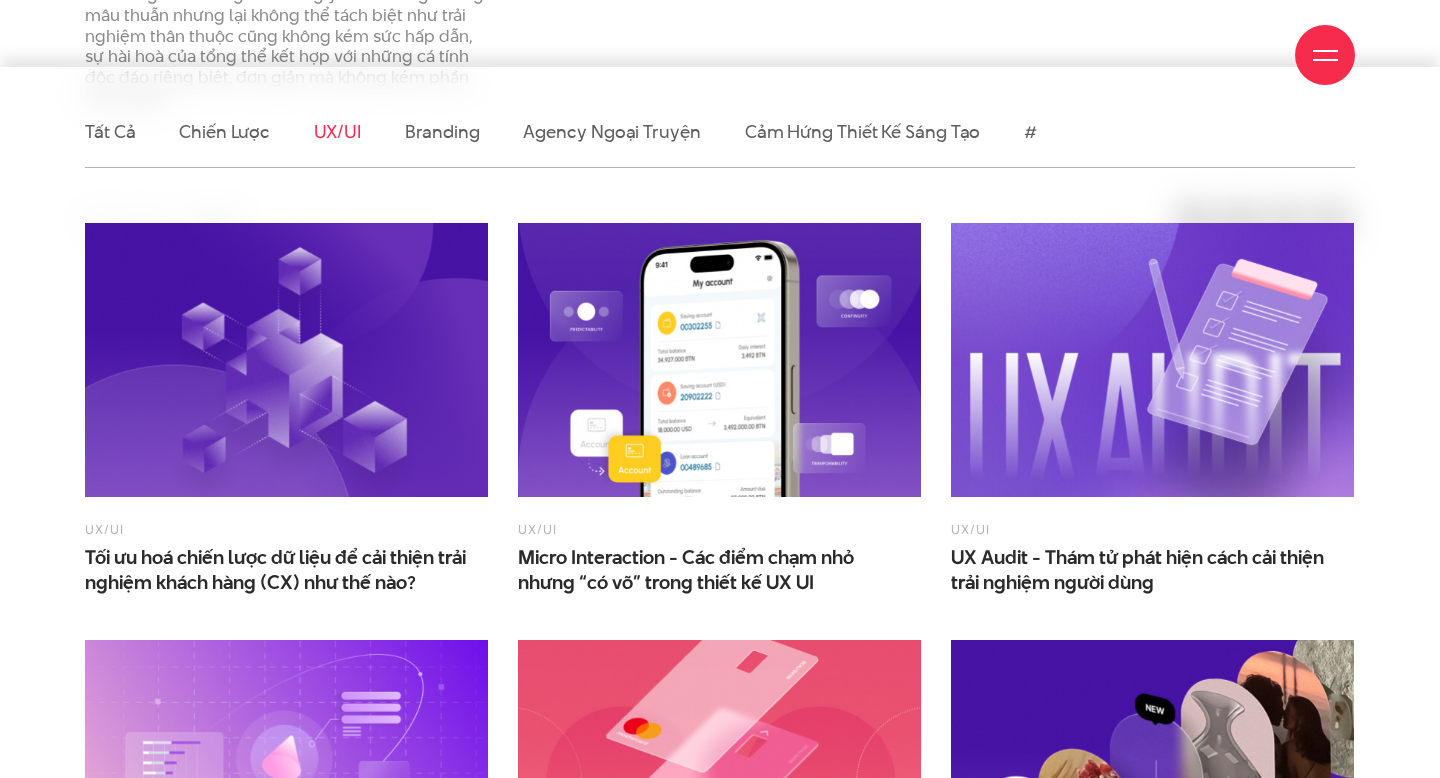scroll, scrollTop: 602, scrollLeft: 0, axis: vertical 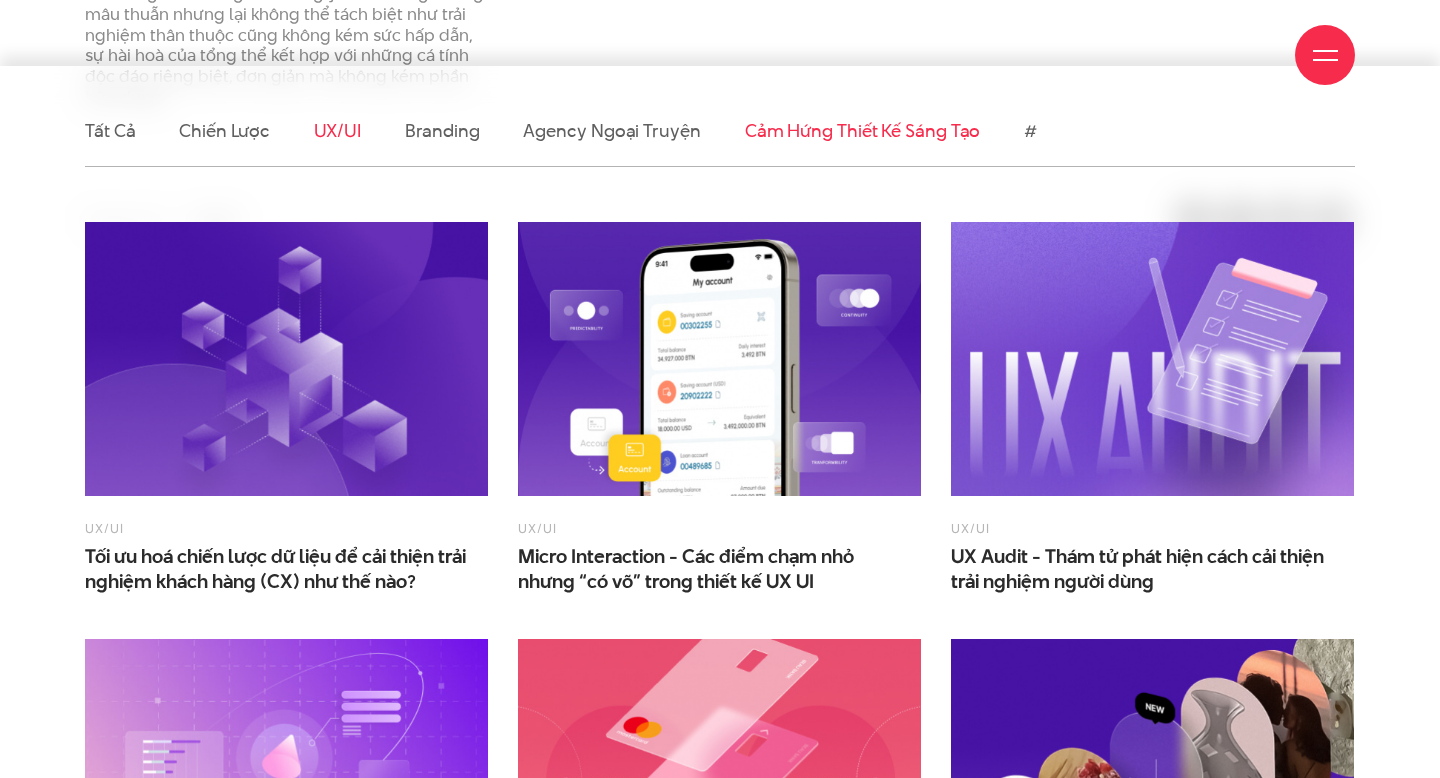 click on "Cảm hứng thiết kế sáng tạo" at bounding box center (863, 130) 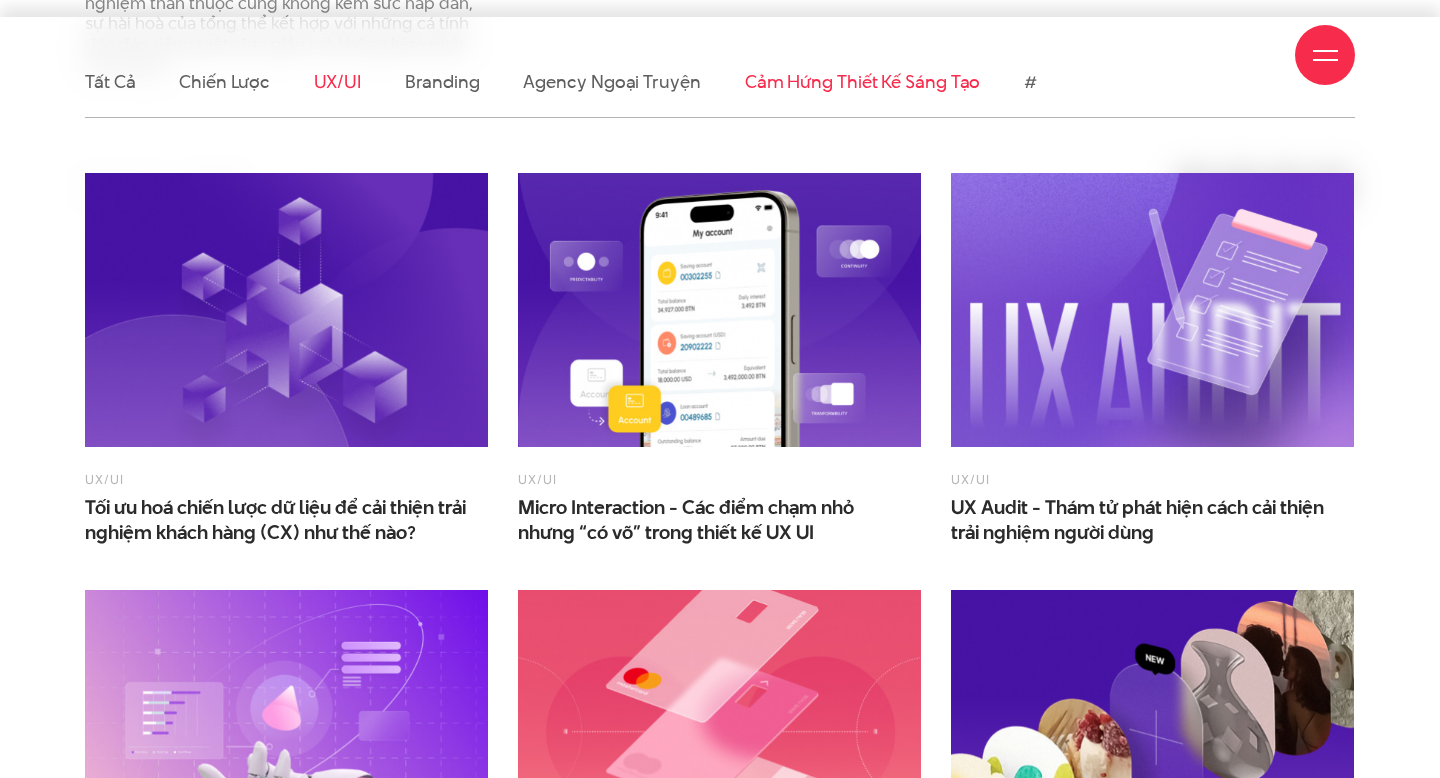scroll, scrollTop: 698, scrollLeft: 0, axis: vertical 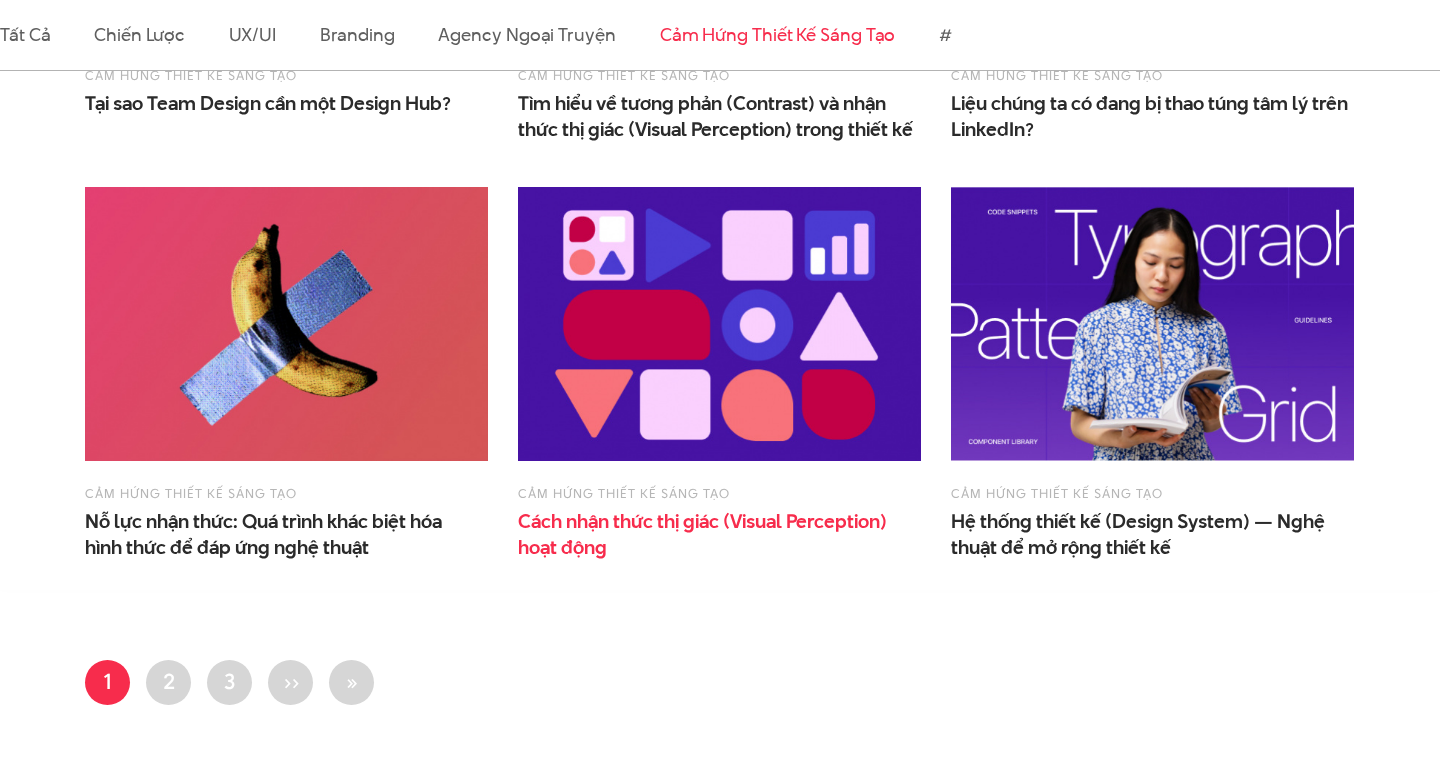 click on "hoạt động" at bounding box center [562, 547] 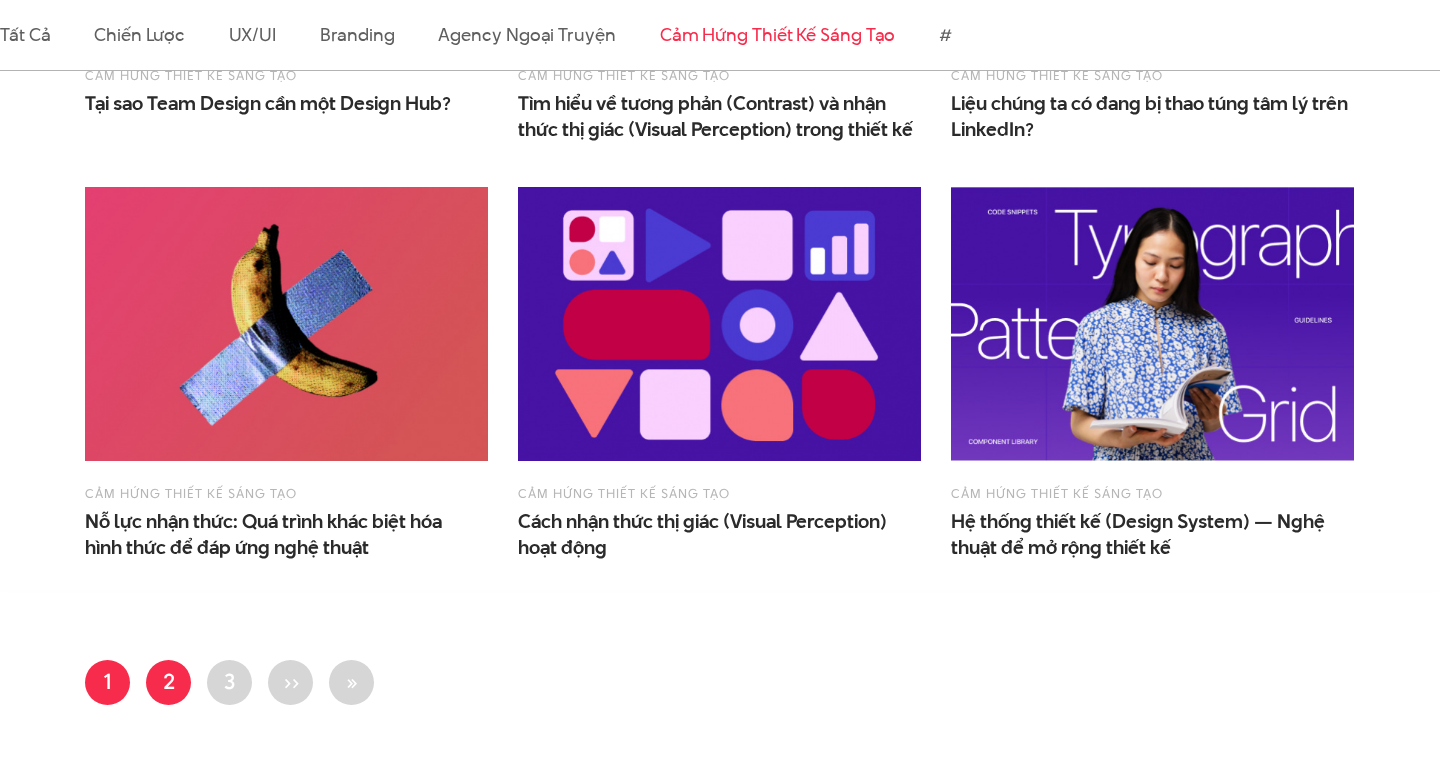 click on "Trang
2" at bounding box center (168, 682) 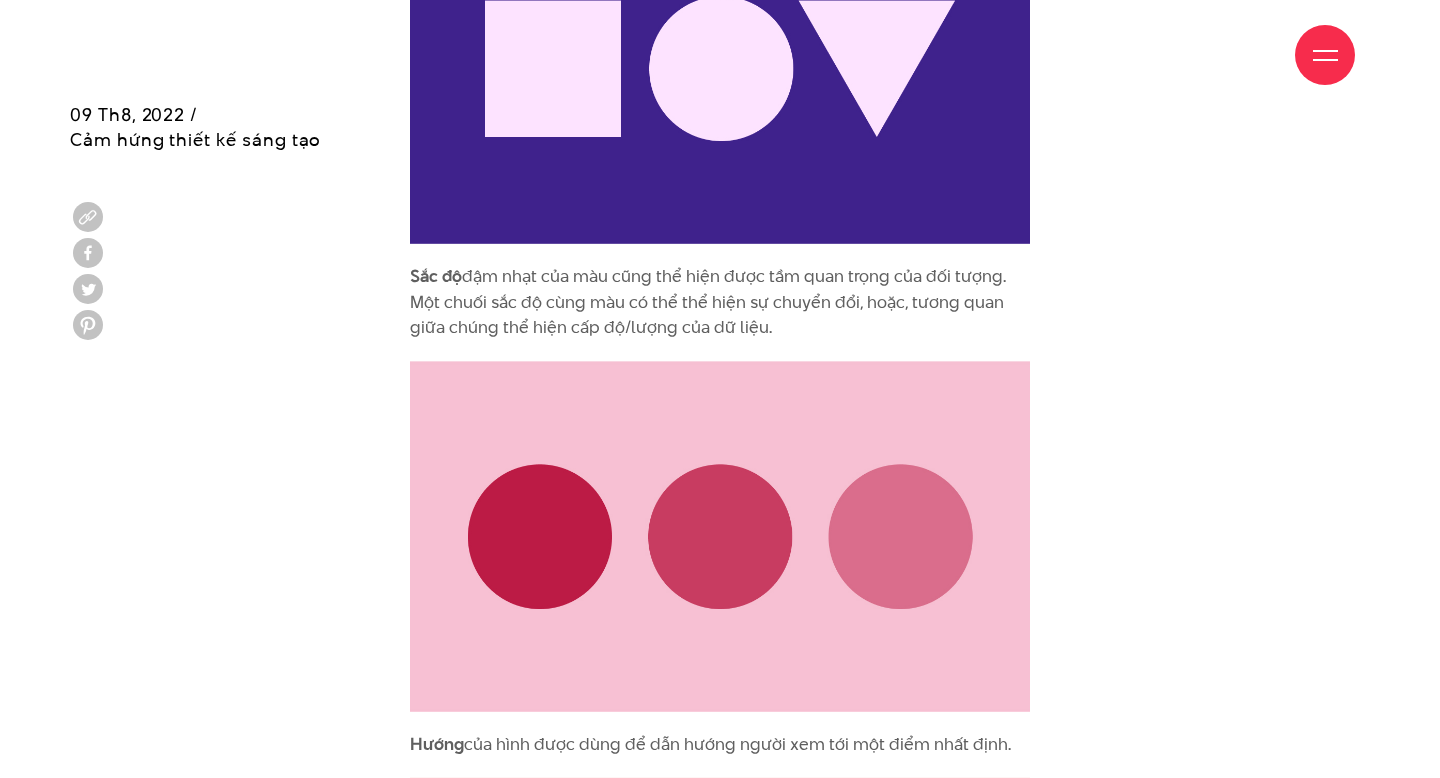 scroll, scrollTop: 3632, scrollLeft: 0, axis: vertical 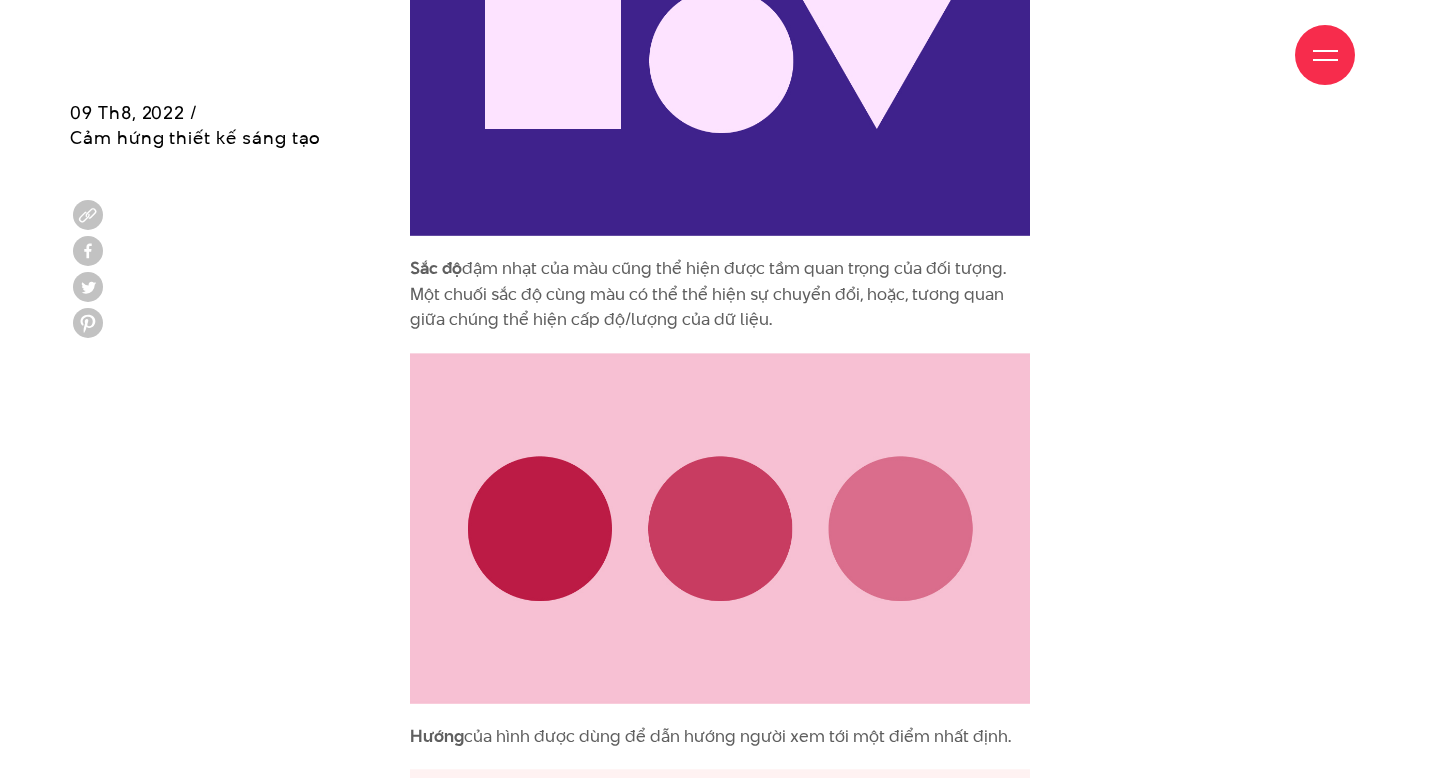 drag, startPoint x: 511, startPoint y: 268, endPoint x: 705, endPoint y: 278, distance: 194.25757 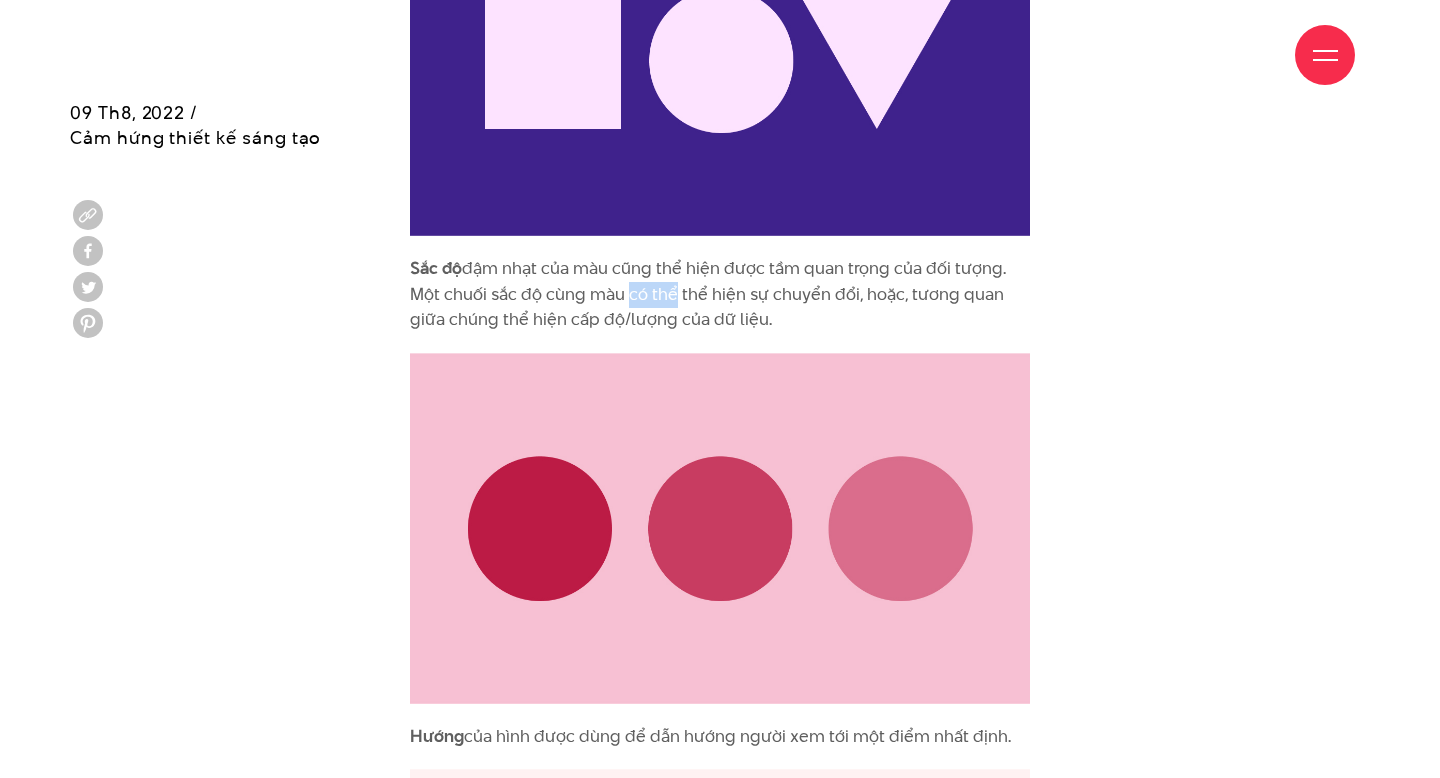 drag, startPoint x: 624, startPoint y: 288, endPoint x: 676, endPoint y: 289, distance: 52.009613 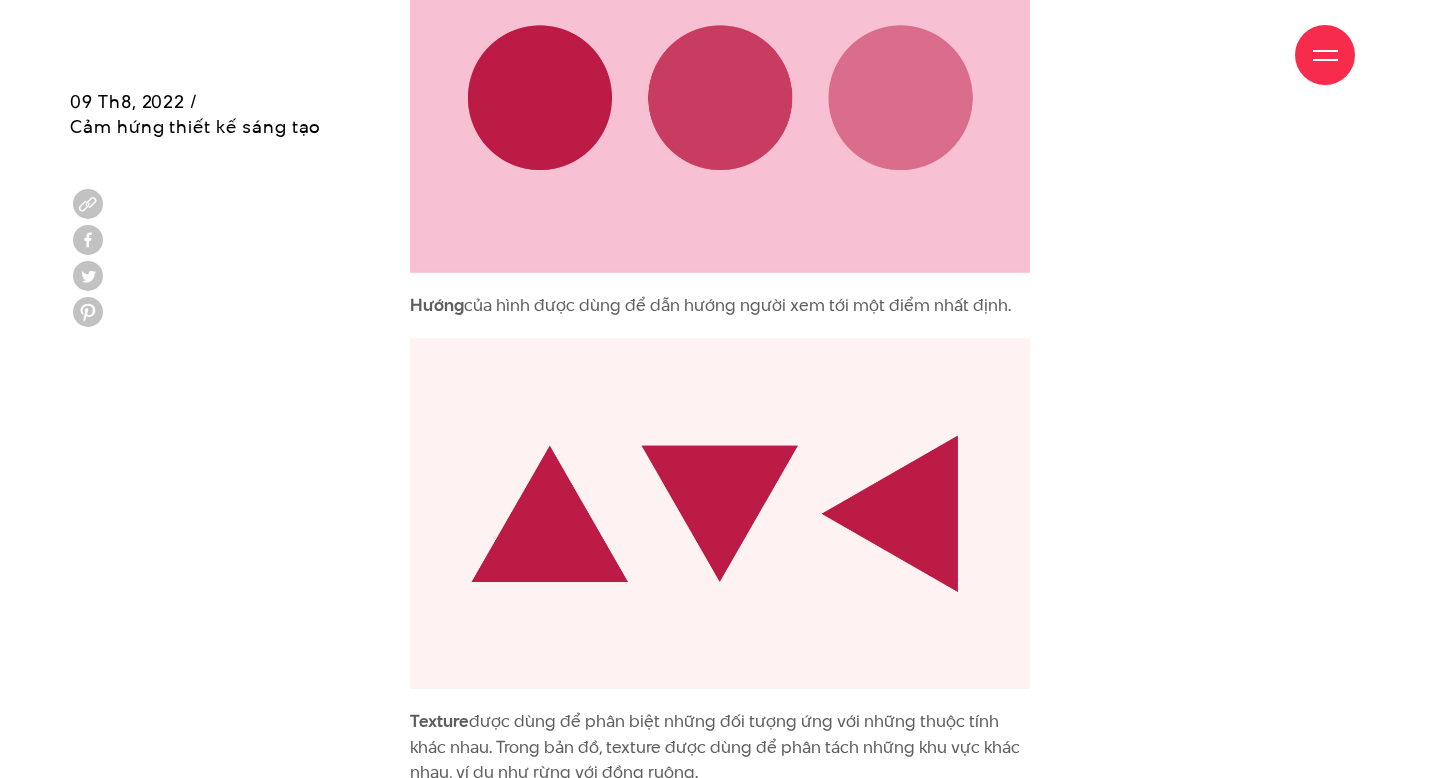 scroll, scrollTop: 4079, scrollLeft: 0, axis: vertical 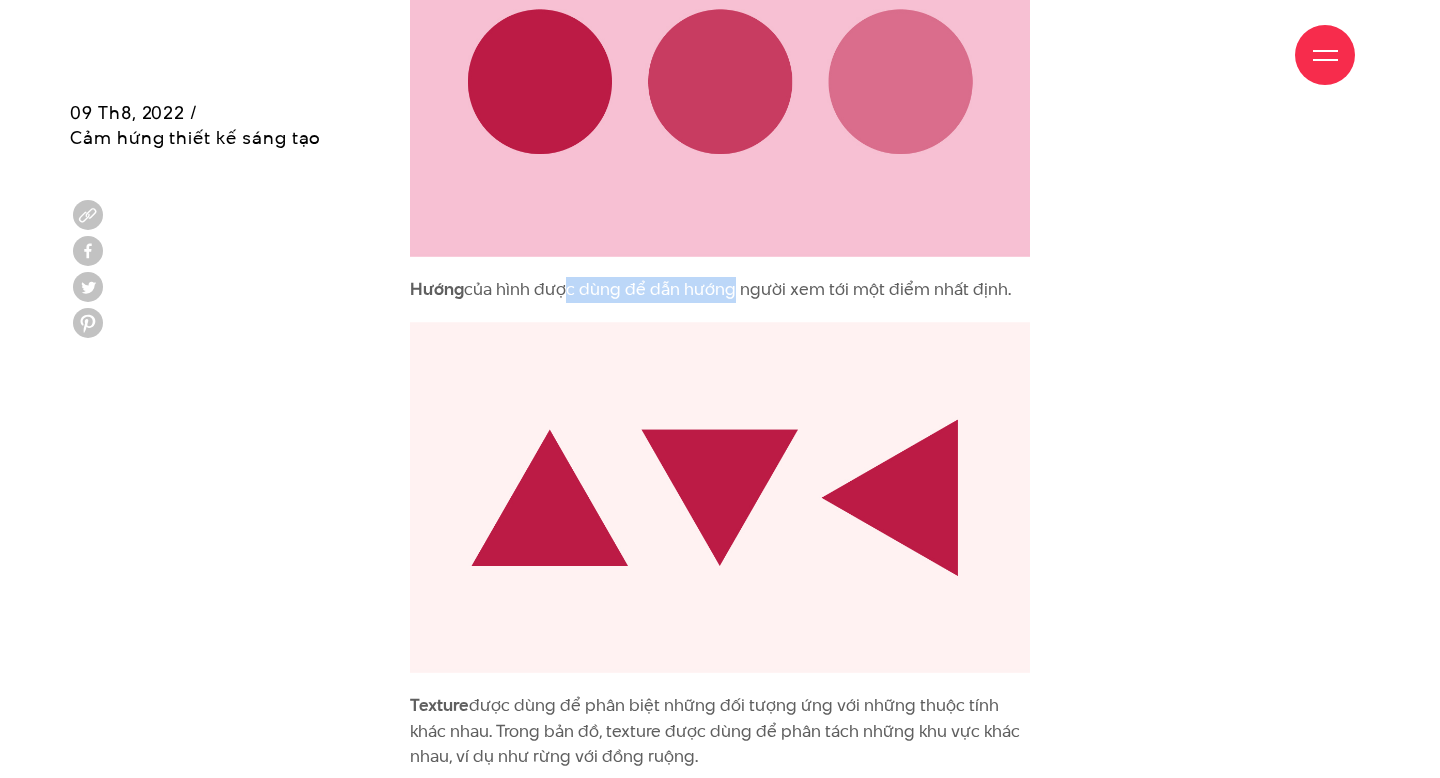 drag, startPoint x: 555, startPoint y: 289, endPoint x: 731, endPoint y: 295, distance: 176.10225 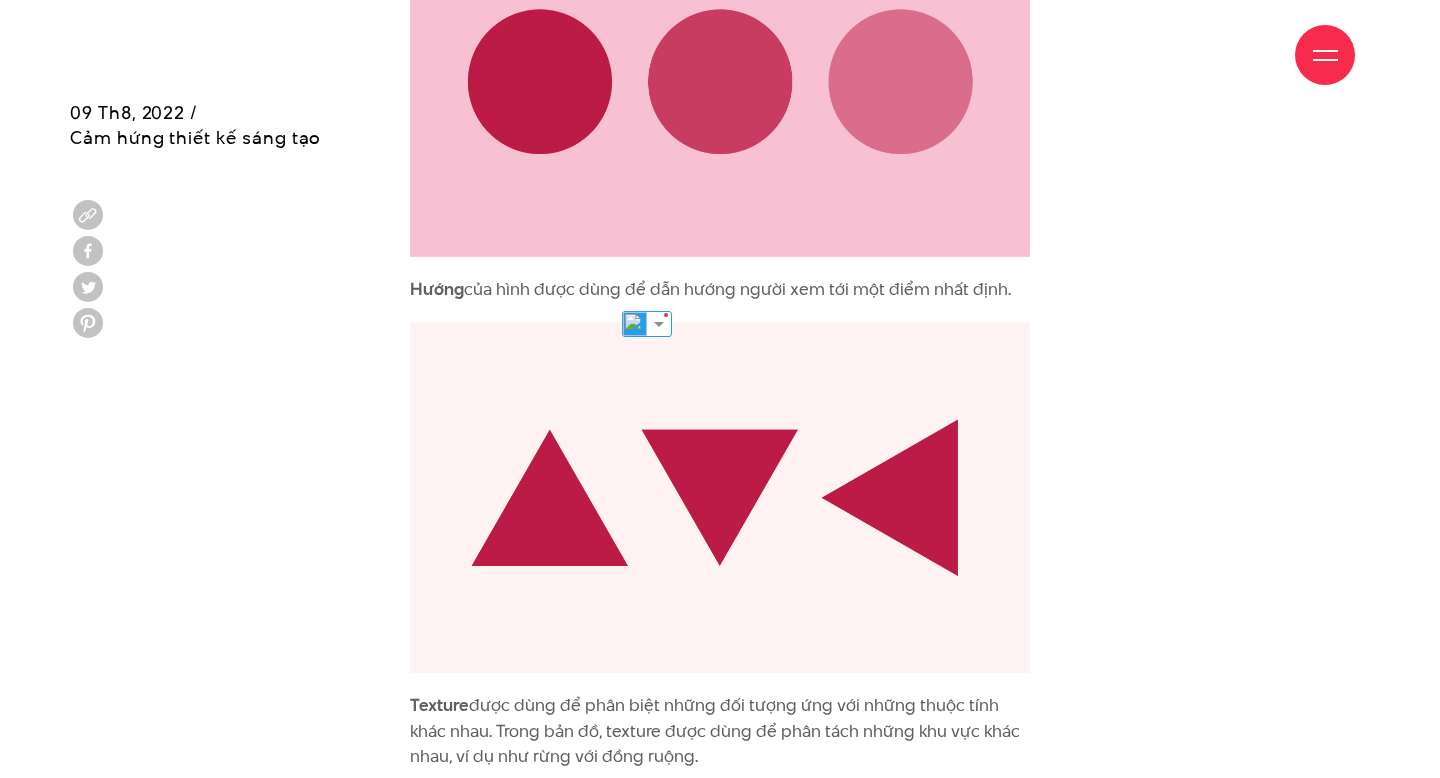 click on "Hướng  của hình được dùng để dẫn hướng người xem tới một điểm nhất định." at bounding box center [720, 290] 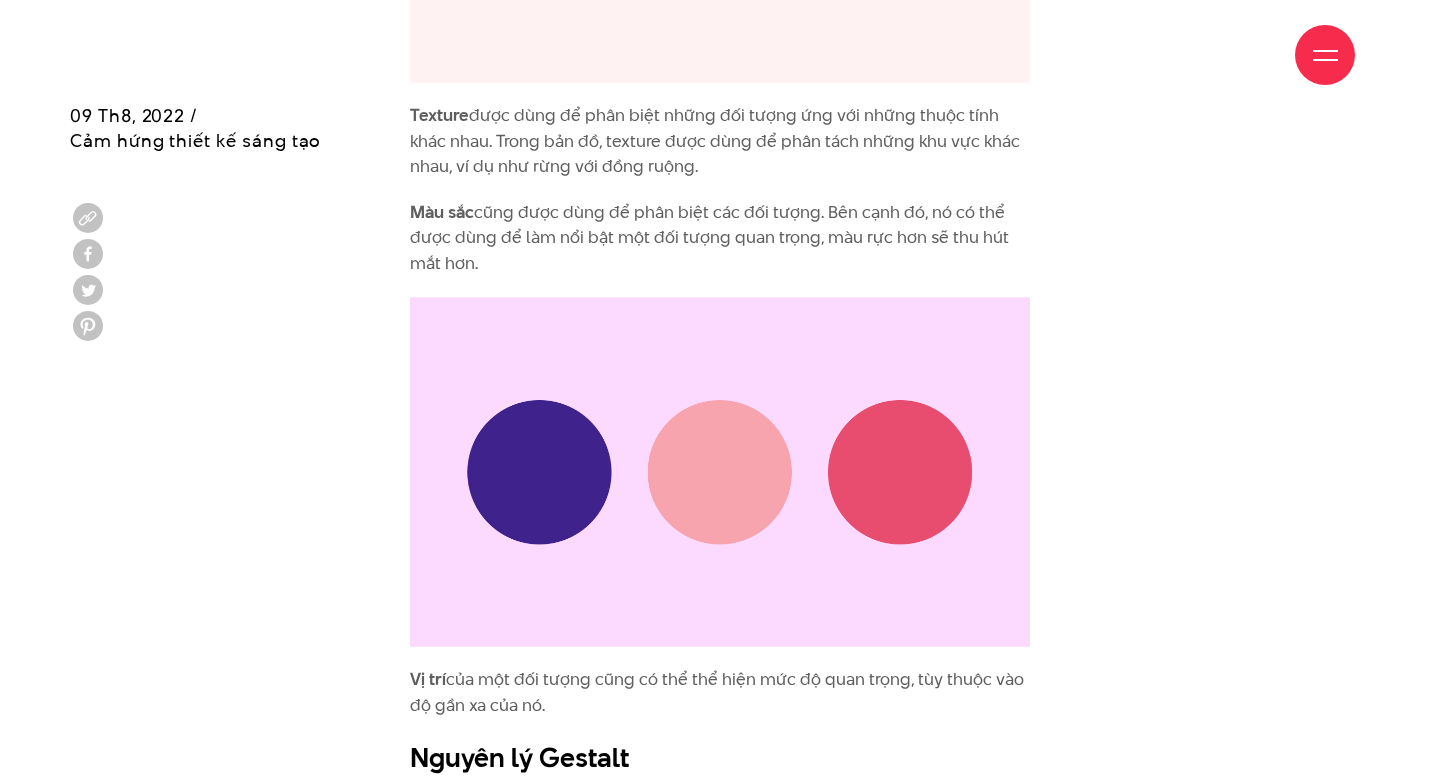 scroll, scrollTop: 4672, scrollLeft: 0, axis: vertical 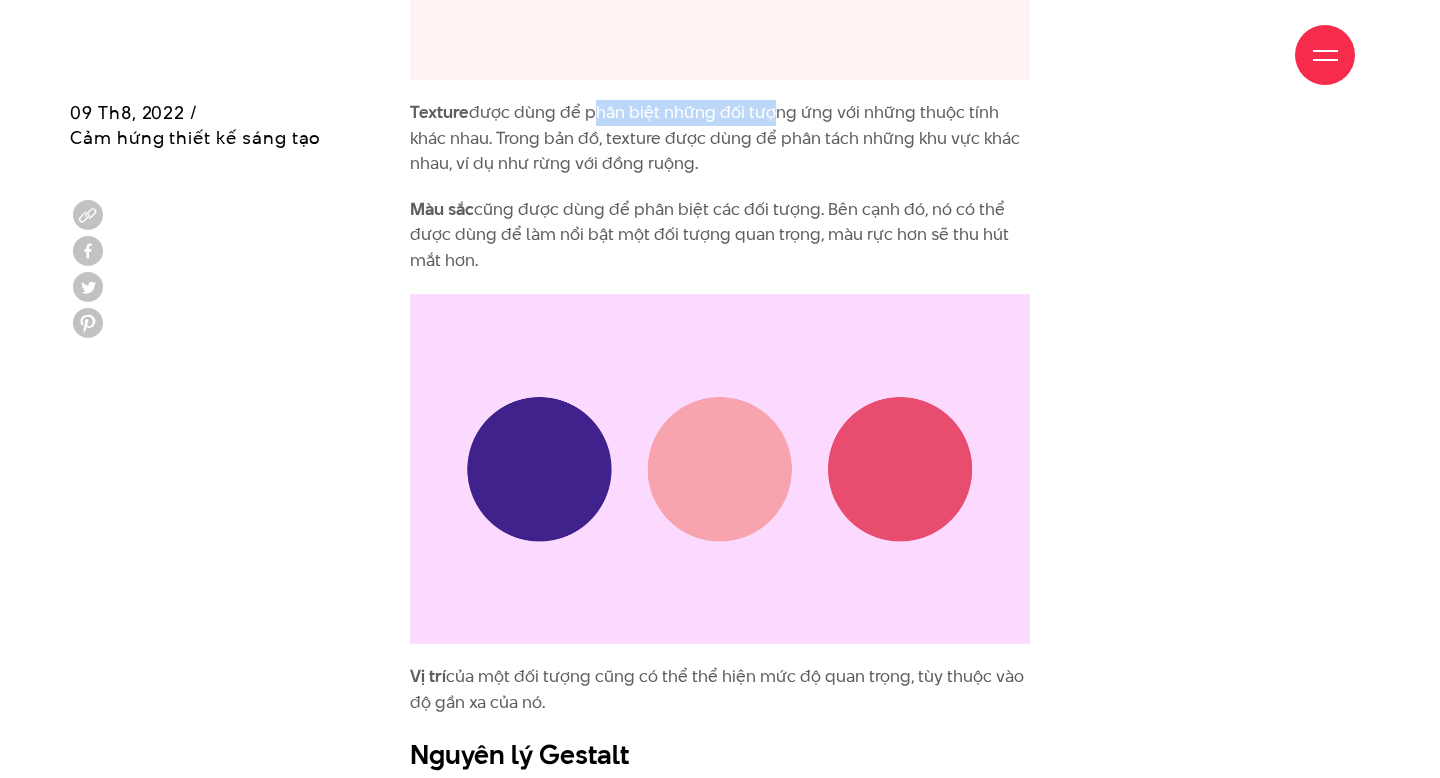 drag, startPoint x: 586, startPoint y: 113, endPoint x: 761, endPoint y: 115, distance: 175.01143 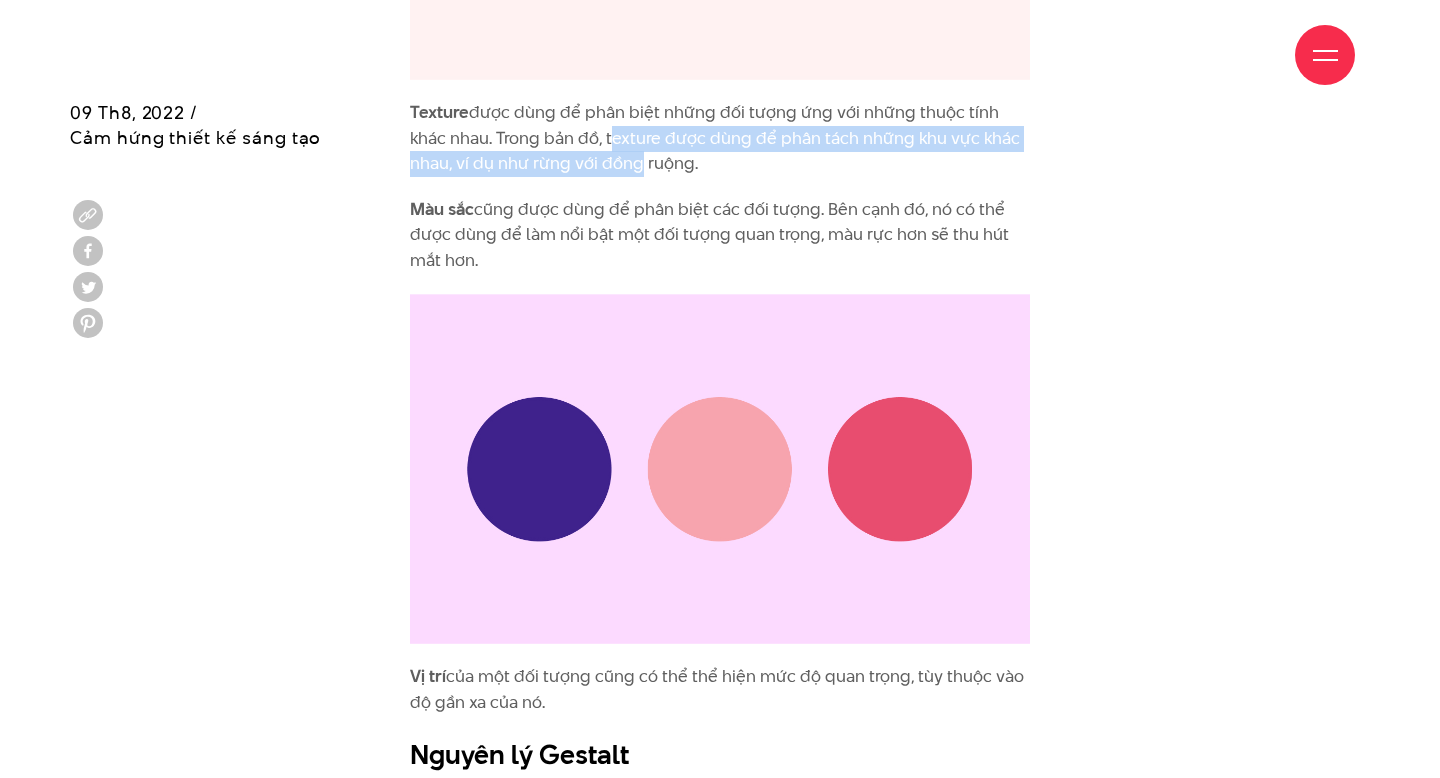 drag, startPoint x: 606, startPoint y: 138, endPoint x: 635, endPoint y: 160, distance: 36.40055 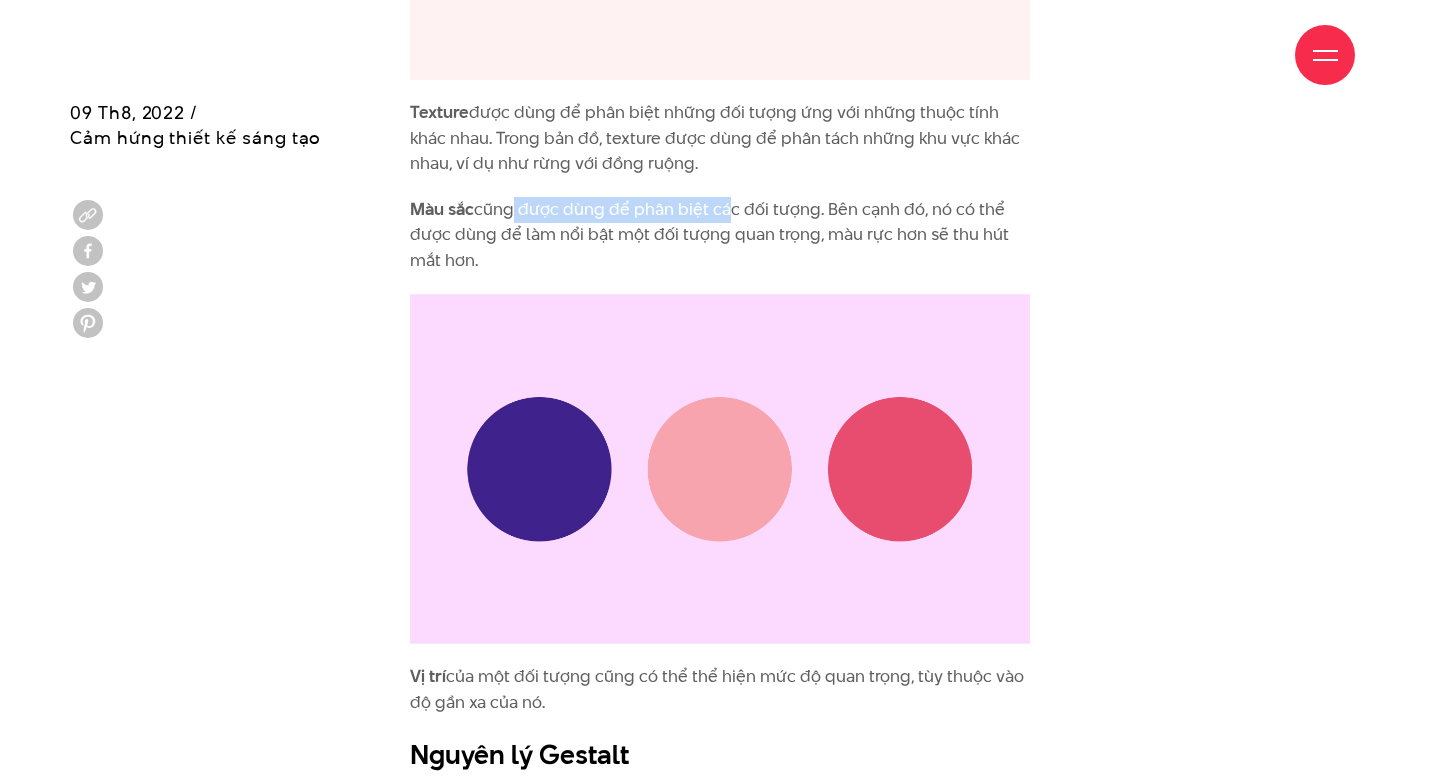 drag, startPoint x: 509, startPoint y: 208, endPoint x: 725, endPoint y: 222, distance: 216.45323 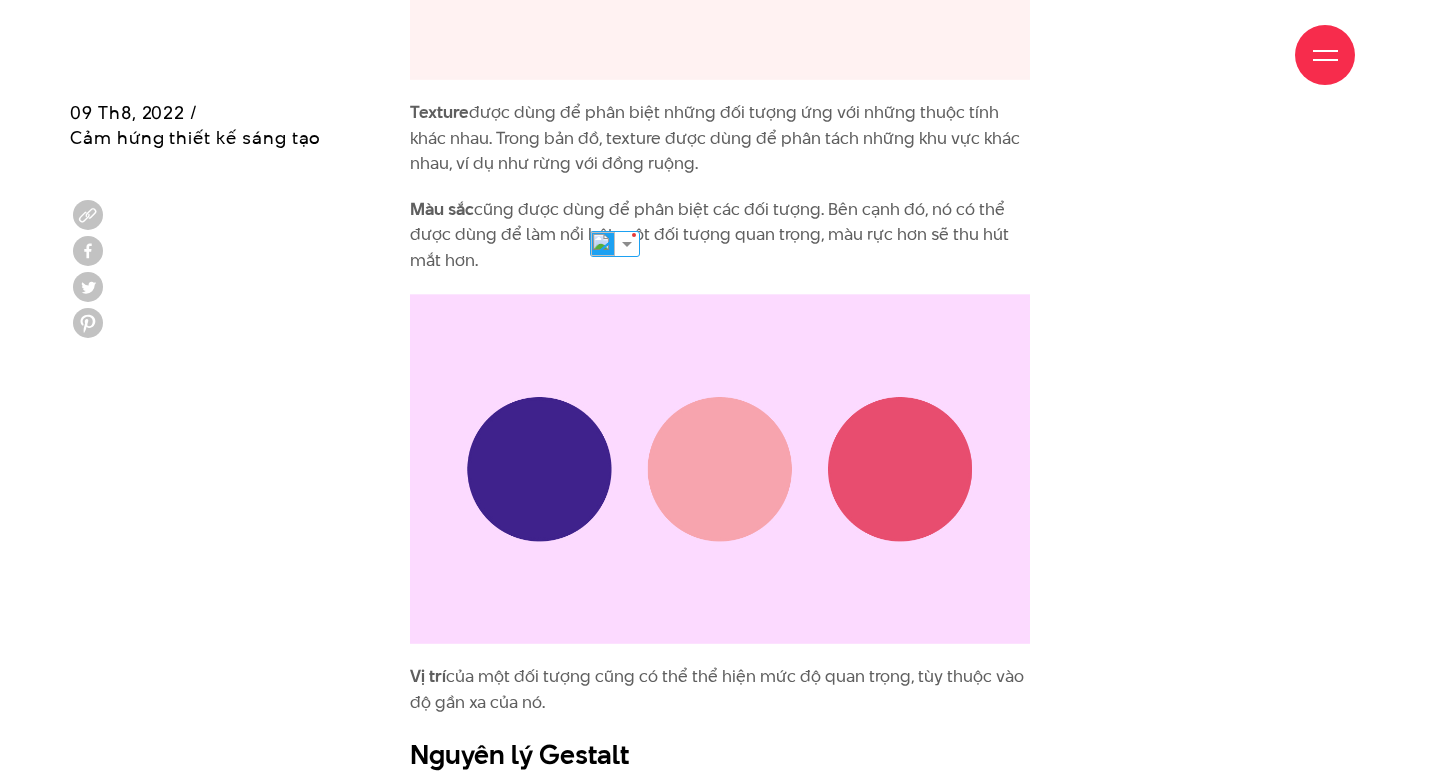 click on "Màu sắc  cũng được dùng để phân biệt các đối tượng. Bên cạnh đó, nó có thể được dùng để làm nổi bật một đối tượng quan trọng, màu rực hơn sẽ thu hút mắt hơn." at bounding box center [720, 235] 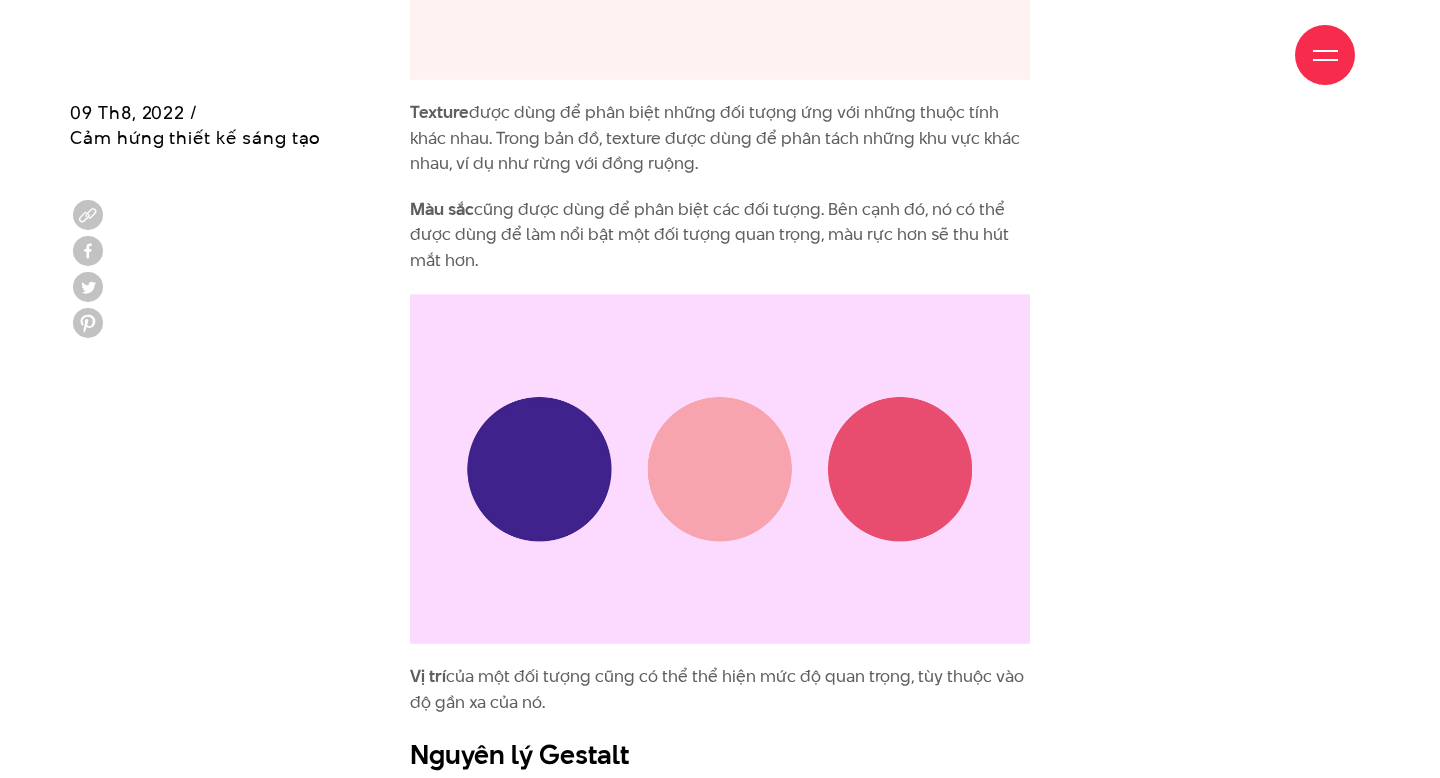 click on "Màu sắc  cũng được dùng để phân biệt các đối tượng. Bên cạnh đó, nó có thể được dùng để làm nổi bật một đối tượng quan trọng, màu rực hơn sẽ thu hút mắt hơn." at bounding box center (720, 235) 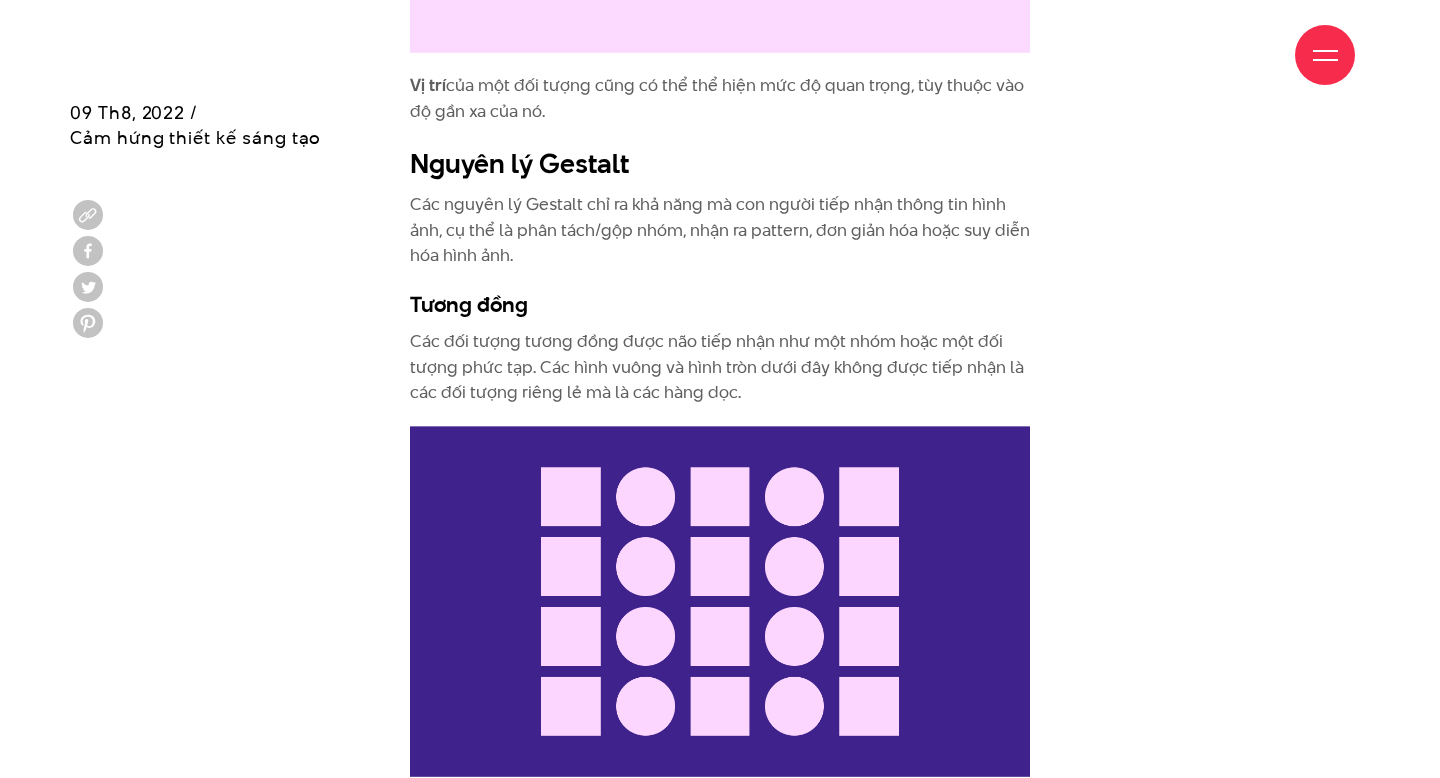 scroll, scrollTop: 5264, scrollLeft: 0, axis: vertical 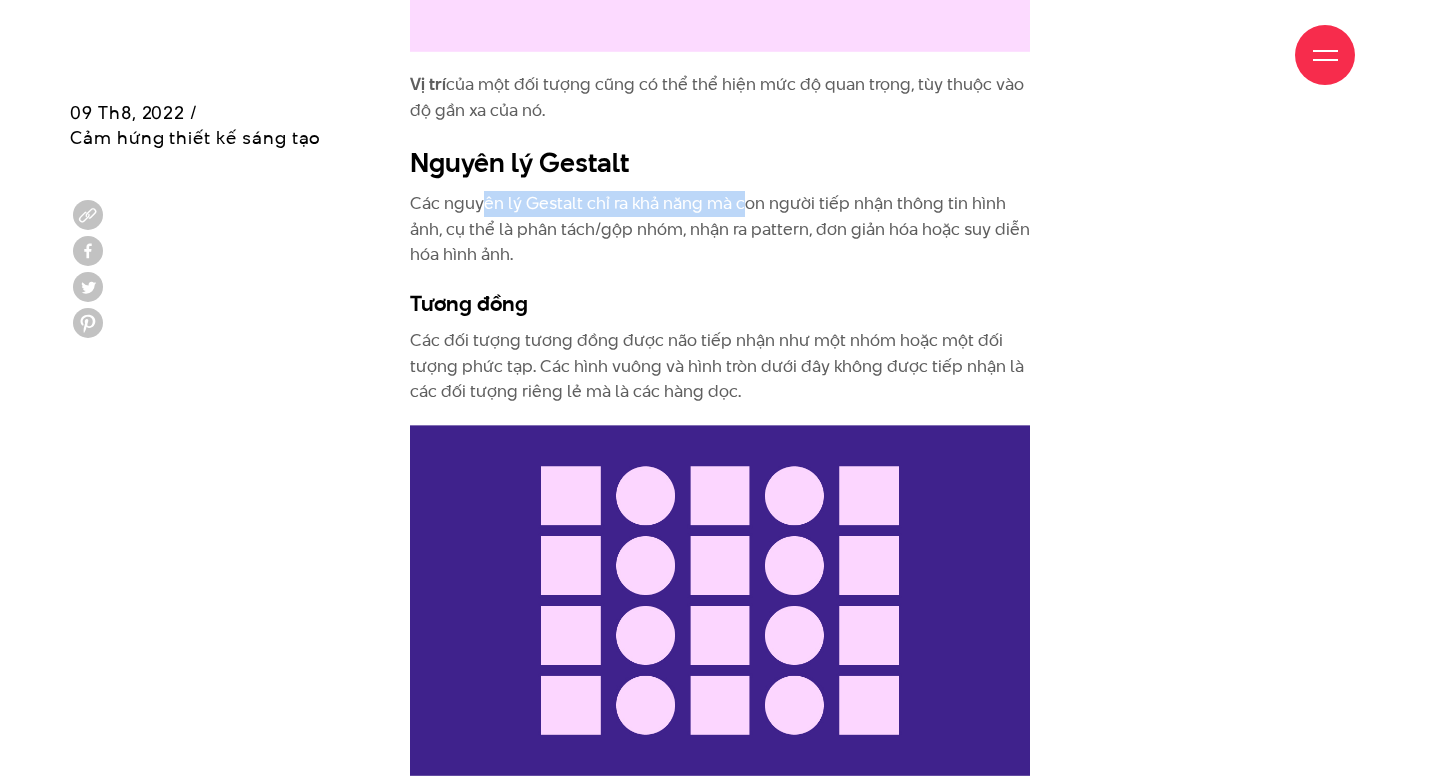 drag, startPoint x: 485, startPoint y: 198, endPoint x: 765, endPoint y: 192, distance: 280.06427 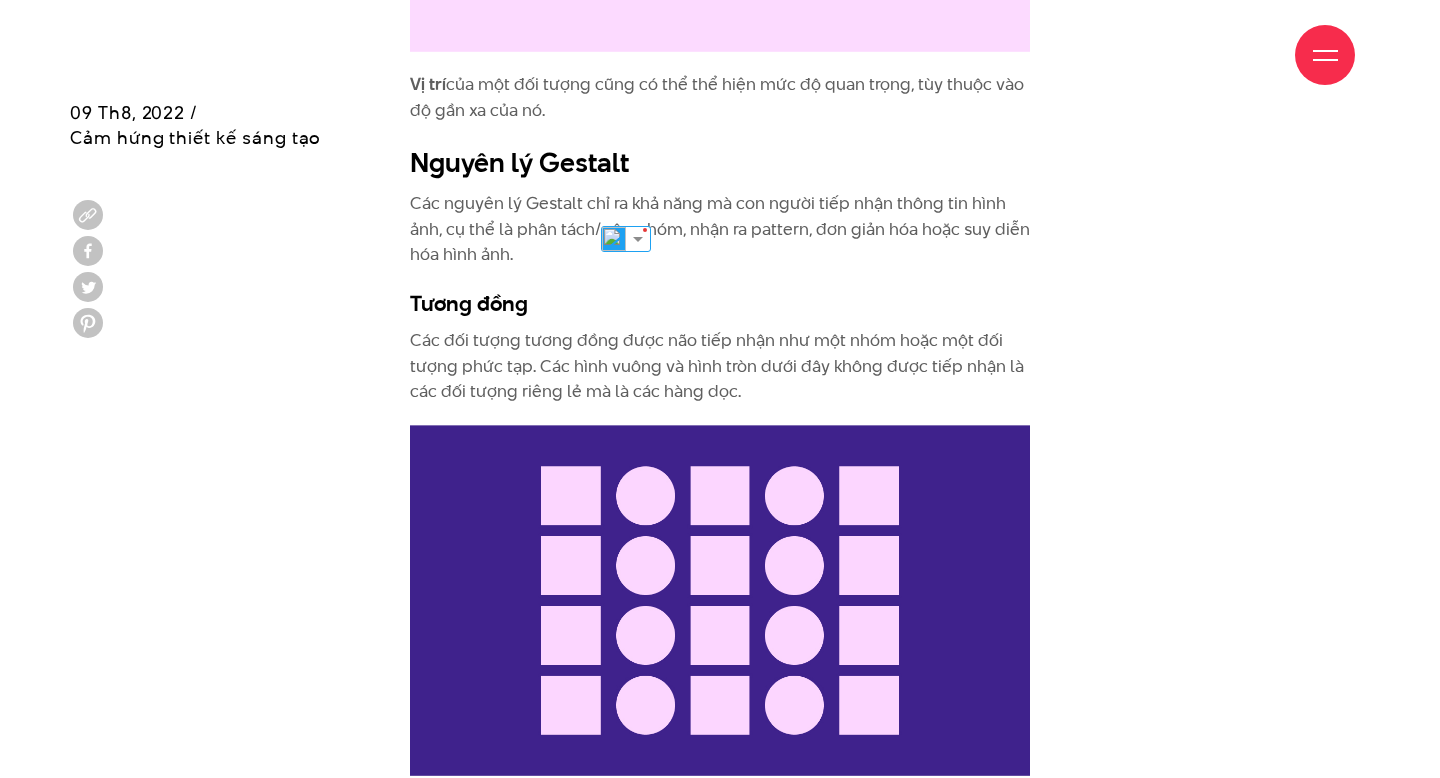 click on "Các nguyên lý Gestalt chỉ ra khả năng mà con người tiếp nhận thông tin hình ảnh, cụ thể là phân tách/gộp nhóm, nhận ra pattern, đơn giản hóa hoặc suy diễn hóa hình ảnh." at bounding box center (720, 229) 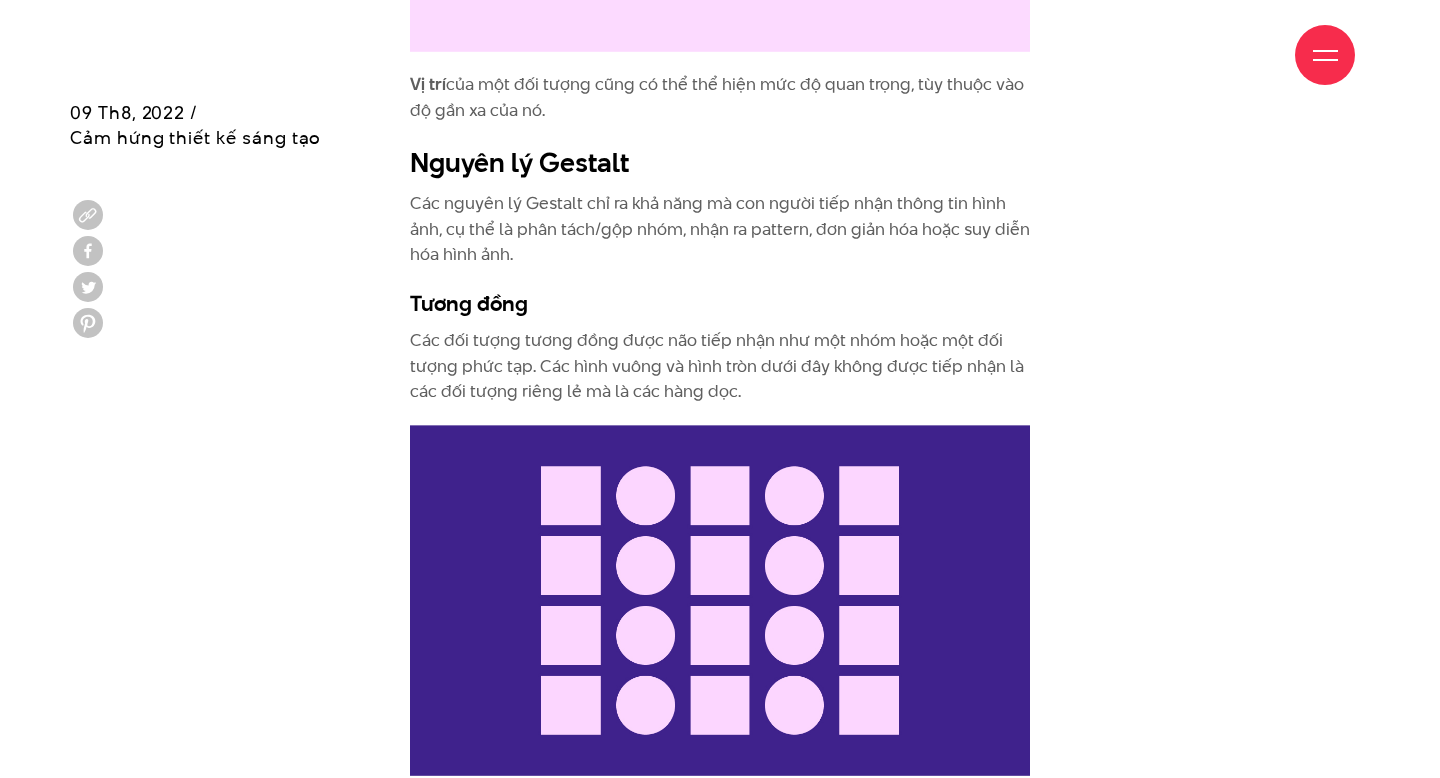 click on "Các nguyên lý Gestalt chỉ ra khả năng mà con người tiếp nhận thông tin hình ảnh, cụ thể là phân tách/gộp nhóm, nhận ra pattern, đơn giản hóa hoặc suy diễn hóa hình ảnh." at bounding box center [720, 229] 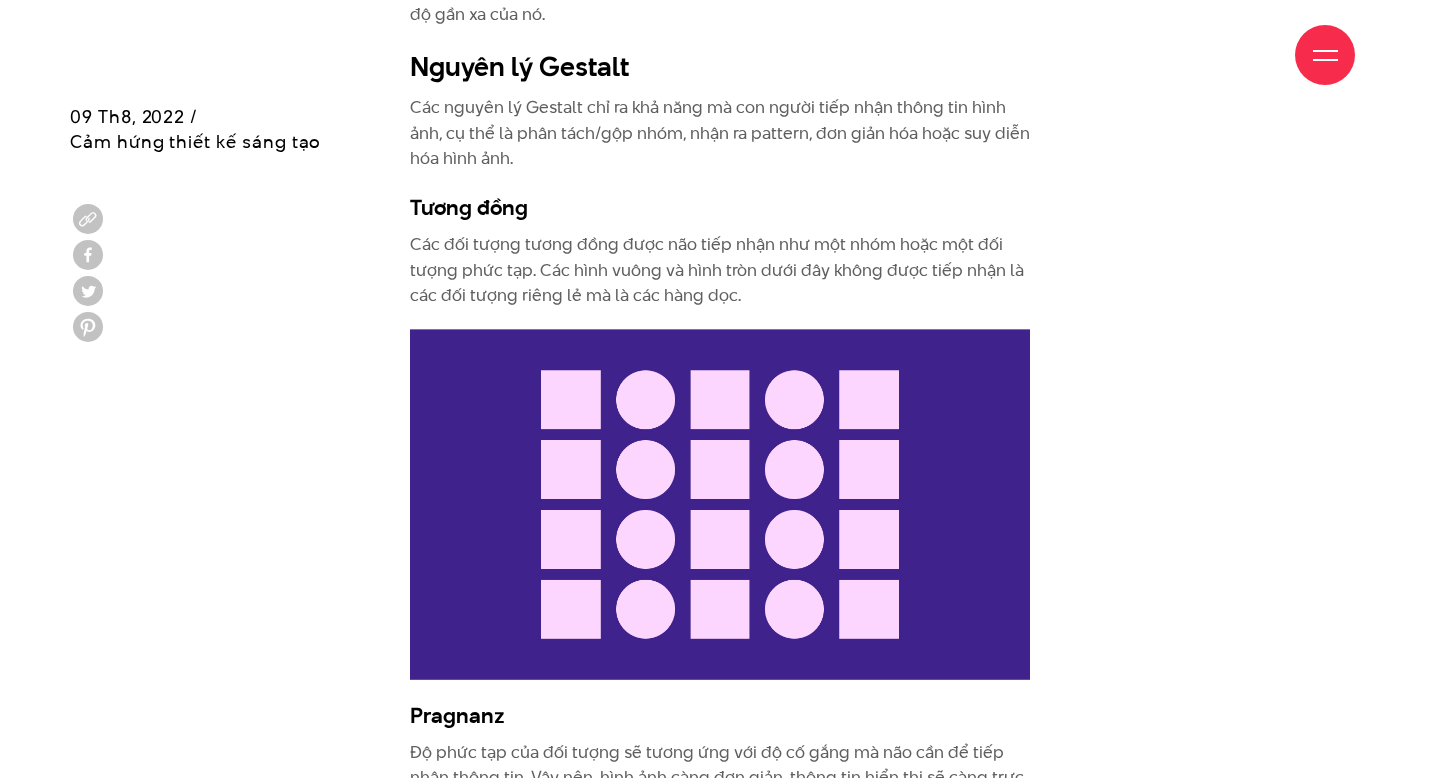 scroll, scrollTop: 5364, scrollLeft: 0, axis: vertical 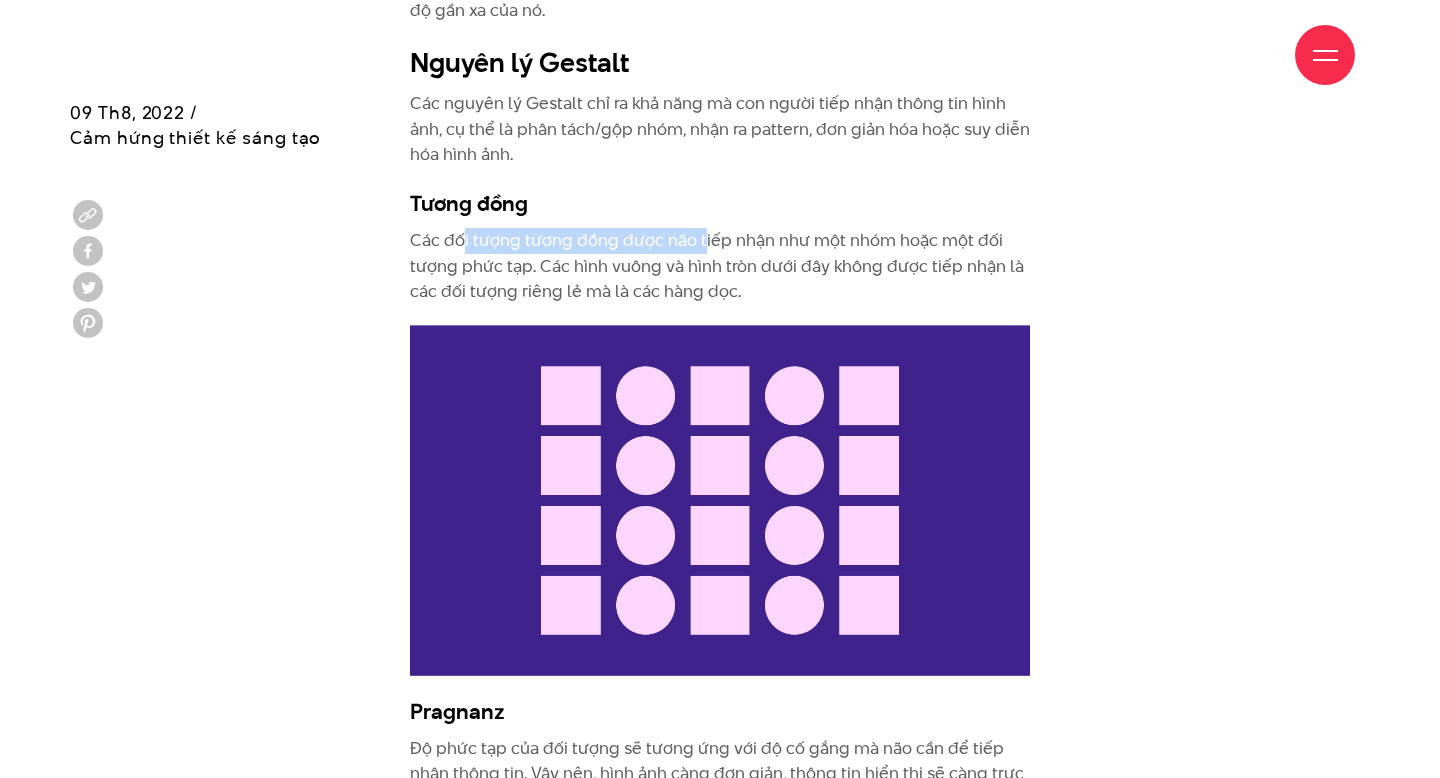 drag, startPoint x: 460, startPoint y: 234, endPoint x: 706, endPoint y: 228, distance: 246.07317 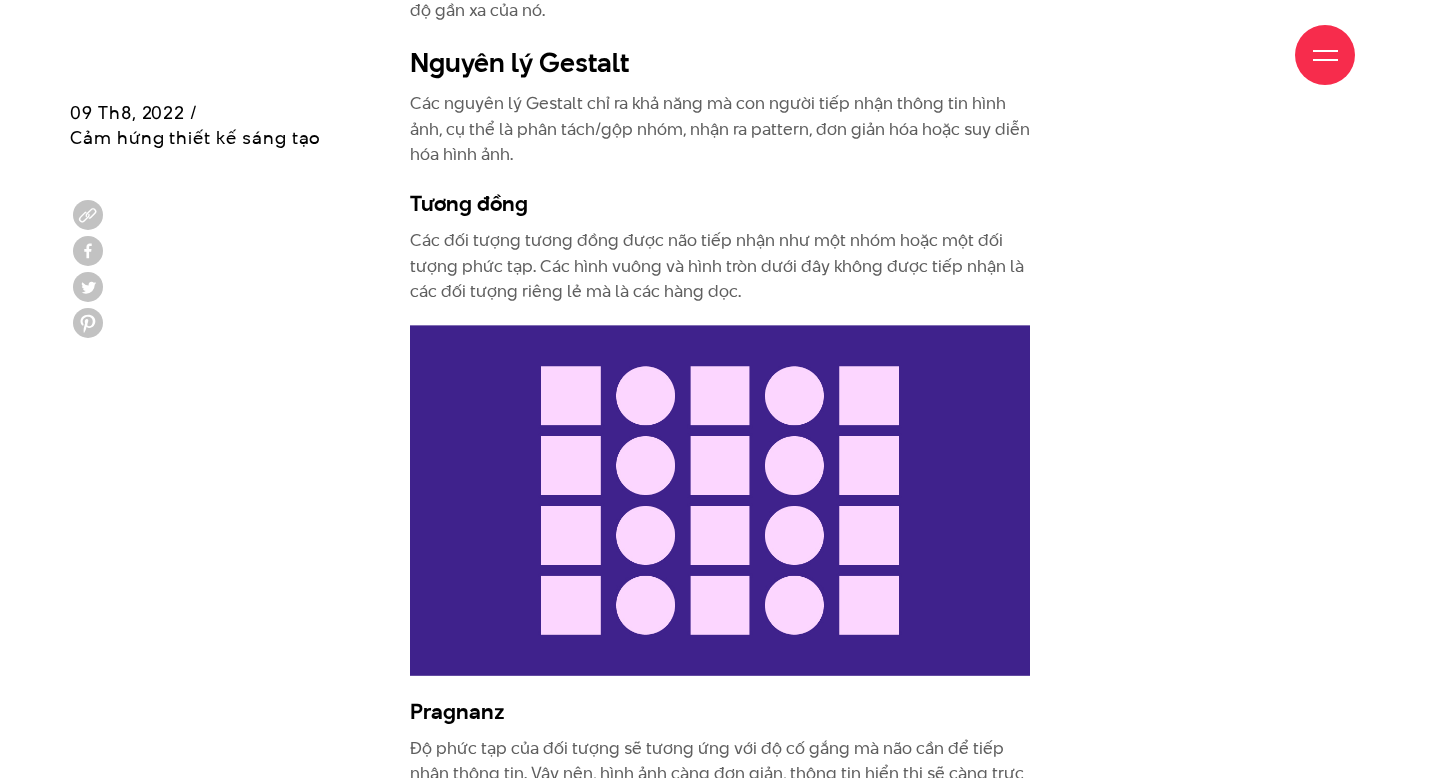click on "Các đối tượng tương đồng được não tiếp nhận như một nhóm hoặc một đối tượng phức tạp. Các hình vuông và hình tròn dưới đây không được tiếp nhận là các đối tượng riêng lẻ mà là các hàng dọc." at bounding box center [720, 266] 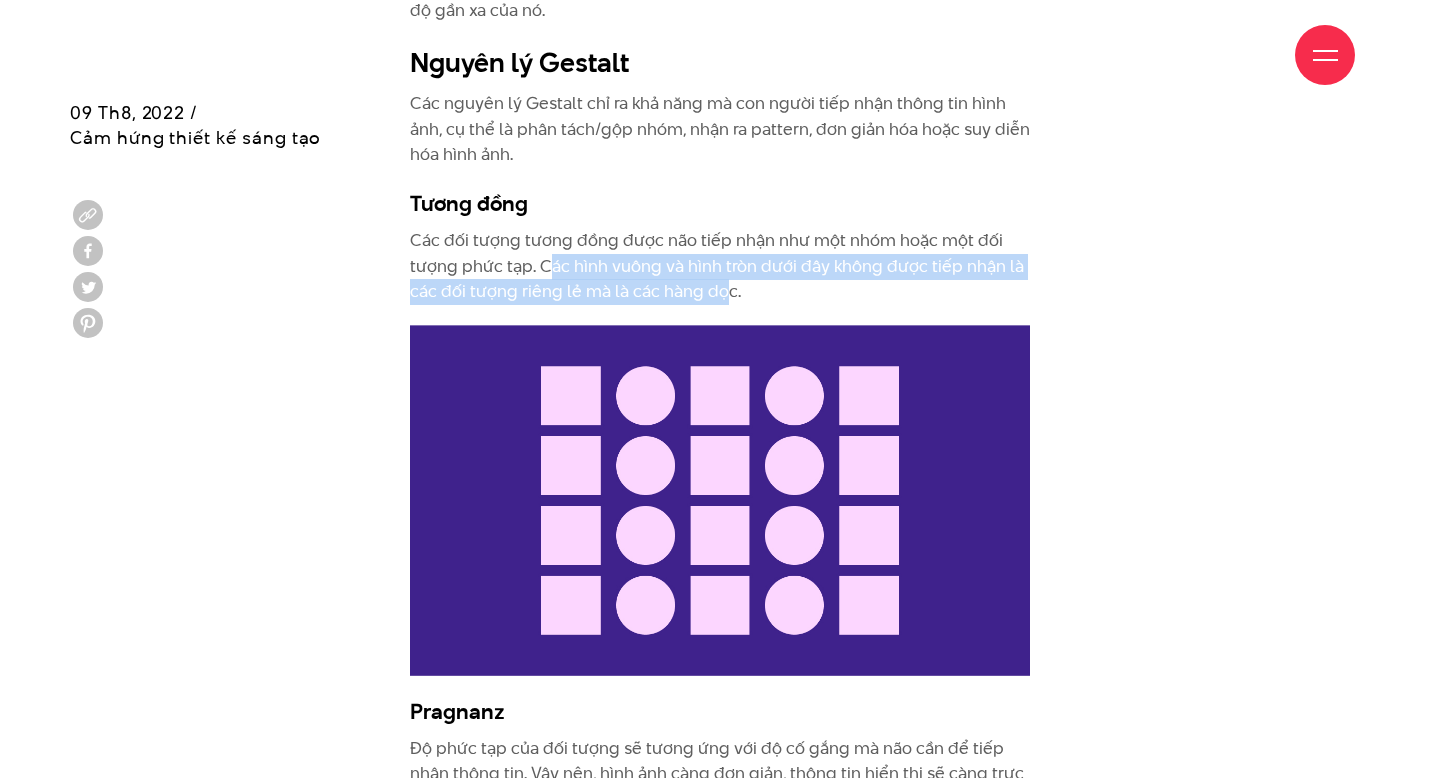 drag, startPoint x: 547, startPoint y: 265, endPoint x: 731, endPoint y: 287, distance: 185.31055 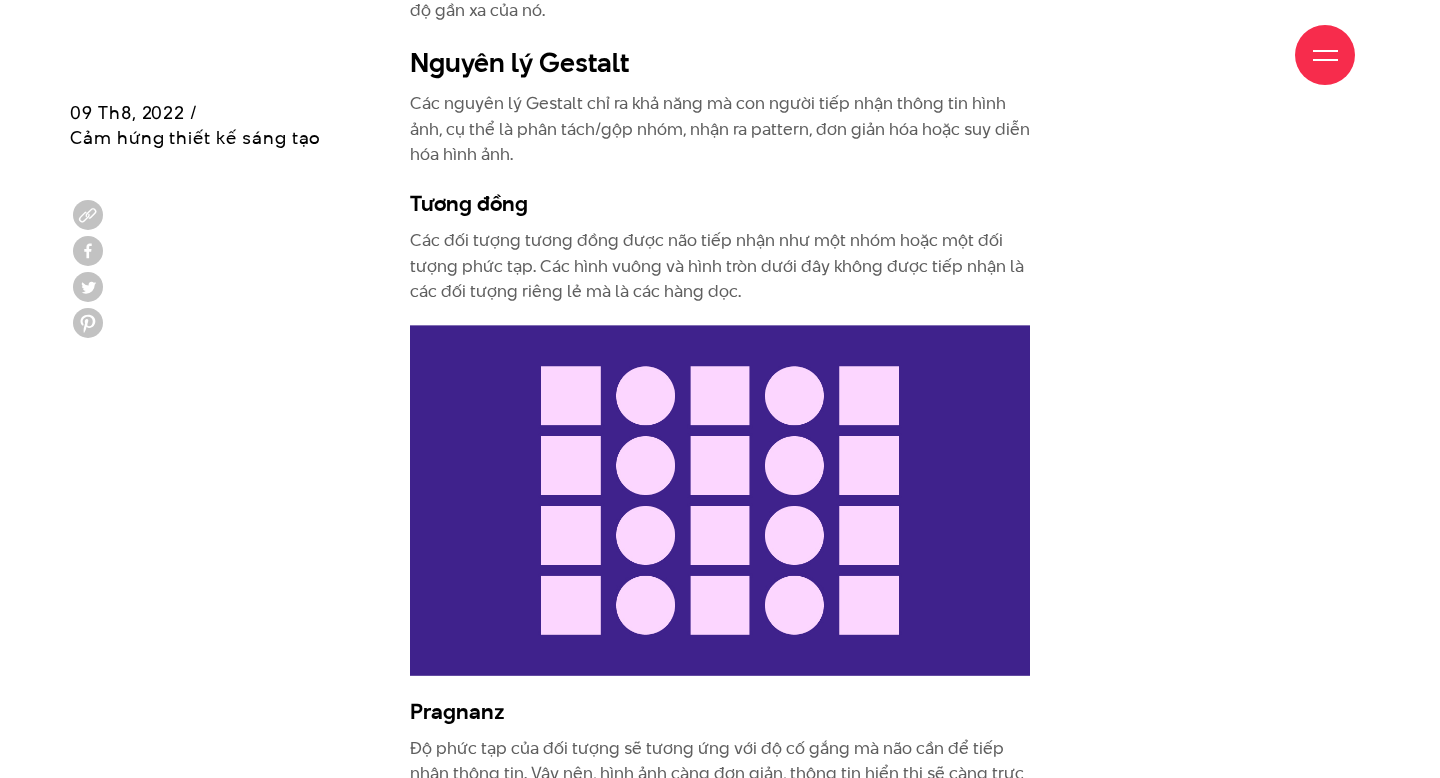 click on "Các đối tượng tương đồng được não tiếp nhận như một nhóm hoặc một đối tượng phức tạp. Các hình vuông và hình tròn dưới đây không được tiếp nhận là các đối tượng riêng lẻ mà là các hàng dọc." at bounding box center [720, 266] 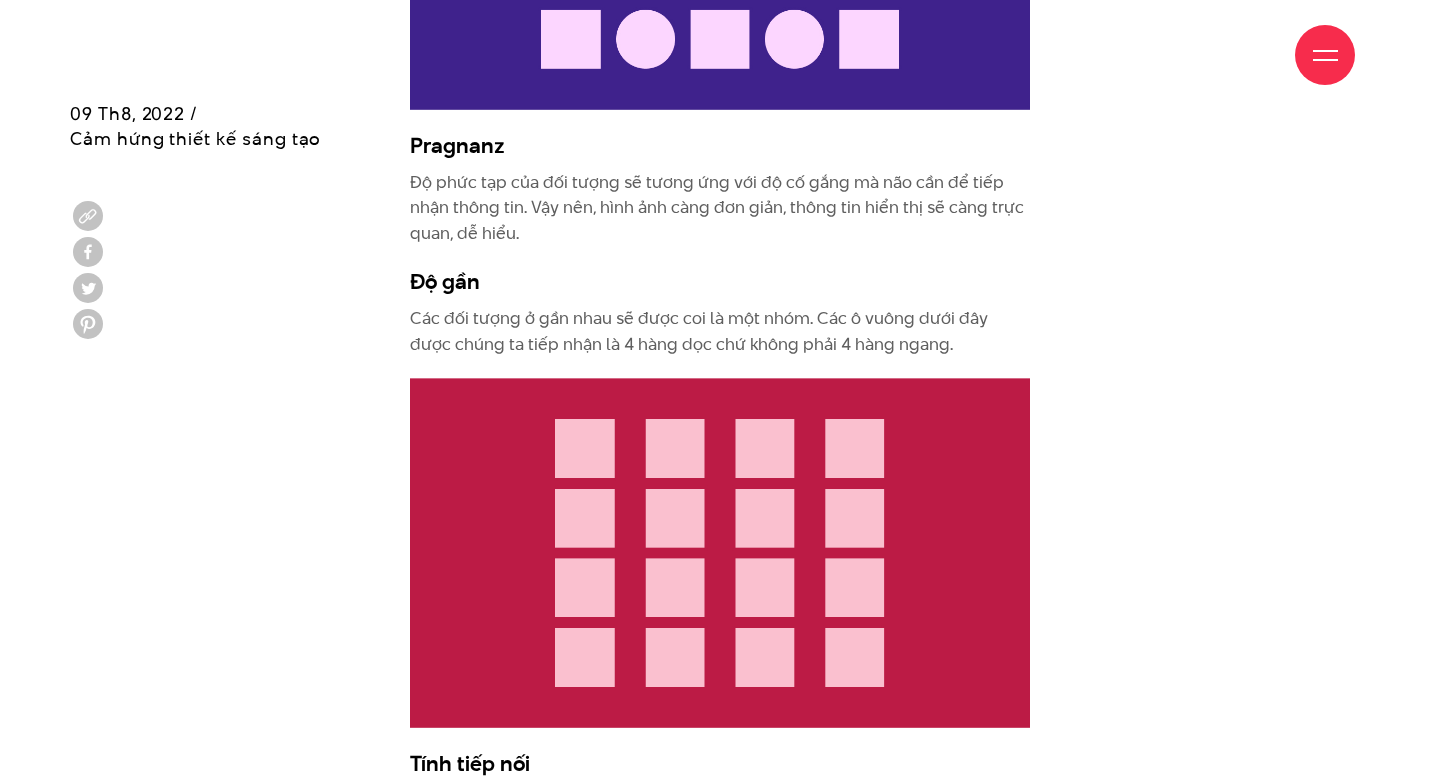 scroll, scrollTop: 5931, scrollLeft: 0, axis: vertical 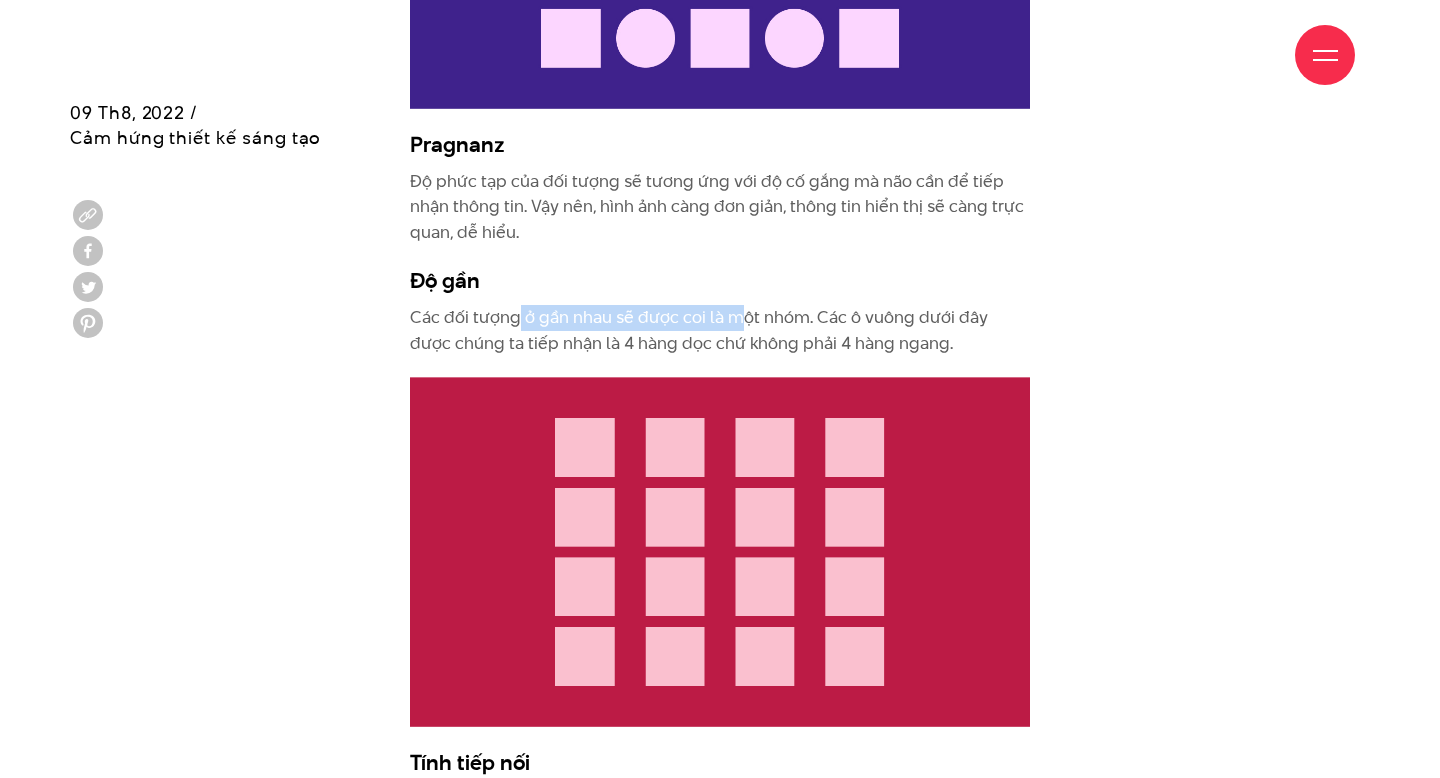 drag, startPoint x: 514, startPoint y: 324, endPoint x: 746, endPoint y: 328, distance: 232.03448 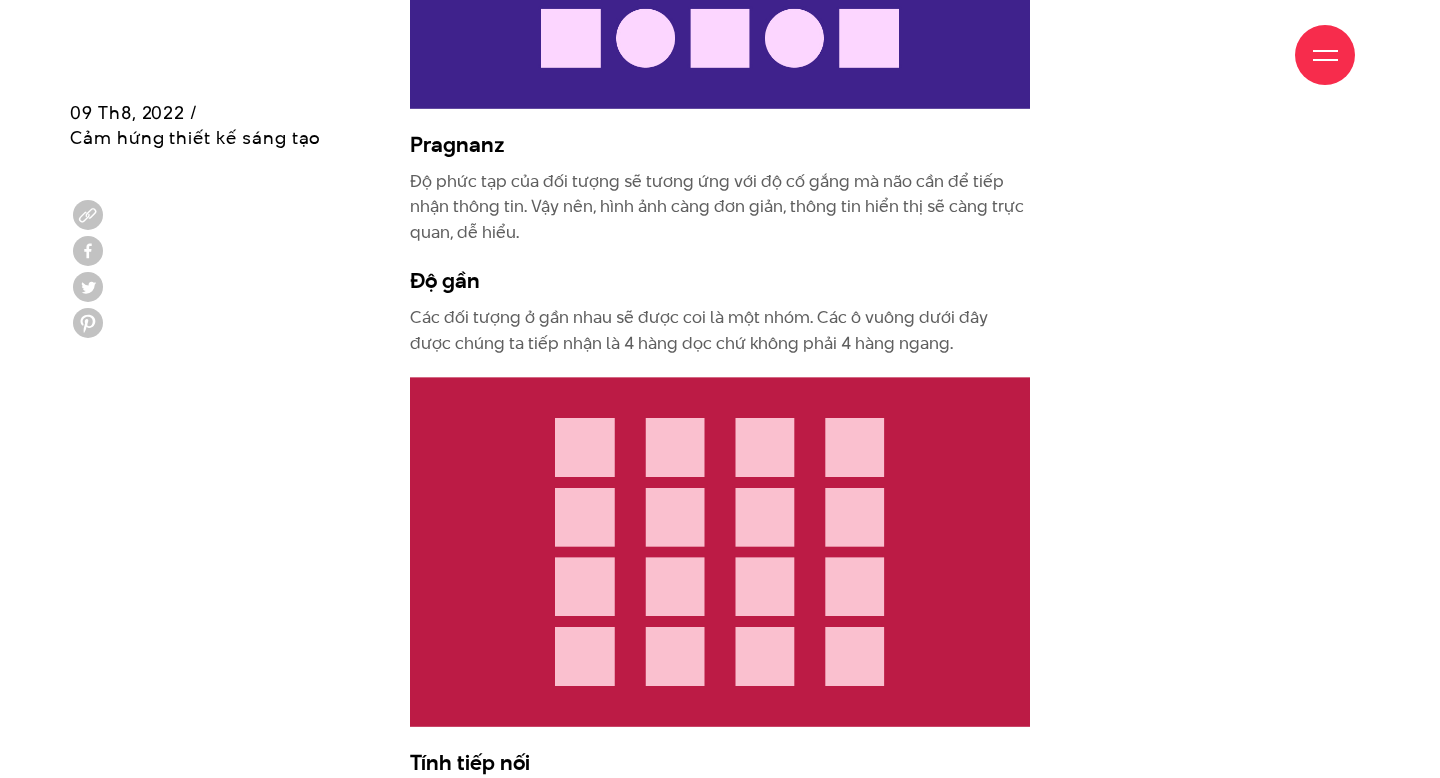 click on "Các đối tượng ở gần nhau sẽ được coi là một nhóm. Các ô vuông dưới đây được chúng ta tiếp nhận là 4 hàng dọc chứ không phải 4 hàng ngang." at bounding box center (720, 330) 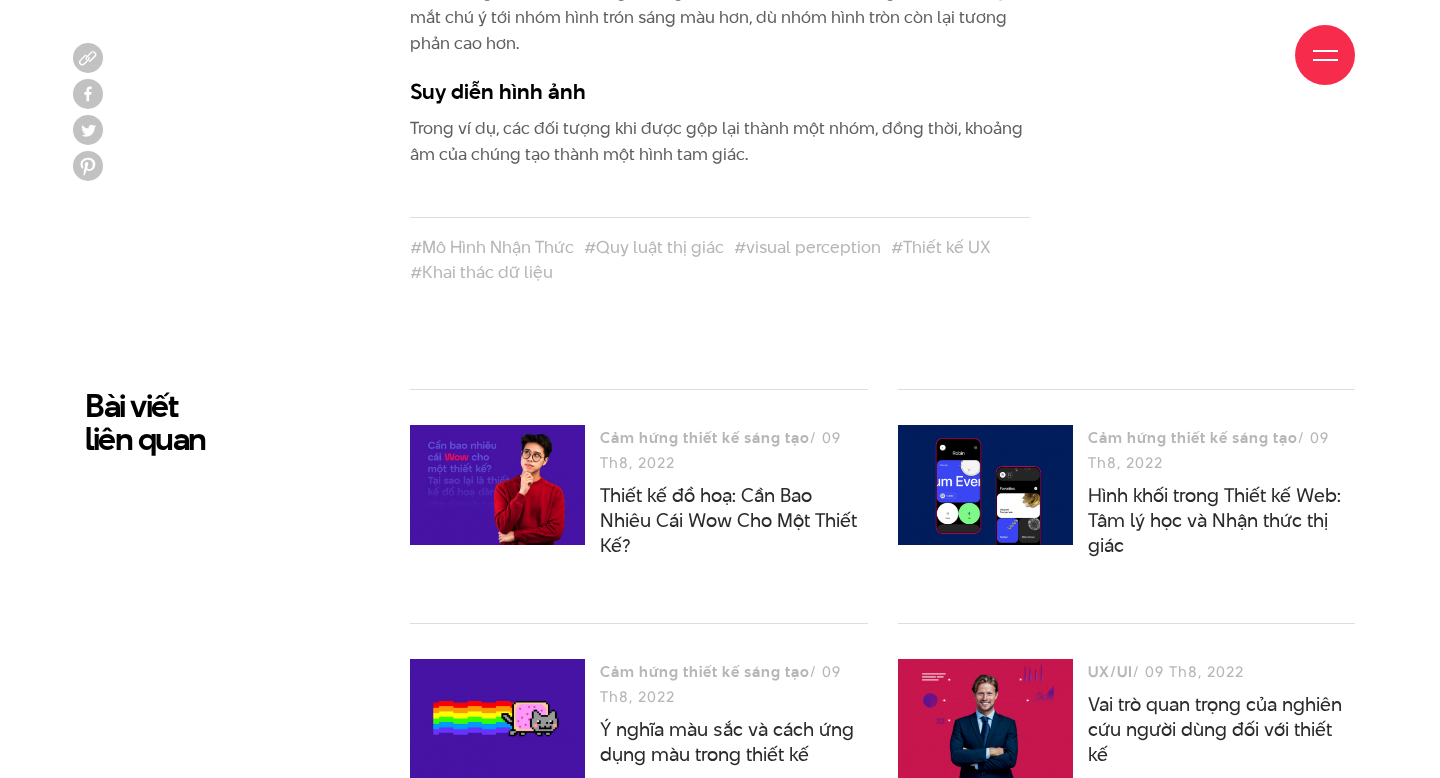 scroll, scrollTop: 6745, scrollLeft: 0, axis: vertical 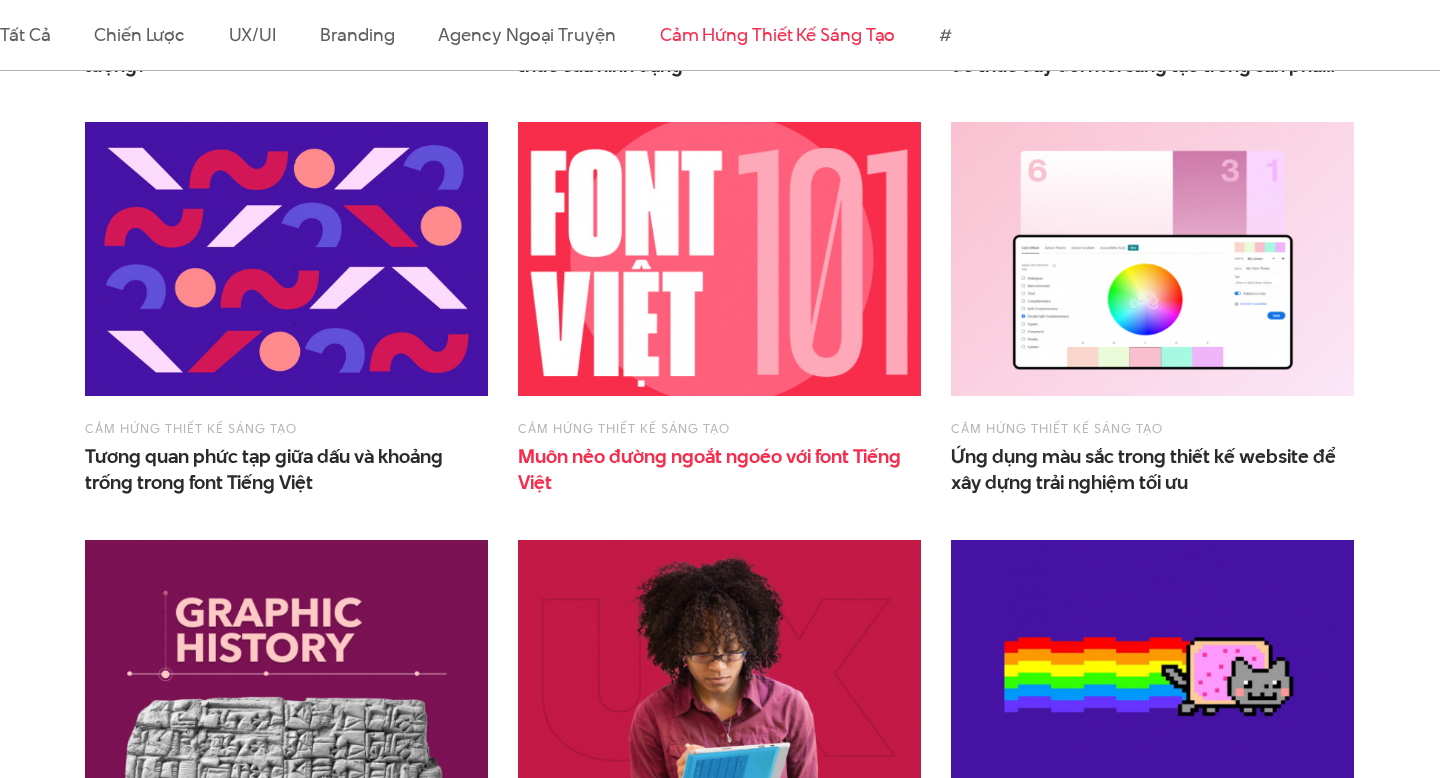 click on "Muôn nẻo đường ngoắt ngoéo với font Tiếng  Việt" at bounding box center [718, 469] 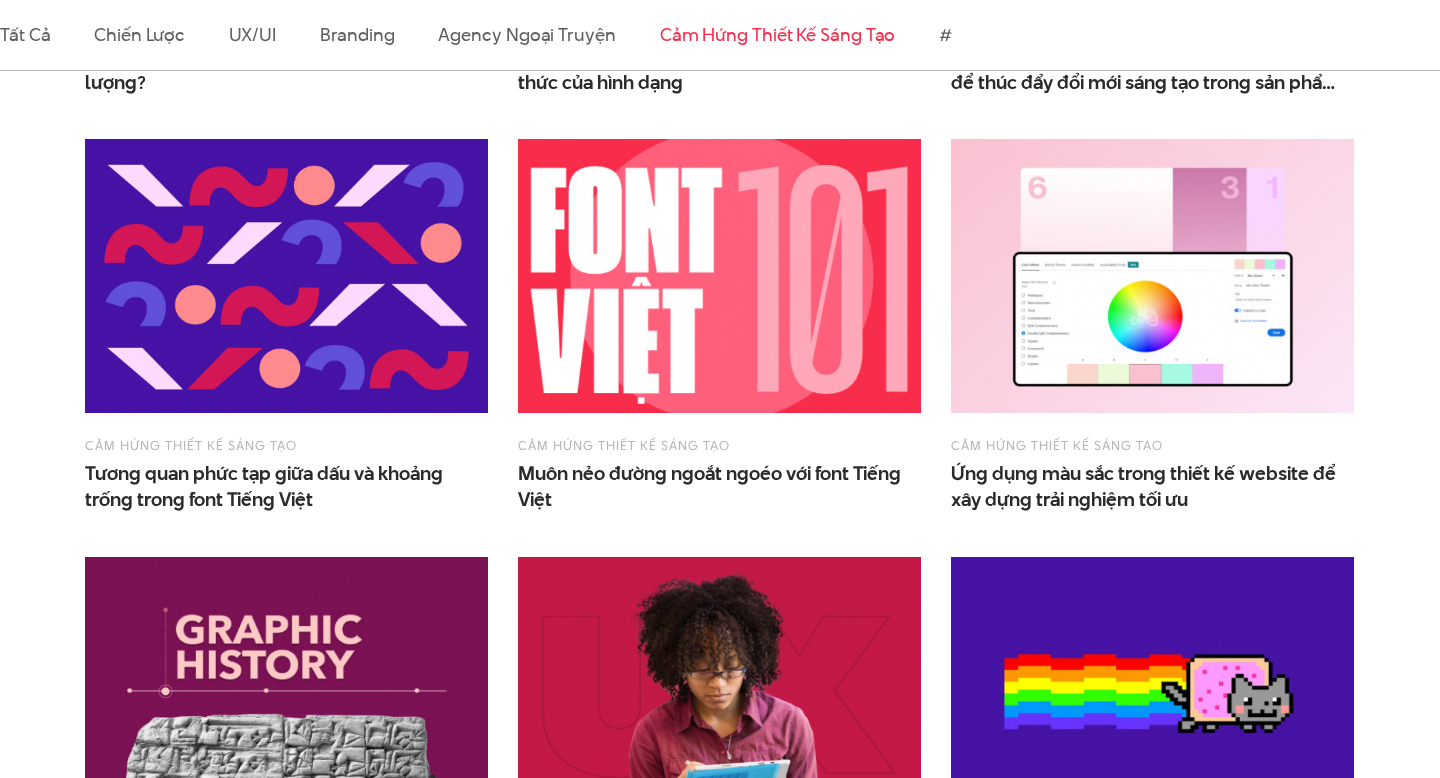 scroll, scrollTop: 1146, scrollLeft: 0, axis: vertical 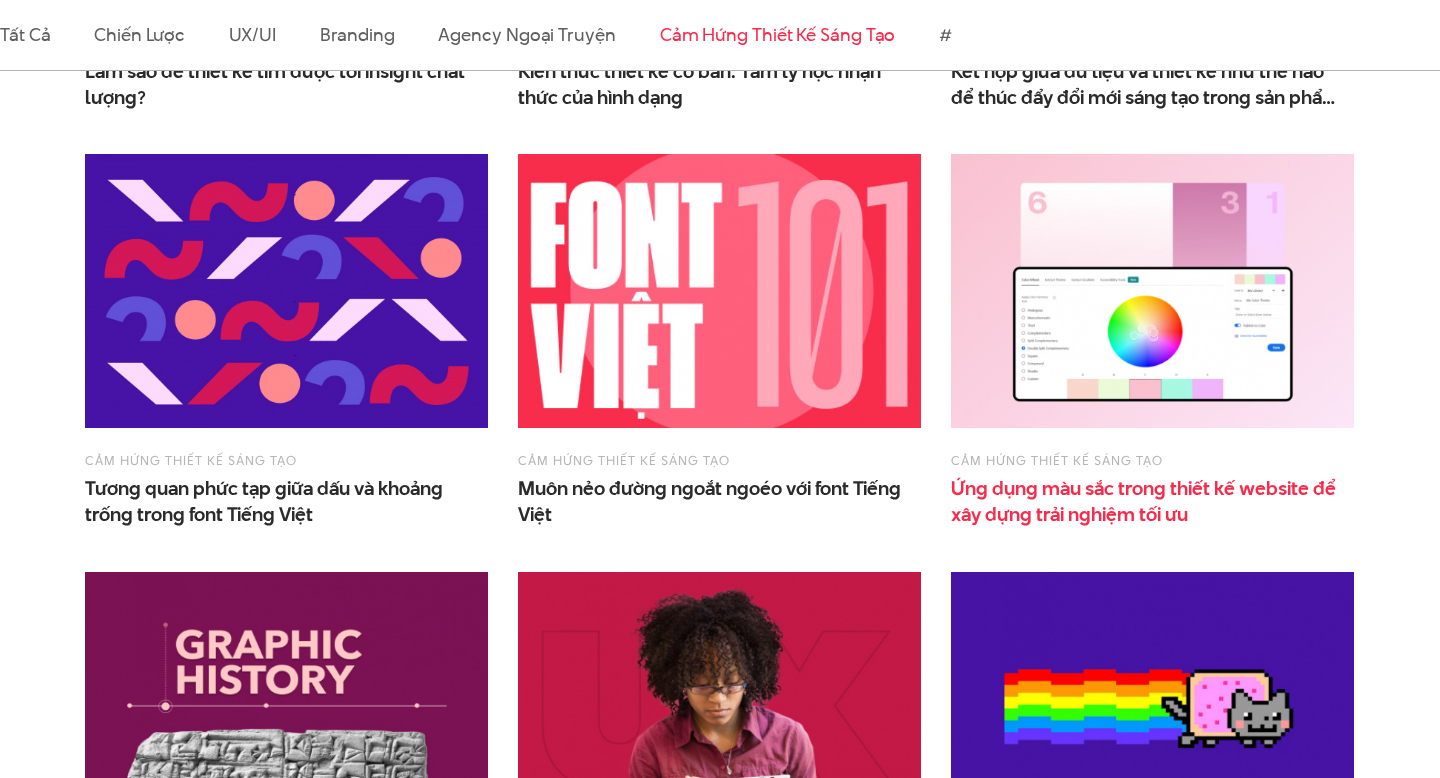 click on "xây dựng trải nghiệm tối ưu" at bounding box center [1069, 514] 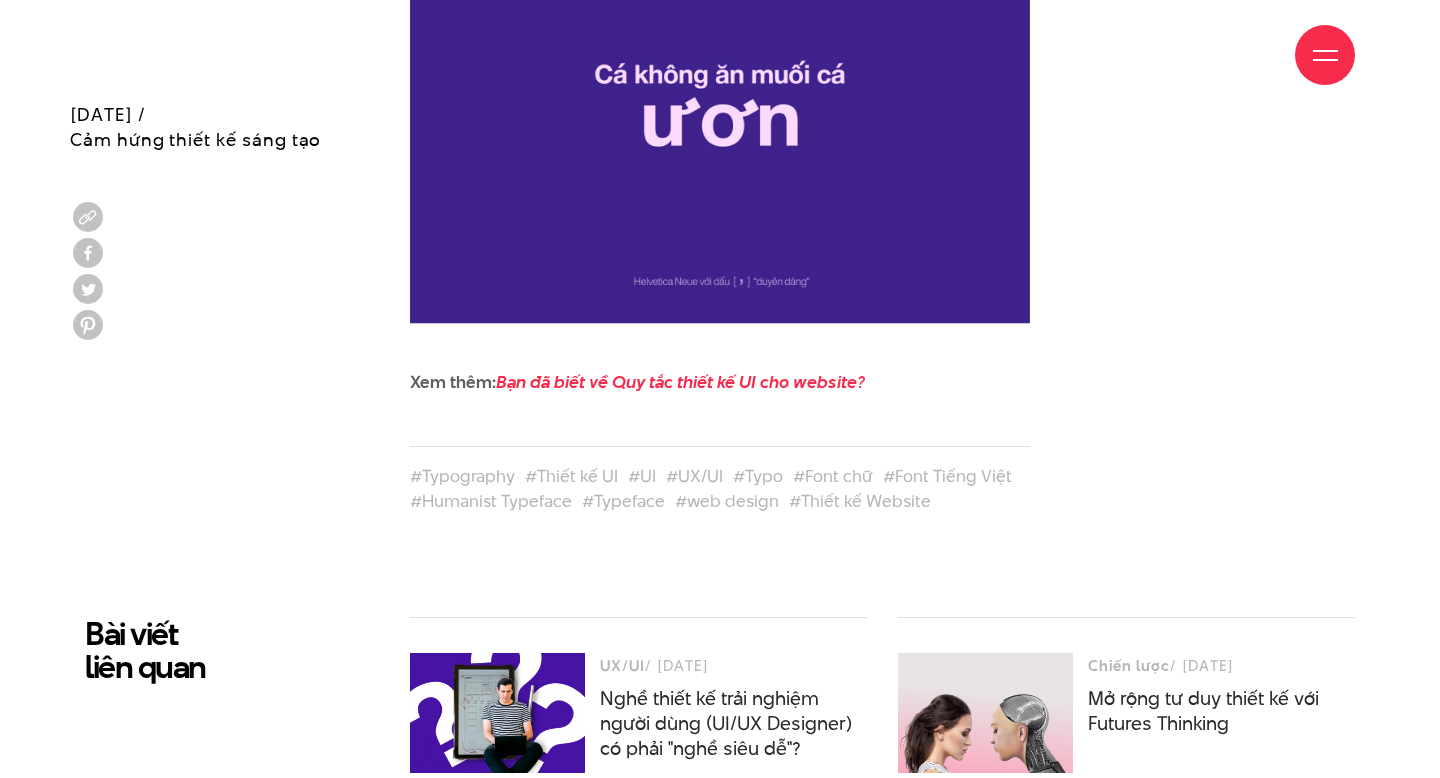 scroll, scrollTop: 8423, scrollLeft: 0, axis: vertical 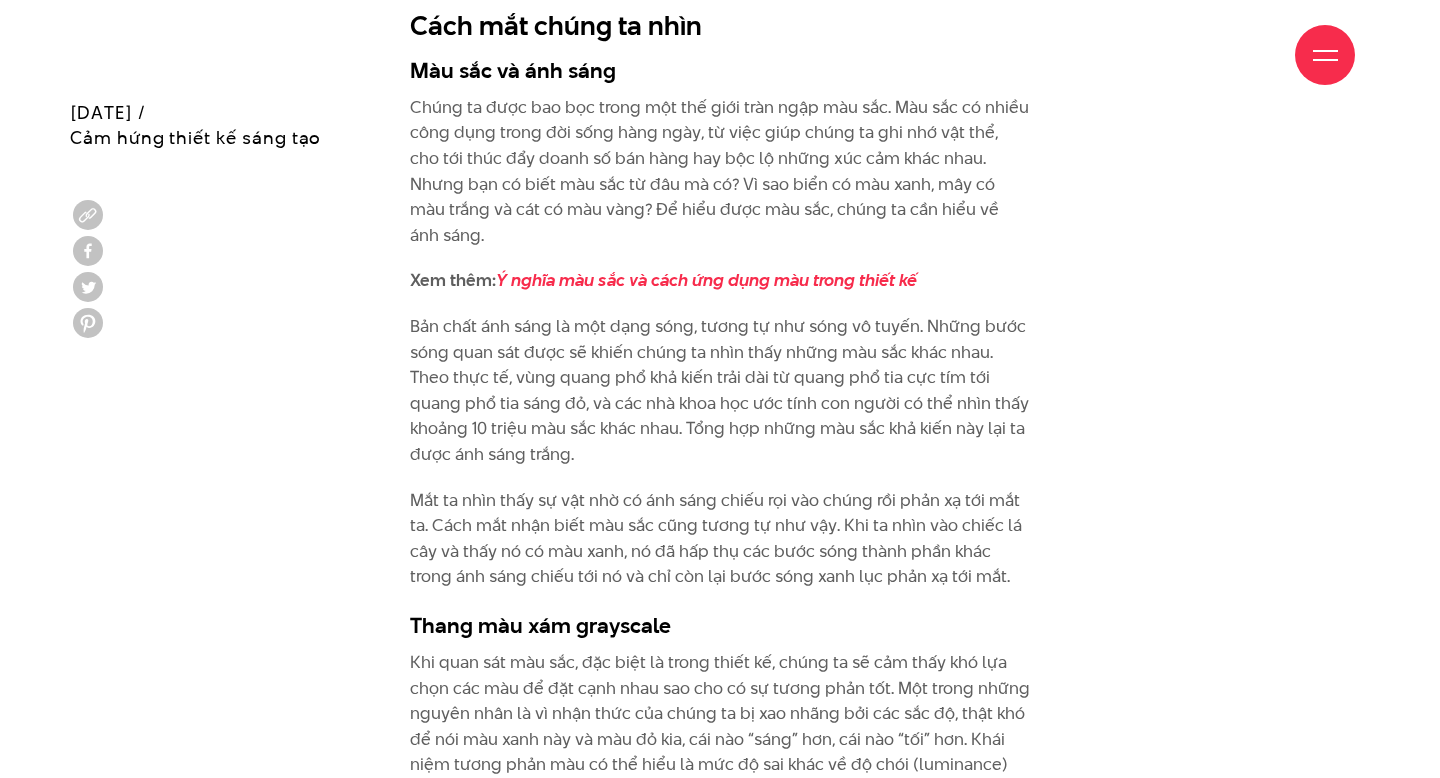 drag, startPoint x: 574, startPoint y: 105, endPoint x: 604, endPoint y: 108, distance: 30.149628 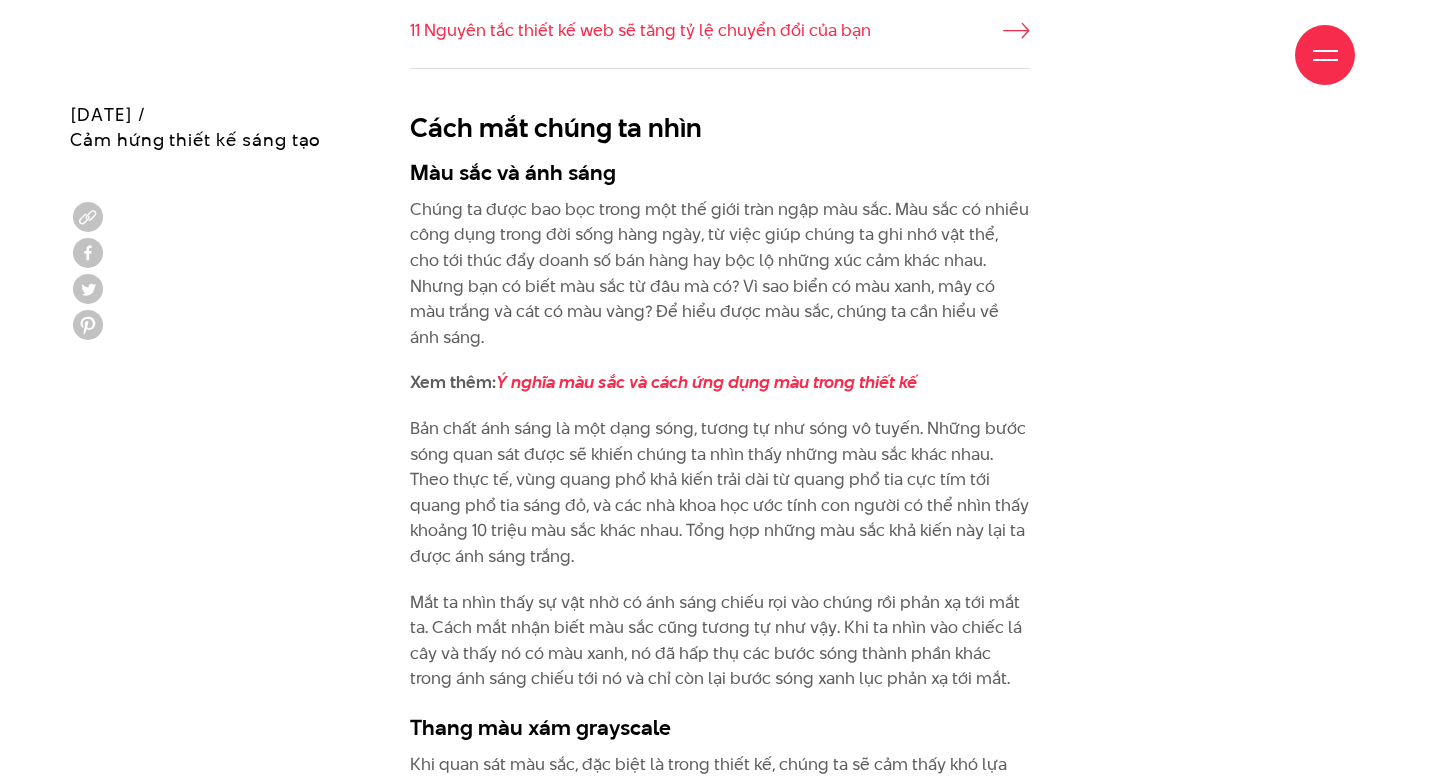 scroll, scrollTop: 1635, scrollLeft: 0, axis: vertical 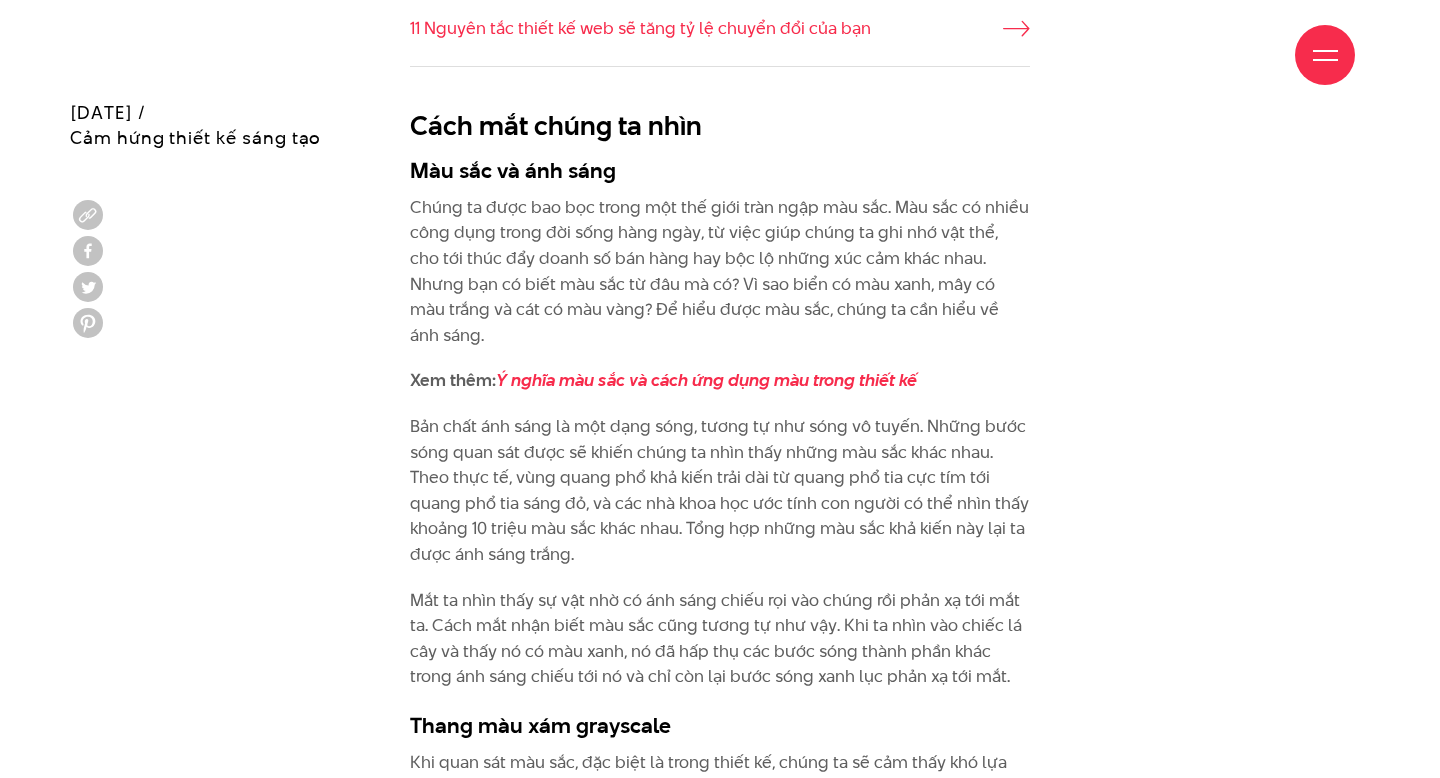 drag, startPoint x: 524, startPoint y: 227, endPoint x: 660, endPoint y: 232, distance: 136.09187 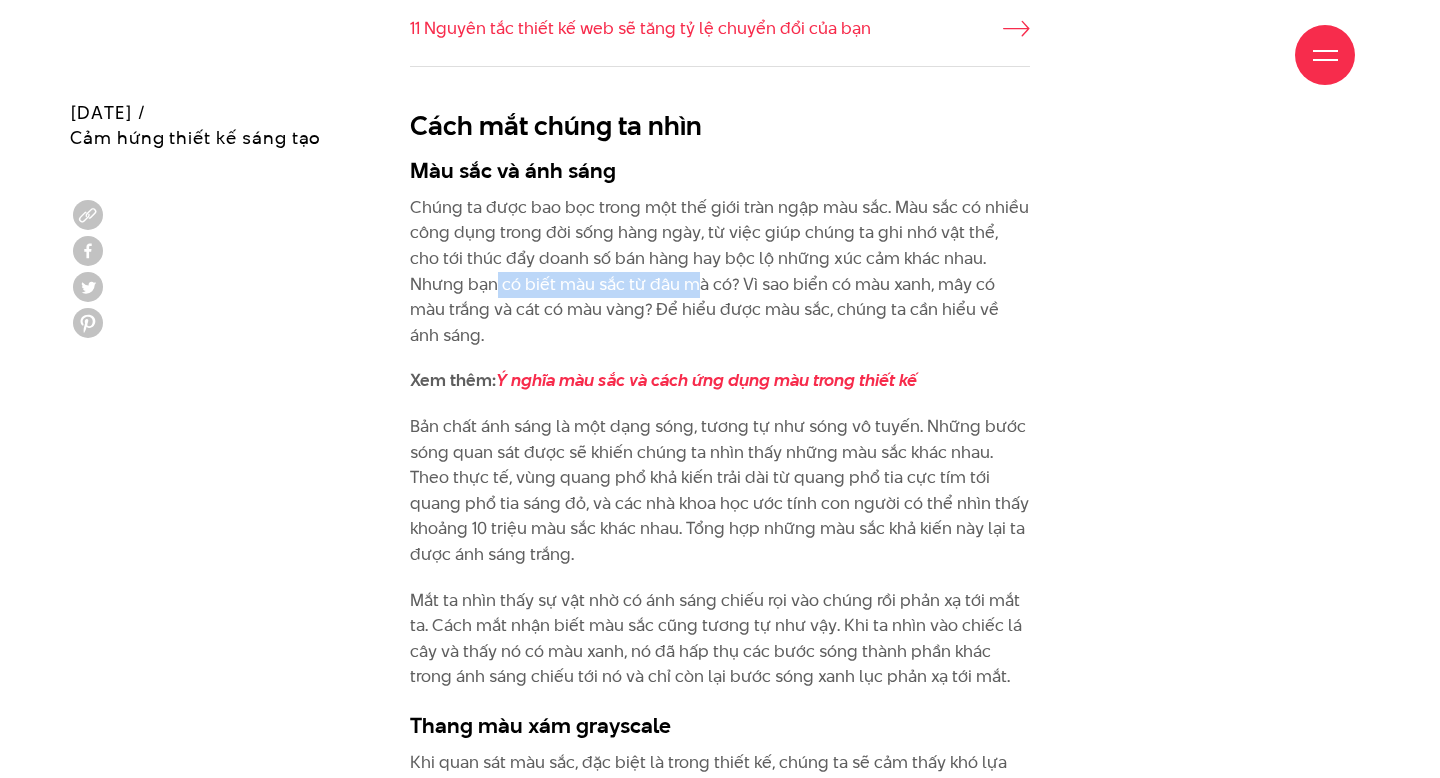 drag, startPoint x: 441, startPoint y: 284, endPoint x: 657, endPoint y: 288, distance: 216.03703 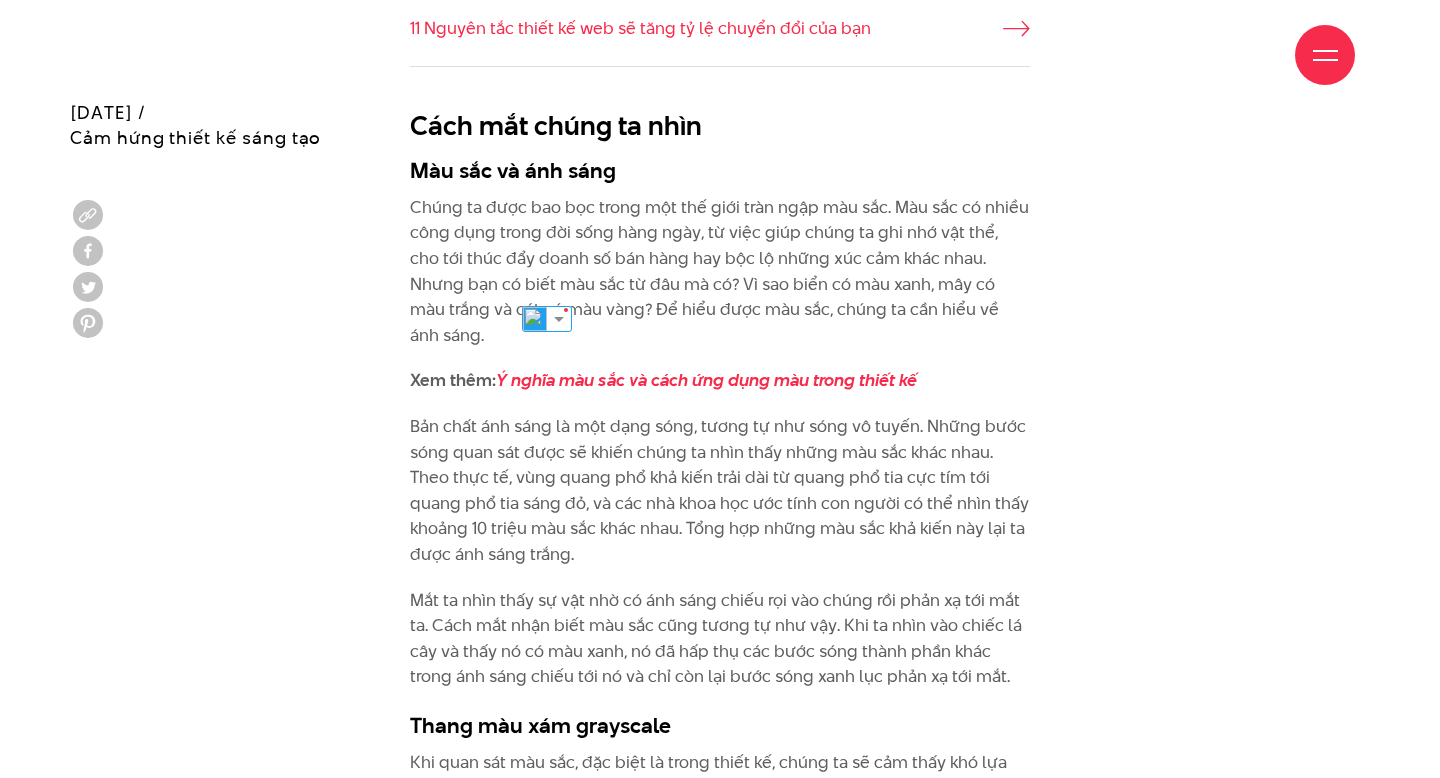 click on "Chúng ta được bao bọc trong một thế giới tràn ngập màu sắc. Màu sắc có nhiều công dụng trong đời sống hàng ngày, từ việc giúp chúng ta ghi nhớ vật thể, cho tới thúc đẩy doanh số bán hàng hay bộc lộ những xúc cảm khác nhau. Nhưng bạn có biết màu sắc từ đâu mà có? Vì sao biển có màu xanh, mây có màu trắng và cát có màu vàng? Để hiểu được màu sắc, chúng ta cần hiểu về ánh sáng." at bounding box center (720, 272) 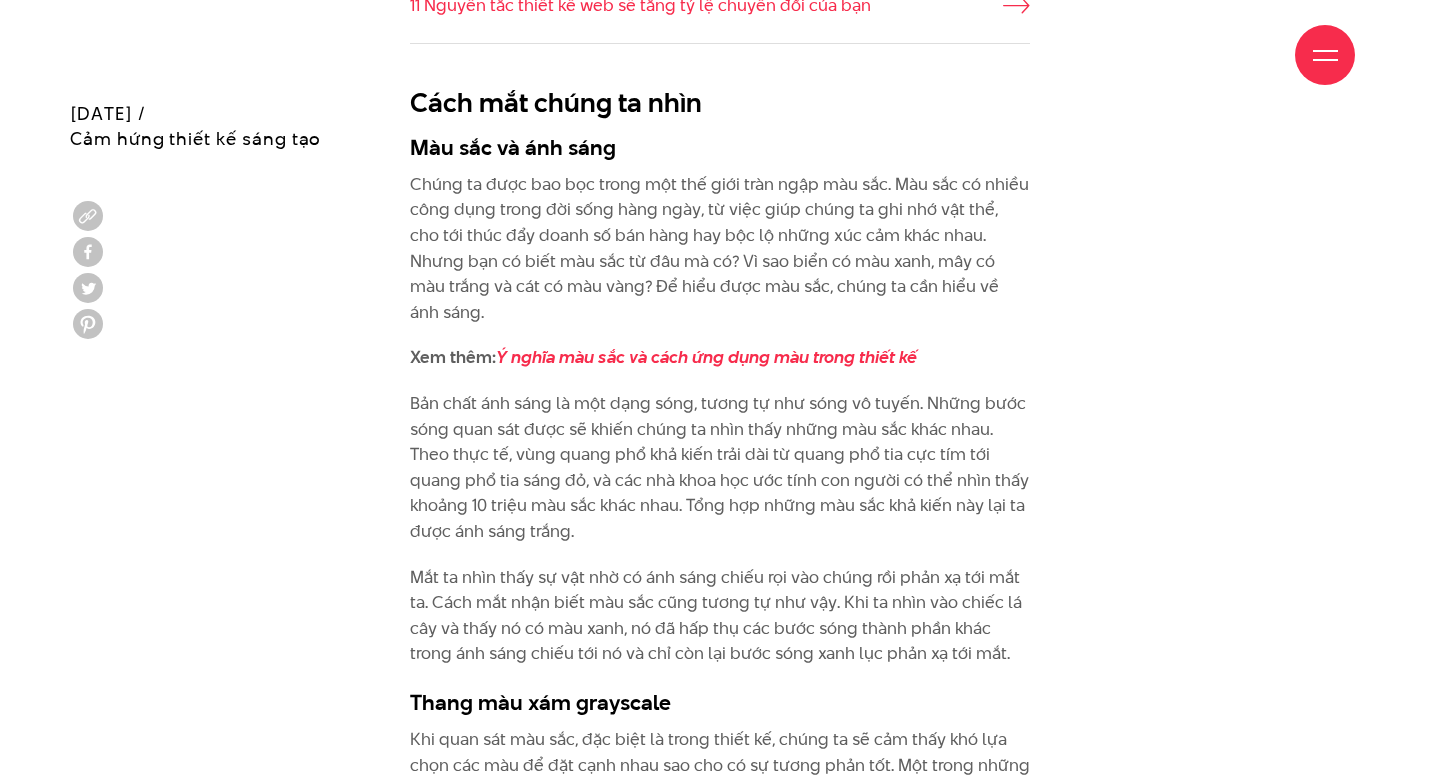 scroll, scrollTop: 1659, scrollLeft: 0, axis: vertical 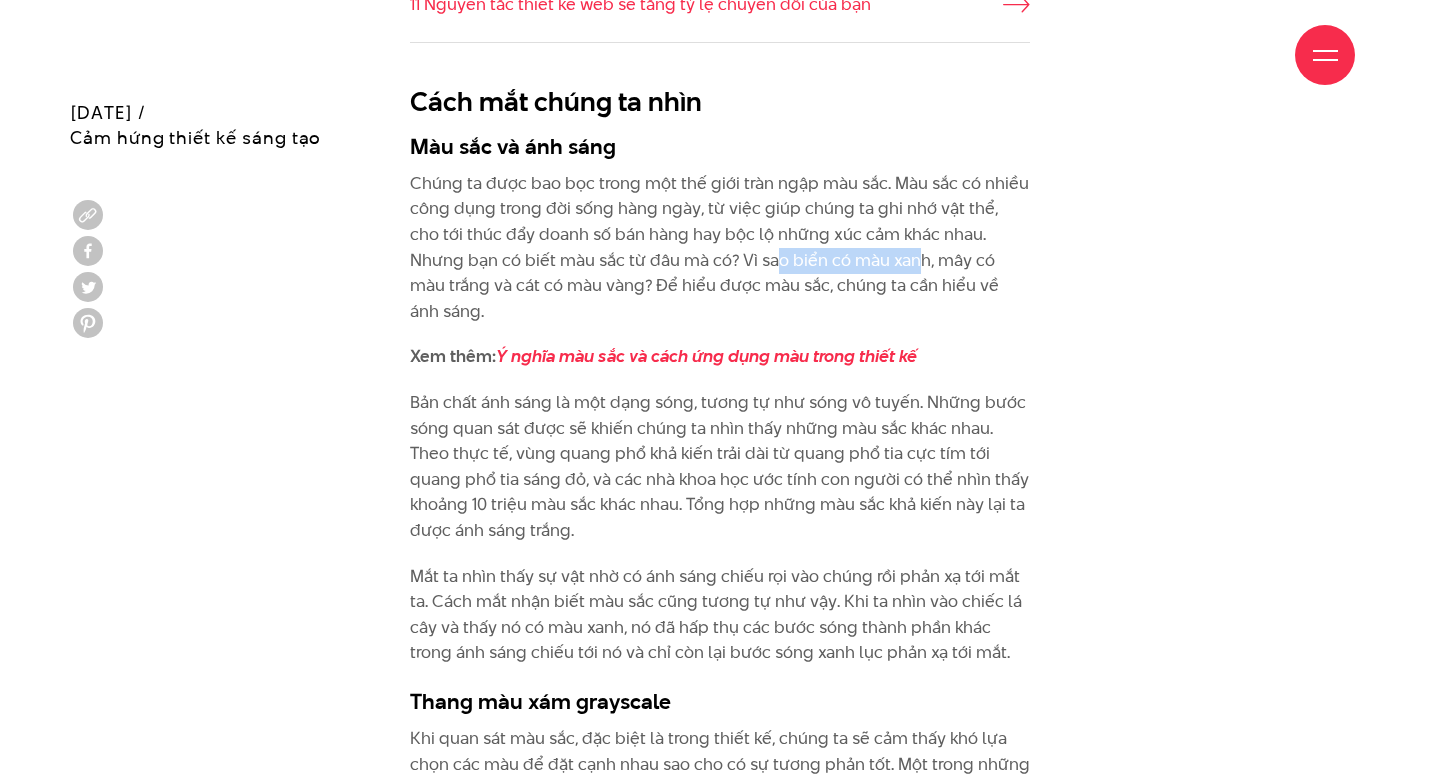 drag, startPoint x: 718, startPoint y: 261, endPoint x: 863, endPoint y: 249, distance: 145.4957 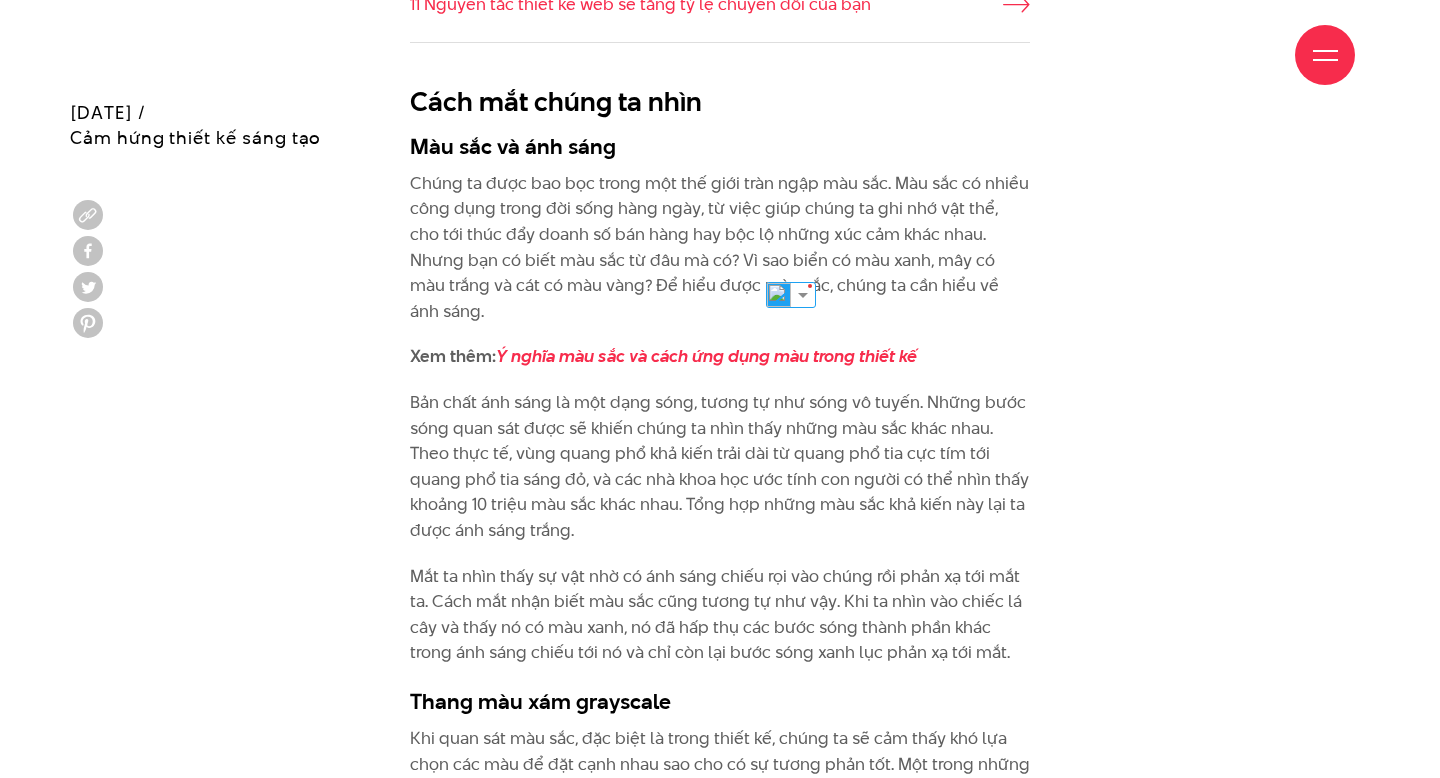 click on "Chúng ta được bao bọc trong một thế giới tràn ngập màu sắc. Màu sắc có nhiều công dụng trong đời sống hàng ngày, từ việc giúp chúng ta ghi nhớ vật thể, cho tới thúc đẩy doanh số bán hàng hay bộc lộ những xúc cảm khác nhau. Nhưng bạn có biết màu sắc từ đâu mà có? Vì sao biển có màu xanh, mây có màu trắng và cát có màu vàng? Để hiểu được màu sắc, chúng ta cần hiểu về ánh sáng." at bounding box center (720, 248) 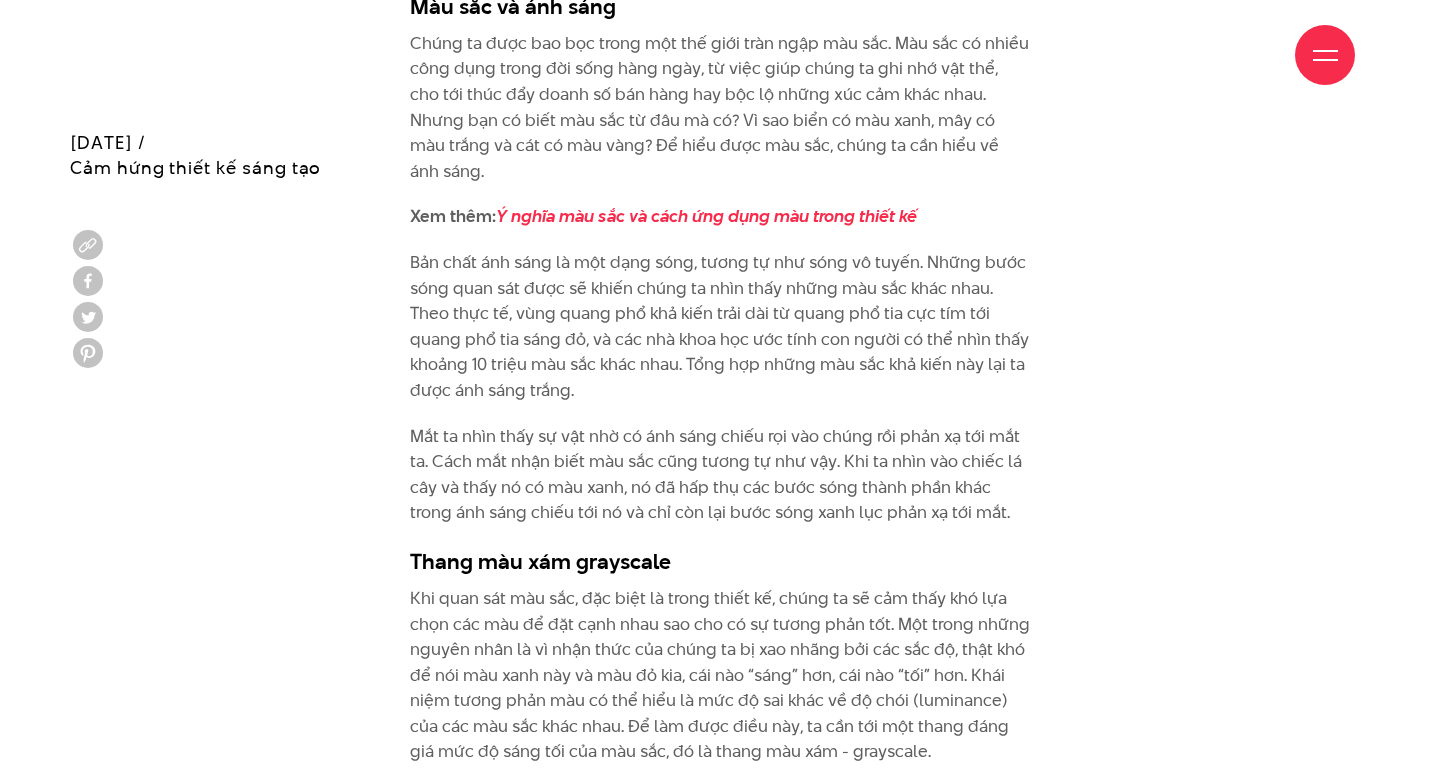 scroll, scrollTop: 1857, scrollLeft: 0, axis: vertical 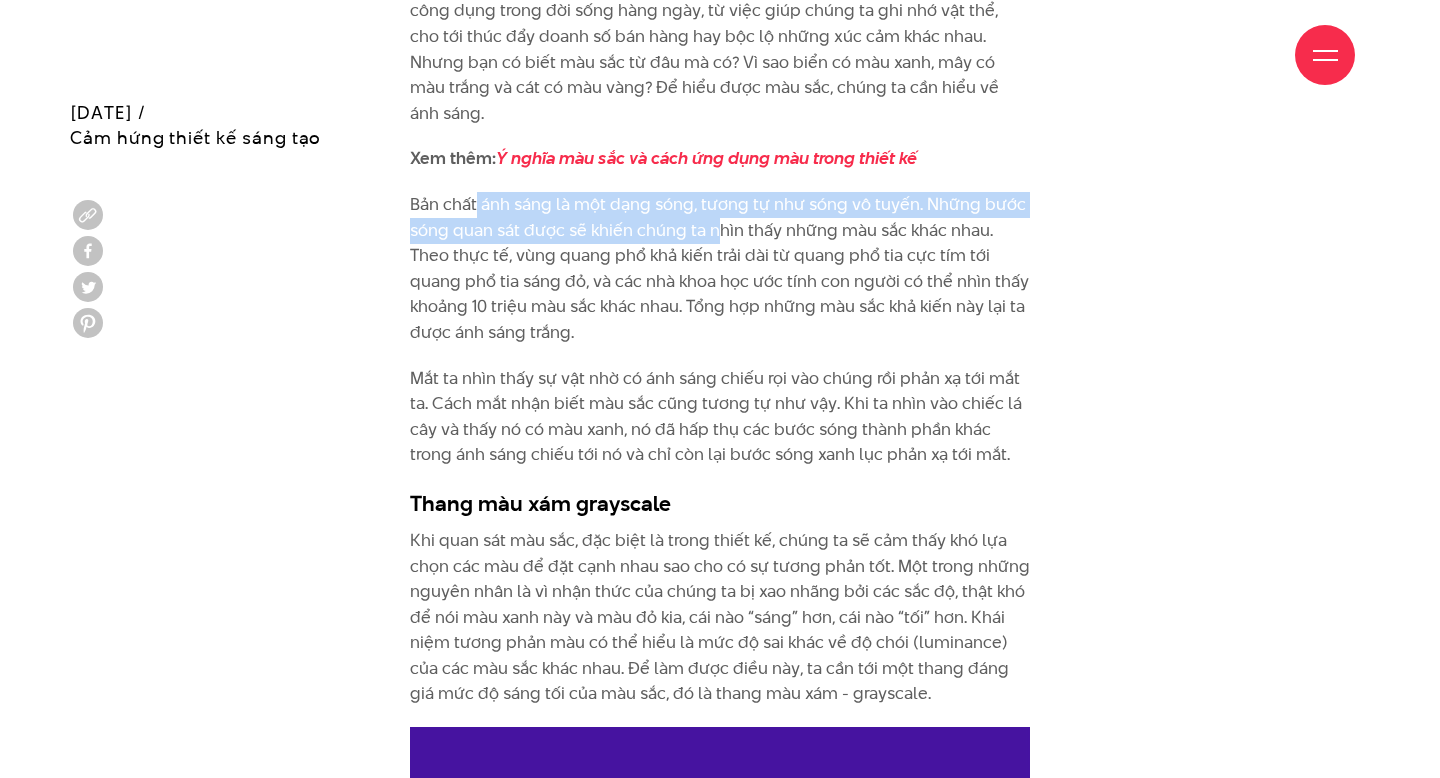 drag, startPoint x: 477, startPoint y: 185, endPoint x: 732, endPoint y: 200, distance: 255.4408 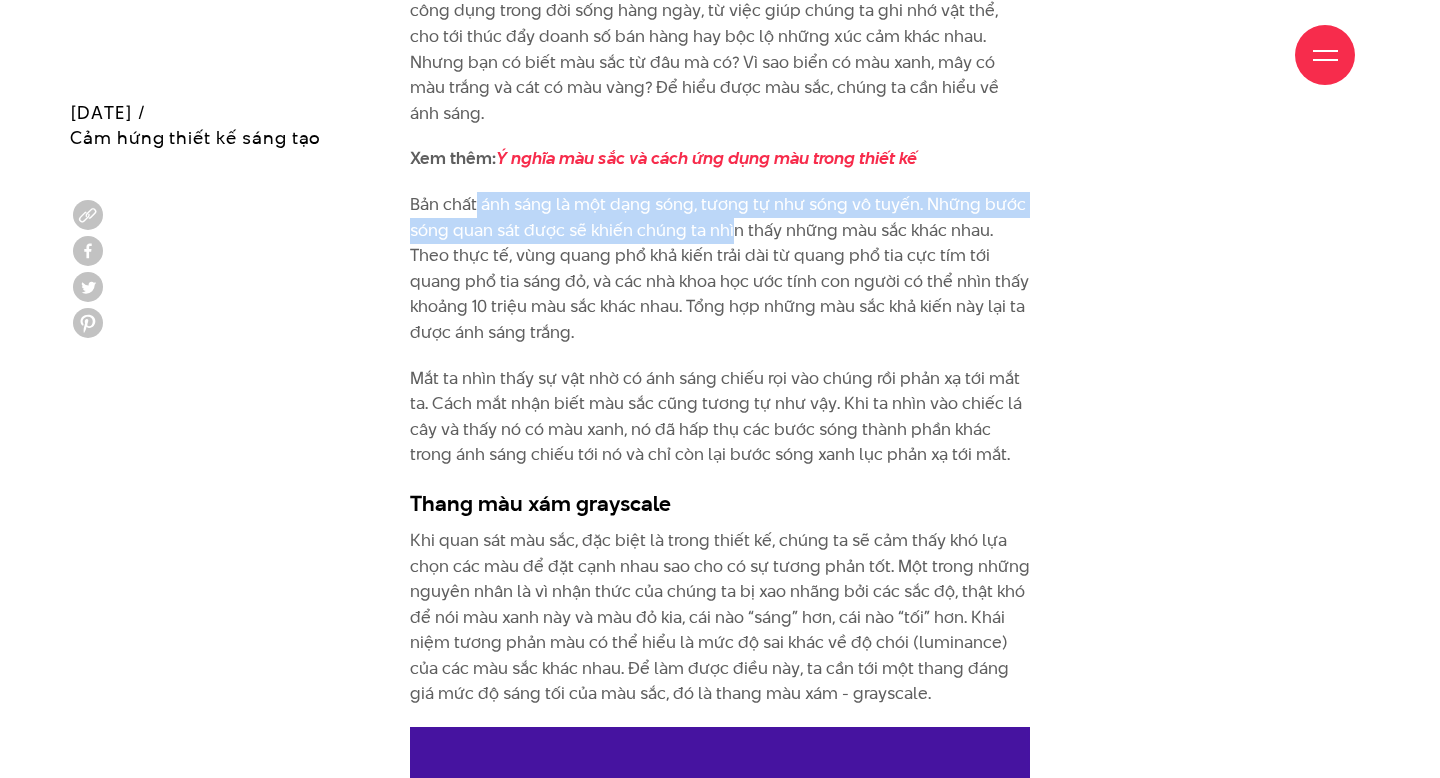 click on "Bản chất ánh sáng là một dạng sóng, tương tự như sóng vô tuyến. Những bước sóng quan sát được sẽ khiến chúng ta nhìn thấy những màu sắc khác nhau. Theo thực tế, vùng quang phổ khả kiến trải dài từ quang phổ tia cực tím tới quang phổ tia sáng đỏ, và các nhà khoa học ước tính con người có thể nhìn thấy khoảng 10 triệu màu sắc khác nhau. Tổng hợp những màu sắc khả kiến này lại ta được ánh sáng trắng." at bounding box center (720, 269) 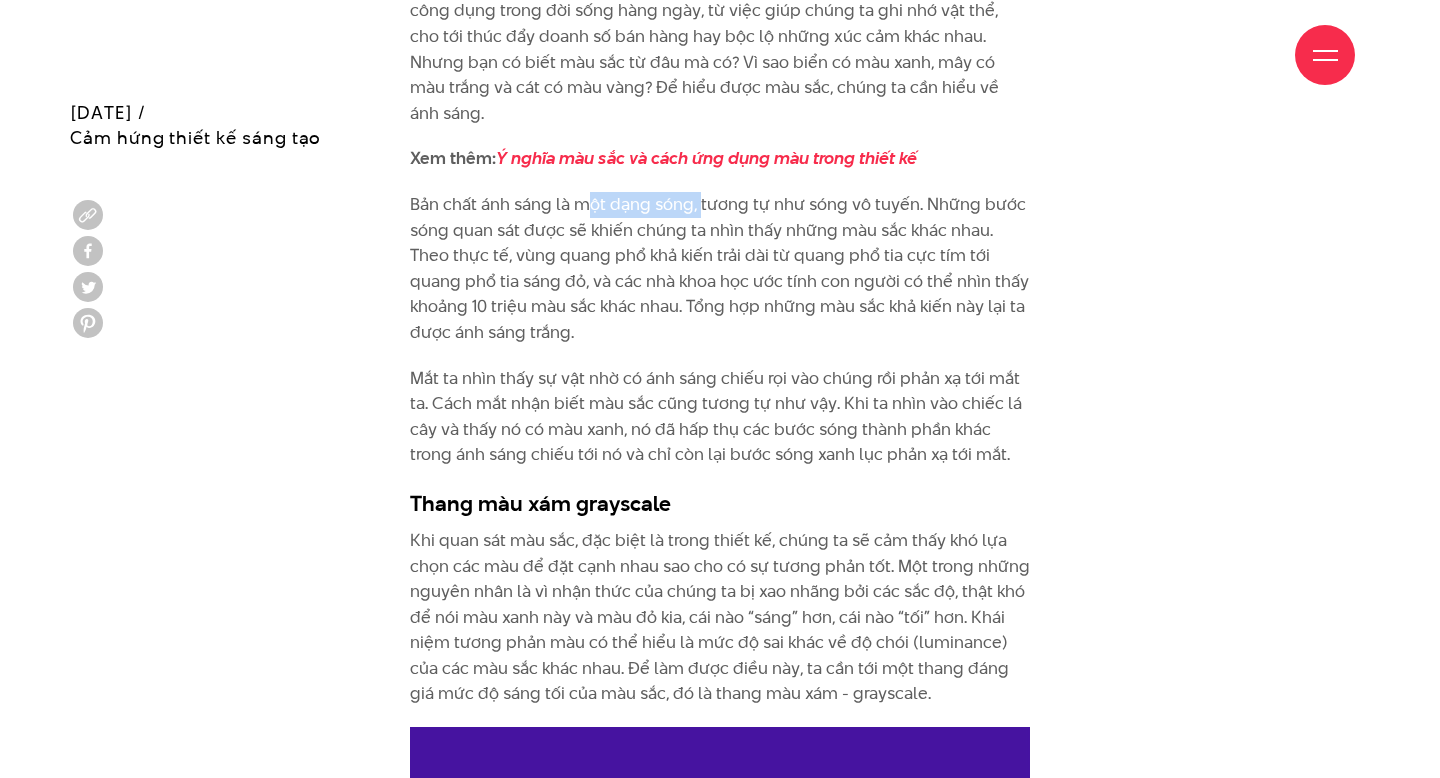 drag, startPoint x: 595, startPoint y: 176, endPoint x: 707, endPoint y: 176, distance: 112 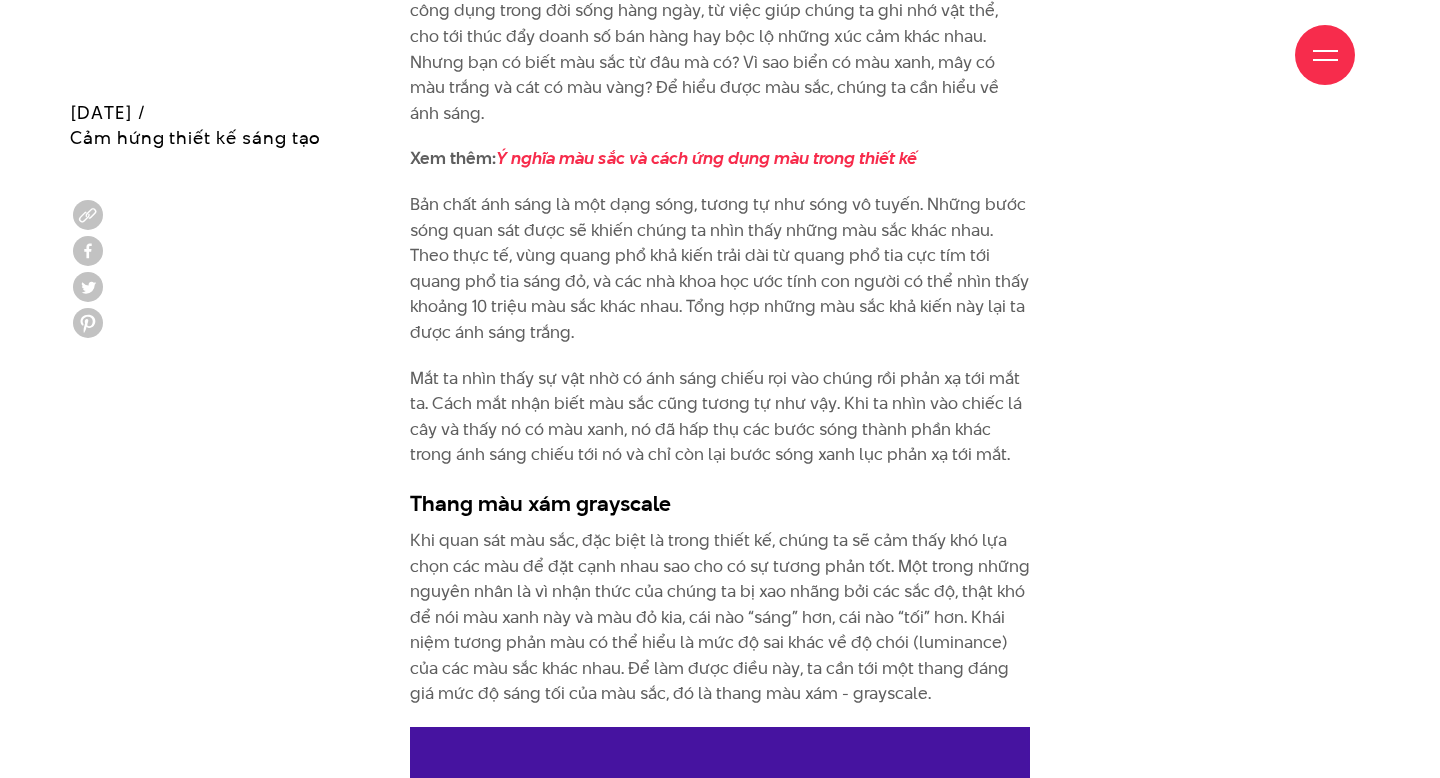 click on "Bản chất ánh sáng là một dạng sóng, tương tự như sóng vô tuyến. Những bước sóng quan sát được sẽ khiến chúng ta nhìn thấy những màu sắc khác nhau. Theo thực tế, vùng quang phổ khả kiến trải dài từ quang phổ tia cực tím tới quang phổ tia sáng đỏ, và các nhà khoa học ước tính con người có thể nhìn thấy khoảng 10 triệu màu sắc khác nhau. Tổng hợp những màu sắc khả kiến này lại ta được ánh sáng trắng." at bounding box center [720, 269] 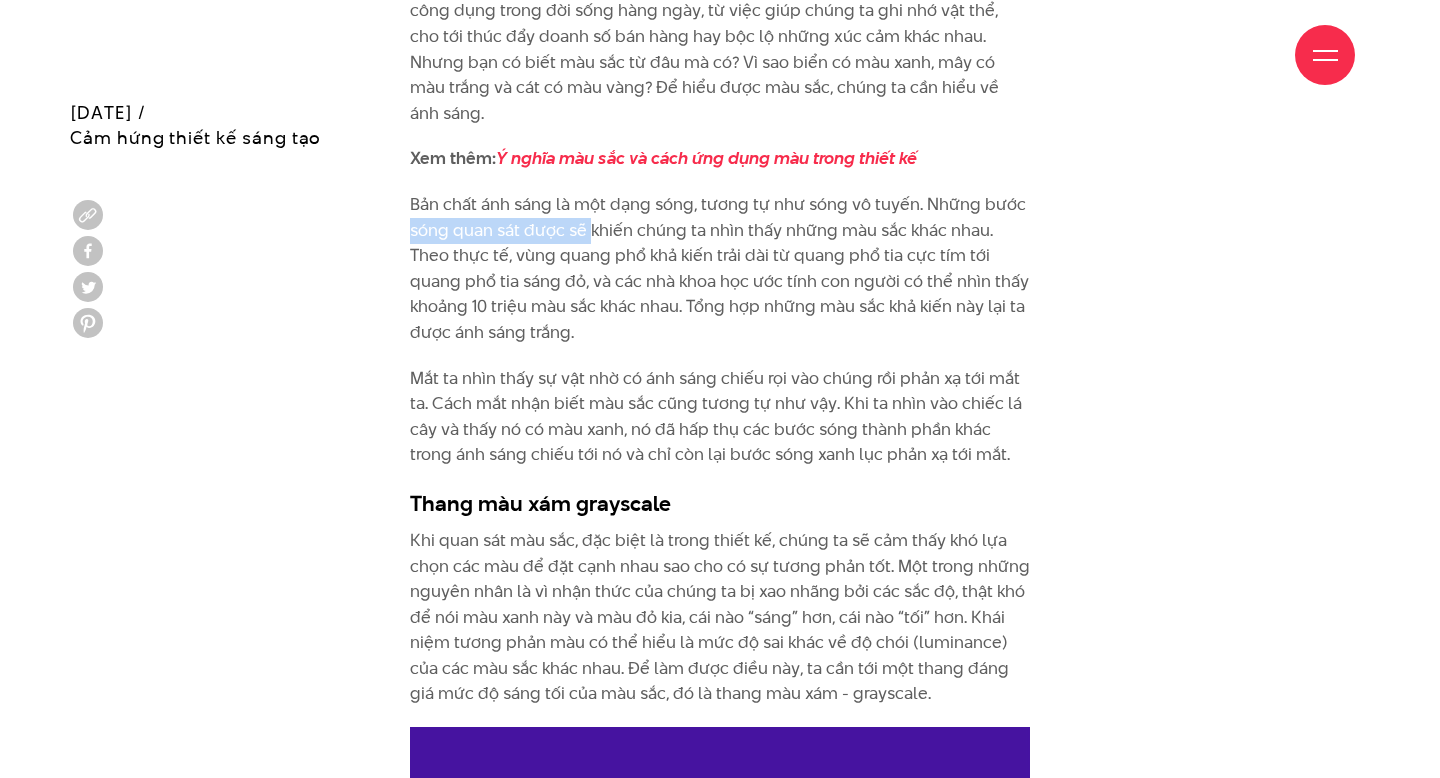 drag, startPoint x: 412, startPoint y: 210, endPoint x: 601, endPoint y: 209, distance: 189.00264 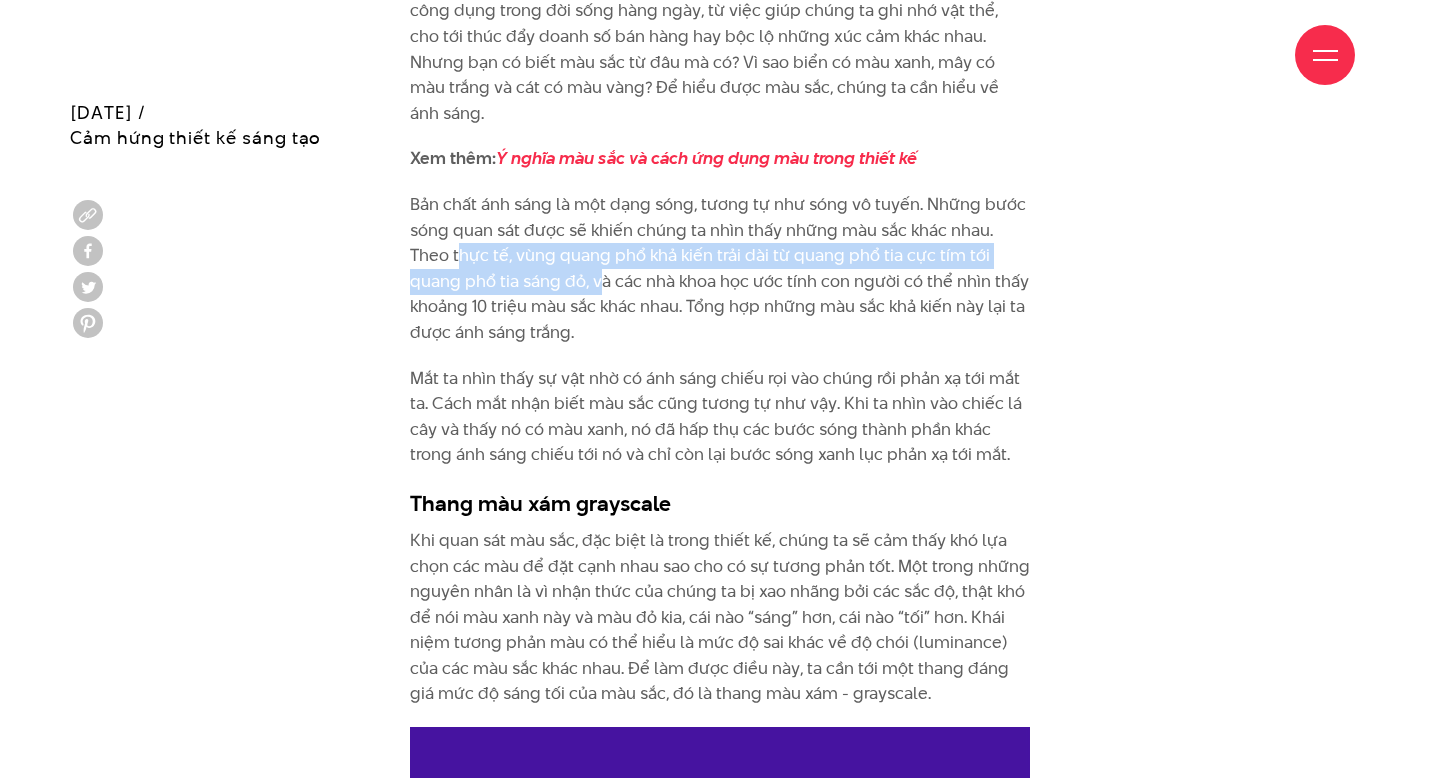 drag, startPoint x: 457, startPoint y: 229, endPoint x: 620, endPoint y: 255, distance: 165.0606 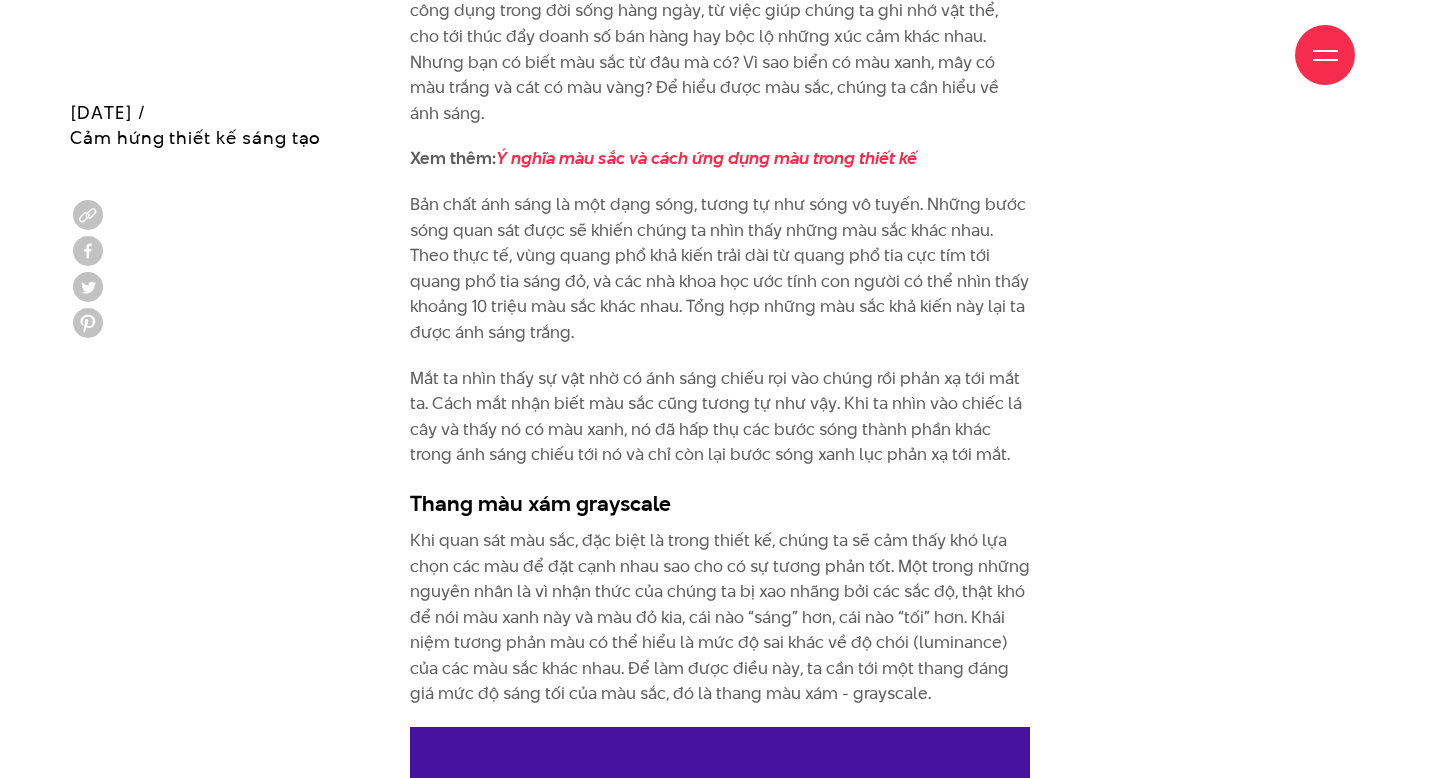 click on "Bản chất ánh sáng là một dạng sóng, tương tự như sóng vô tuyến. Những bước sóng quan sát được sẽ khiến chúng ta nhìn thấy những màu sắc khác nhau. Theo thực tế, vùng quang phổ khả kiến trải dài từ quang phổ tia cực tím tới quang phổ tia sáng đỏ, và các nhà khoa học ước tính con người có thể nhìn thấy khoảng 10 triệu màu sắc khác nhau. Tổng hợp những màu sắc khả kiến này lại ta được ánh sáng trắng." at bounding box center (720, 269) 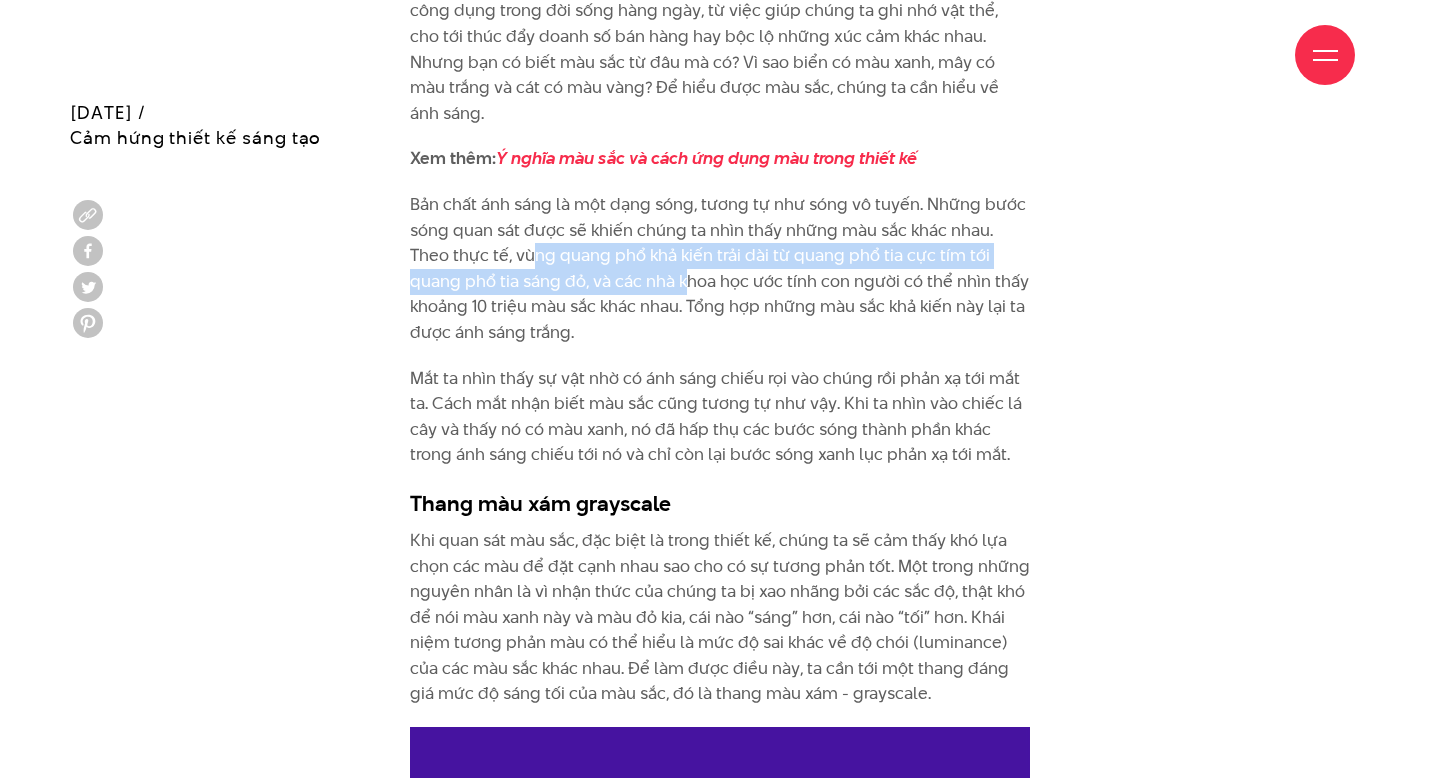 drag, startPoint x: 531, startPoint y: 238, endPoint x: 693, endPoint y: 248, distance: 162.30835 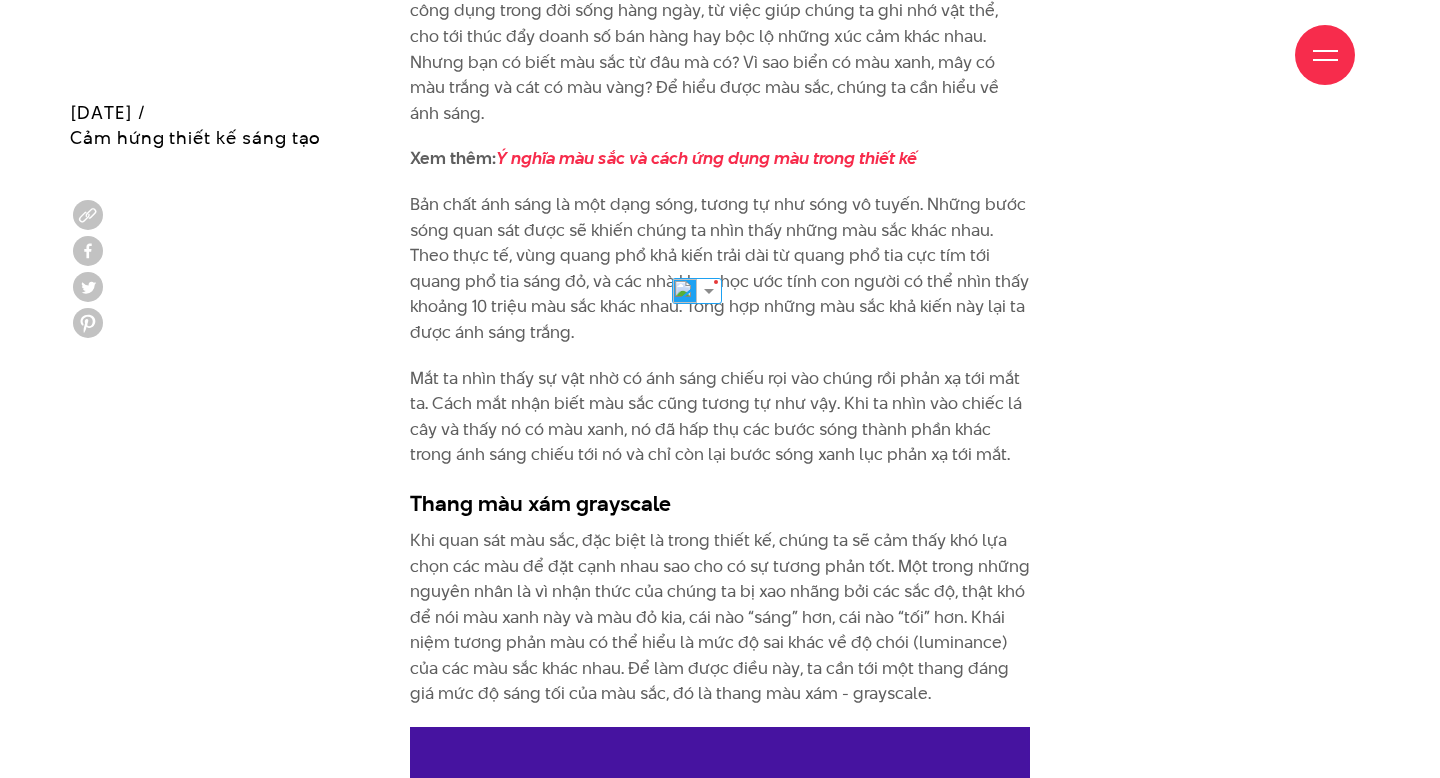 click on "Bản chất ánh sáng là một dạng sóng, tương tự như sóng vô tuyến. Những bước sóng quan sát được sẽ khiến chúng ta nhìn thấy những màu sắc khác nhau. Theo thực tế, vùng quang phổ khả kiến trải dài từ quang phổ tia cực tím tới quang phổ tia sáng đỏ, và các nhà khoa học ước tính con người có thể nhìn thấy khoảng 10 triệu màu sắc khác nhau. Tổng hợp những màu sắc khả kiến này lại ta được ánh sáng trắng." at bounding box center [720, 269] 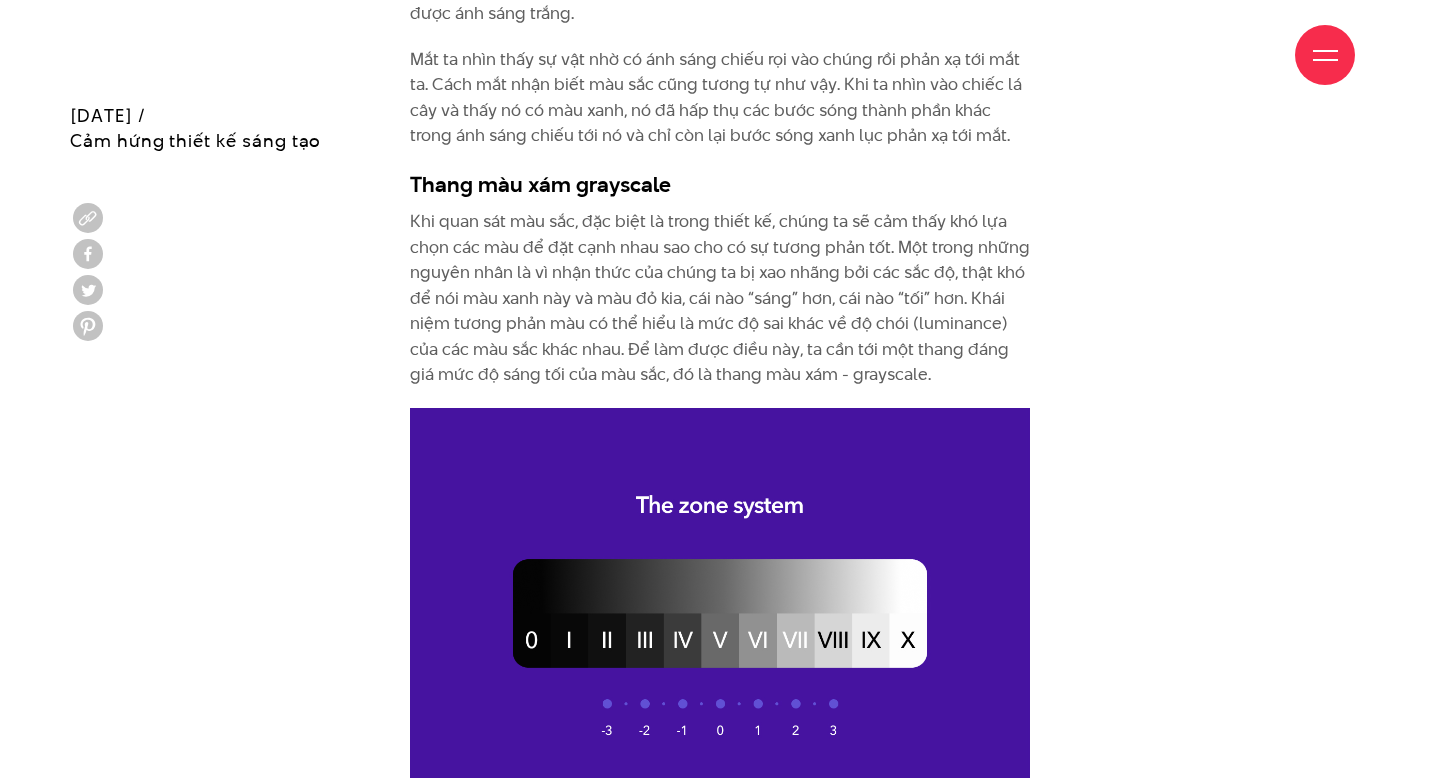 scroll, scrollTop: 2179, scrollLeft: 0, axis: vertical 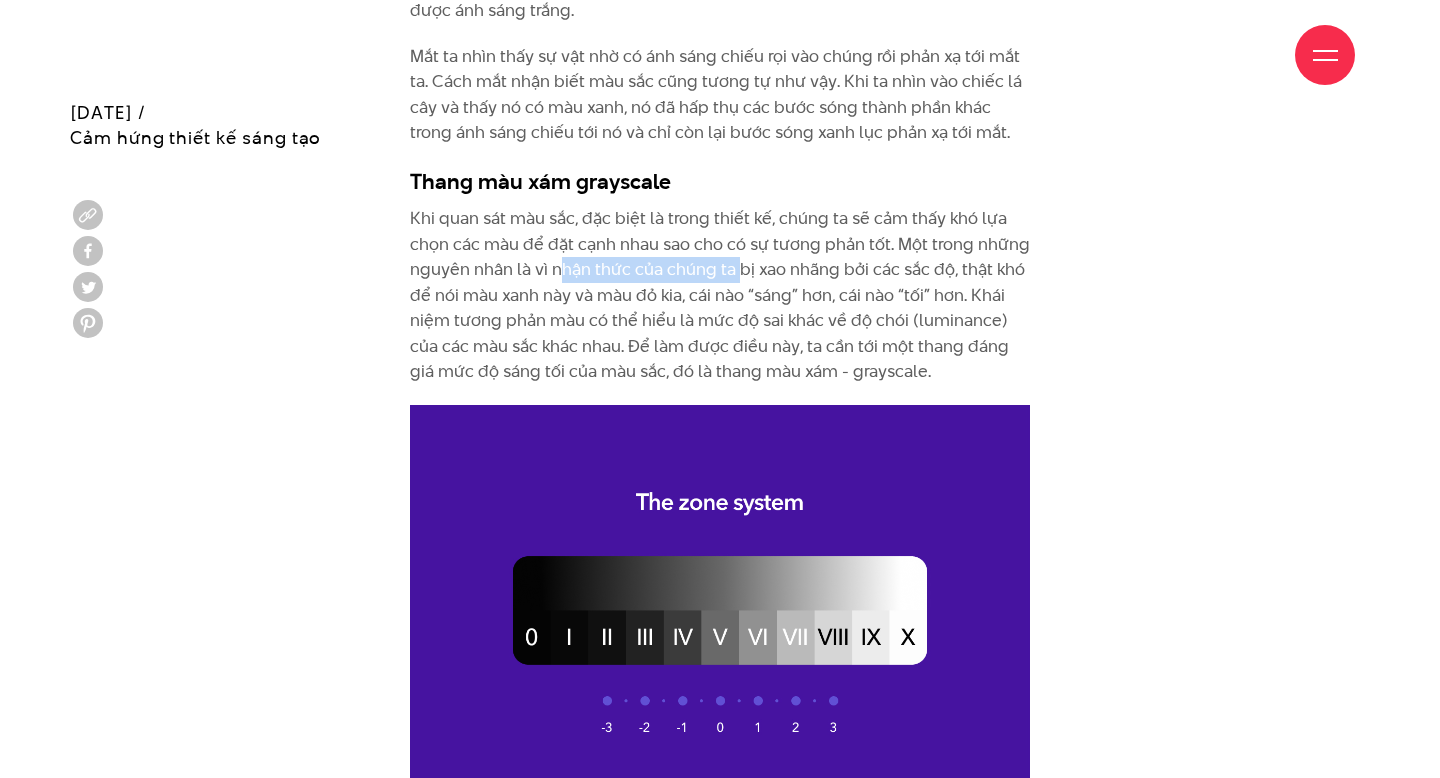 drag, startPoint x: 557, startPoint y: 246, endPoint x: 750, endPoint y: 258, distance: 193.3727 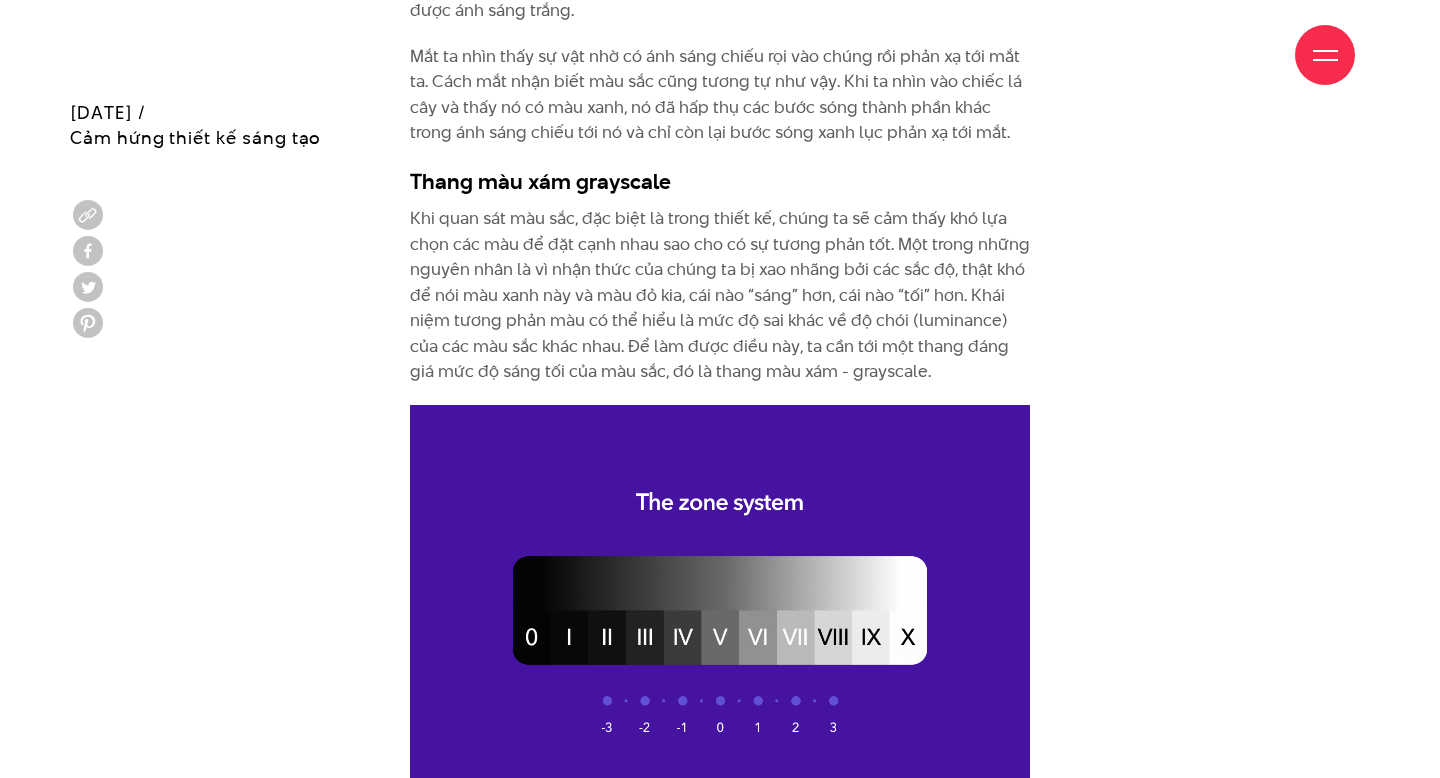 click on "Khi quan sát màu sắc, đặc biệt là trong thiết kế, chúng ta sẽ cảm thấy khó lựa chọn các màu để đặt cạnh nhau sao cho có sự tương phản tốt. Một trong những nguyên nhân là vì nhận thức của chúng ta bị xao nhãng bởi các sắc độ, thật khó để nói màu xanh này và màu đỏ kia, cái nào “sáng” hơn, cái nào “tối” hơn. Khái niệm tương phản màu có thể hiểu là mức độ sai khác về độ chói (luminance) của các màu sắc khác nhau. Để làm được điều này, ta cần tới một thang đáng giá mức độ sáng tối của màu sắc, đó là thang màu xám - grayscale." at bounding box center (720, 295) 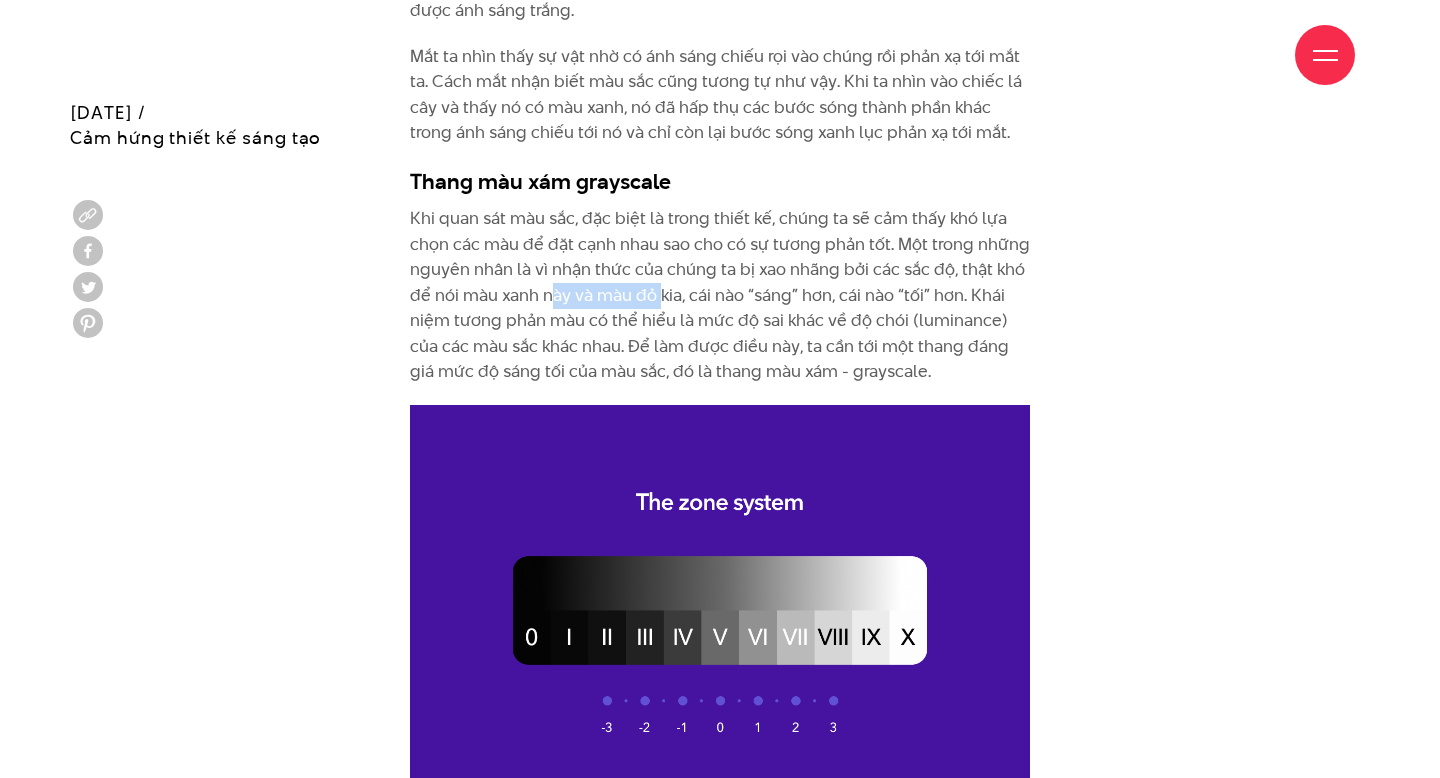 drag, startPoint x: 549, startPoint y: 270, endPoint x: 672, endPoint y: 275, distance: 123.101585 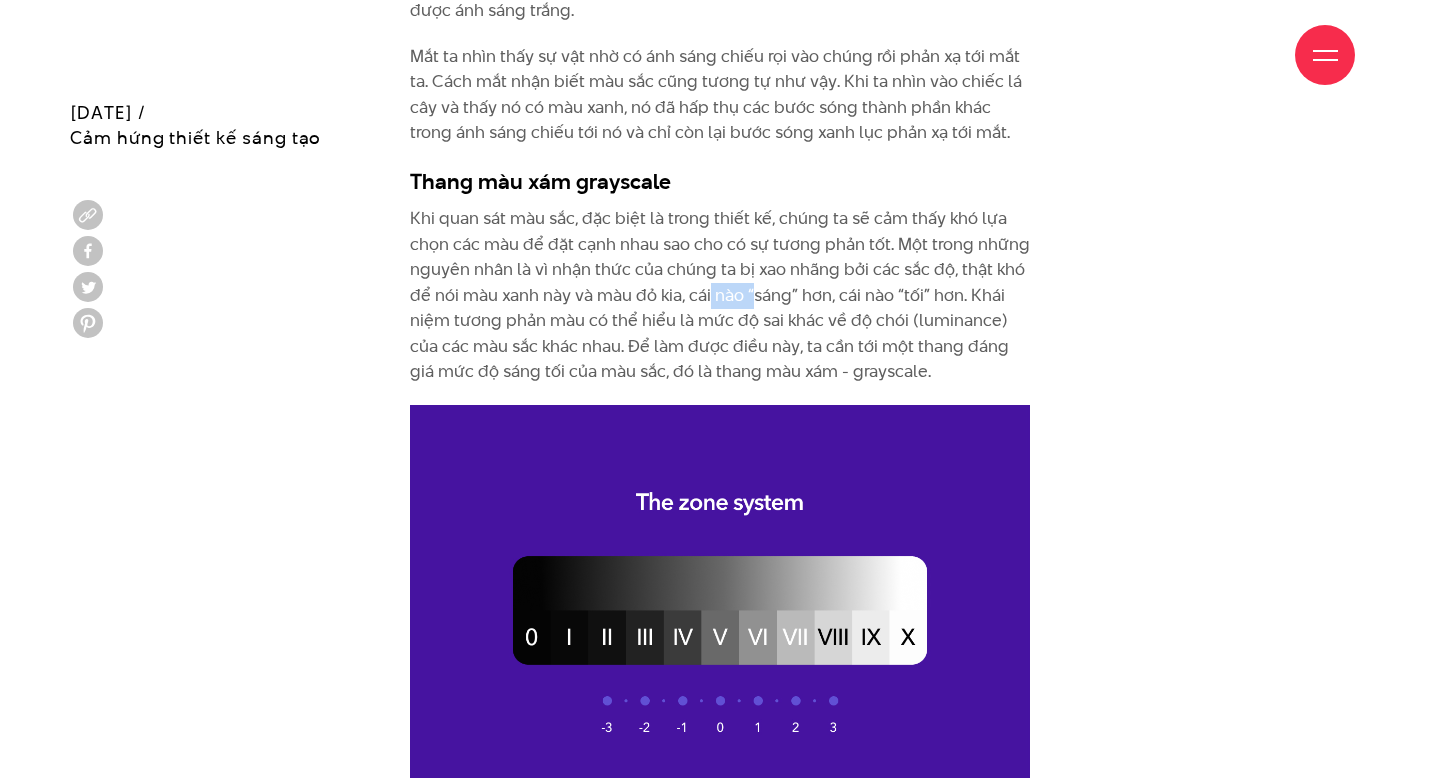 drag, startPoint x: 709, startPoint y: 276, endPoint x: 764, endPoint y: 276, distance: 55 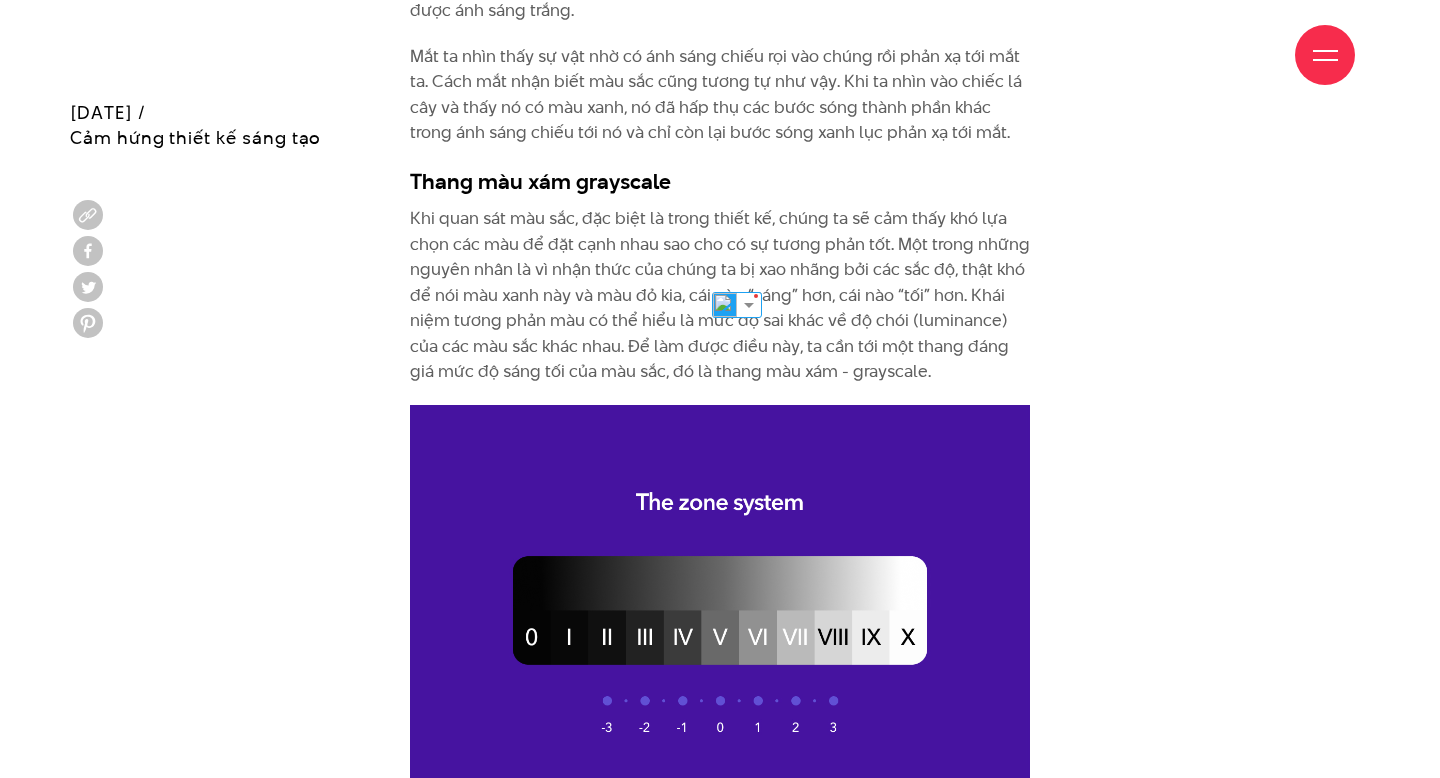 click on "Khi quan sát màu sắc, đặc biệt là trong thiết kế, chúng ta sẽ cảm thấy khó lựa chọn các màu để đặt cạnh nhau sao cho có sự tương phản tốt. Một trong những nguyên nhân là vì nhận thức của chúng ta bị xao nhãng bởi các sắc độ, thật khó để nói màu xanh này và màu đỏ kia, cái nào “sáng” hơn, cái nào “tối” hơn. Khái niệm tương phản màu có thể hiểu là mức độ sai khác về độ chói (luminance) của các màu sắc khác nhau. Để làm được điều này, ta cần tới một thang đáng giá mức độ sáng tối của màu sắc, đó là thang màu xám - grayscale." at bounding box center [720, 295] 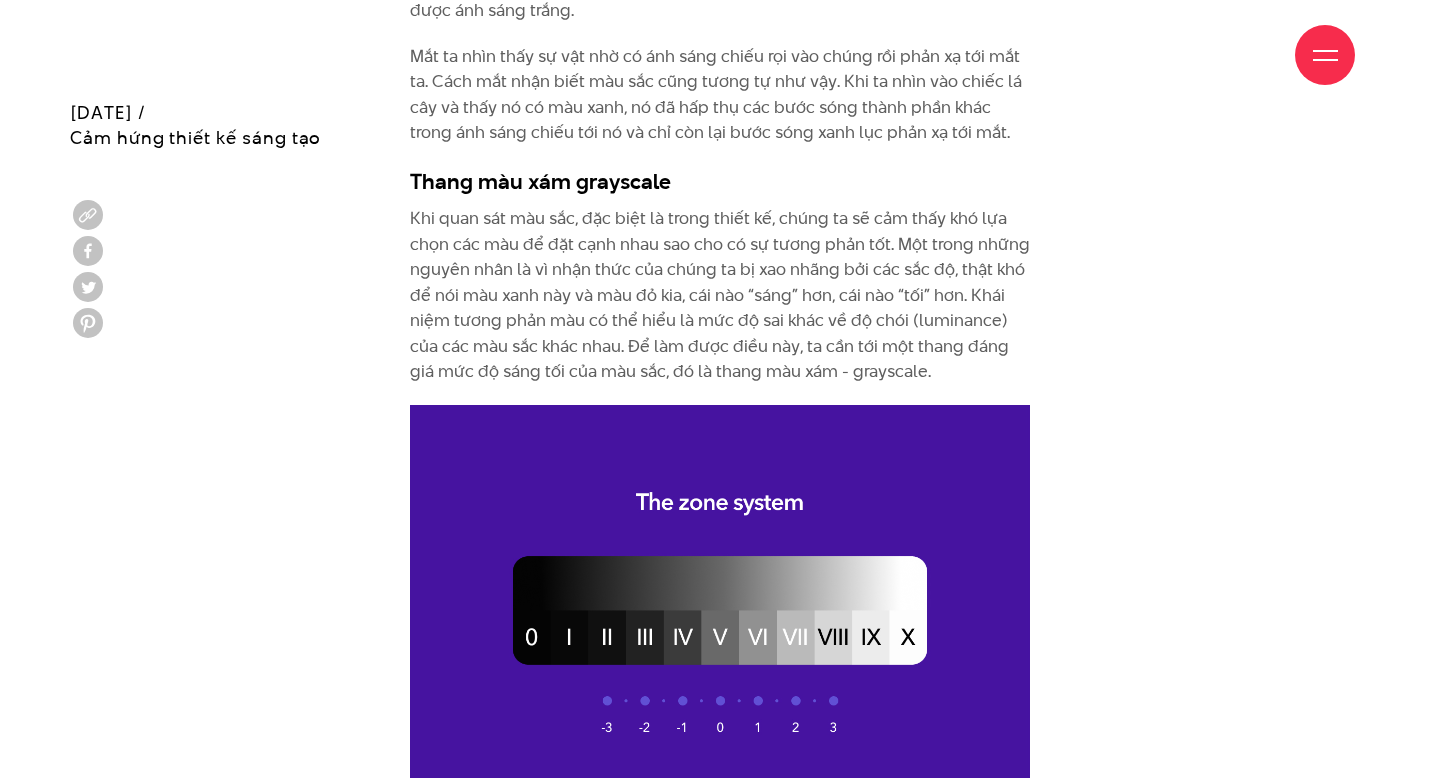 drag, startPoint x: 464, startPoint y: 304, endPoint x: 561, endPoint y: 310, distance: 97.18539 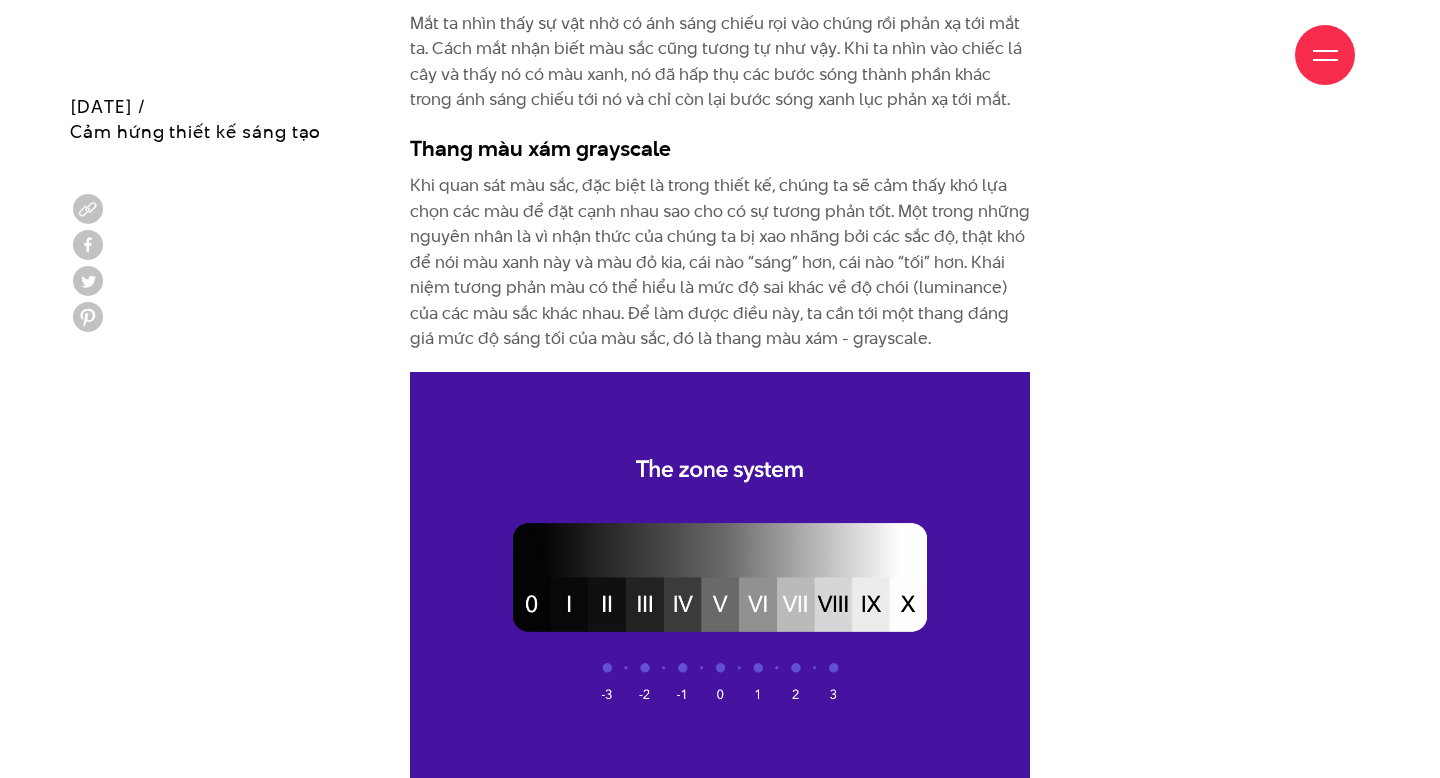 scroll, scrollTop: 2216, scrollLeft: 0, axis: vertical 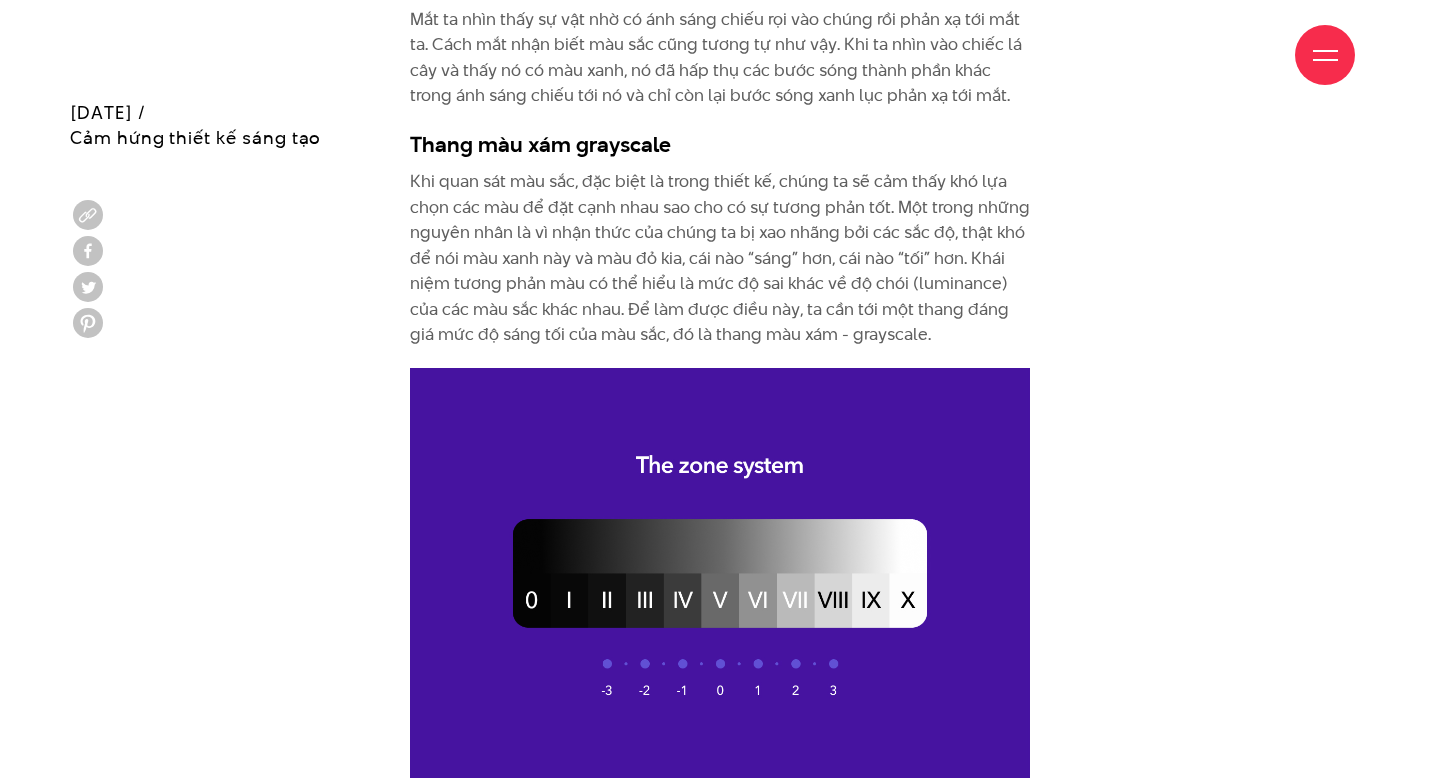 click on "Khi quan sát màu sắc, đặc biệt là trong thiết kế, chúng ta sẽ cảm thấy khó lựa chọn các màu để đặt cạnh nhau sao cho có sự tương phản tốt. Một trong những nguyên nhân là vì nhận thức của chúng ta bị xao nhãng bởi các sắc độ, thật khó để nói màu xanh này và màu đỏ kia, cái nào “sáng” hơn, cái nào “tối” hơn. Khái niệm tương phản màu có thể hiểu là mức độ sai khác về độ chói (luminance) của các màu sắc khác nhau. Để làm được điều này, ta cần tới một thang đáng giá mức độ sáng tối của màu sắc, đó là thang màu xám - grayscale." at bounding box center [720, 258] 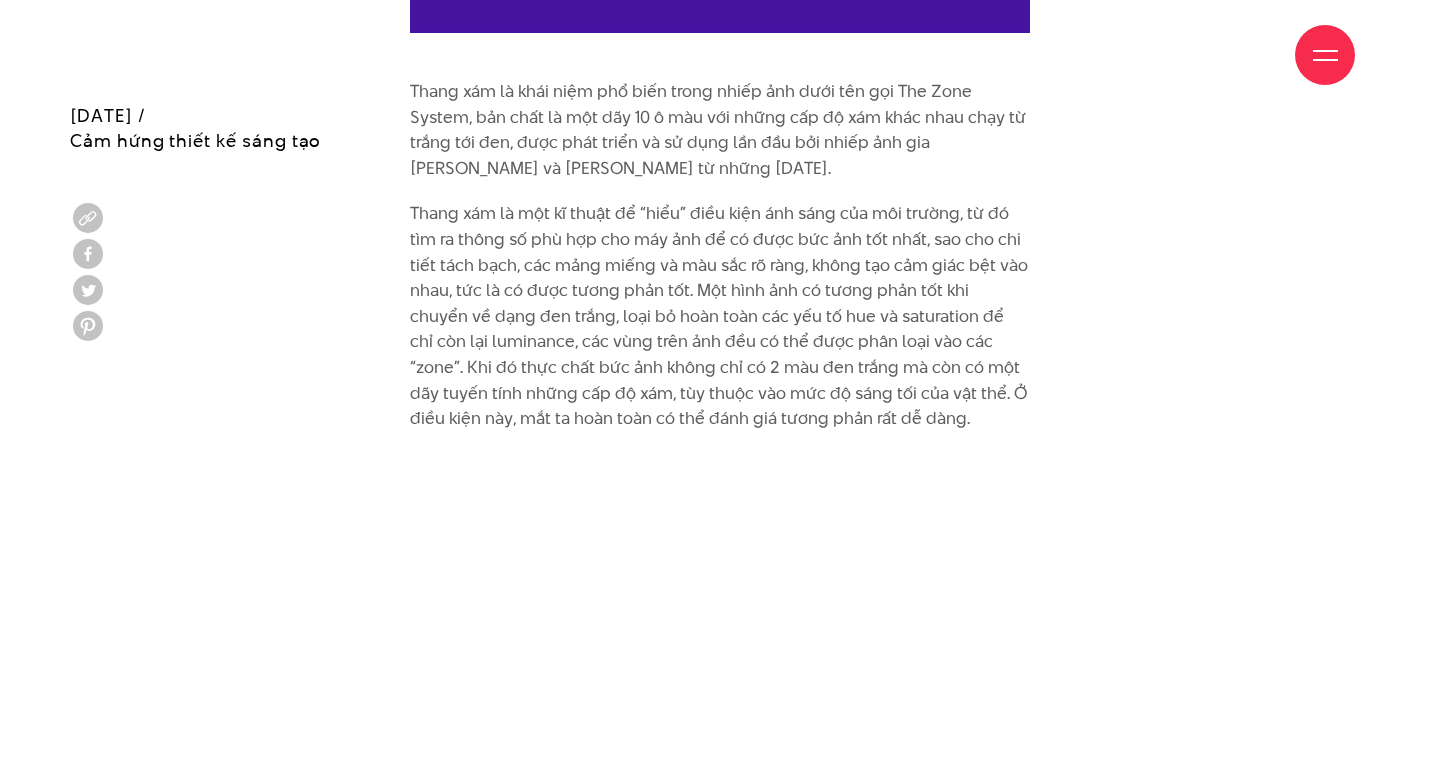 scroll, scrollTop: 2969, scrollLeft: 0, axis: vertical 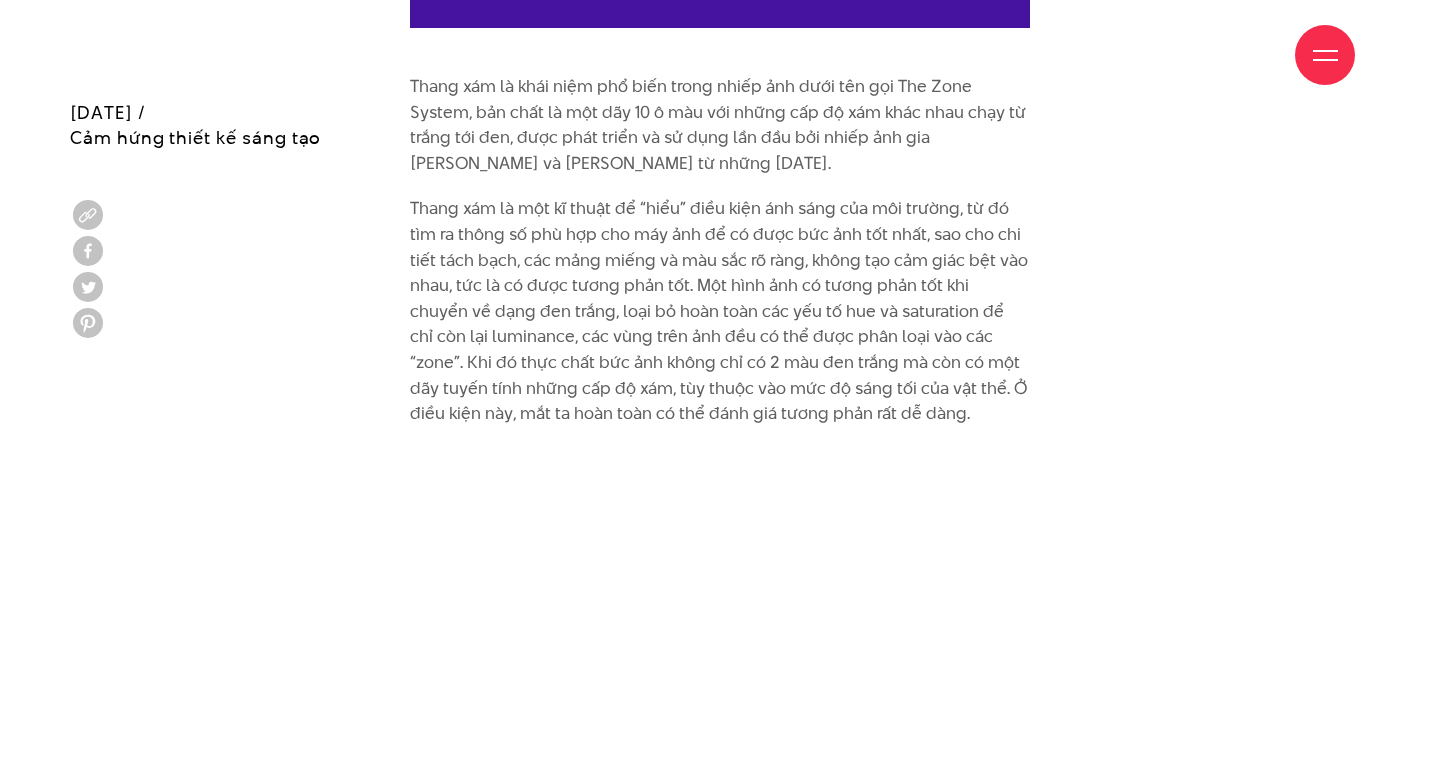 click on "Giới thiệu
Dự án
Dịch vụ
Góc nhìn
Liên hệ" at bounding box center (720, 55) 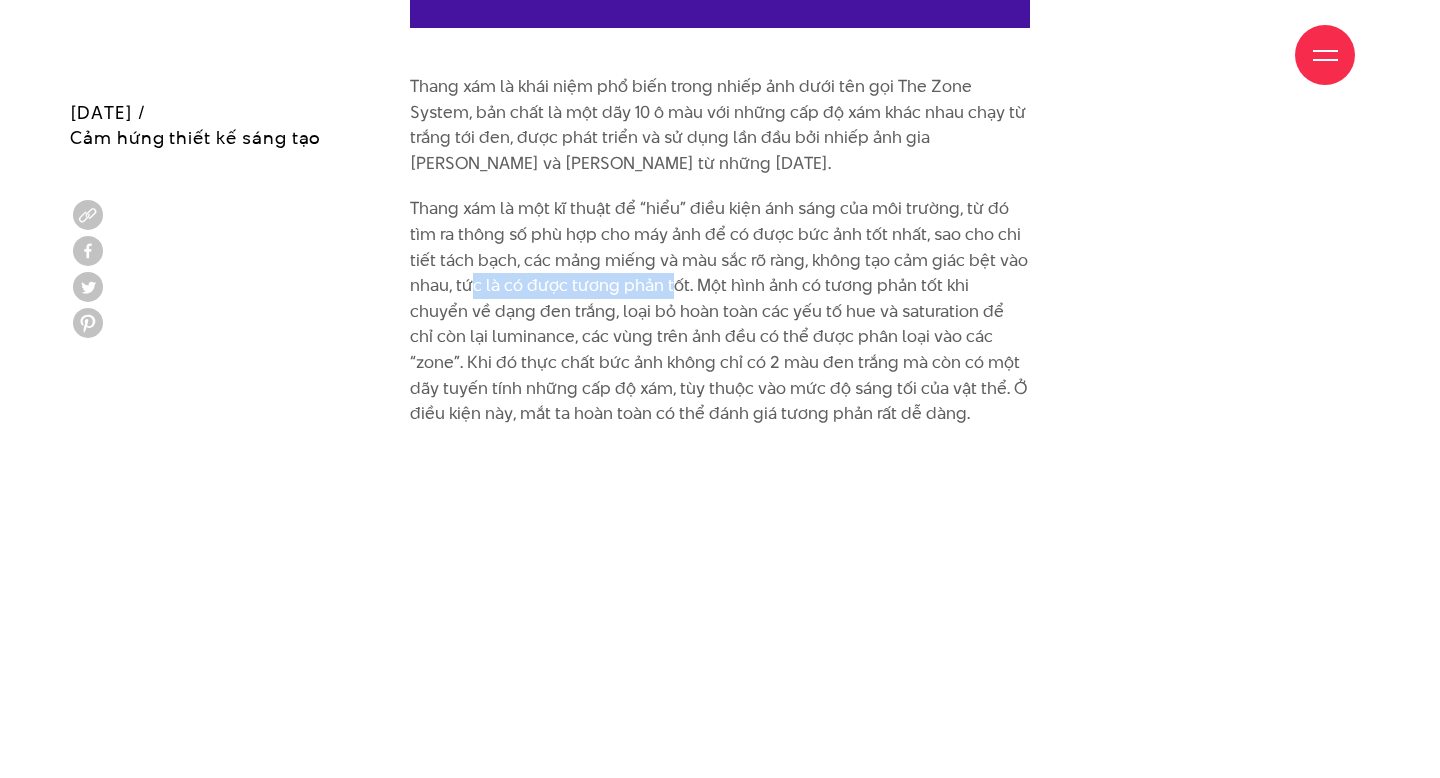 drag, startPoint x: 469, startPoint y: 265, endPoint x: 679, endPoint y: 257, distance: 210.15233 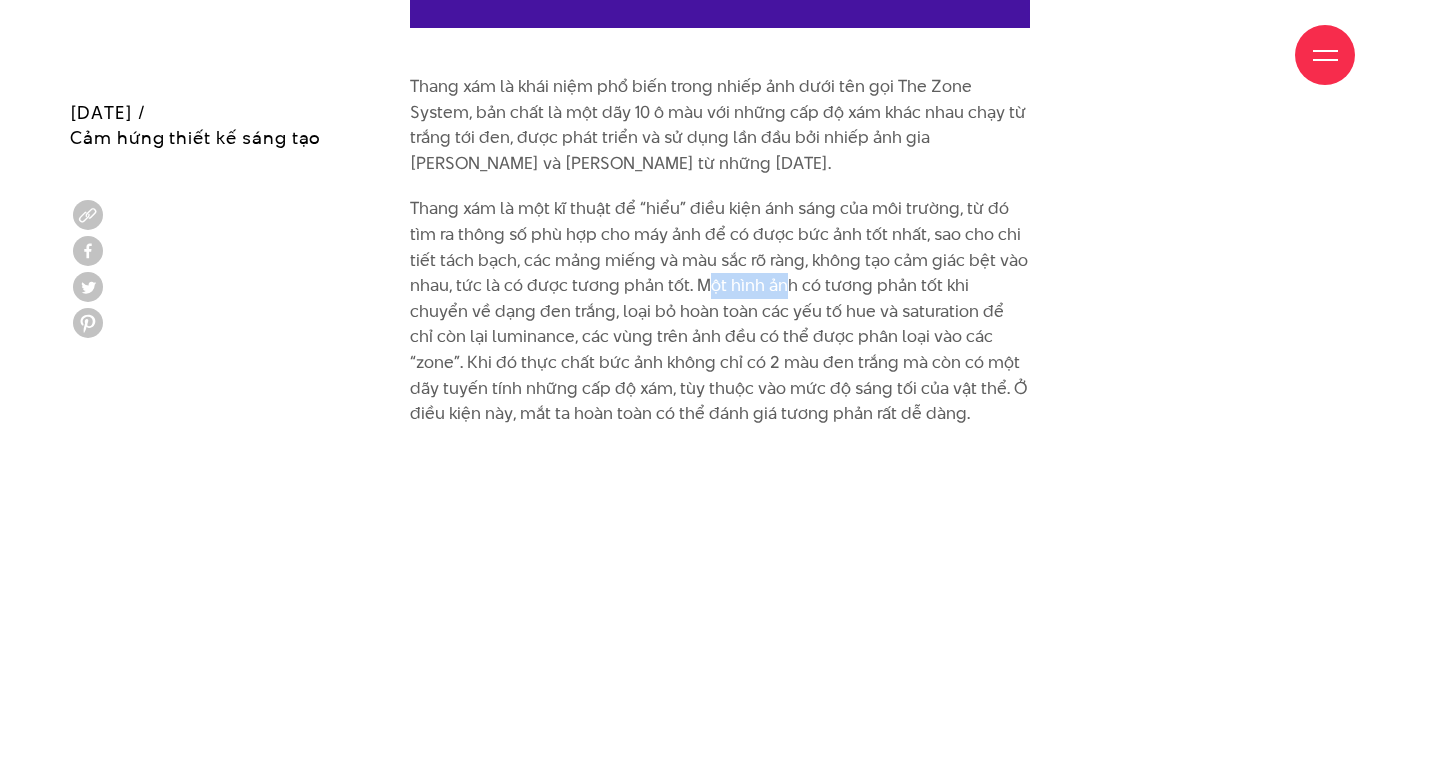 drag, startPoint x: 711, startPoint y: 261, endPoint x: 794, endPoint y: 264, distance: 83.0542 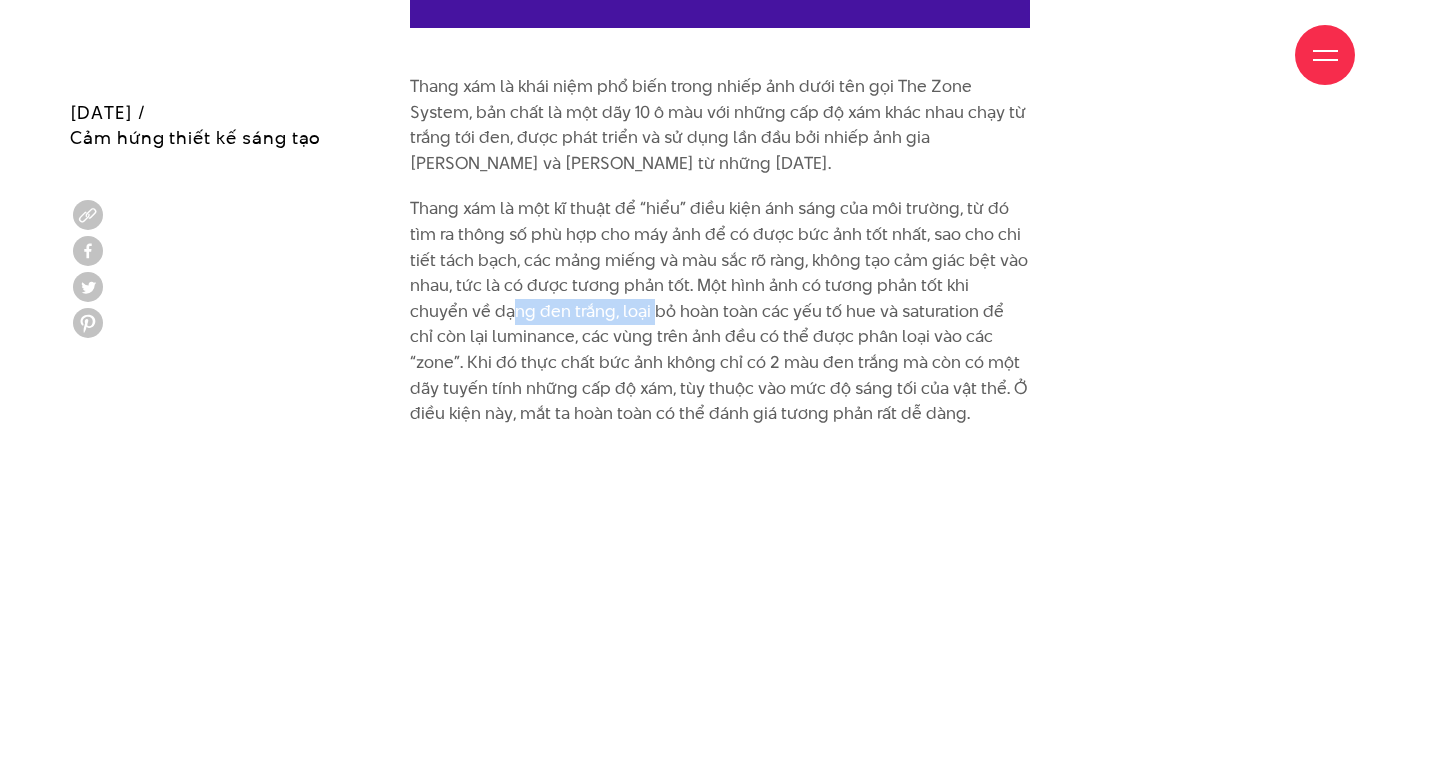 drag, startPoint x: 454, startPoint y: 286, endPoint x: 595, endPoint y: 292, distance: 141.12761 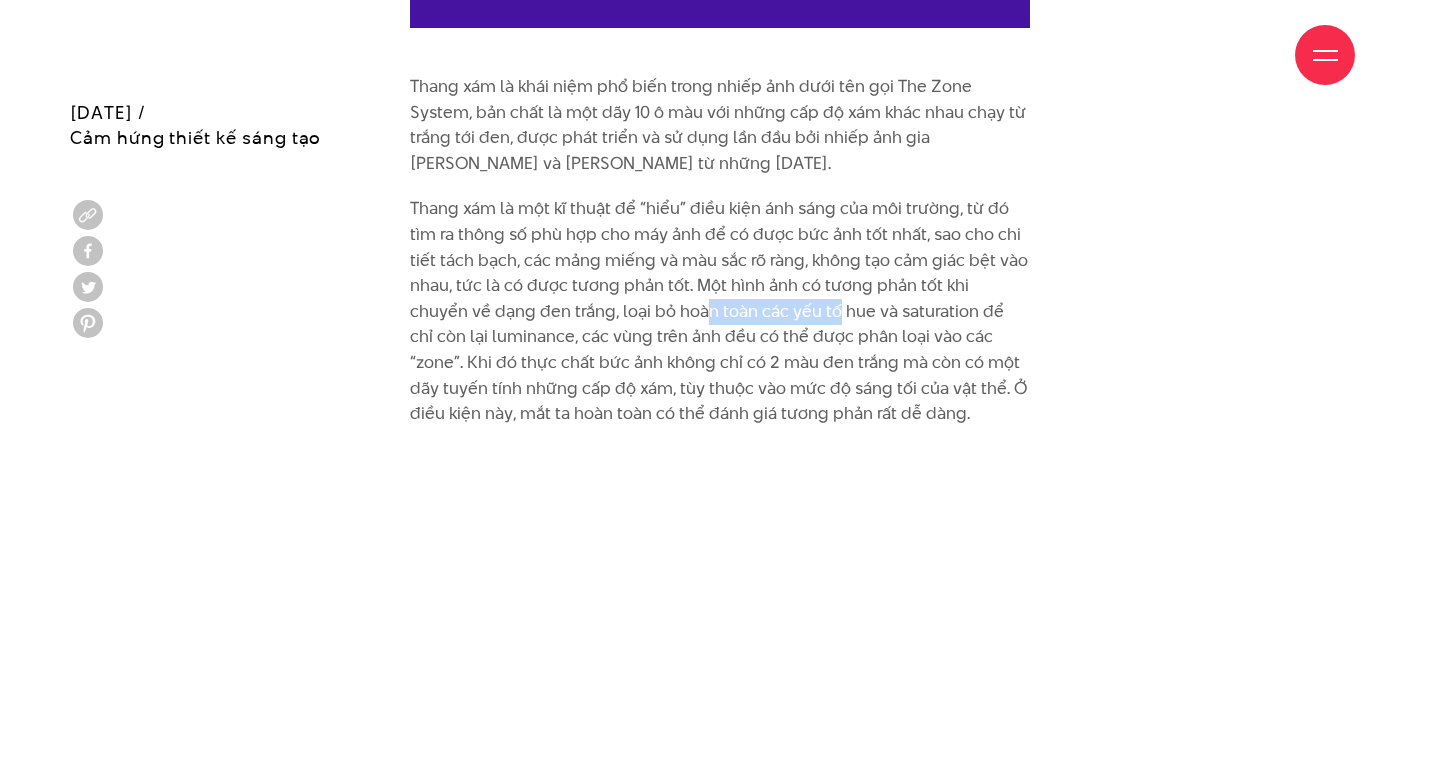 drag, startPoint x: 644, startPoint y: 284, endPoint x: 789, endPoint y: 298, distance: 145.6743 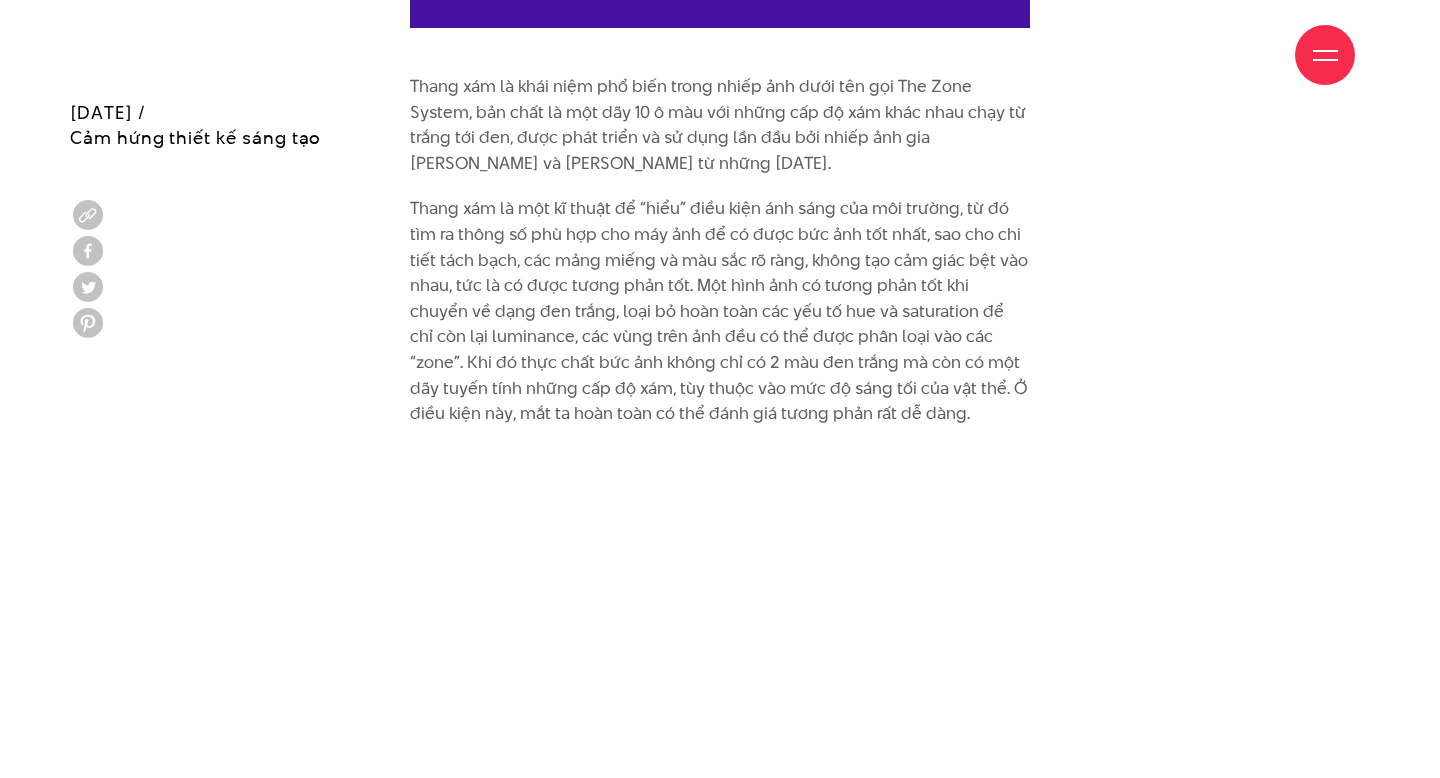 click on "Thang xám là một kĩ thuật để “hiểu” điều kiện ánh sáng của môi trường, từ đó tìm ra thông số phù hợp cho máy ảnh để có được bức ảnh tốt nhất, sao cho chi tiết tách bạch, các mảng miếng và màu sắc rõ ràng, không tạo cảm giác bệt vào nhau, tức là có được tương phản tốt. Một hình ảnh có tương phản tốt khi chuyển về dạng đen trắng, loại bỏ hoàn toàn các yếu tố hue và saturation để chỉ còn lại luminance, các vùng trên ảnh đều có thể được phân loại vào các “zone”. Khi đó thực chất bức ảnh không chỉ có 2 màu đen trắng mà còn có một dãy tuyến tính những cấp độ xám, tùy thuộc vào mức độ sáng tối của vật thể. Ở điều kiện này, mắt ta hoàn toàn có thể đánh giá tương phản rất dễ dàng." at bounding box center [720, 311] 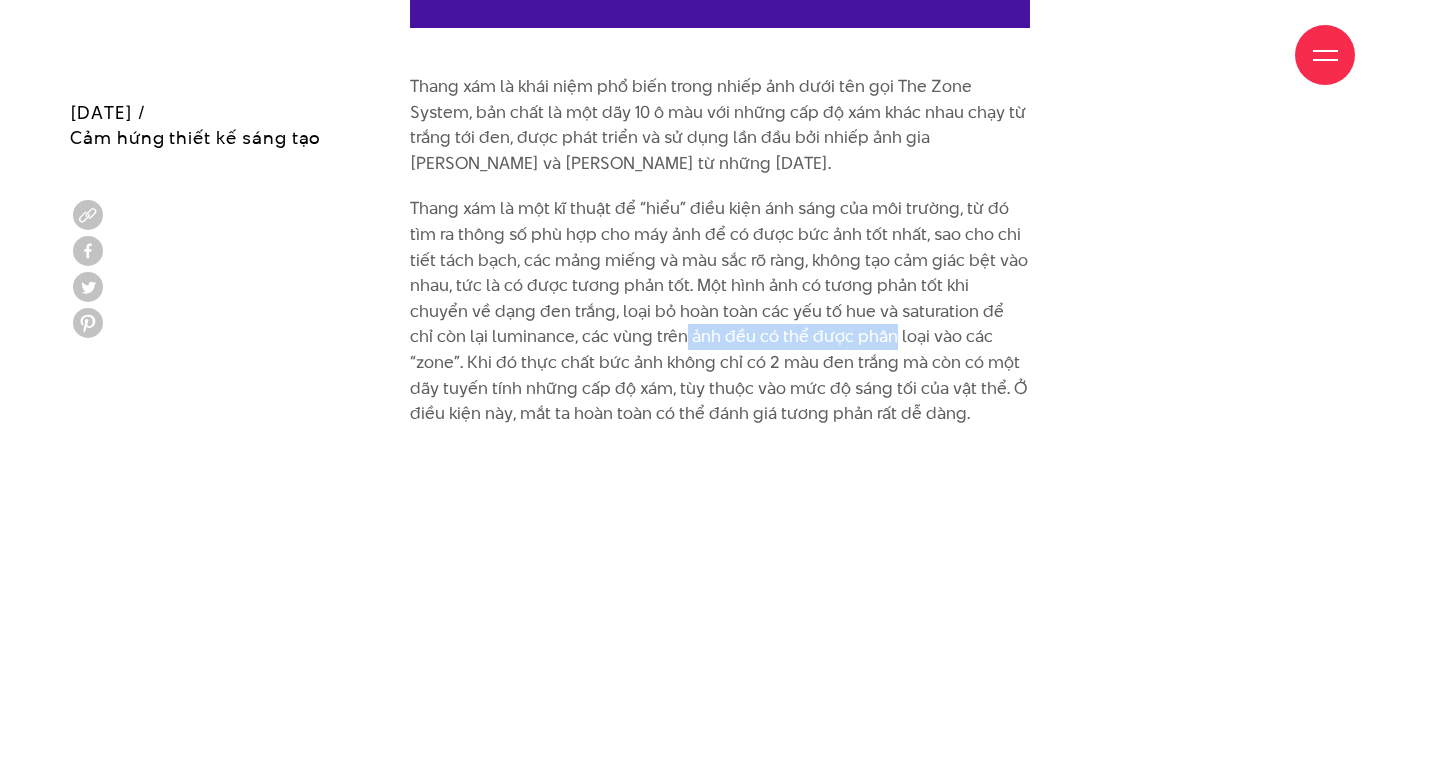 drag, startPoint x: 604, startPoint y: 313, endPoint x: 830, endPoint y: 314, distance: 226.00221 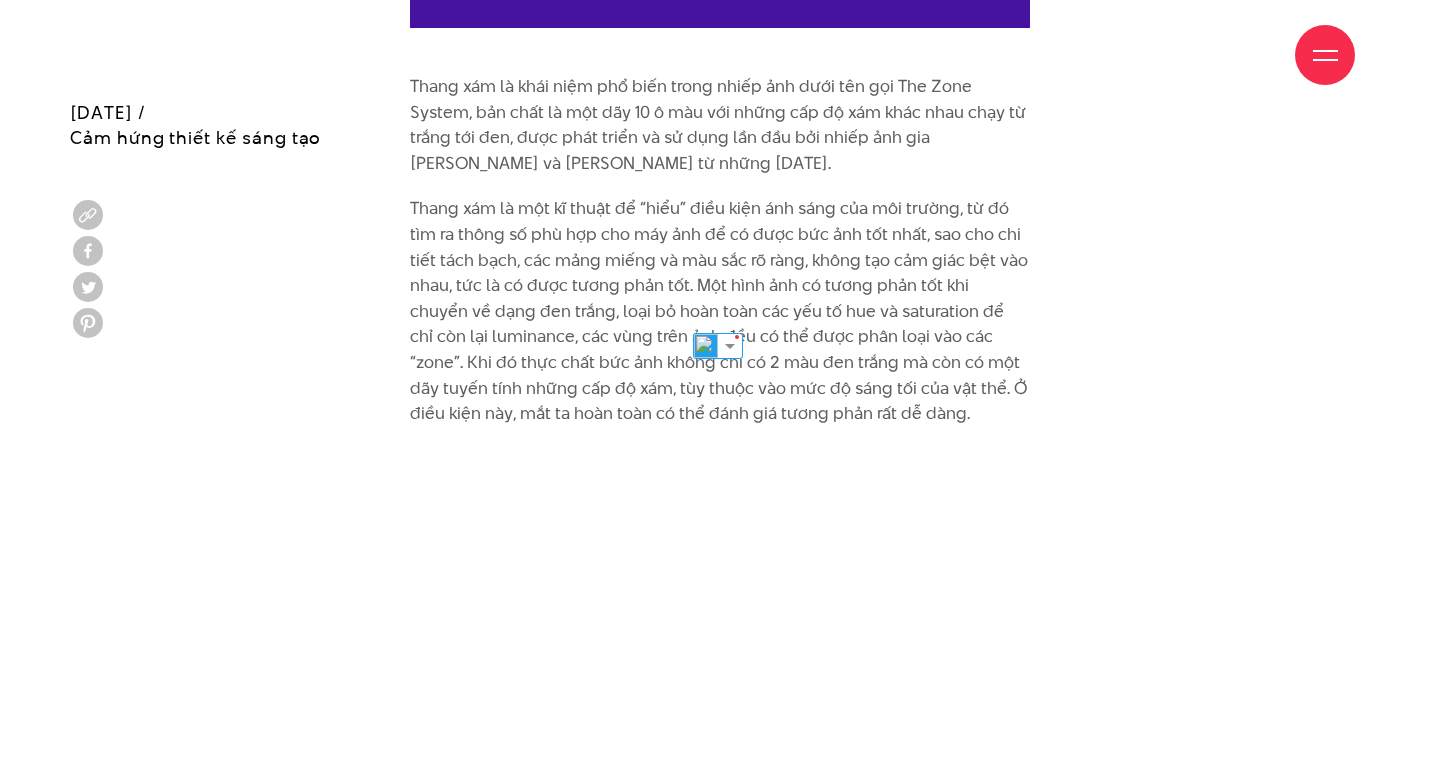 click on "Thang xám là một kĩ thuật để “hiểu” điều kiện ánh sáng của môi trường, từ đó tìm ra thông số phù hợp cho máy ảnh để có được bức ảnh tốt nhất, sao cho chi tiết tách bạch, các mảng miếng và màu sắc rõ ràng, không tạo cảm giác bệt vào nhau, tức là có được tương phản tốt. Một hình ảnh có tương phản tốt khi chuyển về dạng đen trắng, loại bỏ hoàn toàn các yếu tố hue và saturation để chỉ còn lại luminance, các vùng trên ảnh đều có thể được phân loại vào các “zone”. Khi đó thực chất bức ảnh không chỉ có 2 màu đen trắng mà còn có một dãy tuyến tính những cấp độ xám, tùy thuộc vào mức độ sáng tối của vật thể. Ở điều kiện này, mắt ta hoàn toàn có thể đánh giá tương phản rất dễ dàng." at bounding box center (720, 311) 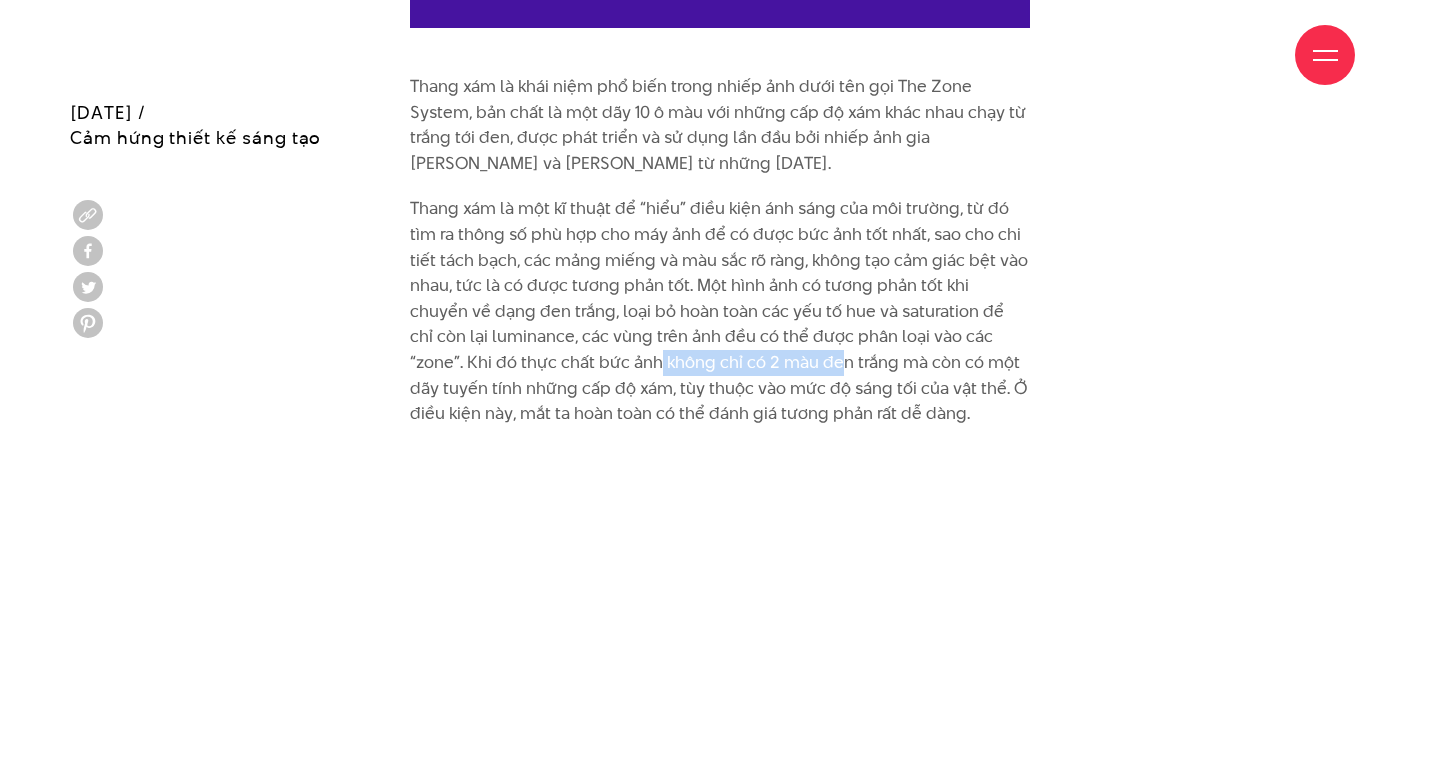 drag, startPoint x: 545, startPoint y: 335, endPoint x: 735, endPoint y: 334, distance: 190.00262 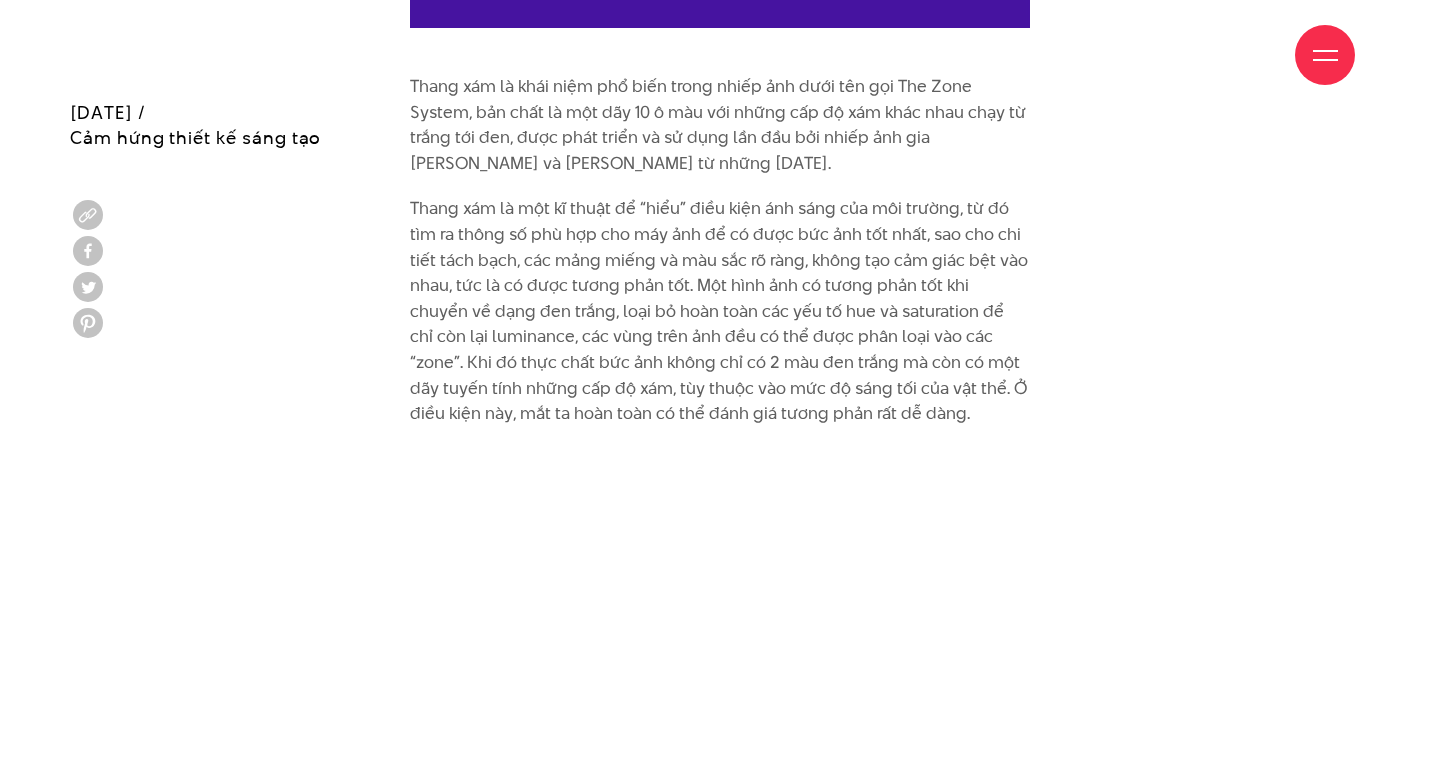 click on "Thang xám là một kĩ thuật để “hiểu” điều kiện ánh sáng của môi trường, từ đó tìm ra thông số phù hợp cho máy ảnh để có được bức ảnh tốt nhất, sao cho chi tiết tách bạch, các mảng miếng và màu sắc rõ ràng, không tạo cảm giác bệt vào nhau, tức là có được tương phản tốt. Một hình ảnh có tương phản tốt khi chuyển về dạng đen trắng, loại bỏ hoàn toàn các yếu tố hue và saturation để chỉ còn lại luminance, các vùng trên ảnh đều có thể được phân loại vào các “zone”. Khi đó thực chất bức ảnh không chỉ có 2 màu đen trắng mà còn có một dãy tuyến tính những cấp độ xám, tùy thuộc vào mức độ sáng tối của vật thể. Ở điều kiện này, mắt ta hoàn toàn có thể đánh giá tương phản rất dễ dàng." at bounding box center [720, 311] 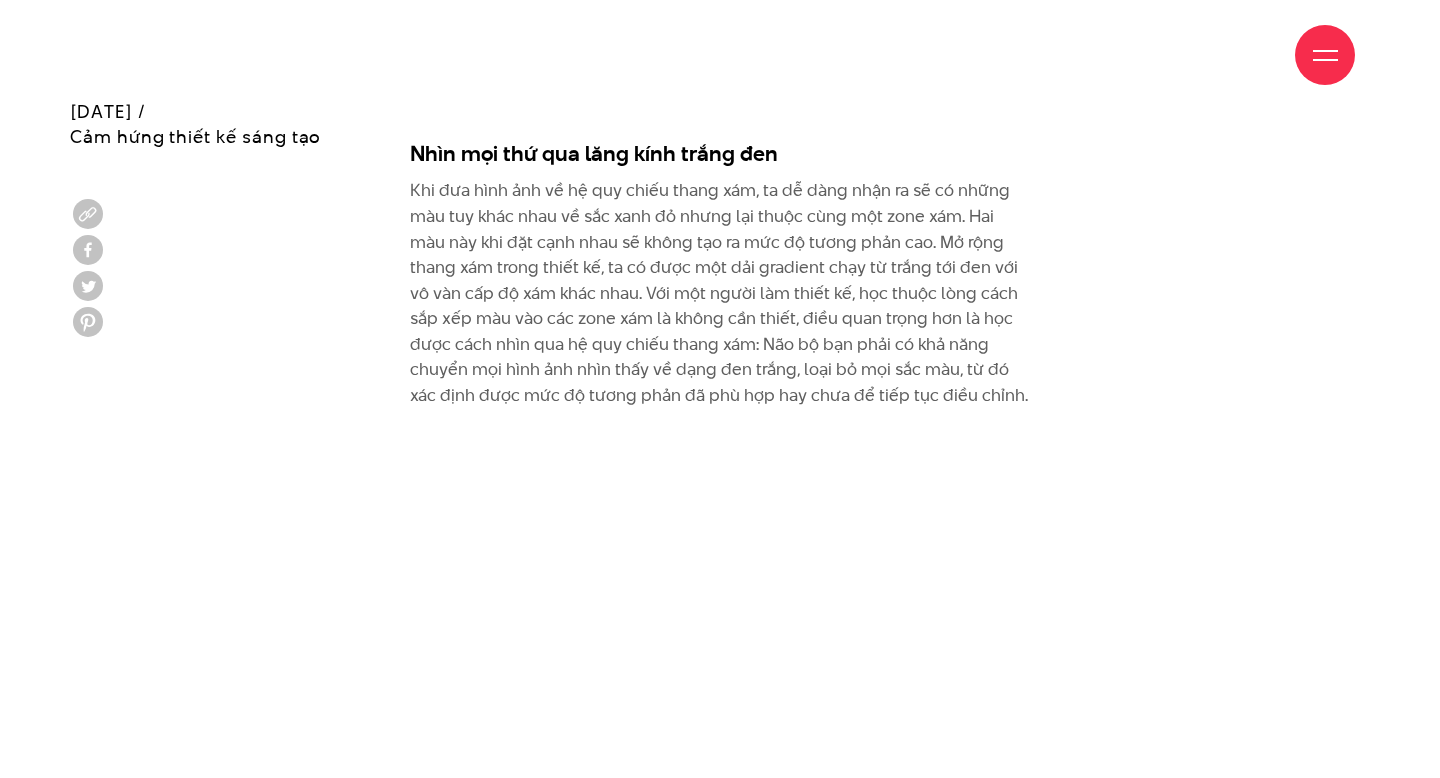 scroll, scrollTop: 3790, scrollLeft: 0, axis: vertical 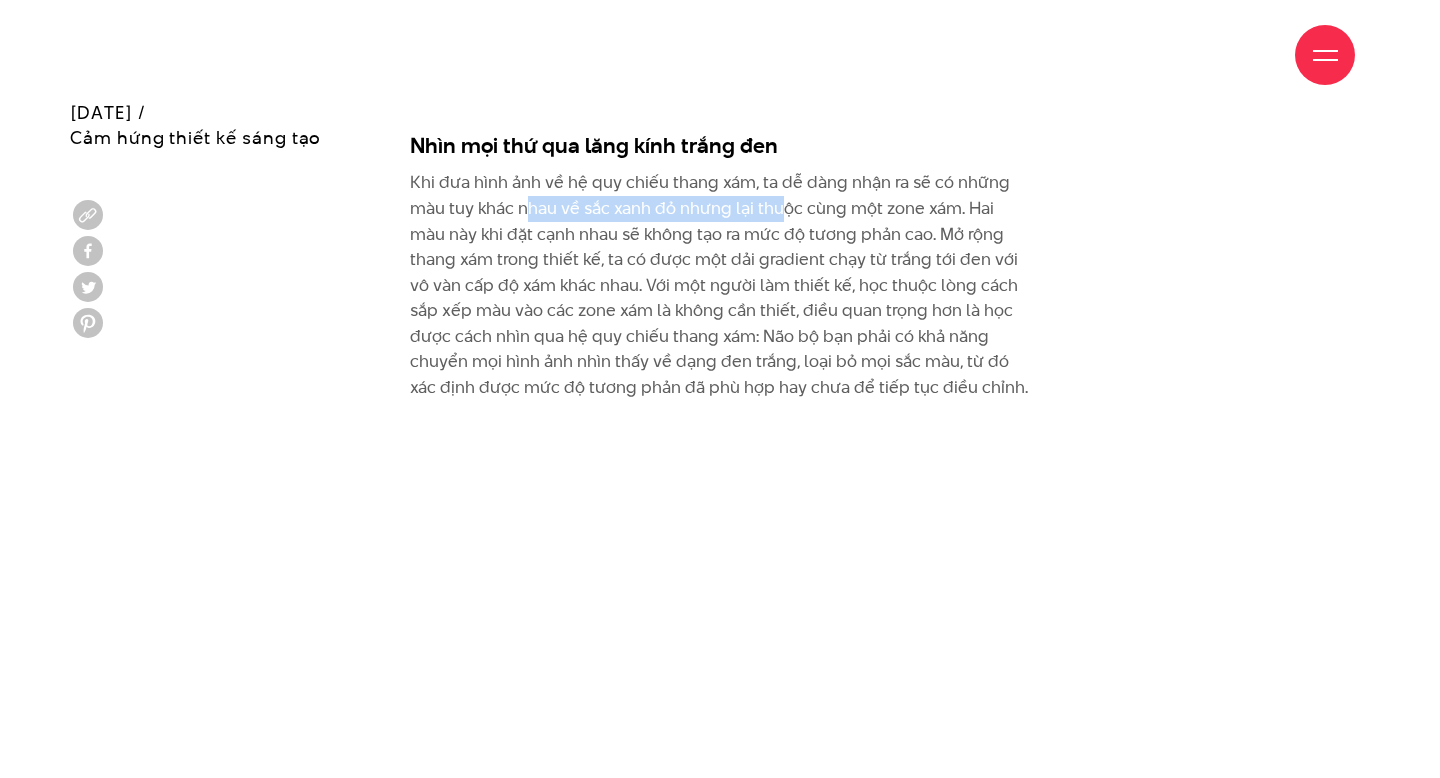 drag, startPoint x: 524, startPoint y: 182, endPoint x: 787, endPoint y: 190, distance: 263.12164 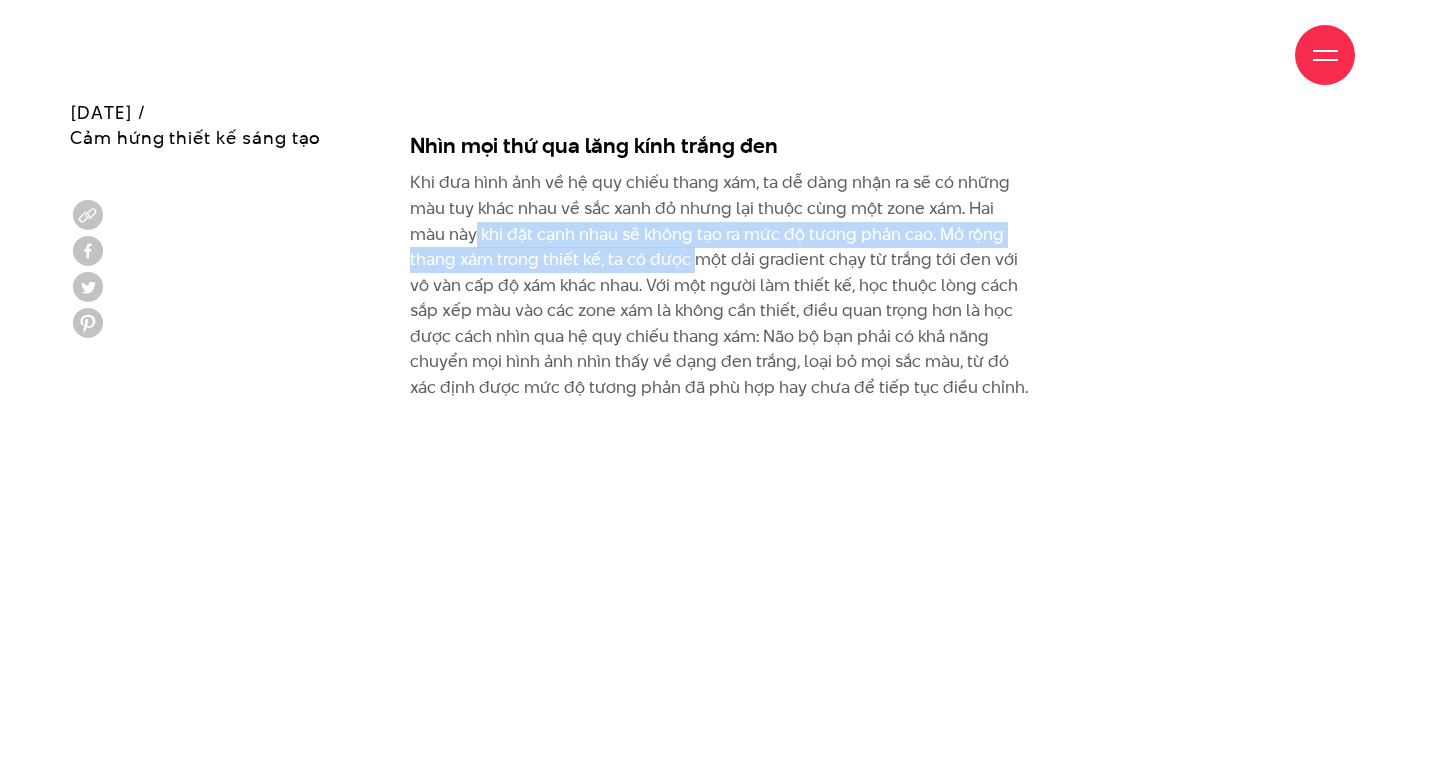 drag, startPoint x: 473, startPoint y: 209, endPoint x: 709, endPoint y: 223, distance: 236.41489 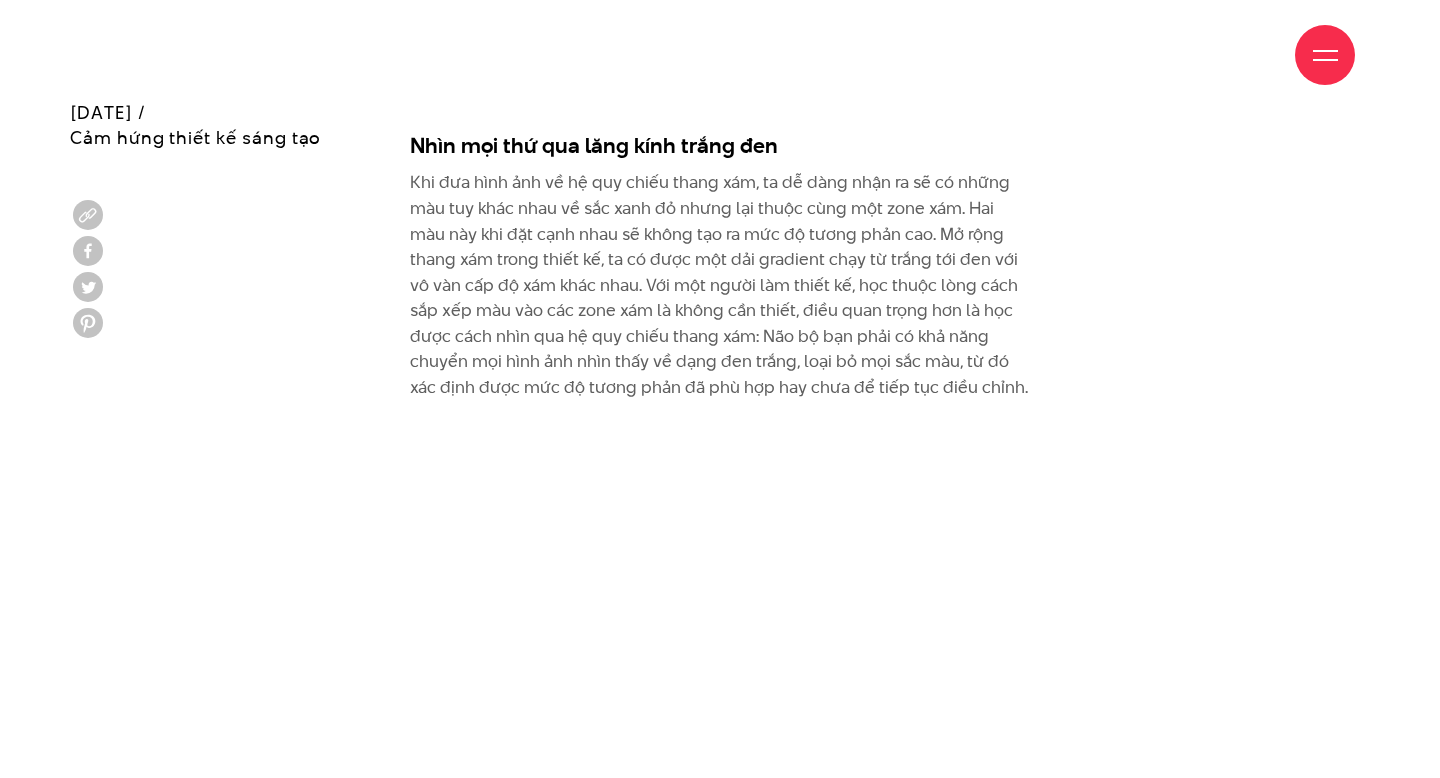 click on "Khi đưa hình ảnh về hệ quy chiếu thang xám, ta dễ dàng nhận ra sẽ có những màu tuy khác nhau về sắc xanh đỏ nhưng lại thuộc cùng một zone xám. Hai màu này khi đặt cạnh nhau sẽ không tạo ra mức độ tương phản cao. Mở rộng thang xám trong thiết kế, ta có được một dải gradient chạy từ trắng tới đen với vô vàn cấp độ xám khác nhau. Với một người làm thiết kế, học thuộc lòng cách sắp xếp màu vào các zone xám là không cần thiết, điều quan trọng hơn là học được cách nhìn qua hệ quy chiếu thang xám: Não bộ bạn phải có khả năng chuyển mọi hình ảnh nhìn thấy về dạng đen trắng, loại bỏ mọi sắc màu, từ đó xác định được mức độ tương phản đã phù hợp hay chưa để tiếp tục điều chỉnh." at bounding box center (720, 285) 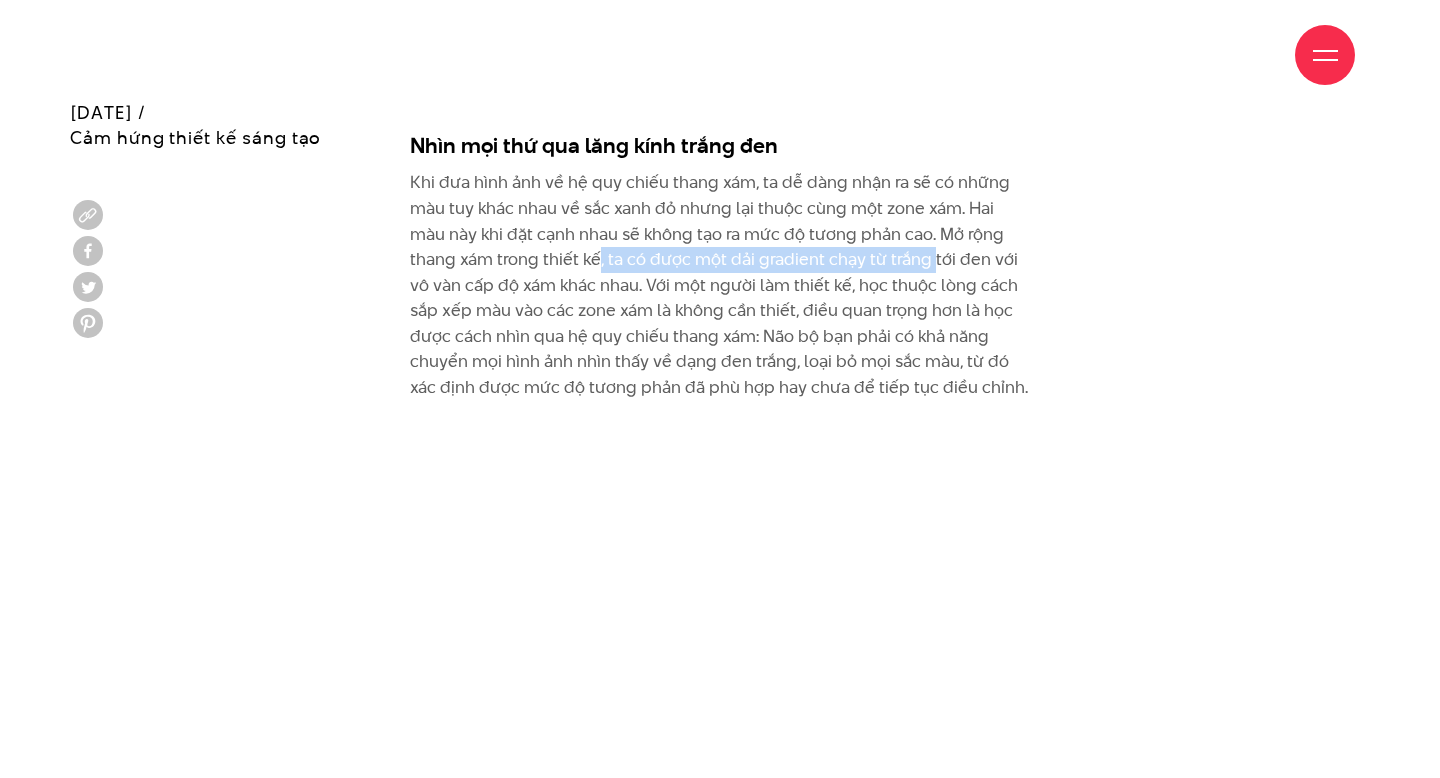 drag, startPoint x: 594, startPoint y: 234, endPoint x: 929, endPoint y: 229, distance: 335.03732 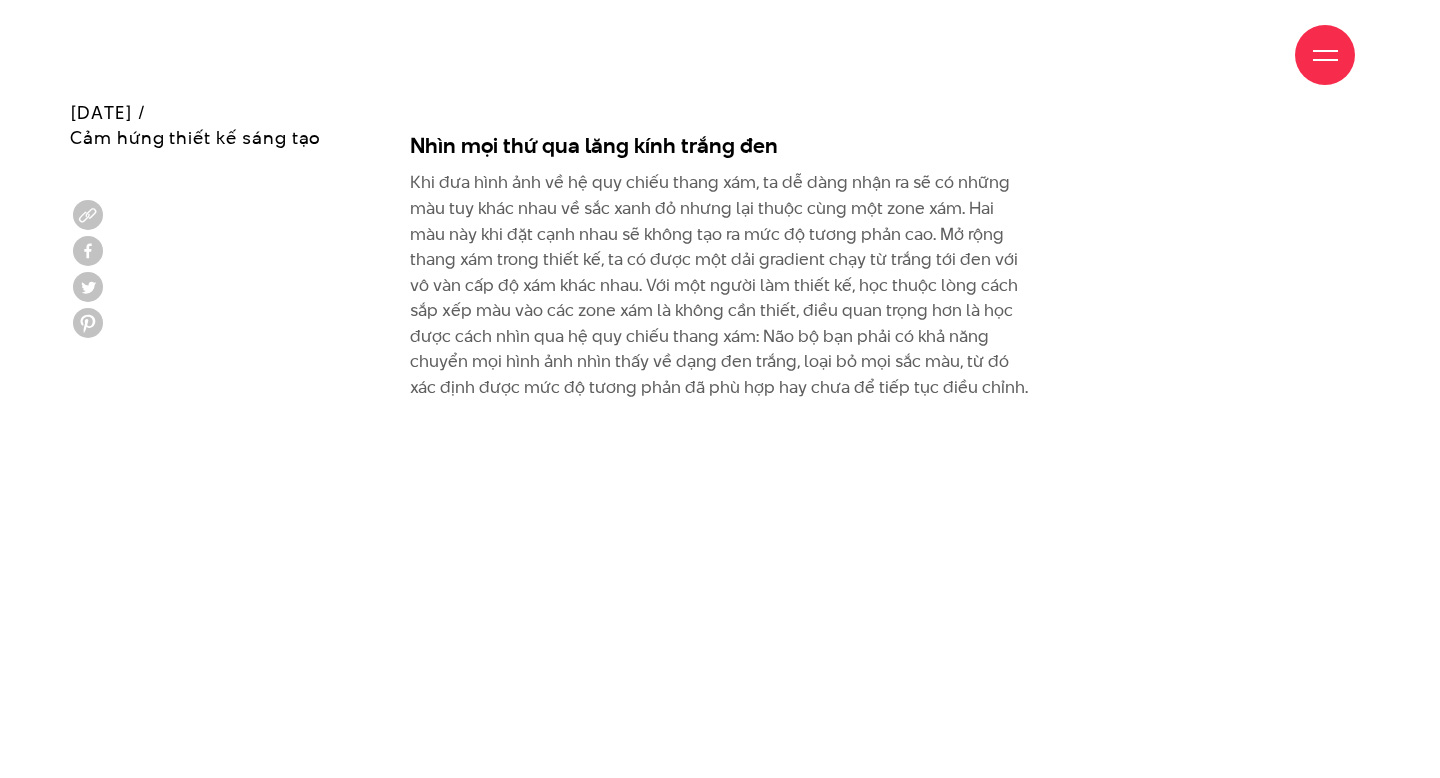 click on "Khi đưa hình ảnh về hệ quy chiếu thang xám, ta dễ dàng nhận ra sẽ có những màu tuy khác nhau về sắc xanh đỏ nhưng lại thuộc cùng một zone xám. Hai màu này khi đặt cạnh nhau sẽ không tạo ra mức độ tương phản cao. Mở rộng thang xám trong thiết kế, ta có được một dải gradient chạy từ trắng tới đen với vô vàn cấp độ xám khác nhau. Với một người làm thiết kế, học thuộc lòng cách sắp xếp màu vào các zone xám là không cần thiết, điều quan trọng hơn là học được cách nhìn qua hệ quy chiếu thang xám: Não bộ bạn phải có khả năng chuyển mọi hình ảnh nhìn thấy về dạng đen trắng, loại bỏ mọi sắc màu, từ đó xác định được mức độ tương phản đã phù hợp hay chưa để tiếp tục điều chỉnh." at bounding box center (720, 285) 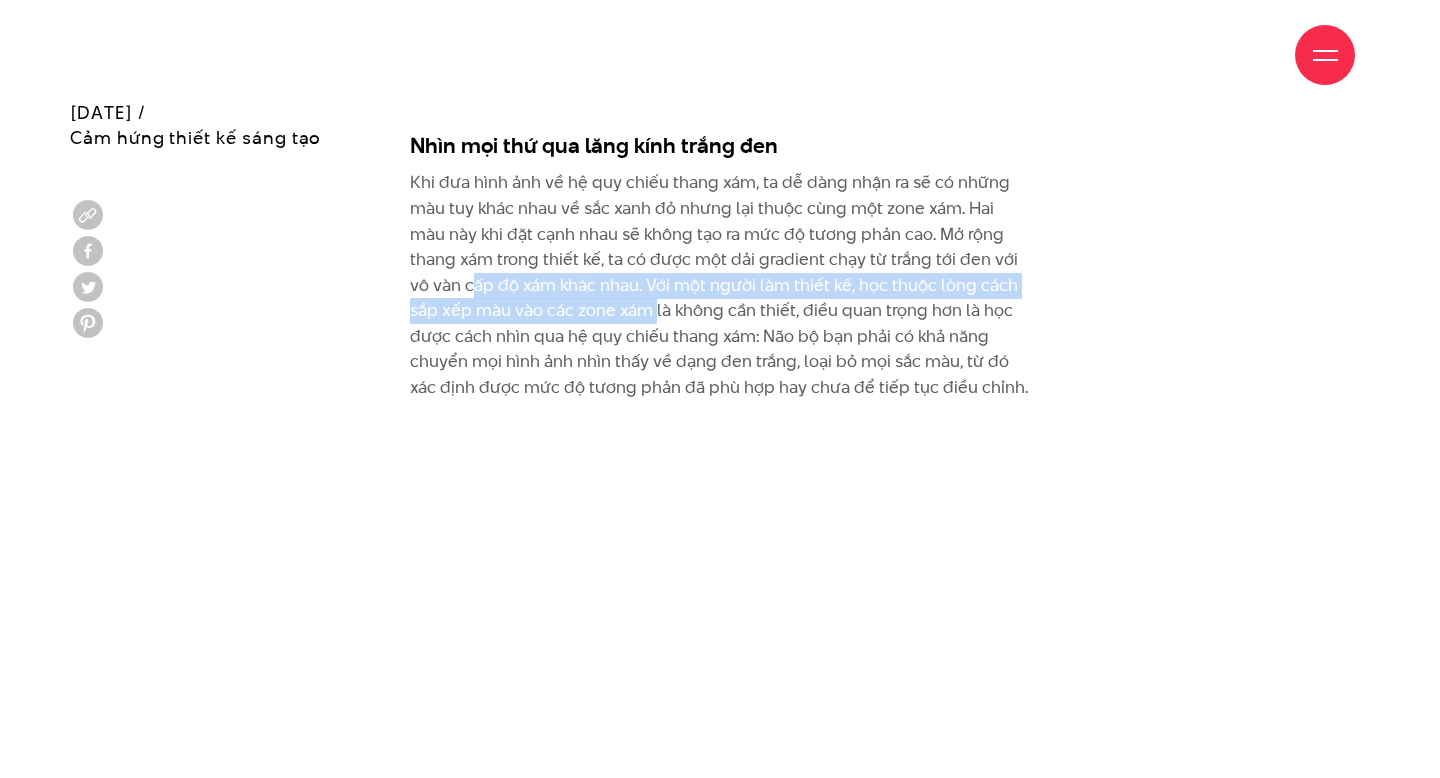 drag, startPoint x: 471, startPoint y: 261, endPoint x: 661, endPoint y: 278, distance: 190.759 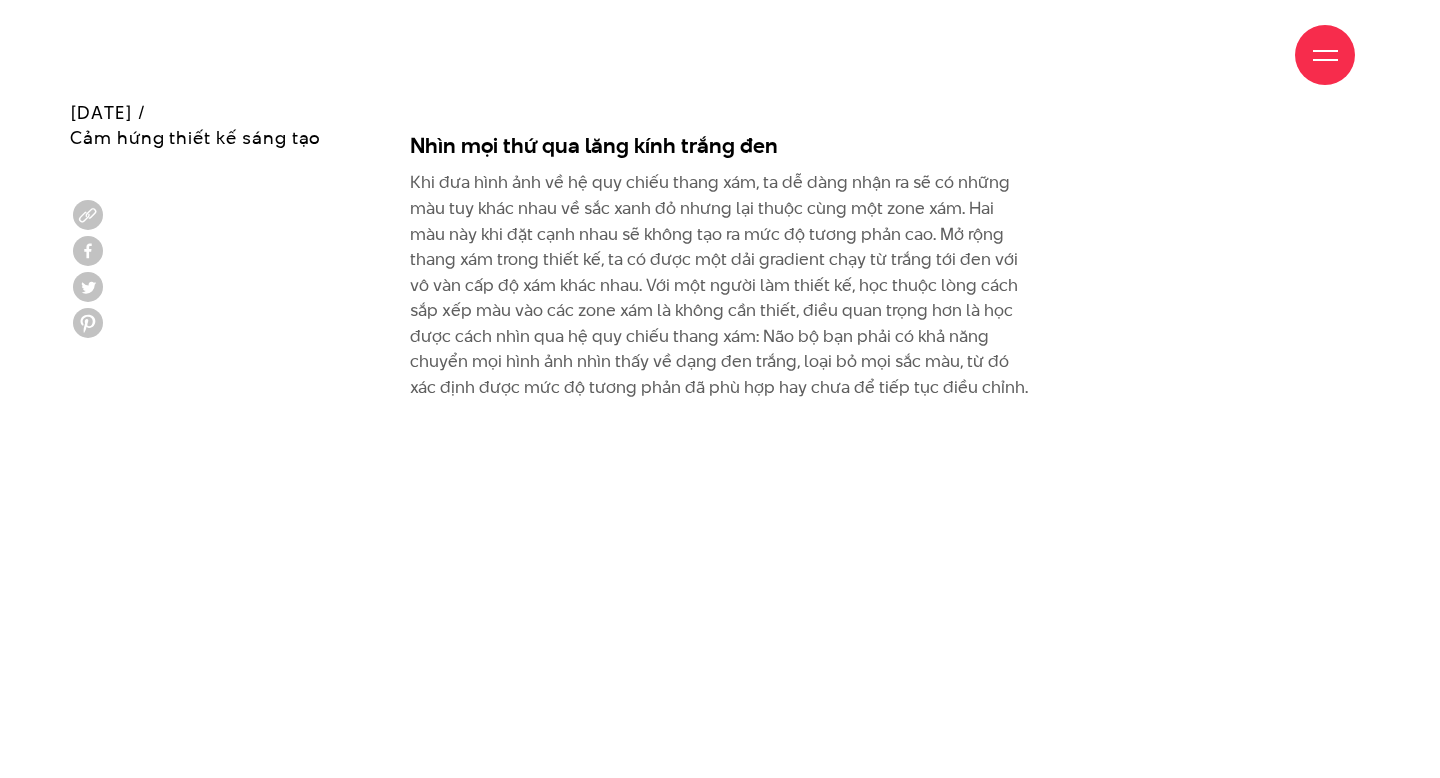 click on "Khi đưa hình ảnh về hệ quy chiếu thang xám, ta dễ dàng nhận ra sẽ có những màu tuy khác nhau về sắc xanh đỏ nhưng lại thuộc cùng một zone xám. Hai màu này khi đặt cạnh nhau sẽ không tạo ra mức độ tương phản cao. Mở rộng thang xám trong thiết kế, ta có được một dải gradient chạy từ trắng tới đen với vô vàn cấp độ xám khác nhau. Với một người làm thiết kế, học thuộc lòng cách sắp xếp màu vào các zone xám là không cần thiết, điều quan trọng hơn là học được cách nhìn qua hệ quy chiếu thang xám: Não bộ bạn phải có khả năng chuyển mọi hình ảnh nhìn thấy về dạng đen trắng, loại bỏ mọi sắc màu, từ đó xác định được mức độ tương phản đã phù hợp hay chưa để tiếp tục điều chỉnh." at bounding box center (720, 285) 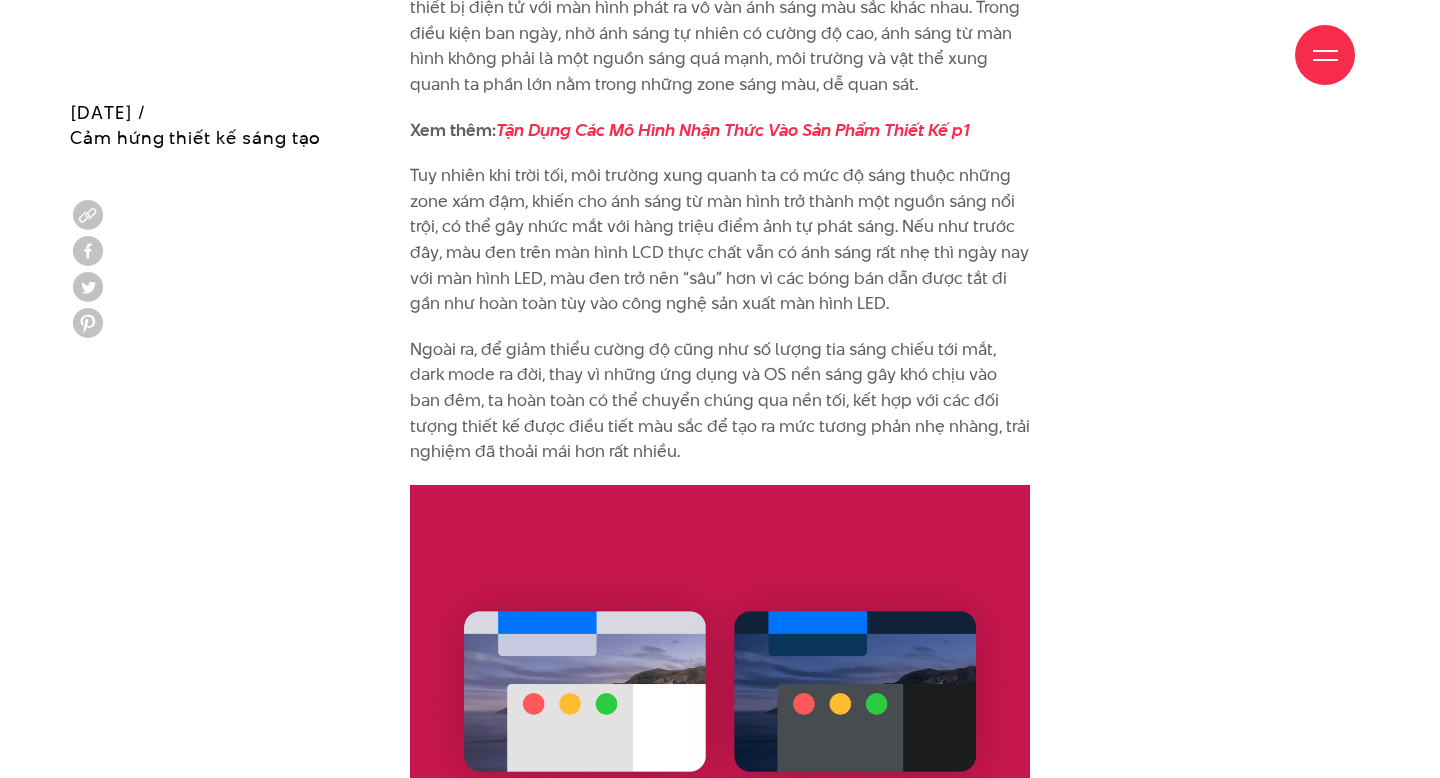 scroll, scrollTop: 4870, scrollLeft: 0, axis: vertical 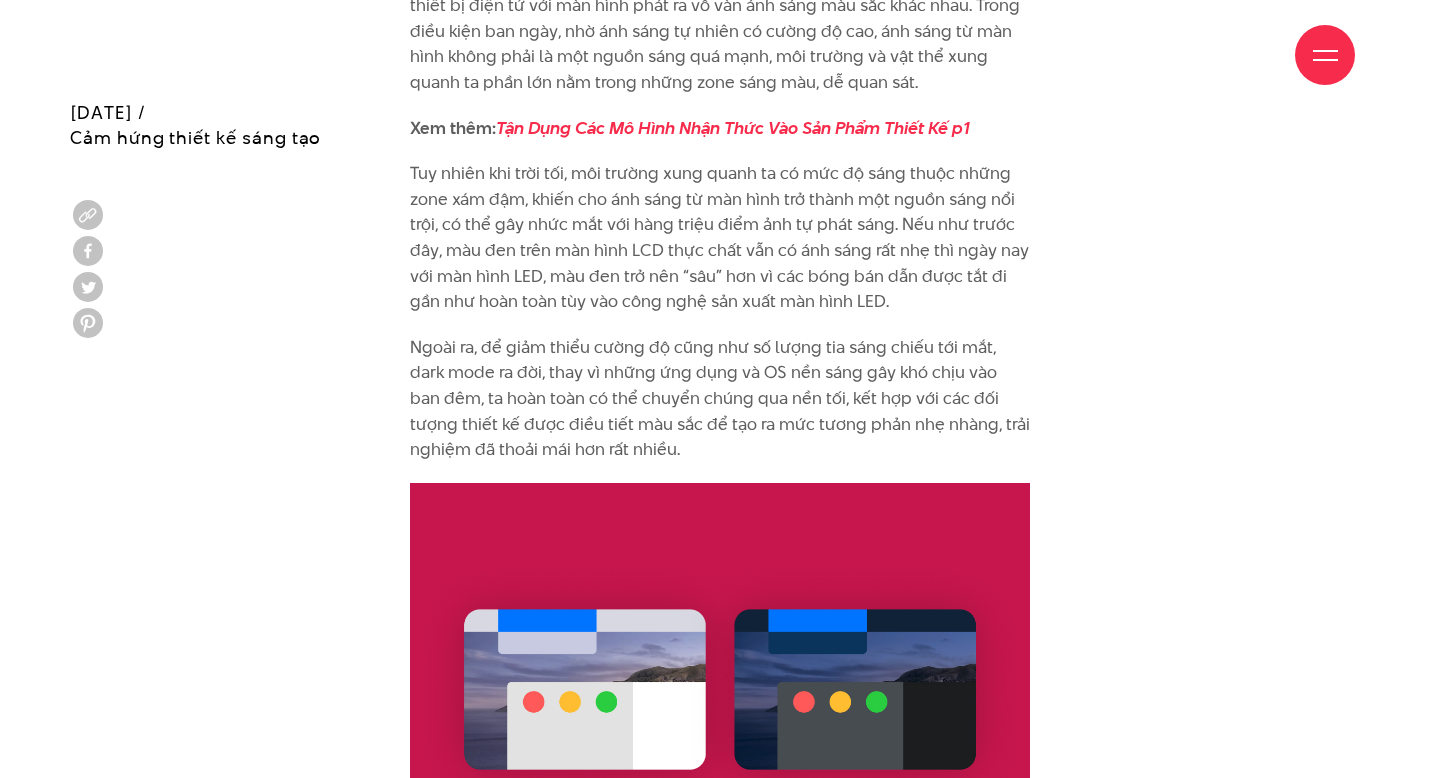click on "Tuy nhiên khi trời tối, môi trường xung quanh ta có mức độ sáng thuộc những zone xám đậm, khiến cho ánh sáng từ màn hình trở thành một nguồn sáng nổi trội, có thể gây nhức mắt với hàng triệu điểm ảnh tự phát sáng. Nếu như trước đây, màu đen trên màn hình LCD thực chất vẫn có ánh sáng rất nhẹ thì ngày nay với màn hình LED, màu đen trở nên “sâu” hơn vì các bóng bán dẫn được tắt đi gần như hoàn toàn tùy vào công nghệ sản xuất màn hình LED." at bounding box center [720, 238] 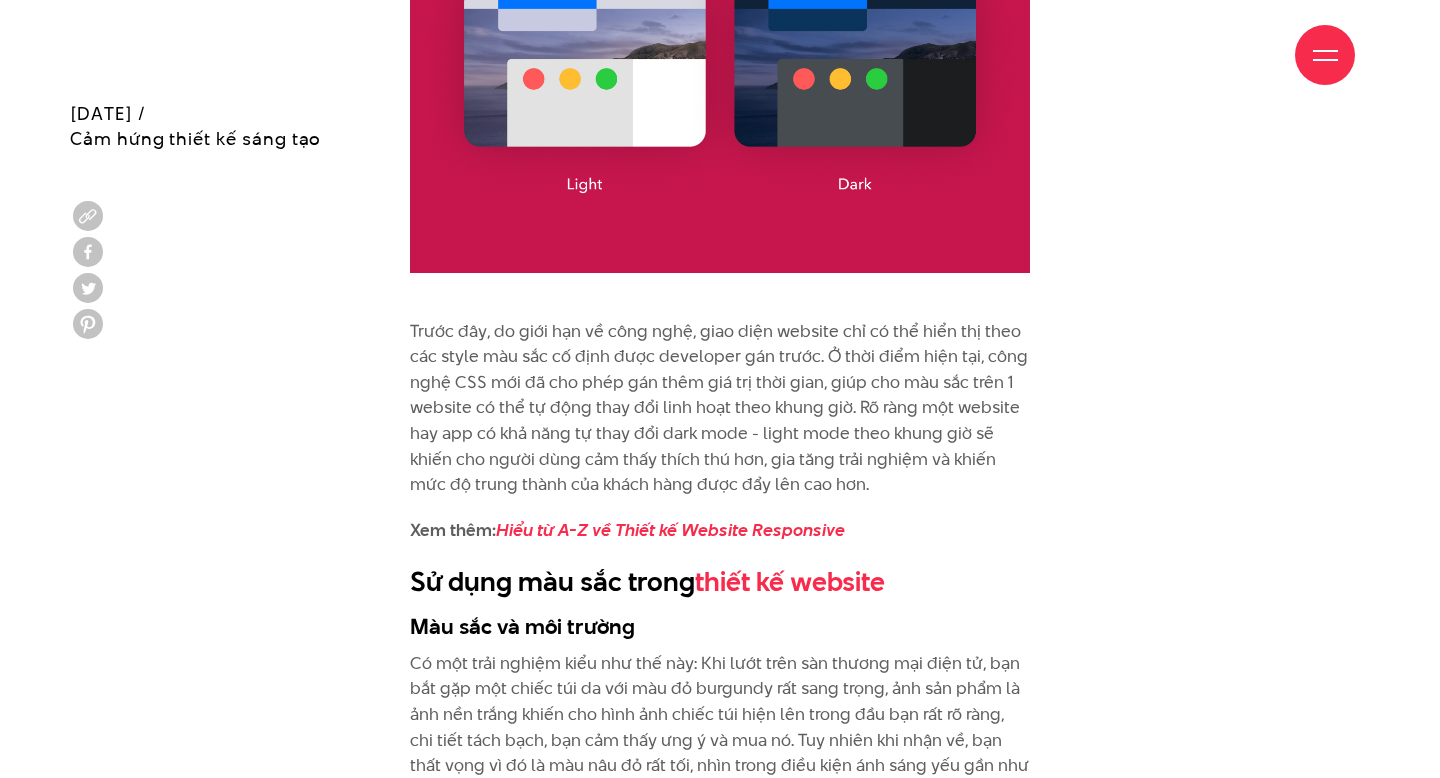scroll, scrollTop: 5495, scrollLeft: 0, axis: vertical 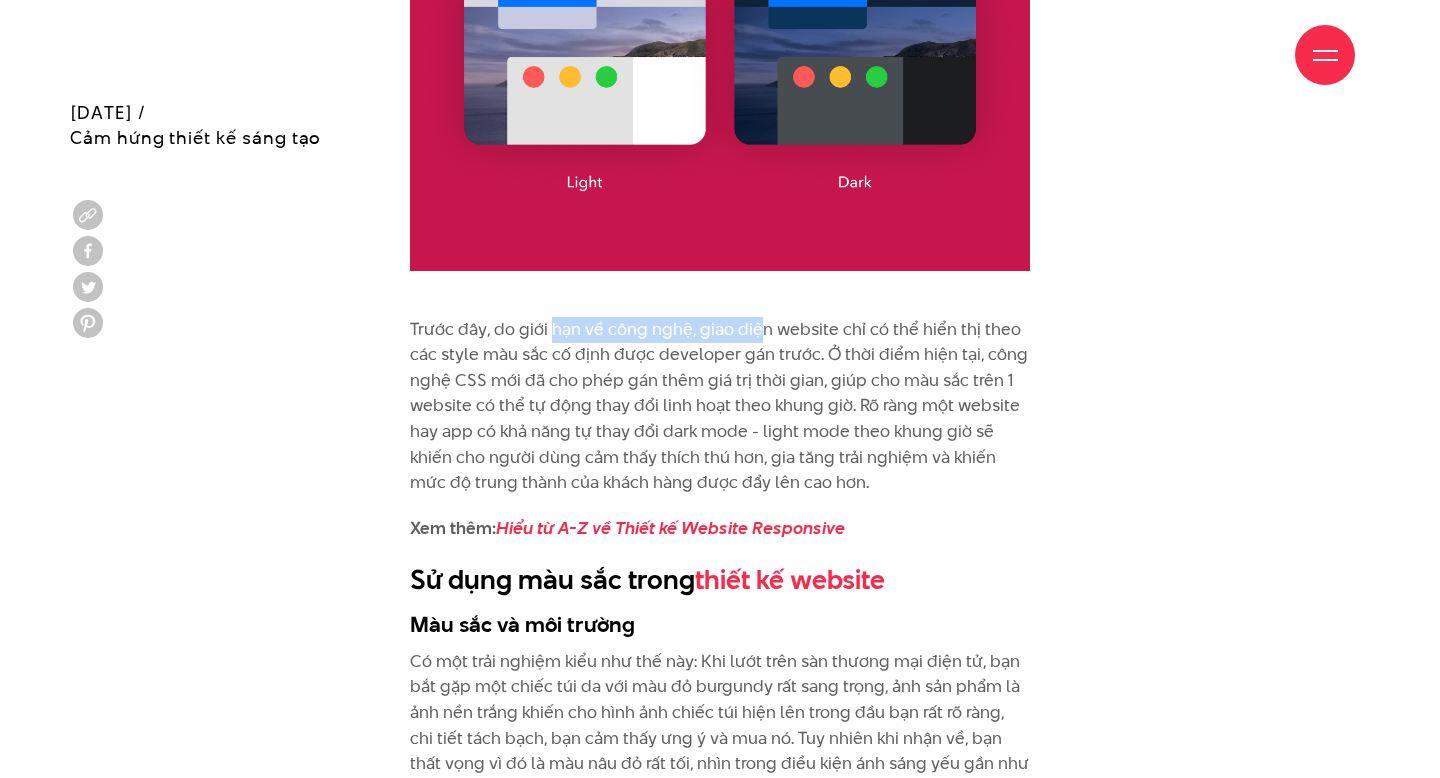 drag, startPoint x: 554, startPoint y: 305, endPoint x: 759, endPoint y: 306, distance: 205.00244 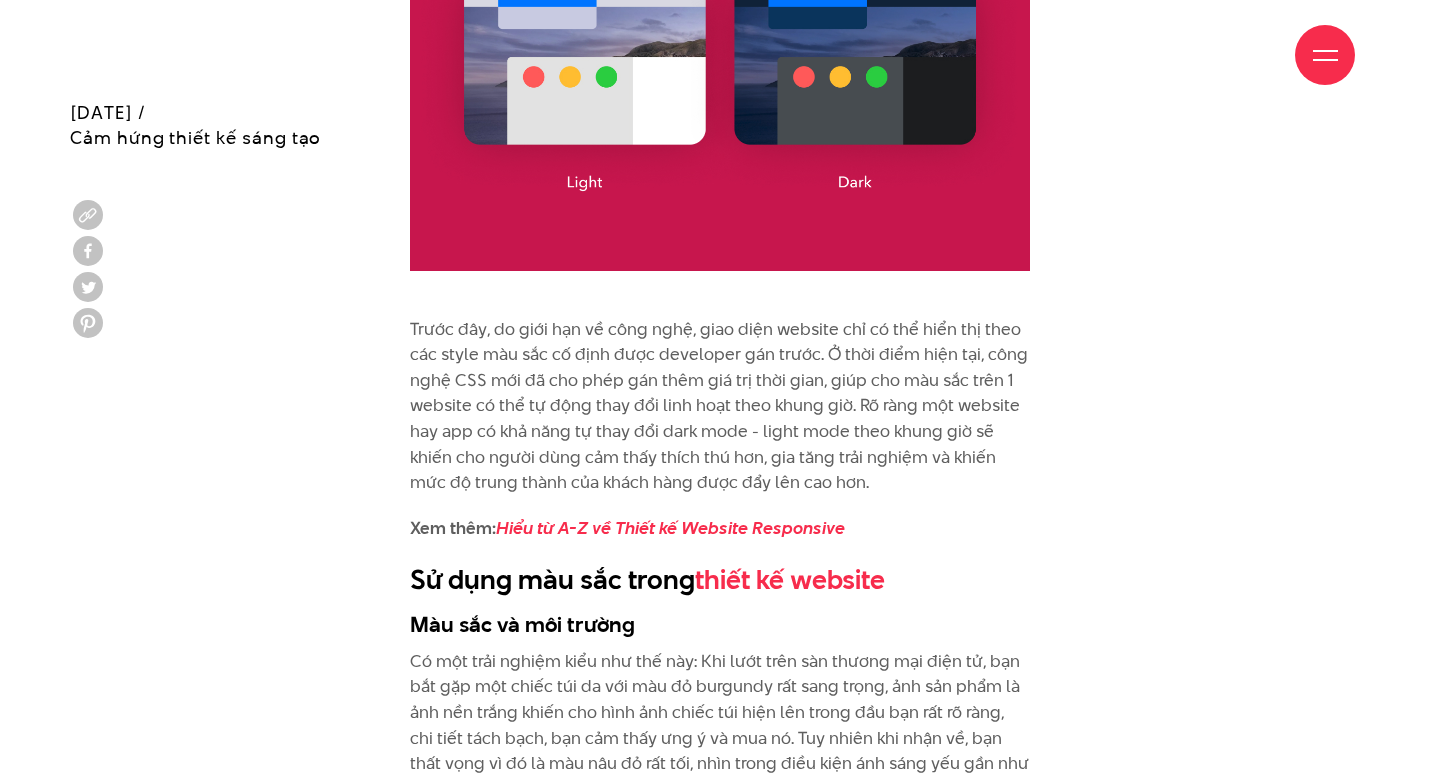 click on "Trước đây, do giới hạn về công nghệ, giao diện website chỉ có thể hiển thị theo các style màu sắc cố định được developer gán trước. Ở thời điểm hiện tại, công nghệ CSS mới đã cho phép gán thêm giá trị thời gian, giúp cho màu sắc trên 1 website có thể tự động thay đổi linh hoạt theo khung giờ. Rõ ràng một website hay app có khả năng tự thay đổi dark mode - light mode theo khung giờ sẽ khiến cho người dùng cảm thấy thích thú hơn, gia tăng trải nghiệm và khiến mức độ trung thành của khách hàng được đẩy lên cao hơn." at bounding box center [720, 406] 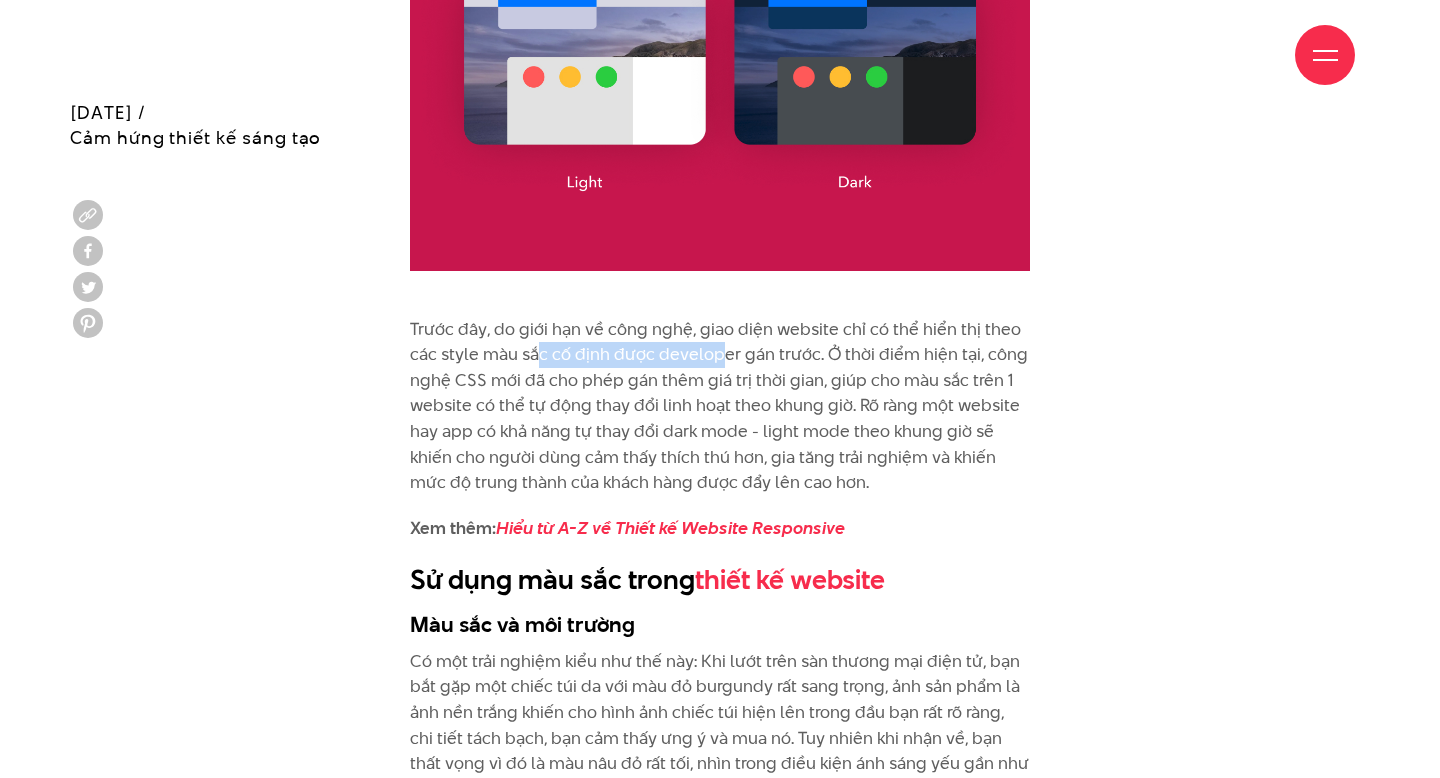 drag, startPoint x: 535, startPoint y: 327, endPoint x: 728, endPoint y: 327, distance: 193 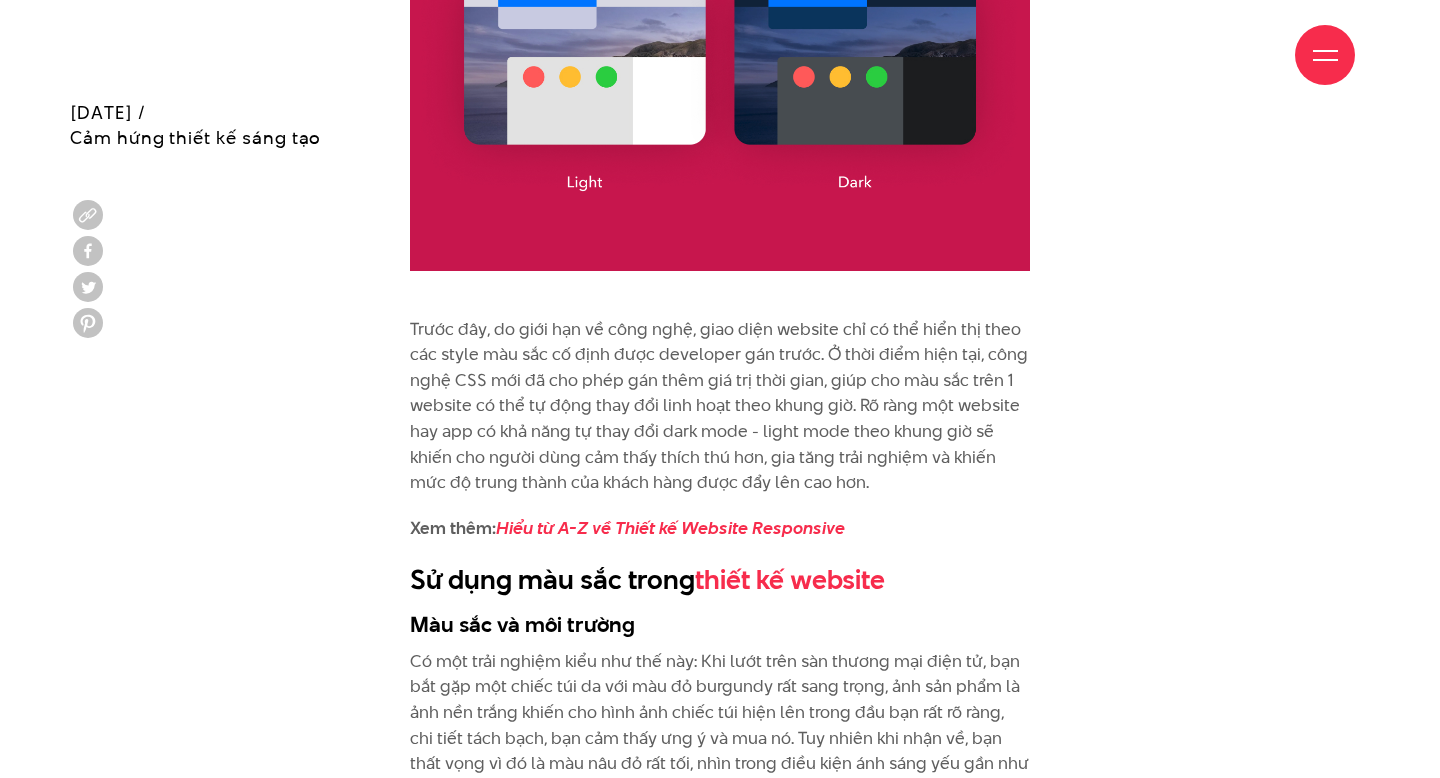 click on "Trước đây, do giới hạn về công nghệ, giao diện website chỉ có thể hiển thị theo các style màu sắc cố định được developer gán trước. Ở thời điểm hiện tại, công nghệ CSS mới đã cho phép gán thêm giá trị thời gian, giúp cho màu sắc trên 1 website có thể tự động thay đổi linh hoạt theo khung giờ. Rõ ràng một website hay app có khả năng tự thay đổi dark mode - light mode theo khung giờ sẽ khiến cho người dùng cảm thấy thích thú hơn, gia tăng trải nghiệm và khiến mức độ trung thành của khách hàng được đẩy lên cao hơn." at bounding box center (720, 406) 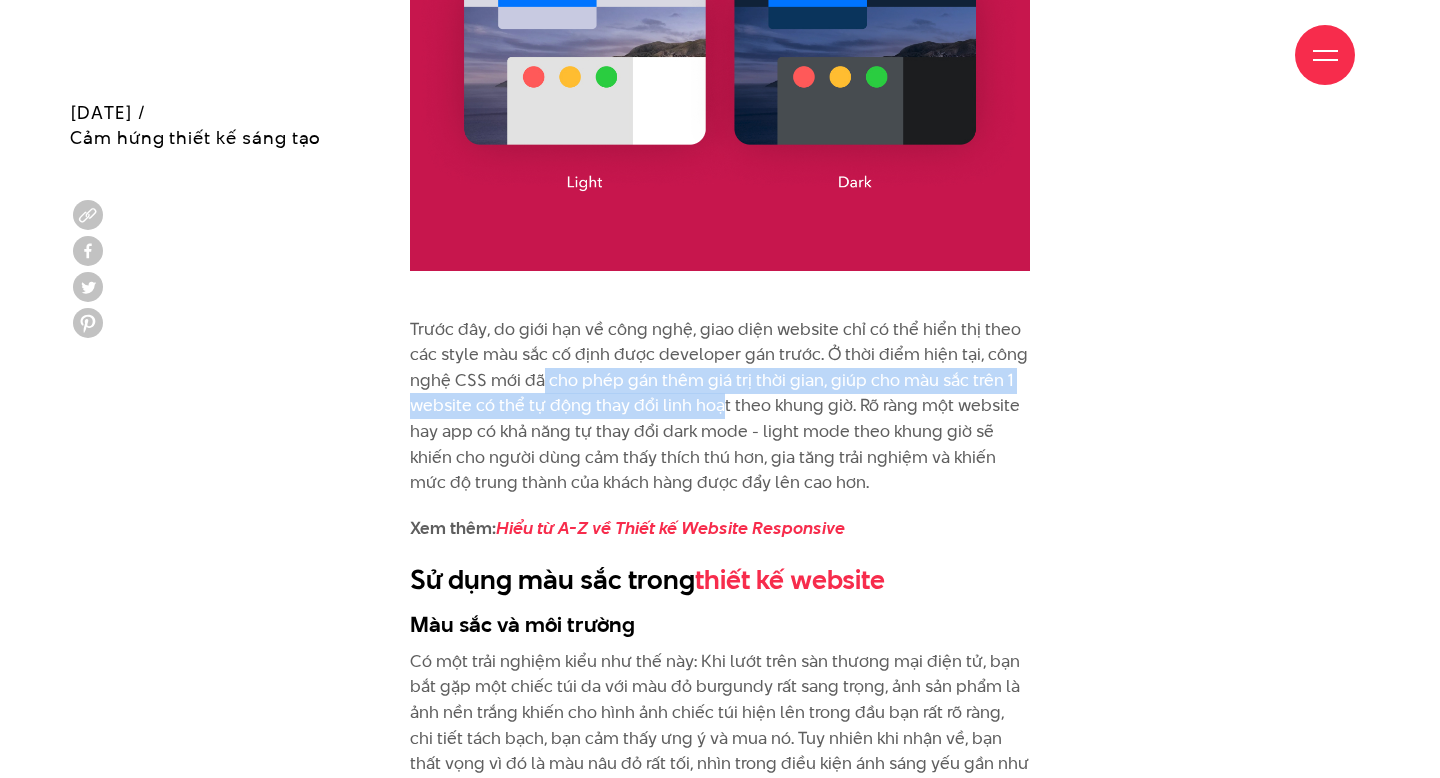 drag, startPoint x: 540, startPoint y: 344, endPoint x: 720, endPoint y: 367, distance: 181.4635 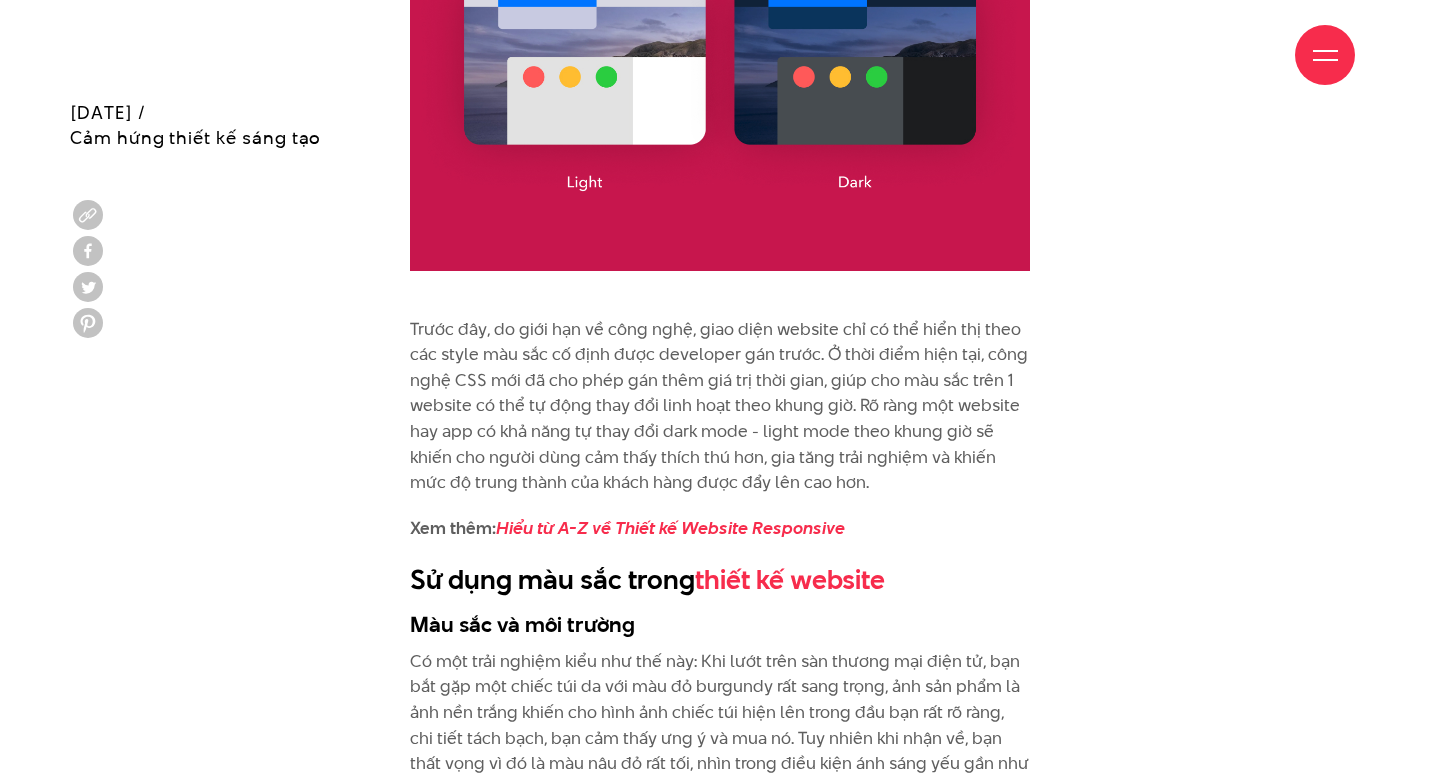 click on "Trước đây, do giới hạn về công nghệ, giao diện website chỉ có thể hiển thị theo các style màu sắc cố định được developer gán trước. Ở thời điểm hiện tại, công nghệ CSS mới đã cho phép gán thêm giá trị thời gian, giúp cho màu sắc trên 1 website có thể tự động thay đổi linh hoạt theo khung giờ. Rõ ràng một website hay app có khả năng tự thay đổi dark mode - light mode theo khung giờ sẽ khiến cho người dùng cảm thấy thích thú hơn, gia tăng trải nghiệm và khiến mức độ trung thành của khách hàng được đẩy lên cao hơn." at bounding box center (720, 406) 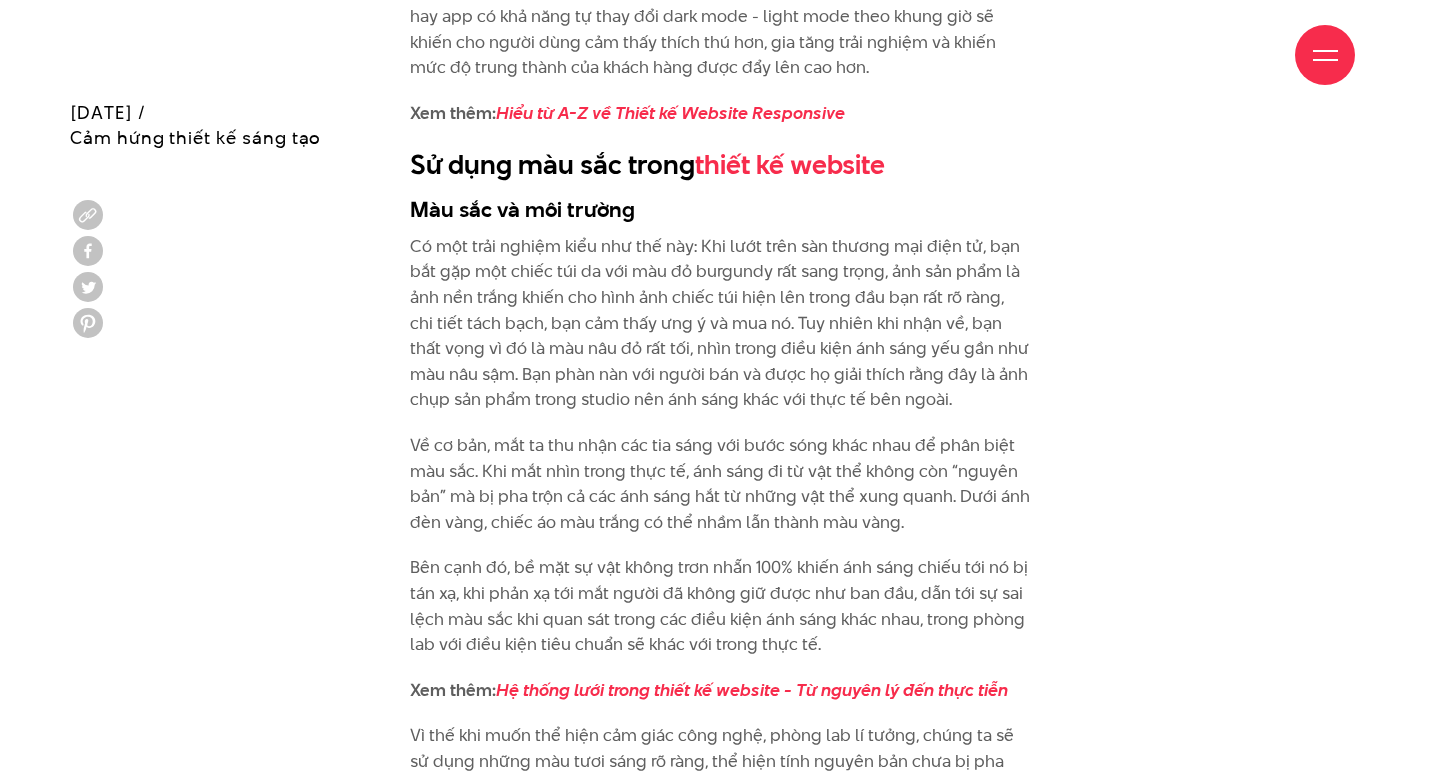 scroll, scrollTop: 5915, scrollLeft: 0, axis: vertical 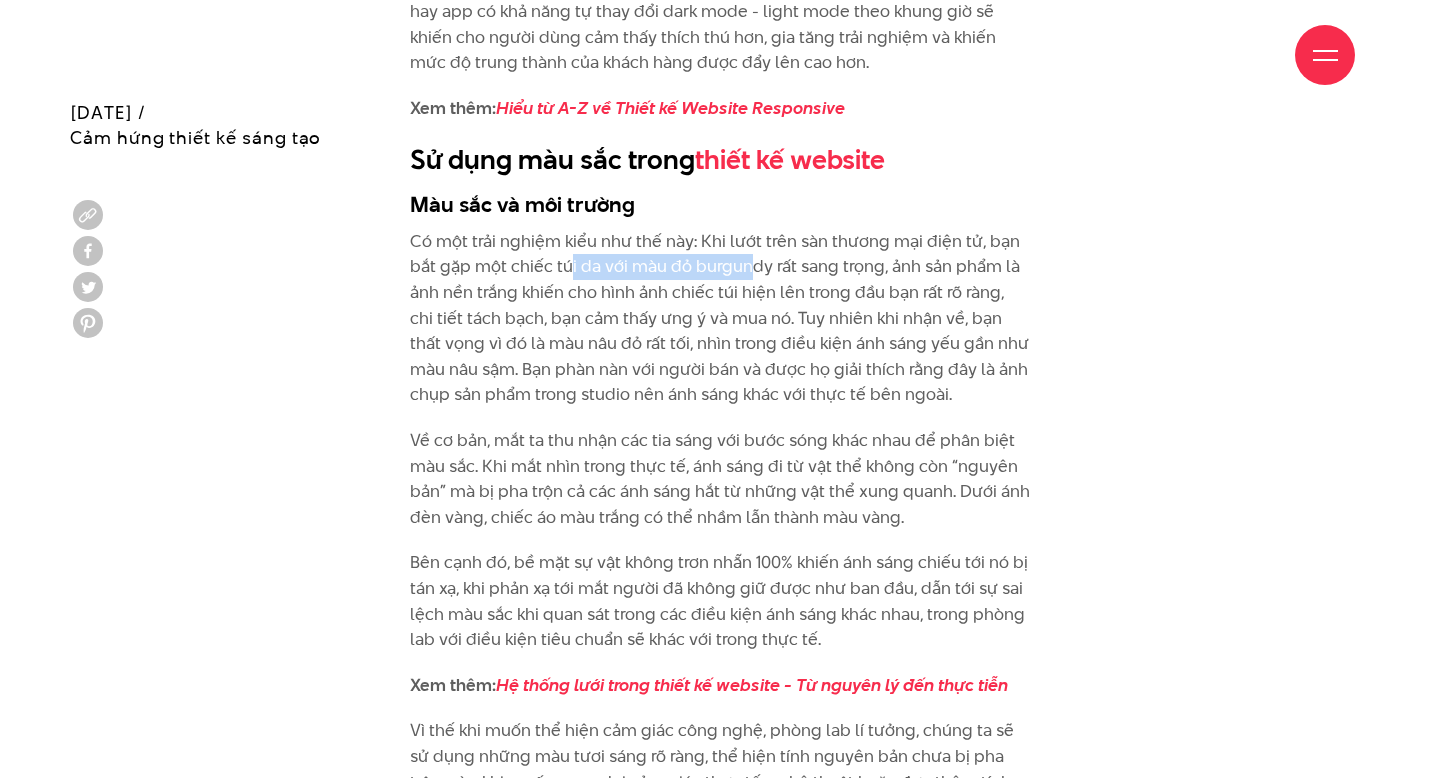 drag, startPoint x: 568, startPoint y: 245, endPoint x: 764, endPoint y: 240, distance: 196.06377 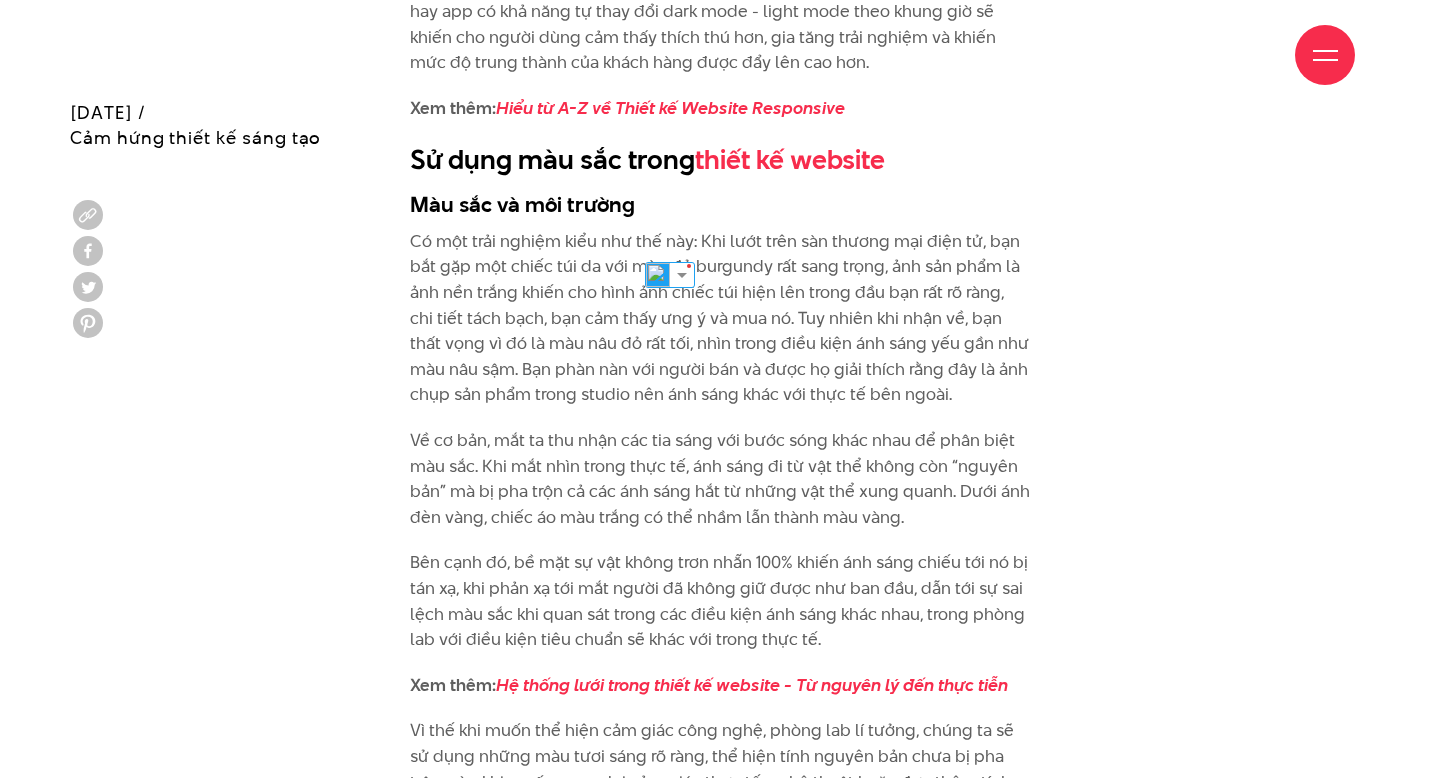click on "Có một trải nghiệm kiểu như thế này: Khi lướt trên sàn thương mại điện tử, bạn bắt gặp một chiếc túi da với màu đỏ burgundy rất sang trọng, ảnh sản phẩm là ảnh nền trắng khiến cho hình ảnh chiếc túi hiện lên trong đầu bạn rất rõ ràng, chi tiết tách bạch, bạn cảm thấy ưng ý và mua nó. Tuy nhiên khi nhận về, bạn thất vọng vì đó là màu nâu đỏ rất tối, nhìn trong điều kiện ánh sáng yếu gần như màu nâu sậm. Bạn phàn nàn với người bán và được họ giải thích rằng đây là ảnh chụp sản phẩm trong studio nên ánh sáng khác với thực tế bên ngoài." at bounding box center [720, 318] 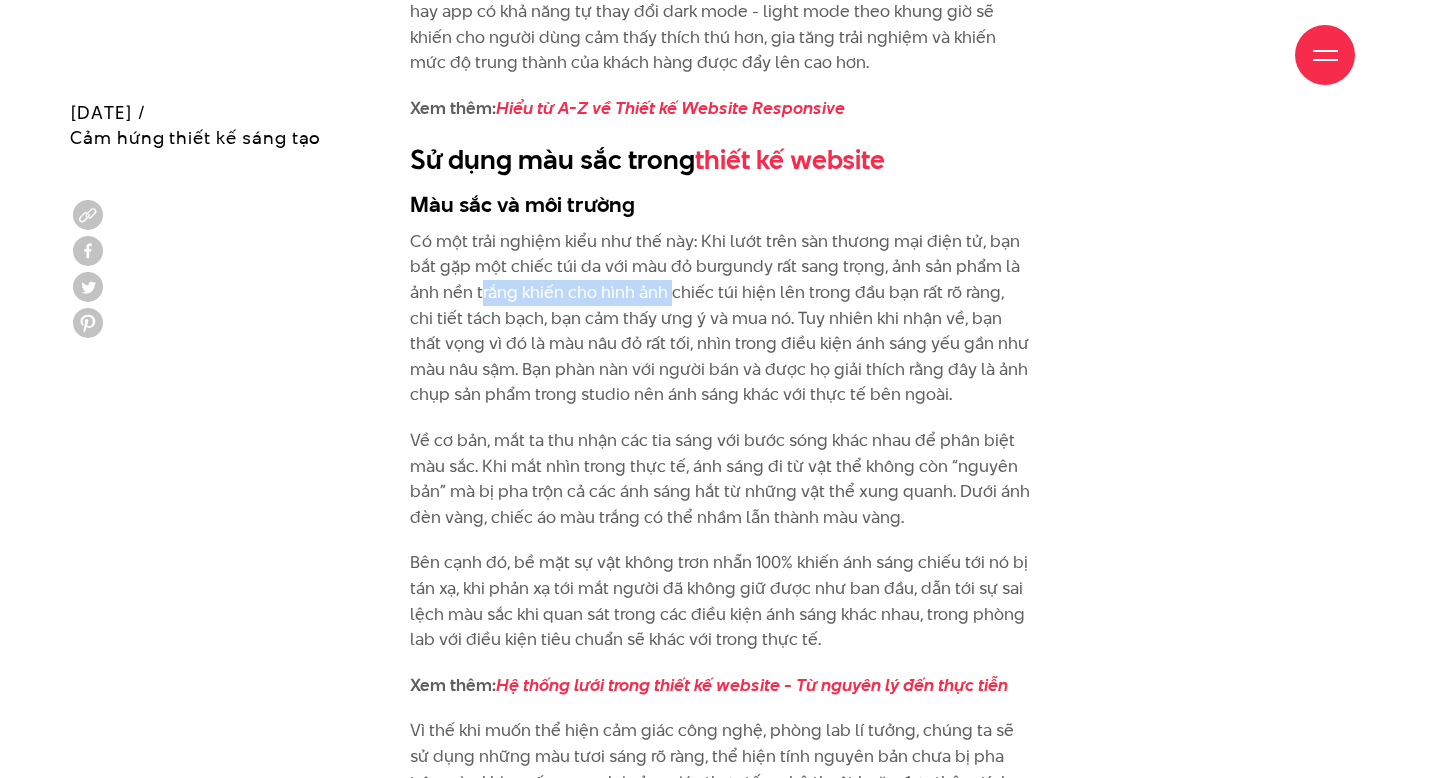 drag, startPoint x: 482, startPoint y: 258, endPoint x: 690, endPoint y: 264, distance: 208.08652 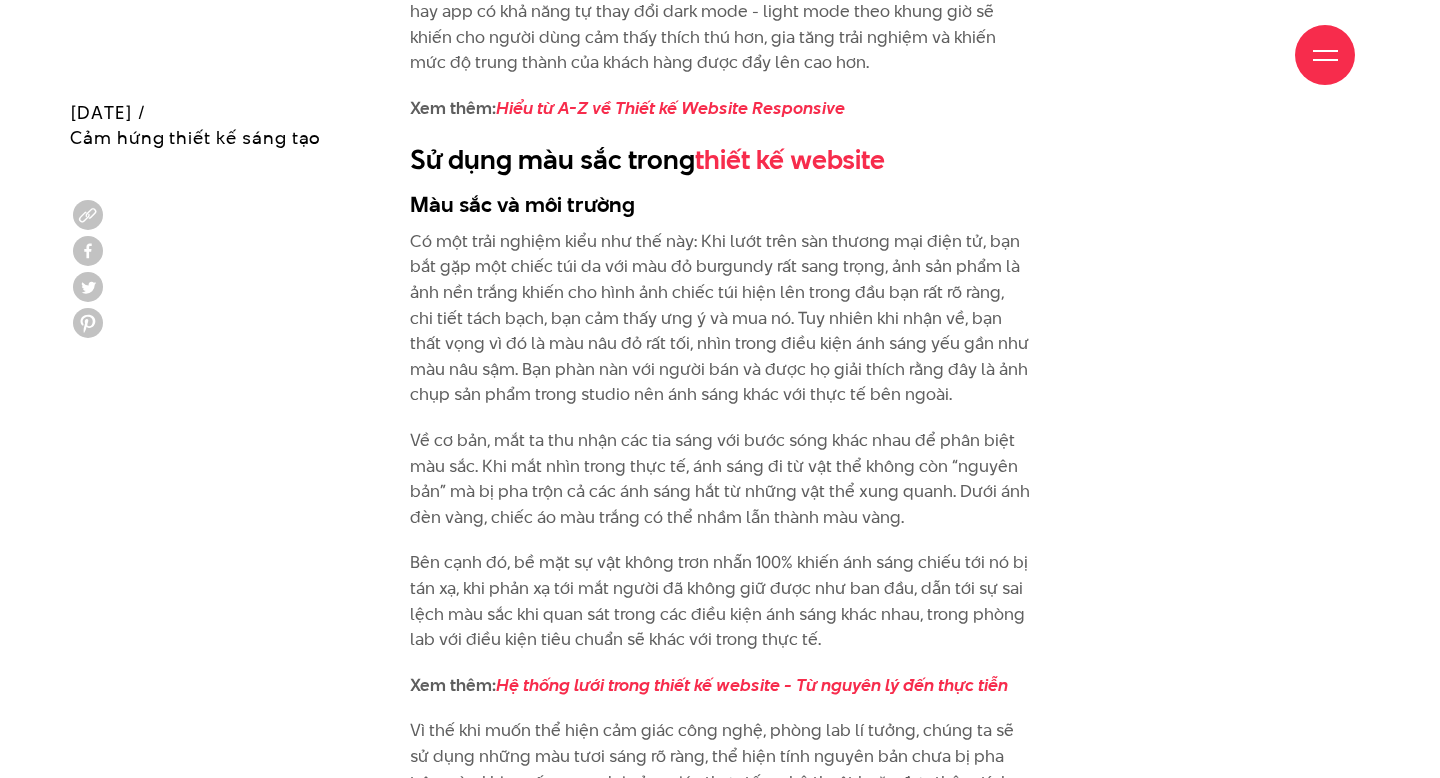 click on "Có một trải nghiệm kiểu như thế này: Khi lướt trên sàn thương mại điện tử, bạn bắt gặp một chiếc túi da với màu đỏ burgundy rất sang trọng, ảnh sản phẩm là ảnh nền trắng khiến cho hình ảnh chiếc túi hiện lên trong đầu bạn rất rõ ràng, chi tiết tách bạch, bạn cảm thấy ưng ý và mua nó. Tuy nhiên khi nhận về, bạn thất vọng vì đó là màu nâu đỏ rất tối, nhìn trong điều kiện ánh sáng yếu gần như màu nâu sậm. Bạn phàn nàn với người bán và được họ giải thích rằng đây là ảnh chụp sản phẩm trong studio nên ánh sáng khác với thực tế bên ngoài." at bounding box center [720, 318] 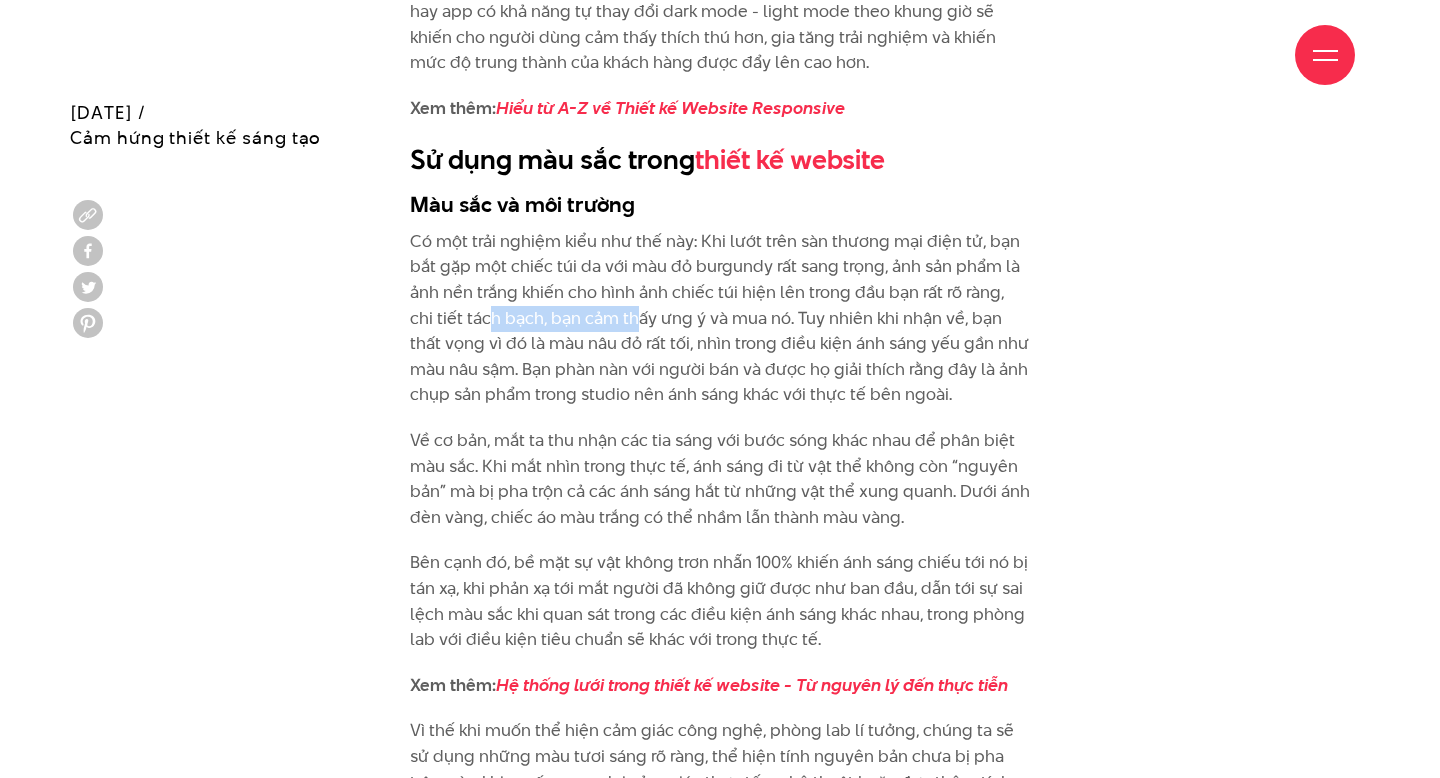 drag, startPoint x: 461, startPoint y: 299, endPoint x: 611, endPoint y: 302, distance: 150.03 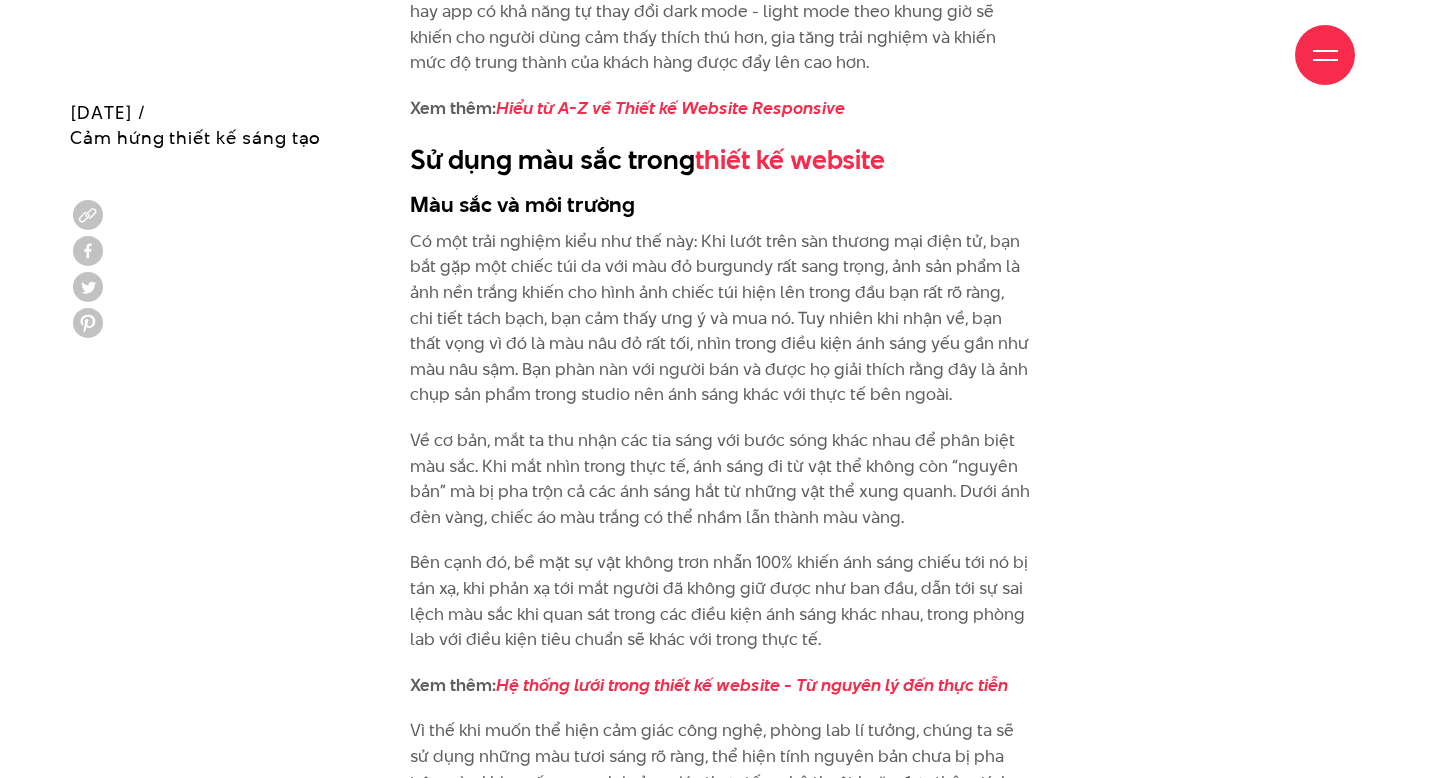 click on "Có một trải nghiệm kiểu như thế này: Khi lướt trên sàn thương mại điện tử, bạn bắt gặp một chiếc túi da với màu đỏ burgundy rất sang trọng, ảnh sản phẩm là ảnh nền trắng khiến cho hình ảnh chiếc túi hiện lên trong đầu bạn rất rõ ràng, chi tiết tách bạch, bạn cảm thấy ưng ý và mua nó. Tuy nhiên khi nhận về, bạn thất vọng vì đó là màu nâu đỏ rất tối, nhìn trong điều kiện ánh sáng yếu gần như màu nâu sậm. Bạn phàn nàn với người bán và được họ giải thích rằng đây là ảnh chụp sản phẩm trong studio nên ánh sáng khác với thực tế bên ngoài." at bounding box center (720, 318) 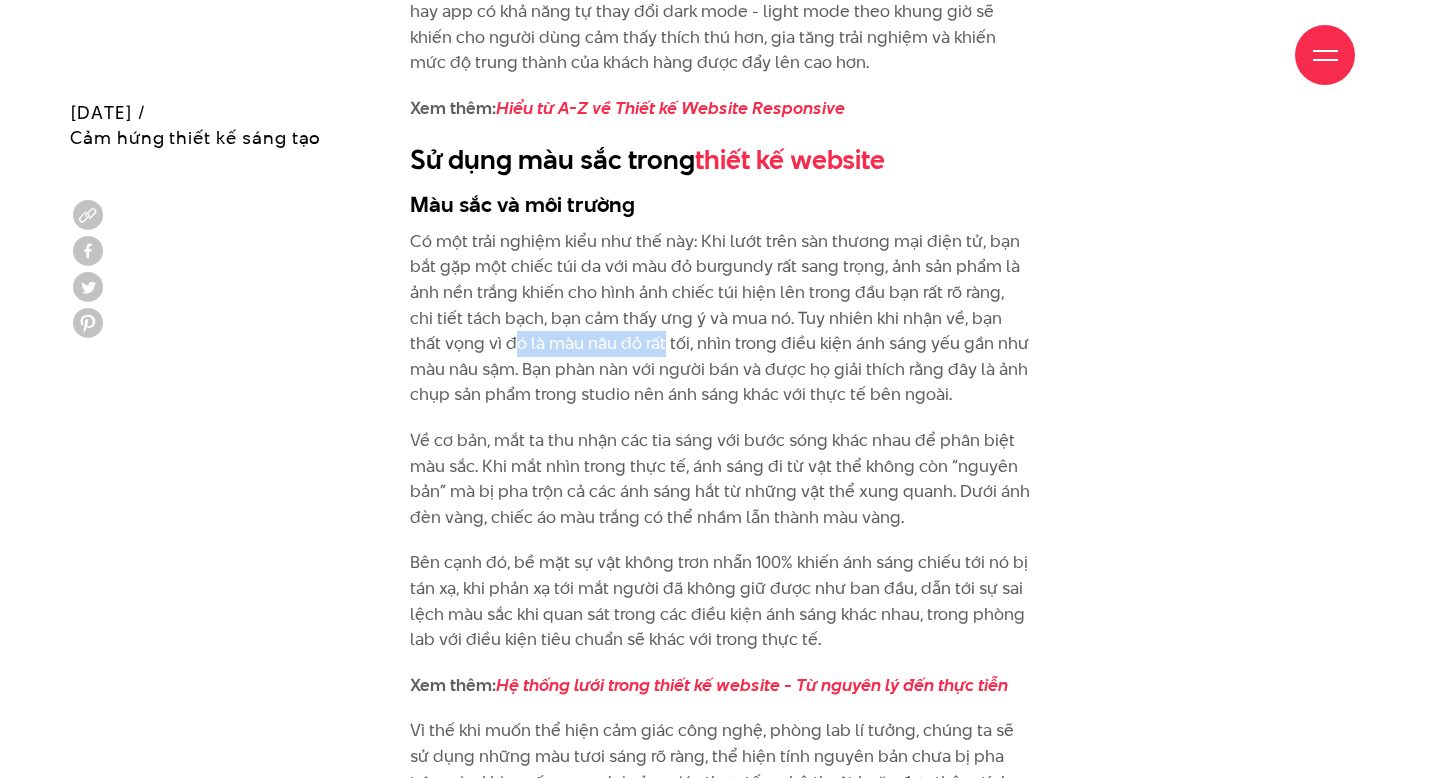 drag, startPoint x: 481, startPoint y: 319, endPoint x: 628, endPoint y: 328, distance: 147.27525 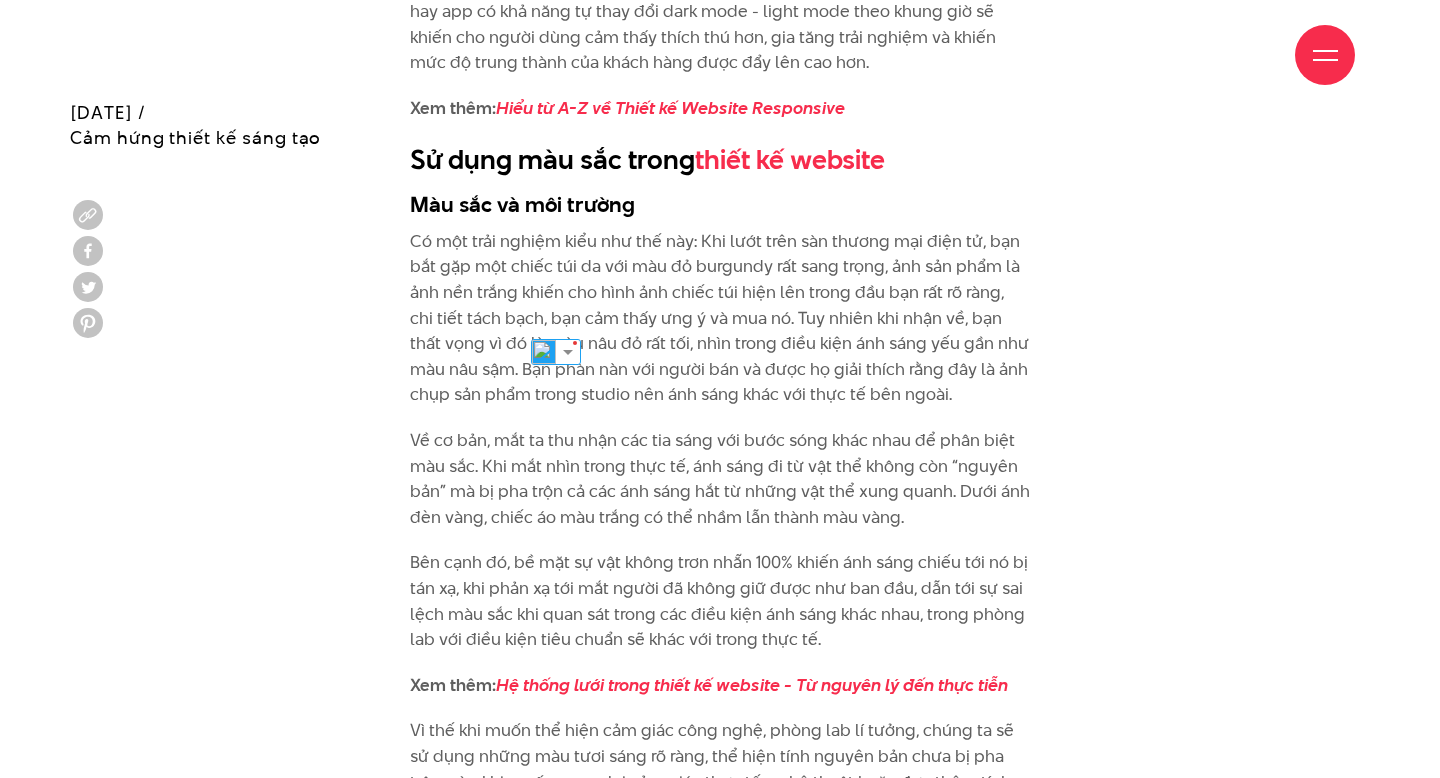 click on "Có một trải nghiệm kiểu như thế này: Khi lướt trên sàn thương mại điện tử, bạn bắt gặp một chiếc túi da với màu đỏ burgundy rất sang trọng, ảnh sản phẩm là ảnh nền trắng khiến cho hình ảnh chiếc túi hiện lên trong đầu bạn rất rõ ràng, chi tiết tách bạch, bạn cảm thấy ưng ý và mua nó. Tuy nhiên khi nhận về, bạn thất vọng vì đó là màu nâu đỏ rất tối, nhìn trong điều kiện ánh sáng yếu gần như màu nâu sậm. Bạn phàn nàn với người bán và được họ giải thích rằng đây là ảnh chụp sản phẩm trong studio nên ánh sáng khác với thực tế bên ngoài." at bounding box center (720, 318) 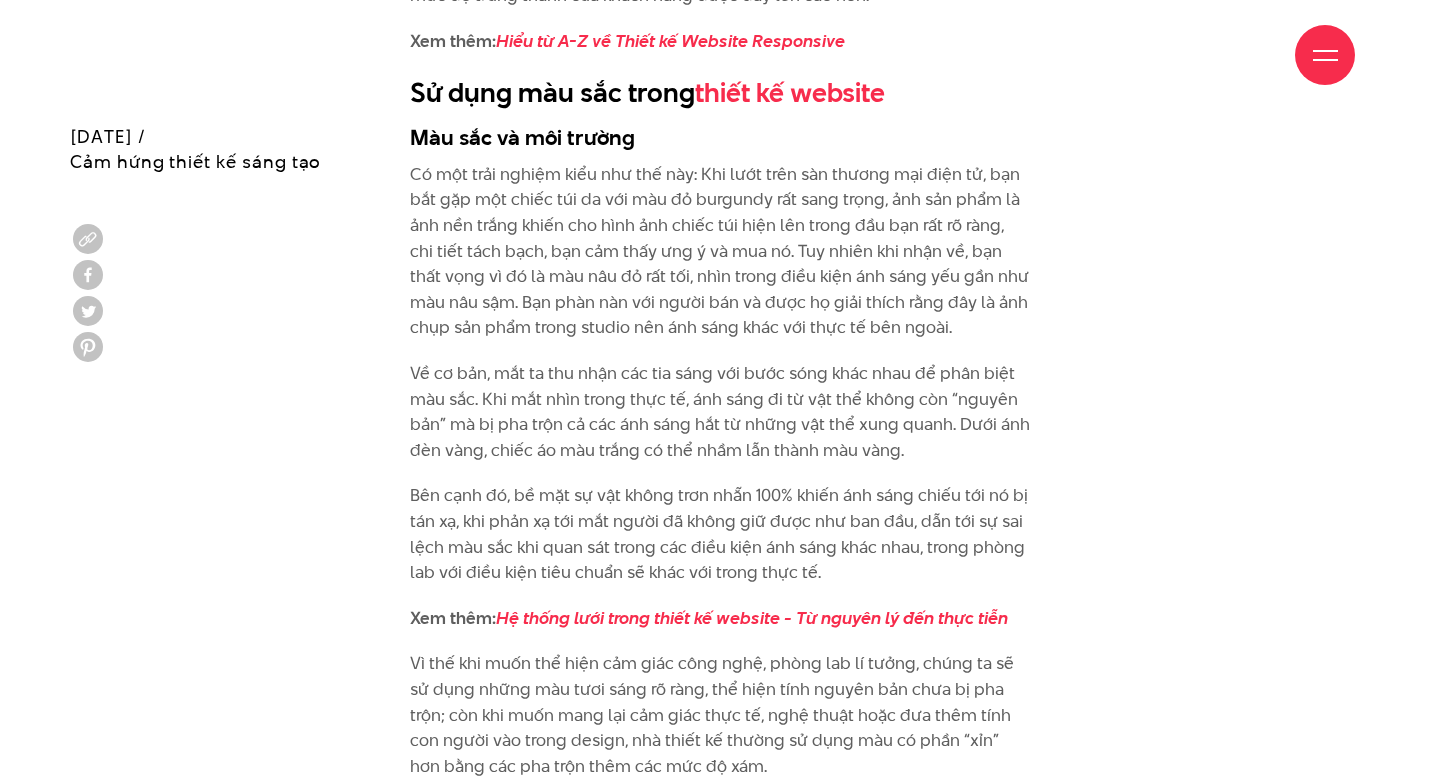 scroll, scrollTop: 6013, scrollLeft: 0, axis: vertical 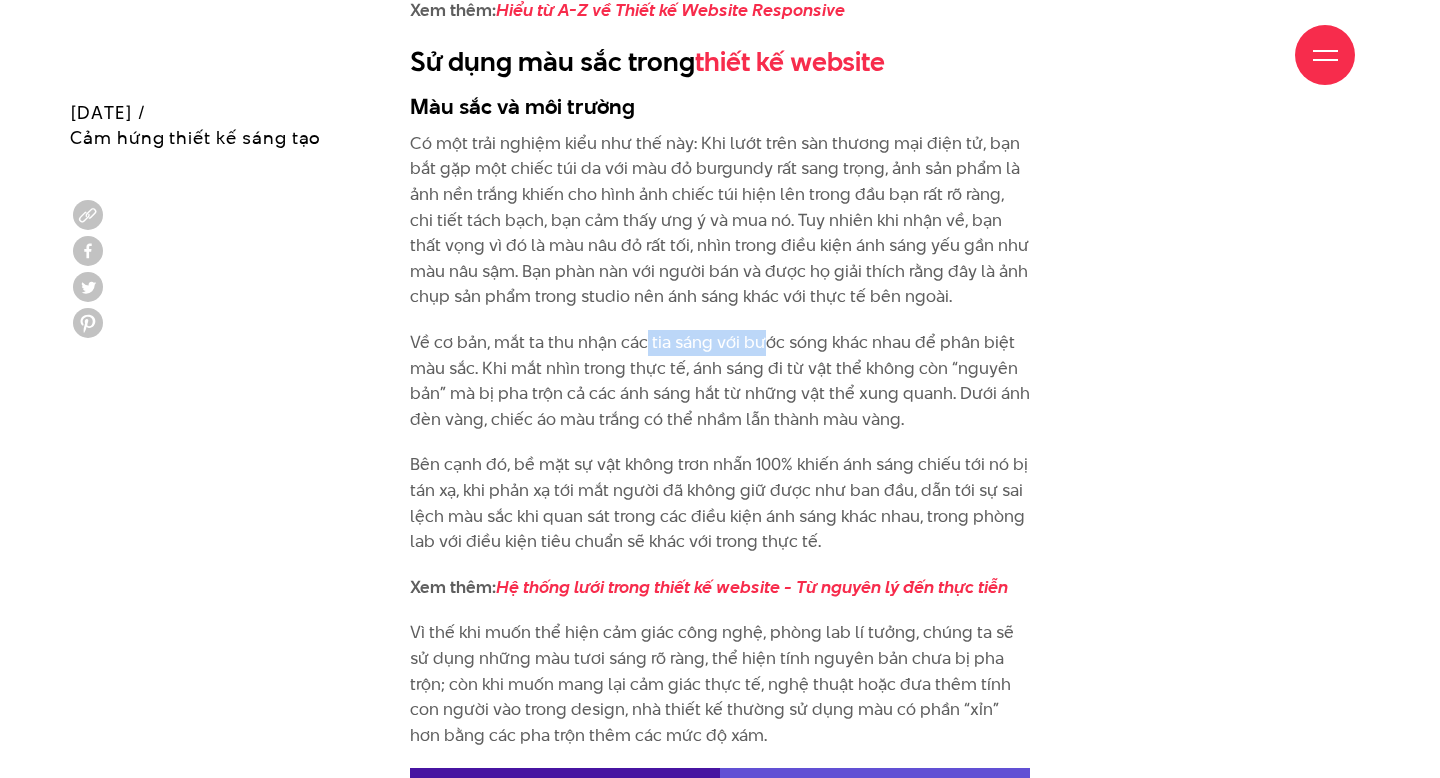 drag, startPoint x: 647, startPoint y: 312, endPoint x: 768, endPoint y: 314, distance: 121.016525 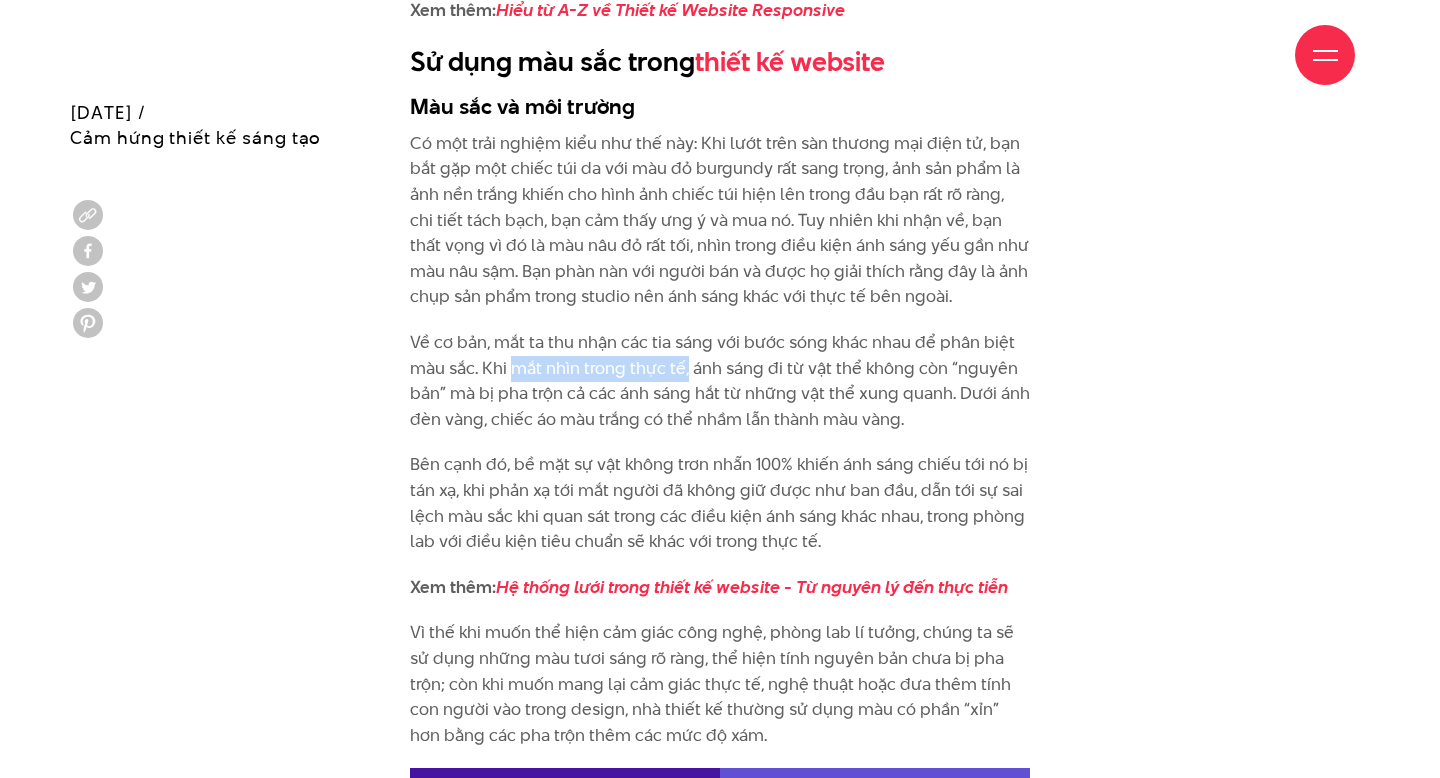 drag, startPoint x: 511, startPoint y: 345, endPoint x: 701, endPoint y: 337, distance: 190.16835 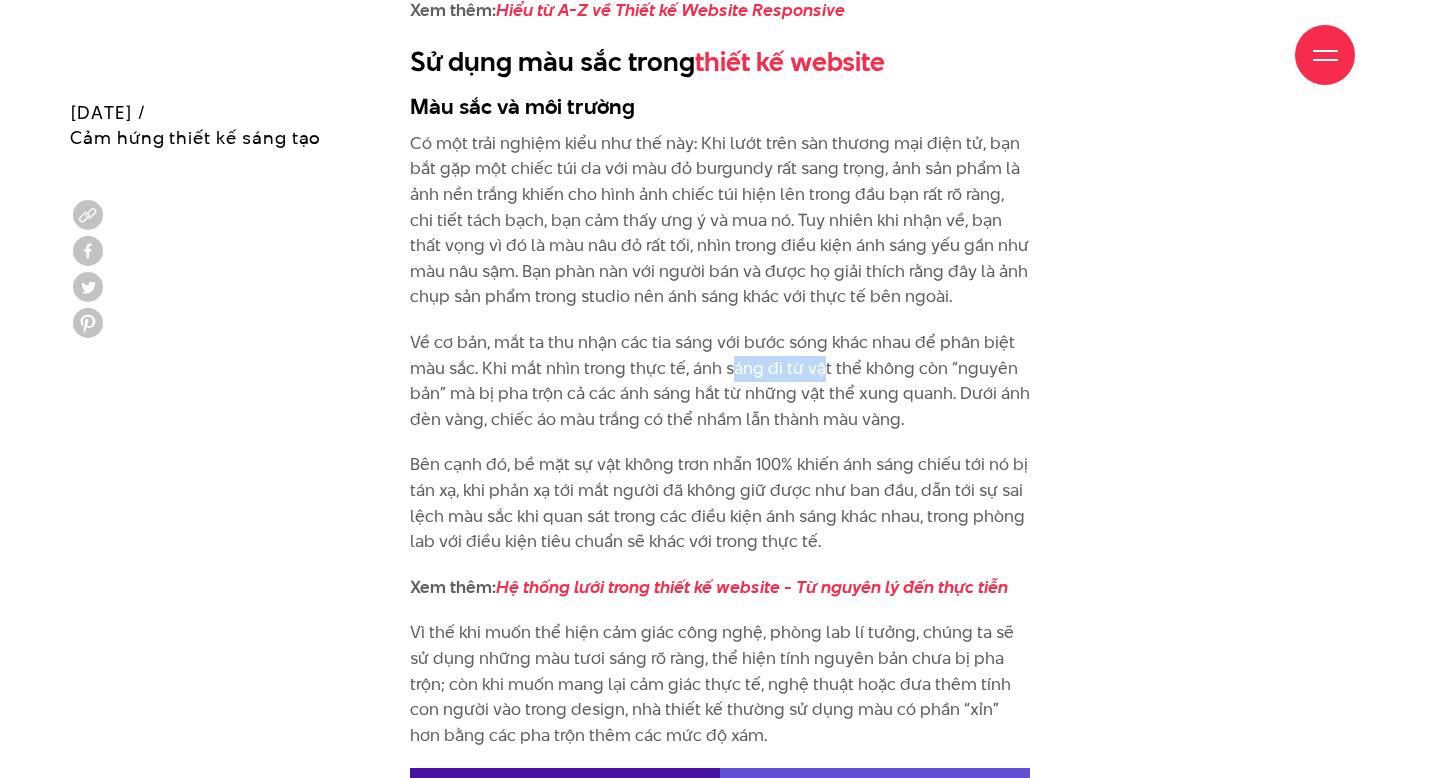drag, startPoint x: 734, startPoint y: 340, endPoint x: 838, endPoint y: 350, distance: 104.47966 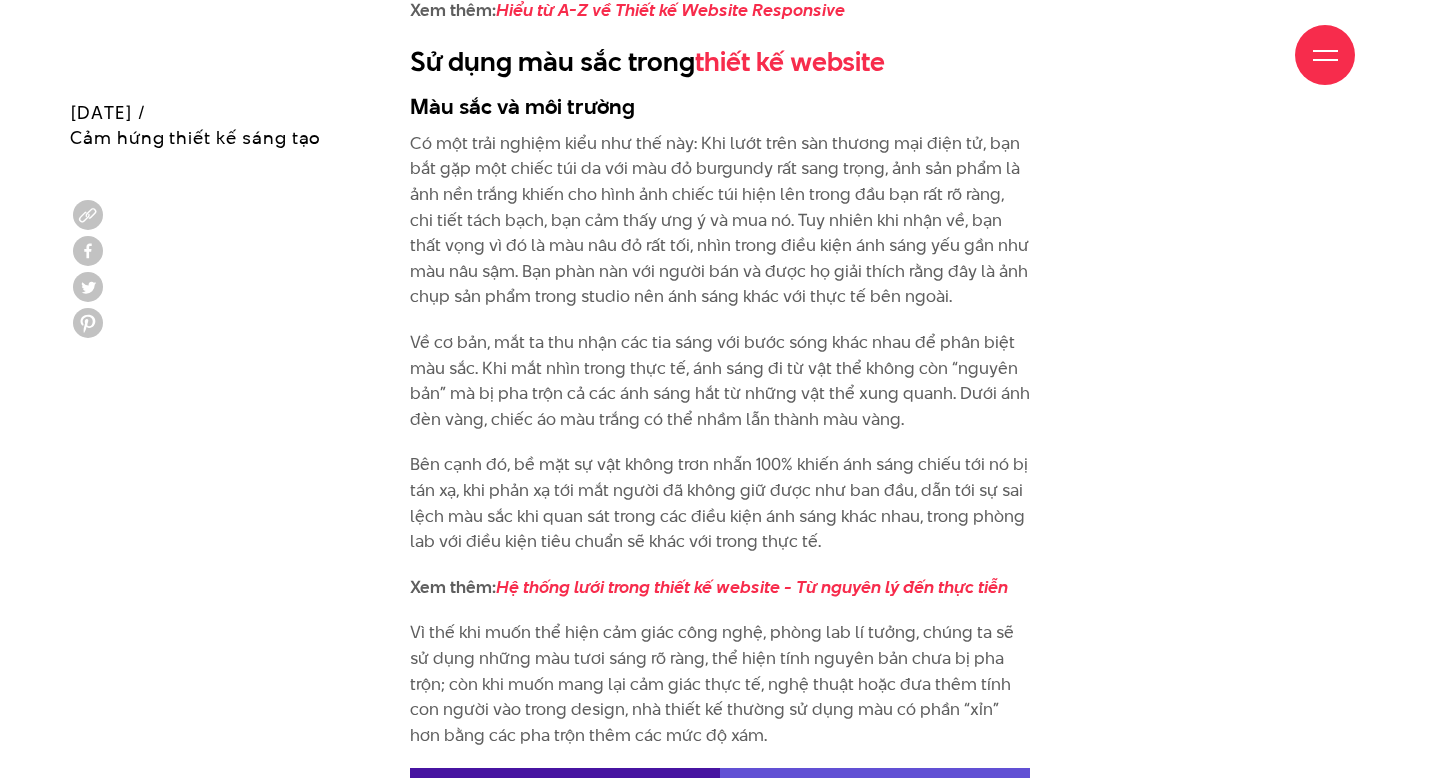 click on "Về cơ bản, mắt ta thu nhận các tia sáng với bước sóng khác nhau để phân biệt màu sắc. Khi mắt nhìn trong thực tế, ánh sáng đi từ vật thể không còn “nguyên bản” mà bị pha trộn cả các ánh sáng hắt từ những vật thể xung quanh. Dưới ánh đèn vàng, chiếc áo màu trắng có thể nhầm lẫn thành màu vàng." at bounding box center (720, 381) 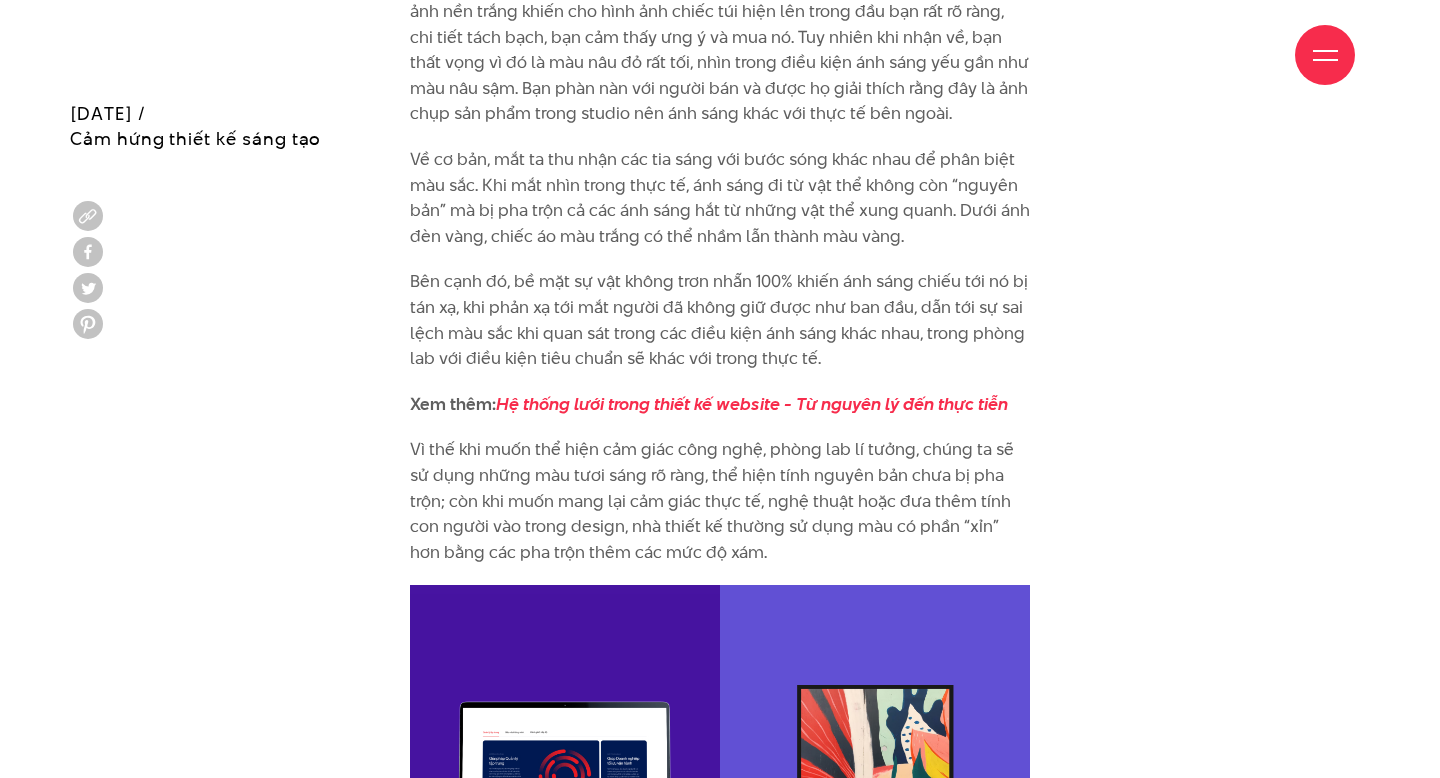scroll, scrollTop: 6197, scrollLeft: 0, axis: vertical 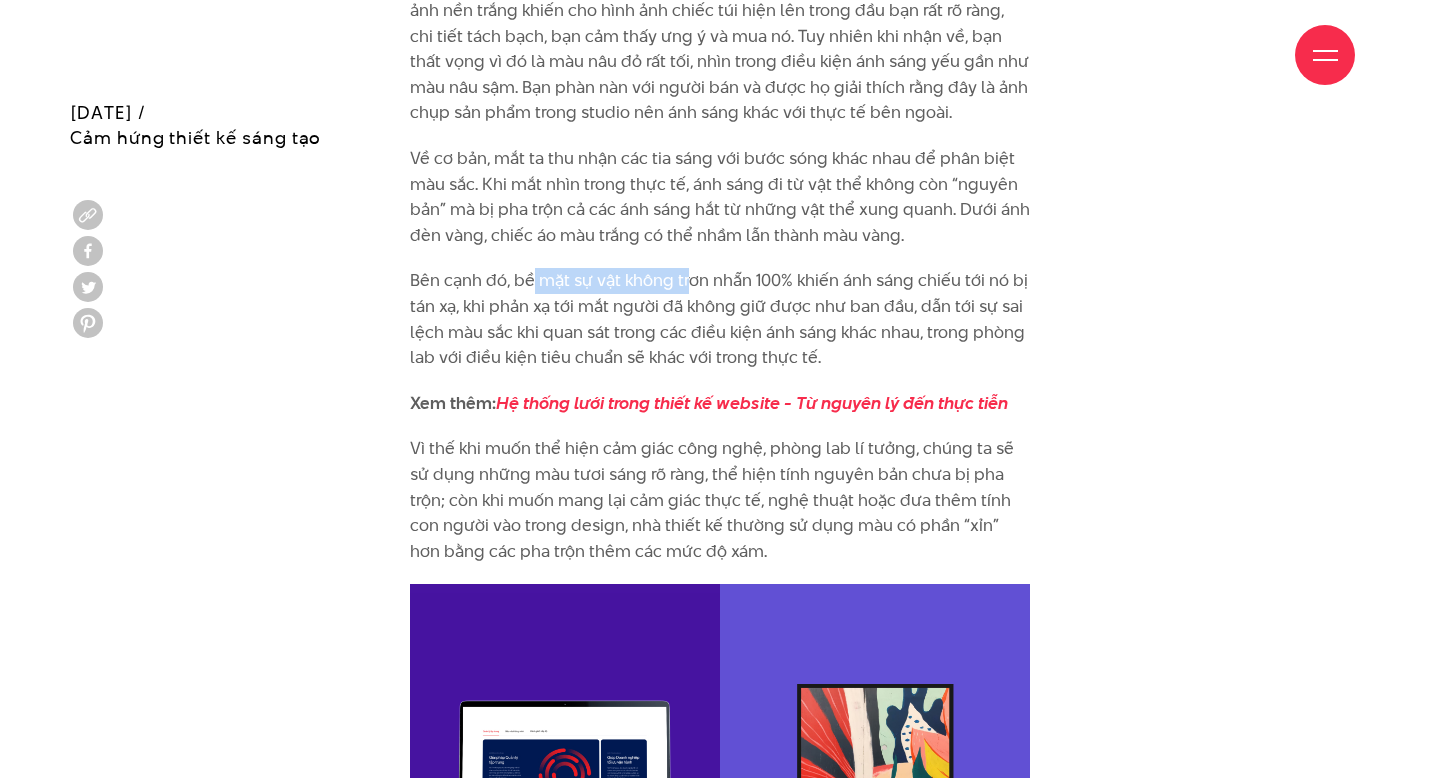 drag, startPoint x: 532, startPoint y: 259, endPoint x: 694, endPoint y: 261, distance: 162.01234 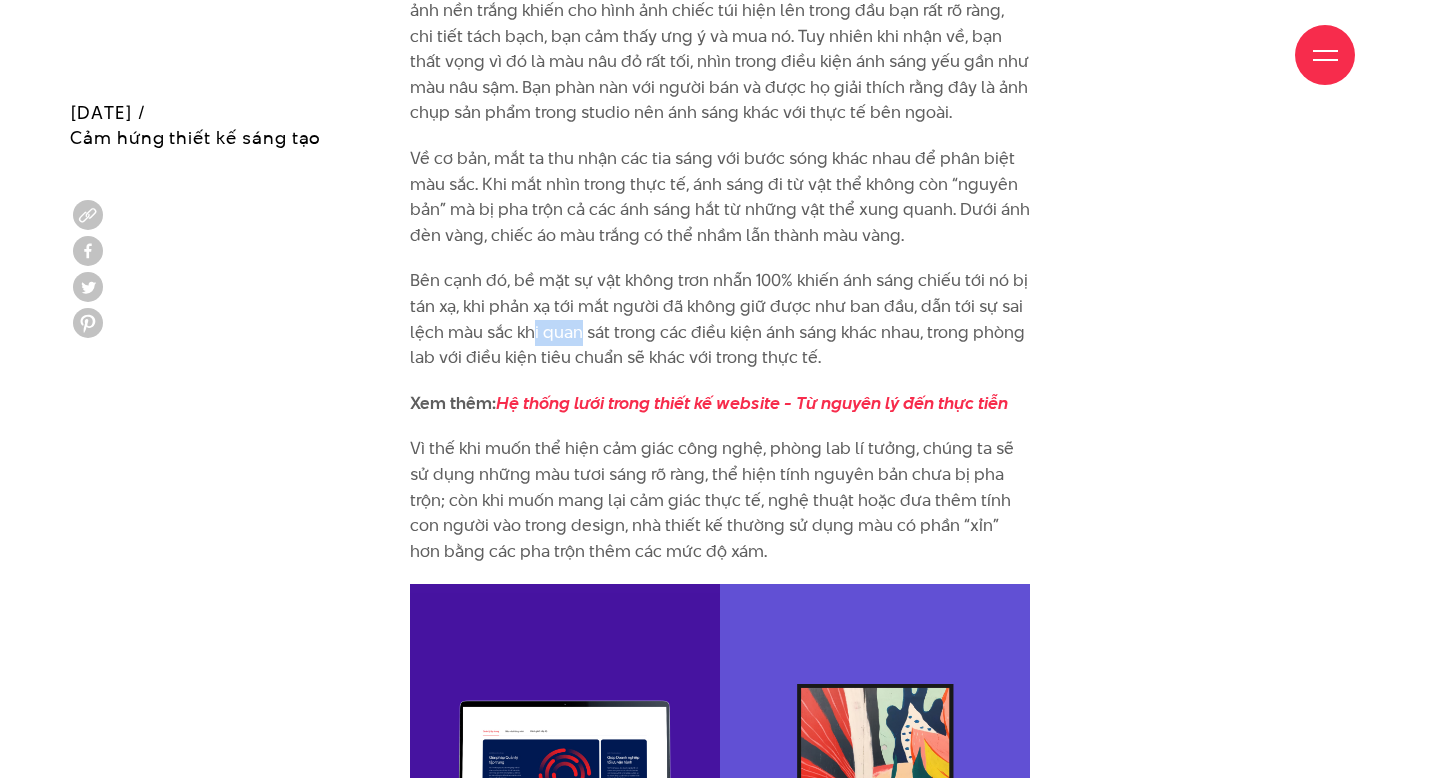 drag, startPoint x: 535, startPoint y: 294, endPoint x: 578, endPoint y: 293, distance: 43.011627 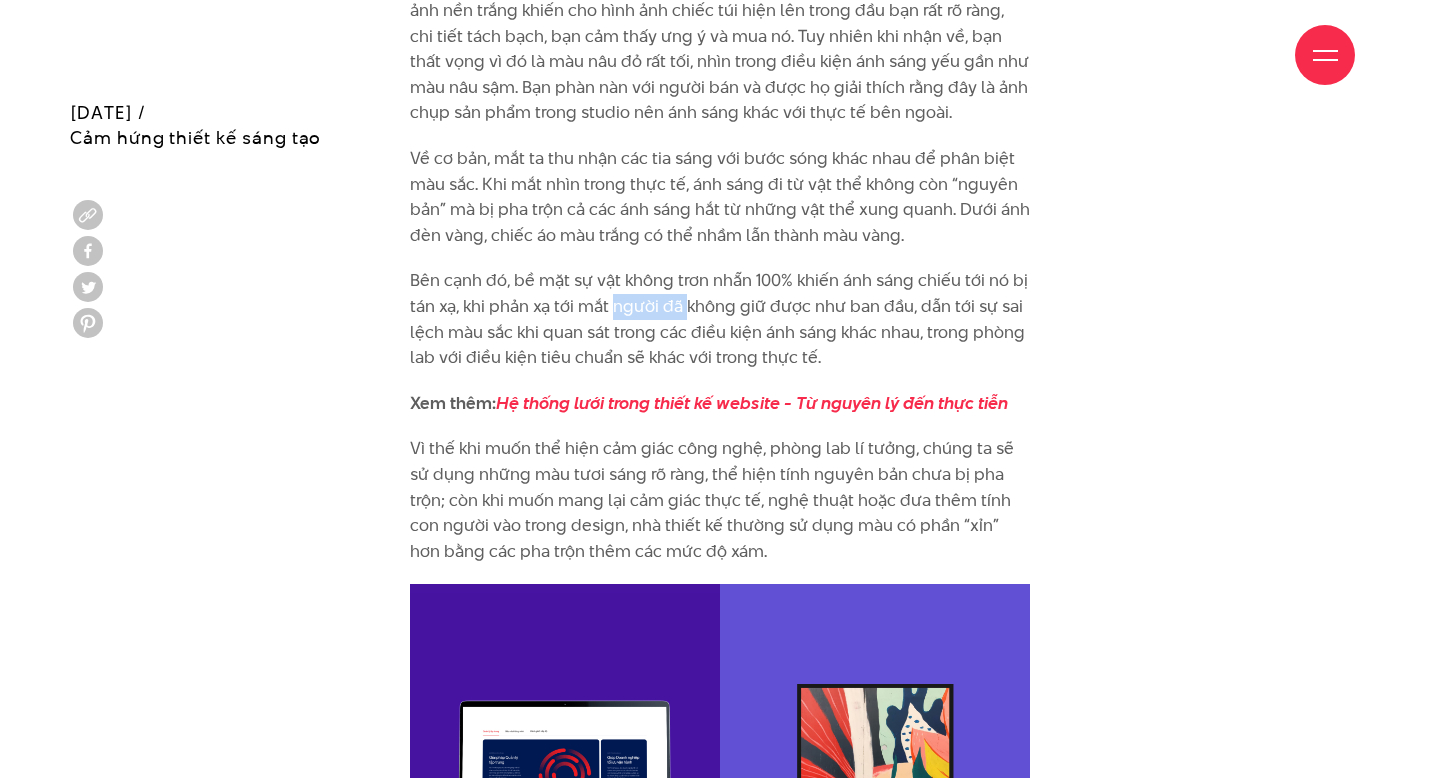 drag, startPoint x: 613, startPoint y: 282, endPoint x: 688, endPoint y: 279, distance: 75.059975 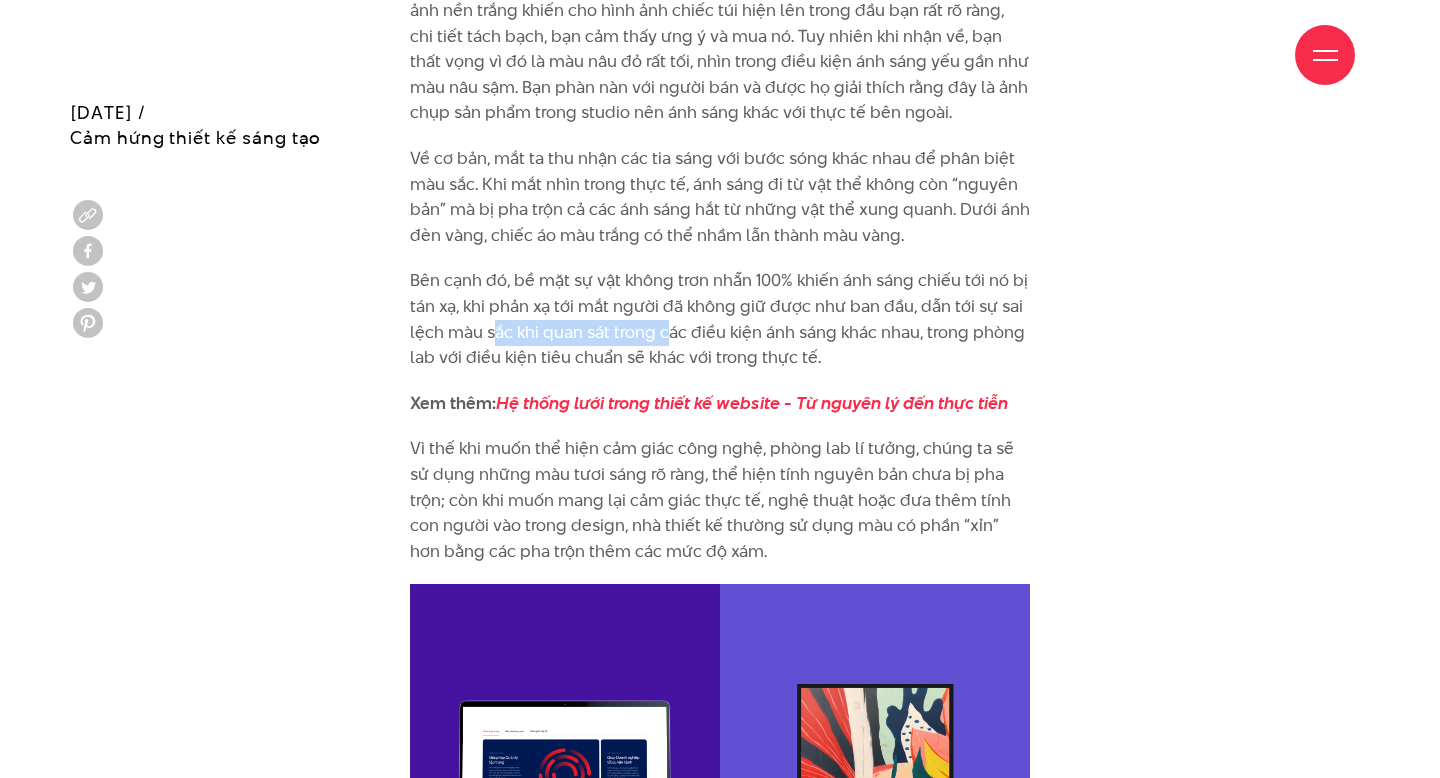 drag, startPoint x: 491, startPoint y: 304, endPoint x: 668, endPoint y: 314, distance: 177.28226 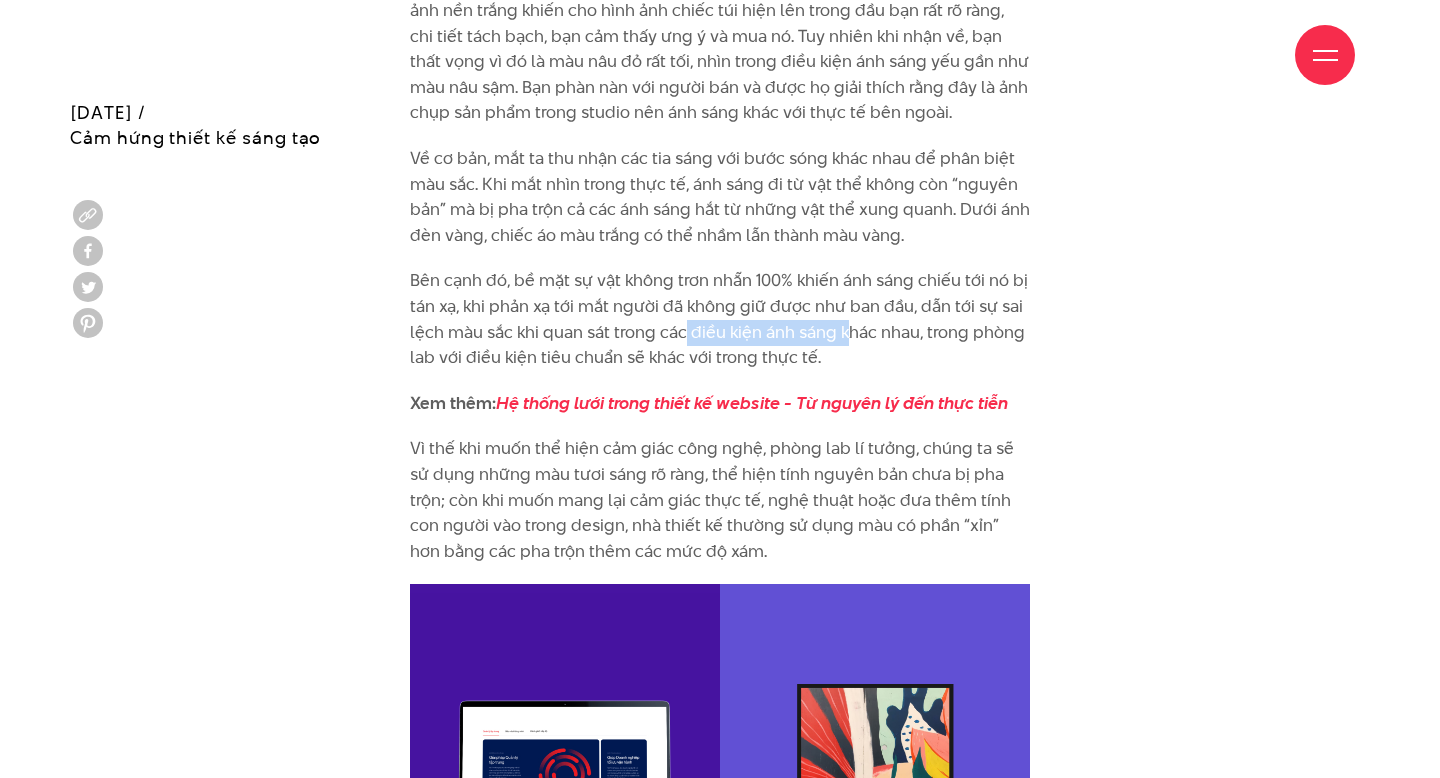 drag, startPoint x: 685, startPoint y: 313, endPoint x: 847, endPoint y: 303, distance: 162.30835 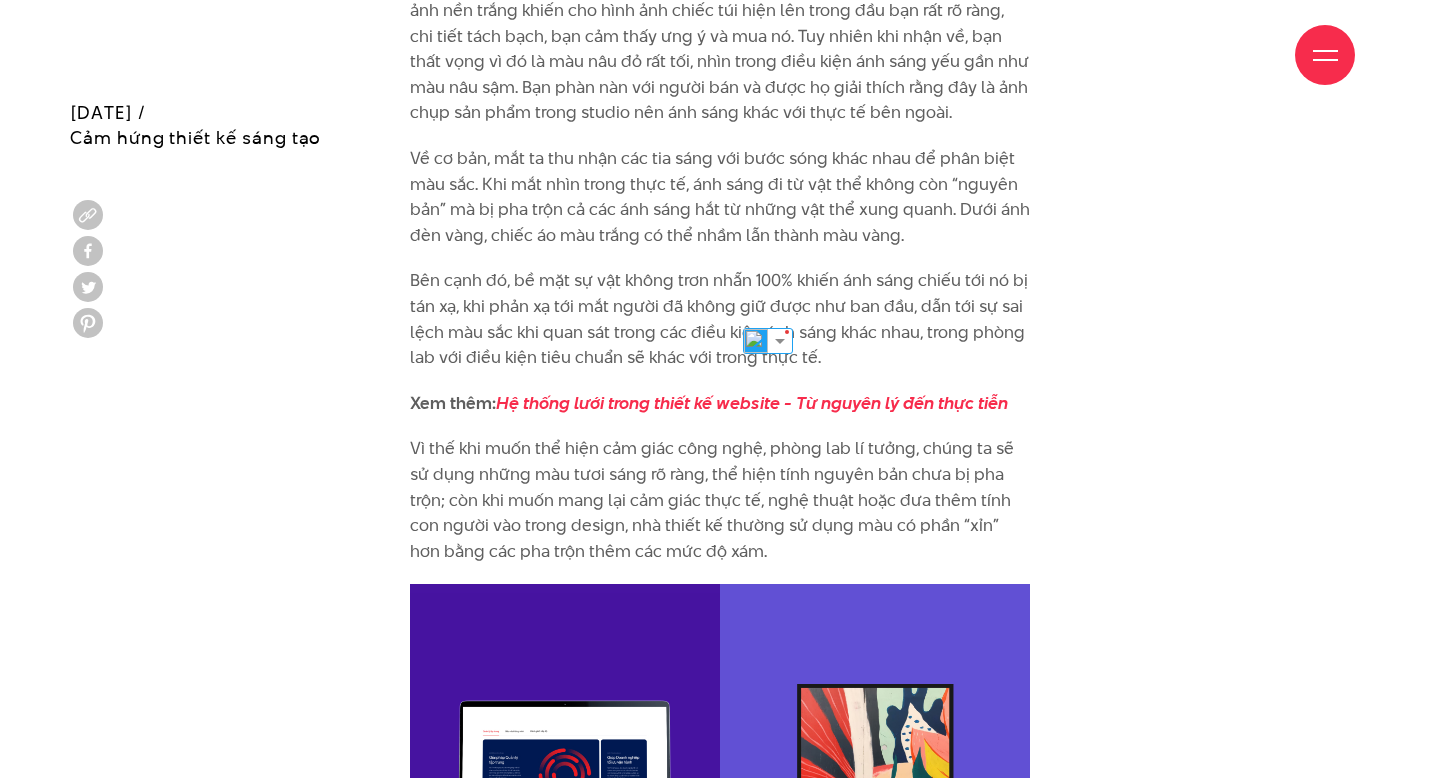 click on "Bên cạnh đó, bề mặt sự vật không trơn nhẵn 100% khiến ánh sáng chiếu tới nó bị tán xạ, khi phản xạ tới mắt người đã không giữ được như ban đầu, dẫn tới sự sai lệch màu sắc khi quan sát trong các điều kiện ánh sáng khác nhau, trong phòng lab với điều kiện tiêu chuẩn sẽ khác với trong thực tế." at bounding box center [720, 319] 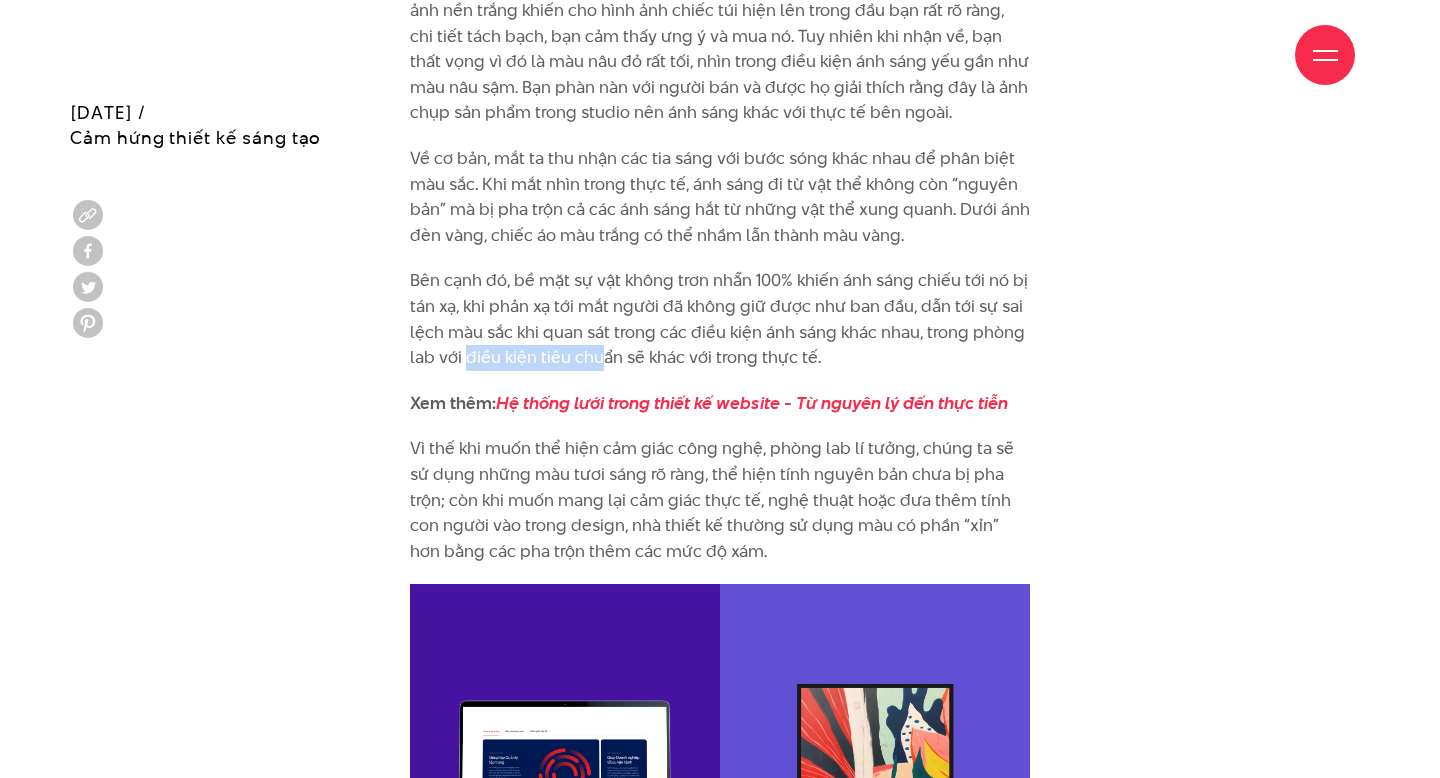 drag, startPoint x: 468, startPoint y: 325, endPoint x: 613, endPoint y: 325, distance: 145 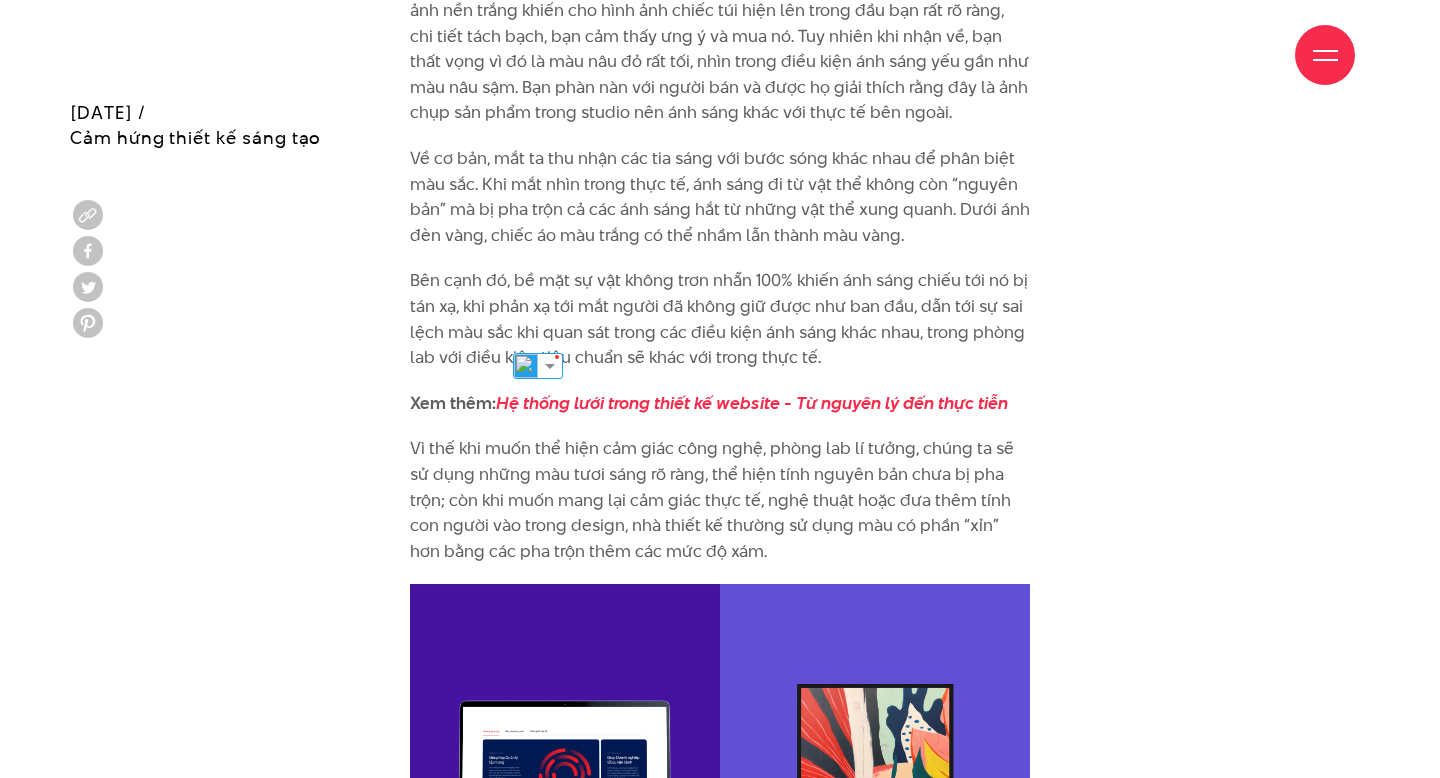 click on "Bên cạnh đó, bề mặt sự vật không trơn nhẵn 100% khiến ánh sáng chiếu tới nó bị tán xạ, khi phản xạ tới mắt người đã không giữ được như ban đầu, dẫn tới sự sai lệch màu sắc khi quan sát trong các điều kiện ánh sáng khác nhau, trong phòng lab với điều kiện tiêu chuẩn sẽ khác với trong thực tế." at bounding box center [720, 319] 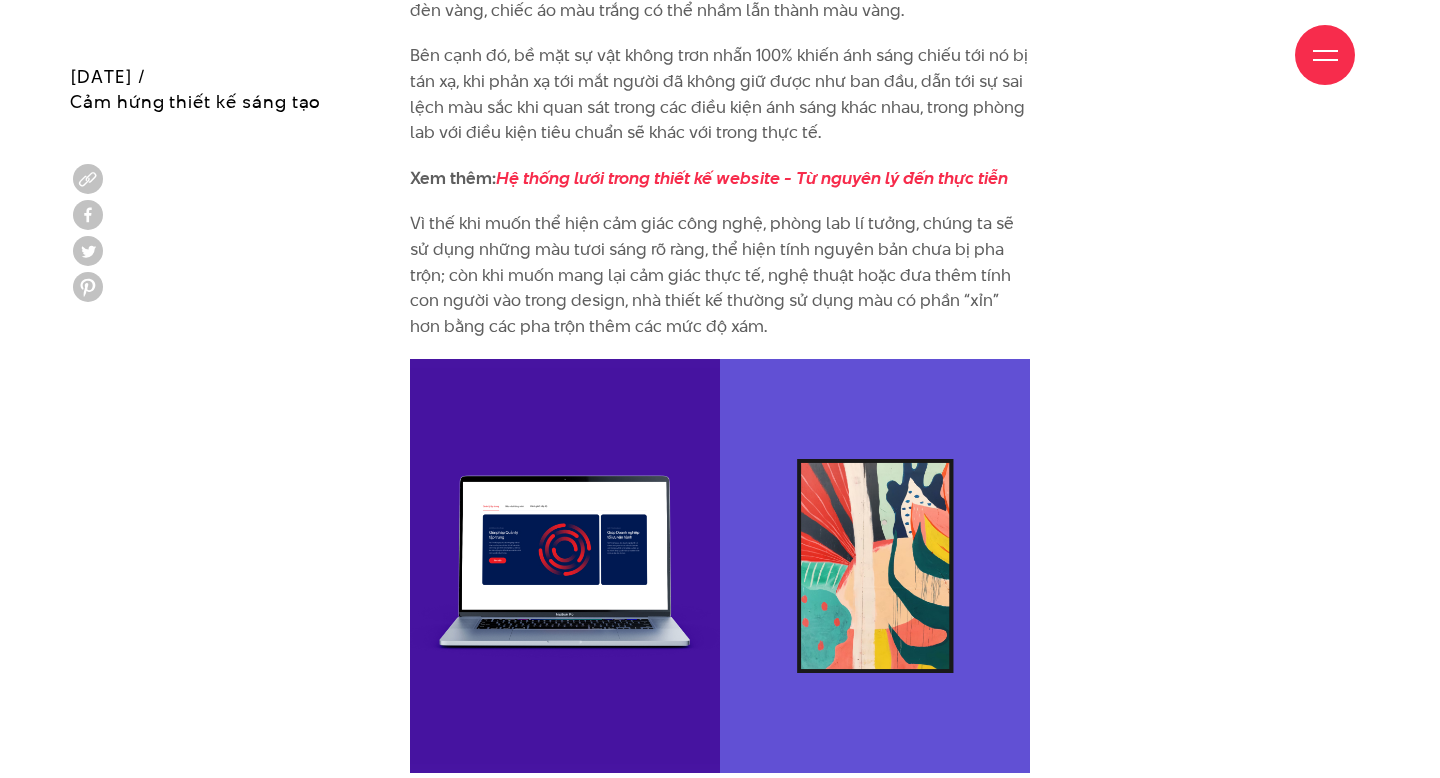 scroll, scrollTop: 6434, scrollLeft: 0, axis: vertical 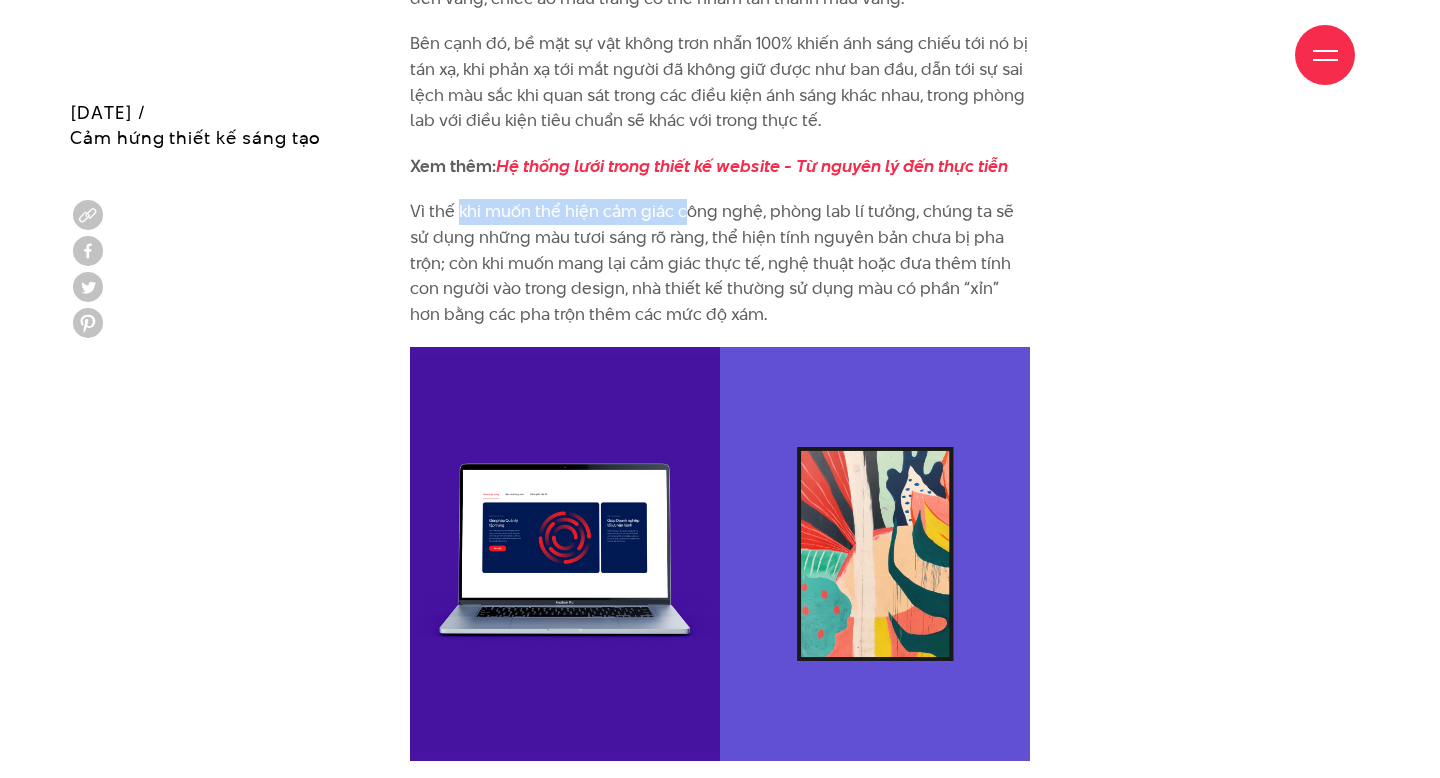 drag, startPoint x: 461, startPoint y: 180, endPoint x: 686, endPoint y: 176, distance: 225.03555 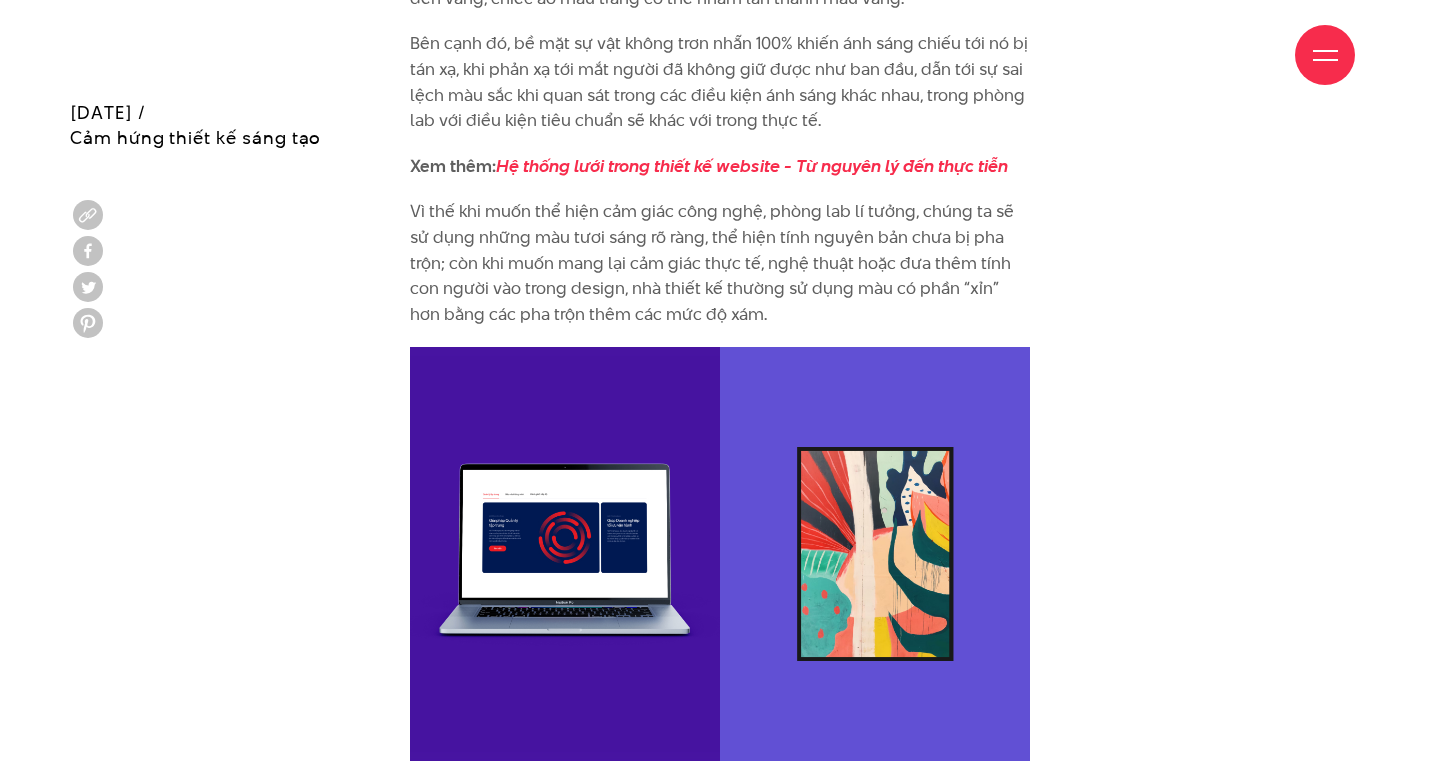 click on "Vì thế khi muốn thể hiện cảm giác công nghệ, phòng lab lí tưởng, chúng ta sẽ sử dụng những màu tươi sáng rõ ràng, thể hiện tính nguyên bản chưa bị pha trộn; còn khi muốn mang lại cảm giác thực tế, nghệ thuật hoặc đưa thêm tính con người vào trong design, nhà thiết kế thường sử dụng màu có phần “xỉn” hơn bằng các pha trộn thêm các mức độ xám." at bounding box center (720, 263) 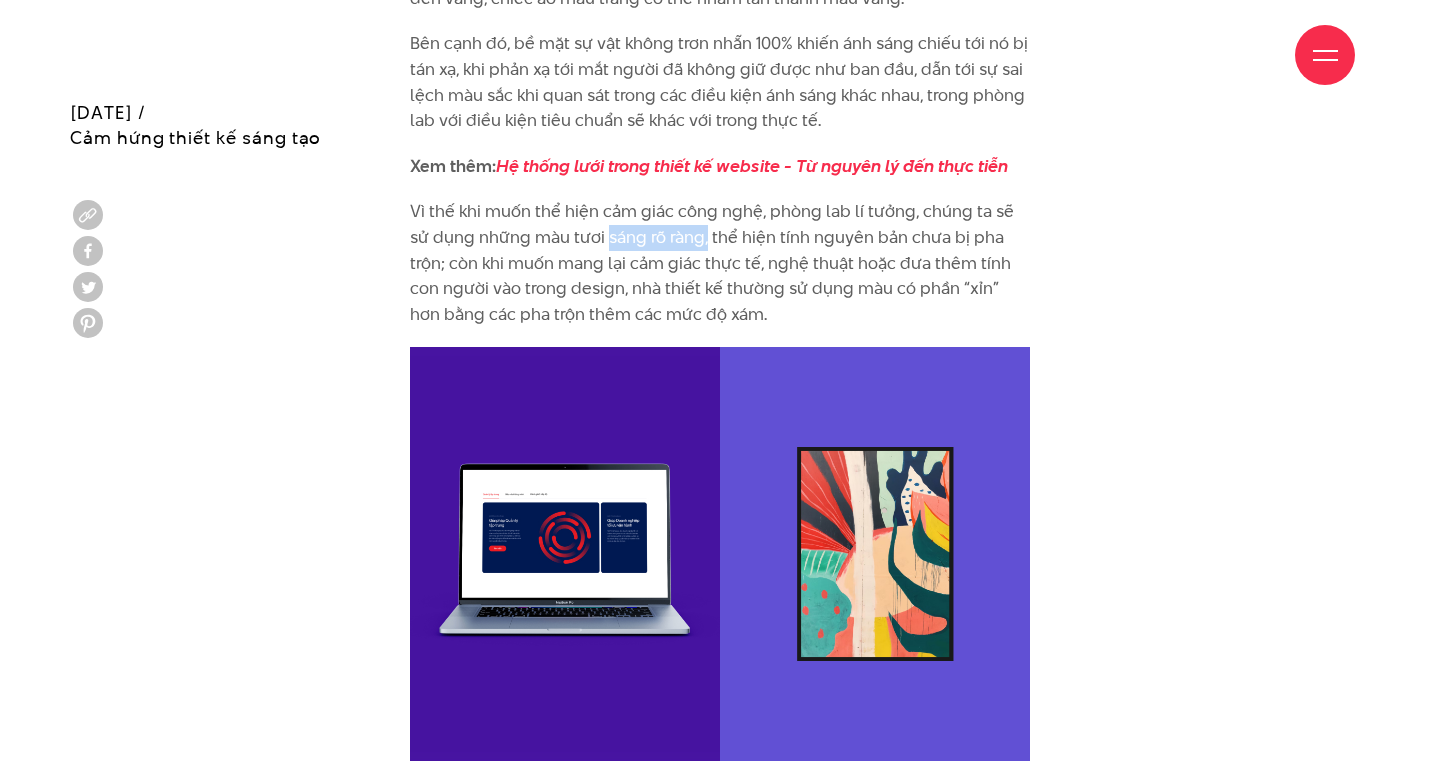 drag, startPoint x: 582, startPoint y: 210, endPoint x: 693, endPoint y: 225, distance: 112.00893 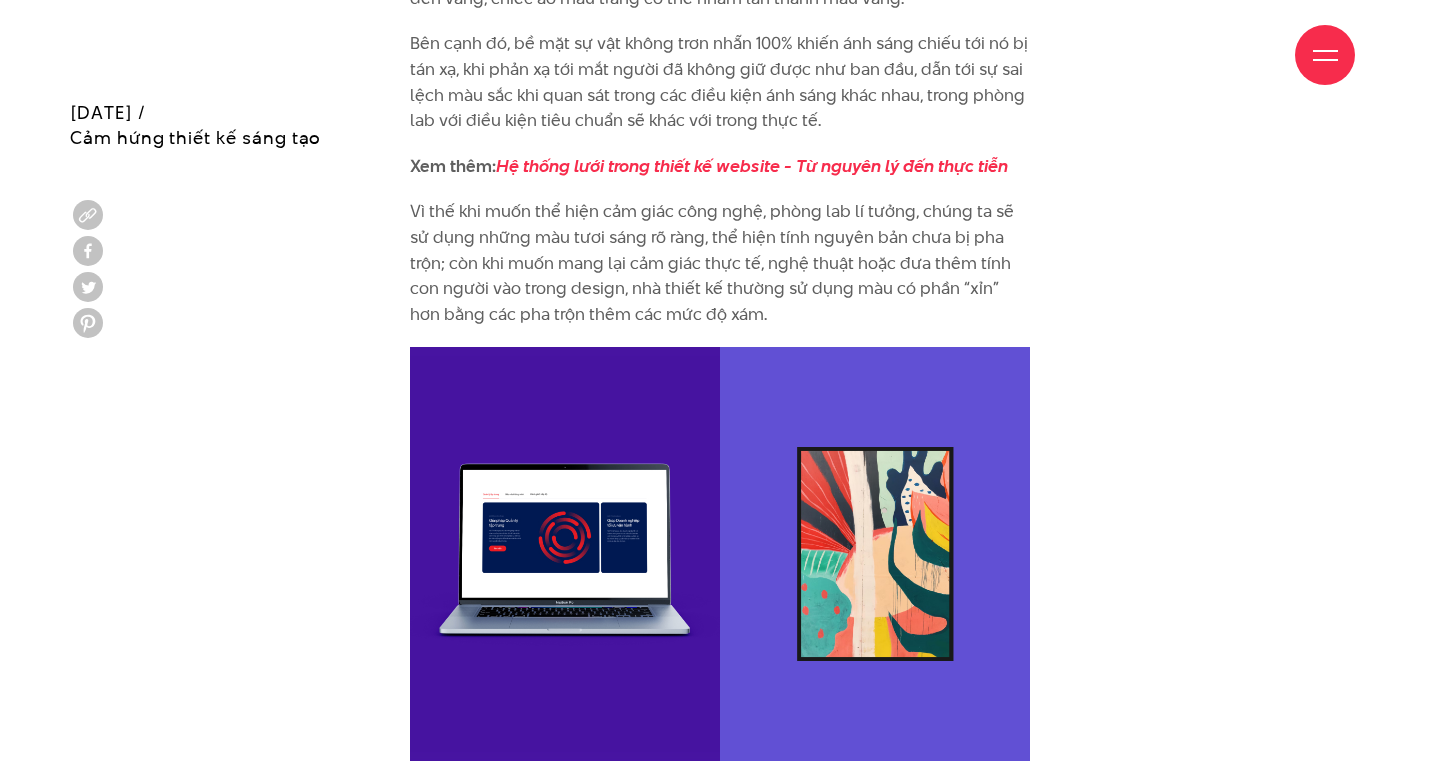 click on "Vì thế khi muốn thể hiện cảm giác công nghệ, phòng lab lí tưởng, chúng ta sẽ sử dụng những màu tươi sáng rõ ràng, thể hiện tính nguyên bản chưa bị pha trộn; còn khi muốn mang lại cảm giác thực tế, nghệ thuật hoặc đưa thêm tính con người vào trong design, nhà thiết kế thường sử dụng màu có phần “xỉn” hơn bằng các pha trộn thêm các mức độ xám." at bounding box center [720, 263] 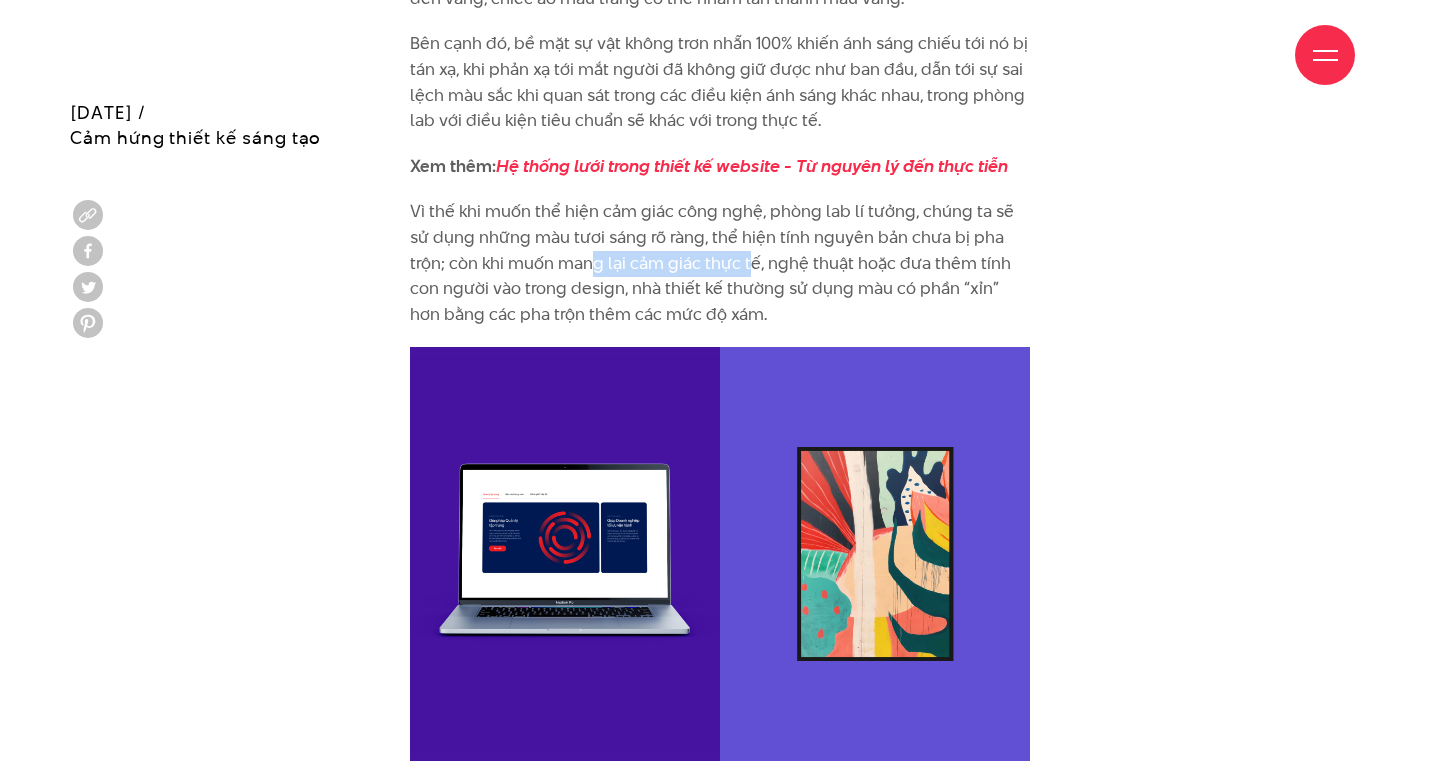 drag, startPoint x: 555, startPoint y: 237, endPoint x: 710, endPoint y: 239, distance: 155.01291 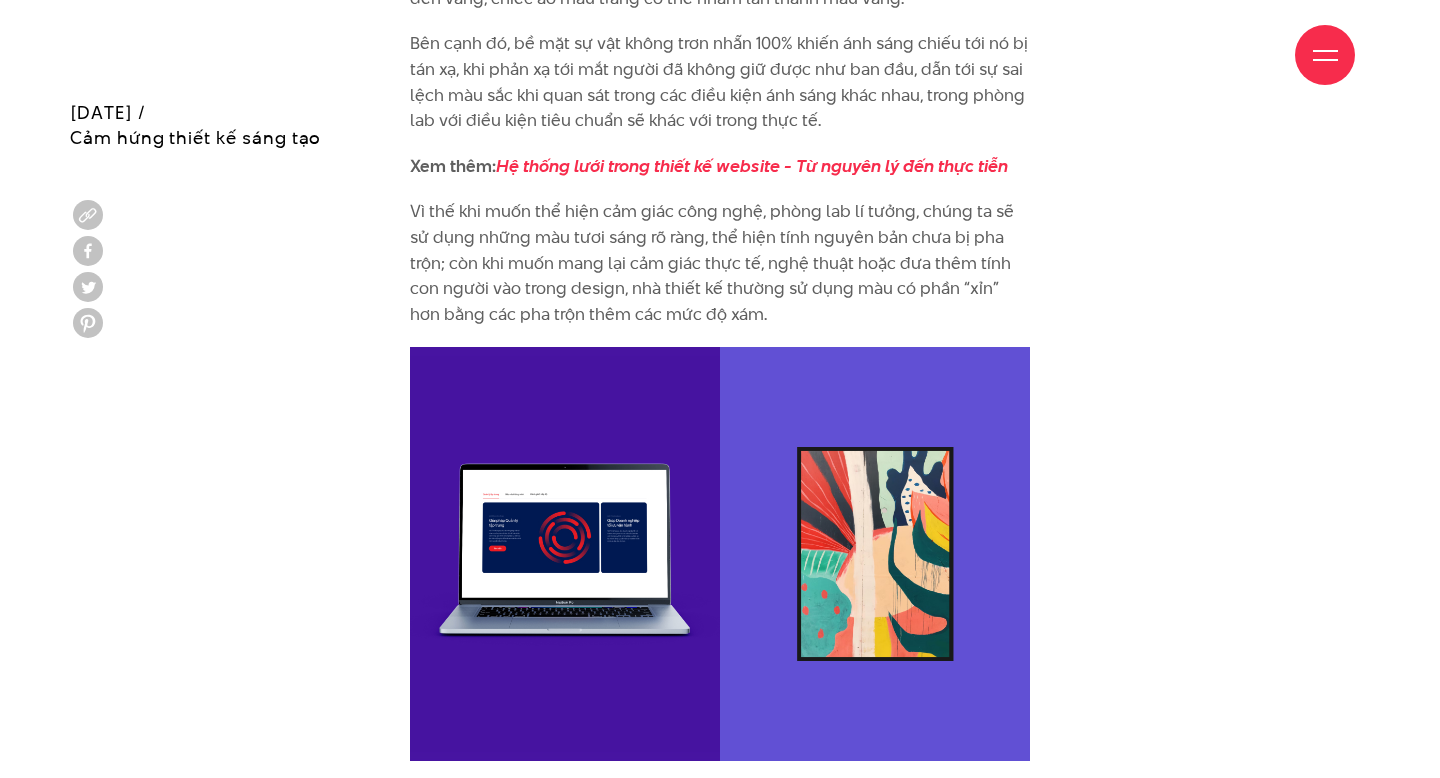 click on "Vì thế khi muốn thể hiện cảm giác công nghệ, phòng lab lí tưởng, chúng ta sẽ sử dụng những màu tươi sáng rõ ràng, thể hiện tính nguyên bản chưa bị pha trộn; còn khi muốn mang lại cảm giác thực tế, nghệ thuật hoặc đưa thêm tính con người vào trong design, nhà thiết kế thường sử dụng màu có phần “xỉn” hơn bằng các pha trộn thêm các mức độ xám." at bounding box center [720, 263] 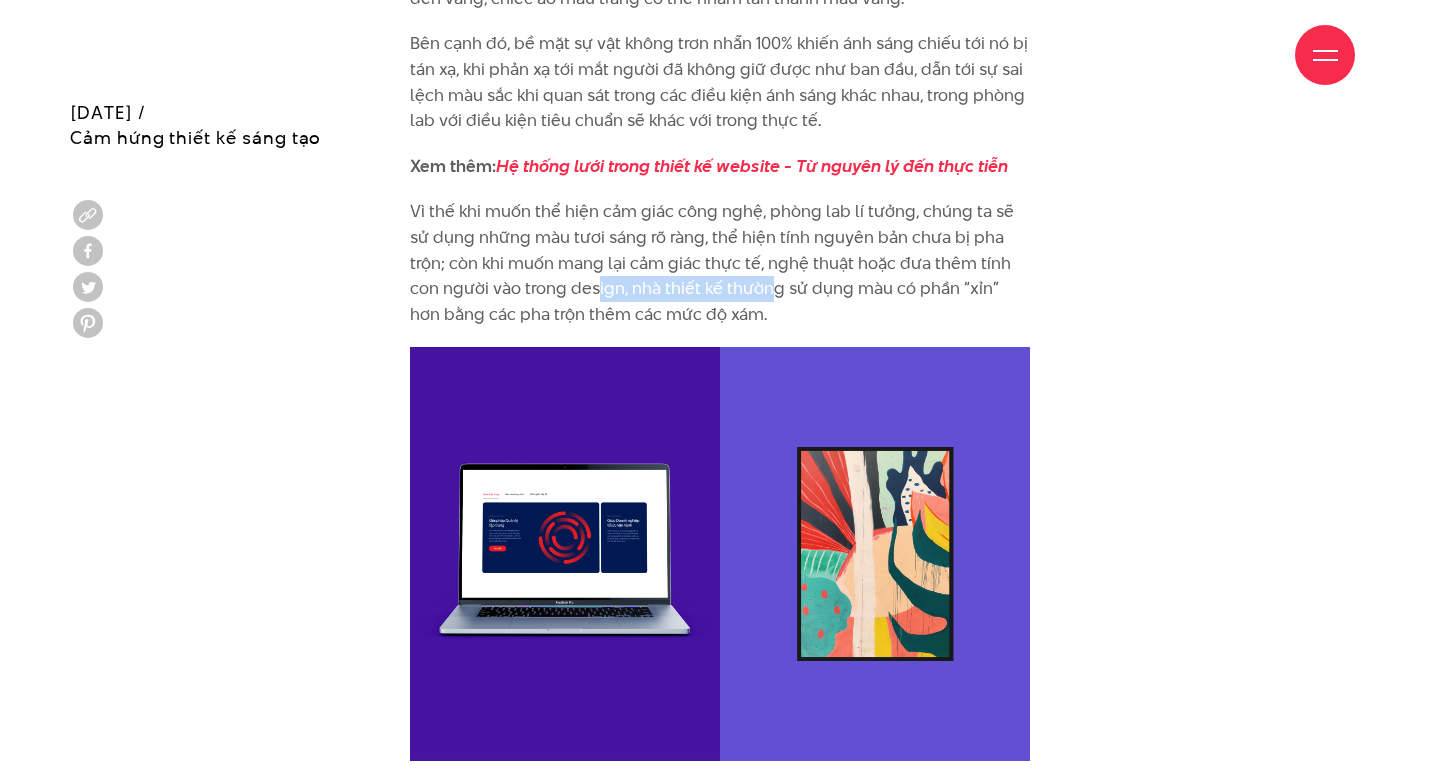 drag, startPoint x: 562, startPoint y: 258, endPoint x: 744, endPoint y: 259, distance: 182.00275 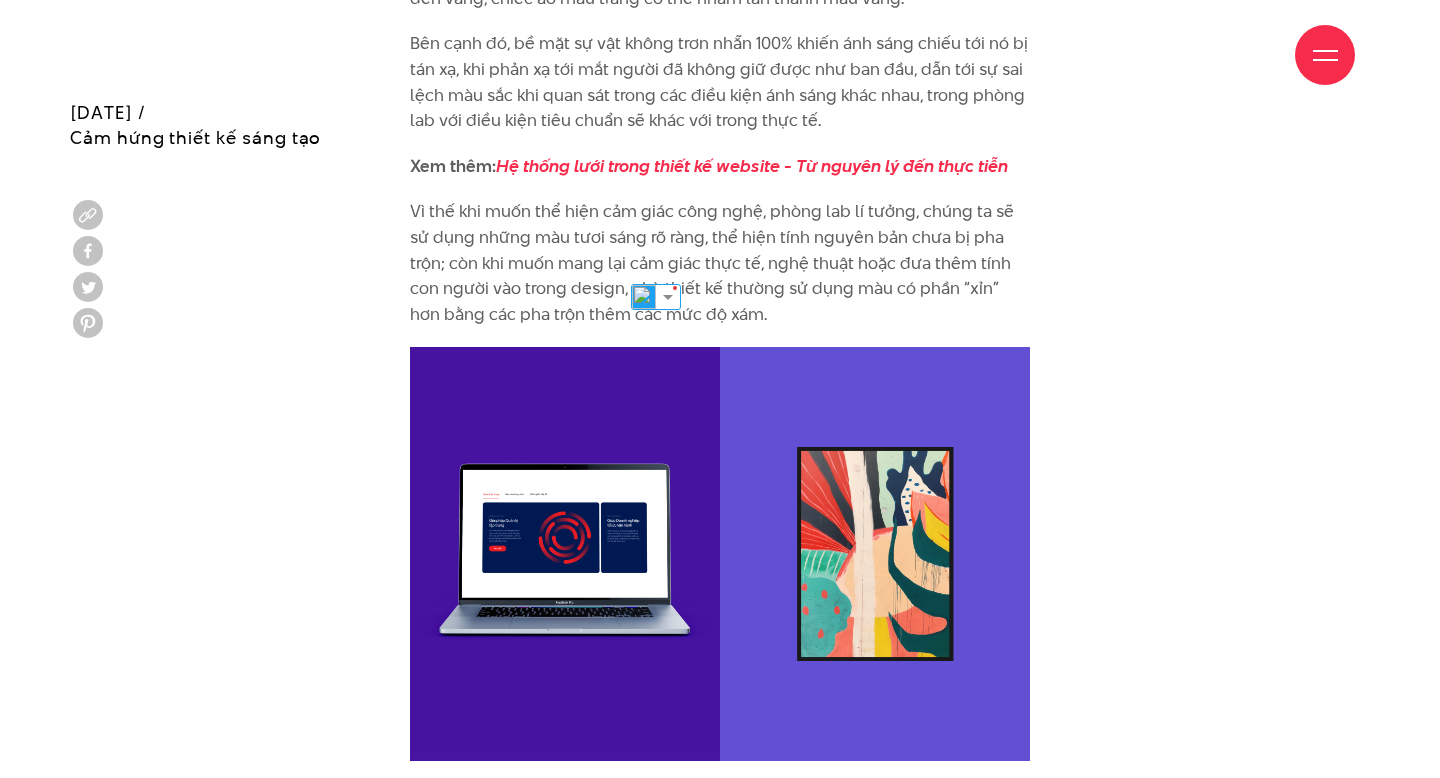 click on "Vì thế khi muốn thể hiện cảm giác công nghệ, phòng lab lí tưởng, chúng ta sẽ sử dụng những màu tươi sáng rõ ràng, thể hiện tính nguyên bản chưa bị pha trộn; còn khi muốn mang lại cảm giác thực tế, nghệ thuật hoặc đưa thêm tính con người vào trong design, nhà thiết kế thường sử dụng màu có phần “xỉn” hơn bằng các pha trộn thêm các mức độ xám." at bounding box center (720, 263) 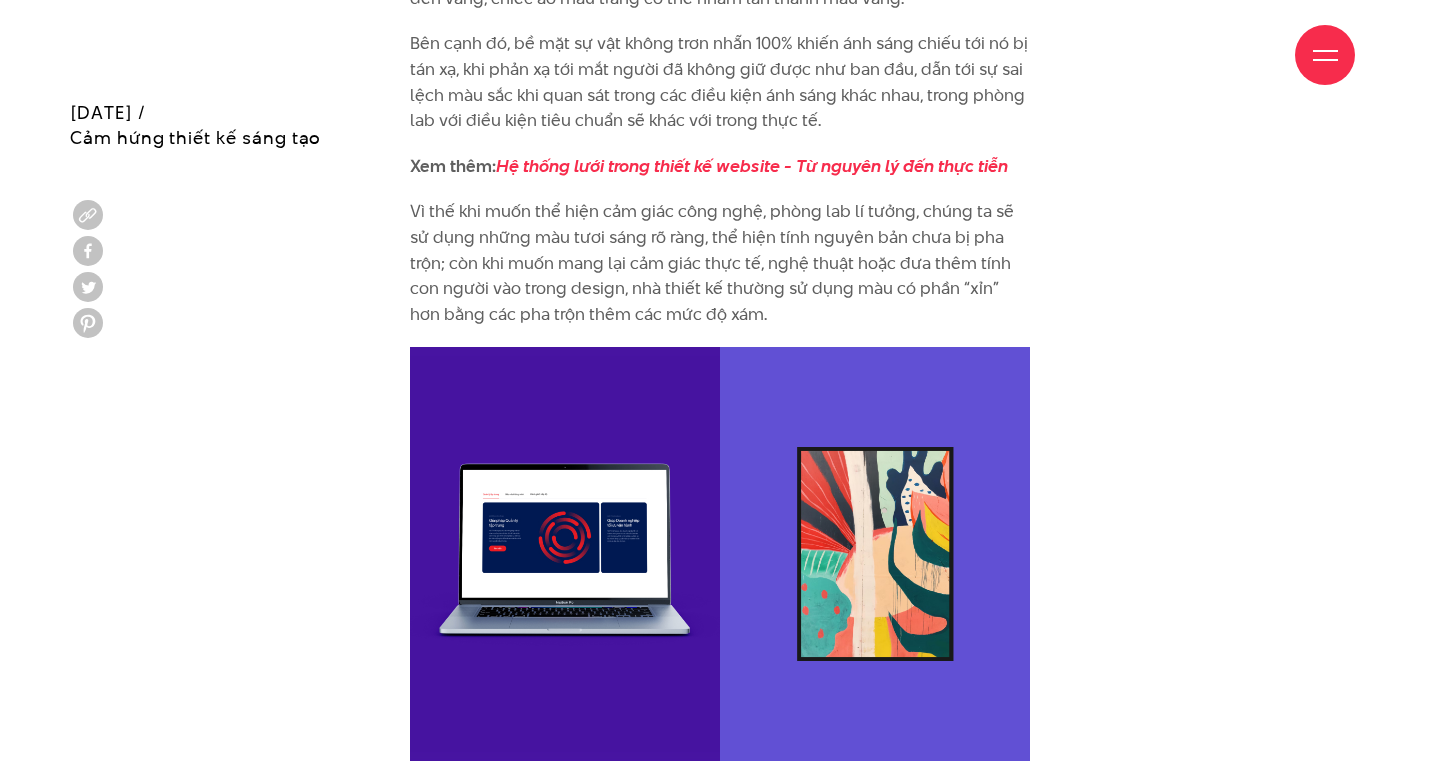 click on "Vì thế khi muốn thể hiện cảm giác công nghệ, phòng lab lí tưởng, chúng ta sẽ sử dụng những màu tươi sáng rõ ràng, thể hiện tính nguyên bản chưa bị pha trộn; còn khi muốn mang lại cảm giác thực tế, nghệ thuật hoặc đưa thêm tính con người vào trong design, nhà thiết kế thường sử dụng màu có phần “xỉn” hơn bằng các pha trộn thêm các mức độ xám." at bounding box center [720, 263] 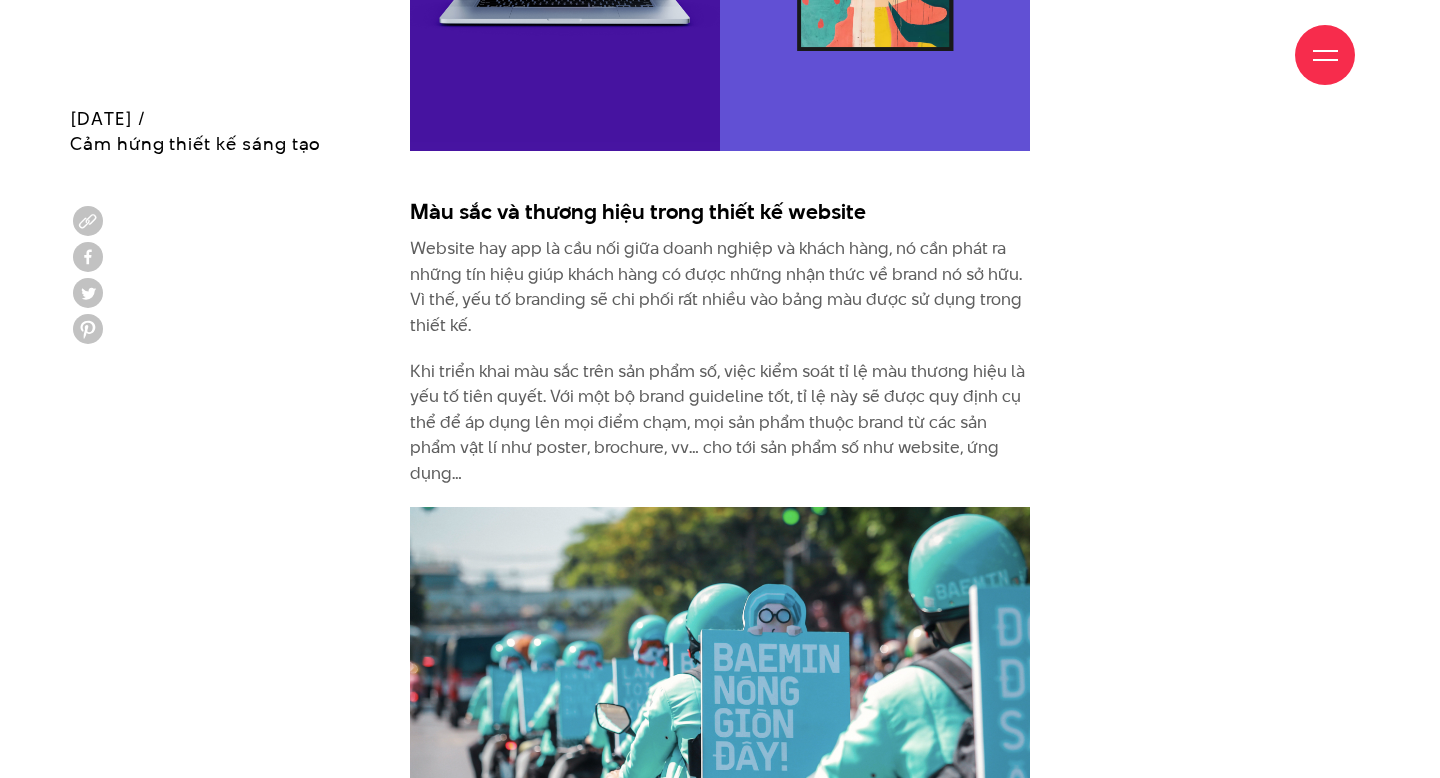 scroll, scrollTop: 7050, scrollLeft: 0, axis: vertical 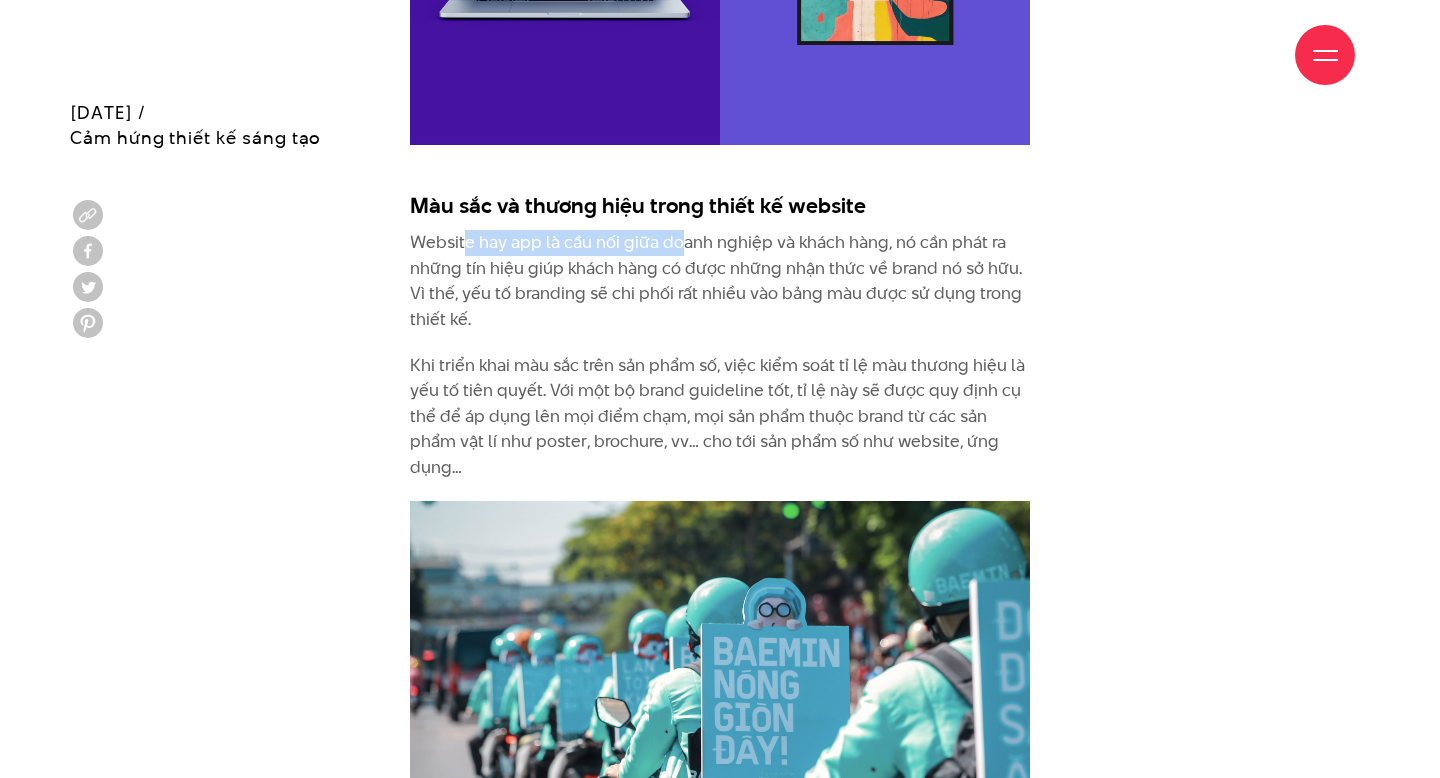 drag, startPoint x: 464, startPoint y: 219, endPoint x: 679, endPoint y: 211, distance: 215.14879 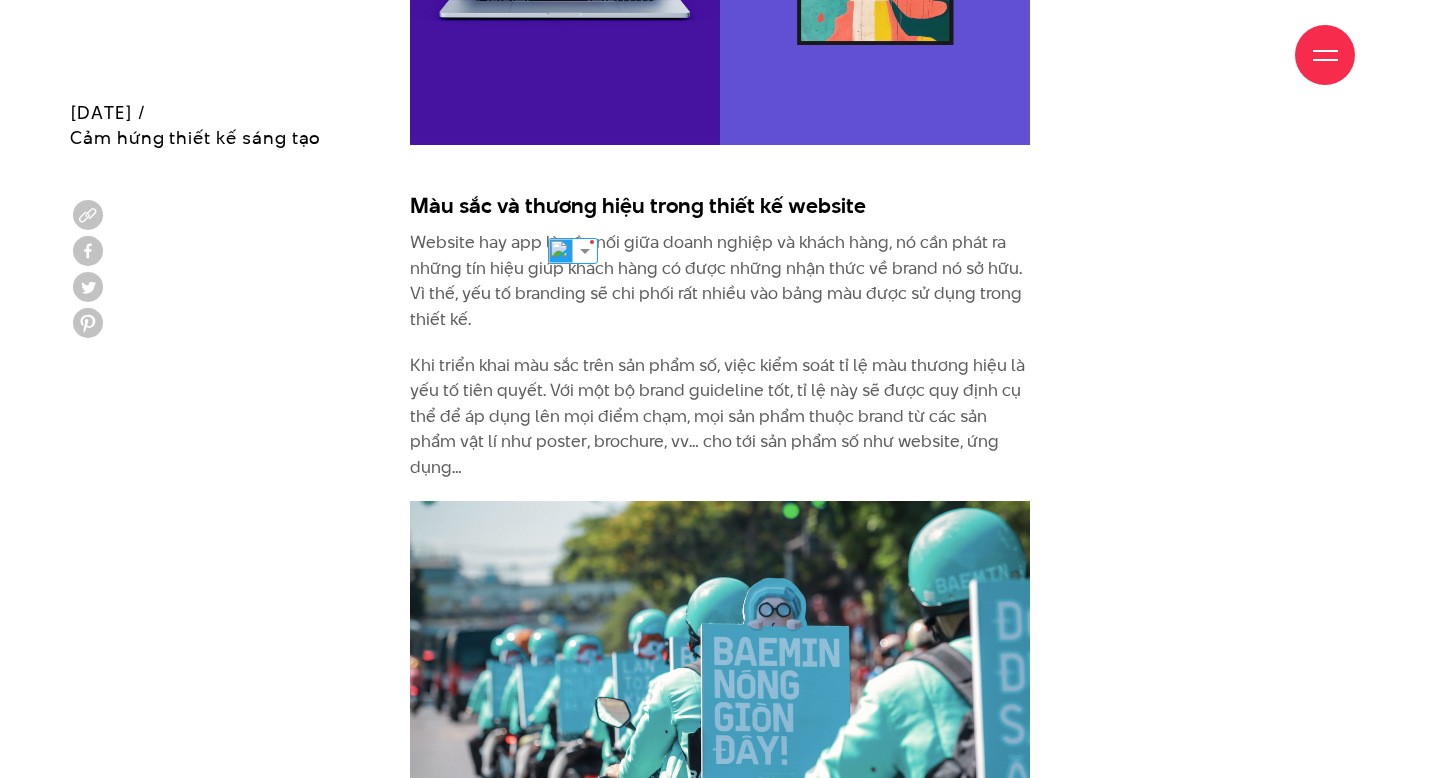 click on "Website hay app là cầu nối giữa doanh nghiệp và khách hàng, nó cần phát ra những tín hiệu giúp khách hàng có được những nhận thức về brand nó sở hữu. Vì thế, yếu tố branding sẽ chi phối rất nhiều vào bảng màu được sử dụng trong thiết kế." at bounding box center [720, 281] 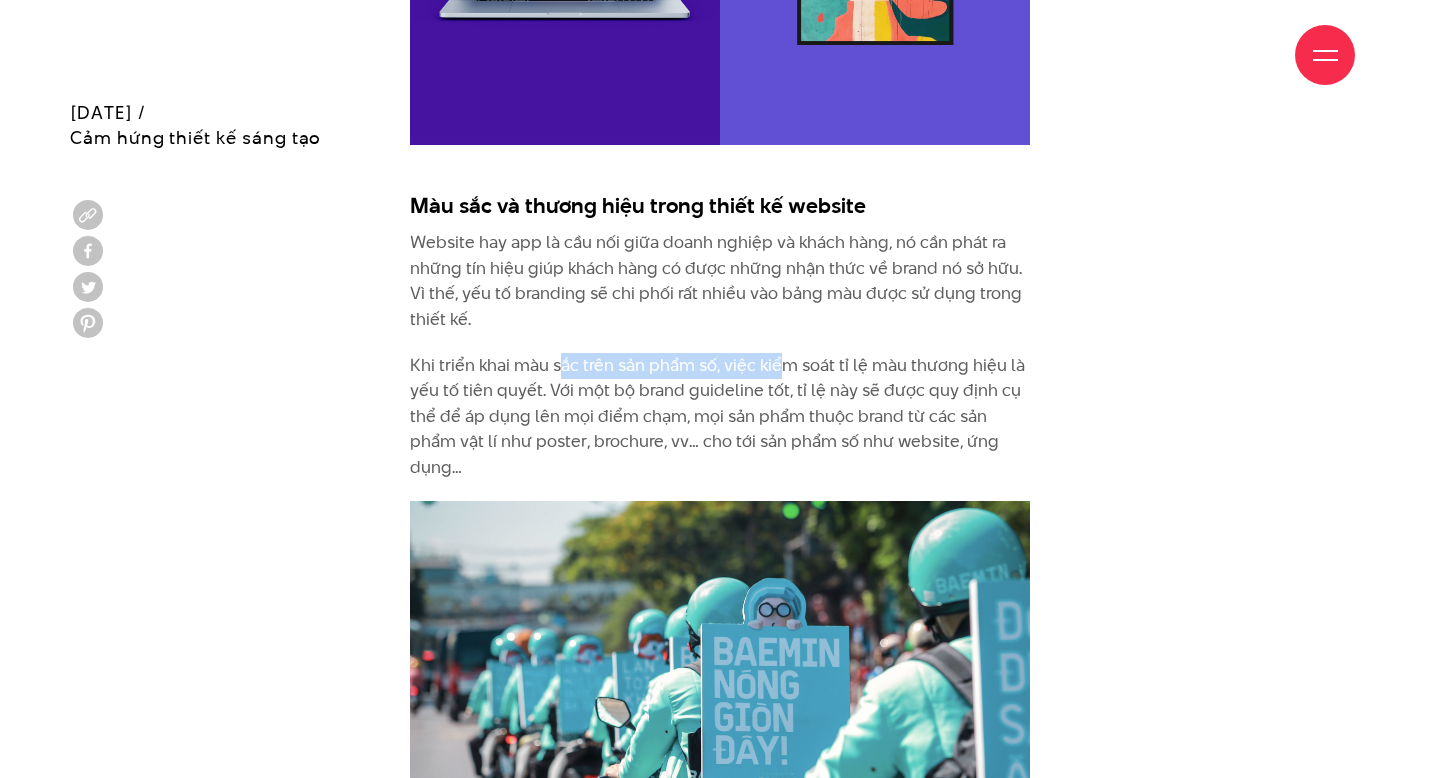 drag, startPoint x: 560, startPoint y: 328, endPoint x: 792, endPoint y: 332, distance: 232.03448 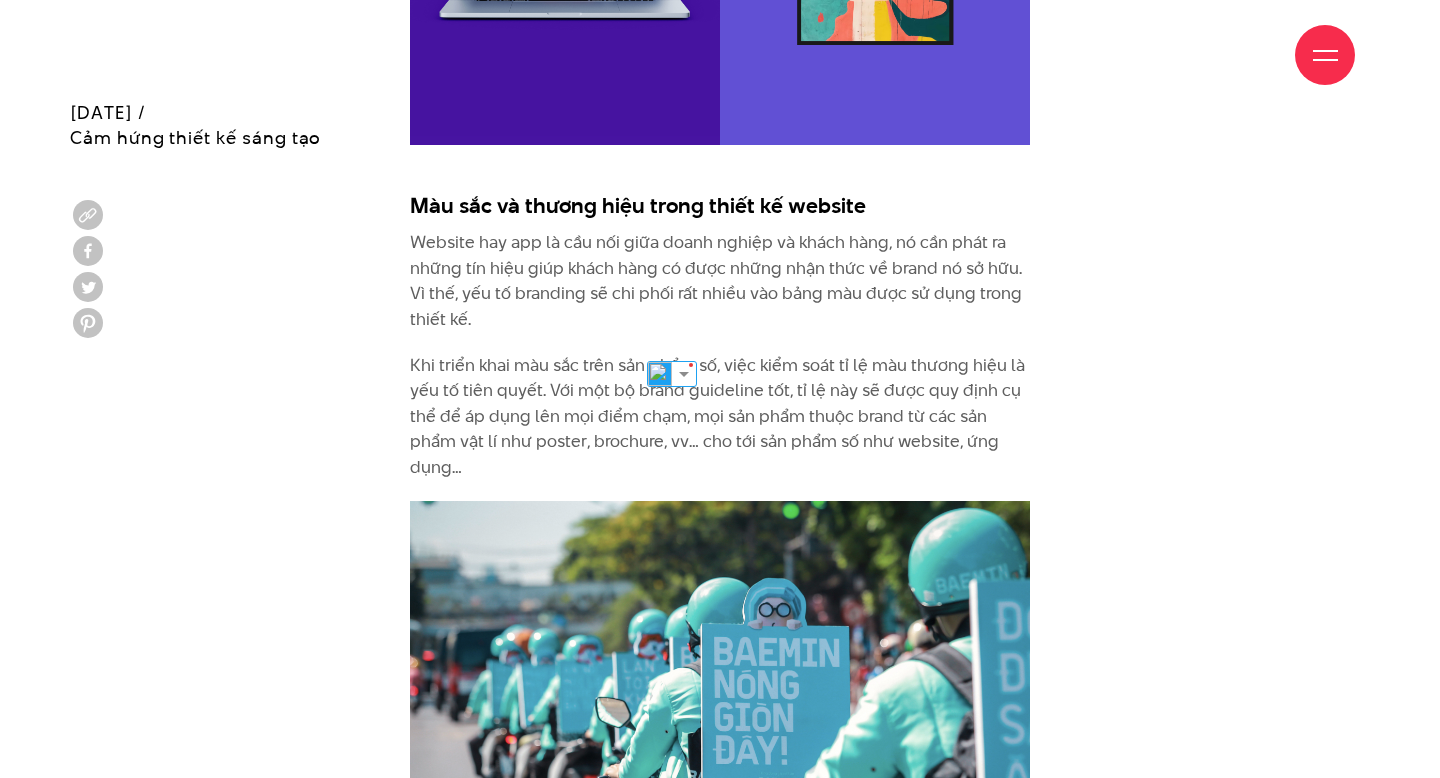 click on "Khi triển khai màu sắc trên sản phẩm số, việc kiểm soát tỉ lệ màu thương hiệu là yếu tố tiên quyết. Với một bộ brand guideline tốt, tỉ lệ này sẽ được quy định cụ thể để áp dụng lên mọi điểm chạm, mọi sản phẩm thuộc brand từ các sản phẩm vật lí như poster, brochure, vv… cho tới sản phẩm số như website, ứng dụng…" at bounding box center (720, 417) 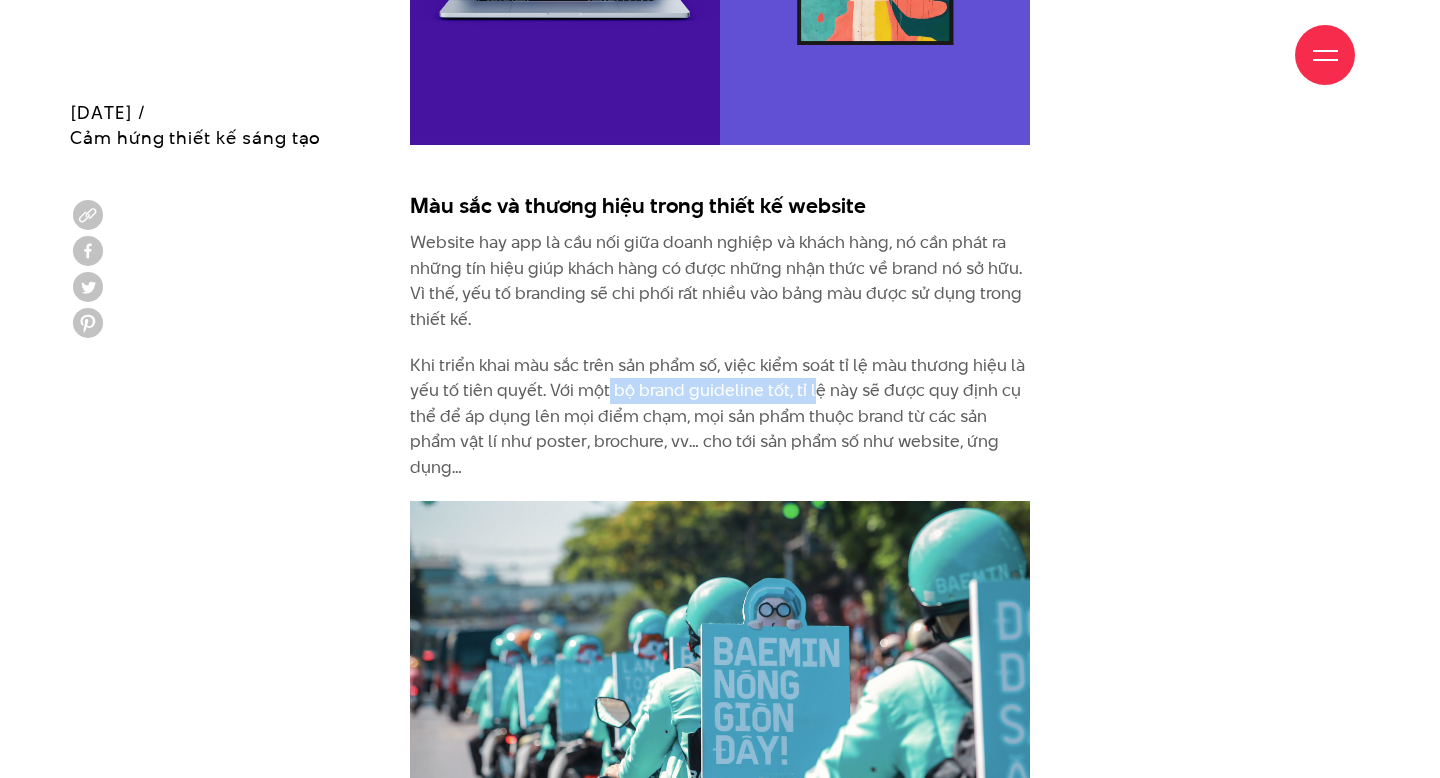 drag, startPoint x: 603, startPoint y: 369, endPoint x: 811, endPoint y: 372, distance: 208.02164 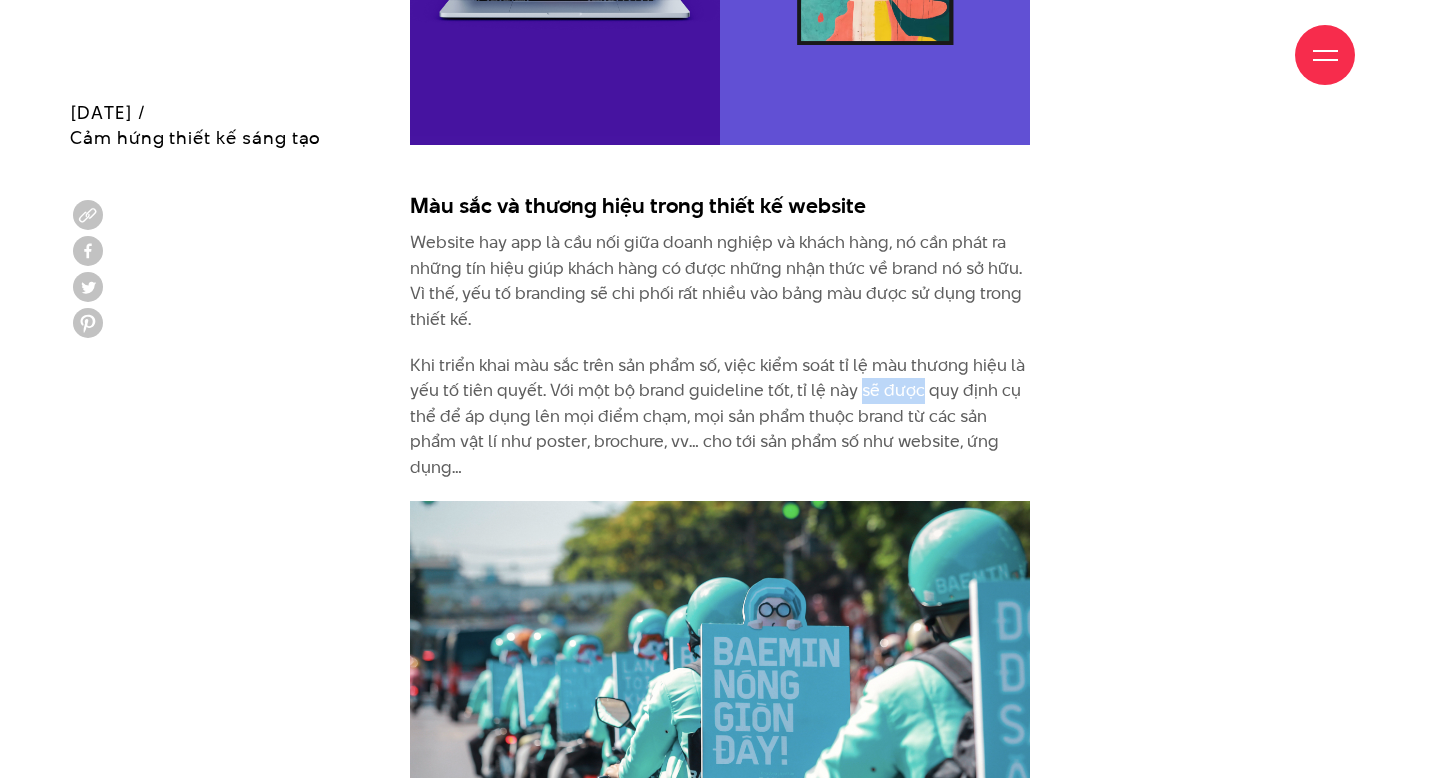 drag, startPoint x: 850, startPoint y: 368, endPoint x: 922, endPoint y: 364, distance: 72.11102 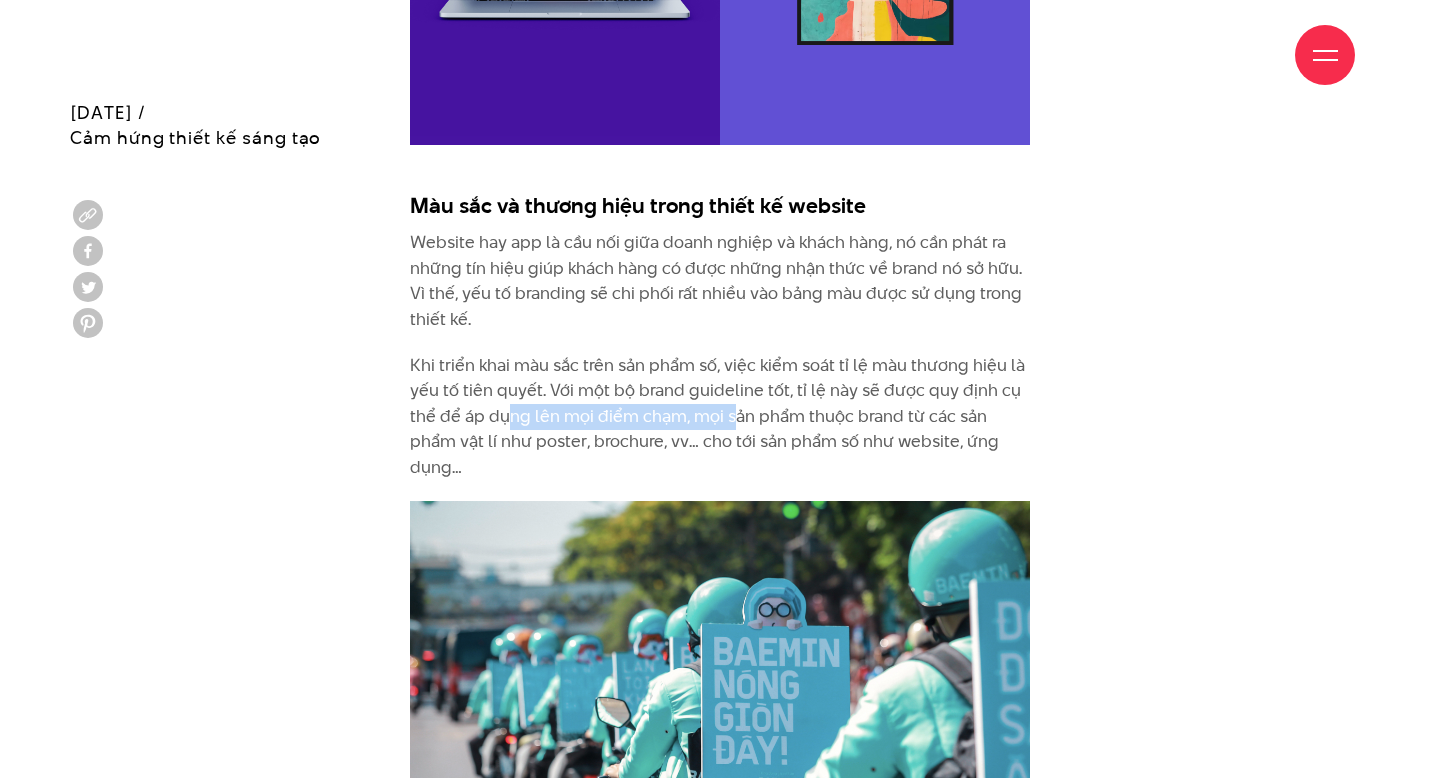drag, startPoint x: 512, startPoint y: 393, endPoint x: 752, endPoint y: 401, distance: 240.1333 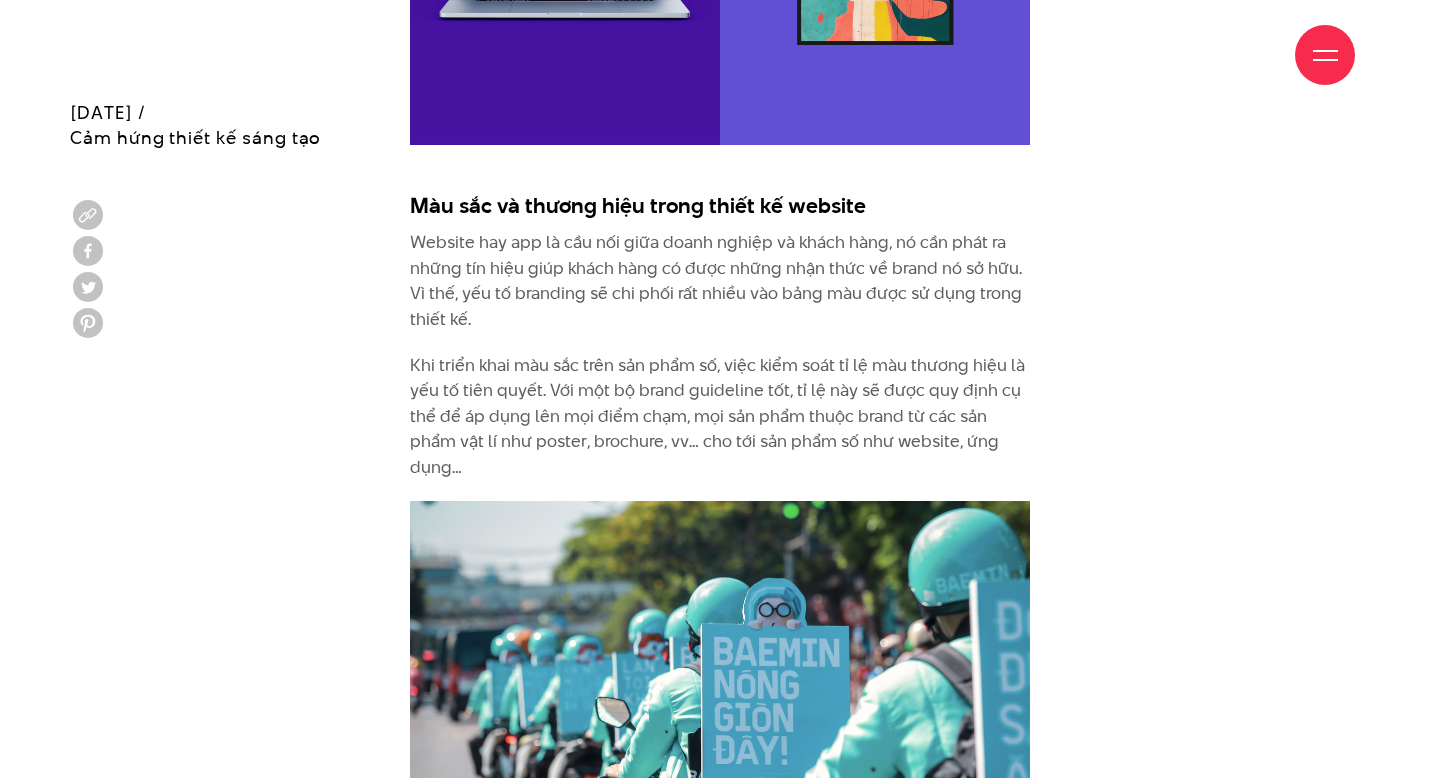 click on "Khi triển khai màu sắc trên sản phẩm số, việc kiểm soát tỉ lệ màu thương hiệu là yếu tố tiên quyết. Với một bộ brand guideline tốt, tỉ lệ này sẽ được quy định cụ thể để áp dụng lên mọi điểm chạm, mọi sản phẩm thuộc brand từ các sản phẩm vật lí như poster, brochure, vv… cho tới sản phẩm số như website, ứng dụng…" at bounding box center [720, 417] 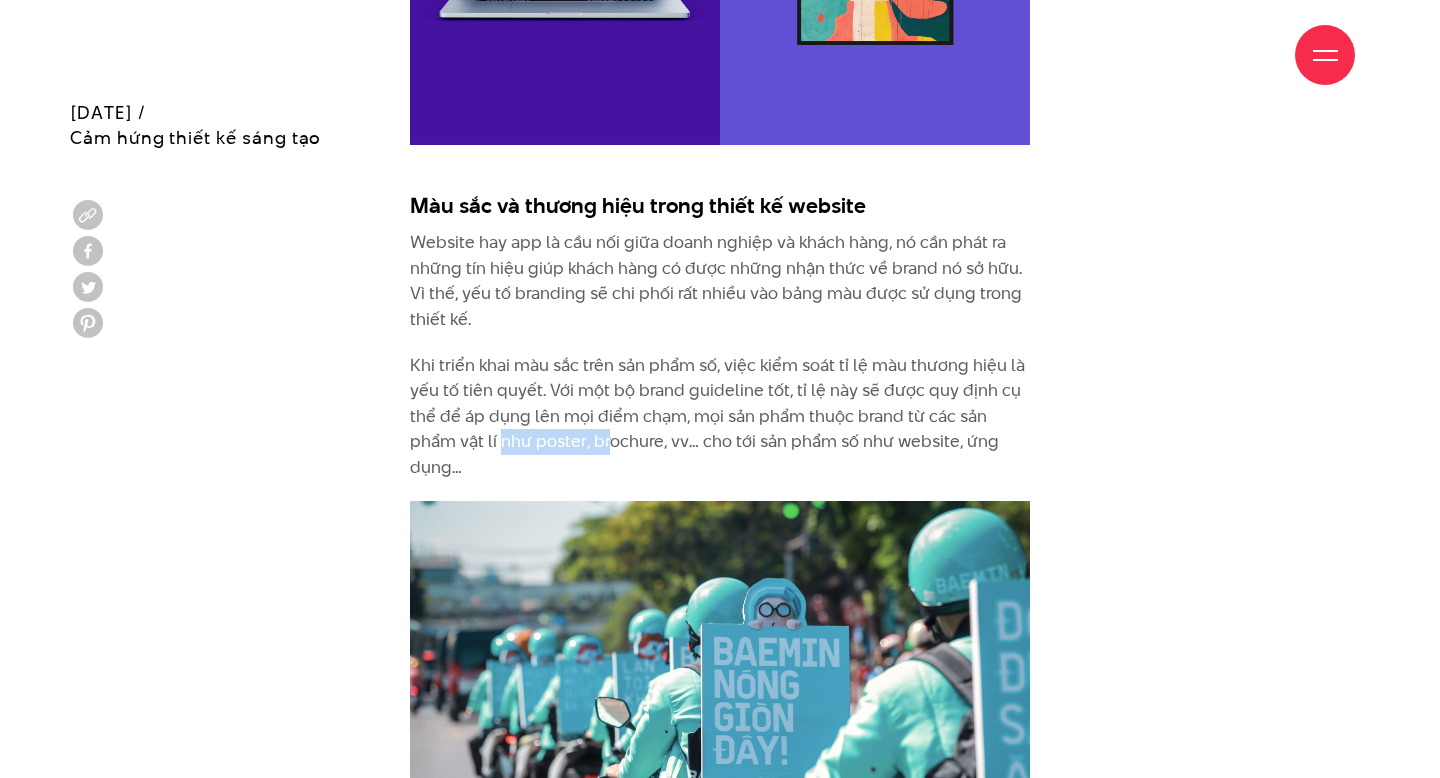drag, startPoint x: 499, startPoint y: 415, endPoint x: 609, endPoint y: 415, distance: 110 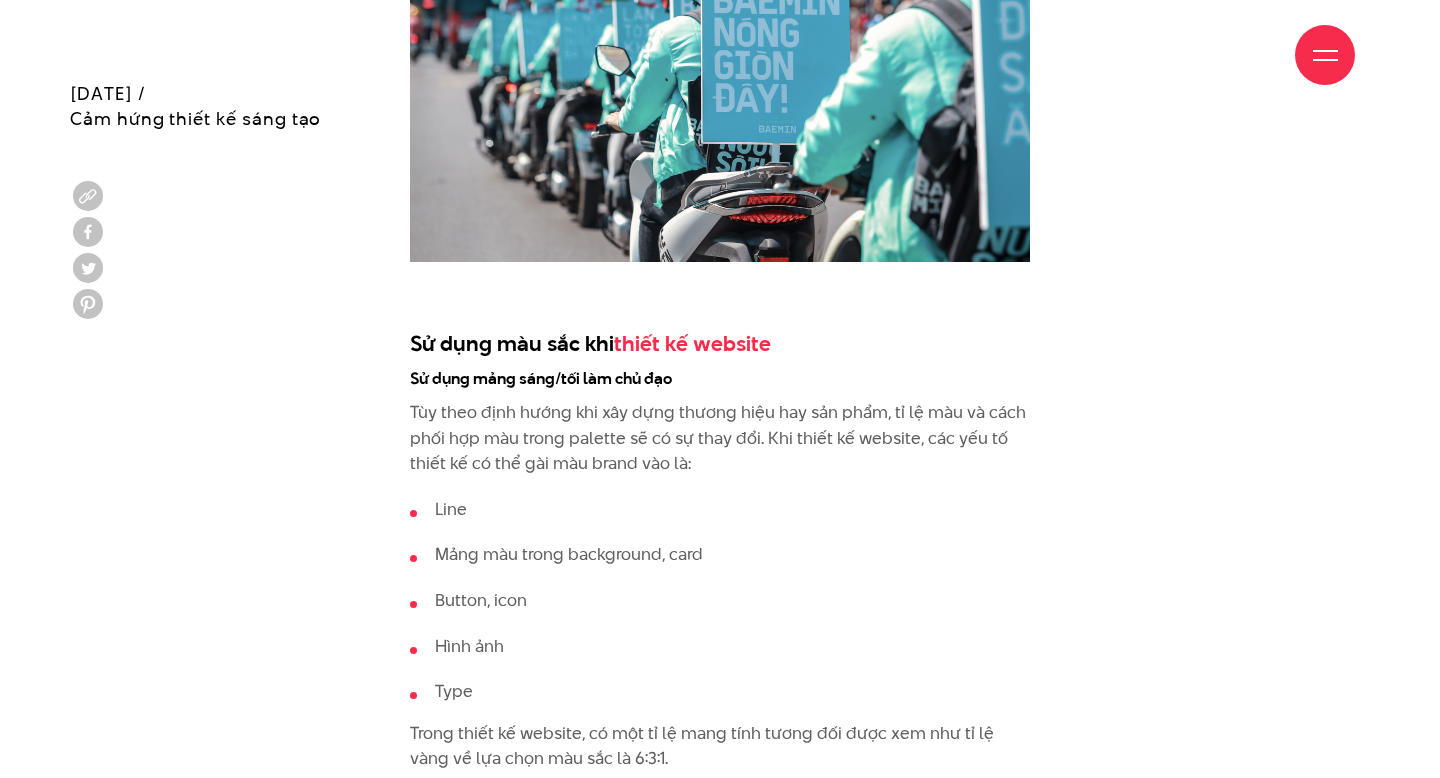 scroll, scrollTop: 7710, scrollLeft: 0, axis: vertical 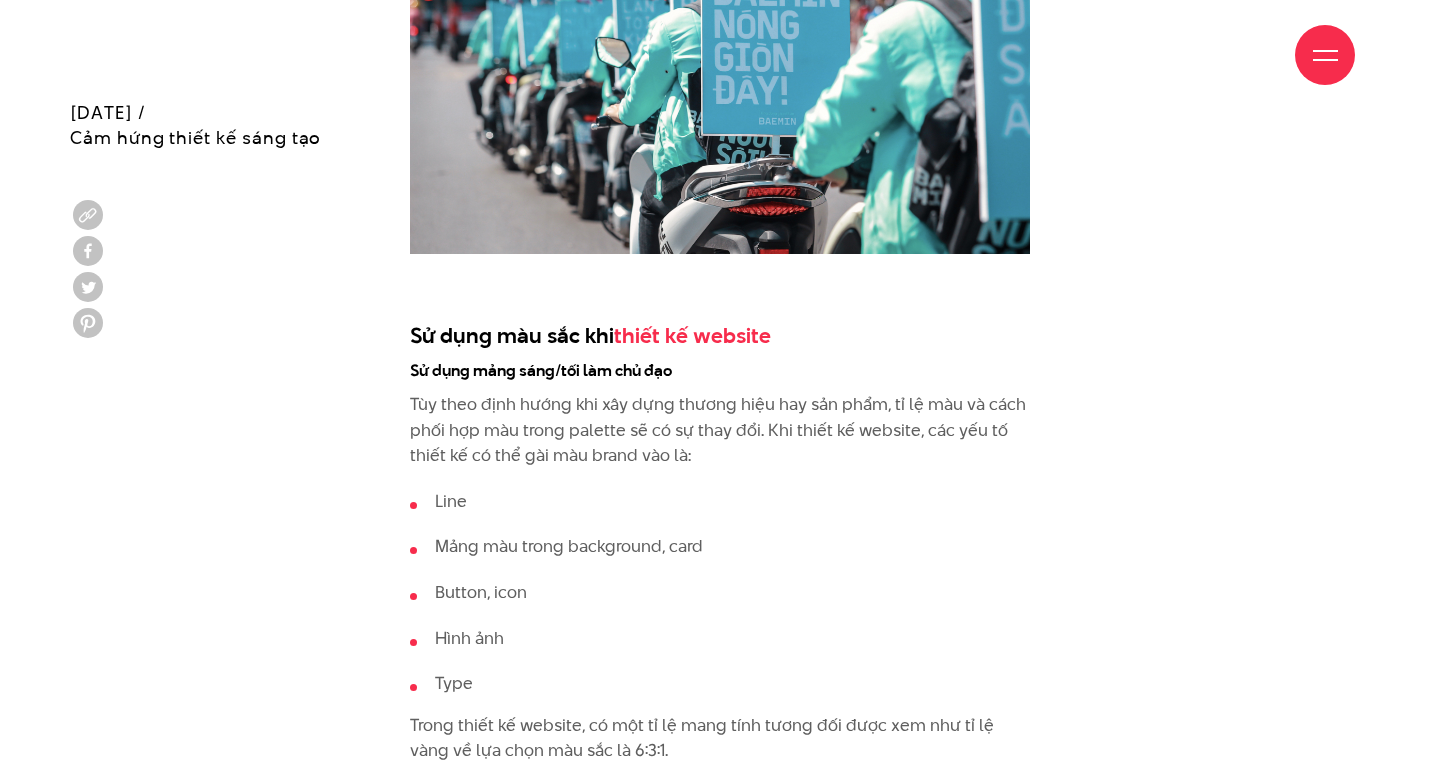 click on "Sử dụng mảng sáng/tối làm chủ đạo" at bounding box center (720, 371) 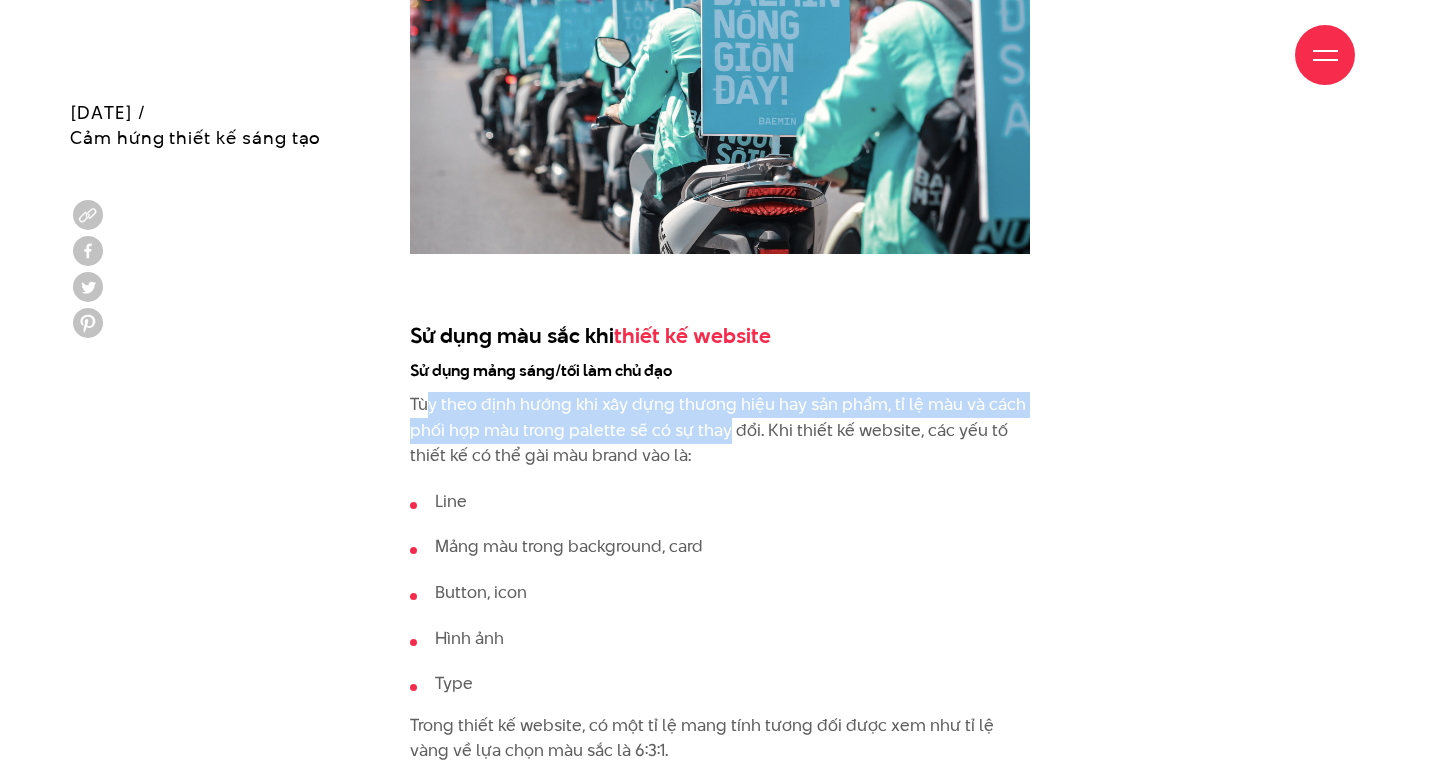 drag, startPoint x: 431, startPoint y: 375, endPoint x: 750, endPoint y: 388, distance: 319.26477 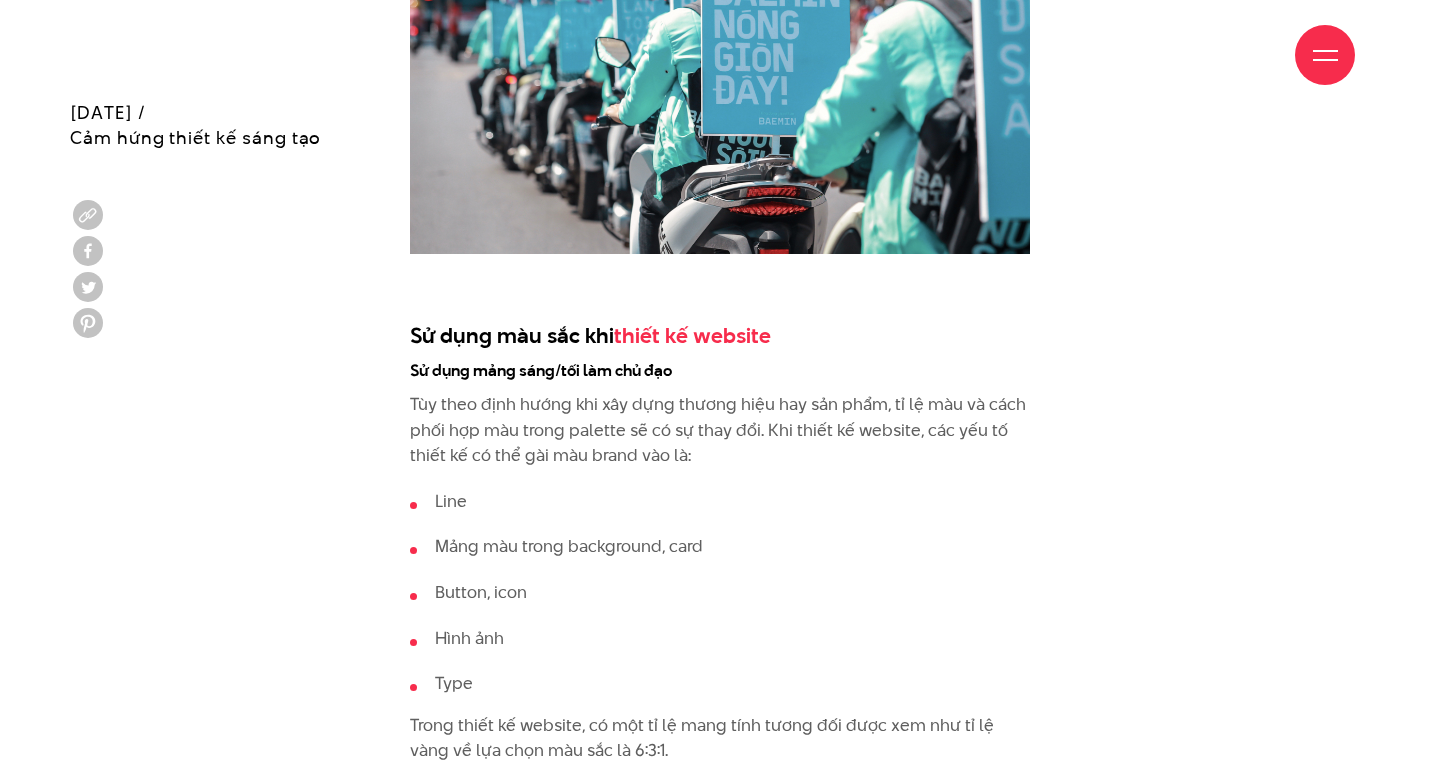 click on "Tùy theo định hướng khi xây dựng thương hiệu hay sản phẩm, tỉ lệ màu và cách phối hợp màu trong palette sẽ có sự thay đổi. Khi thiết kế website, các yếu tố thiết kế có thể gài màu brand vào là:" at bounding box center (720, 430) 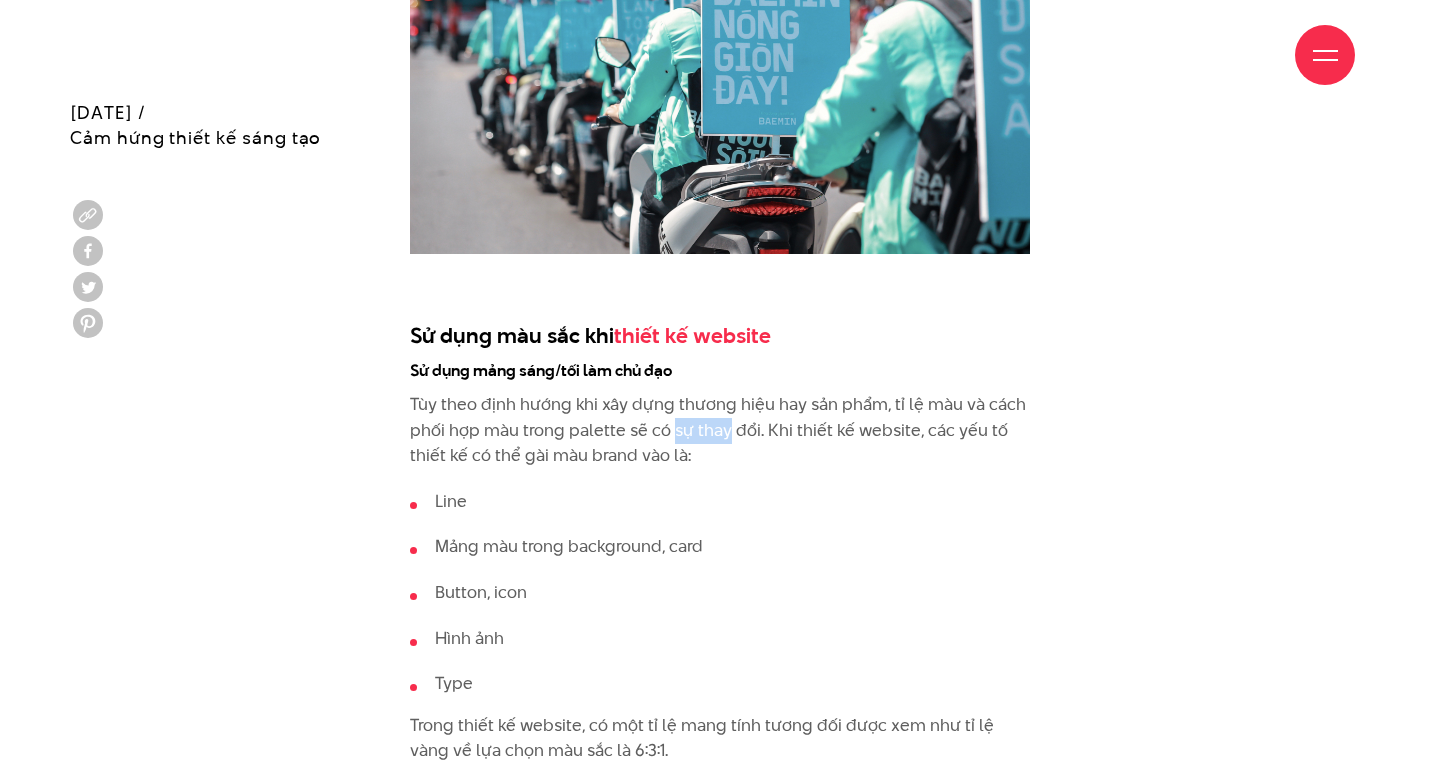 drag, startPoint x: 672, startPoint y: 401, endPoint x: 729, endPoint y: 401, distance: 57 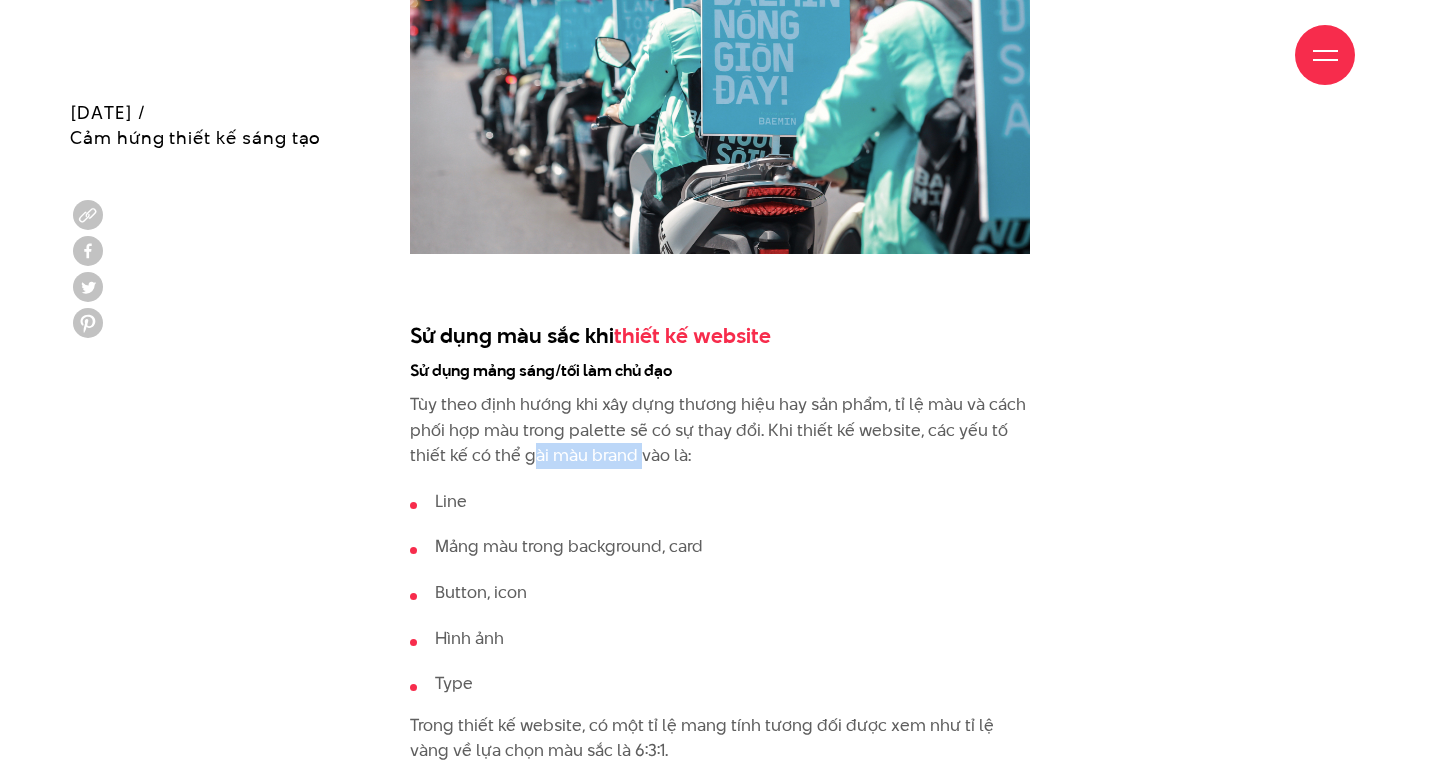 drag, startPoint x: 537, startPoint y: 426, endPoint x: 643, endPoint y: 430, distance: 106.07545 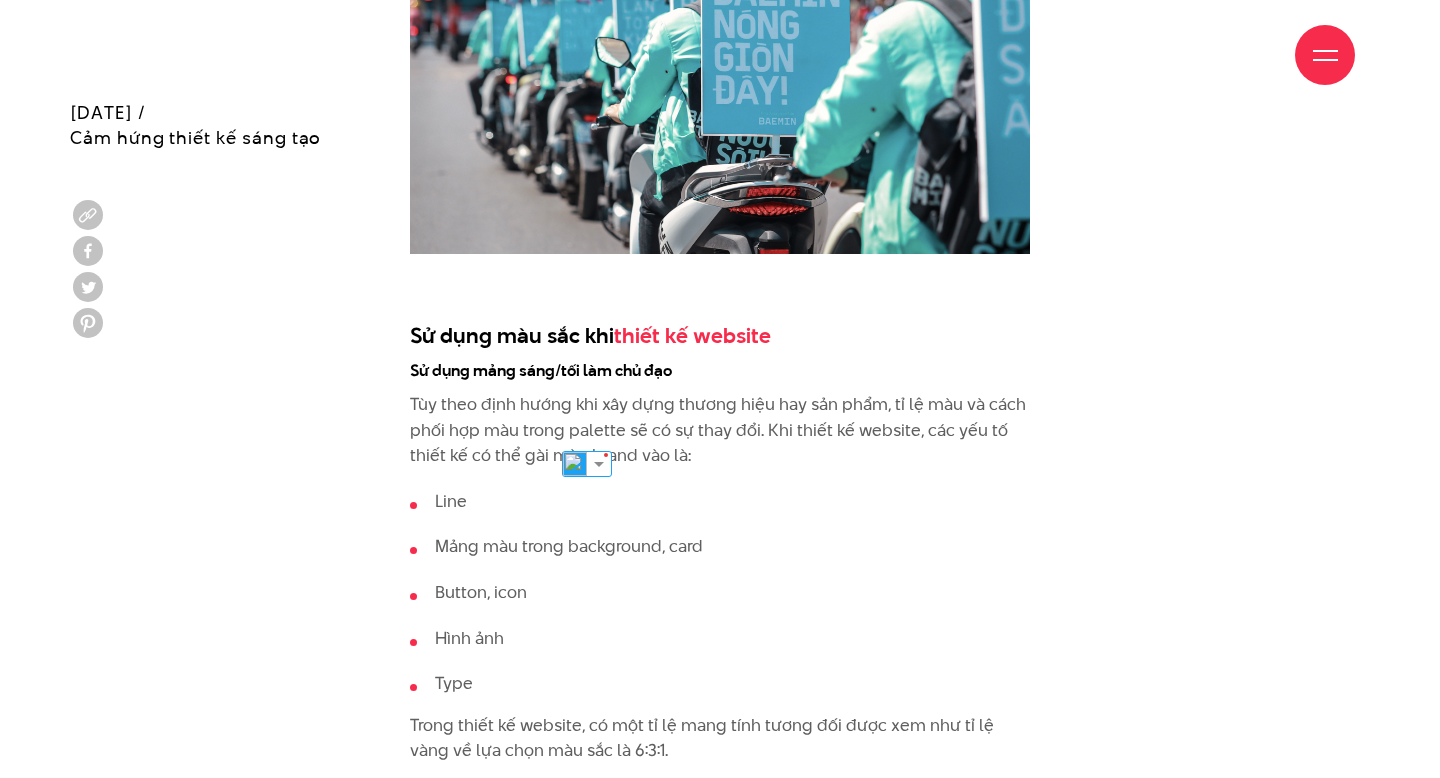 click on "Tùy theo định hướng khi xây dựng thương hiệu hay sản phẩm, tỉ lệ màu và cách phối hợp màu trong palette sẽ có sự thay đổi. Khi thiết kế website, các yếu tố thiết kế có thể gài màu brand vào là:" at bounding box center (720, 430) 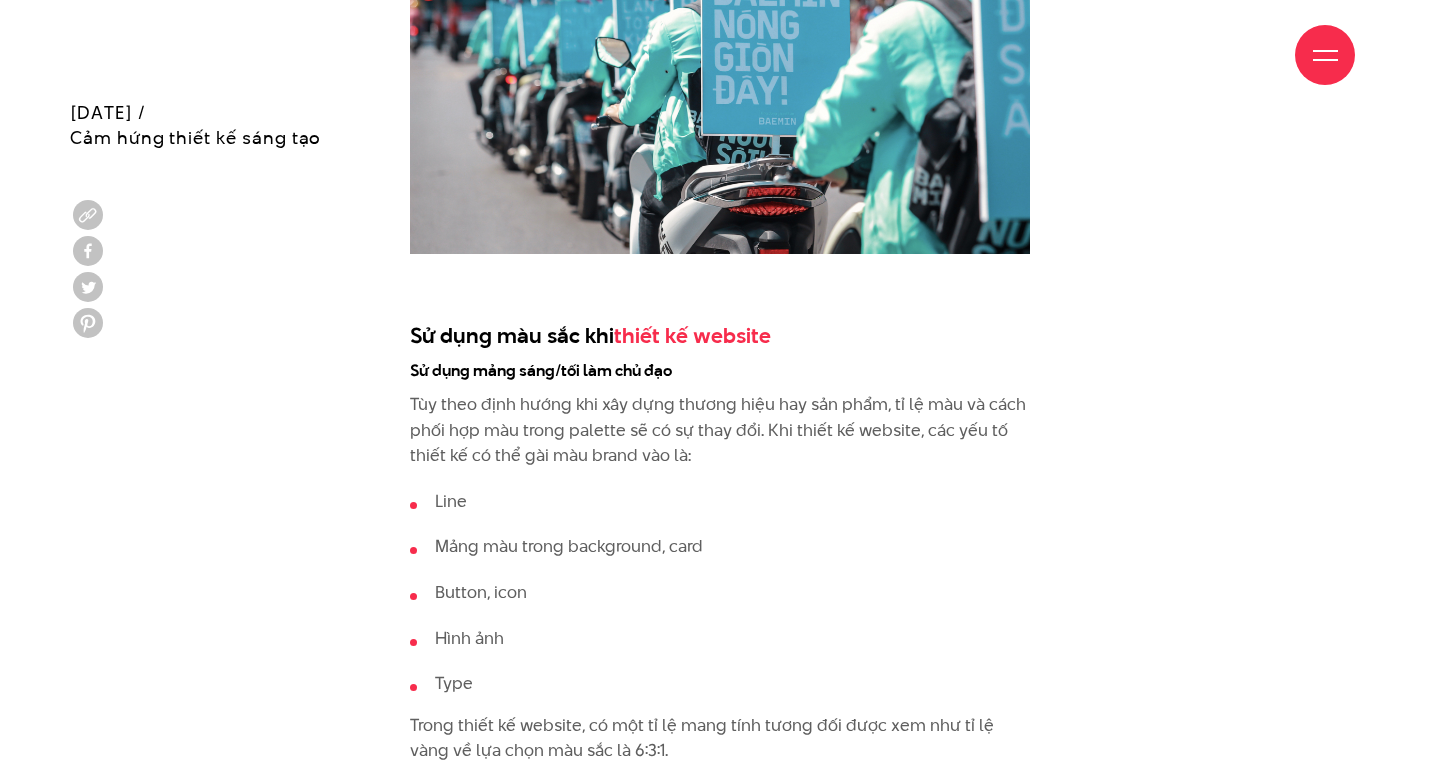 click on "Mảng màu trong background, card" at bounding box center [720, 547] 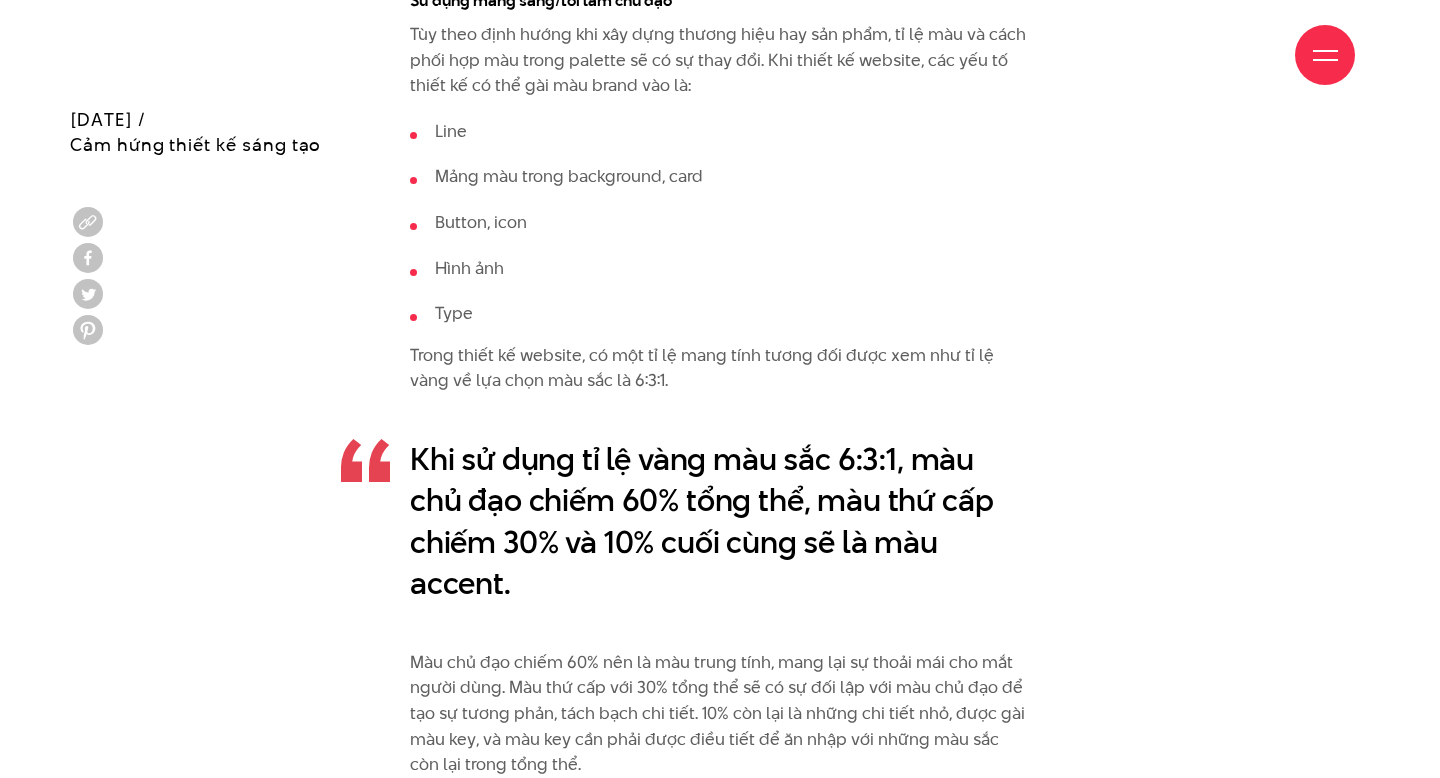scroll, scrollTop: 8087, scrollLeft: 0, axis: vertical 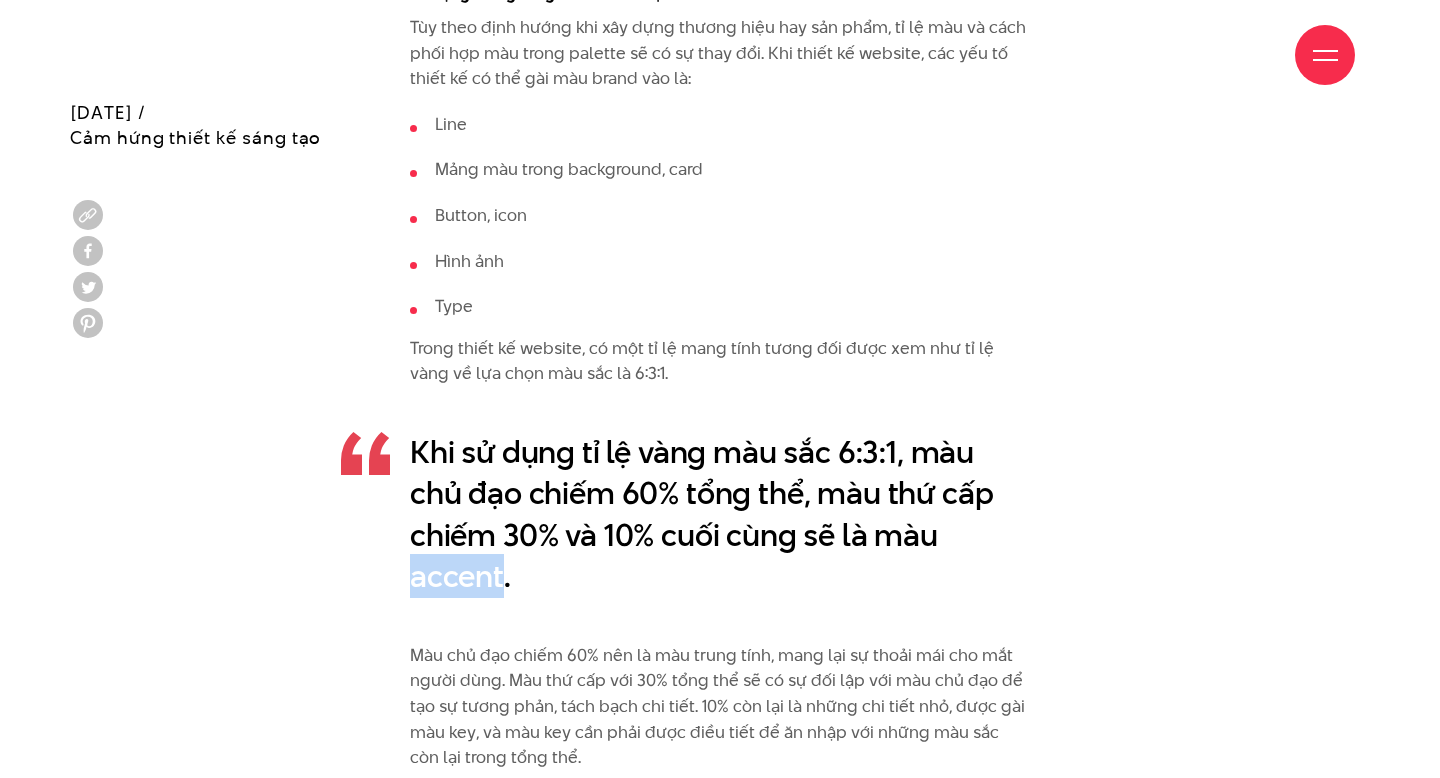 drag, startPoint x: 409, startPoint y: 548, endPoint x: 499, endPoint y: 547, distance: 90.005554 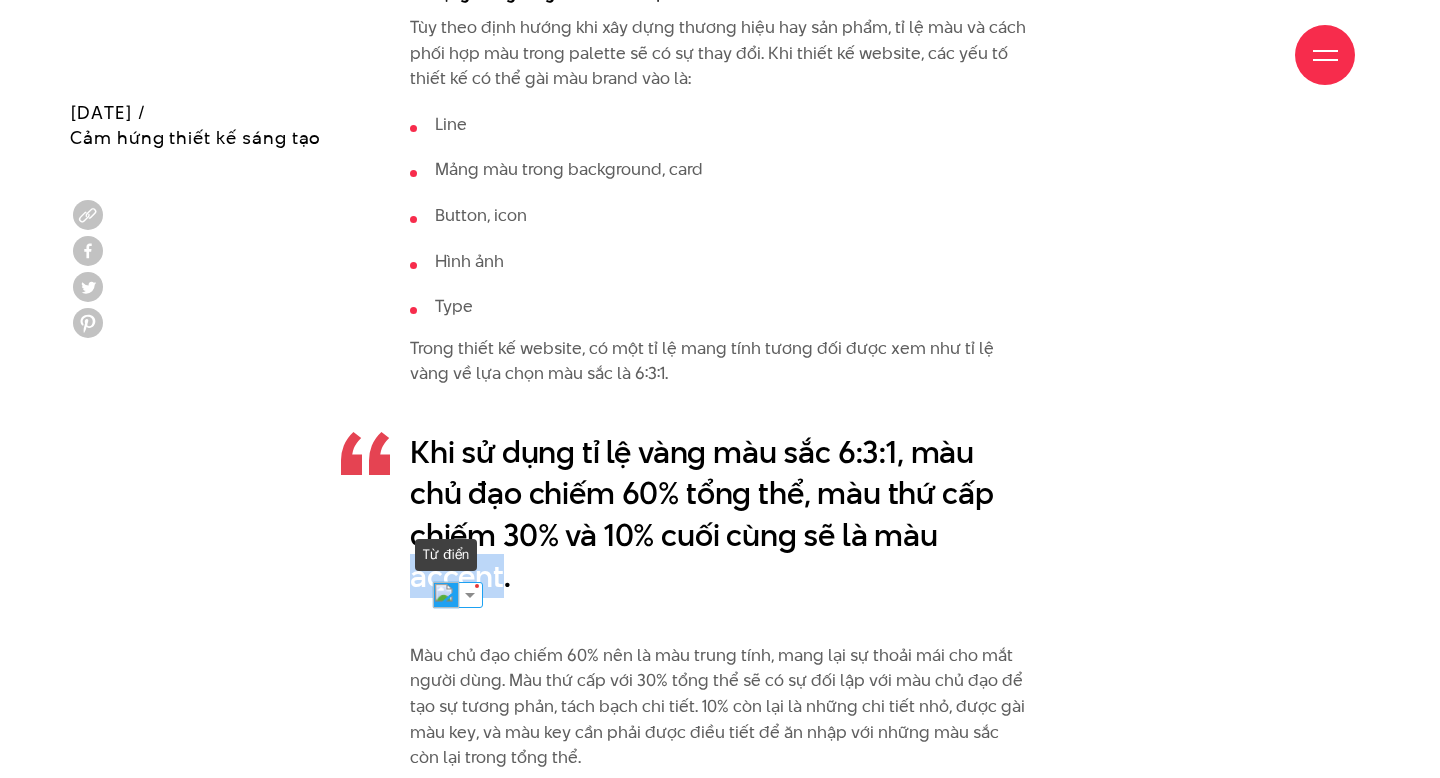 click at bounding box center [446, 595] 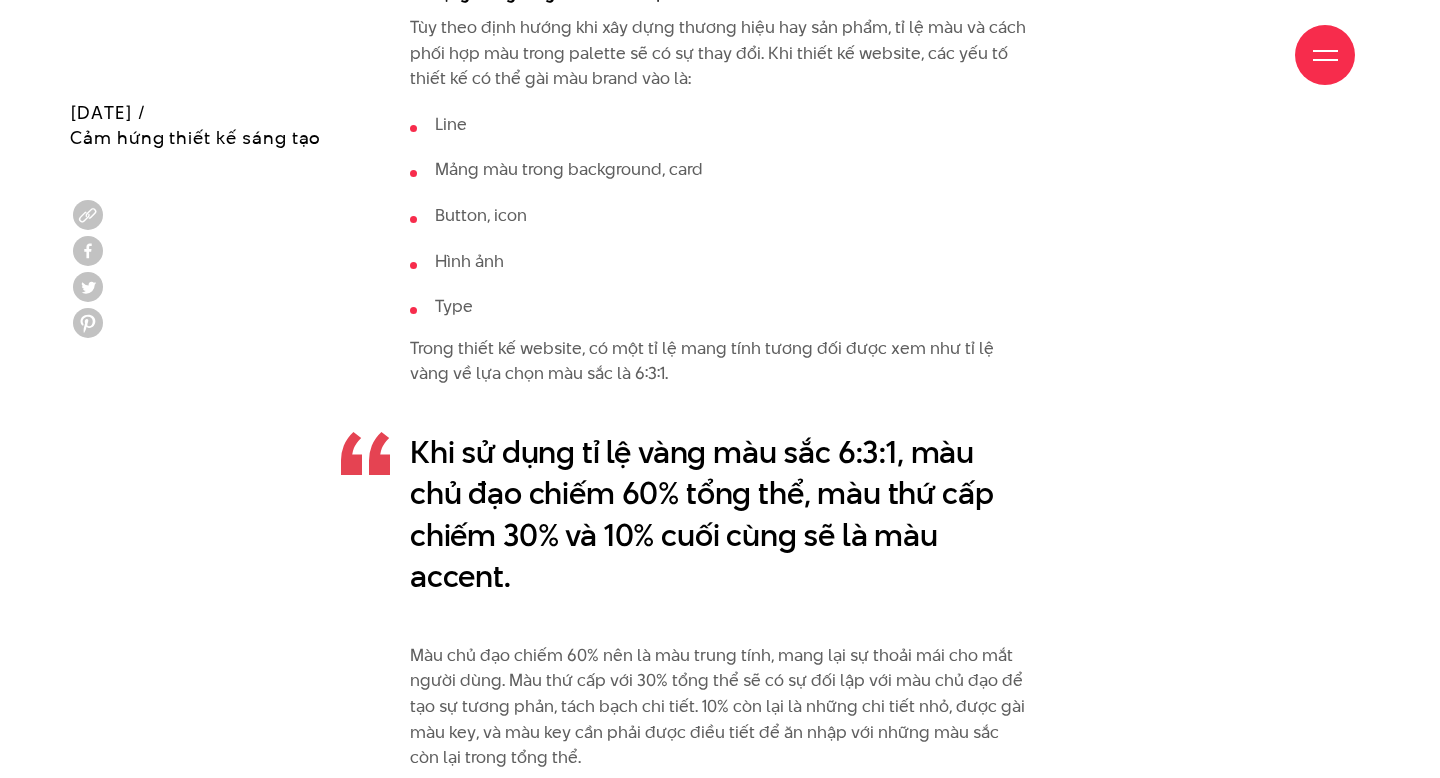 click on "Cách mắt chúng ta nhìn
Màu sắc và ánh sáng
Chúng ta được bao bọc trong một thế giới tràn ngập màu sắc. Màu sắc có nhiều công dụng trong đời sống hàng ngày, từ việc giúp chúng ta ghi nhớ vật thể, cho tới thúc đẩy doanh số bán hàng hay bộc lộ những xúc cảm khác nhau. Nhưng bạn có biết màu sắc từ đâu mà có? Vì sao biển có màu xanh, mây có màu trắng và cát có màu vàng? Để hiểu được màu sắc, chúng ta cần hiểu về ánh sáng.
Xem thêm:  Ý nghĩa màu sắc và cách ứng dụng màu trong thiết kế
Thang màu xám grayscale
Nhìn mọi thứ qua lăng kính trắng đen
Xem thêm:  Tận Dụng Các Mô Hình Nhận Thức Vào Sản Phẩm Thiết Kế p1
Xem thêm:  Hiểu từ A-Z về Thiết kế Website Responsive
Sử dụng màu sắc trong  thiết kế website" at bounding box center [720, 2474] 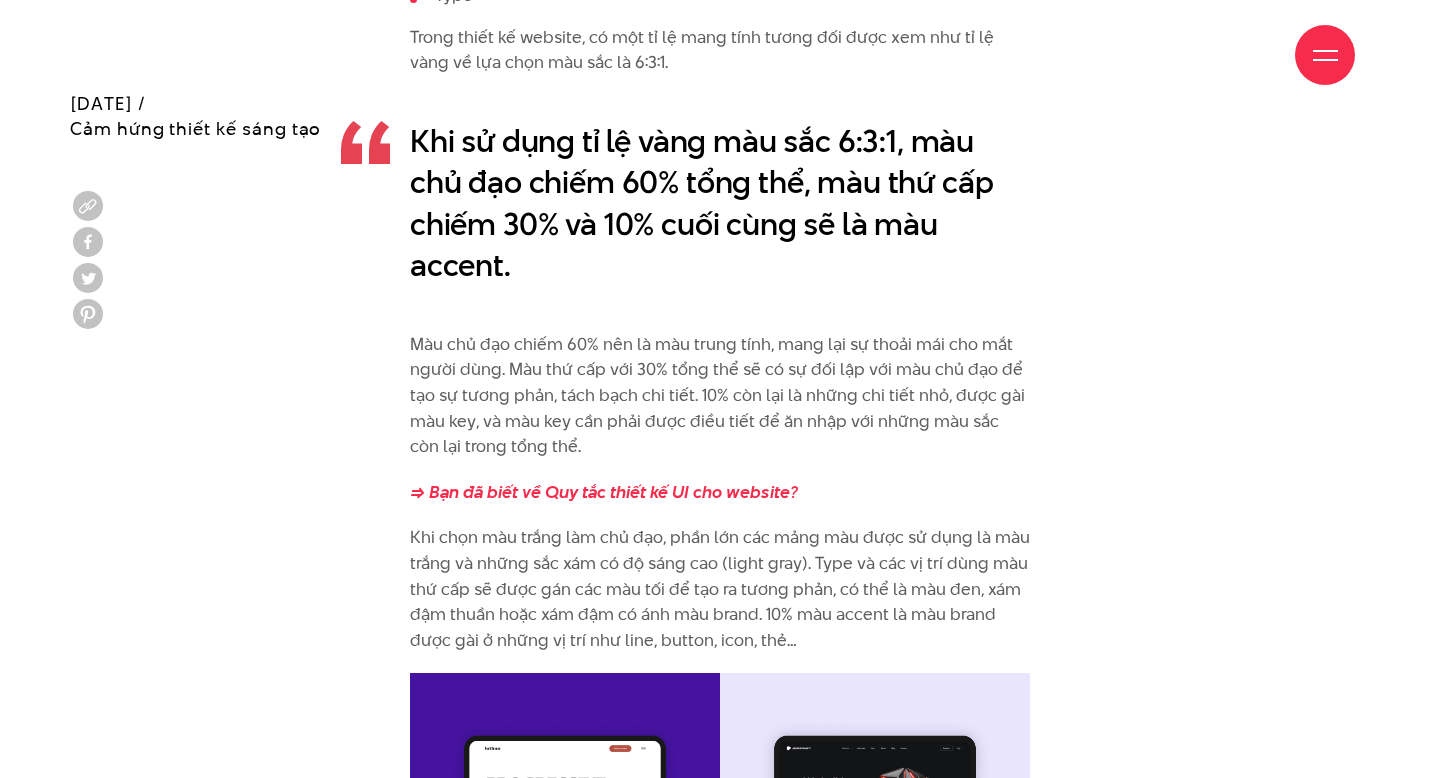 scroll, scrollTop: 8409, scrollLeft: 0, axis: vertical 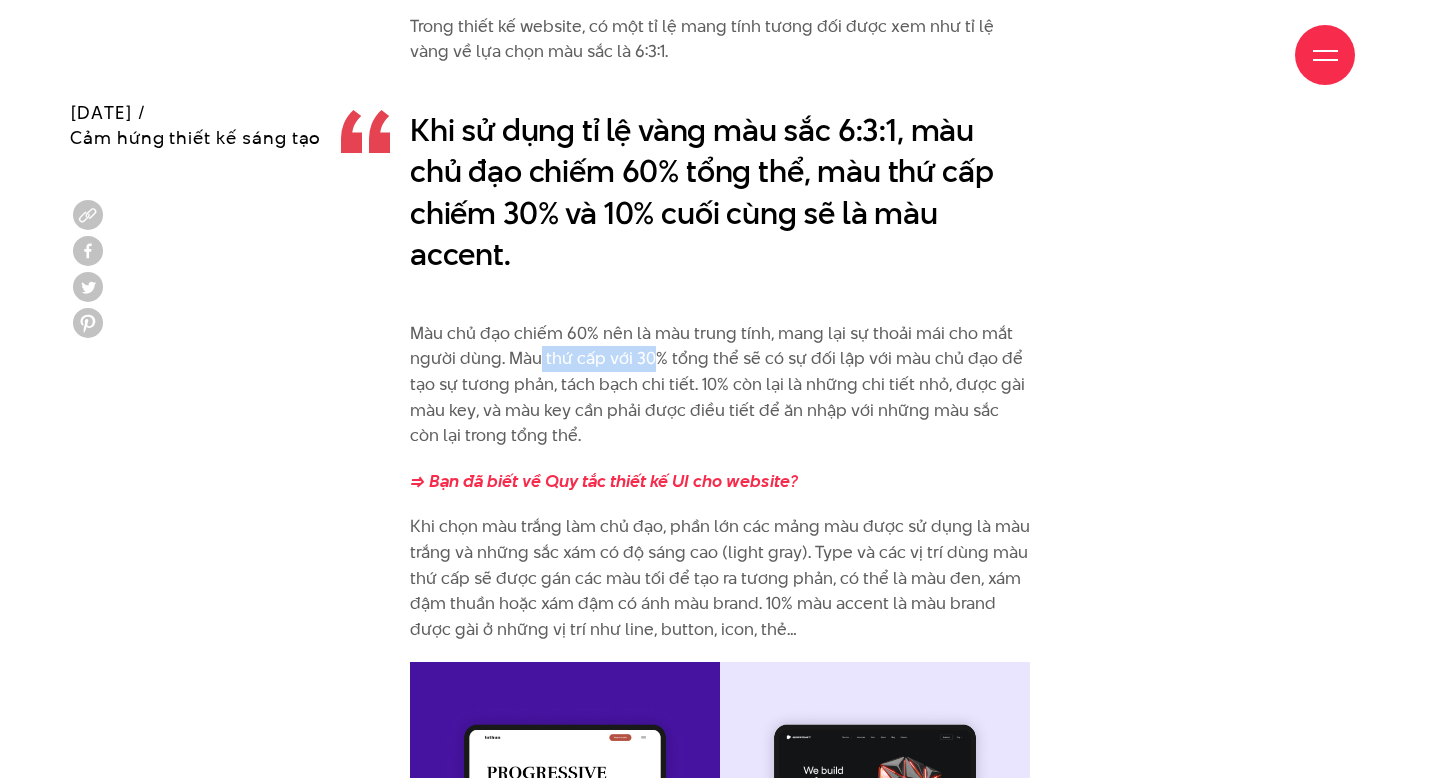 drag, startPoint x: 537, startPoint y: 329, endPoint x: 651, endPoint y: 332, distance: 114.03947 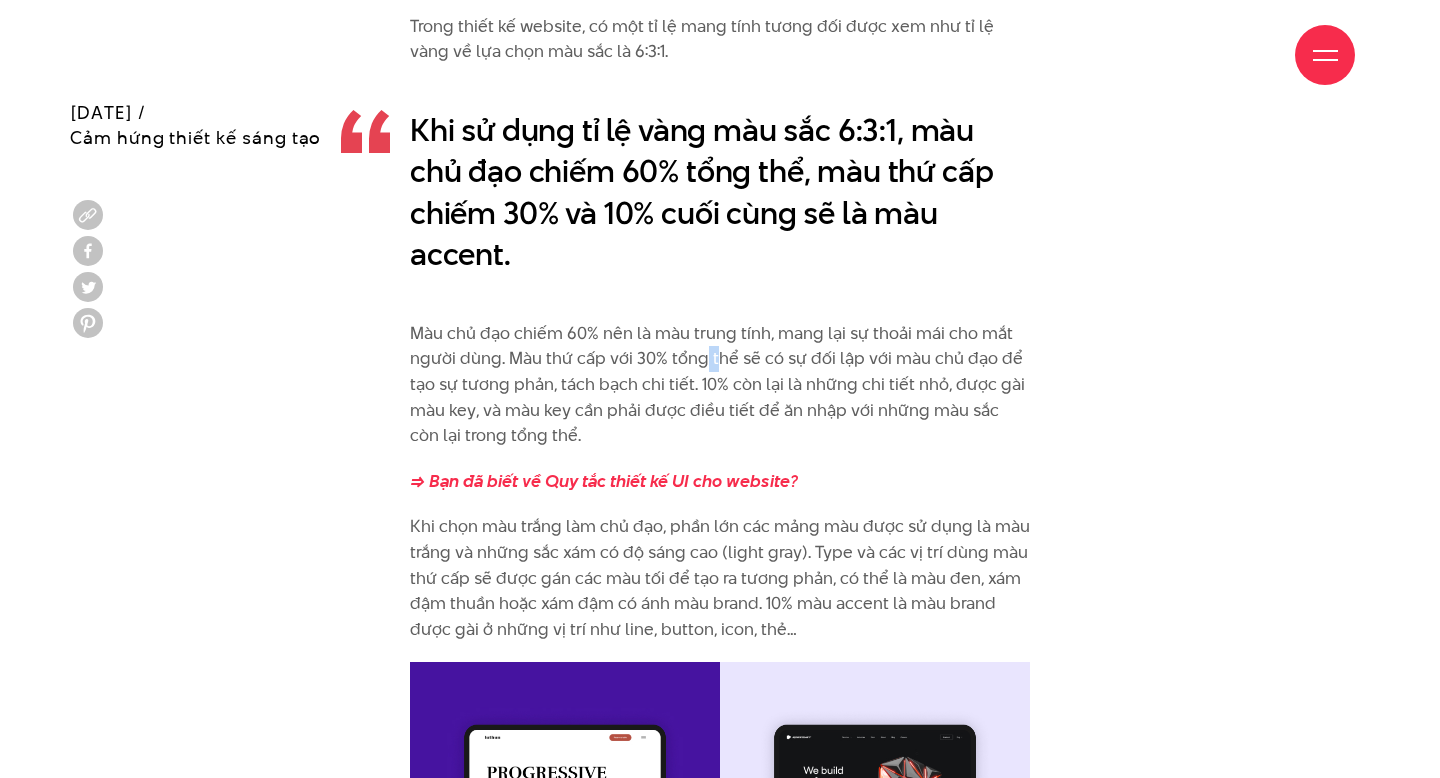 drag, startPoint x: 704, startPoint y: 327, endPoint x: 716, endPoint y: 329, distance: 12.165525 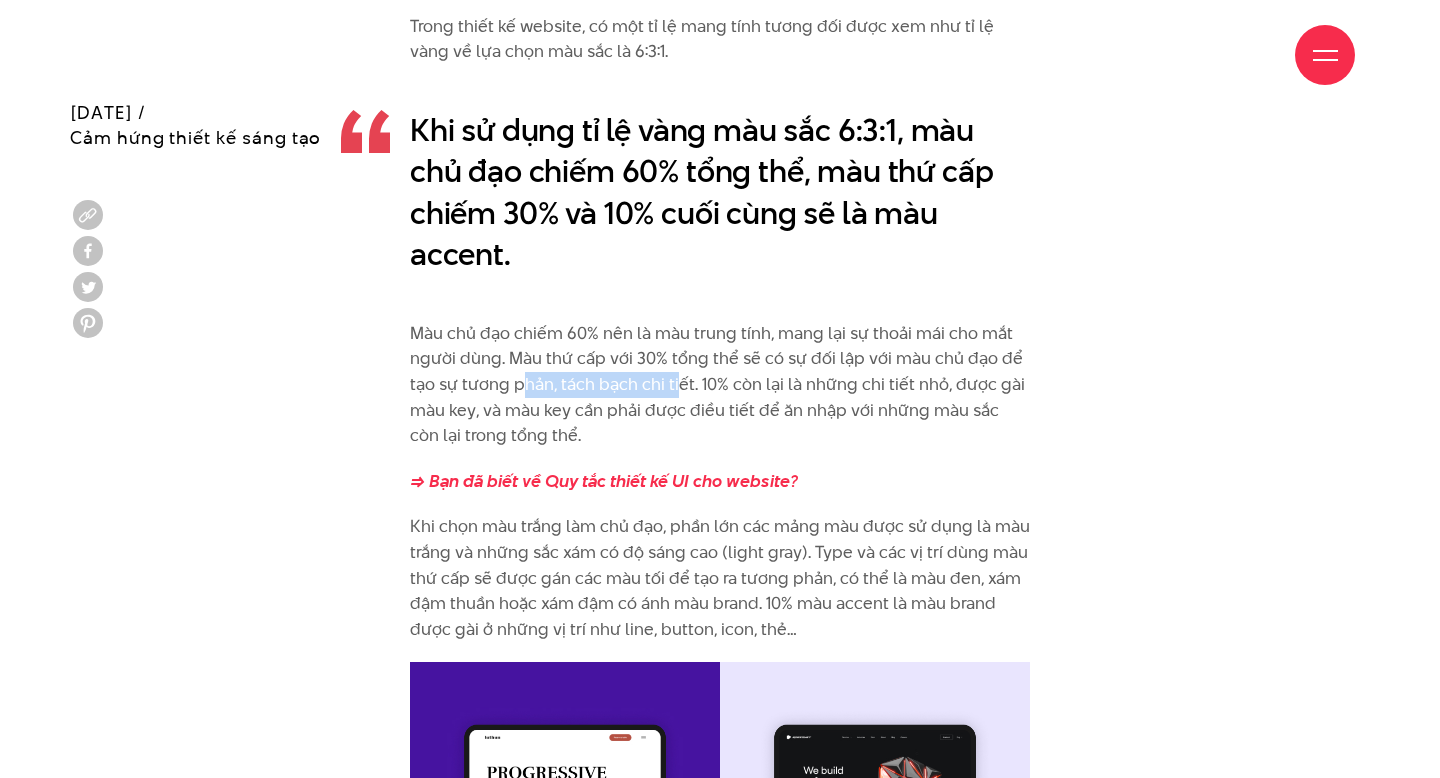 drag, startPoint x: 521, startPoint y: 353, endPoint x: 676, endPoint y: 370, distance: 155.92947 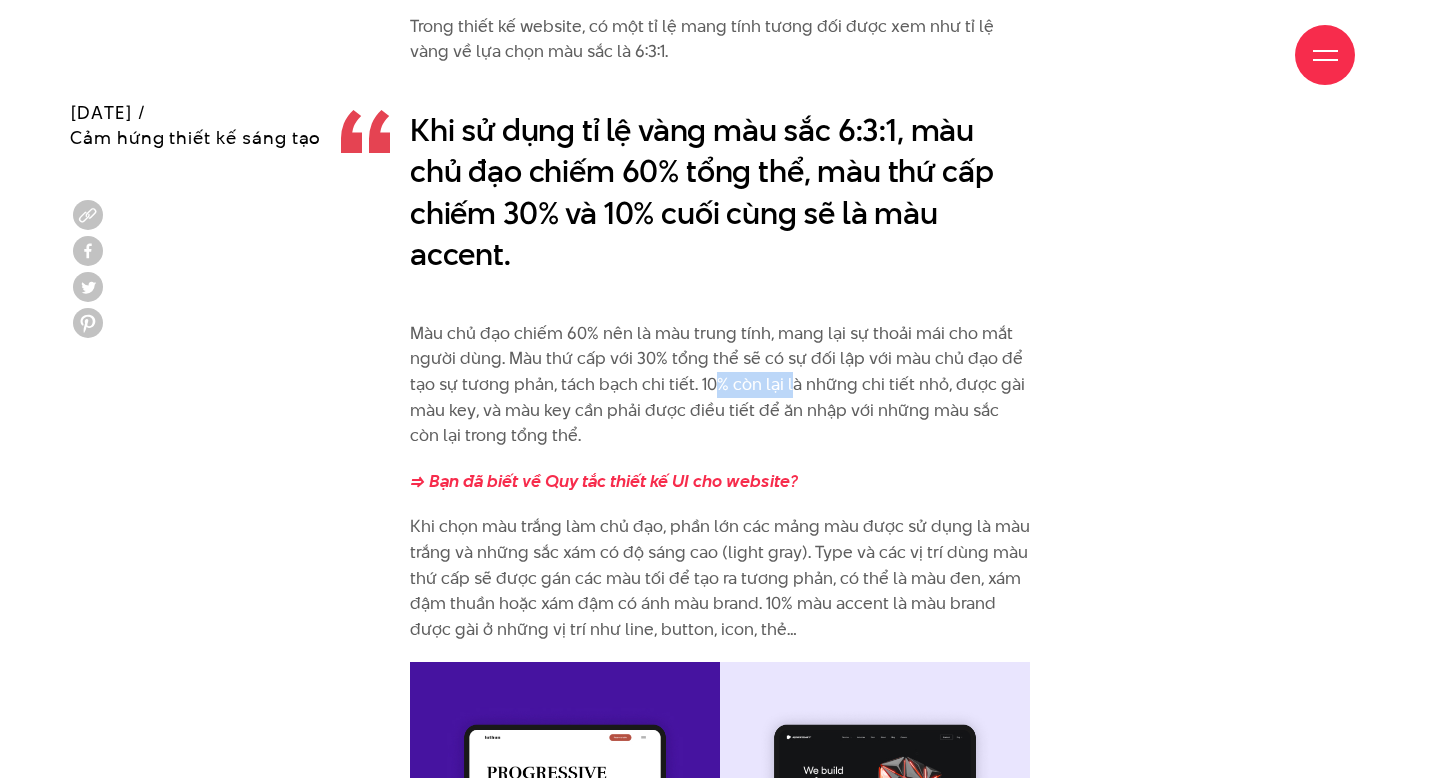 drag, startPoint x: 711, startPoint y: 367, endPoint x: 787, endPoint y: 366, distance: 76.00658 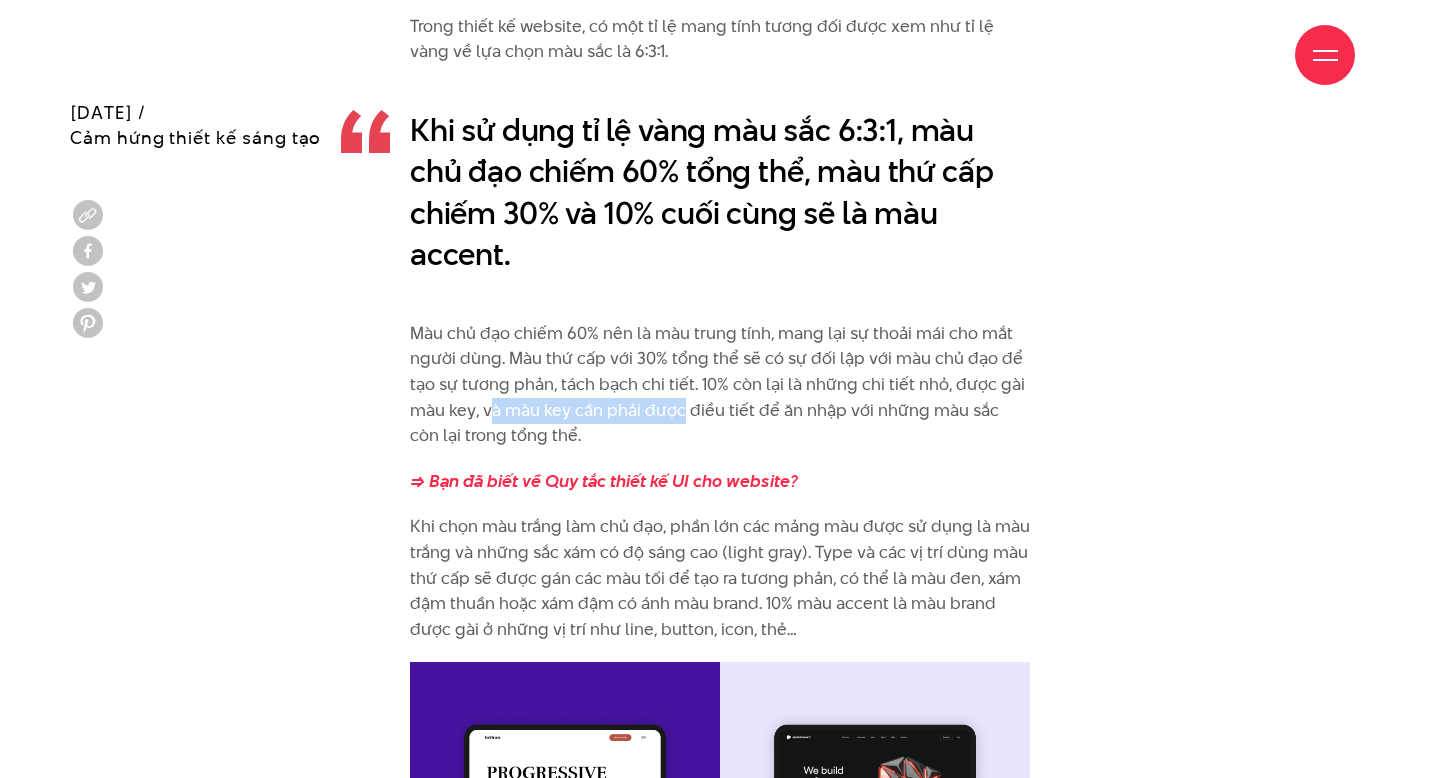 drag, startPoint x: 490, startPoint y: 385, endPoint x: 676, endPoint y: 379, distance: 186.09676 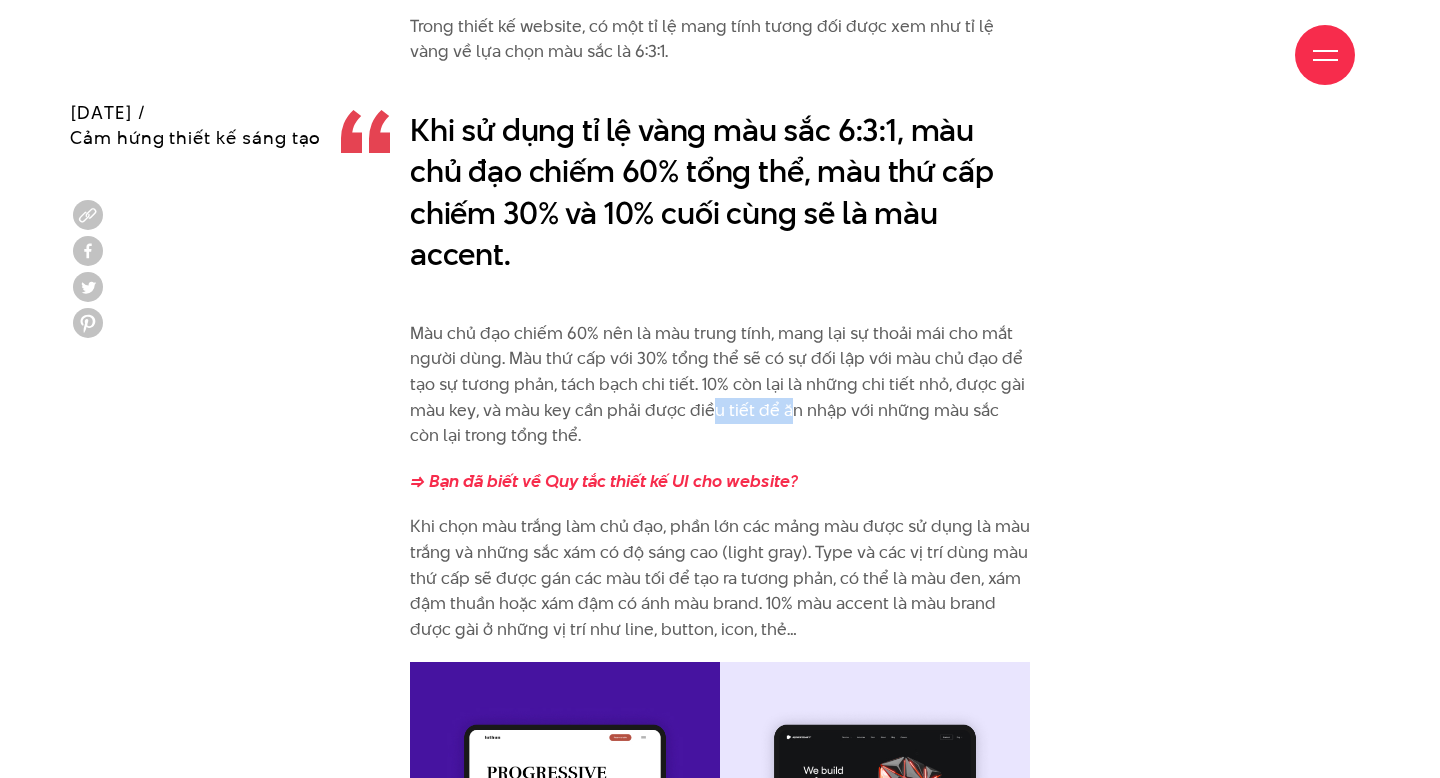 drag, startPoint x: 710, startPoint y: 383, endPoint x: 794, endPoint y: 387, distance: 84.095184 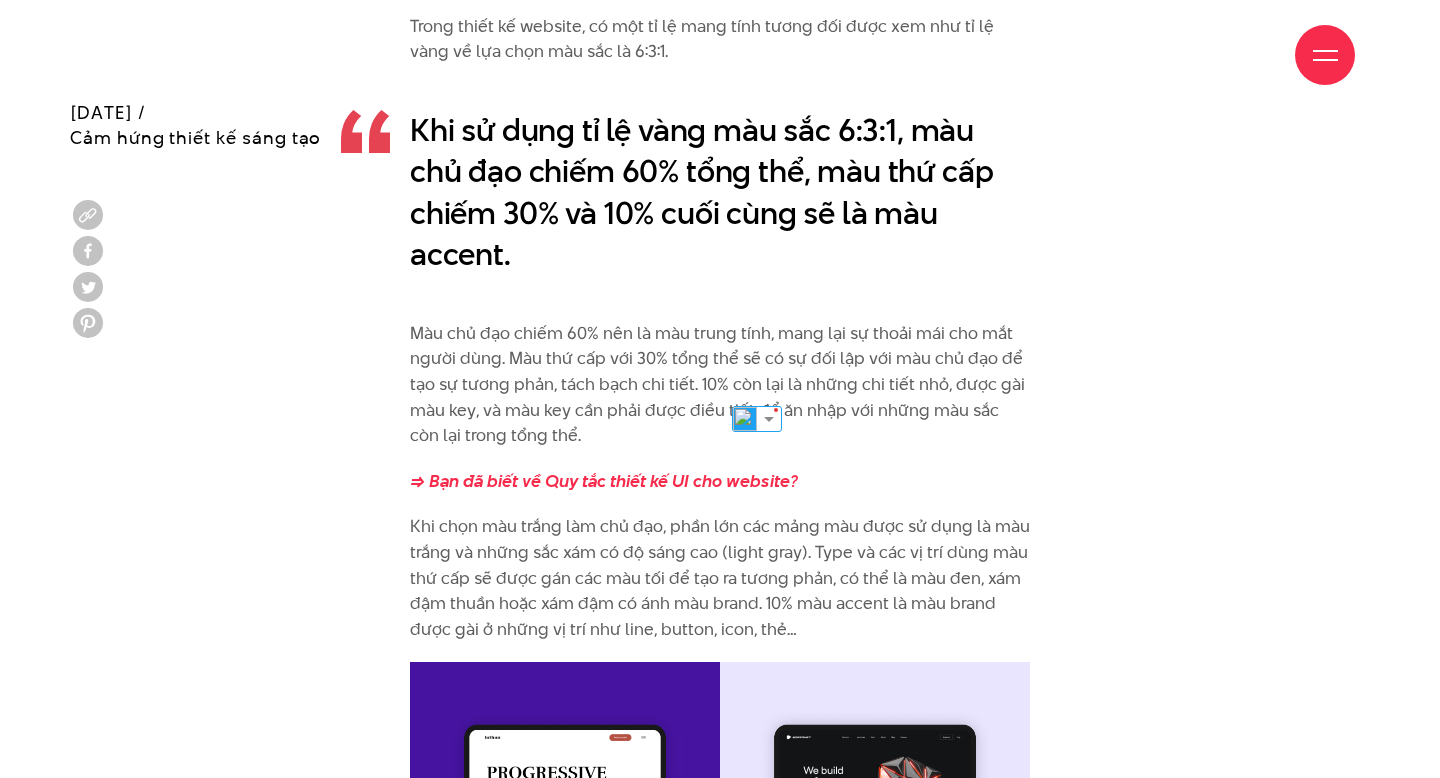 click on "Màu chủ đạo chiếm 60% nên là màu trung tính, mang lại sự thoải mái cho mắt người dùng. Màu thứ cấp với 30% tổng thể sẽ có sự đối lập với màu chủ đạo để tạo sự tương phản, tách bạch chi tiết. 10% còn lại là những chi tiết nhỏ, được gài màu key, và màu key cần phải được điều tiết để ăn nhập với những màu sắc còn lại trong tổng thể." at bounding box center [720, 385] 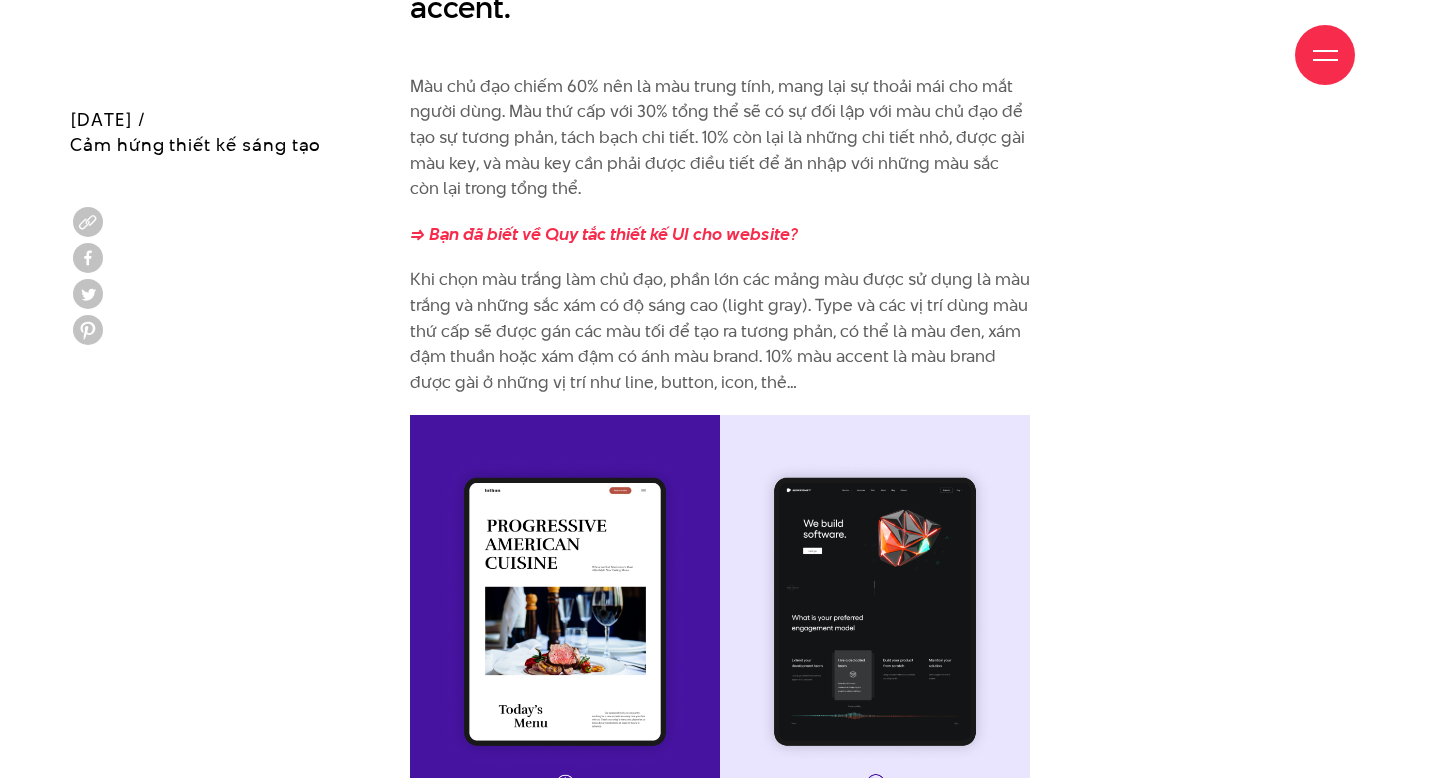 scroll, scrollTop: 8663, scrollLeft: 0, axis: vertical 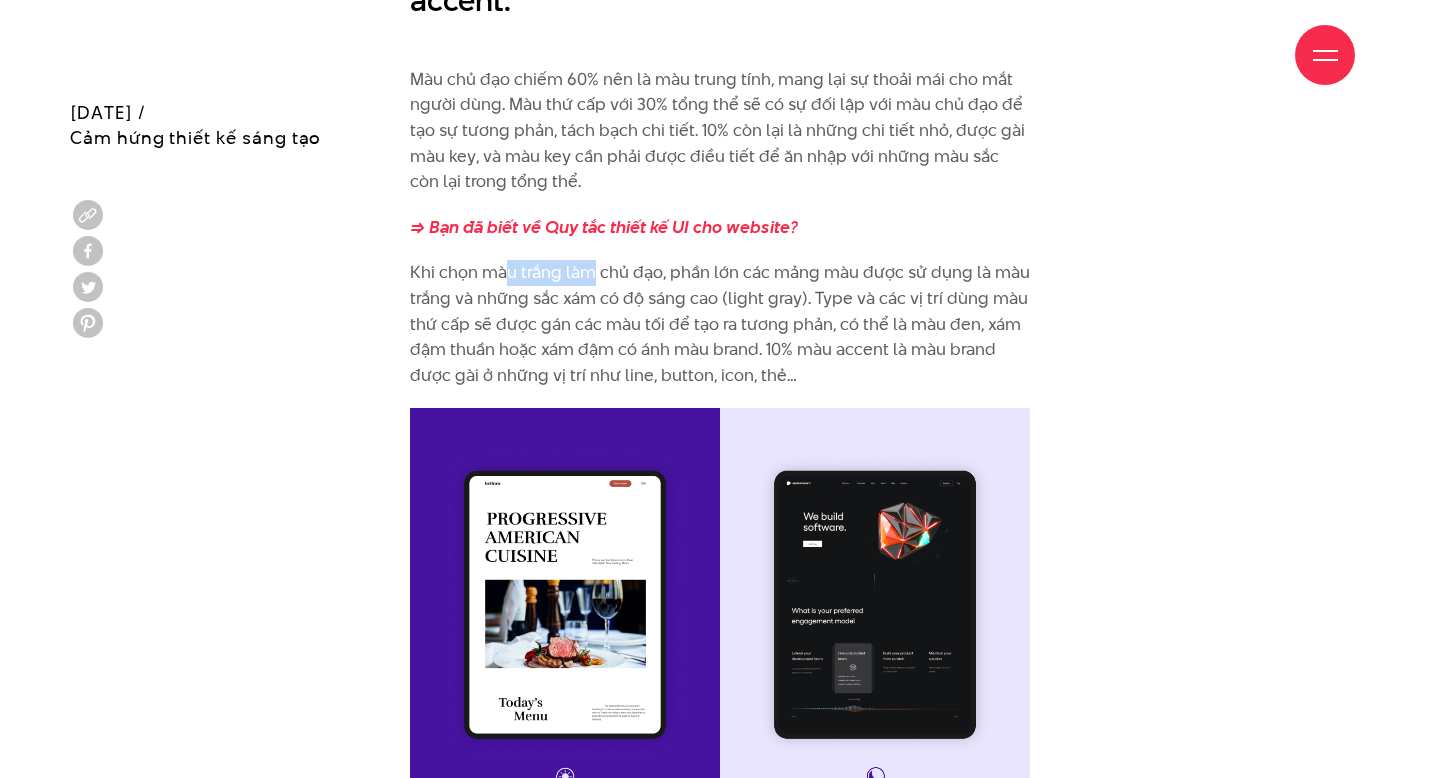 drag, startPoint x: 510, startPoint y: 247, endPoint x: 596, endPoint y: 249, distance: 86.023254 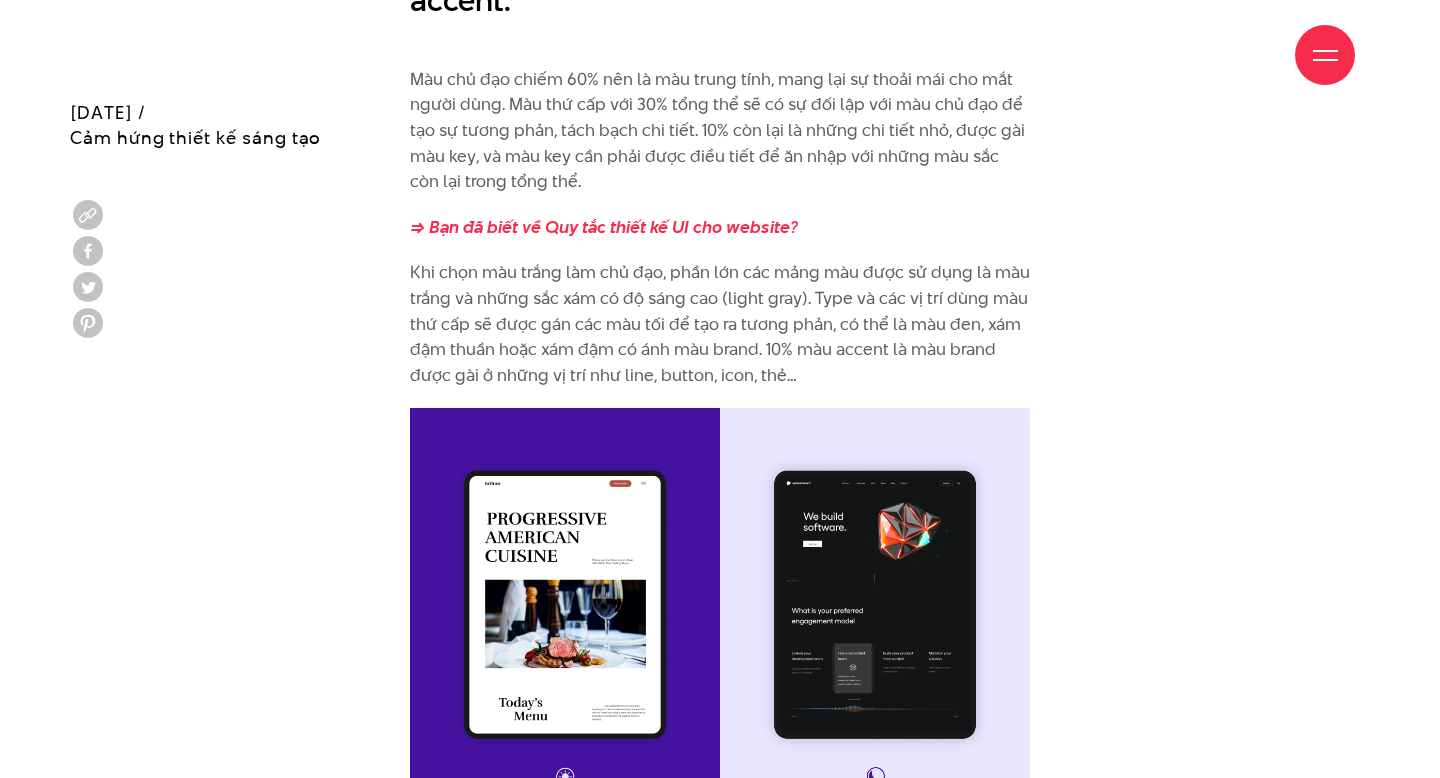 click on "Khi chọn màu trắng làm chủ đạo, phần lớn các mảng màu được sử dụng là màu trắng và những sắc xám có độ sáng cao (light gray). Type và các vị trí dùng màu thứ cấp sẽ được gán các màu tối để tạo ra tương phản, có thể là màu đen, xám đậm thuần hoặc xám đậm có ánh màu brand. 10% màu accent là màu brand được gài ở những vị trí như line, button, icon, thẻ…" at bounding box center (720, 324) 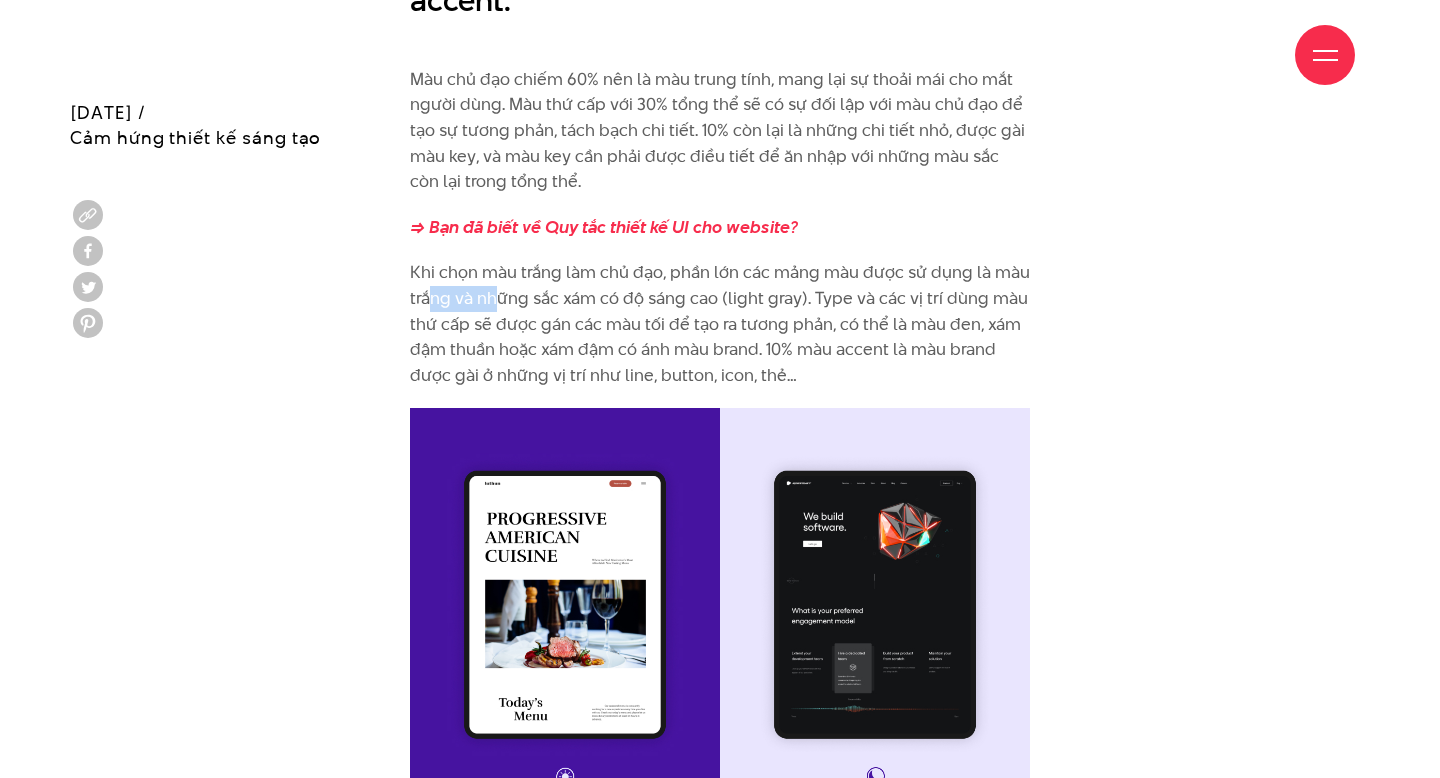 drag, startPoint x: 426, startPoint y: 266, endPoint x: 505, endPoint y: 271, distance: 79.15807 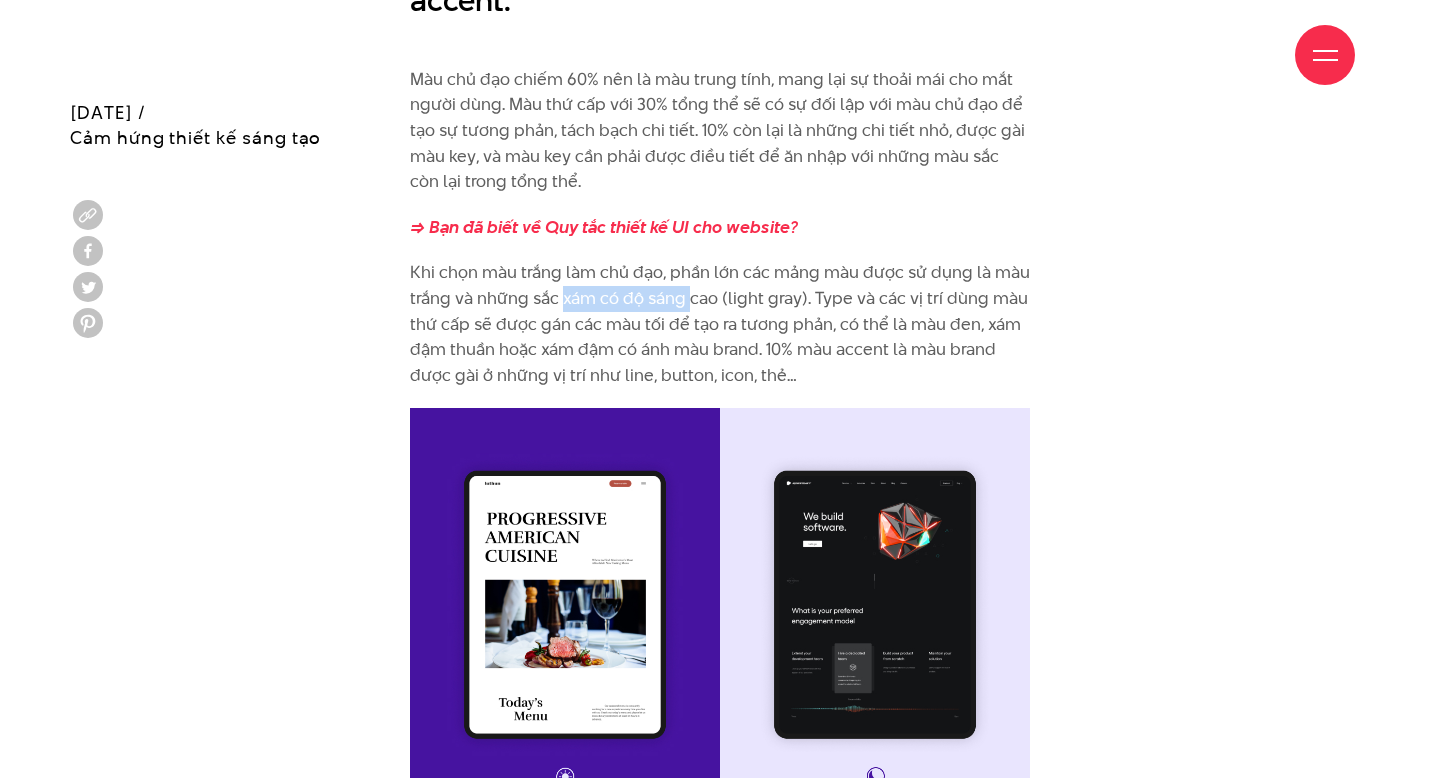 drag, startPoint x: 561, startPoint y: 274, endPoint x: 695, endPoint y: 274, distance: 134 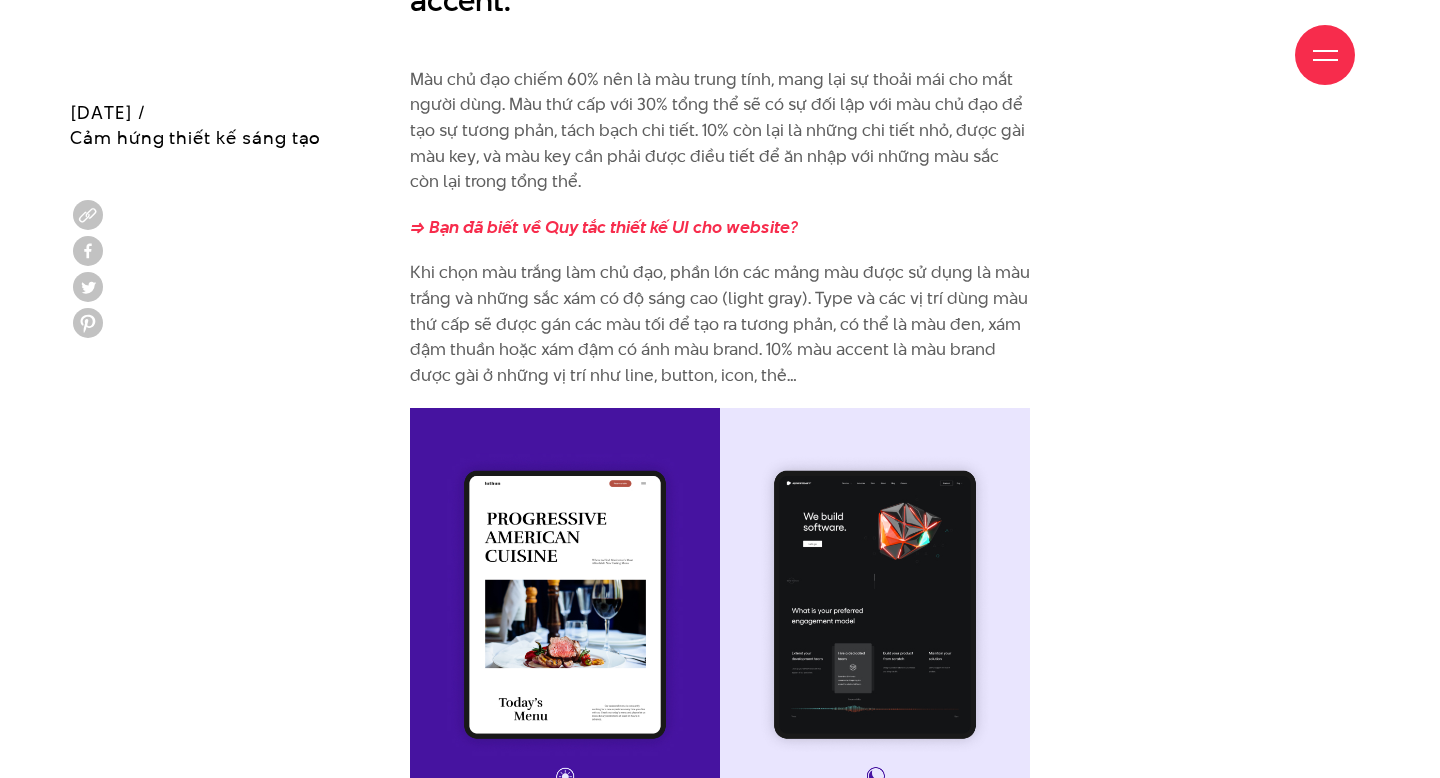 click on "Khi chọn màu trắng làm chủ đạo, phần lớn các mảng màu được sử dụng là màu trắng và những sắc xám có độ sáng cao (light gray). Type và các vị trí dùng màu thứ cấp sẽ được gán các màu tối để tạo ra tương phản, có thể là màu đen, xám đậm thuần hoặc xám đậm có ánh màu brand. 10% màu accent là màu brand được gài ở những vị trí như line, button, icon, thẻ…" at bounding box center (720, 324) 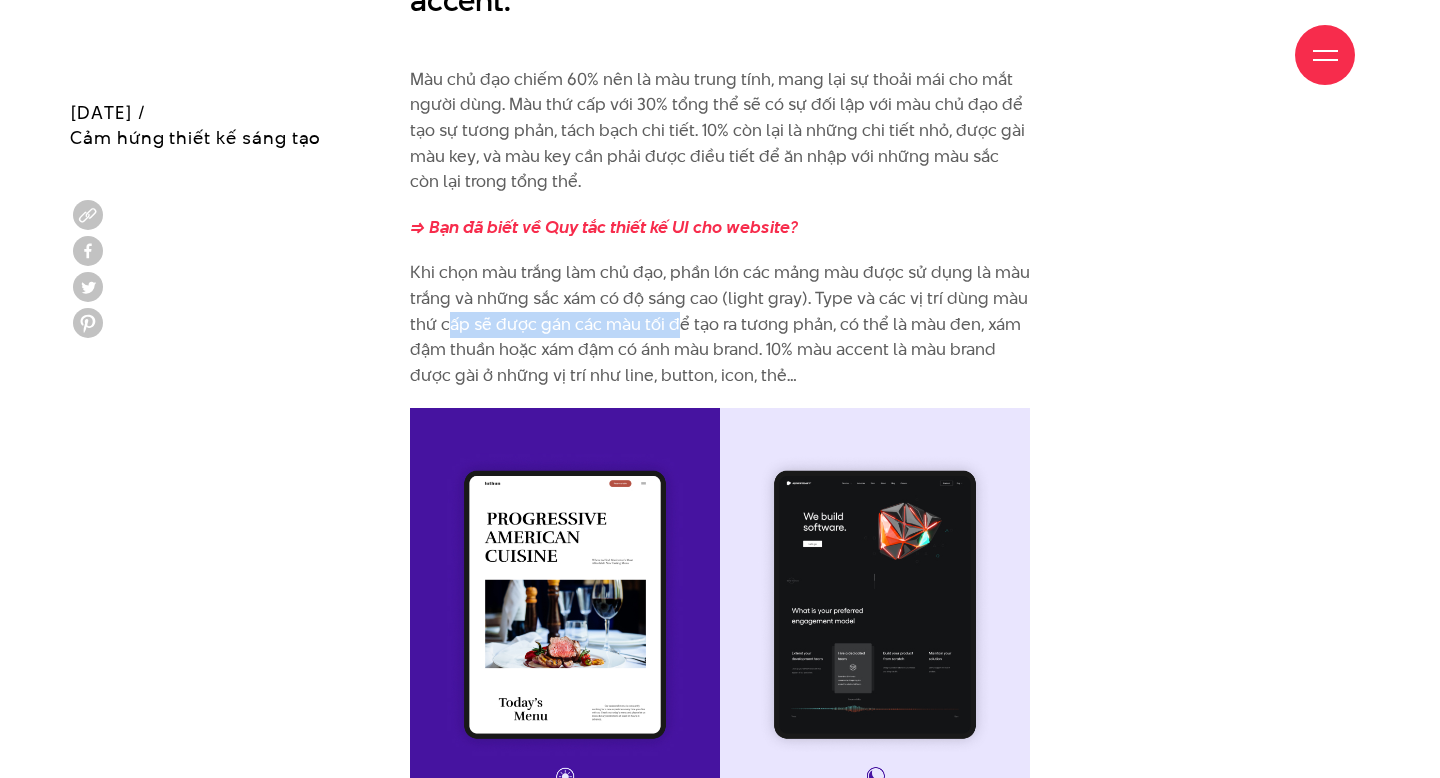 drag, startPoint x: 445, startPoint y: 298, endPoint x: 691, endPoint y: 304, distance: 246.07317 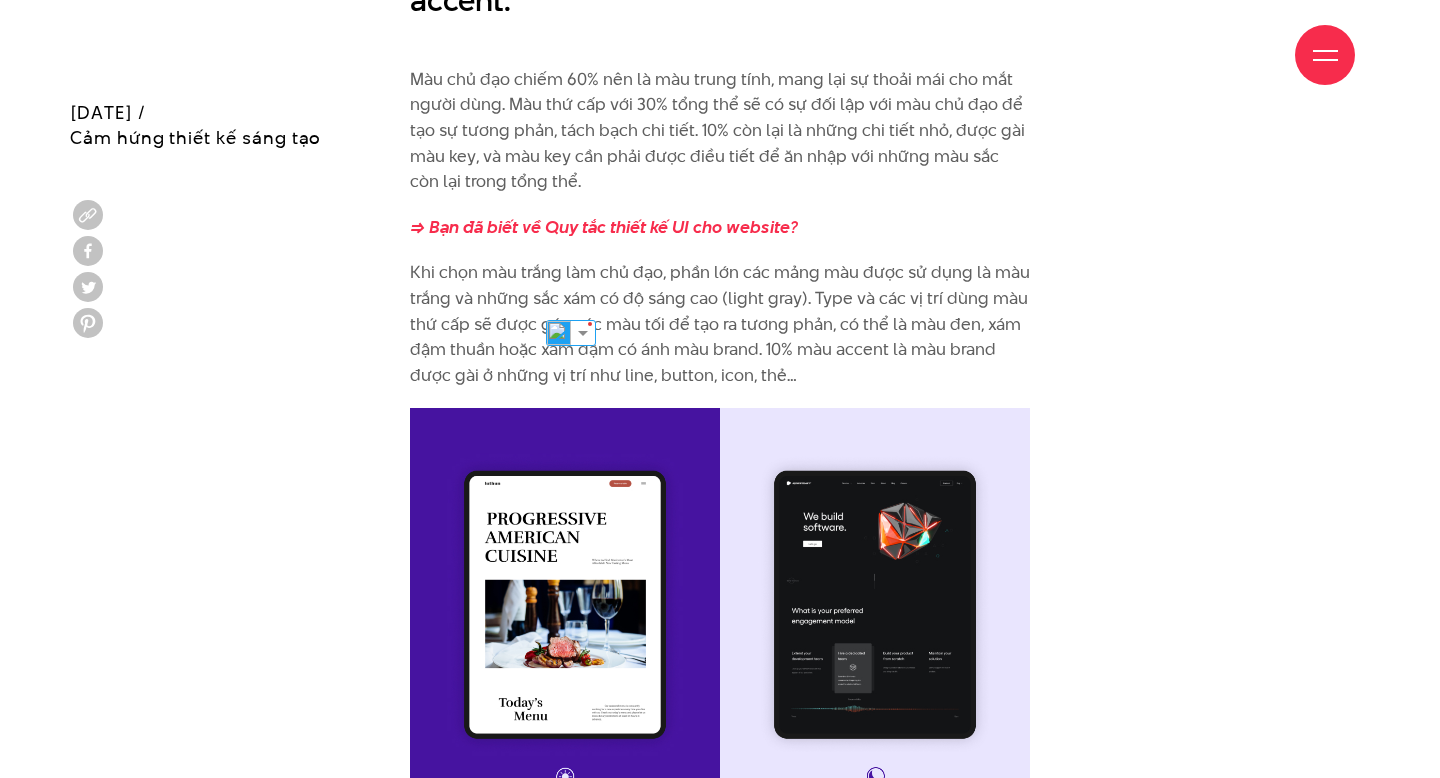 click on "Khi chọn màu trắng làm chủ đạo, phần lớn các mảng màu được sử dụng là màu trắng và những sắc xám có độ sáng cao (light gray). Type và các vị trí dùng màu thứ cấp sẽ được gán các màu tối để tạo ra tương phản, có thể là màu đen, xám đậm thuần hoặc xám đậm có ánh màu brand. 10% màu accent là màu brand được gài ở những vị trí như line, button, icon, thẻ…" at bounding box center (720, 324) 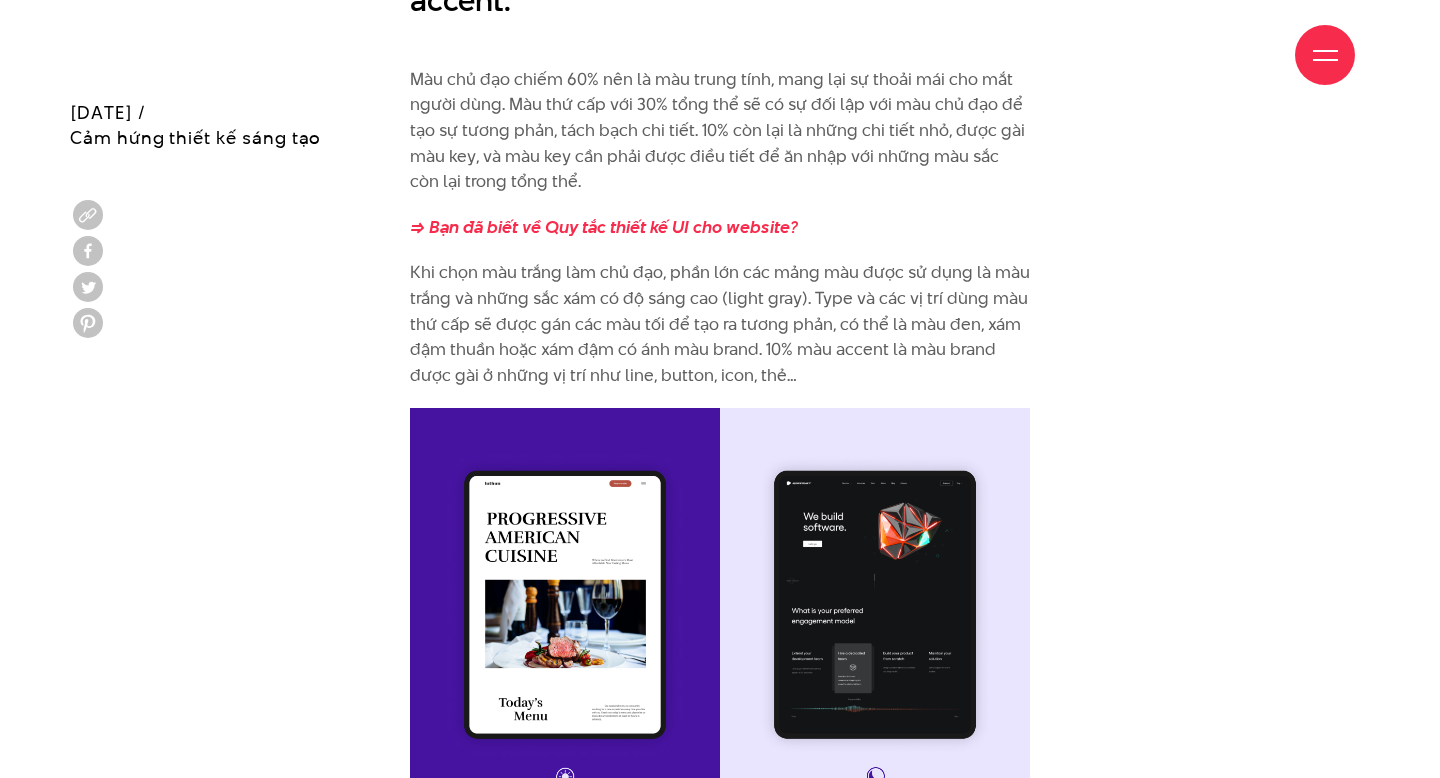 click on "Khi chọn màu trắng làm chủ đạo, phần lớn các mảng màu được sử dụng là màu trắng và những sắc xám có độ sáng cao (light gray). Type và các vị trí dùng màu thứ cấp sẽ được gán các màu tối để tạo ra tương phản, có thể là màu đen, xám đậm thuần hoặc xám đậm có ánh màu brand. 10% màu accent là màu brand được gài ở những vị trí như line, button, icon, thẻ…" at bounding box center [720, 324] 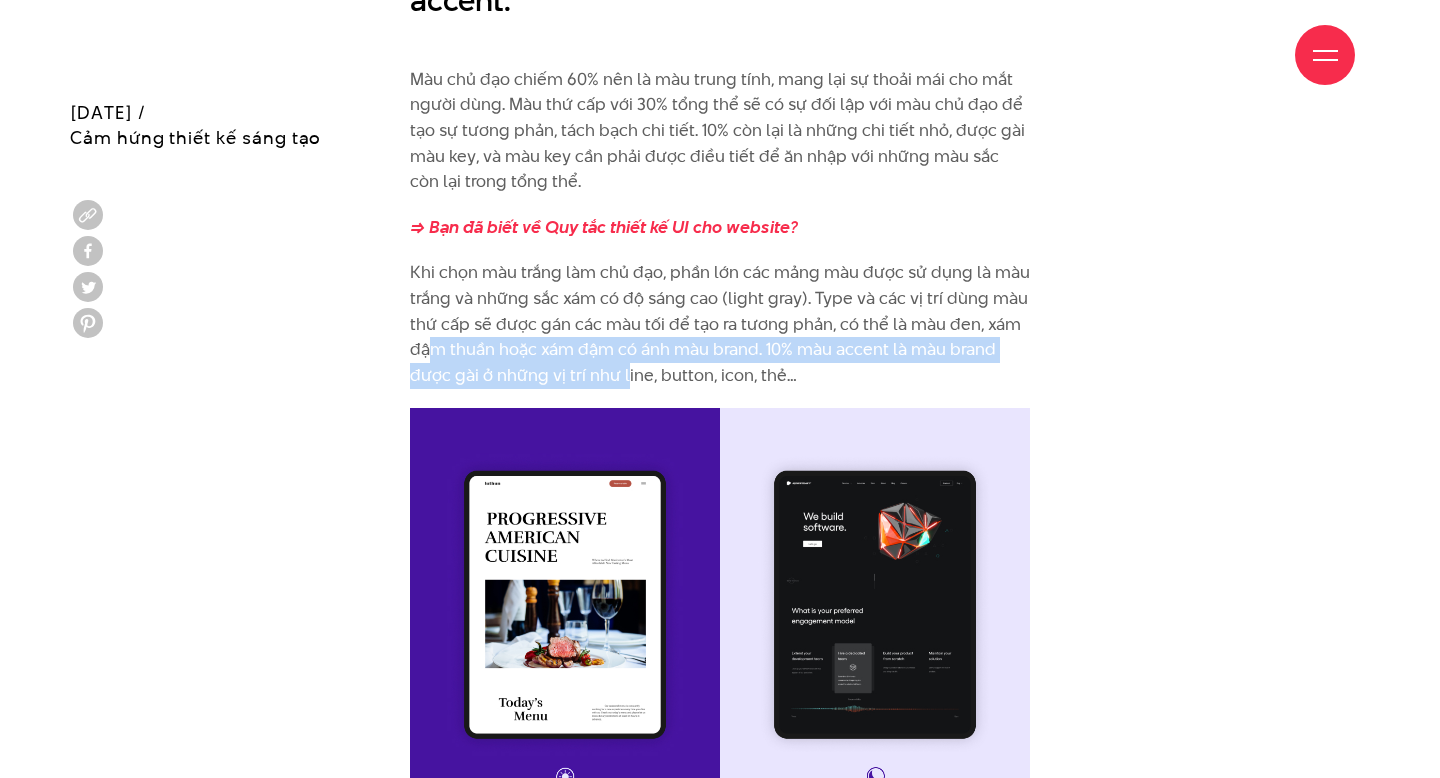 drag, startPoint x: 433, startPoint y: 319, endPoint x: 635, endPoint y: 349, distance: 204.21558 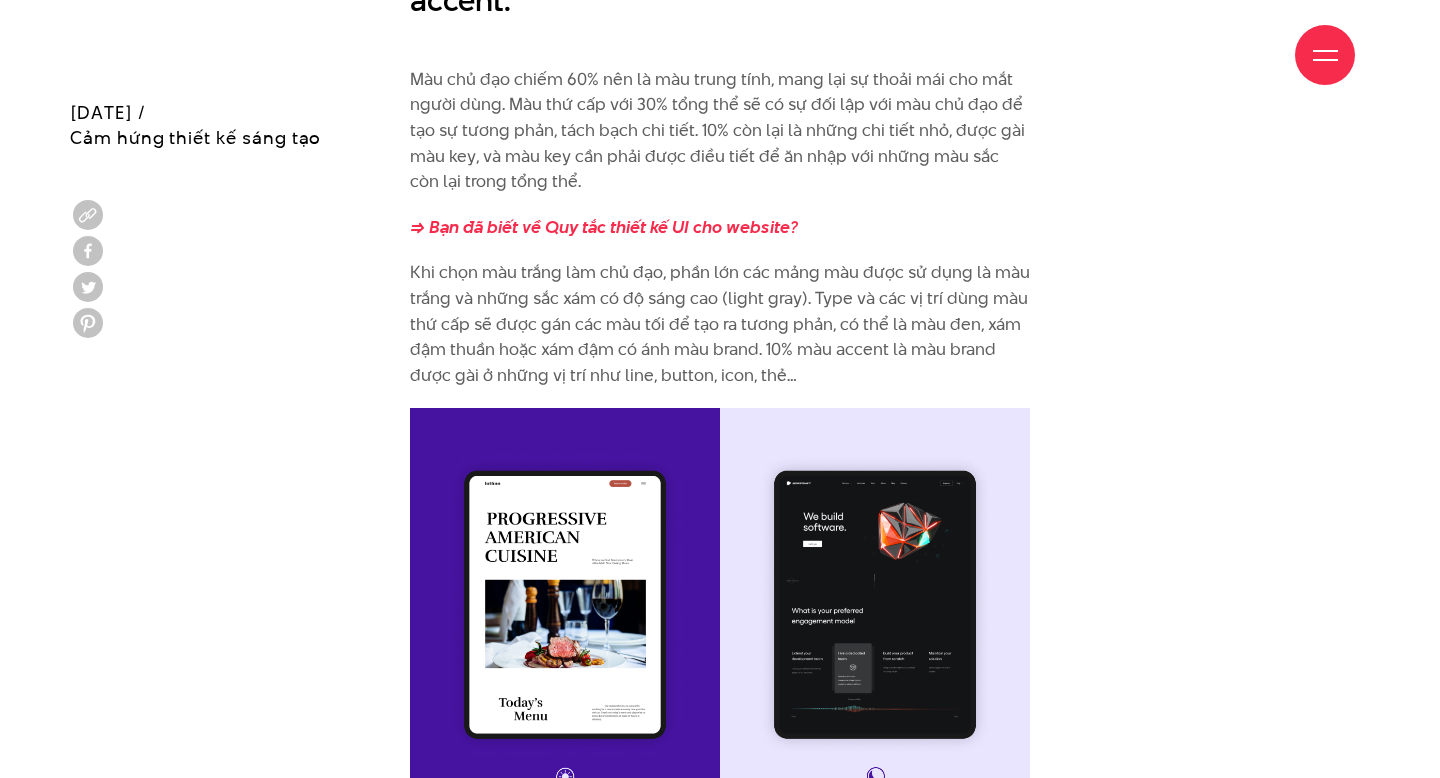 click on "Khi chọn màu trắng làm chủ đạo, phần lớn các mảng màu được sử dụng là màu trắng và những sắc xám có độ sáng cao (light gray). Type và các vị trí dùng màu thứ cấp sẽ được gán các màu tối để tạo ra tương phản, có thể là màu đen, xám đậm thuần hoặc xám đậm có ánh màu brand. 10% màu accent là màu brand được gài ở những vị trí như line, button, icon, thẻ…" at bounding box center (720, 324) 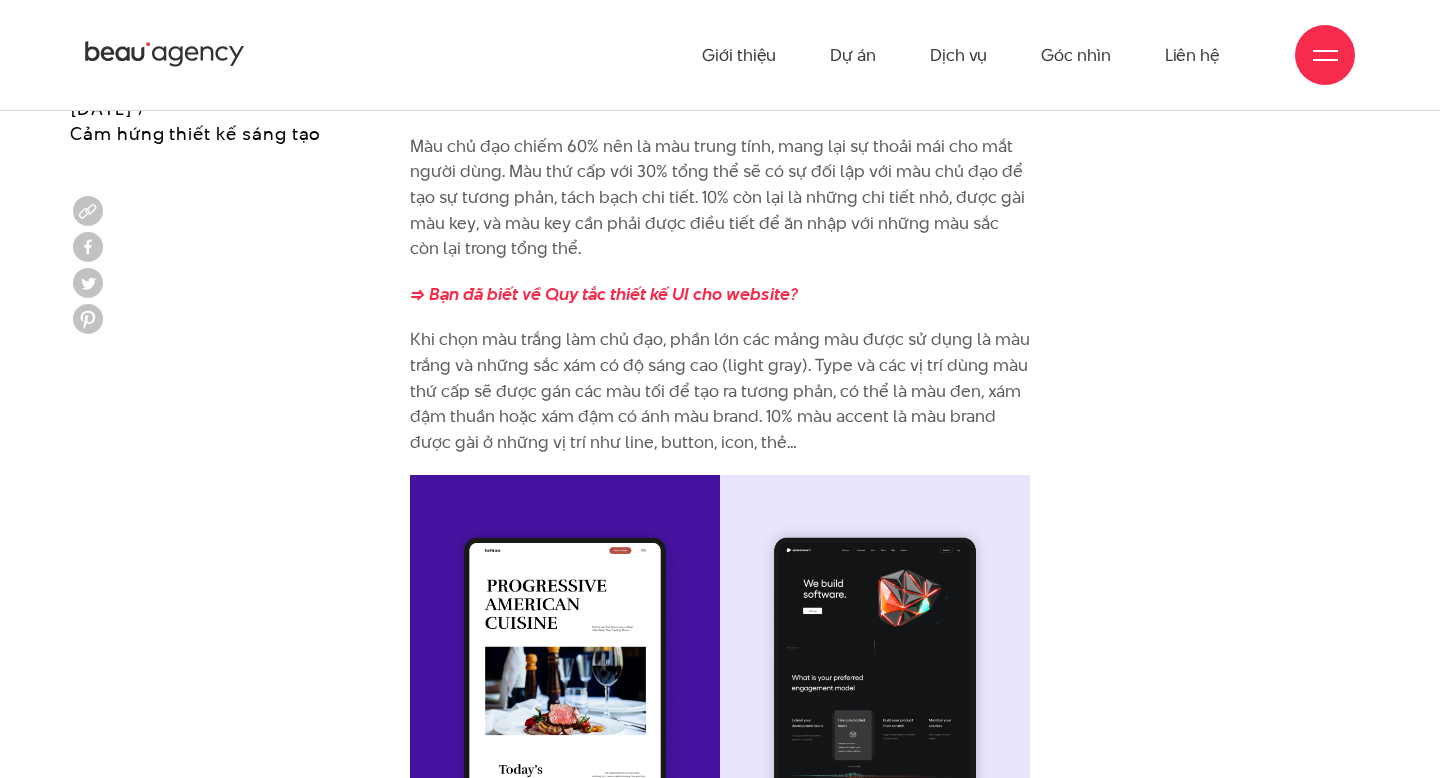 scroll, scrollTop: 8592, scrollLeft: 0, axis: vertical 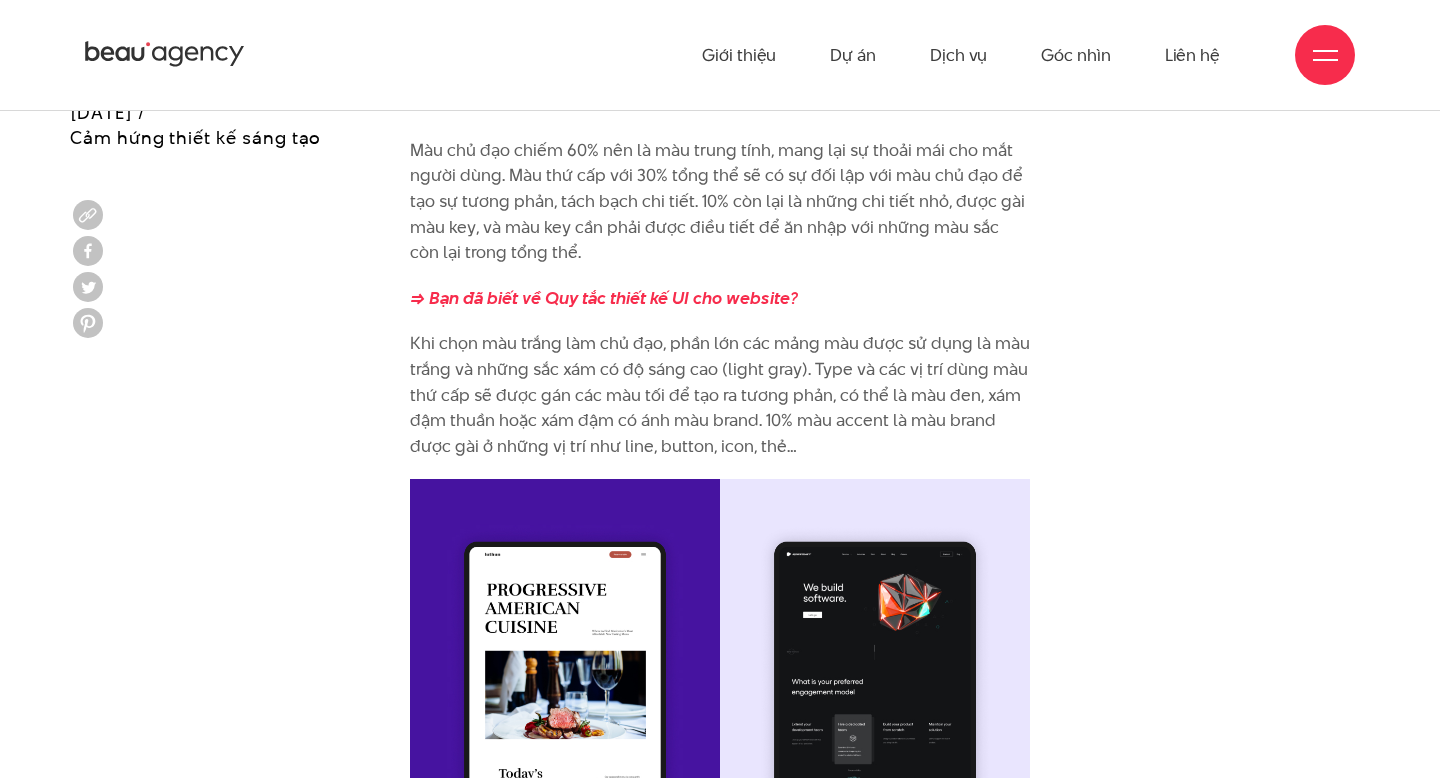 click on "Khi chọn màu trắng làm chủ đạo, phần lớn các mảng màu được sử dụng là màu trắng và những sắc xám có độ sáng cao (light gray). Type và các vị trí dùng màu thứ cấp sẽ được gán các màu tối để tạo ra tương phản, có thể là màu đen, xám đậm thuần hoặc xám đậm có ánh màu brand. 10% màu accent là màu brand được gài ở những vị trí như line, button, icon, thẻ…" at bounding box center (720, 395) 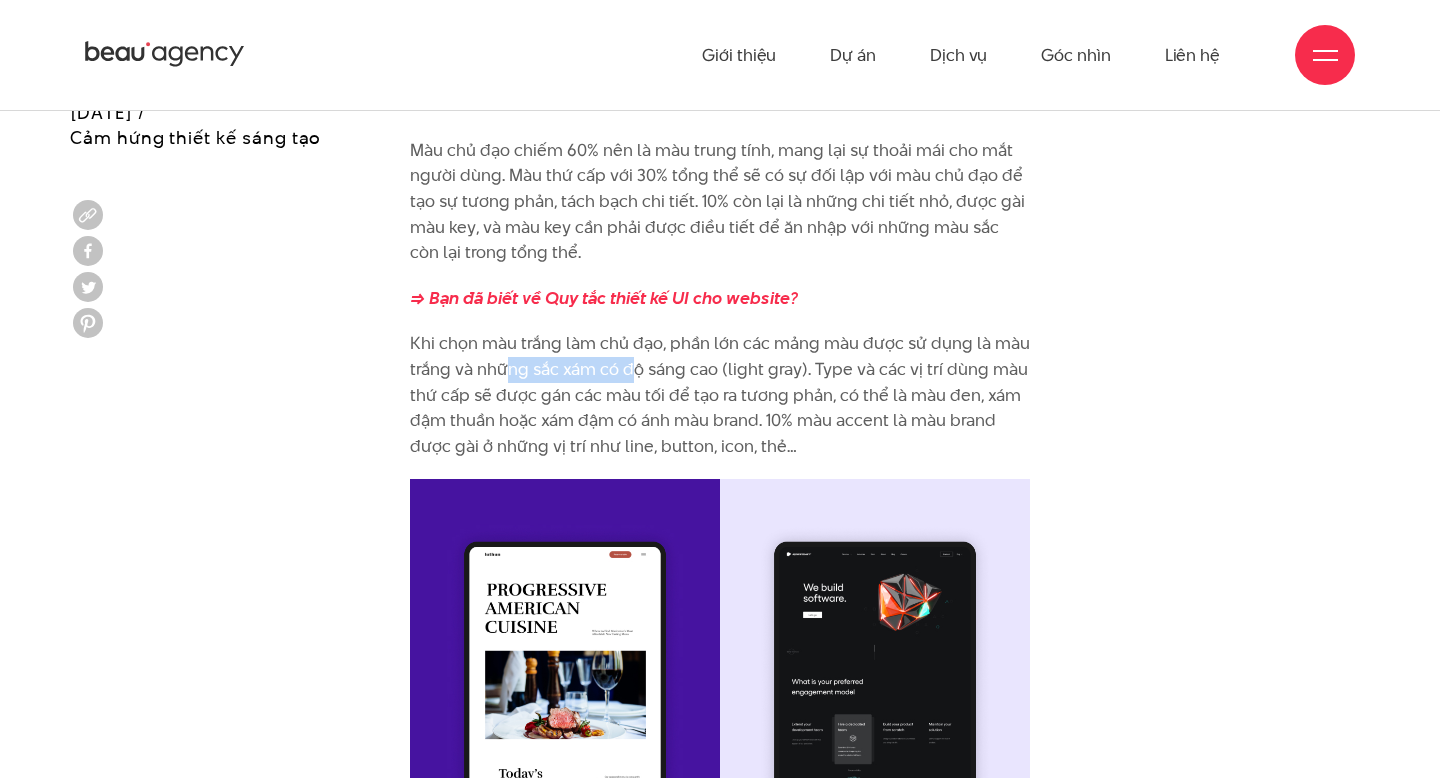 drag, startPoint x: 508, startPoint y: 336, endPoint x: 630, endPoint y: 342, distance: 122.14745 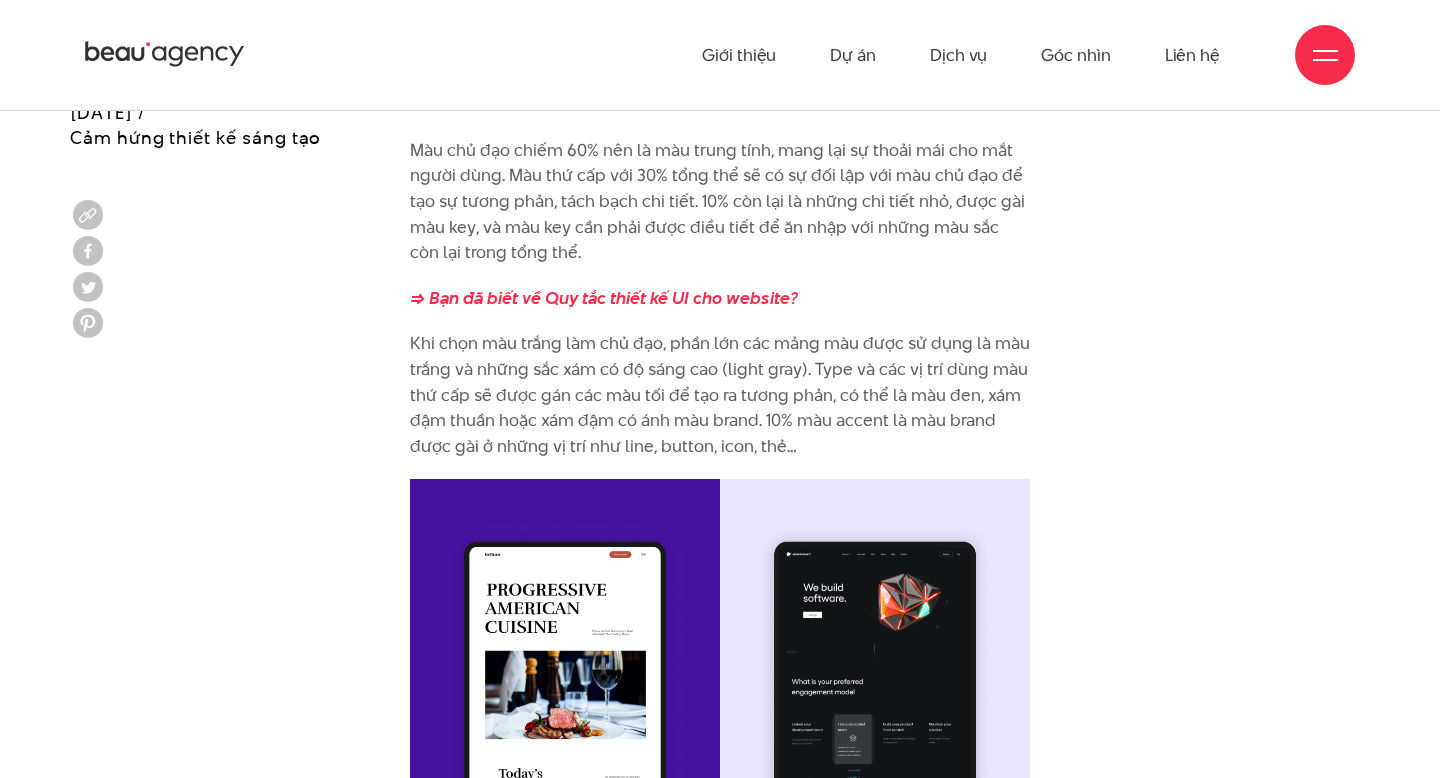 click on "Khi chọn màu trắng làm chủ đạo, phần lớn các mảng màu được sử dụng là màu trắng và những sắc xám có độ sáng cao (light gray). Type và các vị trí dùng màu thứ cấp sẽ được gán các màu tối để tạo ra tương phản, có thể là màu đen, xám đậm thuần hoặc xám đậm có ánh màu brand. 10% màu accent là màu brand được gài ở những vị trí như line, button, icon, thẻ…" at bounding box center [720, 395] 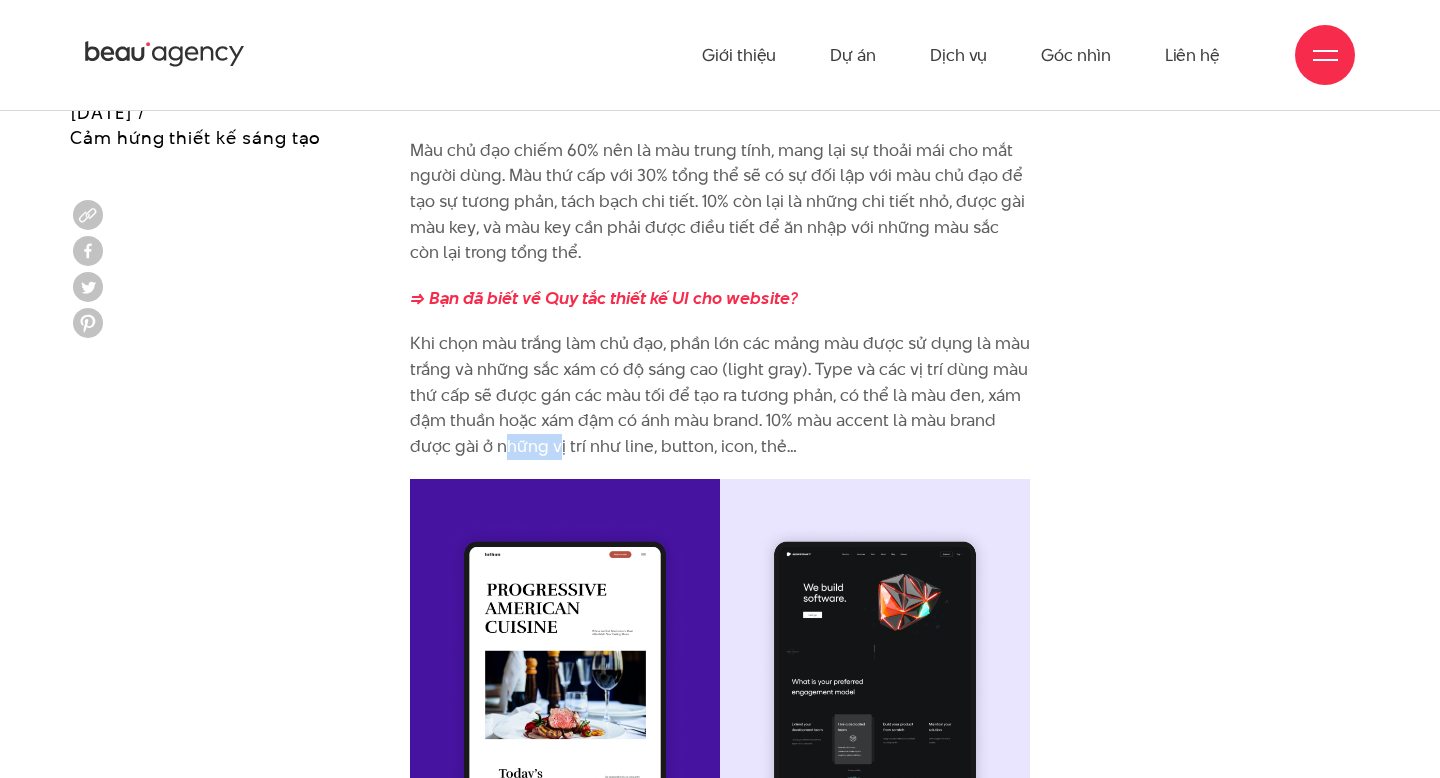 drag, startPoint x: 502, startPoint y: 412, endPoint x: 564, endPoint y: 408, distance: 62.1289 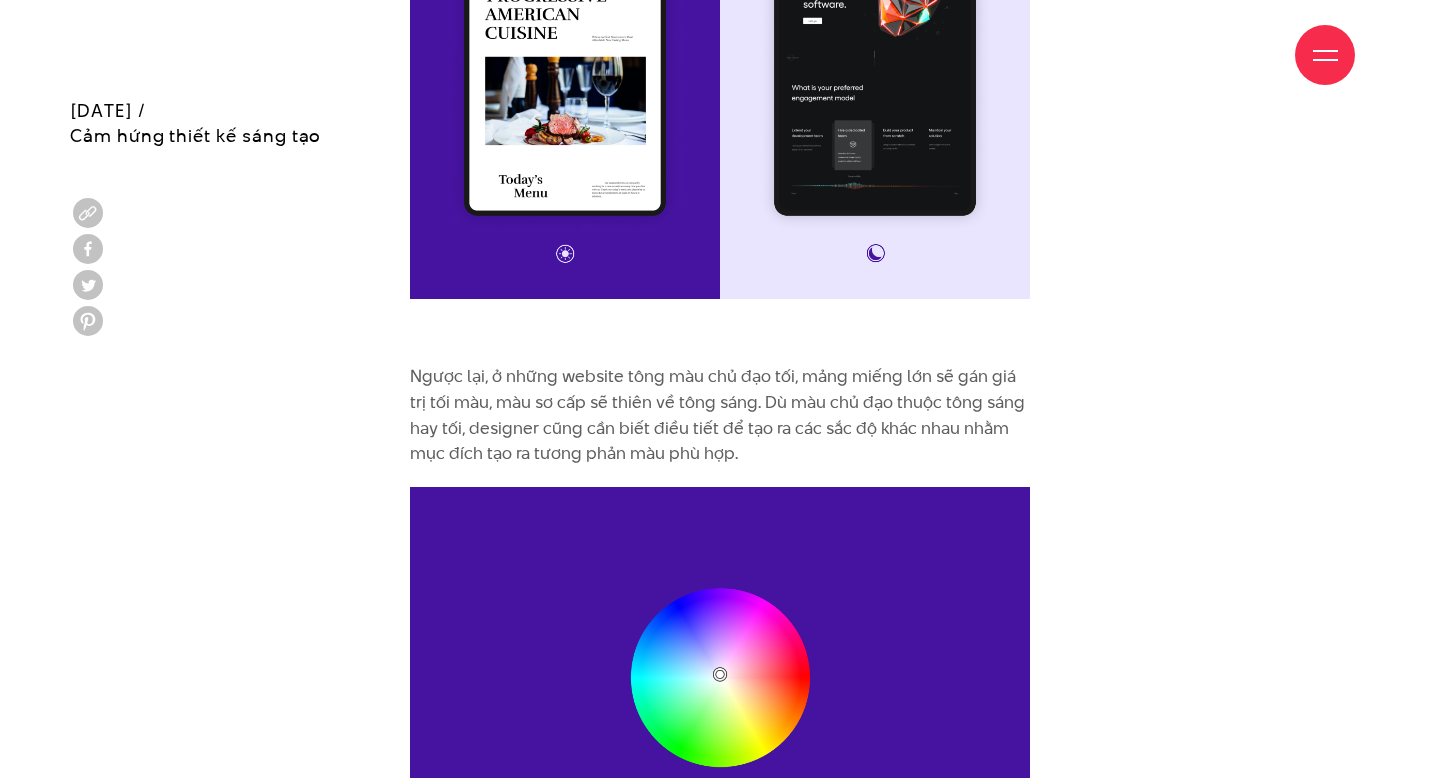 scroll, scrollTop: 9187, scrollLeft: 0, axis: vertical 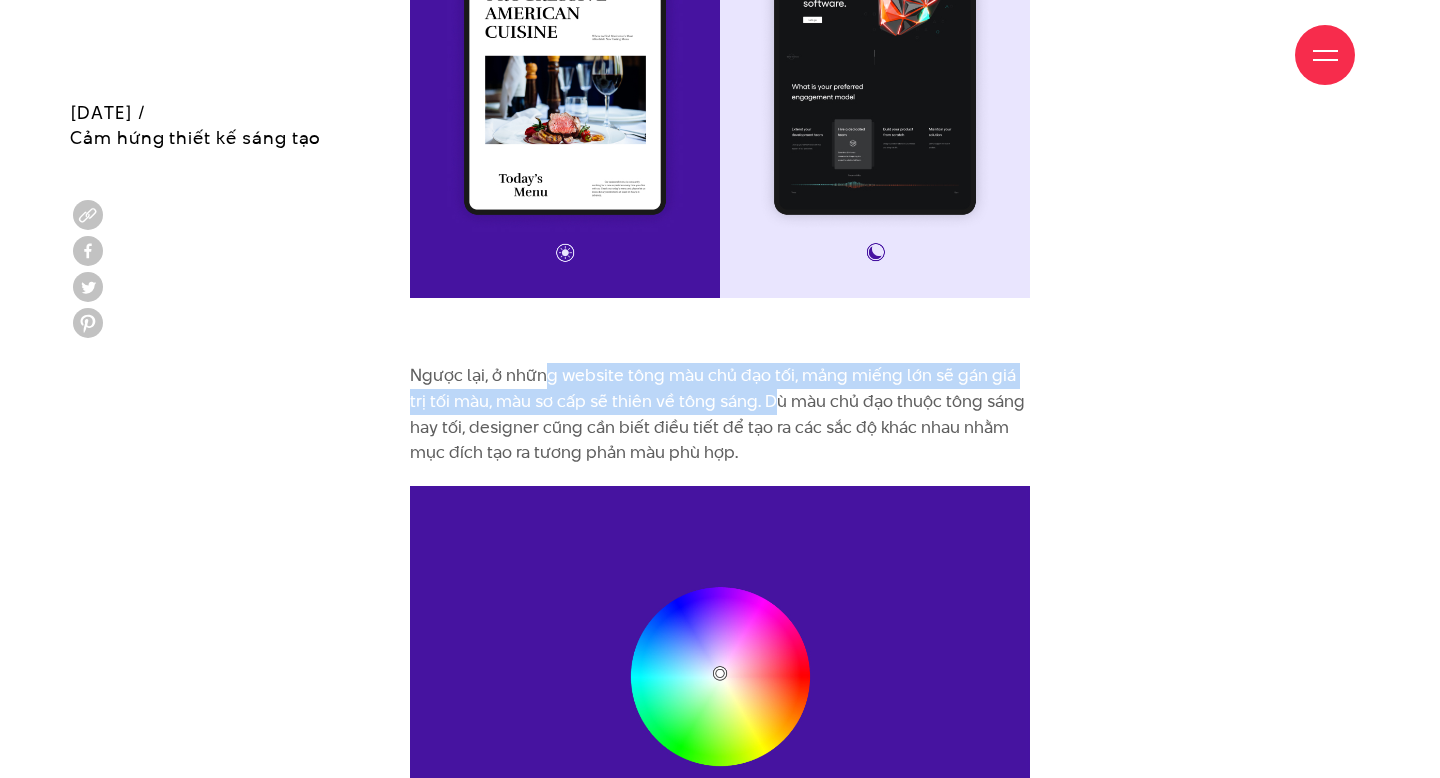 drag, startPoint x: 541, startPoint y: 341, endPoint x: 760, endPoint y: 384, distance: 223.18153 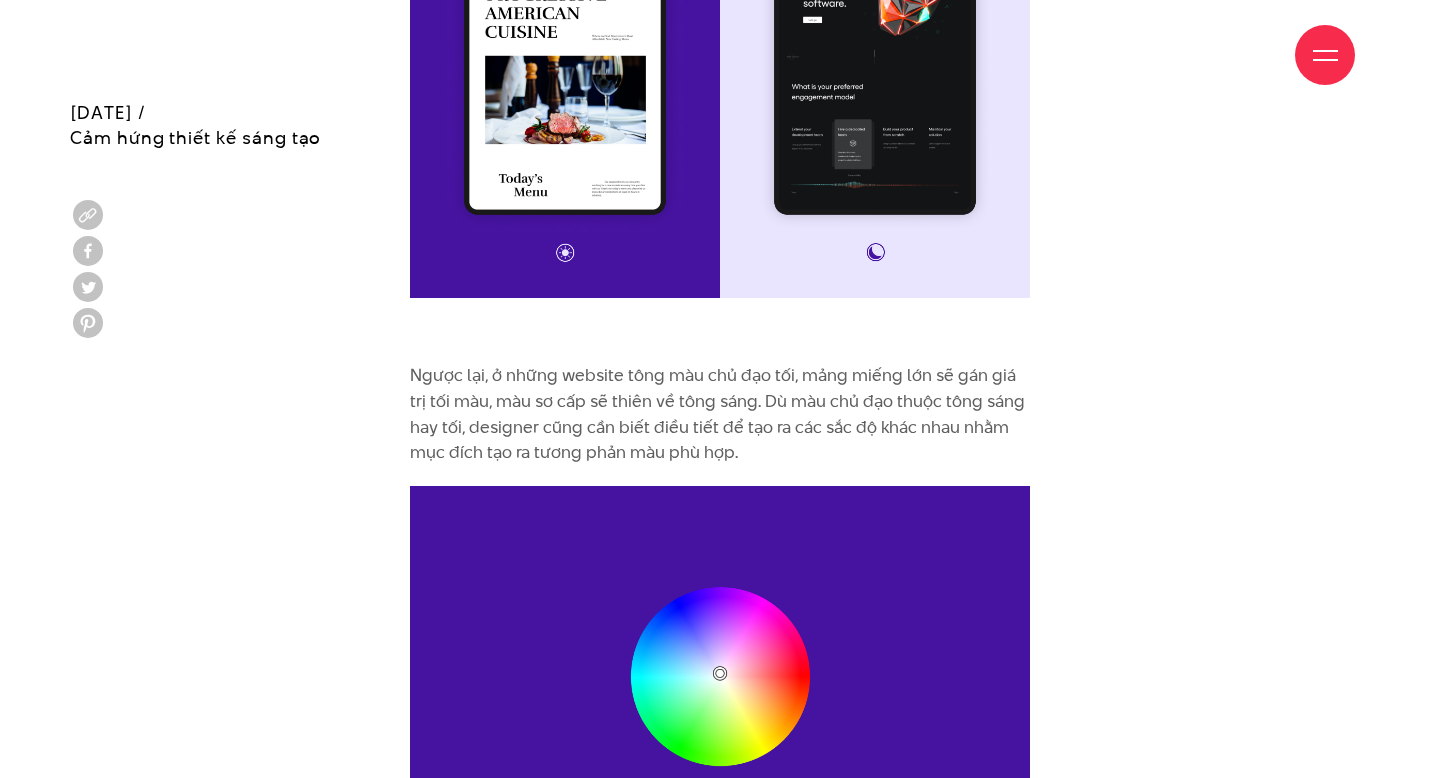 click on "Ngược lại, ở những website tông màu chủ đạo tối, mảng miếng lớn sẽ gán giá trị tối màu, màu sơ cấp sẽ thiên về tông sáng. Dù màu chủ đạo thuộc tông sáng hay tối, designer cũng cần biết điều tiết để tạo ra các sắc độ khác nhau nhằm mục đích tạo ra tương phản màu phù hợp." at bounding box center [720, 414] 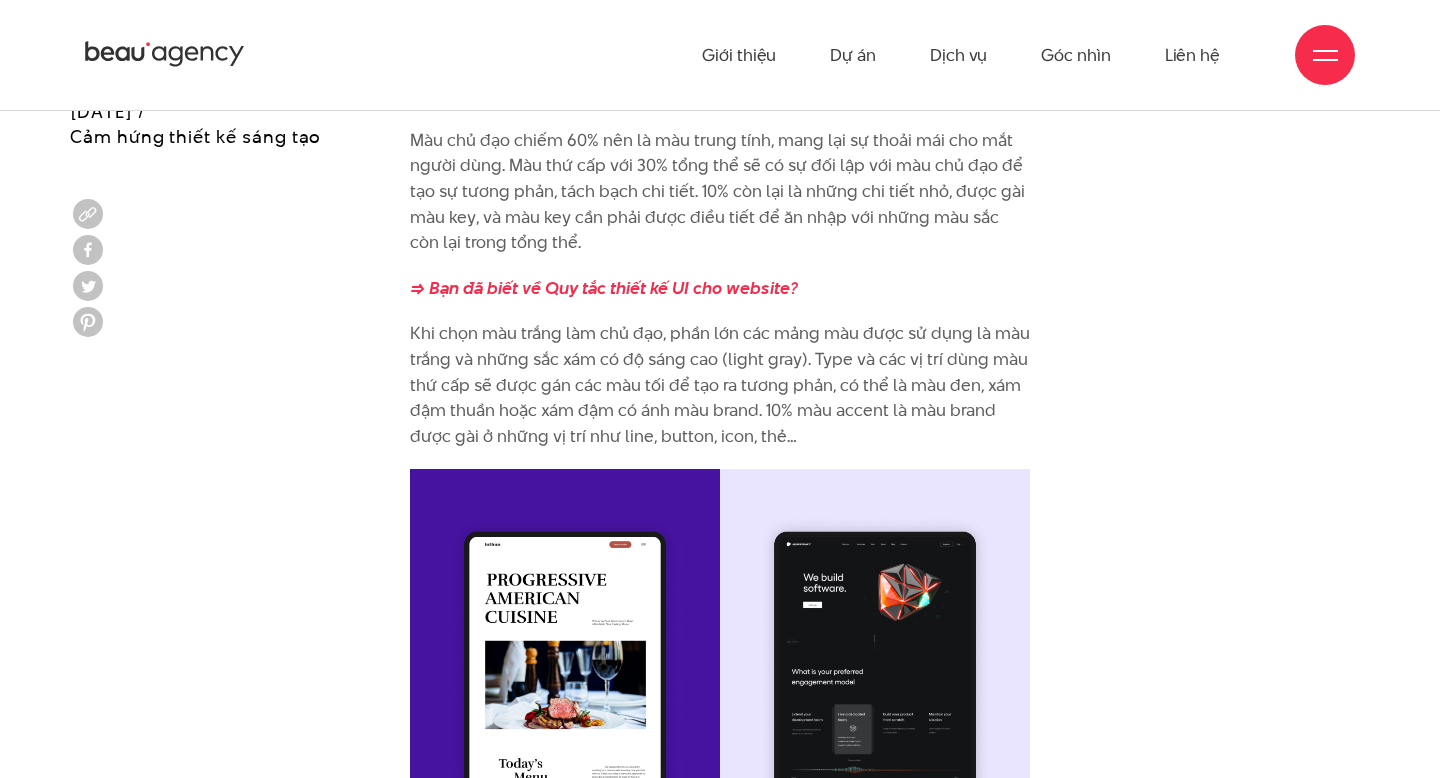 scroll, scrollTop: 8601, scrollLeft: 0, axis: vertical 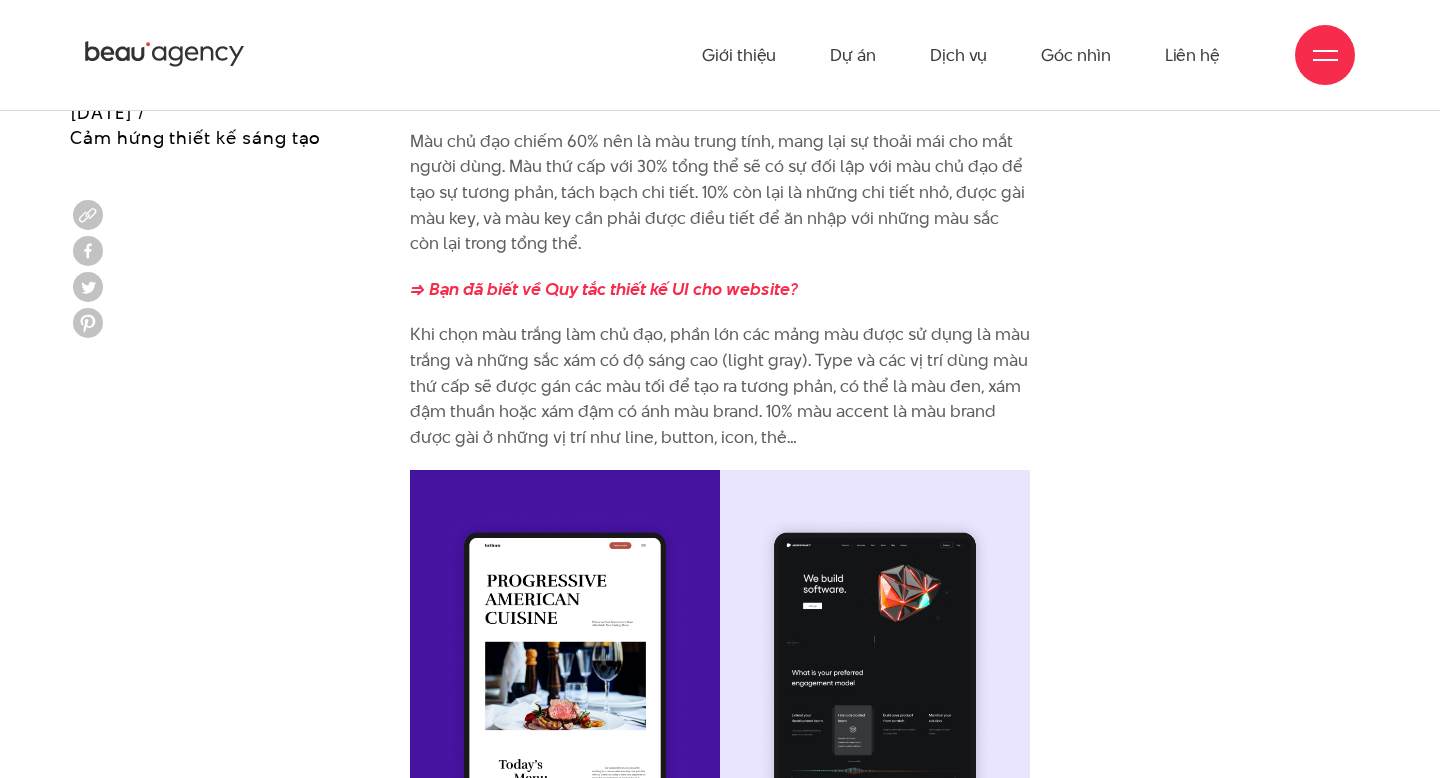 click on "Khi chọn màu trắng làm chủ đạo, phần lớn các mảng màu được sử dụng là màu trắng và những sắc xám có độ sáng cao (light gray). Type và các vị trí dùng màu thứ cấp sẽ được gán các màu tối để tạo ra tương phản, có thể là màu đen, xám đậm thuần hoặc xám đậm có ánh màu brand. 10% màu accent là màu brand được gài ở những vị trí như line, button, icon, thẻ…" at bounding box center [720, 386] 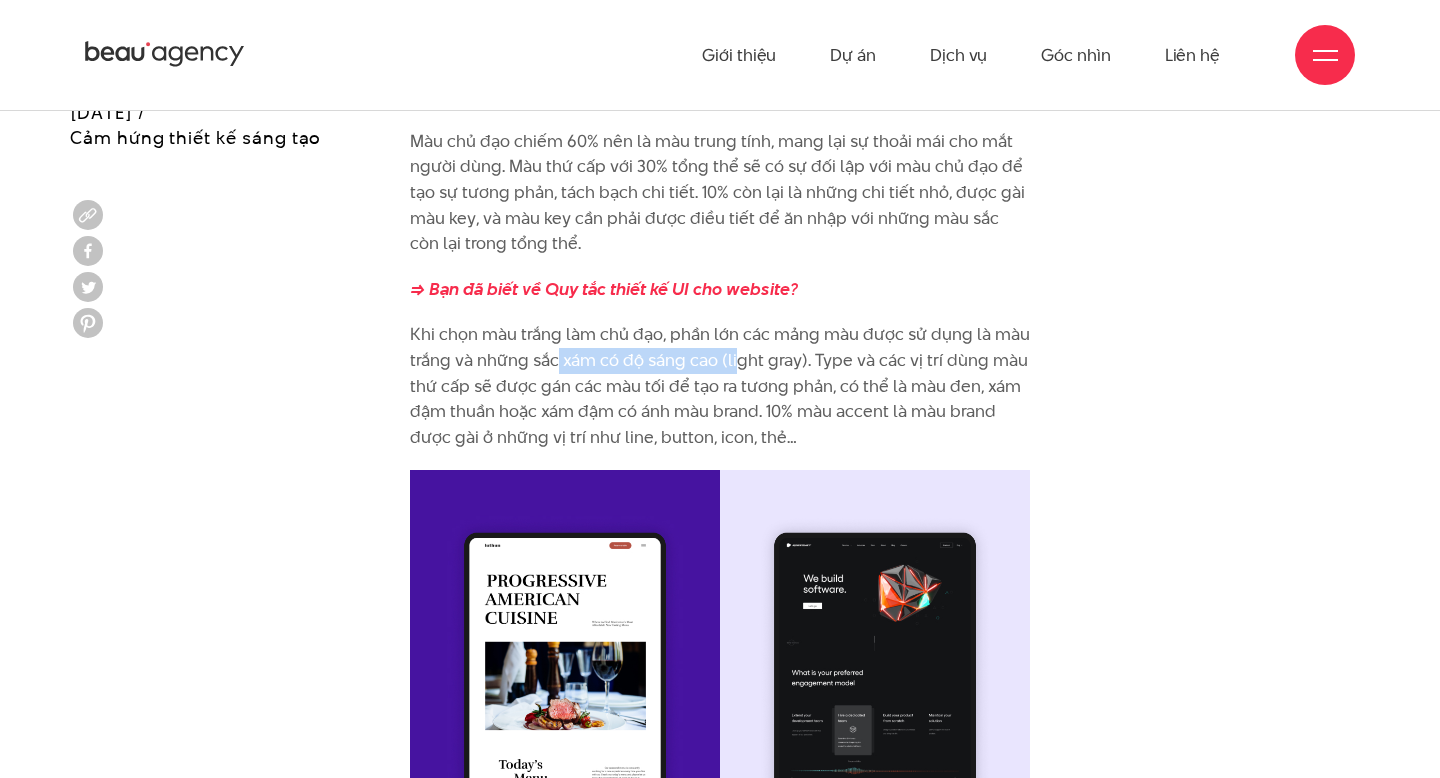 drag, startPoint x: 559, startPoint y: 335, endPoint x: 756, endPoint y: 325, distance: 197.25365 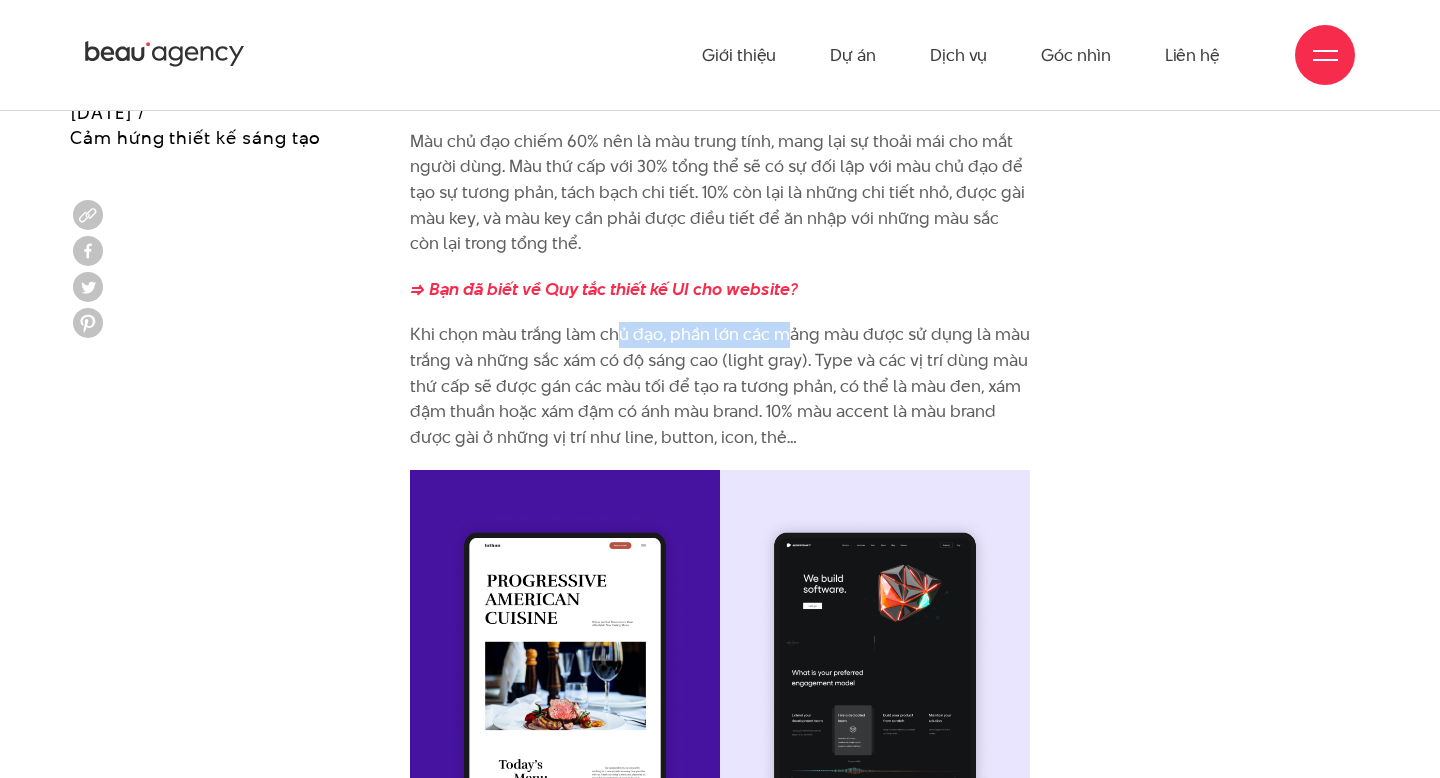drag, startPoint x: 613, startPoint y: 310, endPoint x: 795, endPoint y: 311, distance: 182.00275 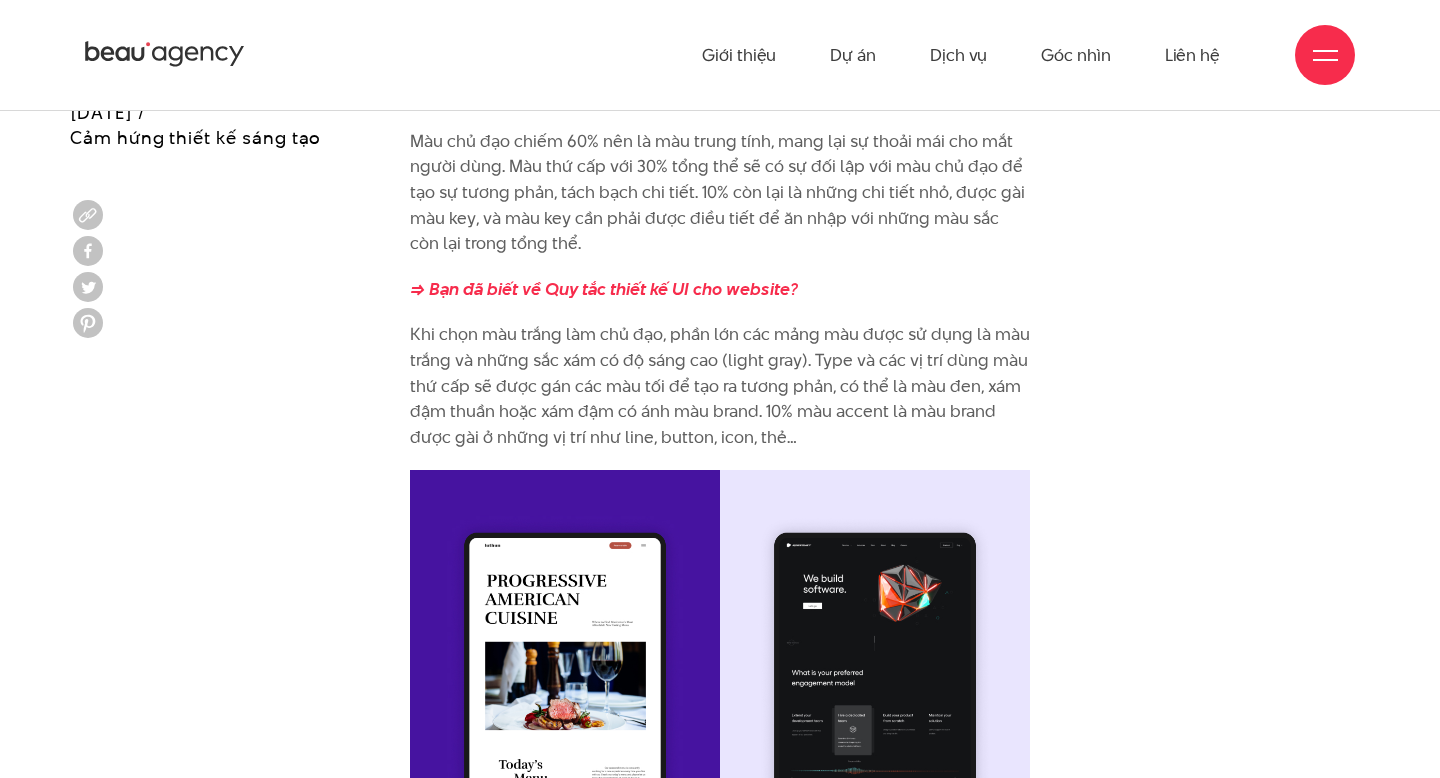 click on "Khi chọn màu trắng làm chủ đạo, phần lớn các mảng màu được sử dụng là màu trắng và những sắc xám có độ sáng cao (light gray). Type và các vị trí dùng màu thứ cấp sẽ được gán các màu tối để tạo ra tương phản, có thể là màu đen, xám đậm thuần hoặc xám đậm có ánh màu brand. 10% màu accent là màu brand được gài ở những vị trí như line, button, icon, thẻ…" at bounding box center [720, 386] 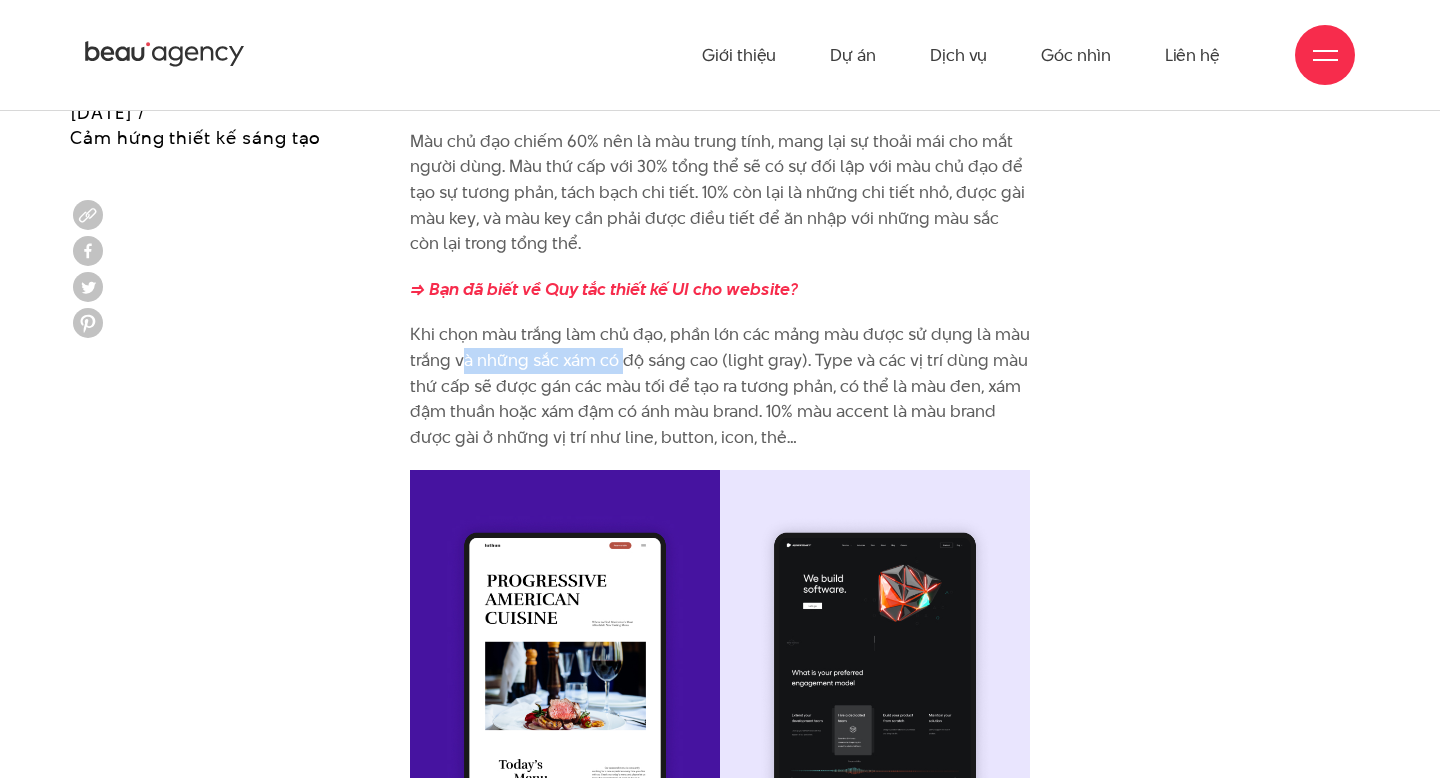 drag, startPoint x: 464, startPoint y: 332, endPoint x: 634, endPoint y: 329, distance: 170.02647 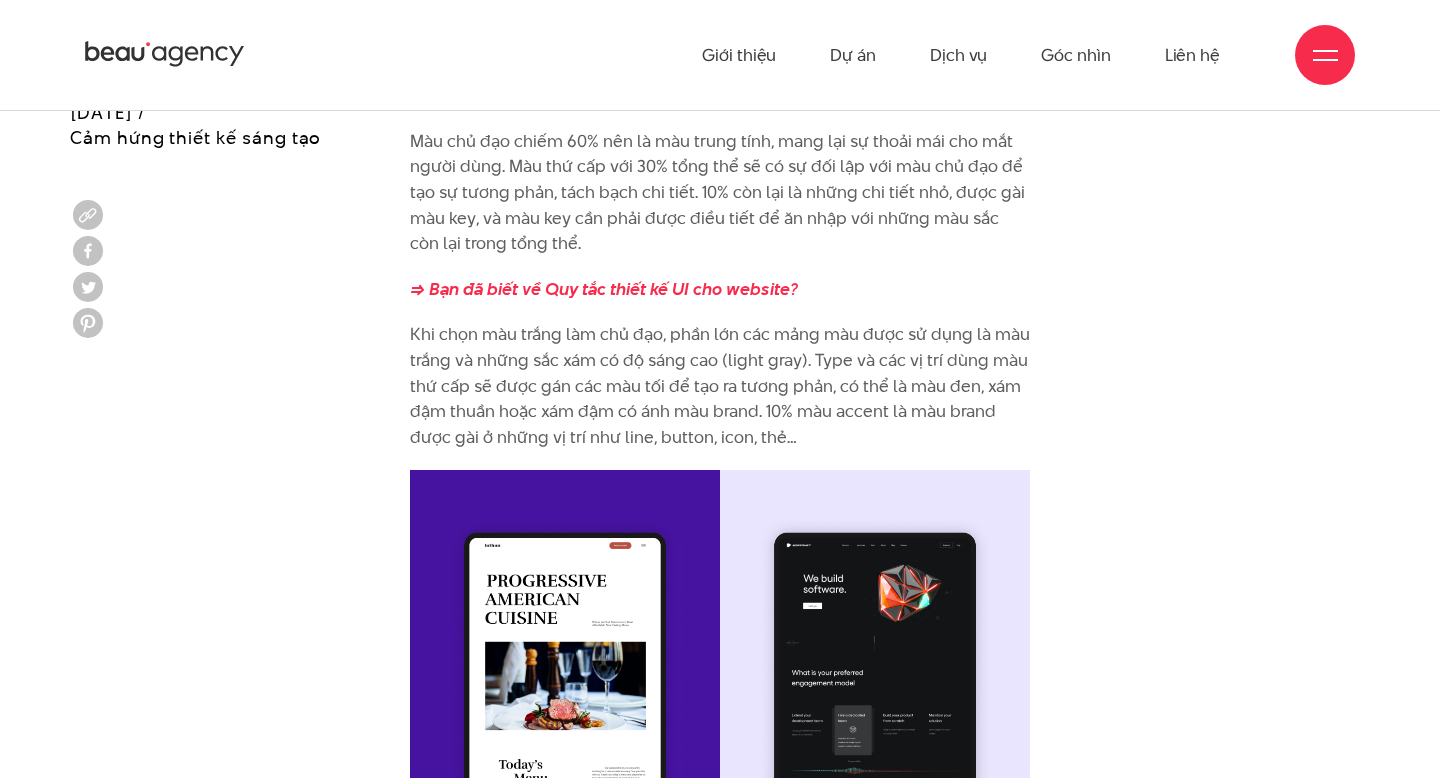 click on "Khi chọn màu trắng làm chủ đạo, phần lớn các mảng màu được sử dụng là màu trắng và những sắc xám có độ sáng cao (light gray). Type và các vị trí dùng màu thứ cấp sẽ được gán các màu tối để tạo ra tương phản, có thể là màu đen, xám đậm thuần hoặc xám đậm có ánh màu brand. 10% màu accent là màu brand được gài ở những vị trí như line, button, icon, thẻ…" at bounding box center [720, 386] 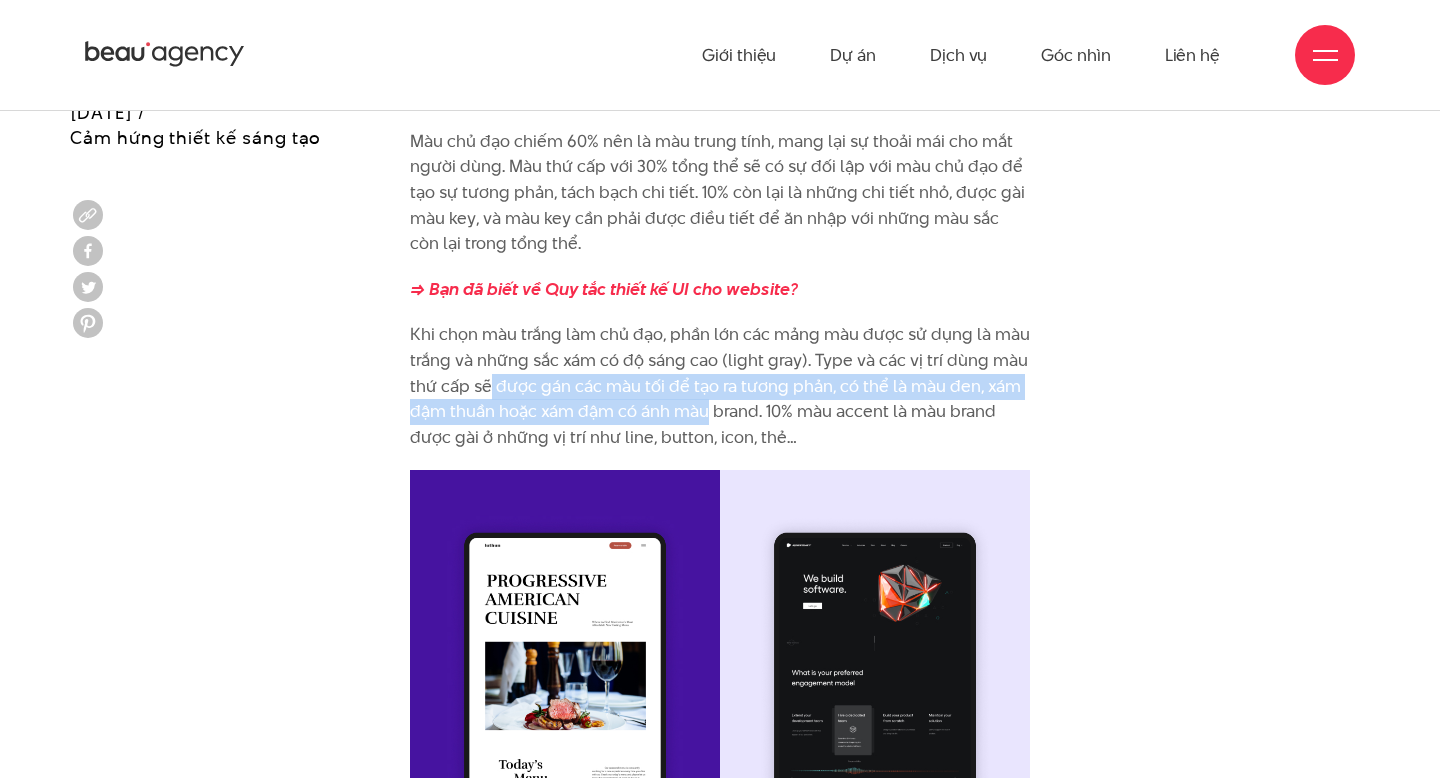 drag, startPoint x: 492, startPoint y: 356, endPoint x: 711, endPoint y: 392, distance: 221.93918 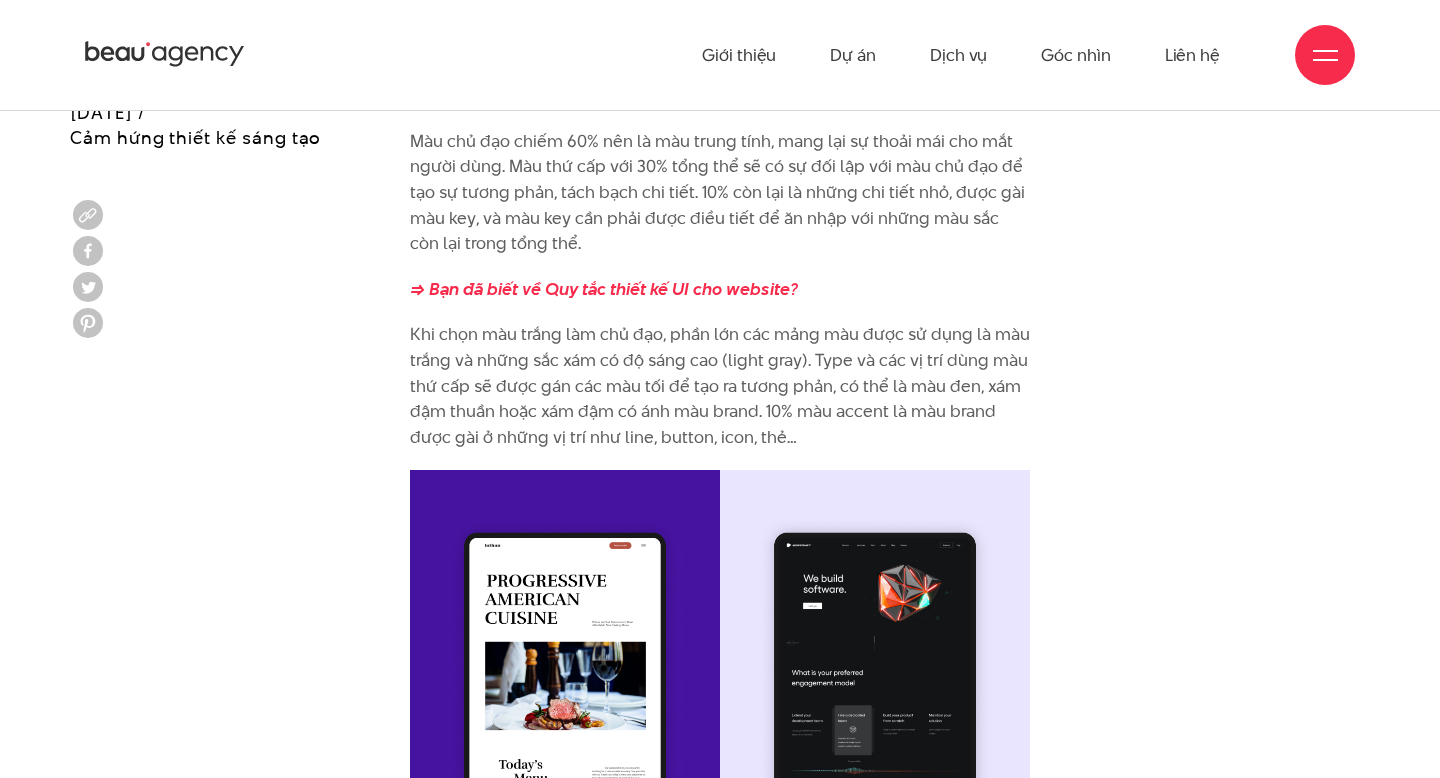 click on "Khi chọn màu trắng làm chủ đạo, phần lớn các mảng màu được sử dụng là màu trắng và những sắc xám có độ sáng cao (light gray). Type và các vị trí dùng màu thứ cấp sẽ được gán các màu tối để tạo ra tương phản, có thể là màu đen, xám đậm thuần hoặc xám đậm có ánh màu brand. 10% màu accent là màu brand được gài ở những vị trí như line, button, icon, thẻ…" at bounding box center (720, 386) 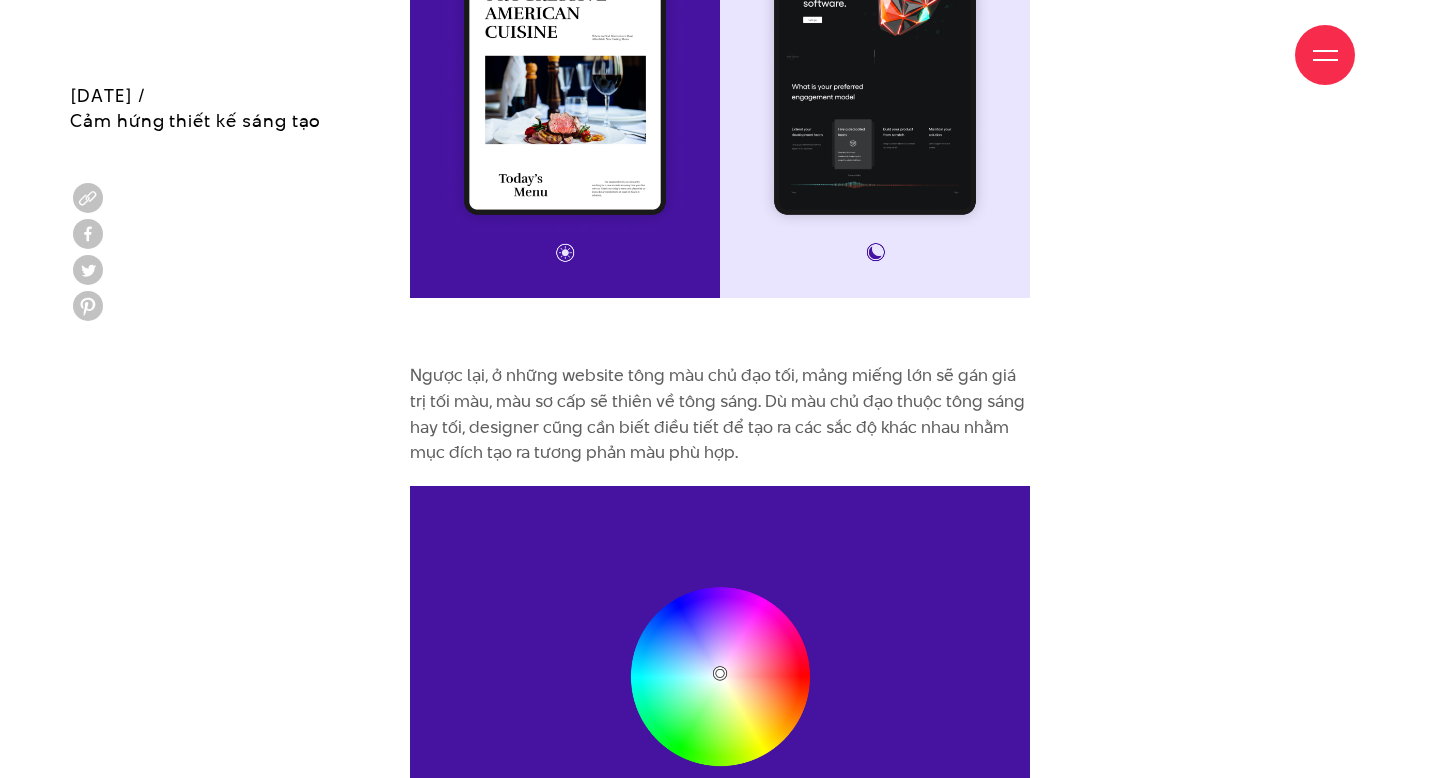 scroll, scrollTop: 9210, scrollLeft: 0, axis: vertical 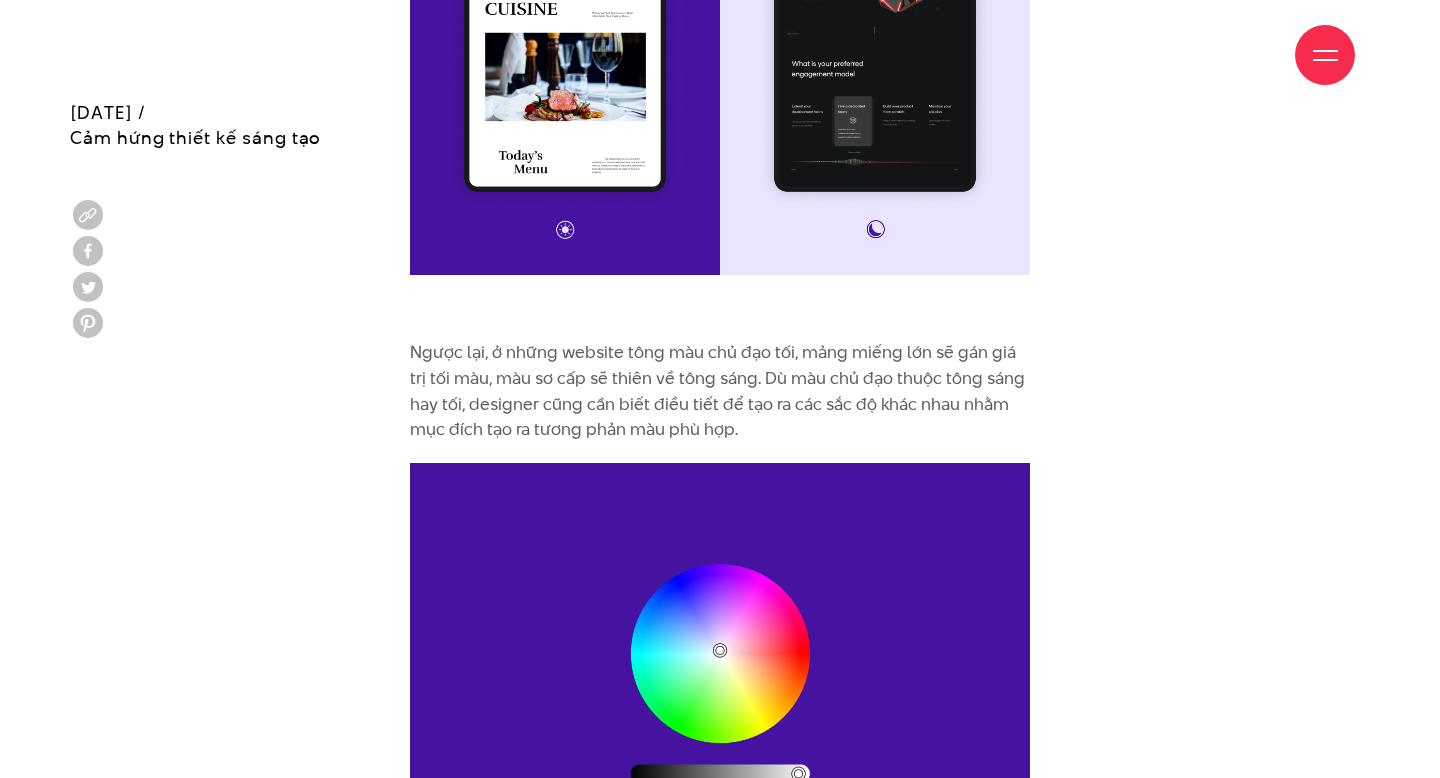 drag, startPoint x: 498, startPoint y: 382, endPoint x: 683, endPoint y: 381, distance: 185.0027 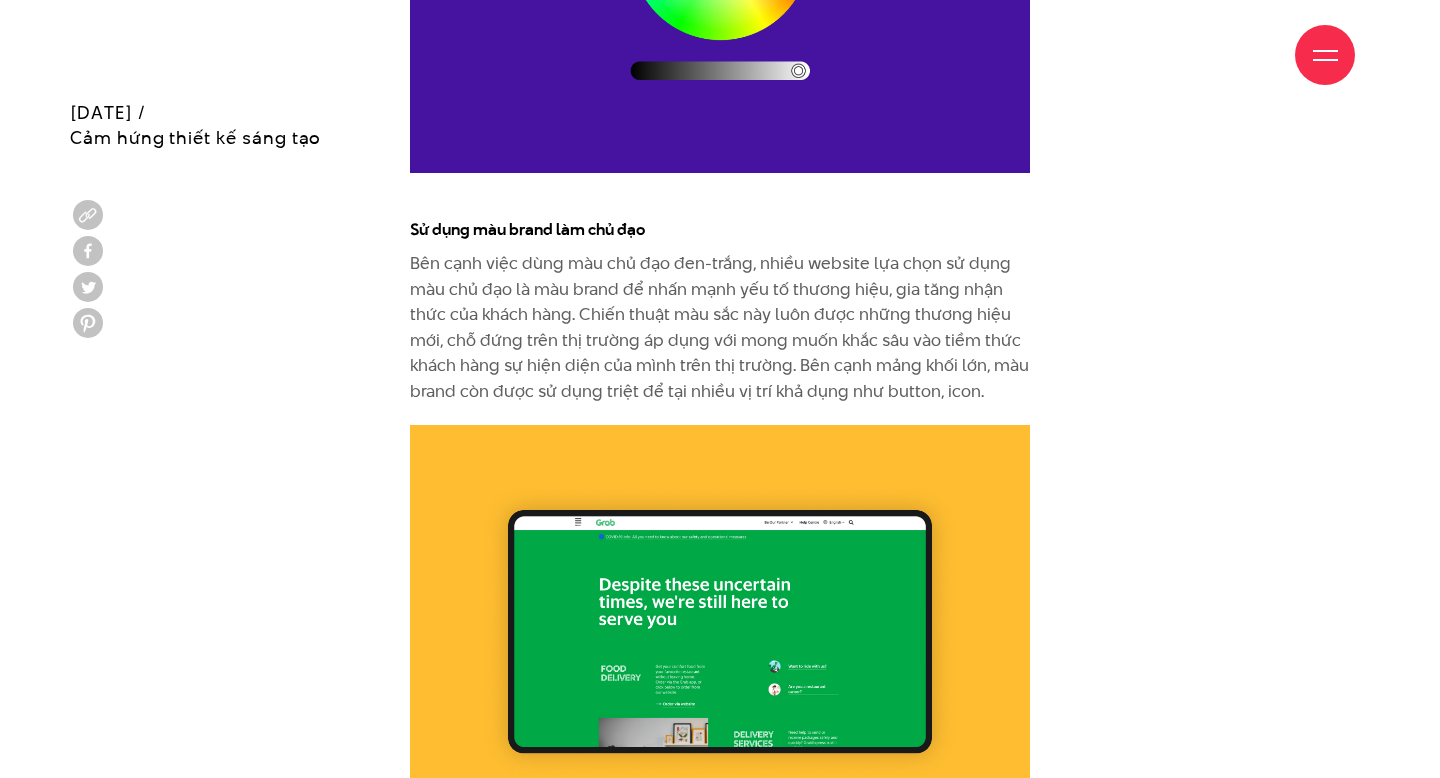 scroll, scrollTop: 9904, scrollLeft: 0, axis: vertical 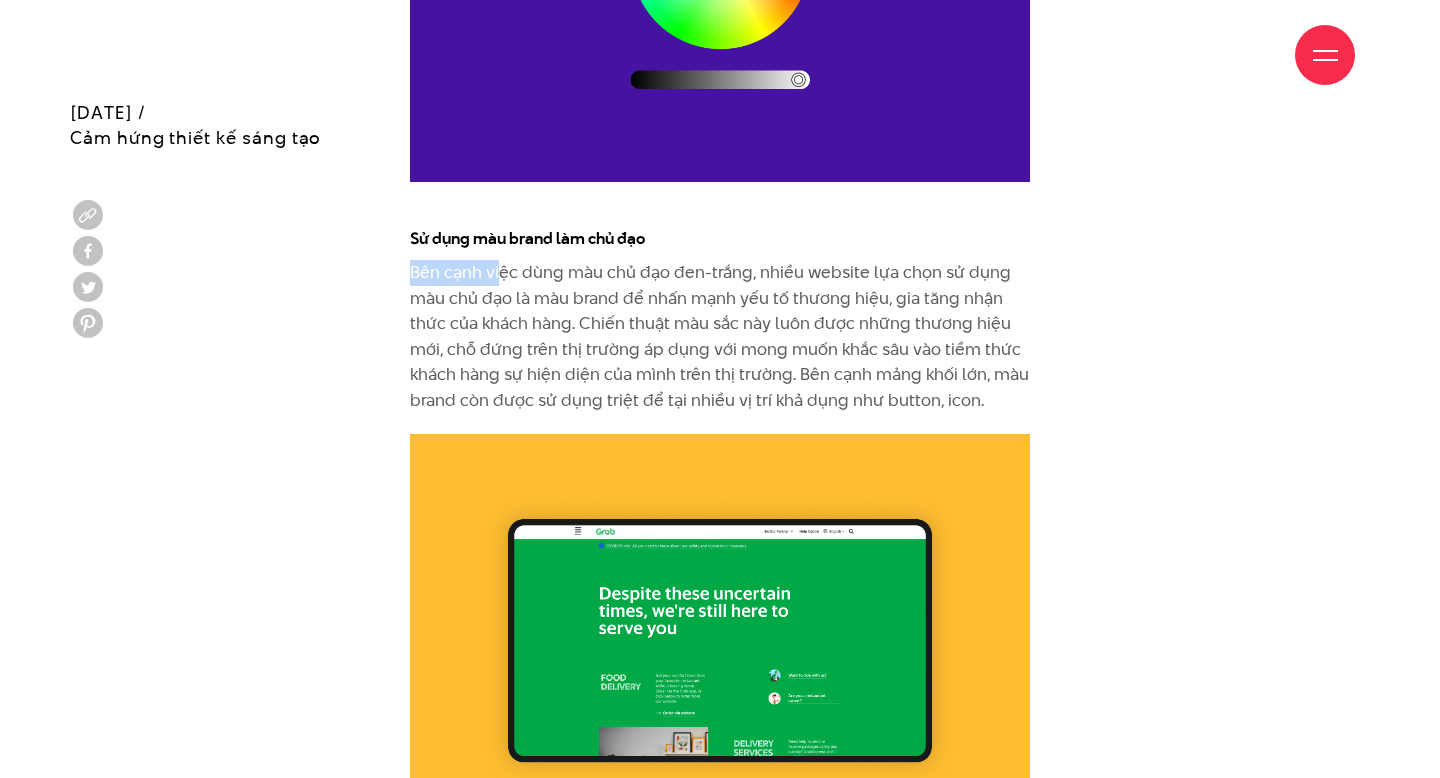 drag, startPoint x: 500, startPoint y: 250, endPoint x: 748, endPoint y: 232, distance: 248.65237 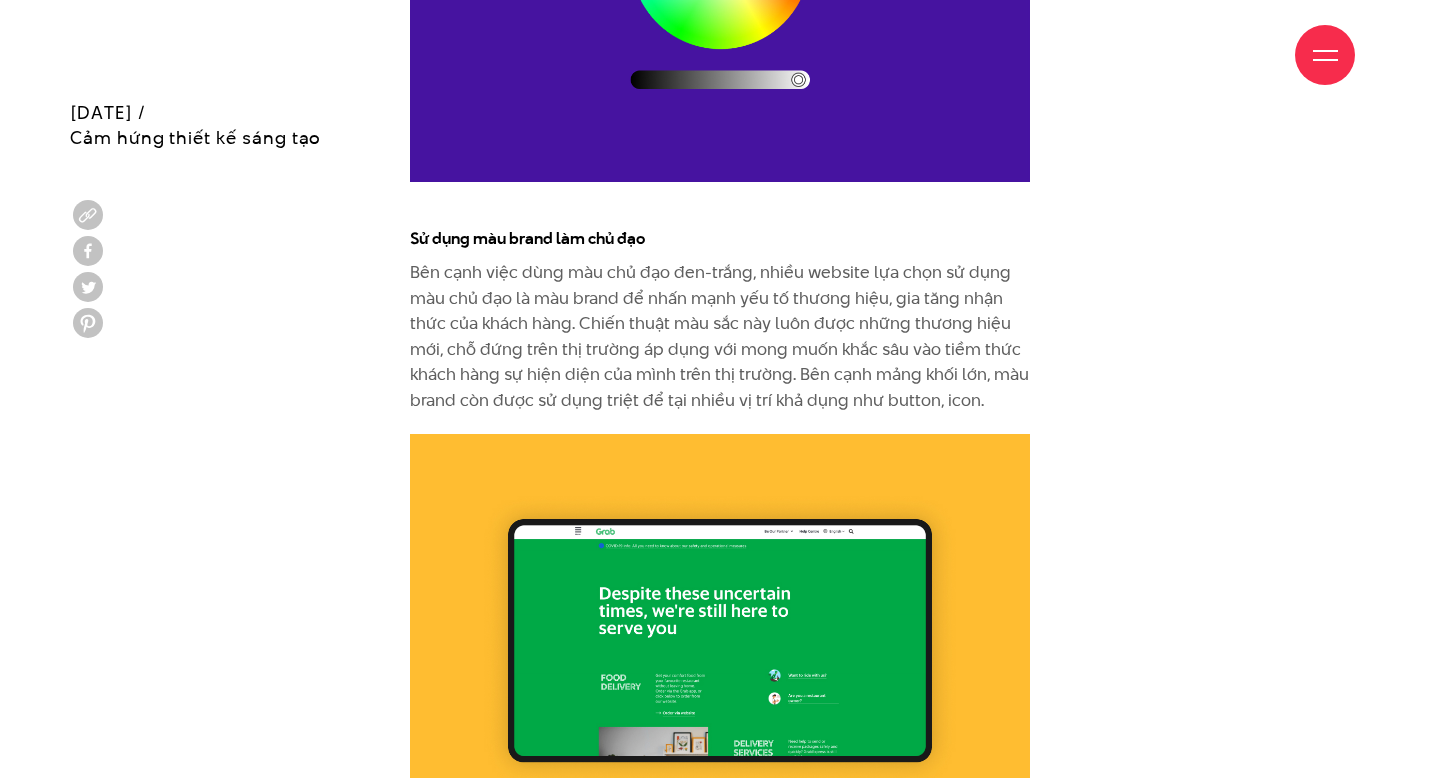click on "Bên cạnh việc dùng màu chủ đạo đen-trắng, nhiều website lựa chọn sử dụng màu chủ đạo là màu brand để nhấn mạnh yếu tố thương hiệu, gia tăng nhận thức của khách hàng. Chiến thuật màu sắc này luôn được những thương hiệu mới, chỗ đứng trên thị trường áp dụng với mong muốn khắc sâu vào tiềm thức khách hàng sự hiện diện của mình trên thị trường. Bên cạnh mảng khối lớn, màu brand còn được sử dụng triệt để tại nhiều vị trí khả dụng như button, icon." at bounding box center [720, 337] 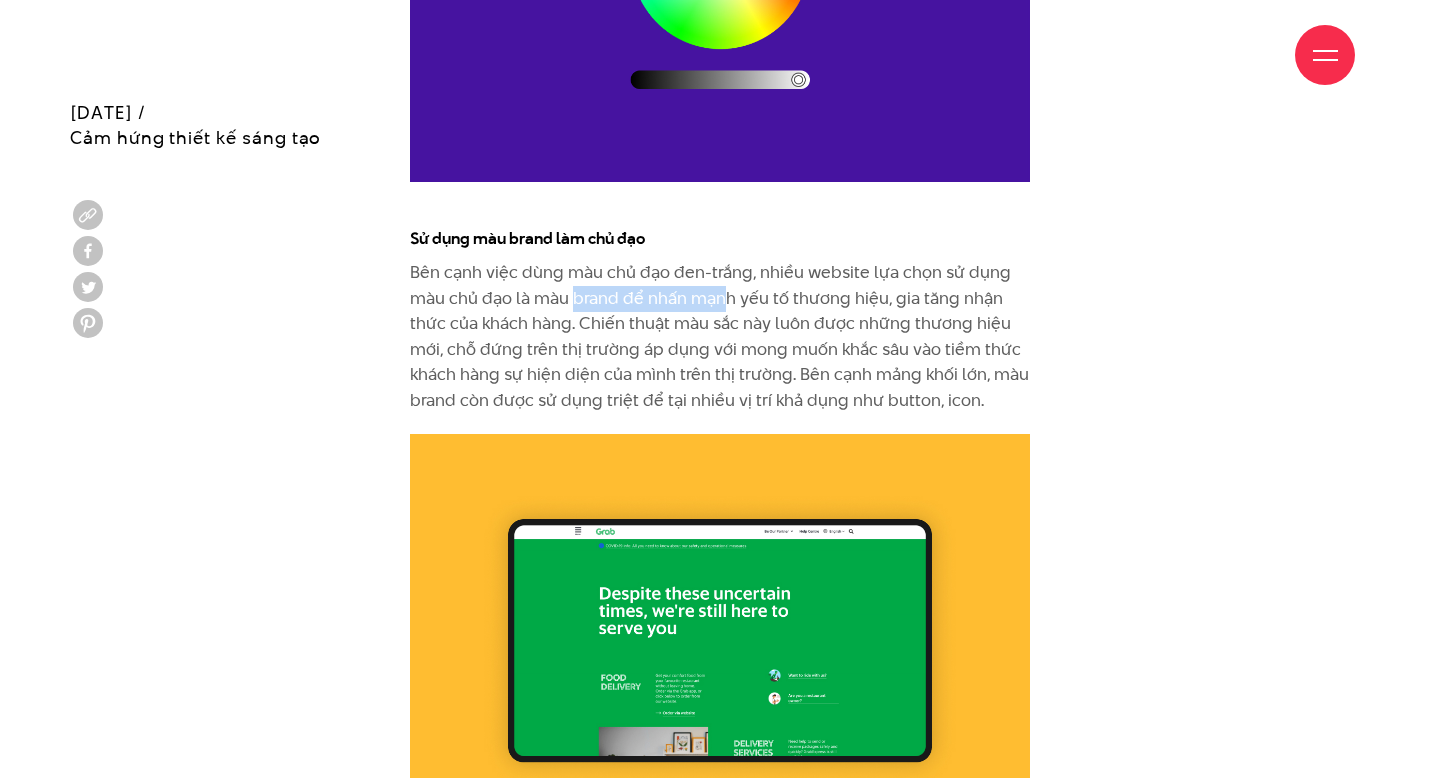 drag, startPoint x: 576, startPoint y: 270, endPoint x: 741, endPoint y: 270, distance: 165 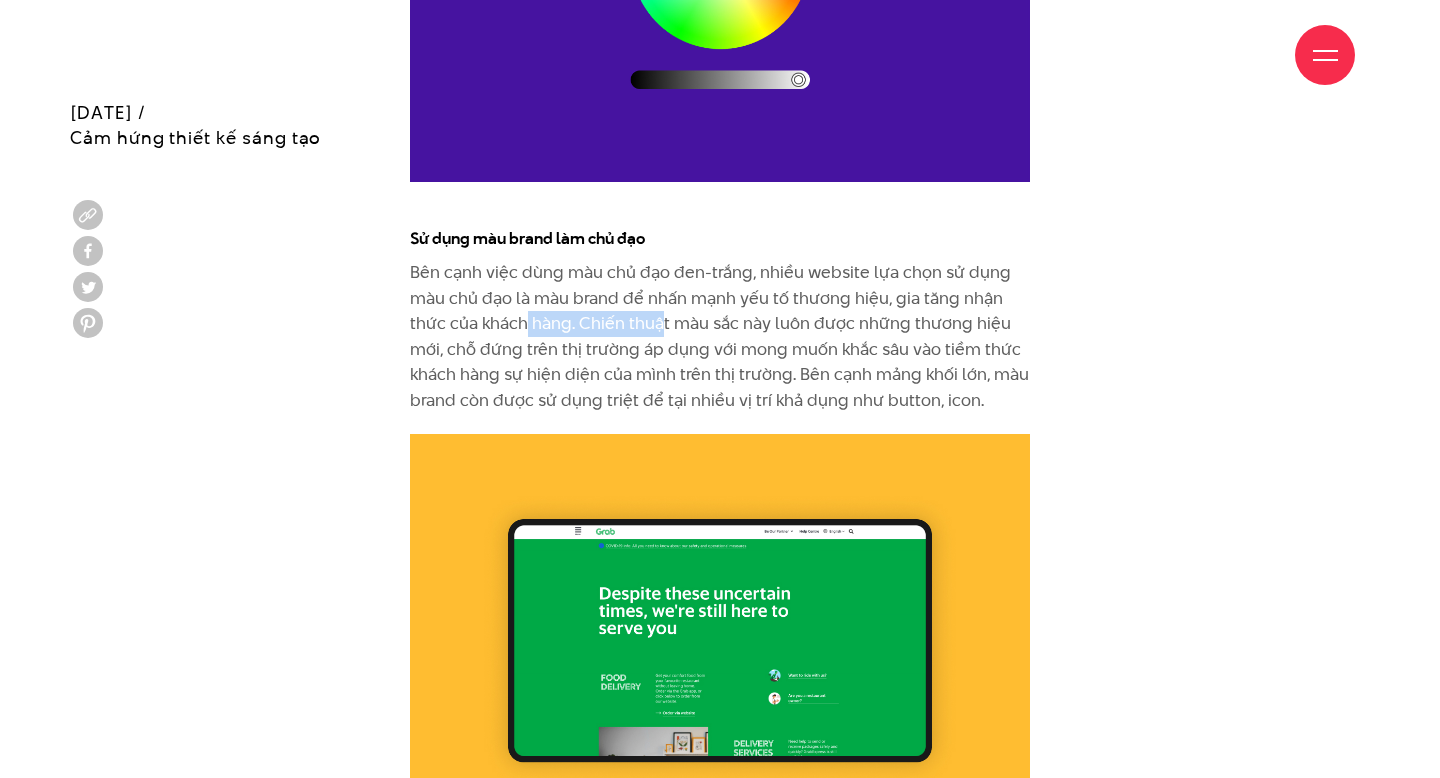 drag, startPoint x: 523, startPoint y: 304, endPoint x: 662, endPoint y: 308, distance: 139.05754 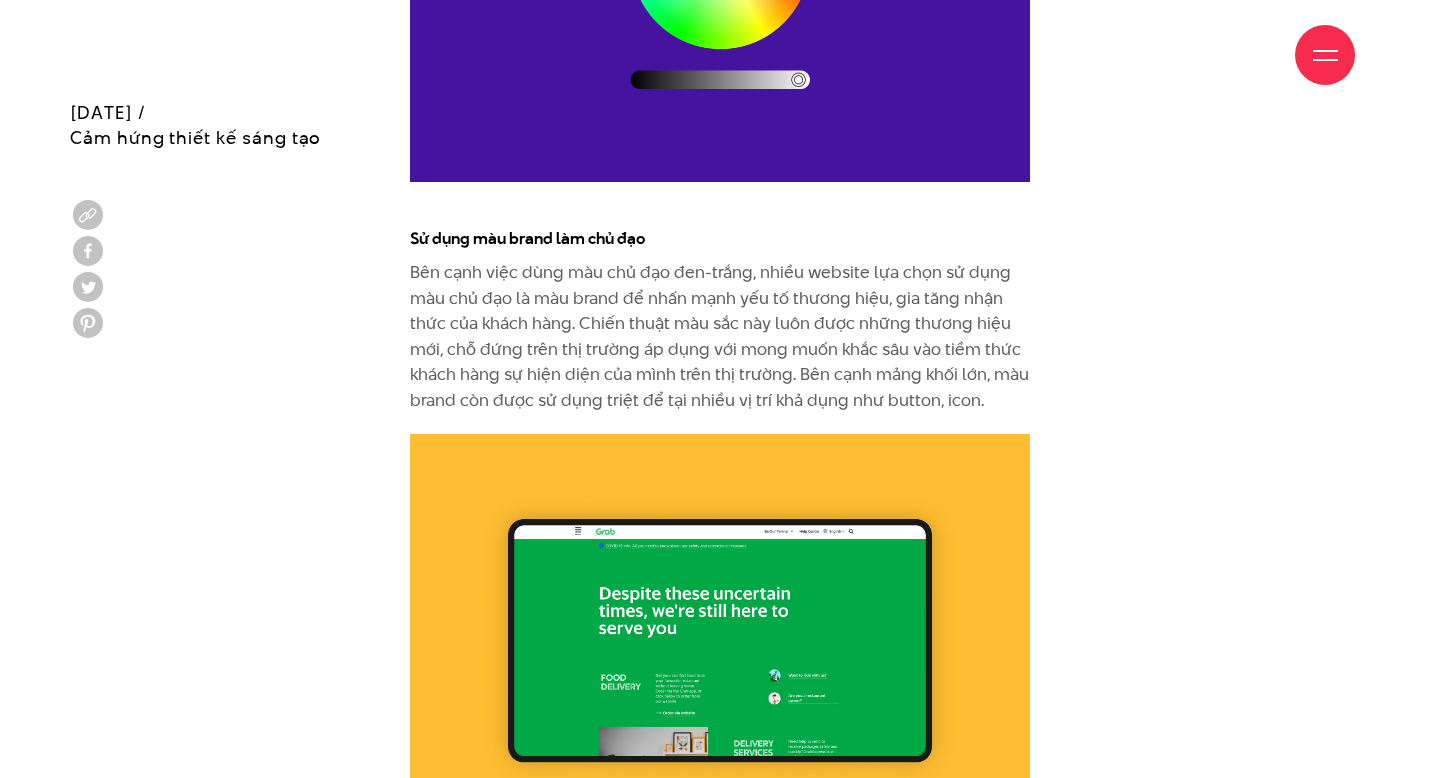 click on "Bên cạnh việc dùng màu chủ đạo đen-trắng, nhiều website lựa chọn sử dụng màu chủ đạo là màu brand để nhấn mạnh yếu tố thương hiệu, gia tăng nhận thức của khách hàng. Chiến thuật màu sắc này luôn được những thương hiệu mới, chỗ đứng trên thị trường áp dụng với mong muốn khắc sâu vào tiềm thức khách hàng sự hiện diện của mình trên thị trường. Bên cạnh mảng khối lớn, màu brand còn được sử dụng triệt để tại nhiều vị trí khả dụng như button, icon." at bounding box center [720, 337] 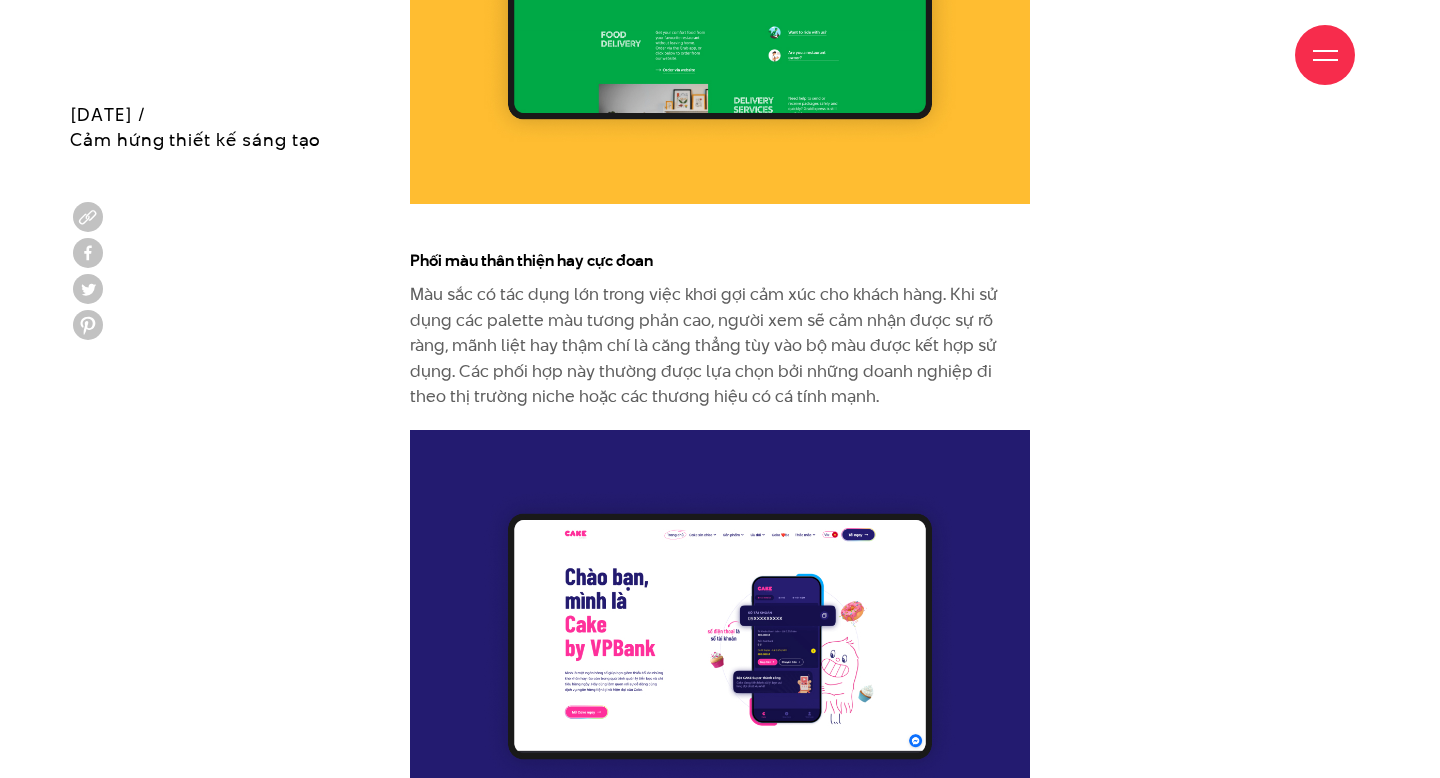 scroll, scrollTop: 10551, scrollLeft: 0, axis: vertical 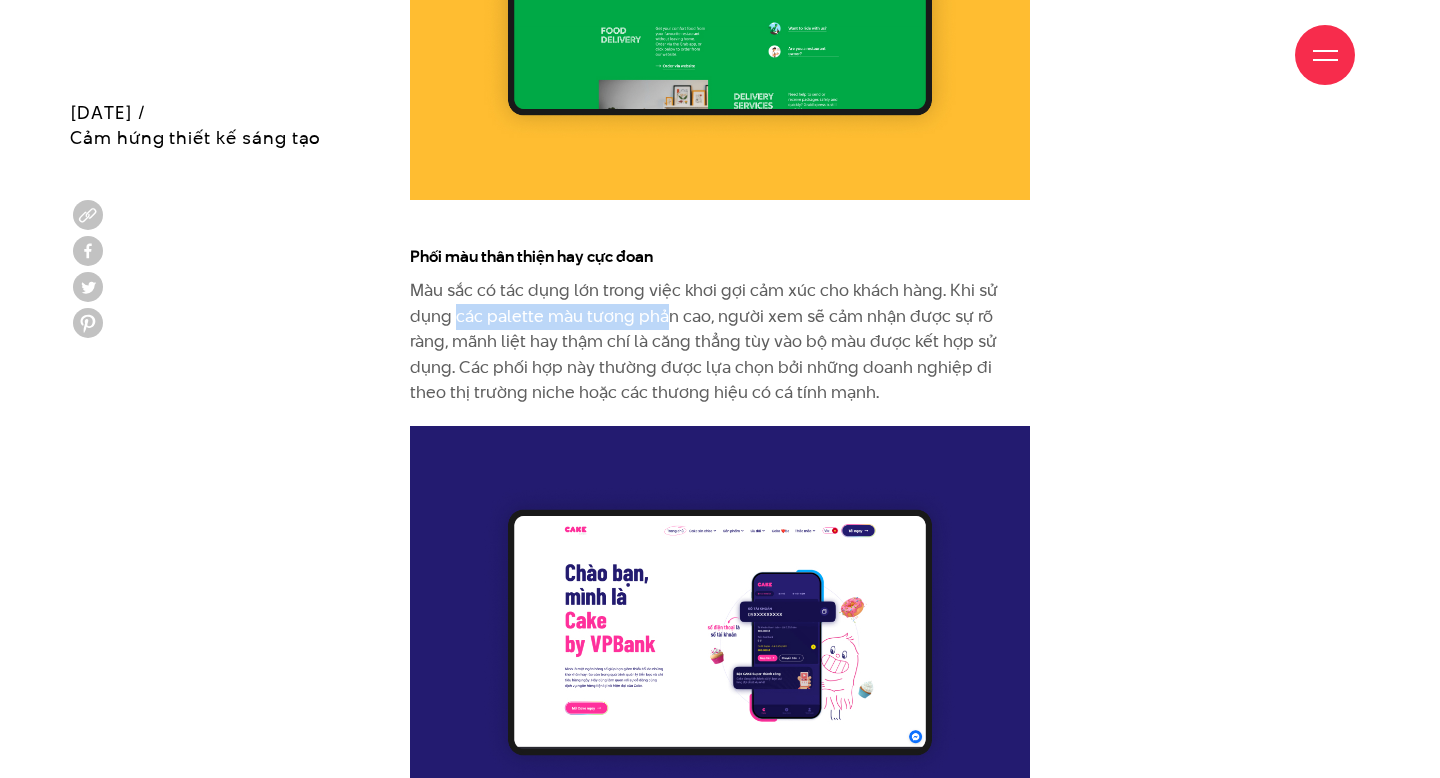 drag, startPoint x: 457, startPoint y: 292, endPoint x: 661, endPoint y: 296, distance: 204.03922 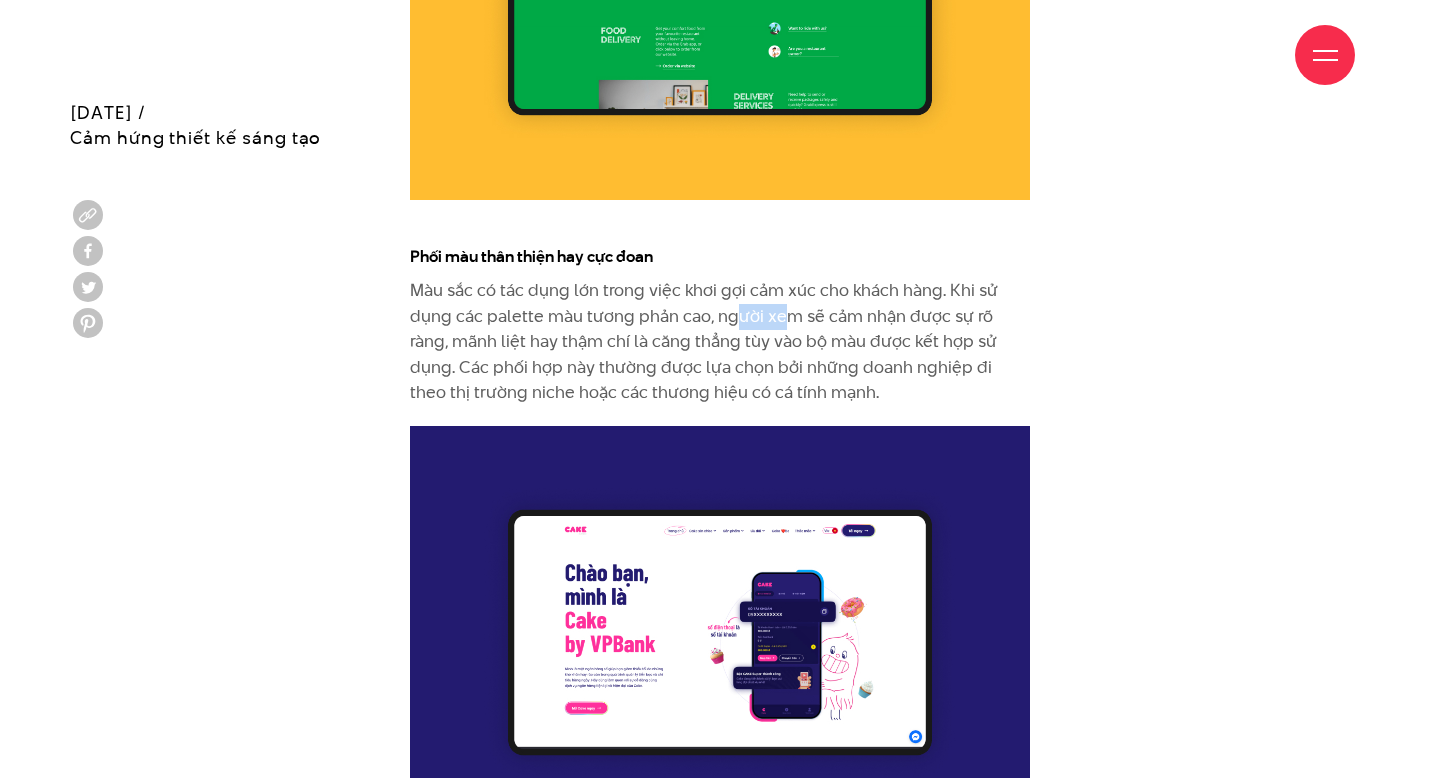 drag, startPoint x: 732, startPoint y: 295, endPoint x: 779, endPoint y: 295, distance: 47 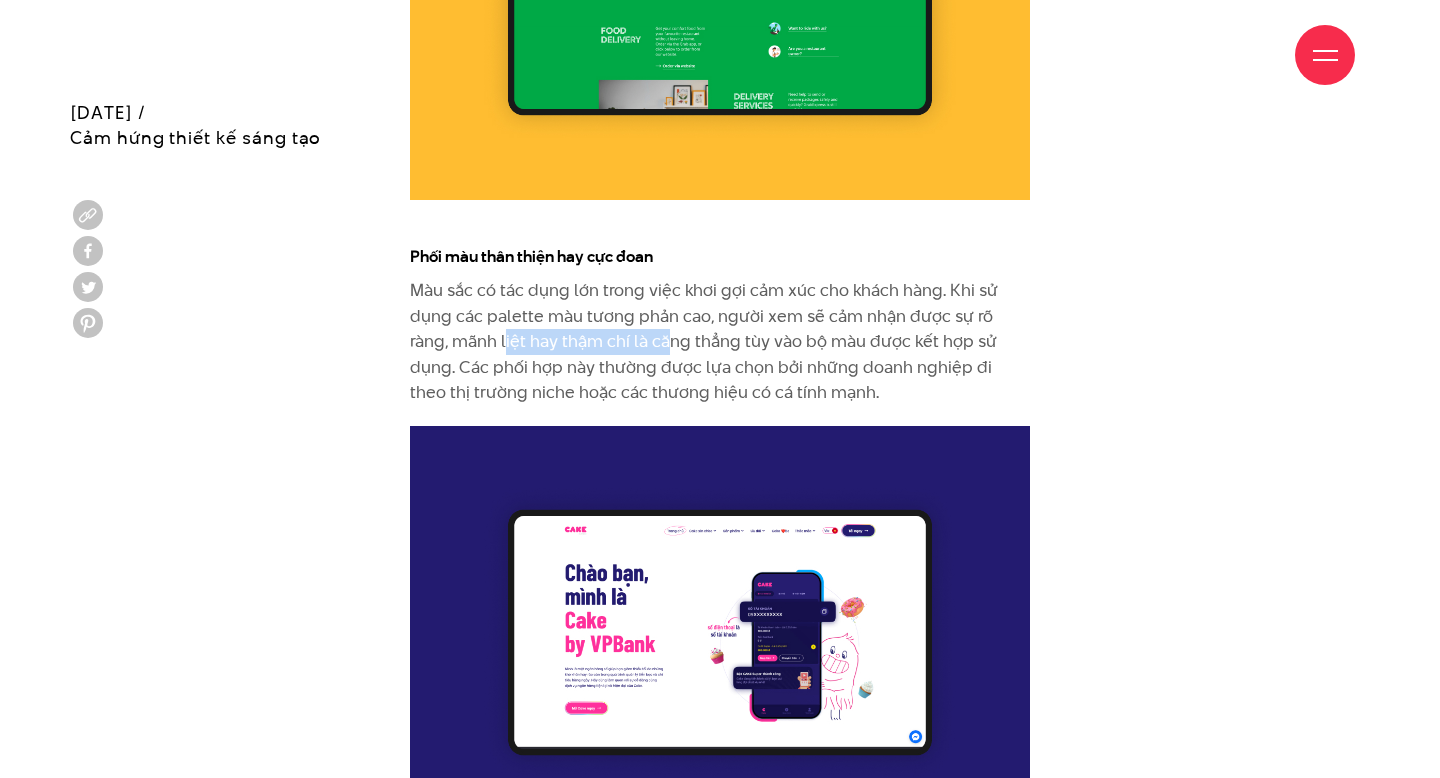 drag, startPoint x: 462, startPoint y: 313, endPoint x: 633, endPoint y: 311, distance: 171.01169 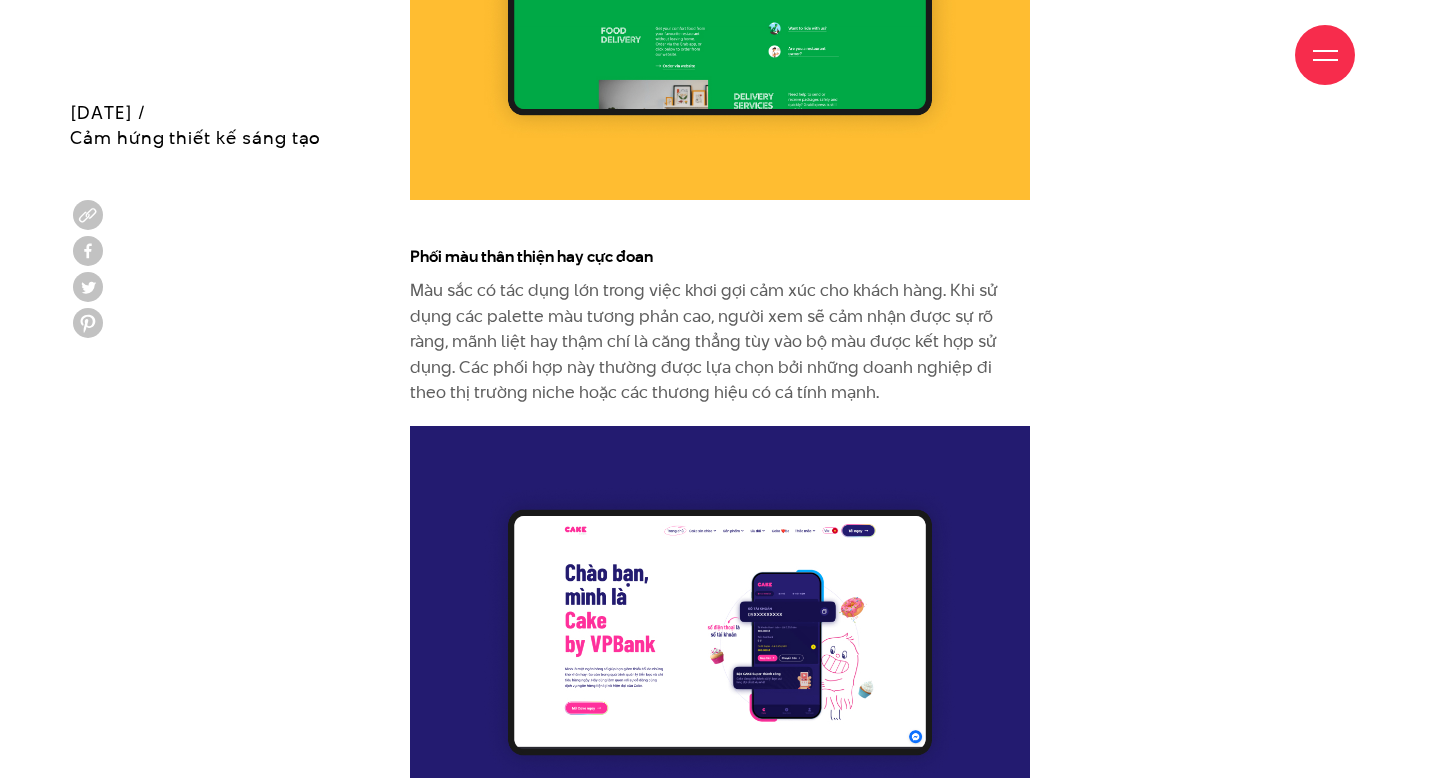 click on "Màu sắc có tác dụng lớn trong việc khơi gợi cảm xúc cho khách hàng. Khi sử dụng các palette màu tương phản cao, người xem sẽ cảm nhận được sự rõ ràng, mãnh liệt hay thậm chí là căng thẳng tùy vào bộ màu được kết hợp sử dụng. Các phối hợp này thường được lựa chọn bởi những doanh nghiệp đi theo thị trường niche hoặc các thương hiệu có cá tính mạnh." at bounding box center (720, 342) 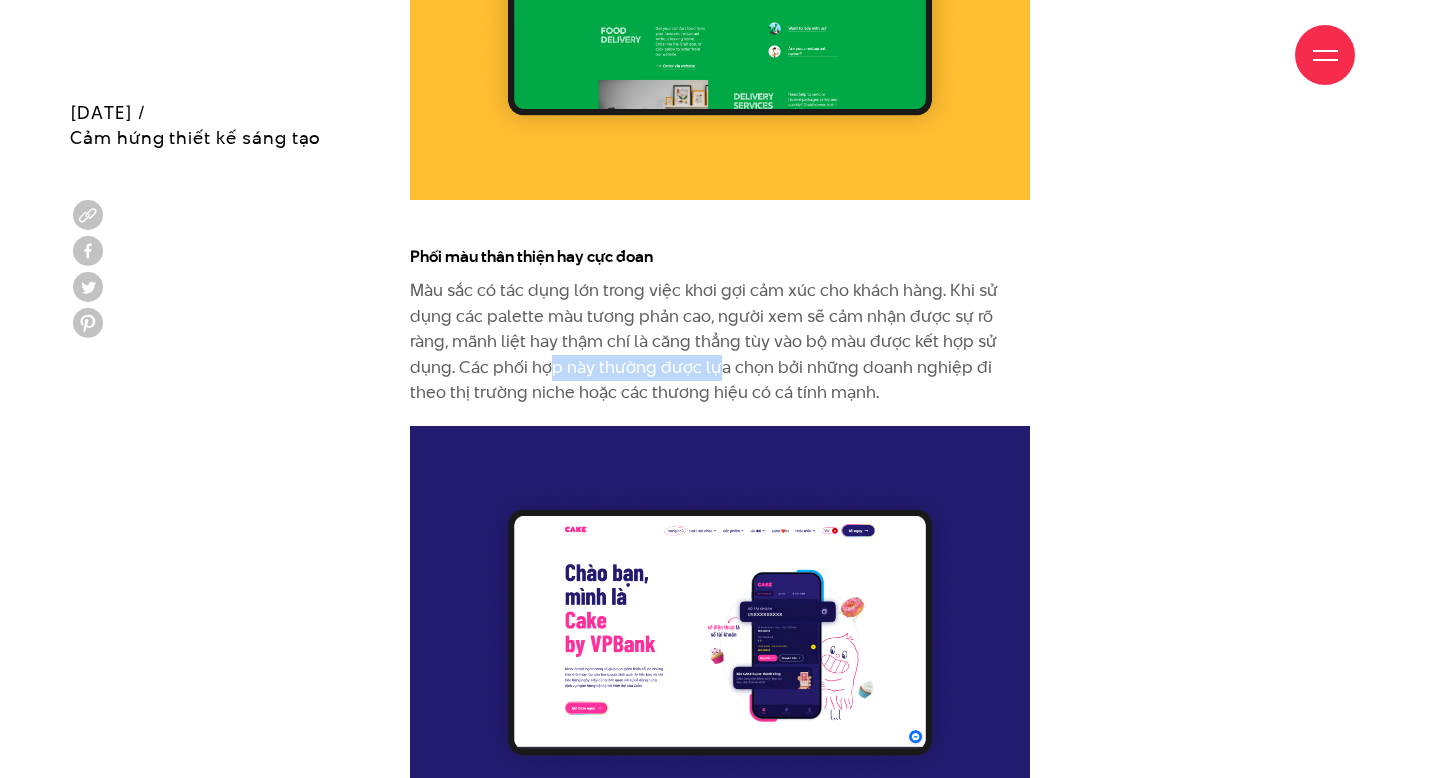 drag, startPoint x: 504, startPoint y: 333, endPoint x: 694, endPoint y: 344, distance: 190.31816 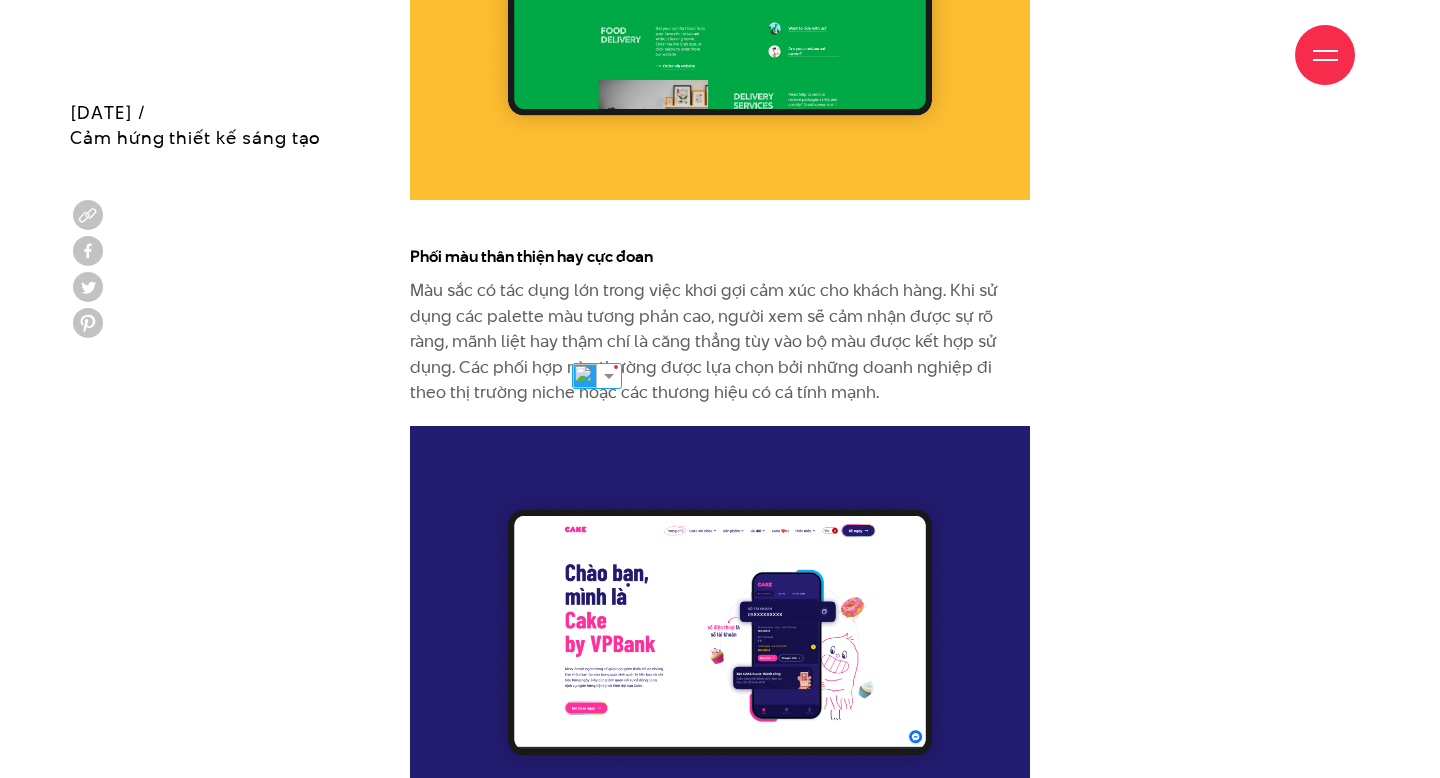 click on "Màu sắc có tác dụng lớn trong việc khơi gợi cảm xúc cho khách hàng. Khi sử dụng các palette màu tương phản cao, người xem sẽ cảm nhận được sự rõ ràng, mãnh liệt hay thậm chí là căng thẳng tùy vào bộ màu được kết hợp sử dụng. Các phối hợp này thường được lựa chọn bởi những doanh nghiệp đi theo thị trường niche hoặc các thương hiệu có cá tính mạnh." at bounding box center (720, 342) 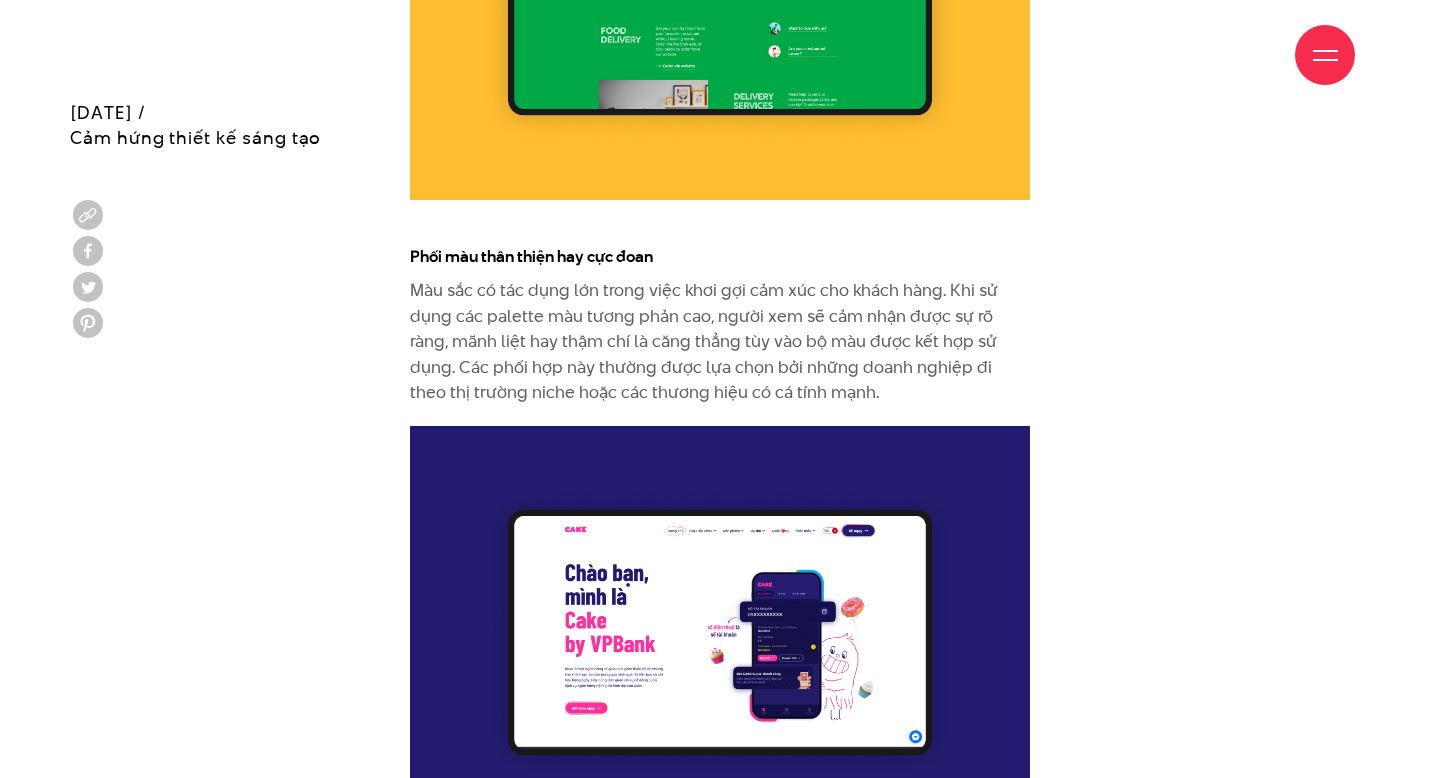 click on "Màu sắc có tác dụng lớn trong việc khơi gợi cảm xúc cho khách hàng. Khi sử dụng các palette màu tương phản cao, người xem sẽ cảm nhận được sự rõ ràng, mãnh liệt hay thậm chí là căng thẳng tùy vào bộ màu được kết hợp sử dụng. Các phối hợp này thường được lựa chọn bởi những doanh nghiệp đi theo thị trường niche hoặc các thương hiệu có cá tính mạnh." at bounding box center [720, 342] 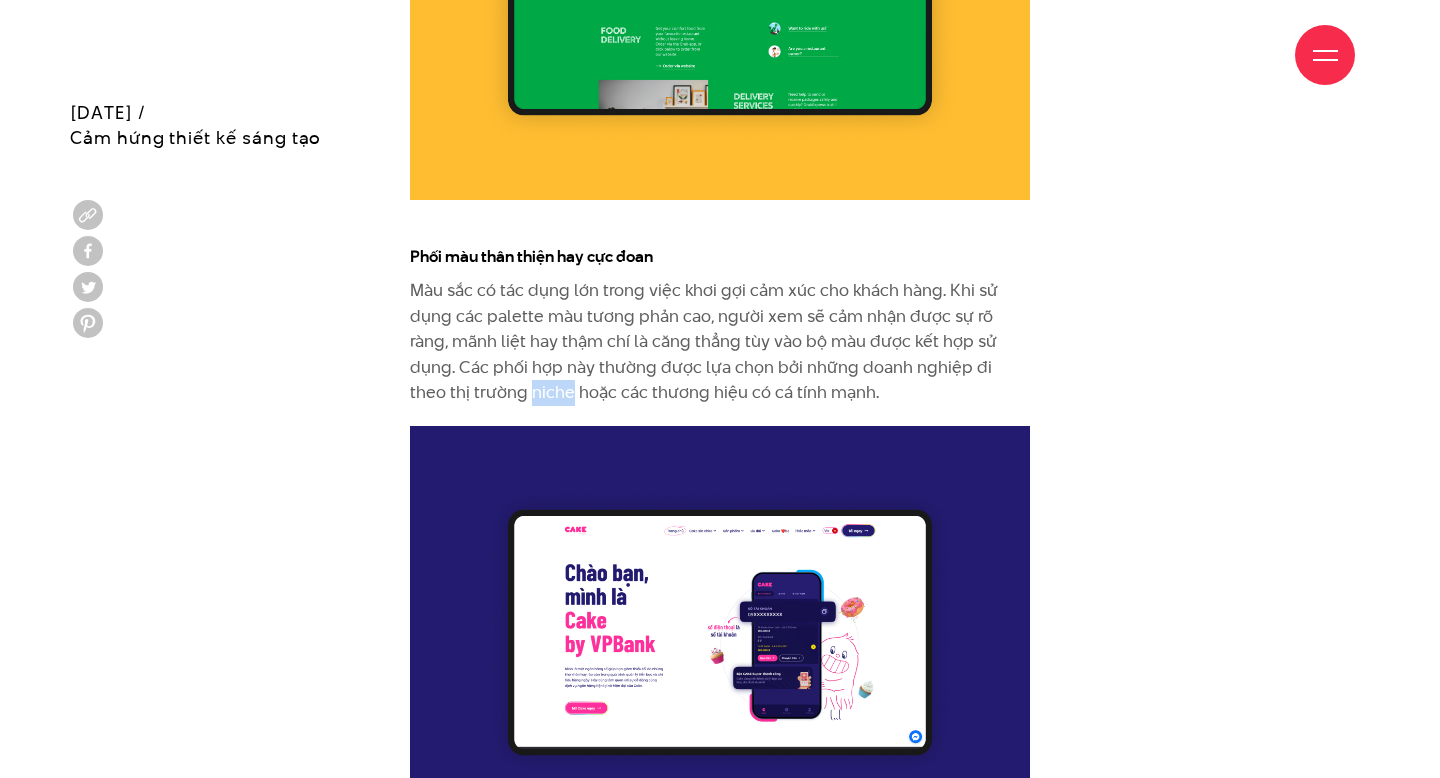 drag, startPoint x: 465, startPoint y: 366, endPoint x: 507, endPoint y: 367, distance: 42.0119 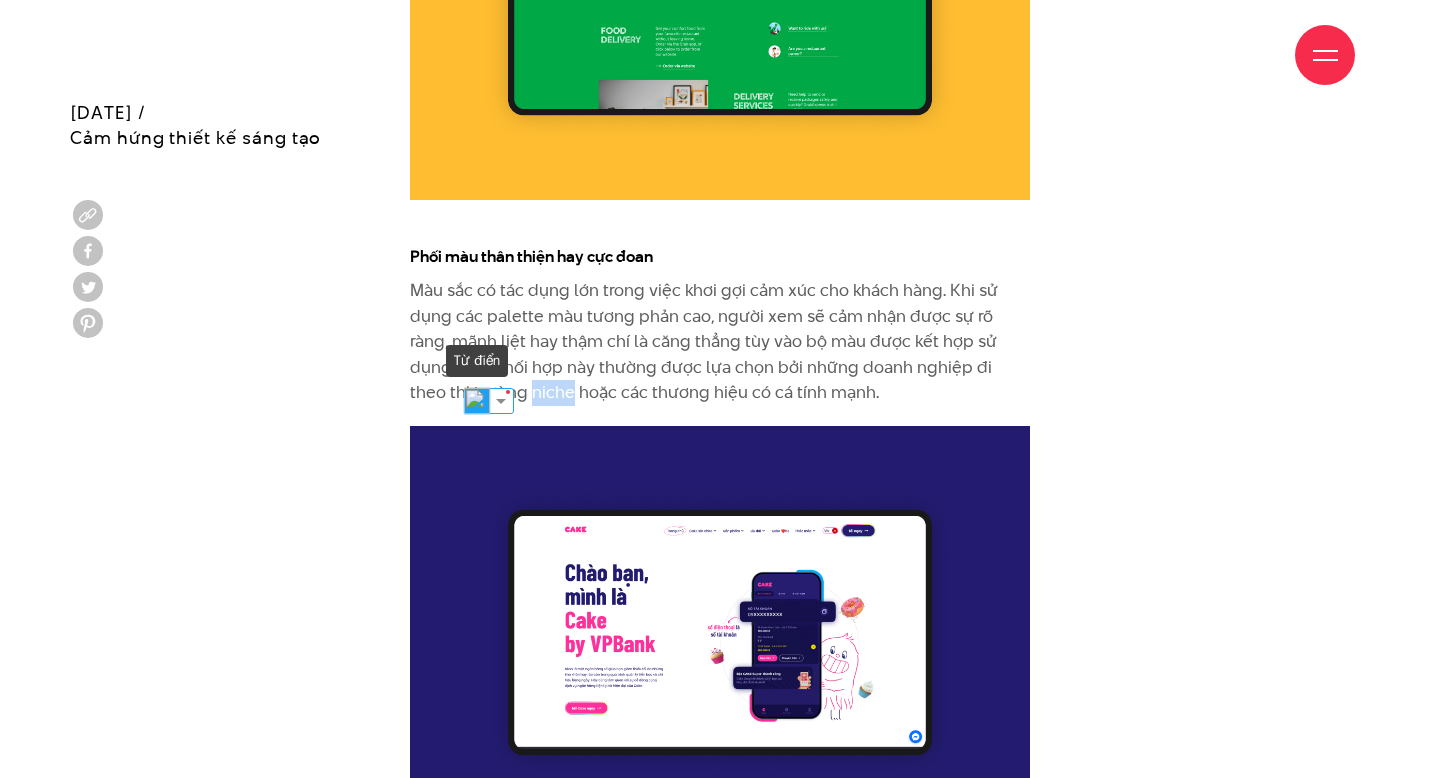 click at bounding box center (477, 401) 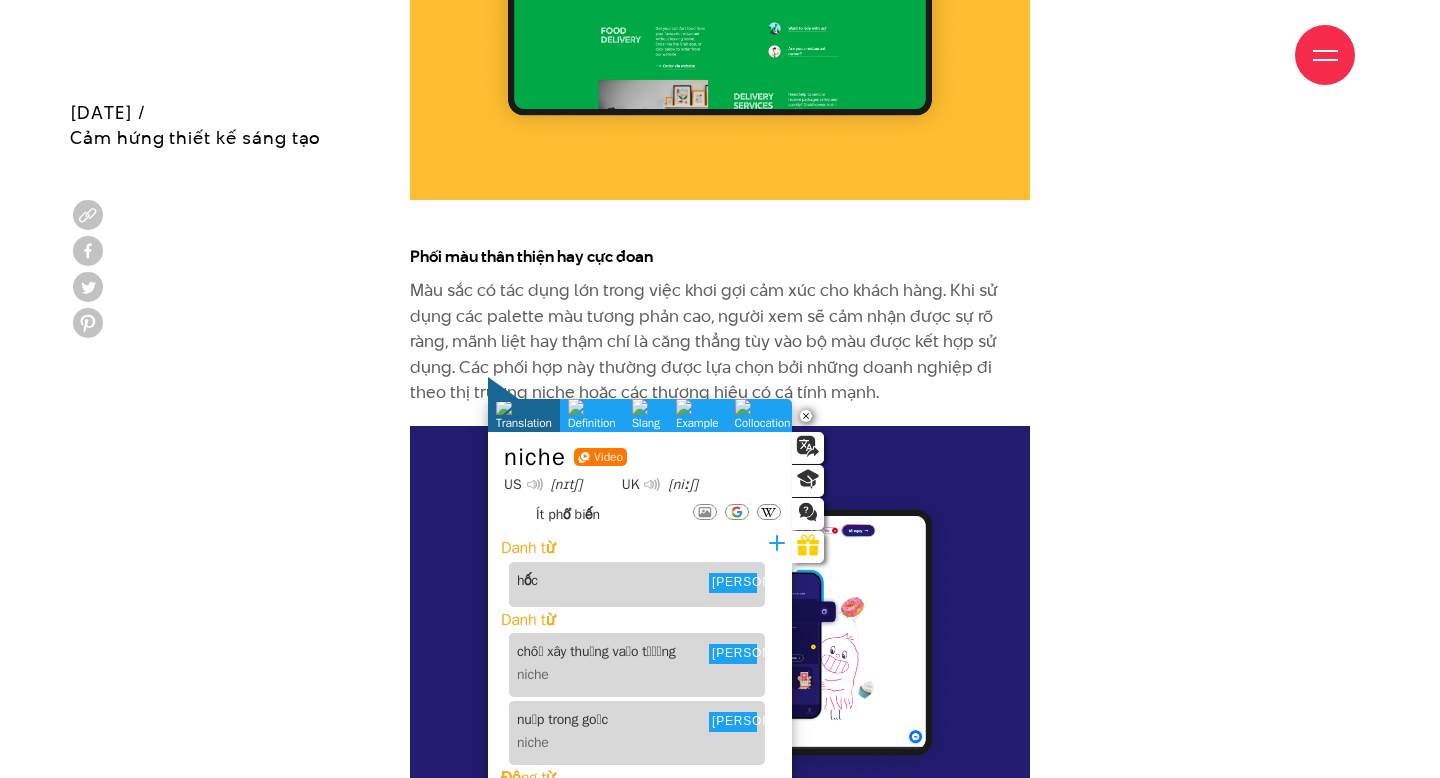 click on "Màu sắc có tác dụng lớn trong việc khơi gợi cảm xúc cho khách hàng. Khi sử dụng các palette màu tương phản cao, người xem sẽ cảm nhận được sự rõ ràng, mãnh liệt hay thậm chí là căng thẳng tùy vào bộ màu được kết hợp sử dụng. Các phối hợp này thường được lựa chọn bởi những doanh nghiệp đi theo thị trường niche hoặc các thương hiệu có cá tính mạnh." at bounding box center (720, 342) 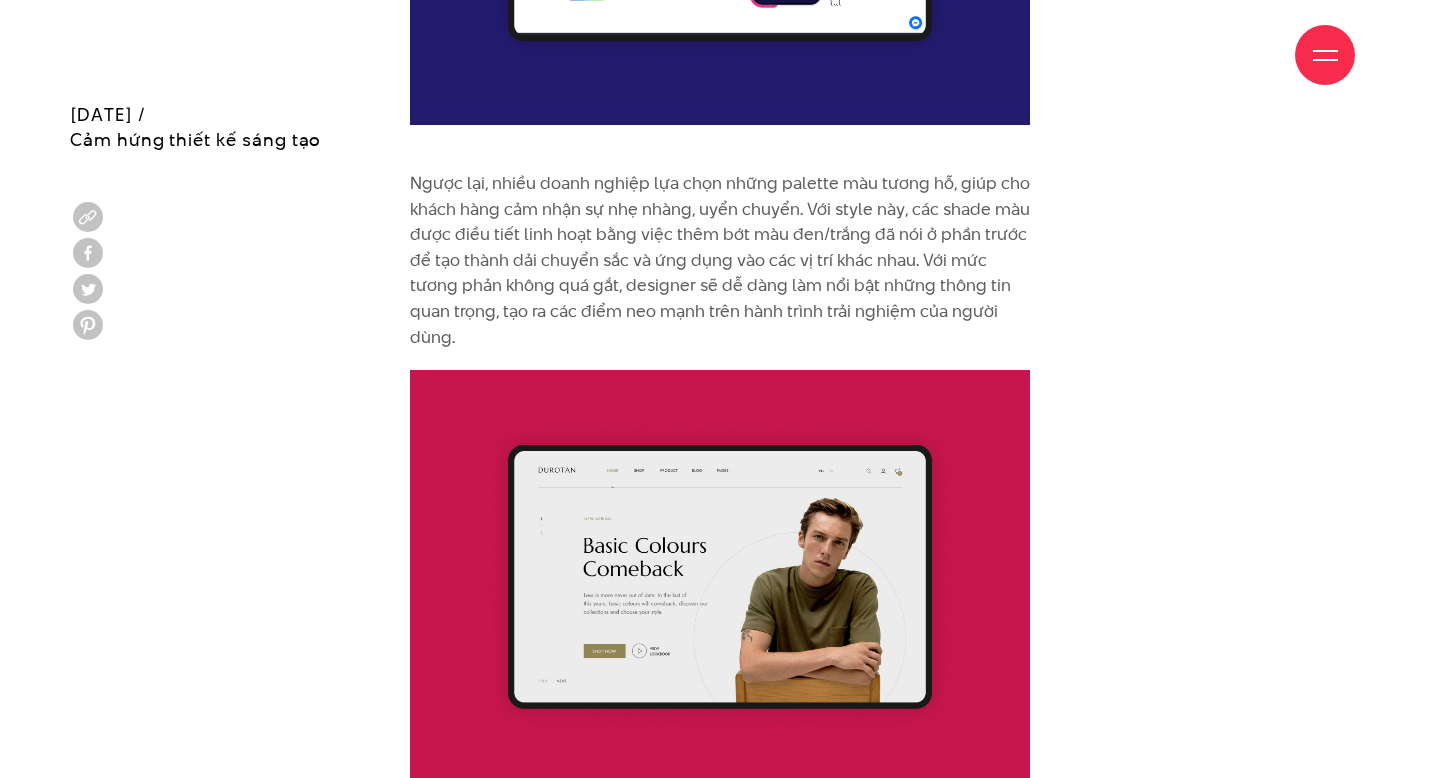 scroll, scrollTop: 11267, scrollLeft: 0, axis: vertical 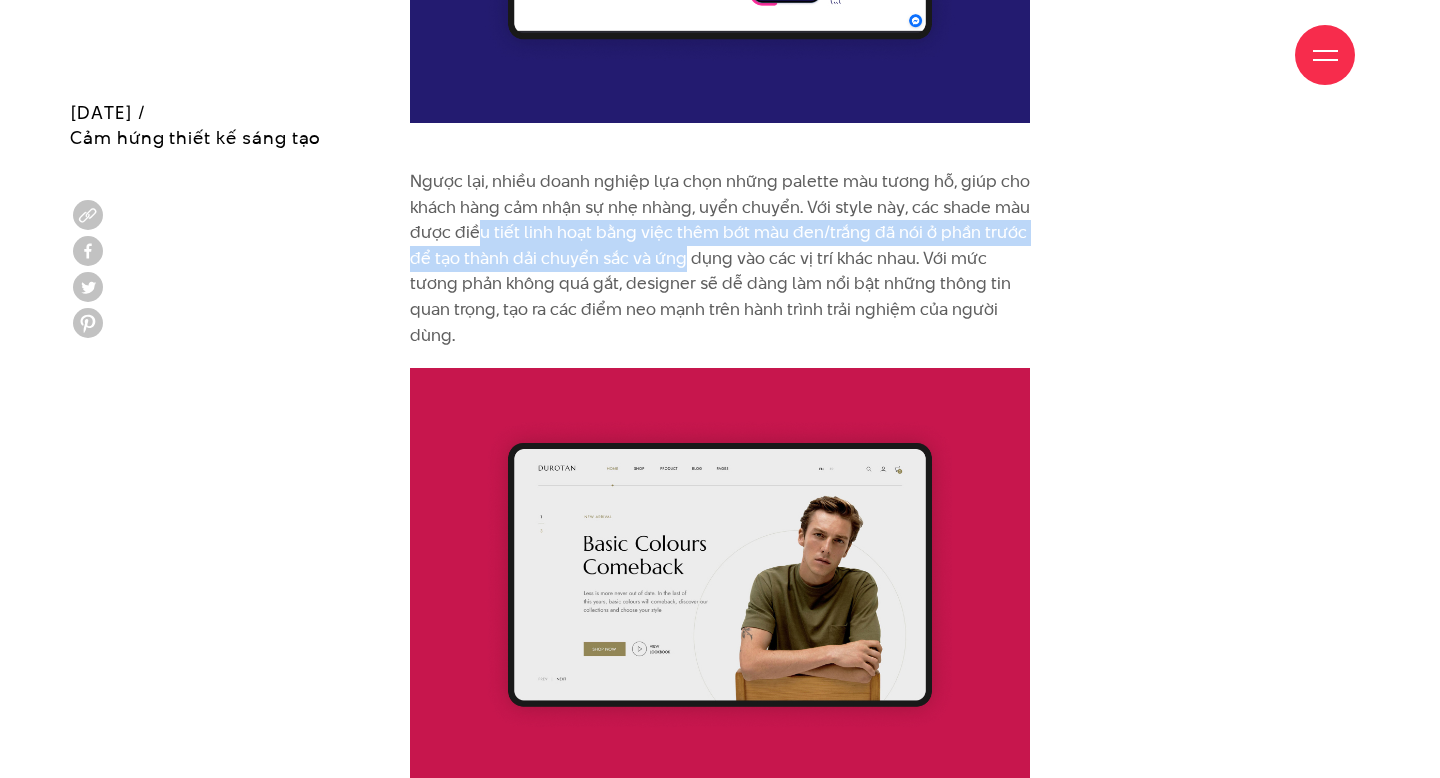 drag, startPoint x: 480, startPoint y: 206, endPoint x: 692, endPoint y: 221, distance: 212.53 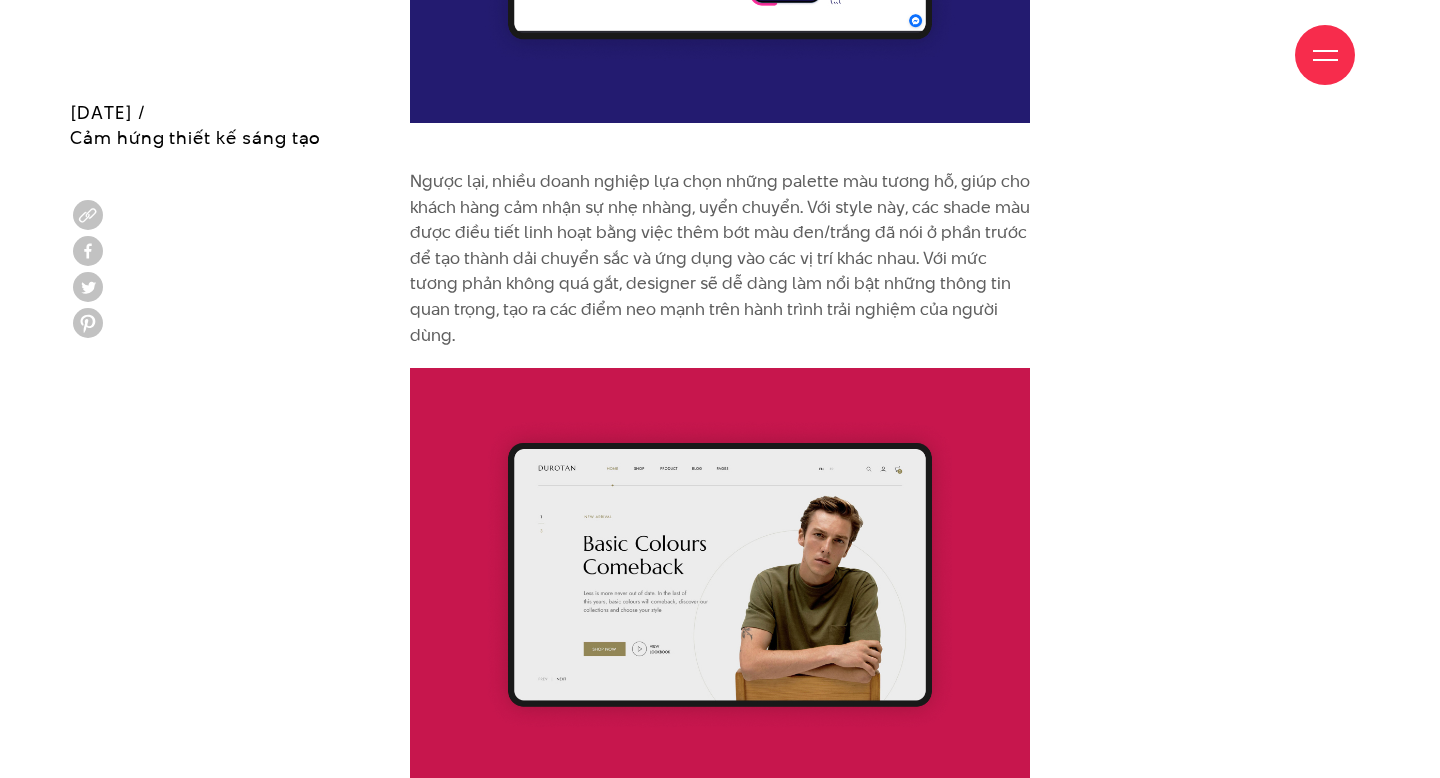 click on "Ngược lại, nhiều doanh nghiệp lựa chọn những palette màu tương hỗ, giúp cho khách hàng cảm nhận sự nhẹ nhàng, uyển chuyển. Với style này, các shade màu được điều tiết linh hoạt bằng việc thêm bớt màu đen/trắng đã nói ở phần trước để tạo thành dải chuyển sắc và ứng dụng vào các vị trí khác nhau. Với mức tương phản không quá gắt, designer sẽ dễ dàng làm nổi bật những thông tin quan trọng, tạo ra các điểm neo mạnh trên hành trình trải nghiệm của người dùng." at bounding box center [720, 258] 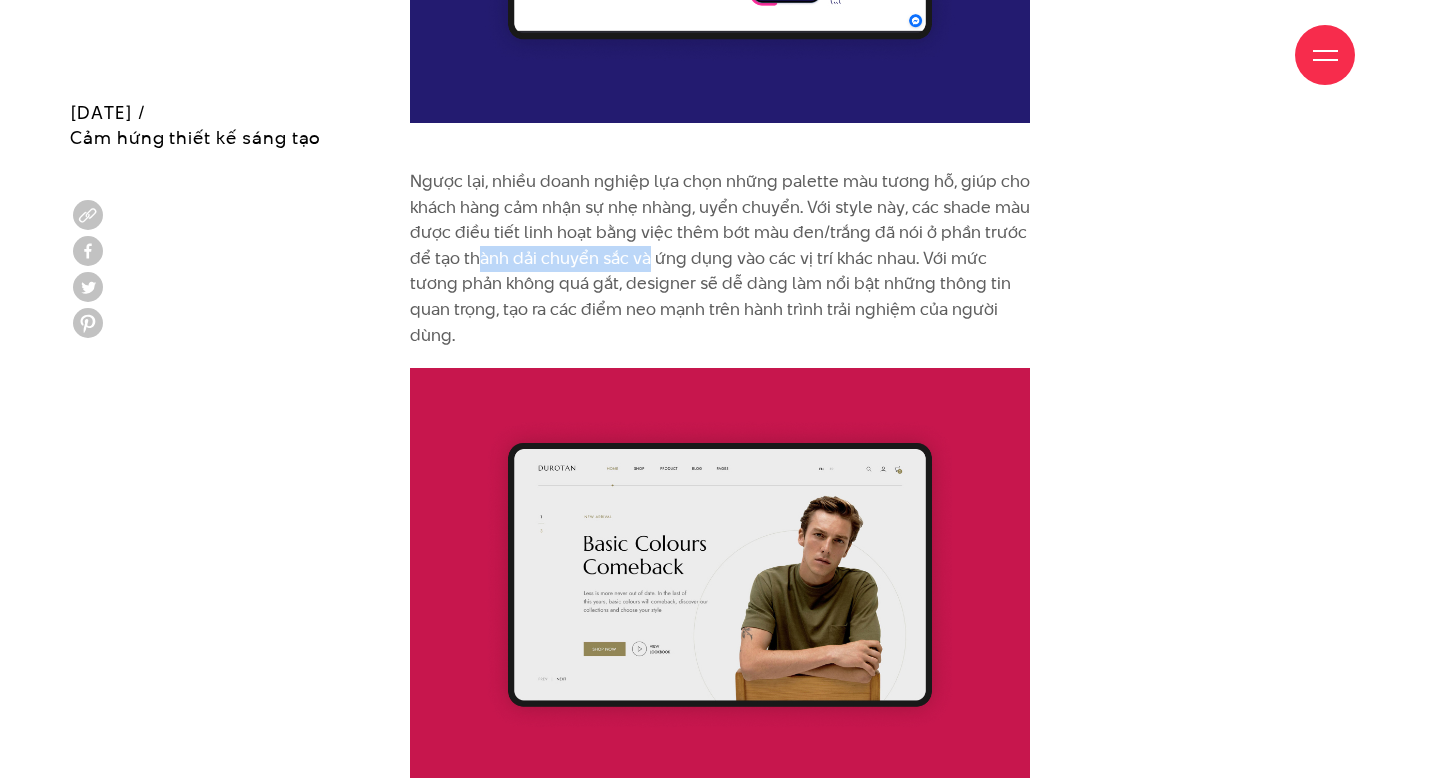 drag, startPoint x: 474, startPoint y: 230, endPoint x: 651, endPoint y: 229, distance: 177.00282 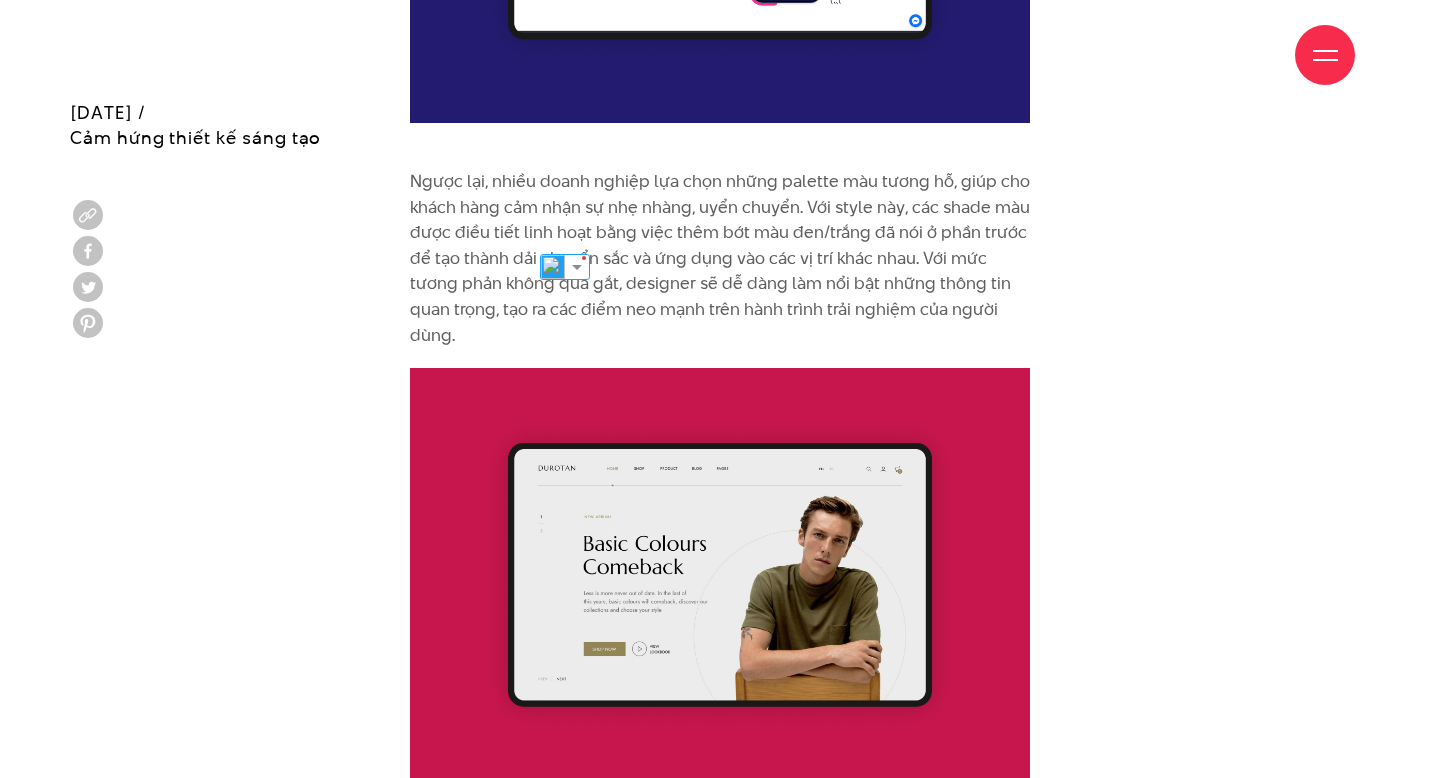 click on "Ngược lại, nhiều doanh nghiệp lựa chọn những palette màu tương hỗ, giúp cho khách hàng cảm nhận sự nhẹ nhàng, uyển chuyển. Với style này, các shade màu được điều tiết linh hoạt bằng việc thêm bớt màu đen/trắng đã nói ở phần trước để tạo thành dải chuyển sắc và ứng dụng vào các vị trí khác nhau. Với mức tương phản không quá gắt, designer sẽ dễ dàng làm nổi bật những thông tin quan trọng, tạo ra các điểm neo mạnh trên hành trình trải nghiệm của người dùng." at bounding box center (720, 258) 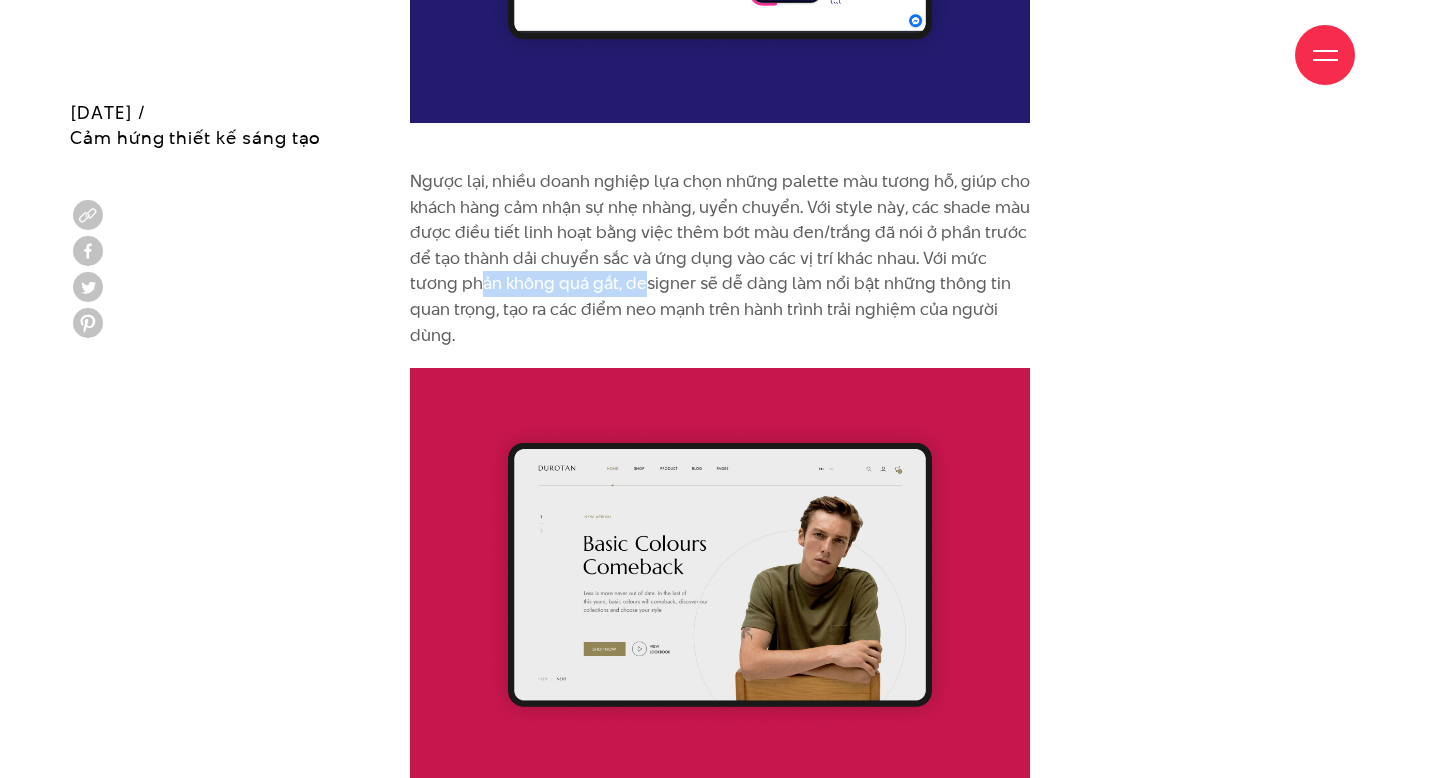 drag, startPoint x: 480, startPoint y: 252, endPoint x: 648, endPoint y: 256, distance: 168.0476 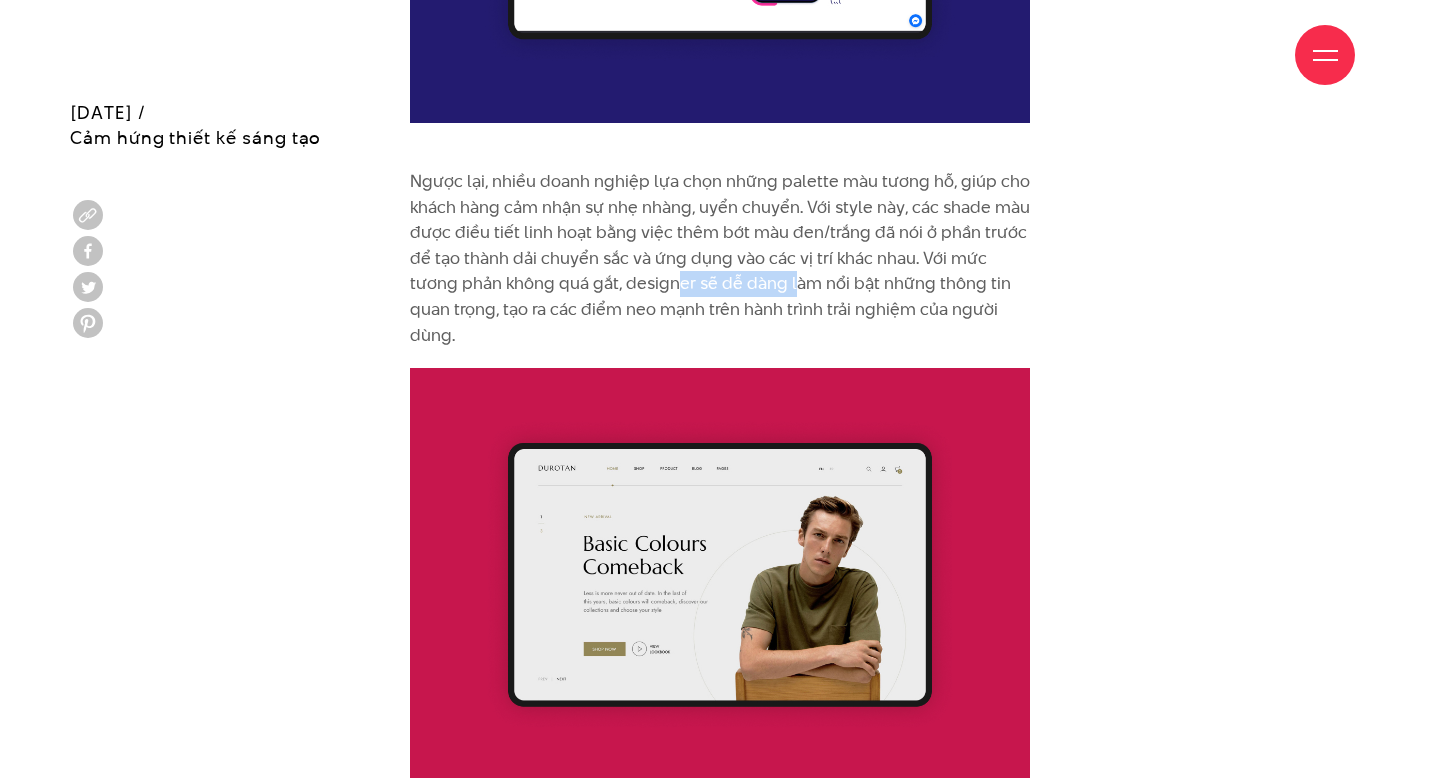 drag, startPoint x: 678, startPoint y: 256, endPoint x: 794, endPoint y: 257, distance: 116.00431 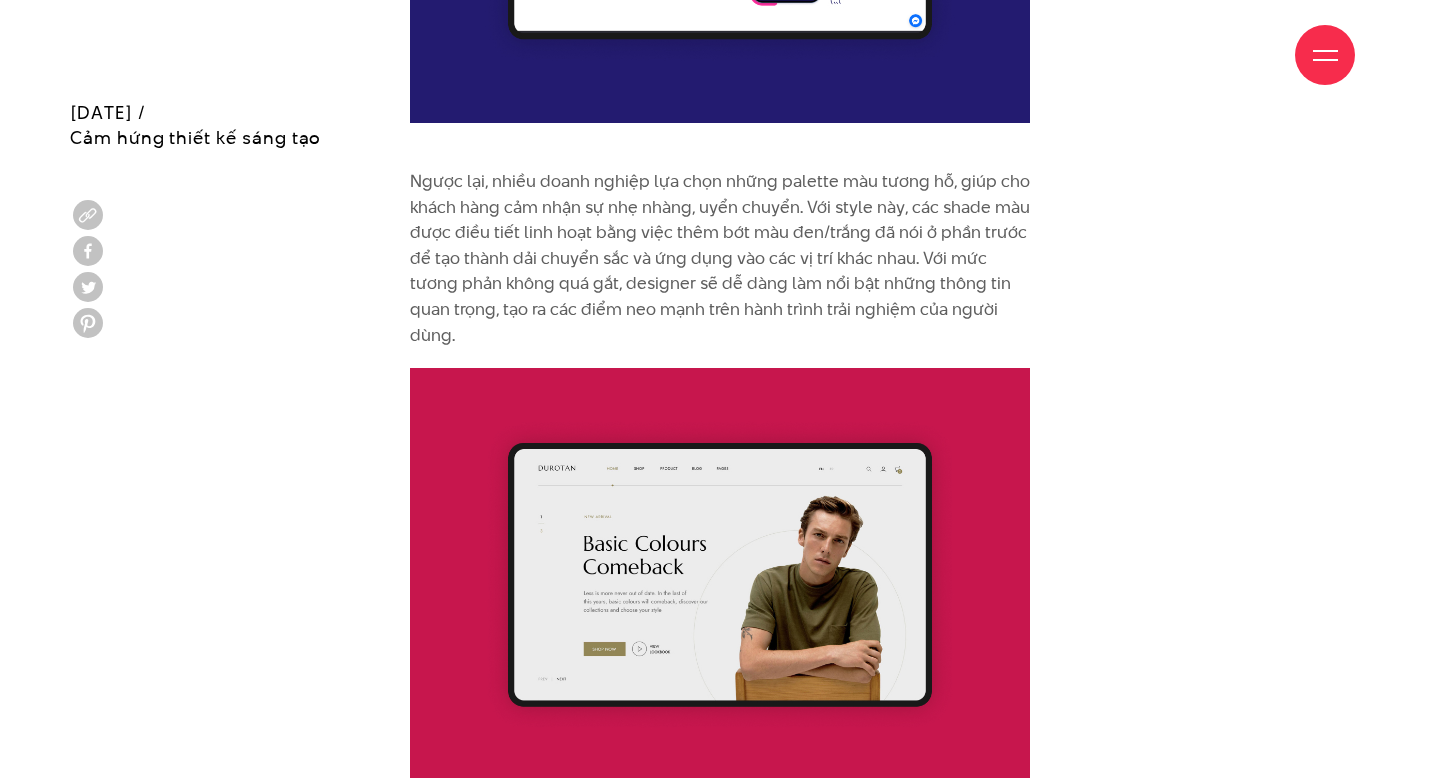 click on "Ngược lại, nhiều doanh nghiệp lựa chọn những palette màu tương hỗ, giúp cho khách hàng cảm nhận sự nhẹ nhàng, uyển chuyển. Với style này, các shade màu được điều tiết linh hoạt bằng việc thêm bớt màu đen/trắng đã nói ở phần trước để tạo thành dải chuyển sắc và ứng dụng vào các vị trí khác nhau. Với mức tương phản không quá gắt, designer sẽ dễ dàng làm nổi bật những thông tin quan trọng, tạo ra các điểm neo mạnh trên hành trình trải nghiệm của người dùng." at bounding box center [720, 258] 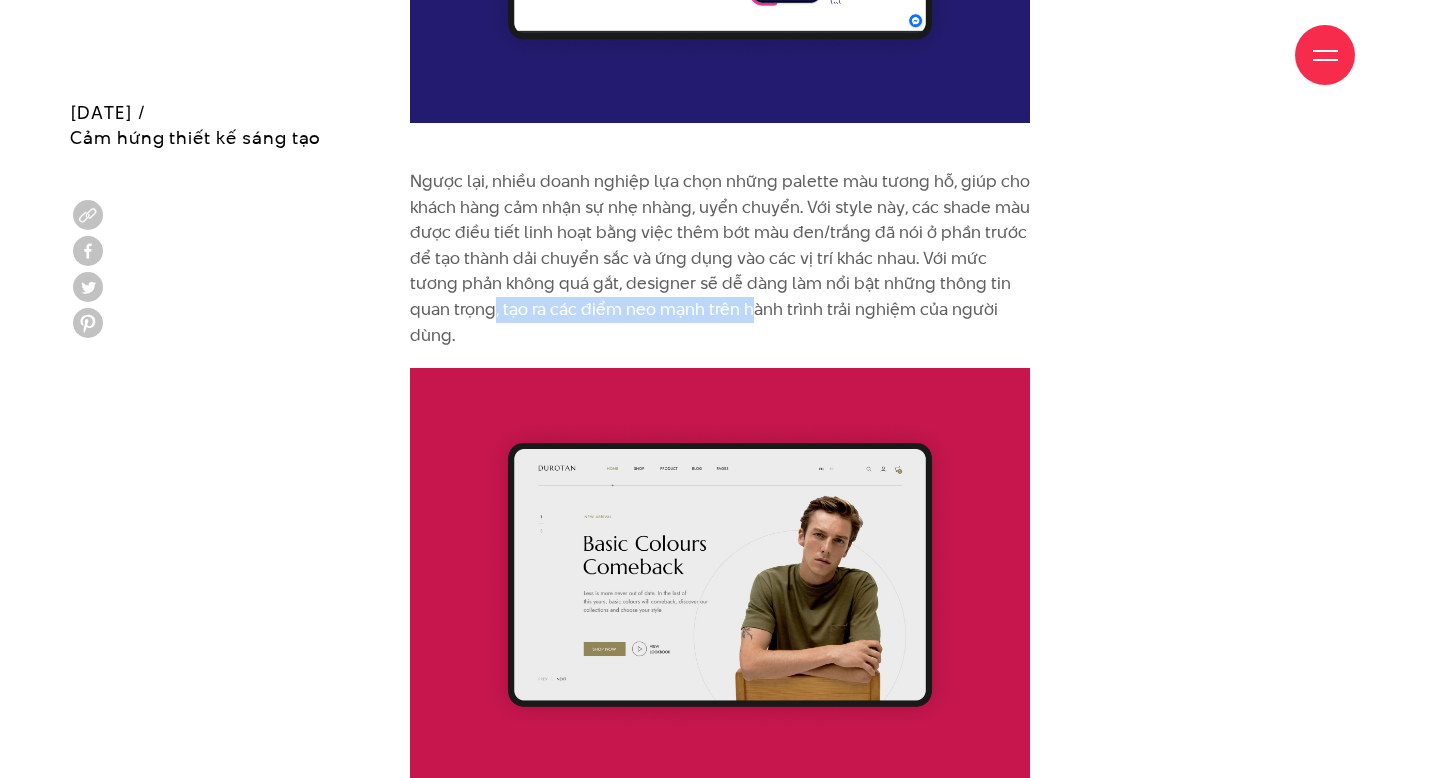 drag, startPoint x: 491, startPoint y: 278, endPoint x: 755, endPoint y: 285, distance: 264.09277 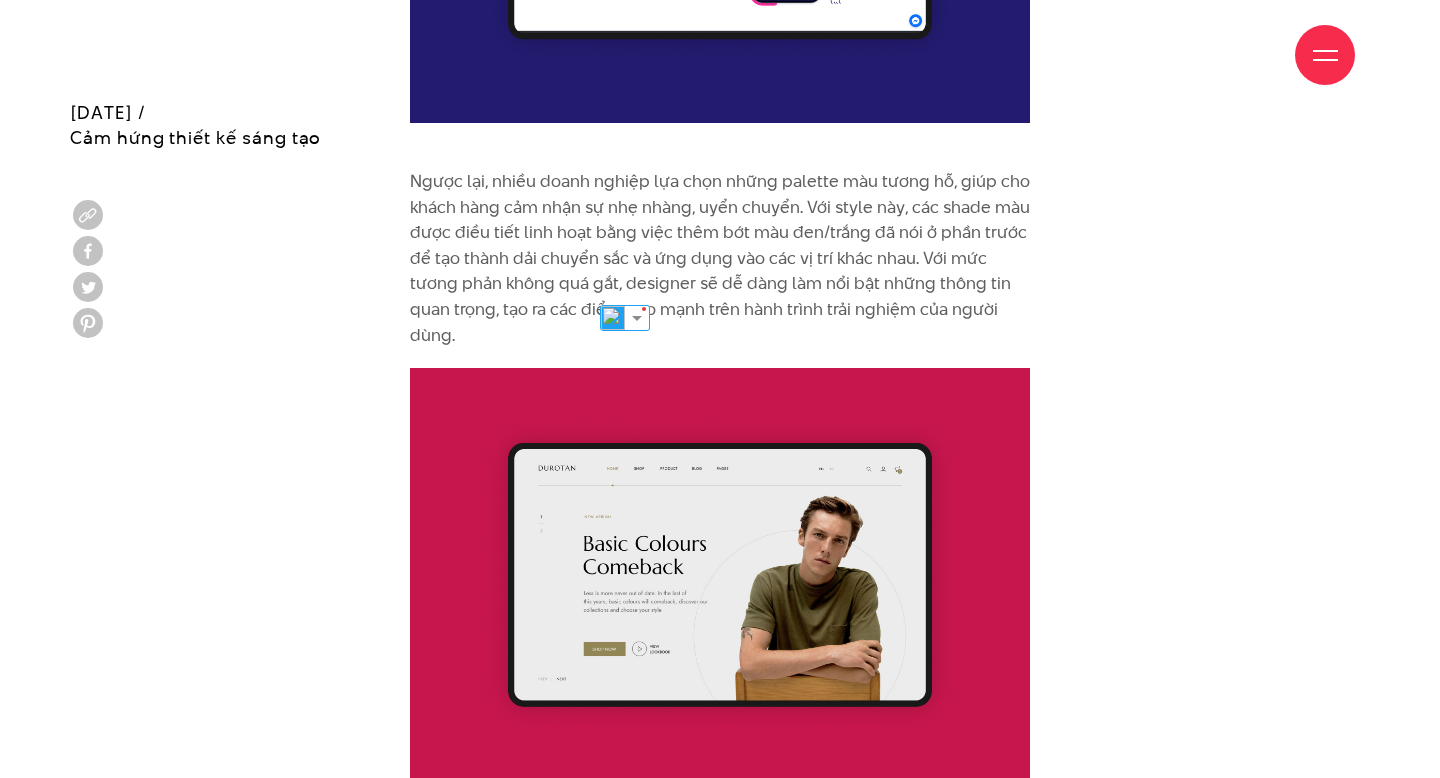 click on "Ngược lại, nhiều doanh nghiệp lựa chọn những palette màu tương hỗ, giúp cho khách hàng cảm nhận sự nhẹ nhàng, uyển chuyển. Với style này, các shade màu được điều tiết linh hoạt bằng việc thêm bớt màu đen/trắng đã nói ở phần trước để tạo thành dải chuyển sắc và ứng dụng vào các vị trí khác nhau. Với mức tương phản không quá gắt, designer sẽ dễ dàng làm nổi bật những thông tin quan trọng, tạo ra các điểm neo mạnh trên hành trình trải nghiệm của người dùng." at bounding box center [720, 258] 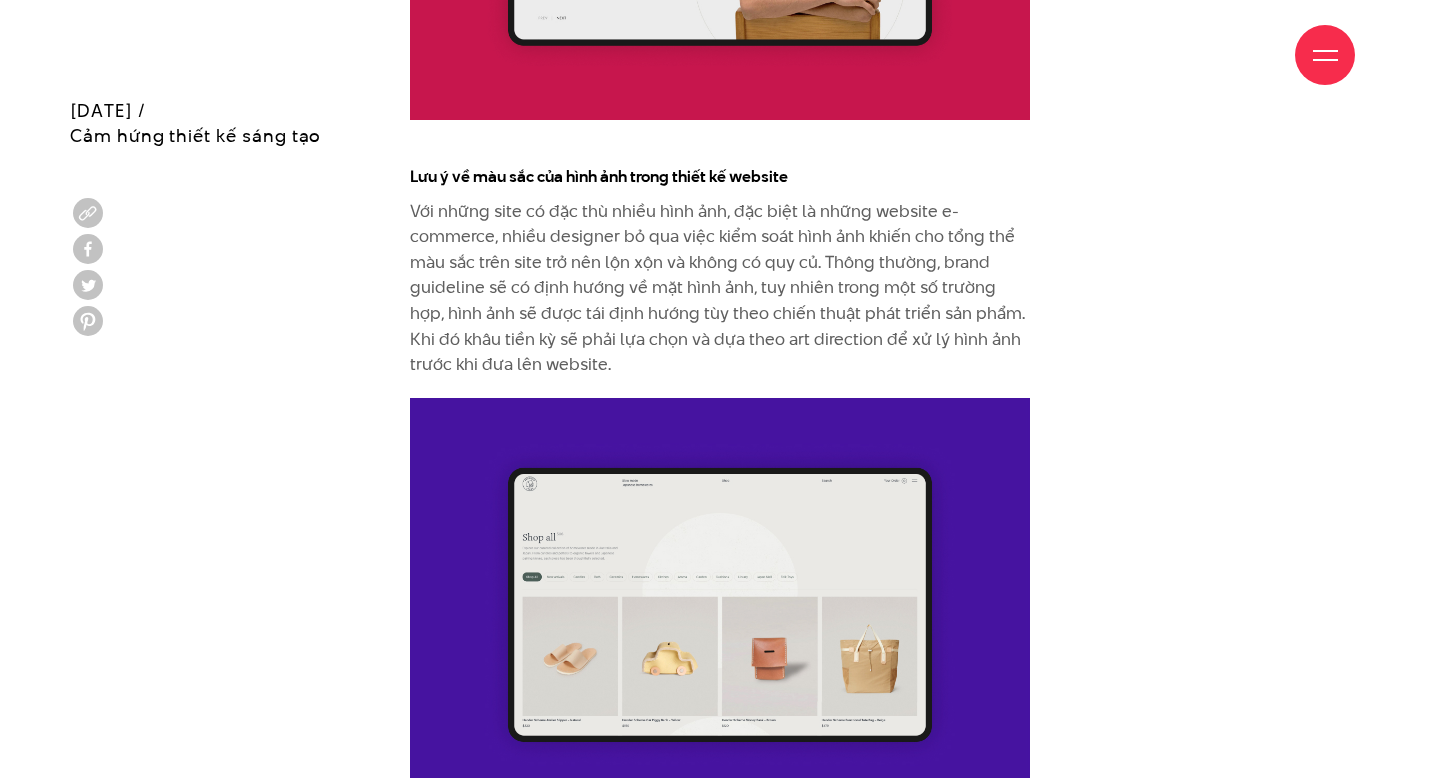 scroll, scrollTop: 11935, scrollLeft: 0, axis: vertical 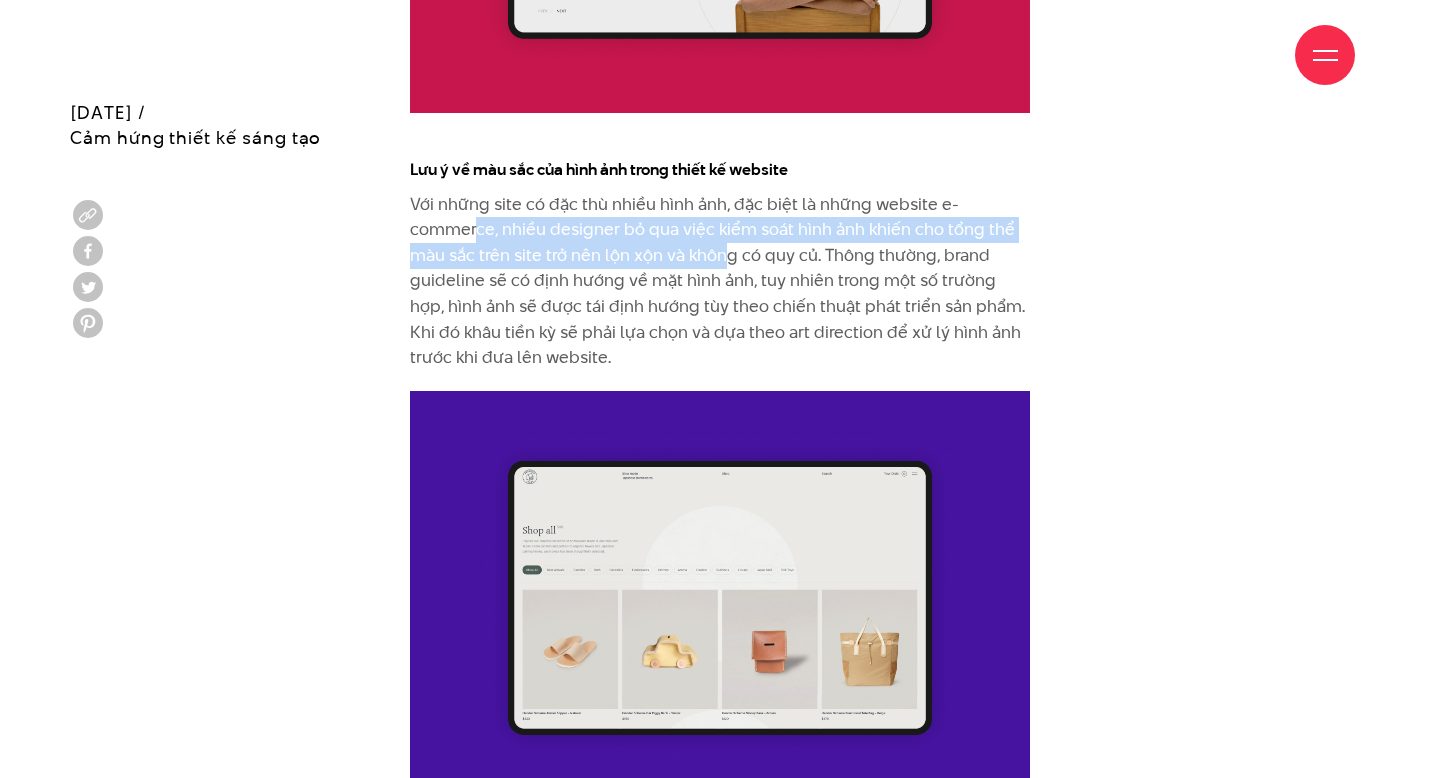 drag, startPoint x: 474, startPoint y: 206, endPoint x: 733, endPoint y: 232, distance: 260.30176 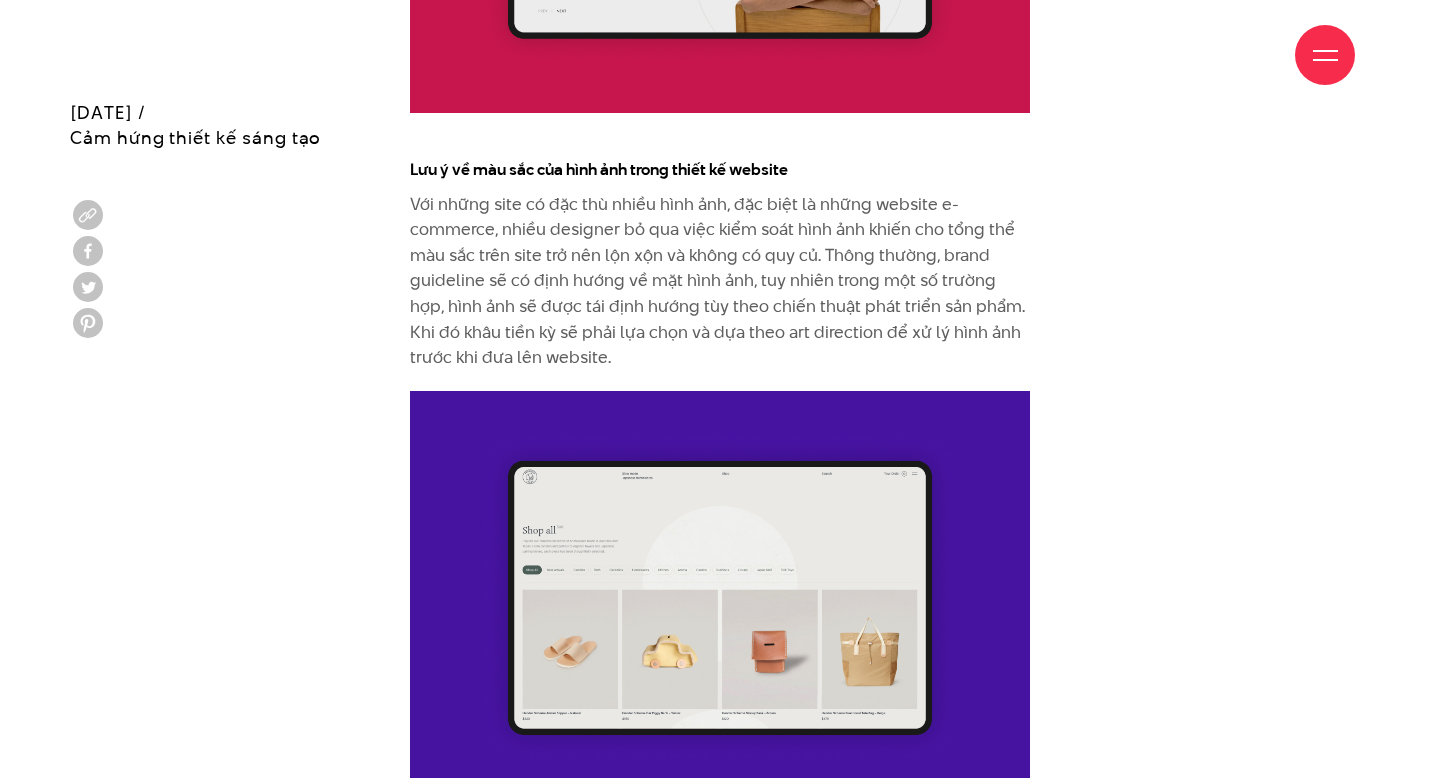 click on "Với những site có đặc thù nhiều hình ảnh, đặc biệt là những website e-commerce, nhiều designer bỏ qua việc kiểm soát hình ảnh khiến cho tổng thể màu sắc trên site trở nên lộn xộn và không có quy củ. Thông thường, brand guideline sẽ có định hướng về mặt hình ảnh, tuy nhiên trong một số trường hợp, hình ảnh sẽ được tái định hướng tùy theo chiến thuật phát triển sản phẩm. Khi đó khâu tiền kỳ sẽ phải lựa chọn và dựa theo art direction để xử lý hình ảnh trước khi đưa lên website." at bounding box center [720, 281] 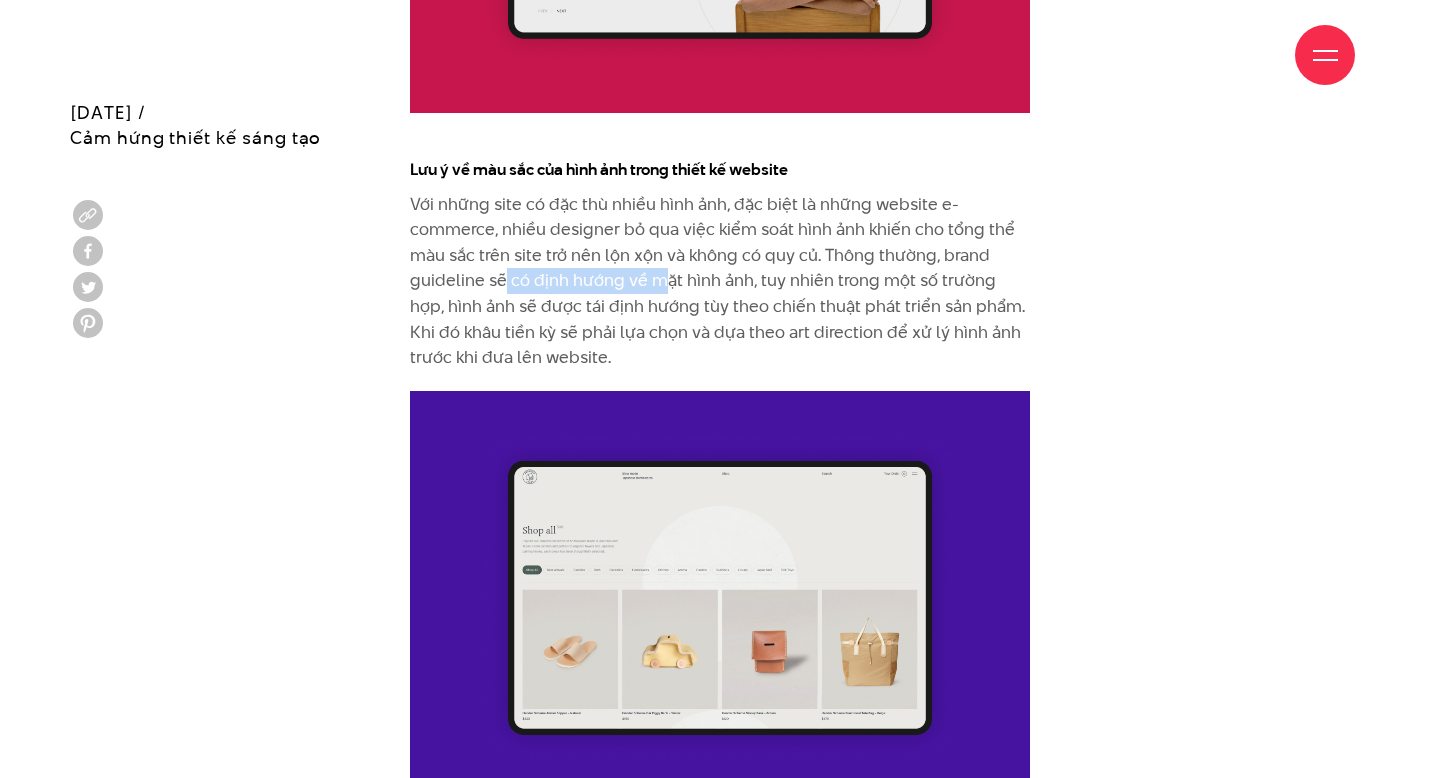 drag, startPoint x: 505, startPoint y: 255, endPoint x: 703, endPoint y: 256, distance: 198.00252 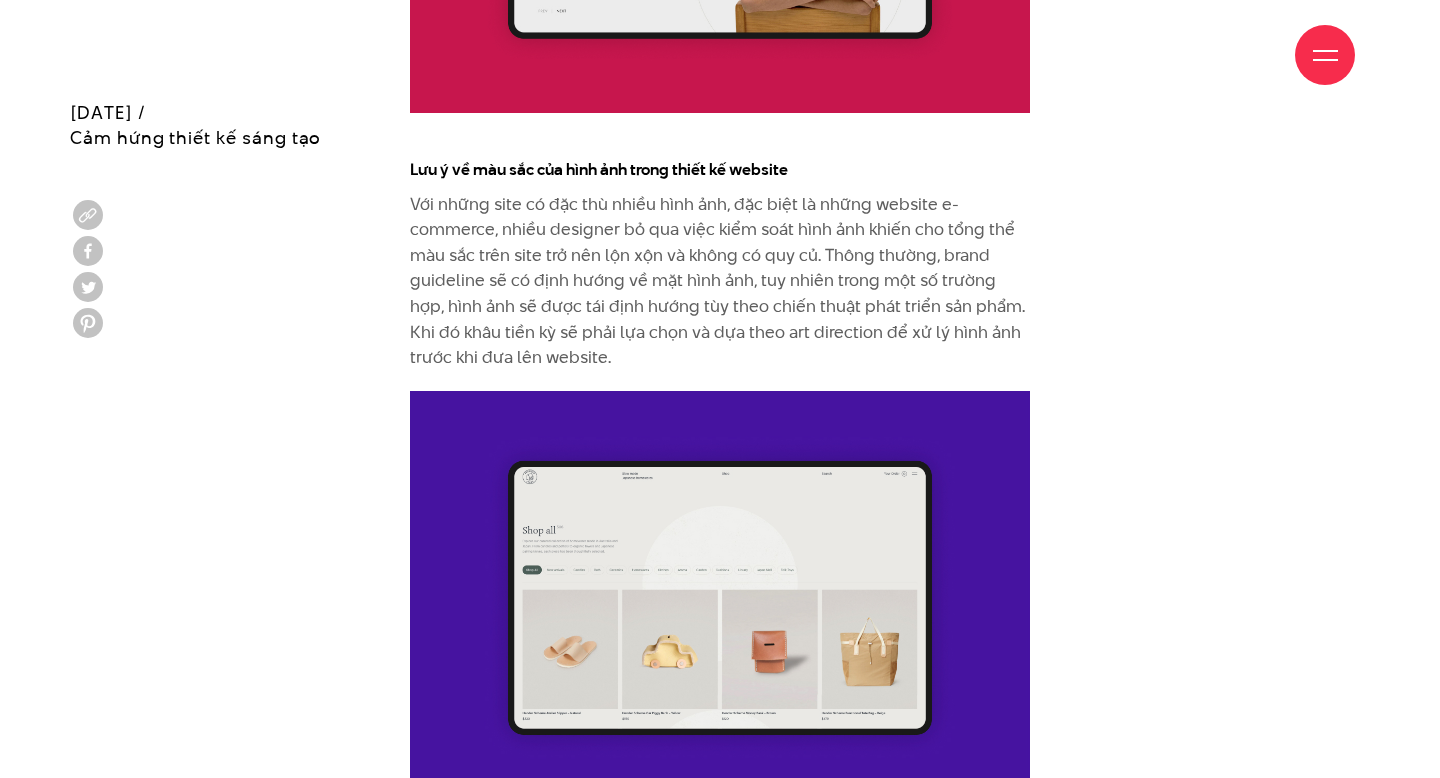 click on "Với những site có đặc thù nhiều hình ảnh, đặc biệt là những website e-commerce, nhiều designer bỏ qua việc kiểm soát hình ảnh khiến cho tổng thể màu sắc trên site trở nên lộn xộn và không có quy củ. Thông thường, brand guideline sẽ có định hướng về mặt hình ảnh, tuy nhiên trong một số trường hợp, hình ảnh sẽ được tái định hướng tùy theo chiến thuật phát triển sản phẩm. Khi đó khâu tiền kỳ sẽ phải lựa chọn và dựa theo art direction để xử lý hình ảnh trước khi đưa lên website." at bounding box center [720, 281] 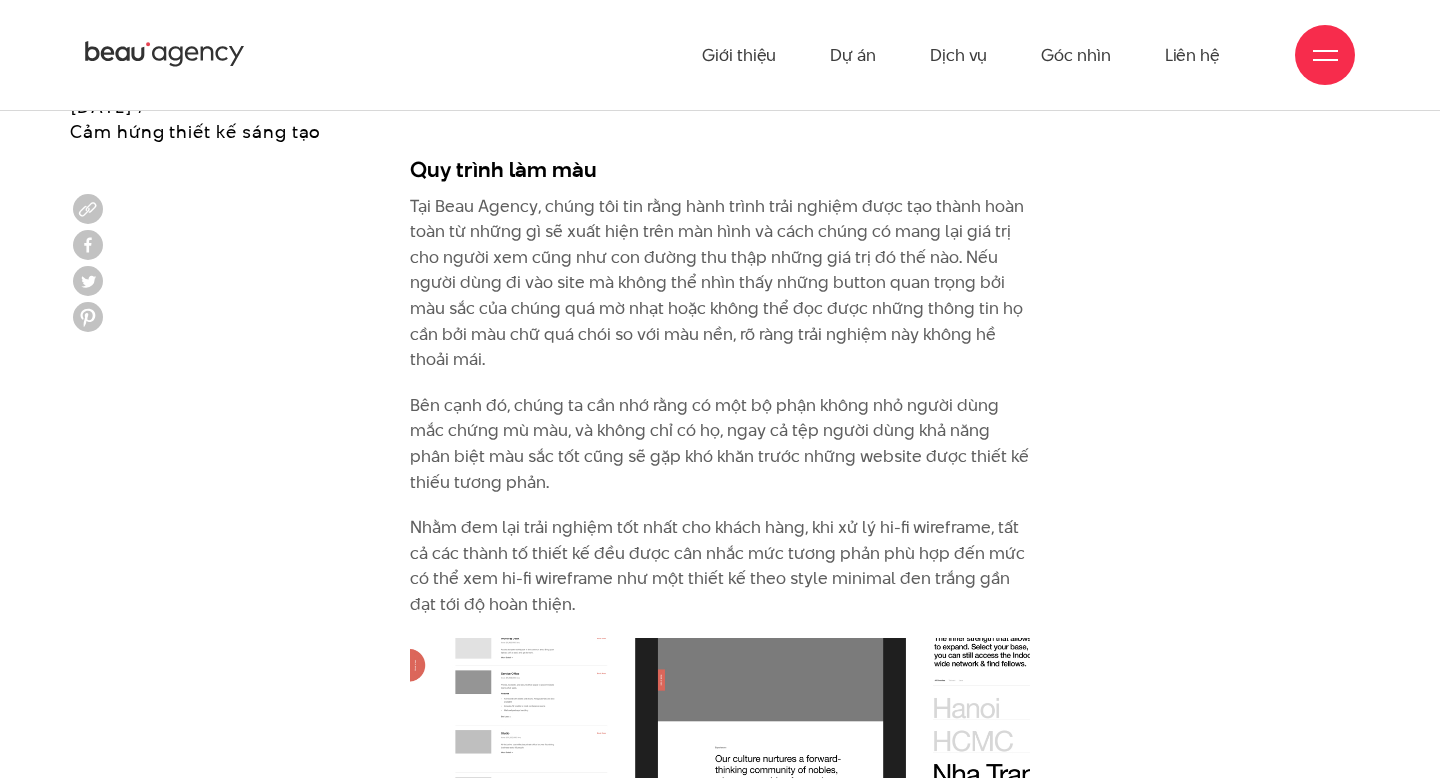 scroll, scrollTop: 12625, scrollLeft: 0, axis: vertical 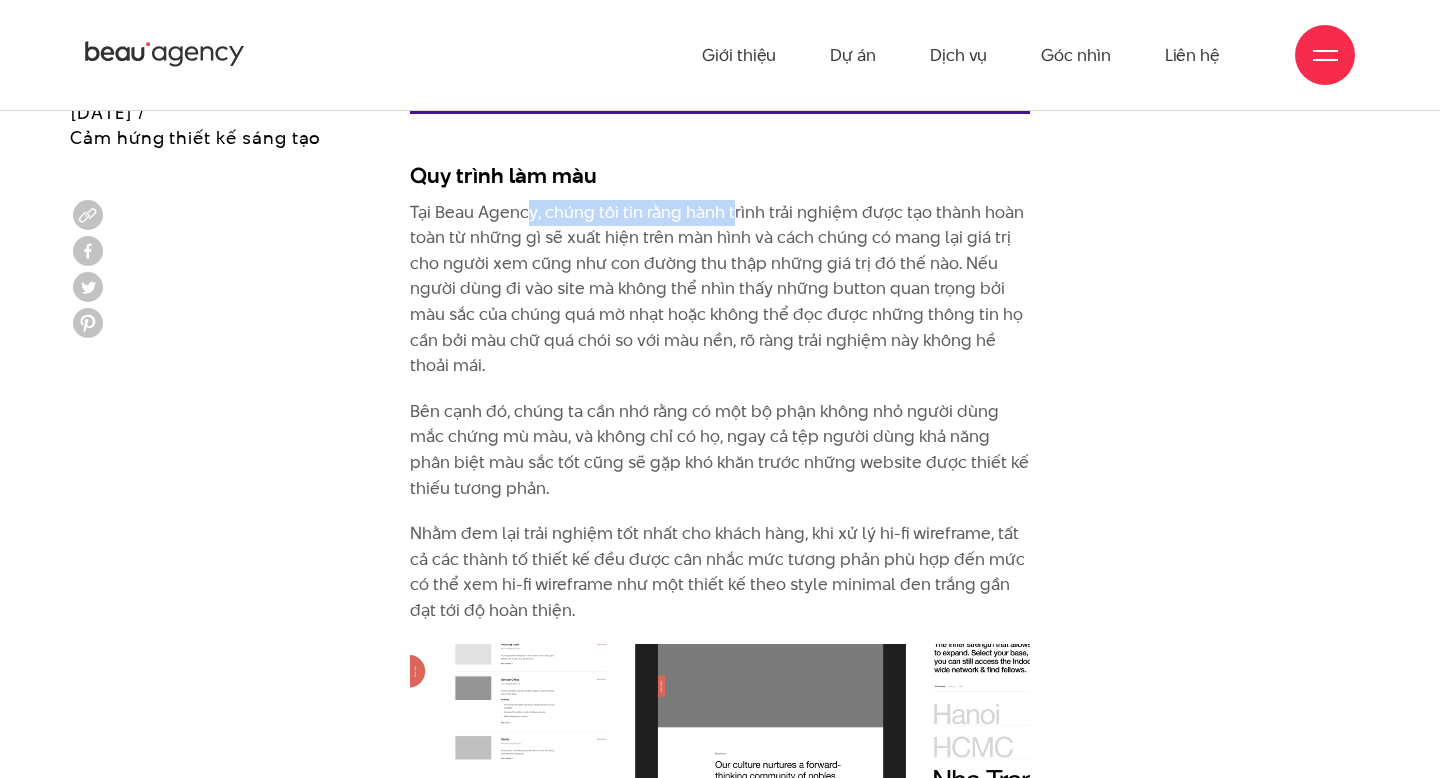 drag, startPoint x: 529, startPoint y: 183, endPoint x: 733, endPoint y: 188, distance: 204.06126 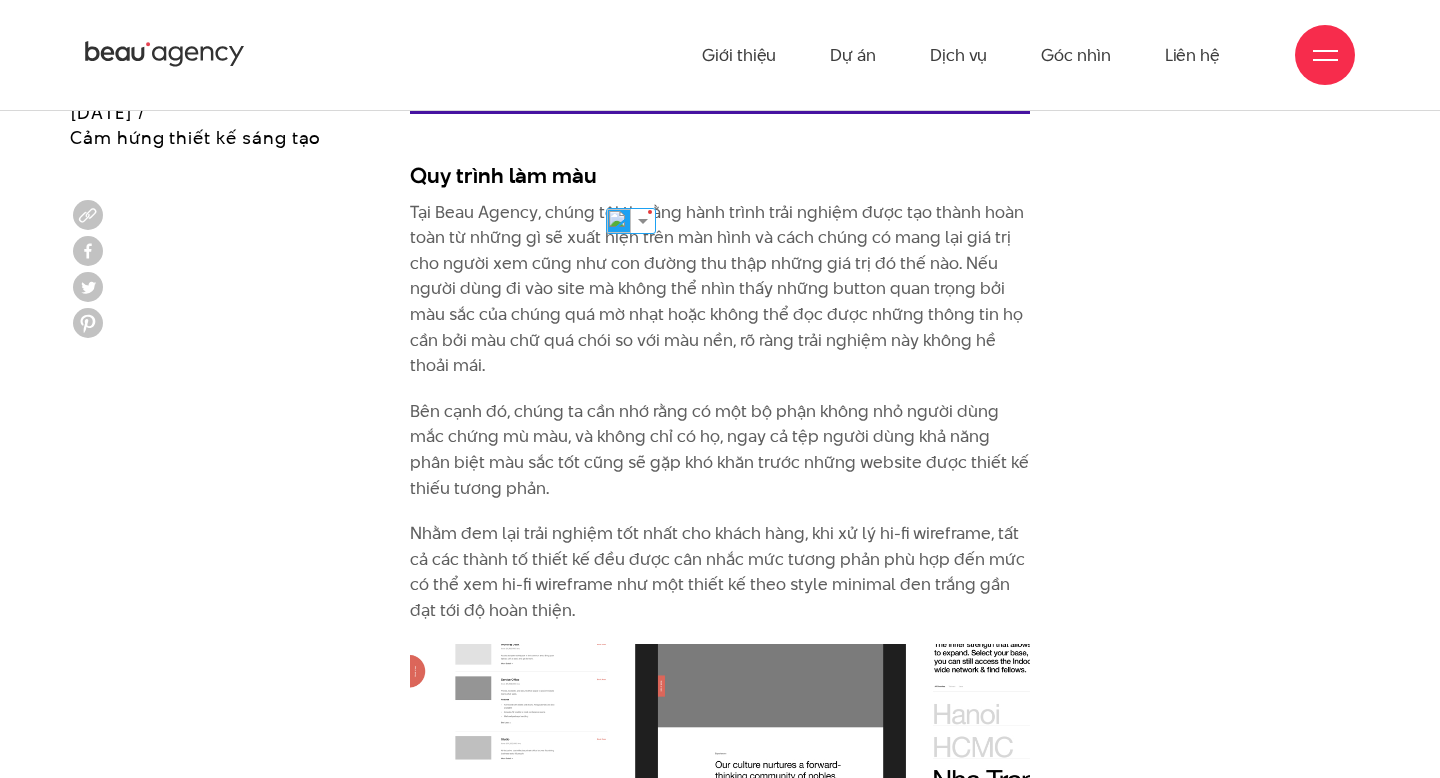 click on "Tại Beau Agency, chúng tôi tin rằng hành trình trải nghiệm được tạo thành hoàn toàn từ những gì sẽ xuất hiện trên màn hình và cách chúng có mang lại giá trị cho người xem cũng như con đường thu thập những giá trị đó thế nào. Nếu người dùng đi vào site mà không thể nhìn thấy những button quan trọng bởi màu sắc của chúng quá mờ nhạt hoặc không thể đọc được những thông tin họ cần bởi màu chữ quá chói so với màu nền, rõ ràng trải nghiệm này không hề thoải mái." at bounding box center (720, 289) 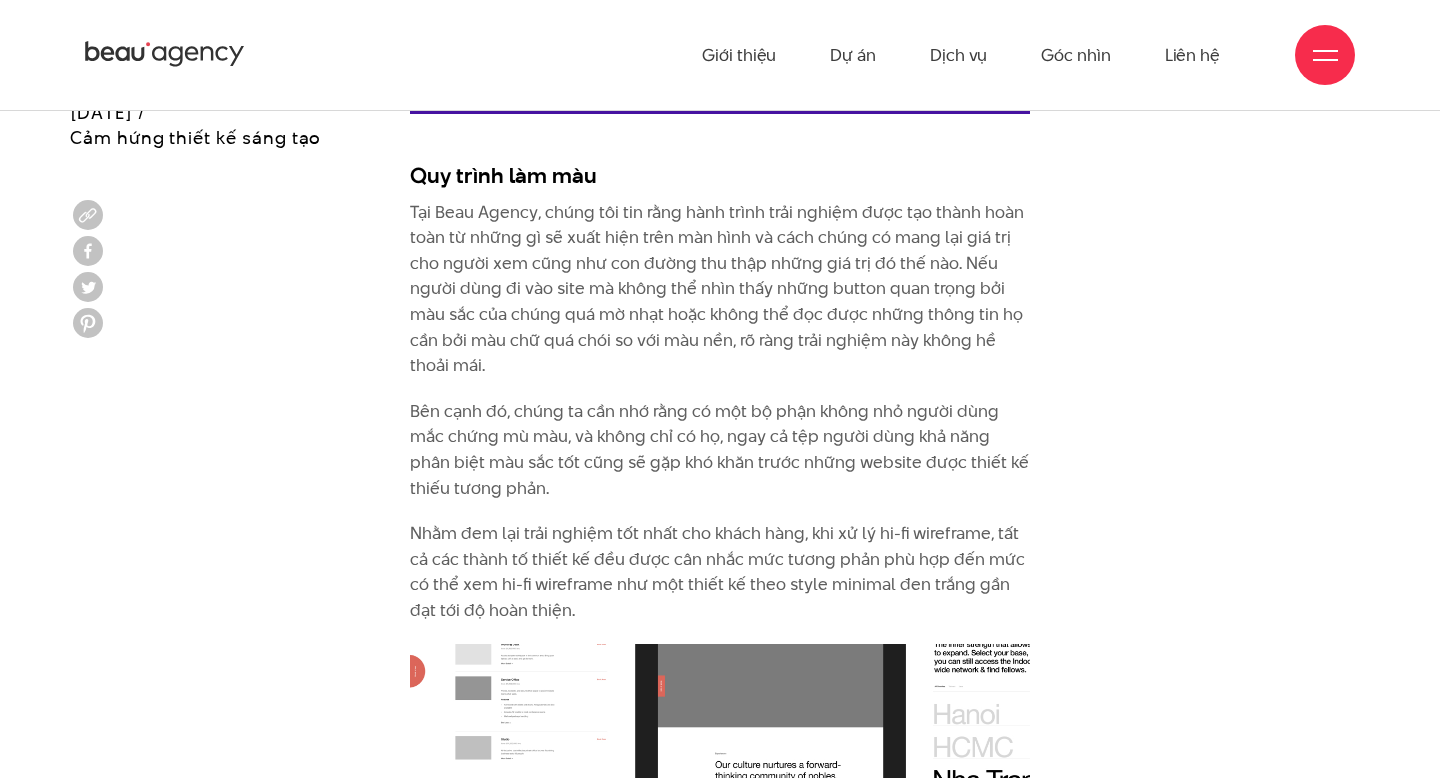 click on "Tại Beau Agency, chúng tôi tin rằng hành trình trải nghiệm được tạo thành hoàn toàn từ những gì sẽ xuất hiện trên màn hình và cách chúng có mang lại giá trị cho người xem cũng như con đường thu thập những giá trị đó thế nào. Nếu người dùng đi vào site mà không thể nhìn thấy những button quan trọng bởi màu sắc của chúng quá mờ nhạt hoặc không thể đọc được những thông tin họ cần bởi màu chữ quá chói so với màu nền, rõ ràng trải nghiệm này không hề thoải mái." at bounding box center (720, 289) 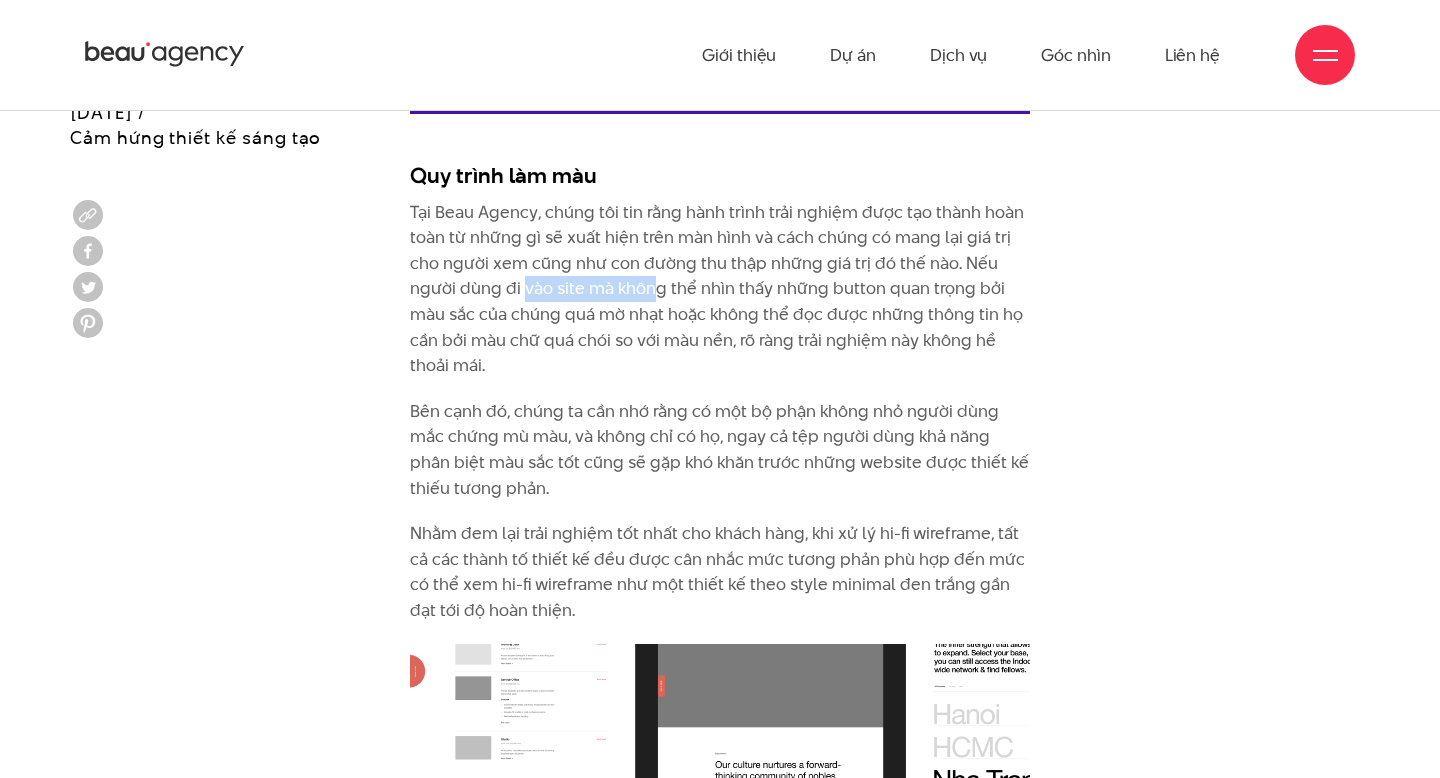 drag, startPoint x: 525, startPoint y: 255, endPoint x: 660, endPoint y: 261, distance: 135.13327 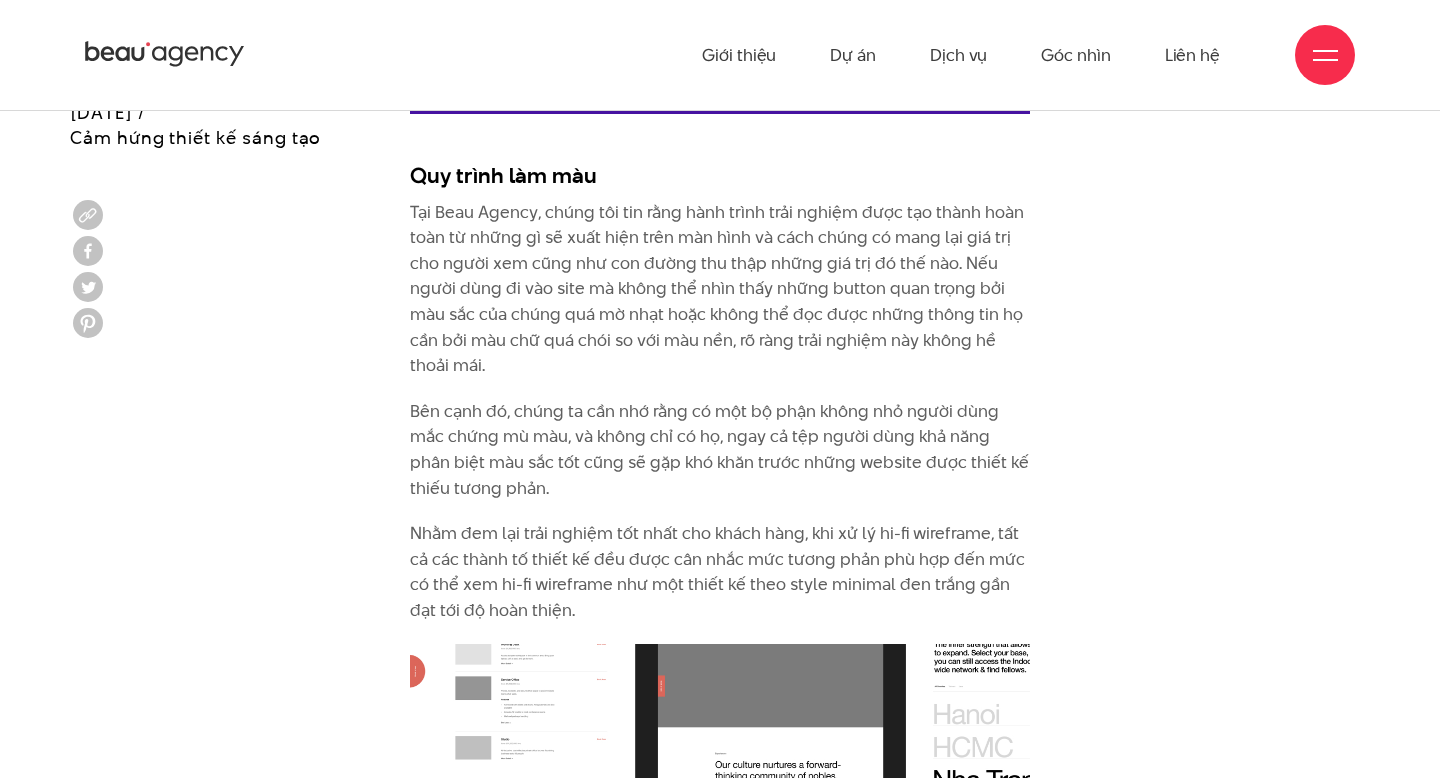 click on "Tại Beau Agency, chúng tôi tin rằng hành trình trải nghiệm được tạo thành hoàn toàn từ những gì sẽ xuất hiện trên màn hình và cách chúng có mang lại giá trị cho người xem cũng như con đường thu thập những giá trị đó thế nào. Nếu người dùng đi vào site mà không thể nhìn thấy những button quan trọng bởi màu sắc của chúng quá mờ nhạt hoặc không thể đọc được những thông tin họ cần bởi màu chữ quá chói so với màu nền, rõ ràng trải nghiệm này không hề thoải mái." at bounding box center [720, 289] 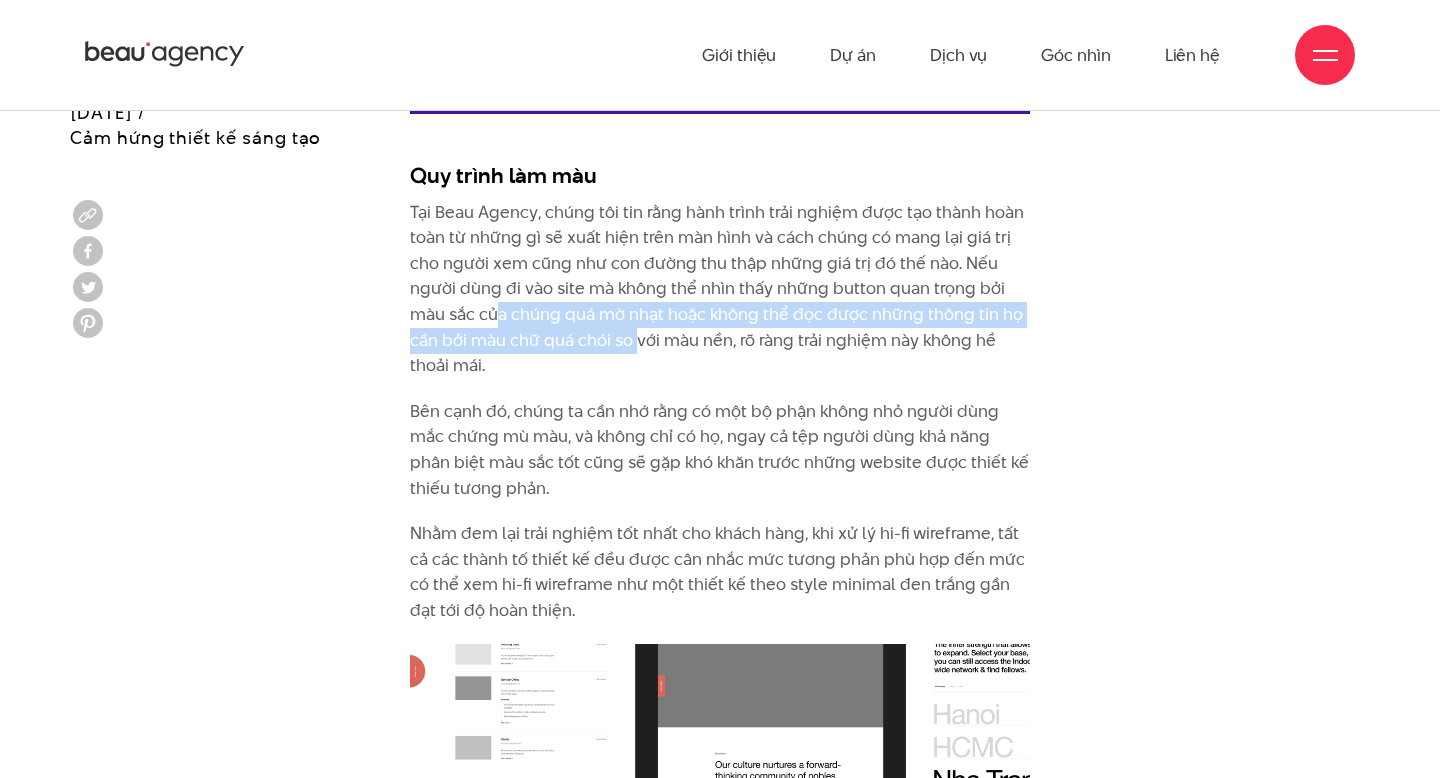 drag, startPoint x: 498, startPoint y: 286, endPoint x: 644, endPoint y: 304, distance: 147.10541 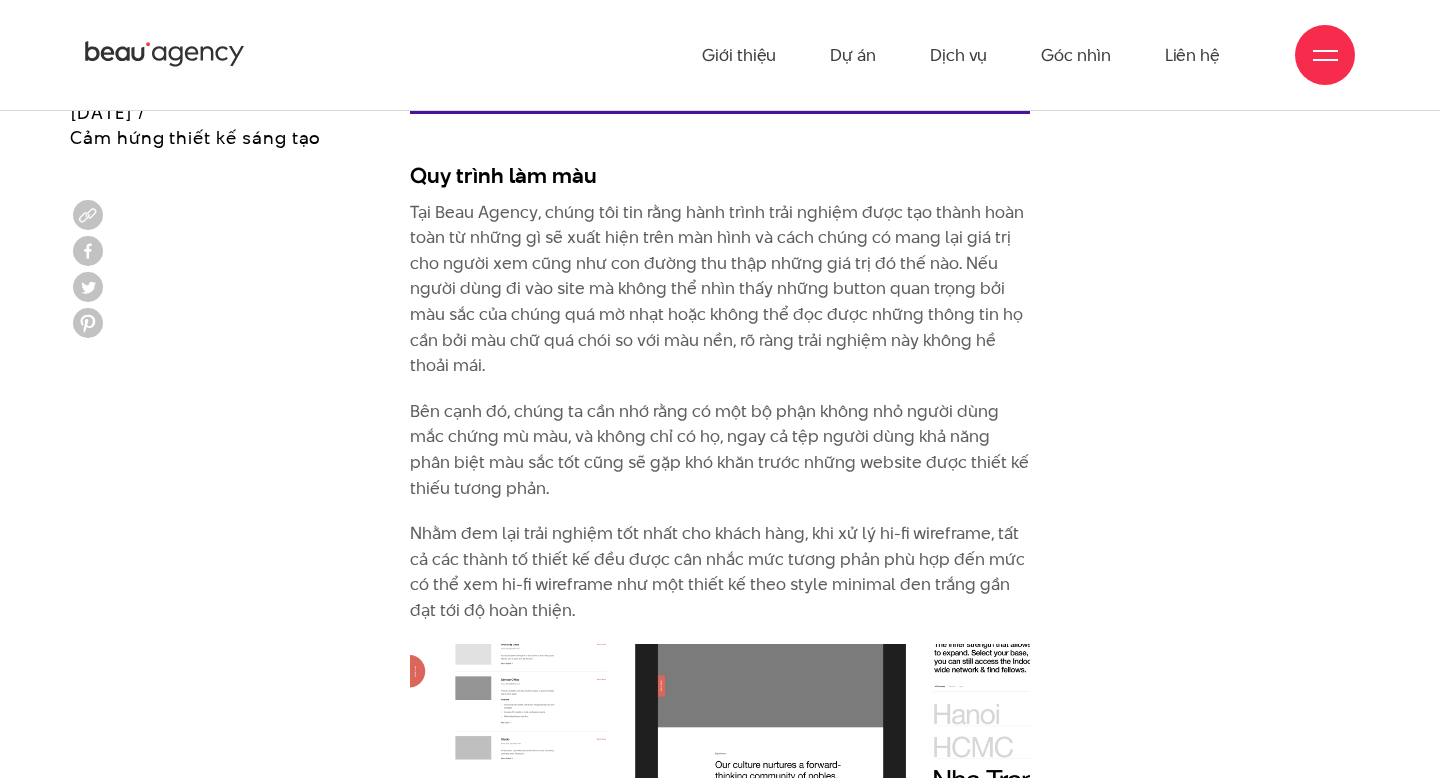 click on "Tại Beau Agency, chúng tôi tin rằng hành trình trải nghiệm được tạo thành hoàn toàn từ những gì sẽ xuất hiện trên màn hình và cách chúng có mang lại giá trị cho người xem cũng như con đường thu thập những giá trị đó thế nào. Nếu người dùng đi vào site mà không thể nhìn thấy những button quan trọng bởi màu sắc của chúng quá mờ nhạt hoặc không thể đọc được những thông tin họ cần bởi màu chữ quá chói so với màu nền, rõ ràng trải nghiệm này không hề thoải mái." at bounding box center (720, 289) 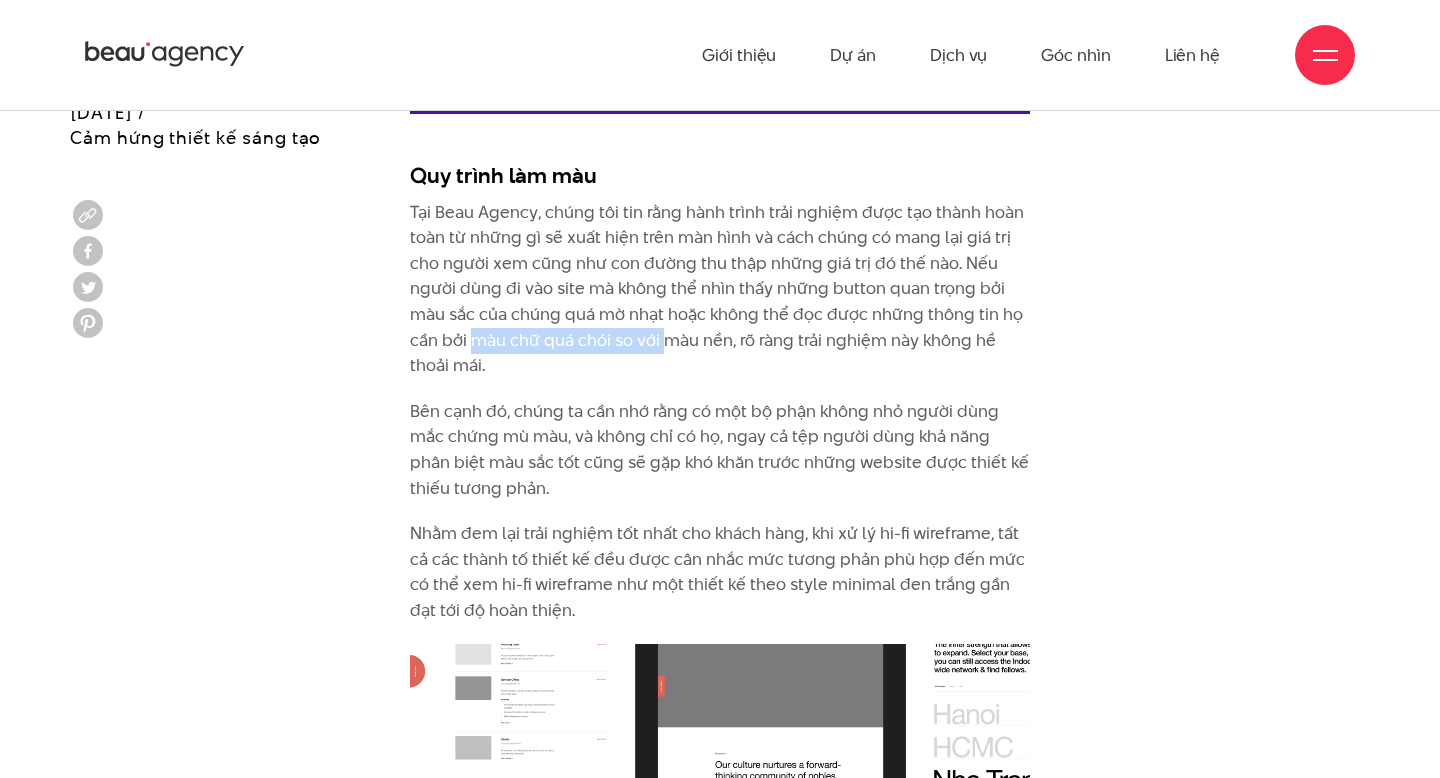 drag, startPoint x: 474, startPoint y: 307, endPoint x: 668, endPoint y: 318, distance: 194.3116 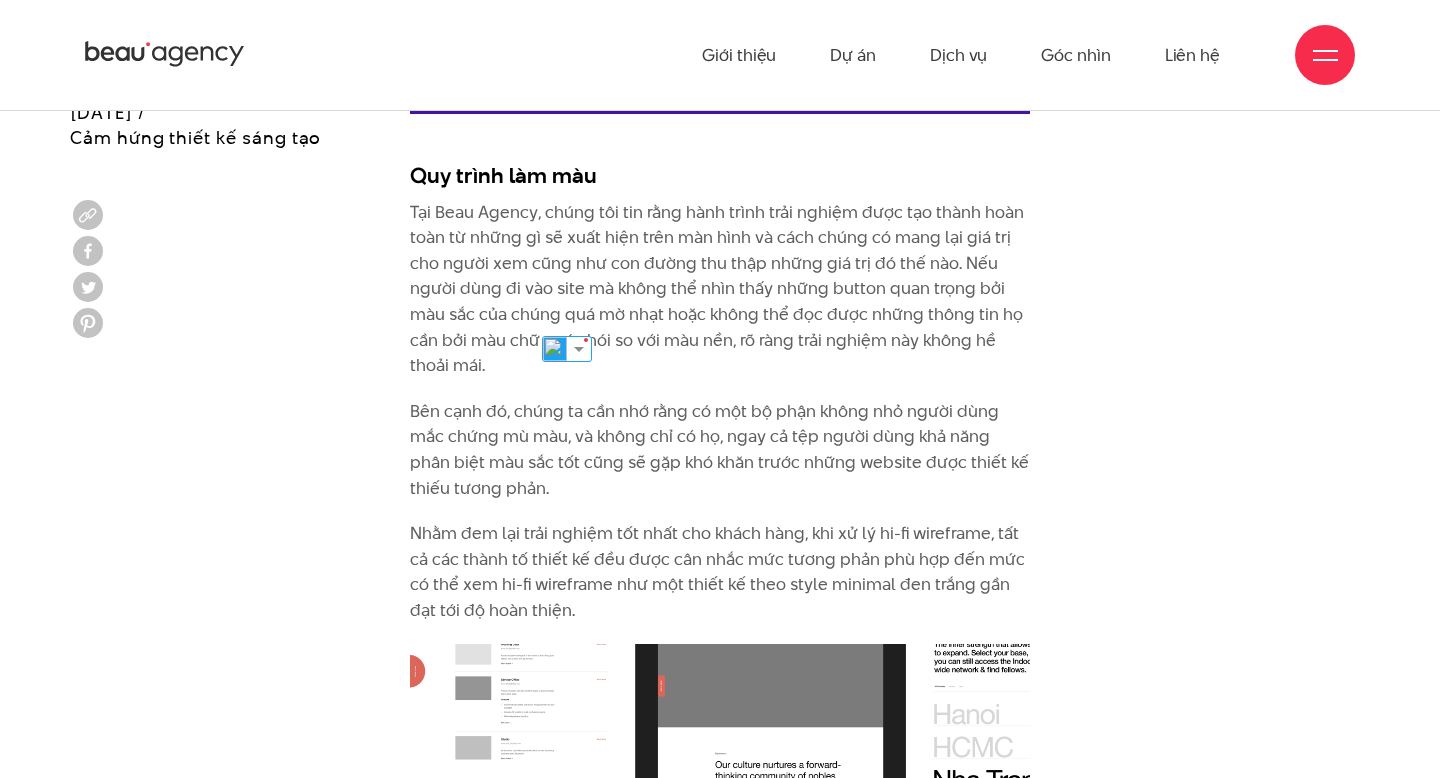click on "Tại Beau Agency, chúng tôi tin rằng hành trình trải nghiệm được tạo thành hoàn toàn từ những gì sẽ xuất hiện trên màn hình và cách chúng có mang lại giá trị cho người xem cũng như con đường thu thập những giá trị đó thế nào. Nếu người dùng đi vào site mà không thể nhìn thấy những button quan trọng bởi màu sắc của chúng quá mờ nhạt hoặc không thể đọc được những thông tin họ cần bởi màu chữ quá chói so với màu nền, rõ ràng trải nghiệm này không hề thoải mái." at bounding box center (720, 289) 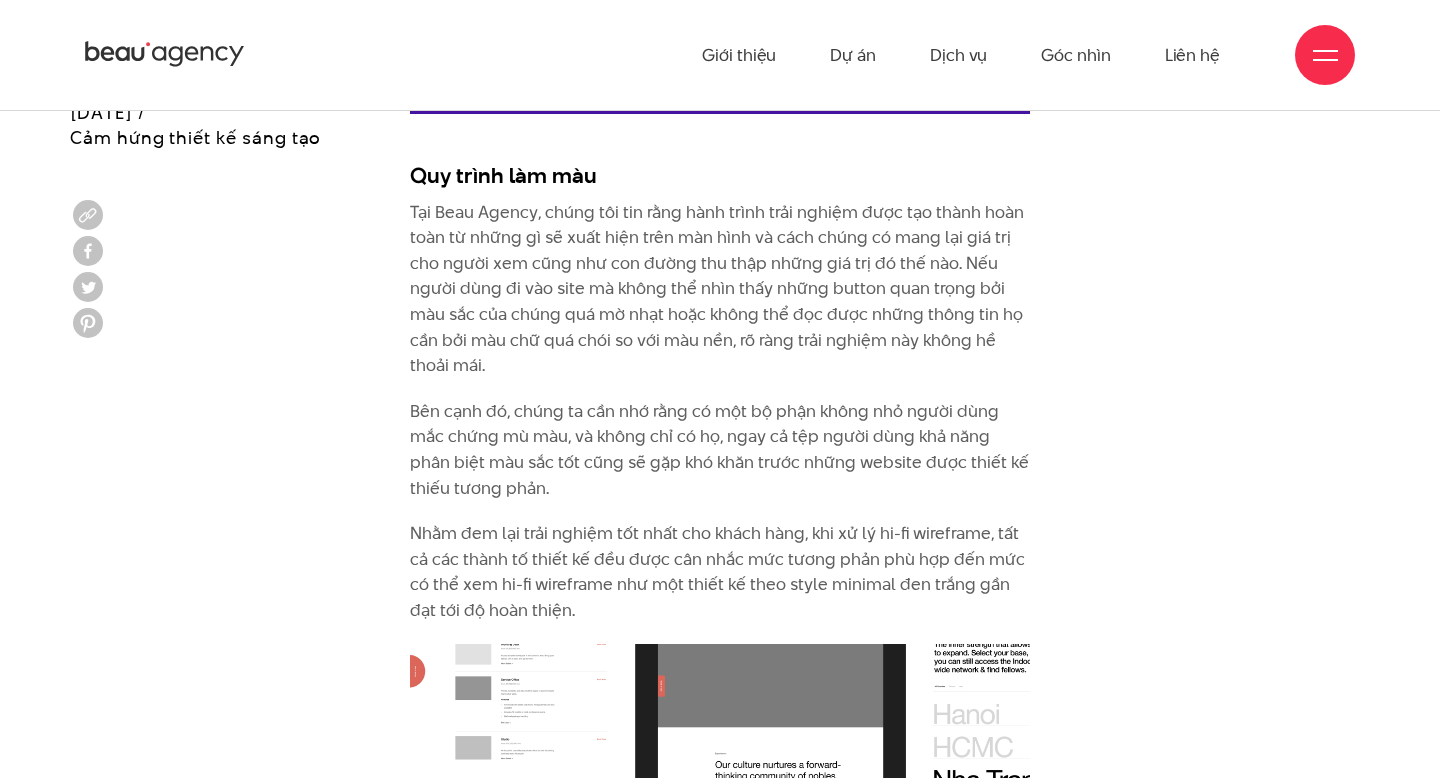 click on "Tại Beau Agency, chúng tôi tin rằng hành trình trải nghiệm được tạo thành hoàn toàn từ những gì sẽ xuất hiện trên màn hình và cách chúng có mang lại giá trị cho người xem cũng như con đường thu thập những giá trị đó thế nào. Nếu người dùng đi vào site mà không thể nhìn thấy những button quan trọng bởi màu sắc của chúng quá mờ nhạt hoặc không thể đọc được những thông tin họ cần bởi màu chữ quá chói so với màu nền, rõ ràng trải nghiệm này không hề thoải mái." at bounding box center (720, 289) 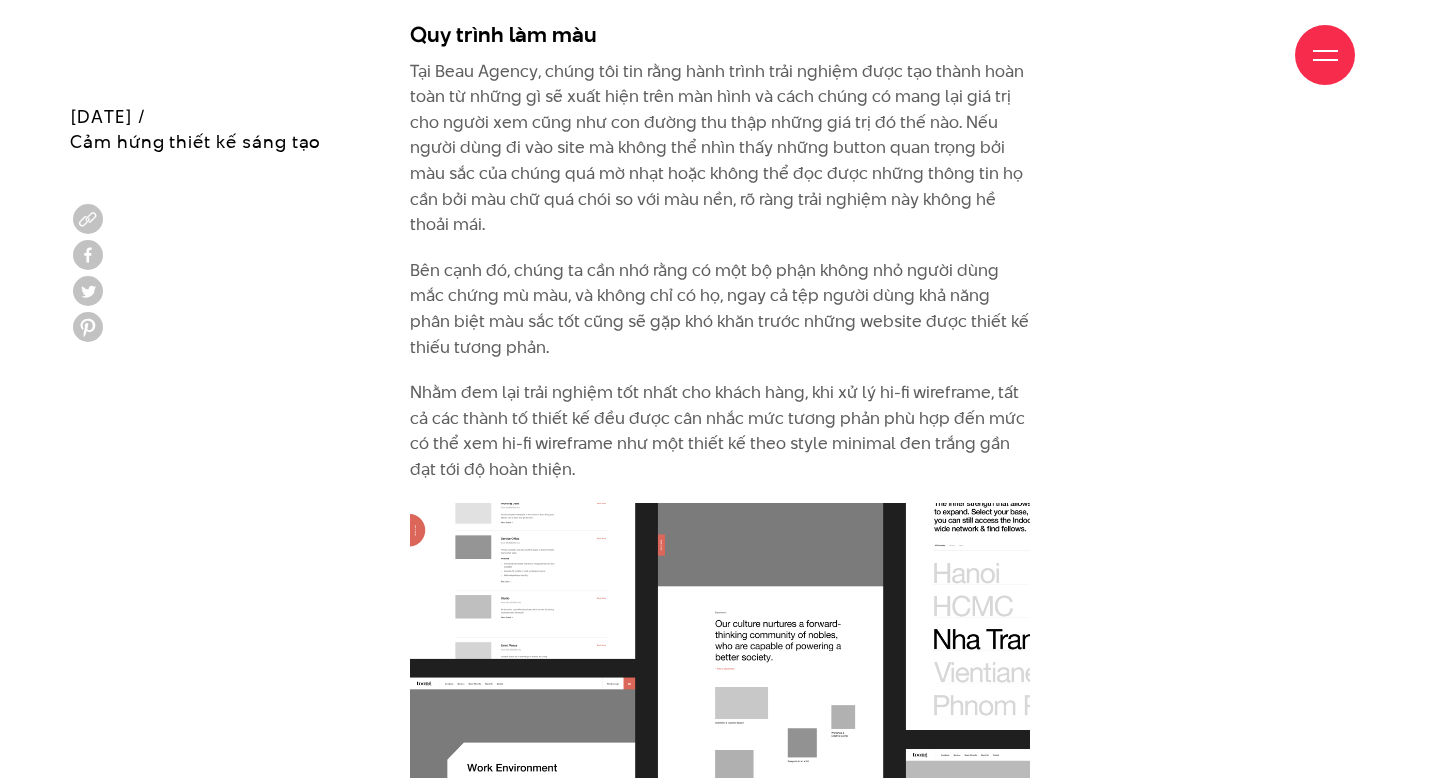 scroll, scrollTop: 12785, scrollLeft: 0, axis: vertical 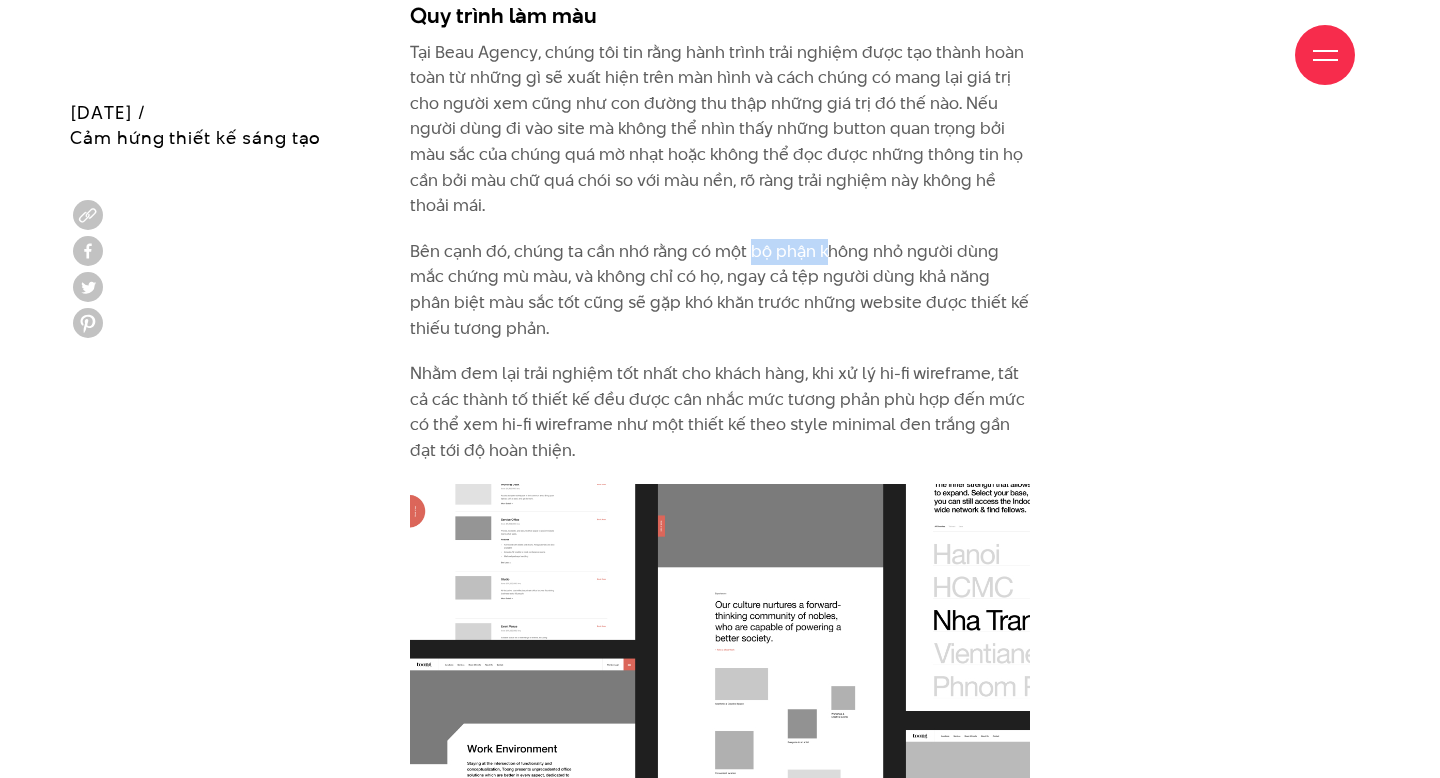 drag, startPoint x: 751, startPoint y: 222, endPoint x: 841, endPoint y: 222, distance: 90 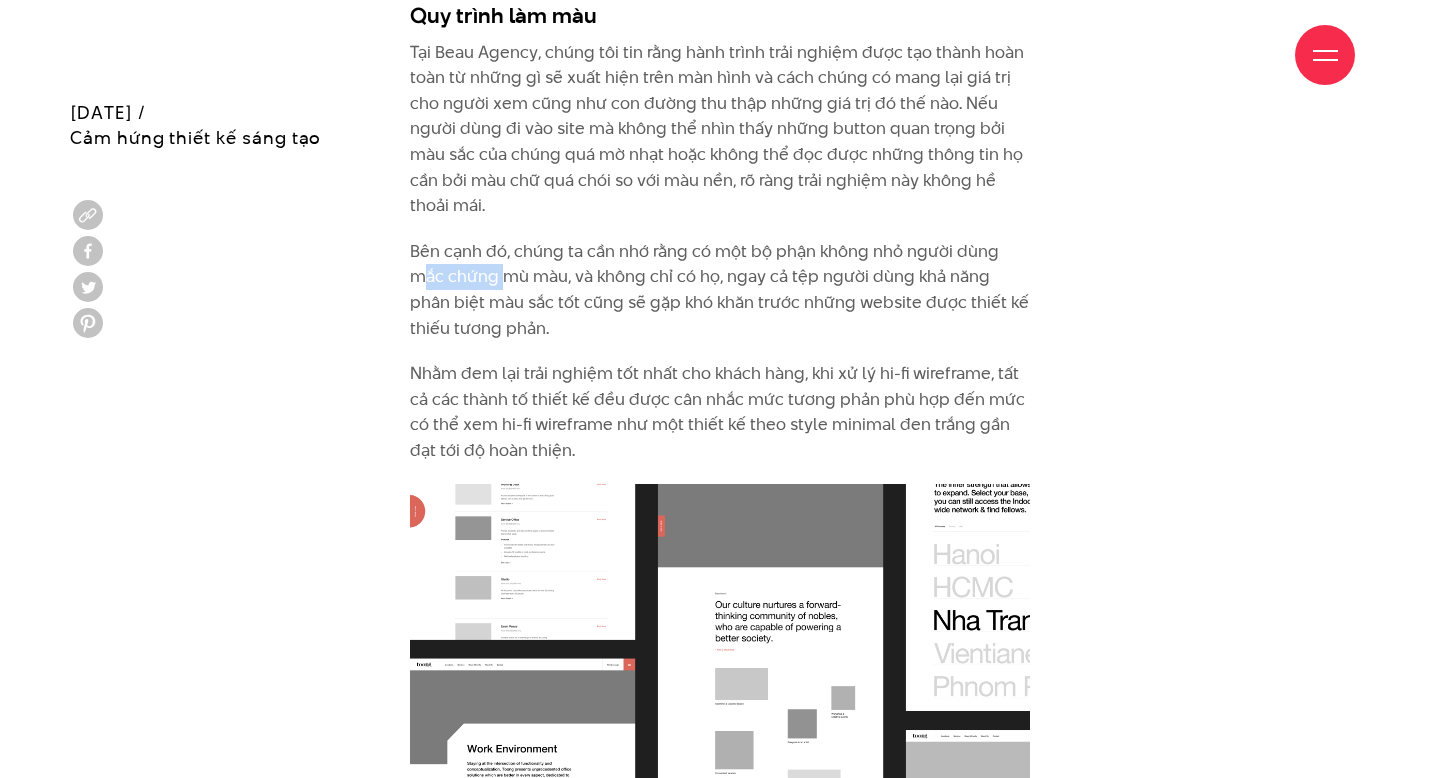 drag, startPoint x: 418, startPoint y: 258, endPoint x: 505, endPoint y: 252, distance: 87.20665 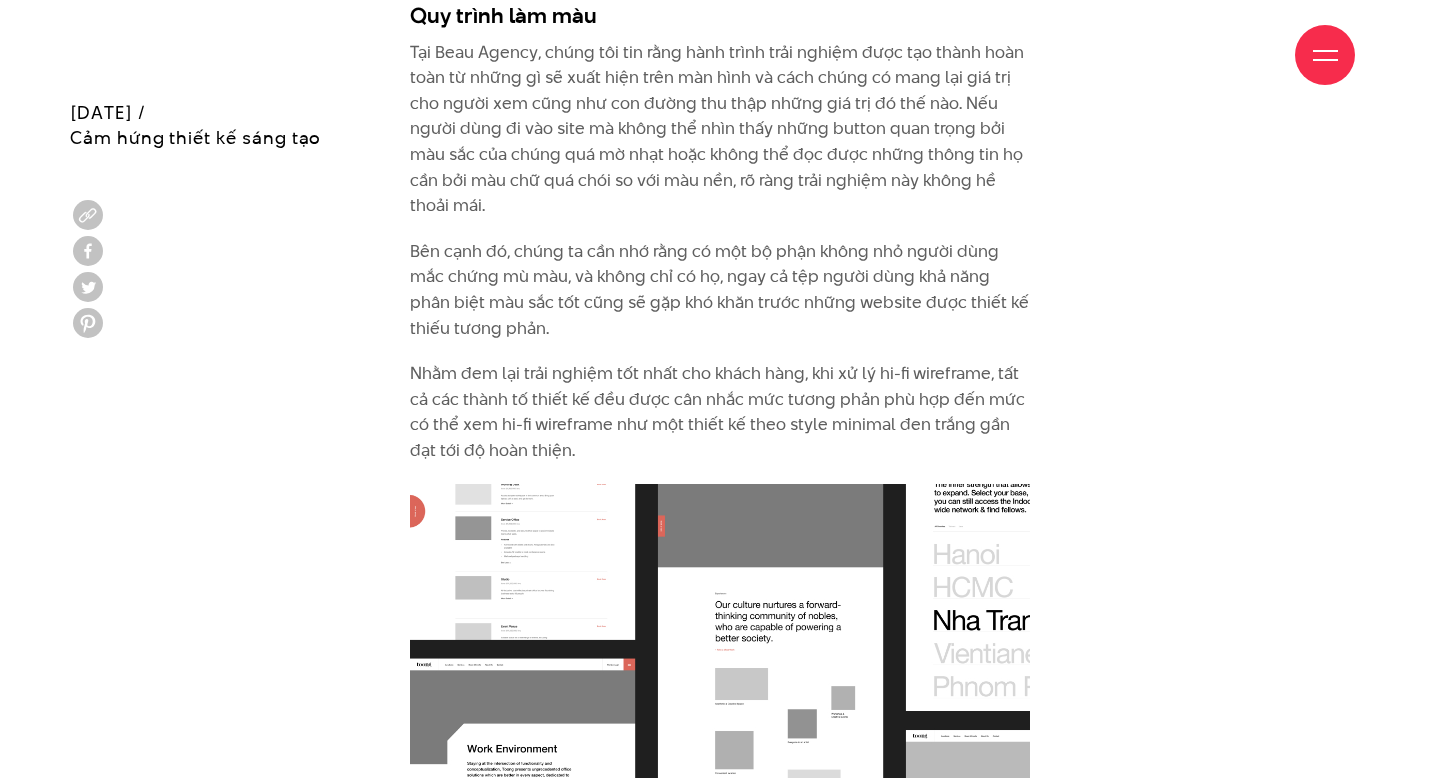 click on "Bên cạnh đó, chúng ta cần nhớ rằng có một bộ phận không nhỏ người dùng mắc chứng mù màu, và không chỉ có họ, ngay cả tệp người dùng khả năng phân biệt màu sắc tốt cũng sẽ gặp khó khăn trước những website được thiết kế thiếu tương phản." at bounding box center [720, 290] 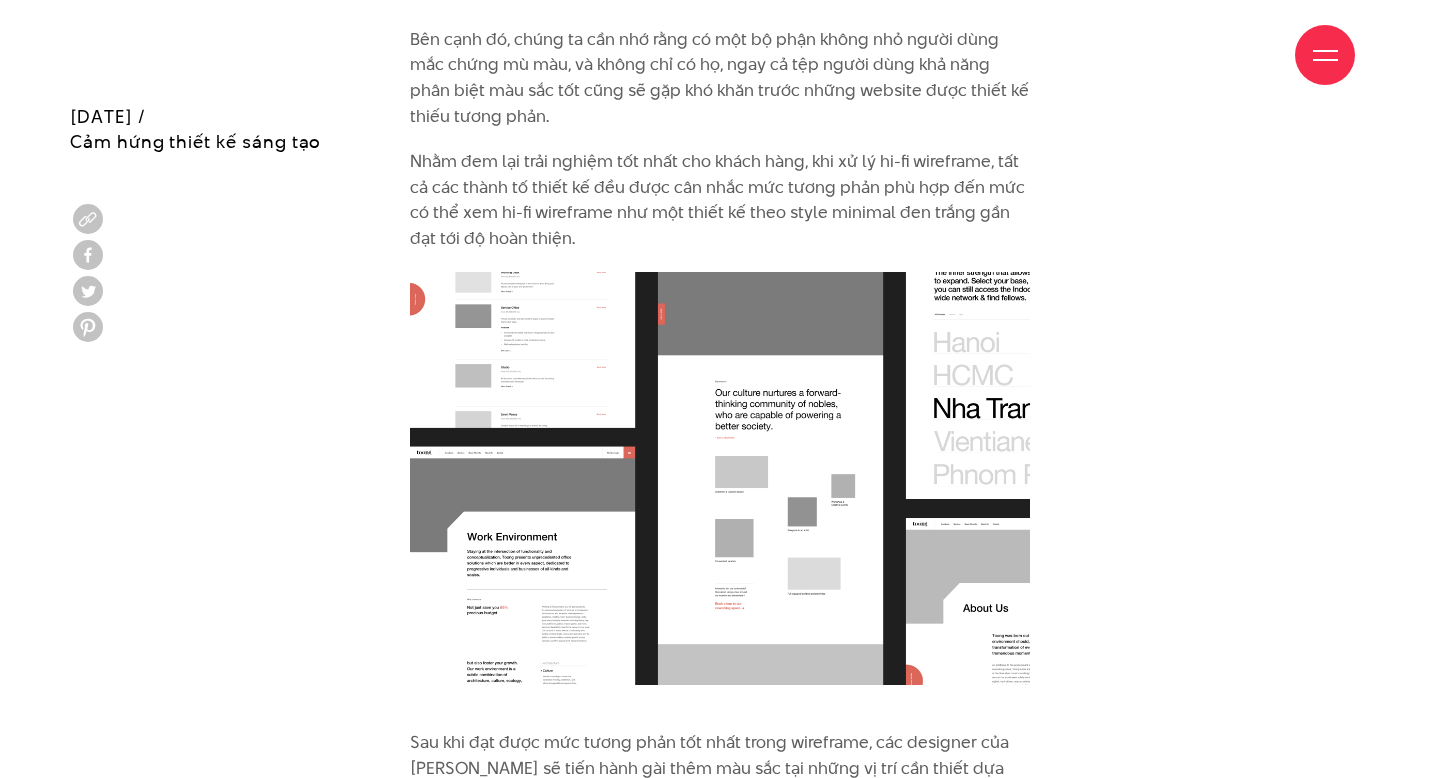 scroll, scrollTop: 13001, scrollLeft: 0, axis: vertical 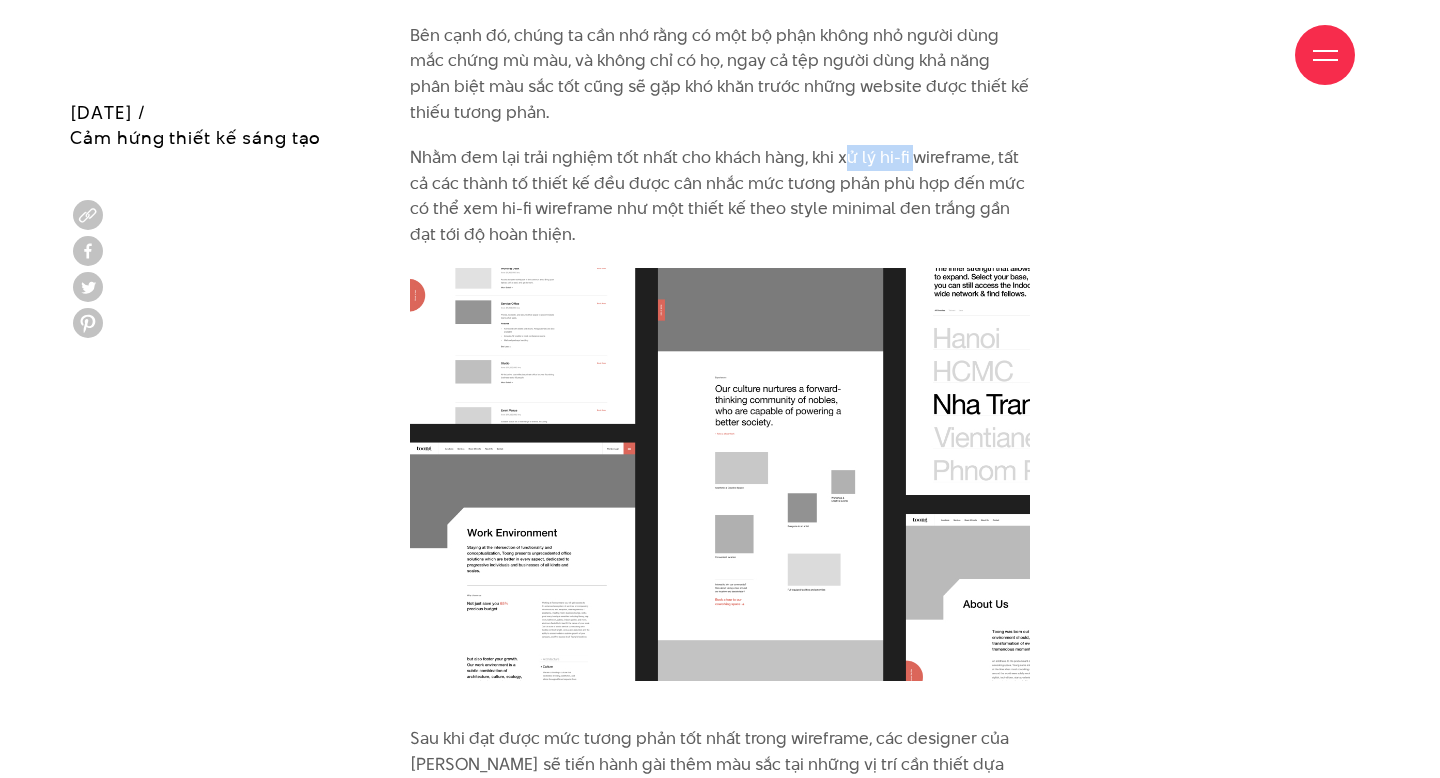 drag, startPoint x: 845, startPoint y: 129, endPoint x: 915, endPoint y: 129, distance: 70 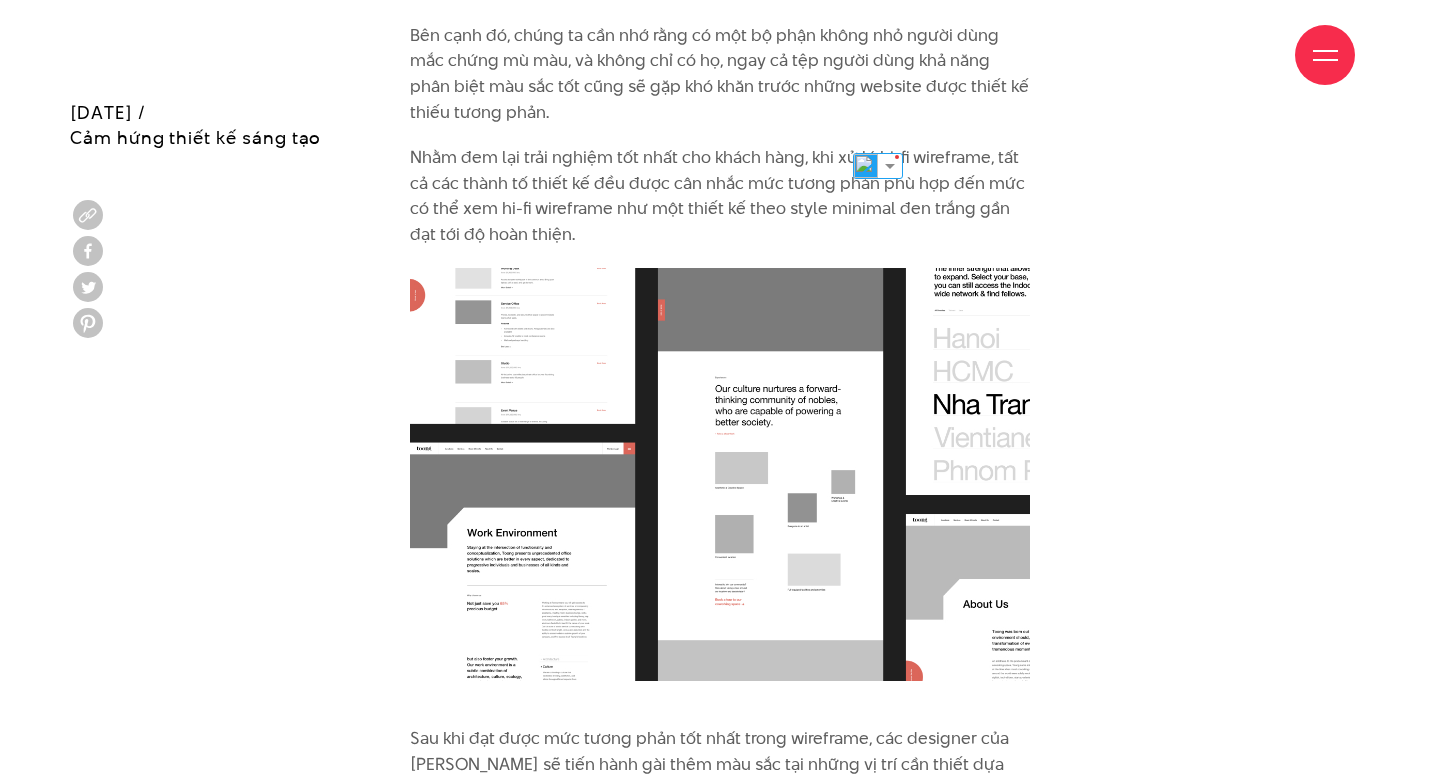 click on "Nhằm đem lại trải nghiệm tốt nhất cho khách hàng, khi xử lý hi-fi wireframe, tất cả các thành tố thiết kế đều được cân nhắc mức tương phản phù hợp đến mức có thể xem hi-fi wireframe như một thiết kế theo style minimal đen trắng gần đạt tới độ hoàn thiện." at bounding box center [720, 196] 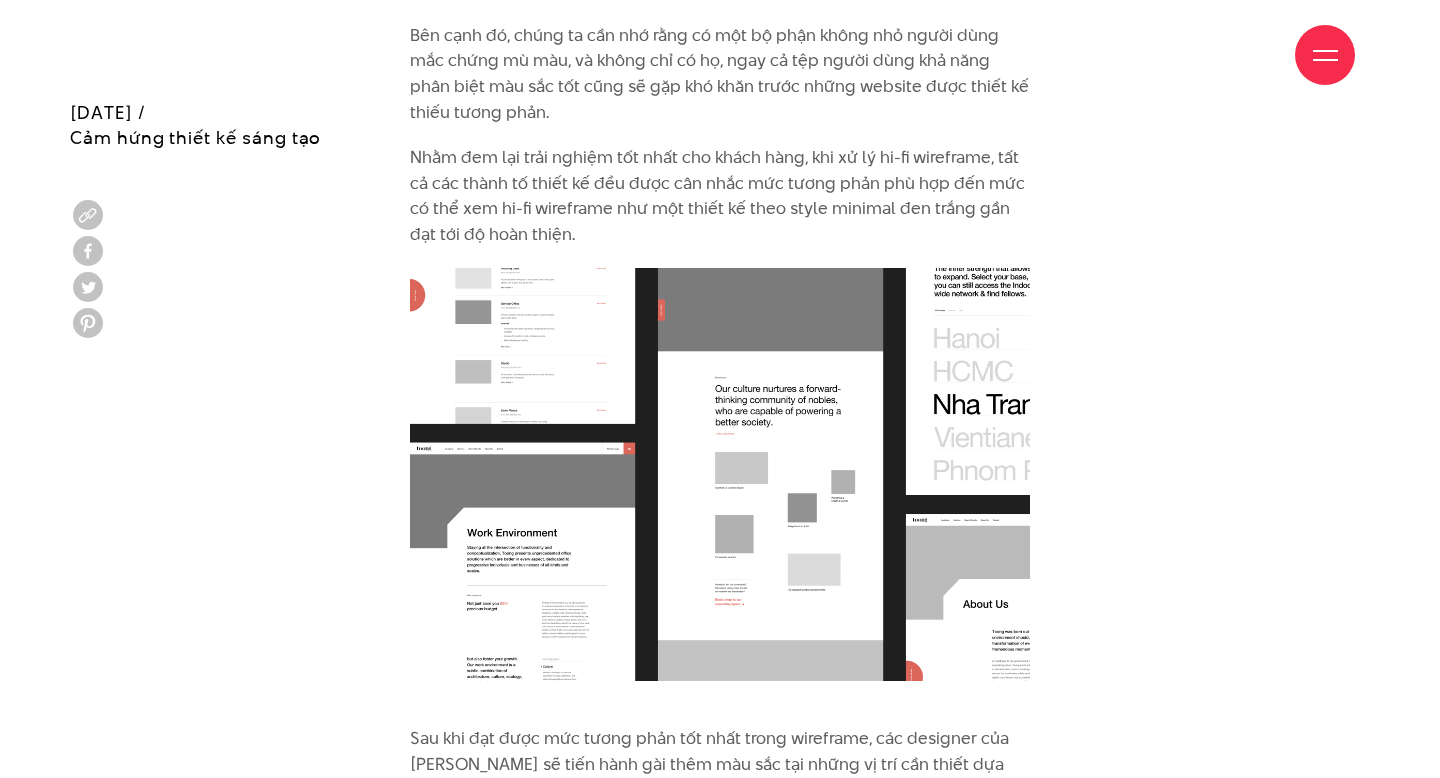 click on "Nhằm đem lại trải nghiệm tốt nhất cho khách hàng, khi xử lý hi-fi wireframe, tất cả các thành tố thiết kế đều được cân nhắc mức tương phản phù hợp đến mức có thể xem hi-fi wireframe như một thiết kế theo style minimal đen trắng gần đạt tới độ hoàn thiện." at bounding box center (720, 196) 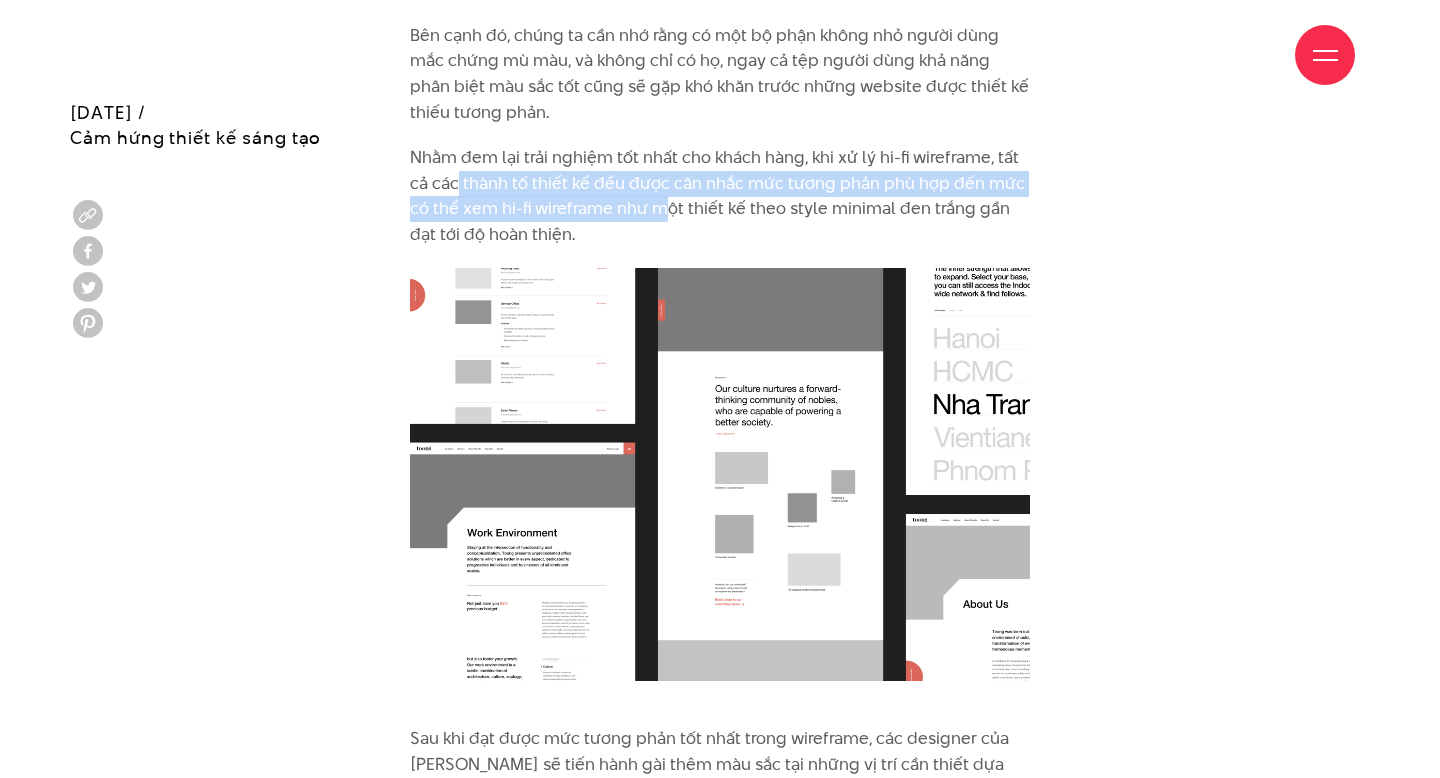 drag, startPoint x: 461, startPoint y: 158, endPoint x: 669, endPoint y: 171, distance: 208.40585 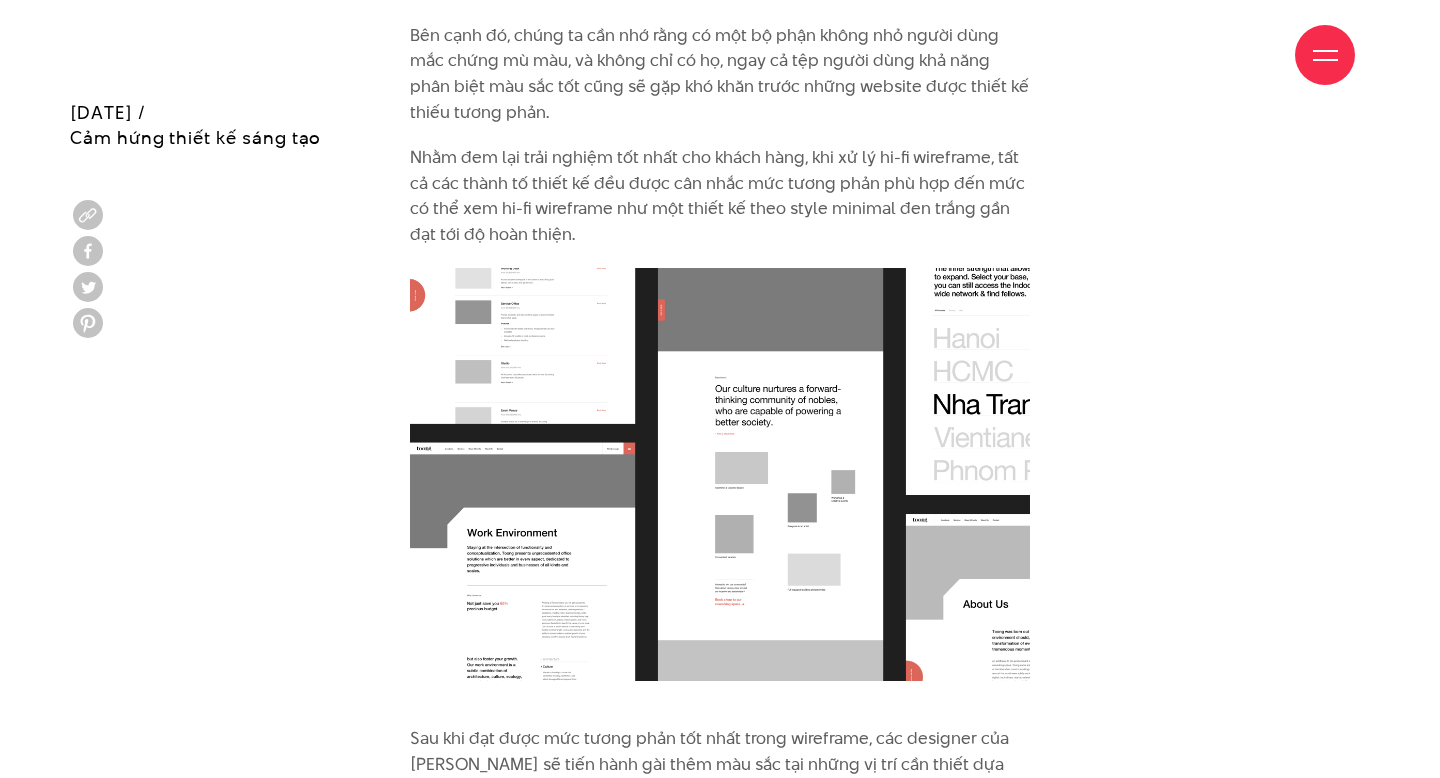 click on "Nhằm đem lại trải nghiệm tốt nhất cho khách hàng, khi xử lý hi-fi wireframe, tất cả các thành tố thiết kế đều được cân nhắc mức tương phản phù hợp đến mức có thể xem hi-fi wireframe như một thiết kế theo style minimal đen trắng gần đạt tới độ hoàn thiện." at bounding box center [720, 196] 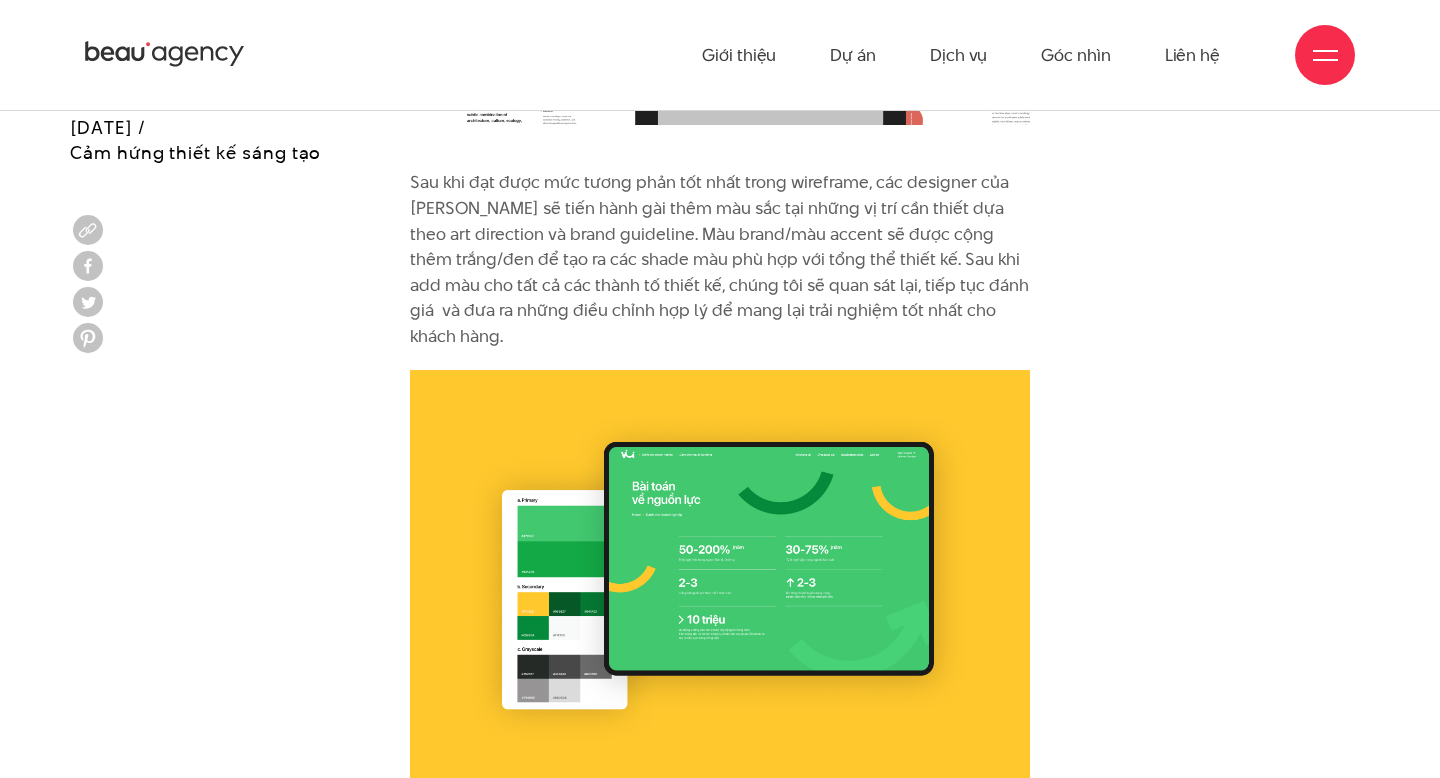 scroll, scrollTop: 13553, scrollLeft: 0, axis: vertical 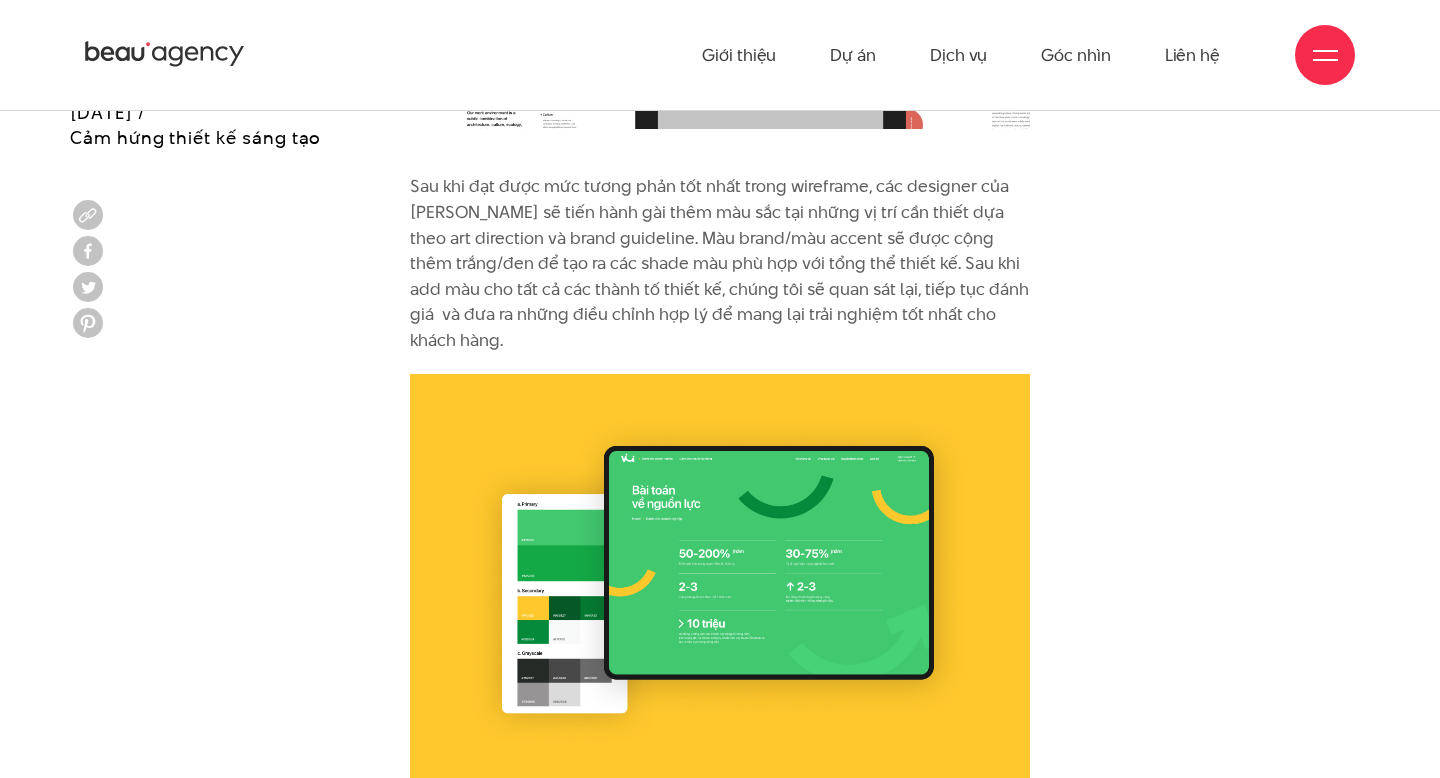 click on "Sau khi đạt được mức tương phản tốt nhất trong wireframe, các designer của Beau sẽ tiến hành gài thêm màu sắc tại những vị trí cần thiết dựa theo art direction và brand guideline. Màu brand/màu accent sẽ được cộng thêm trắng/đen để tạo ra các shade màu phù hợp với tổng thể thiết kế. Sau khi add màu cho tất cả các thành tố thiết kế, chúng tôi sẽ quan sát lại, tiếp tục đánh giá  và đưa ra những điều chỉnh hợp lý để mang lại trải nghiệm tốt nhất cho khách hàng." at bounding box center [720, 263] 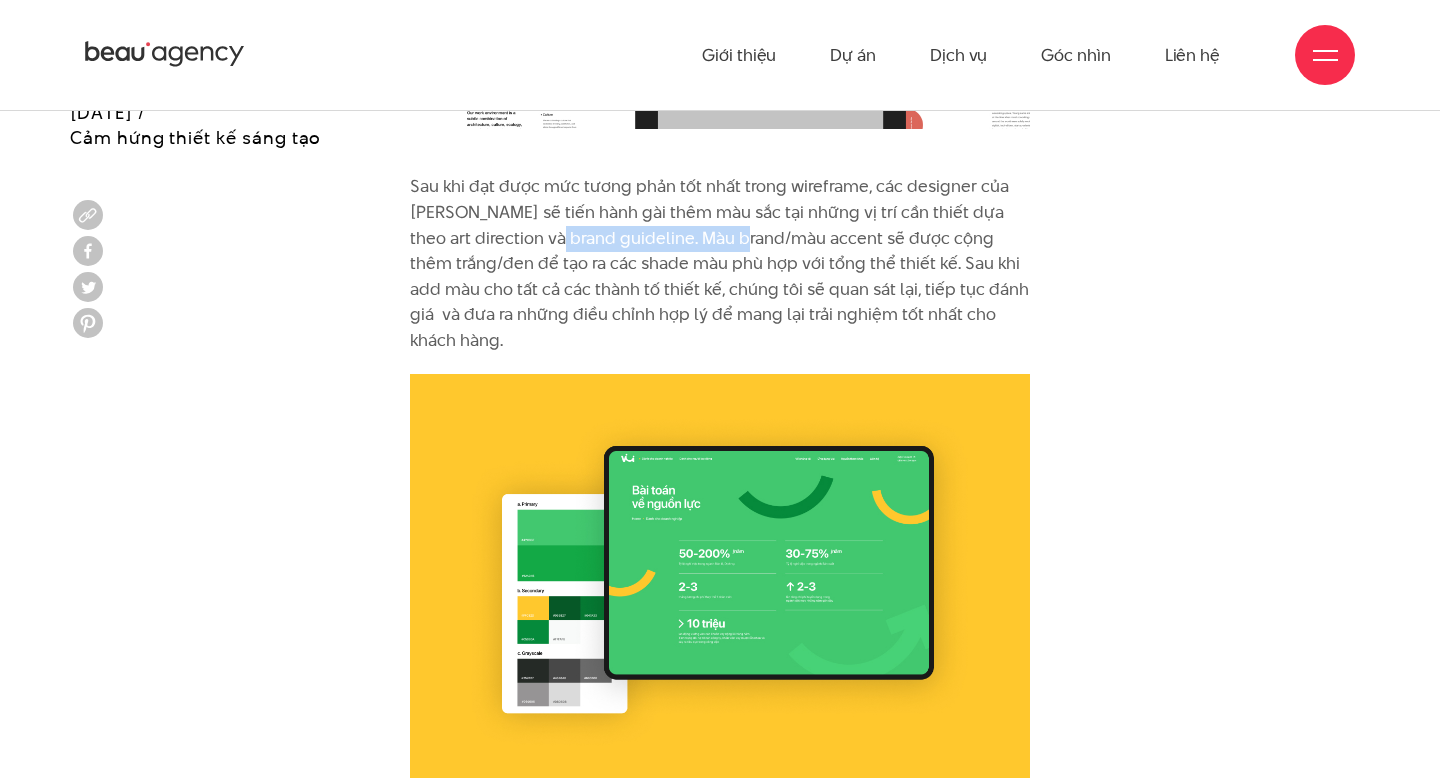 drag, startPoint x: 573, startPoint y: 206, endPoint x: 765, endPoint y: 208, distance: 192.01042 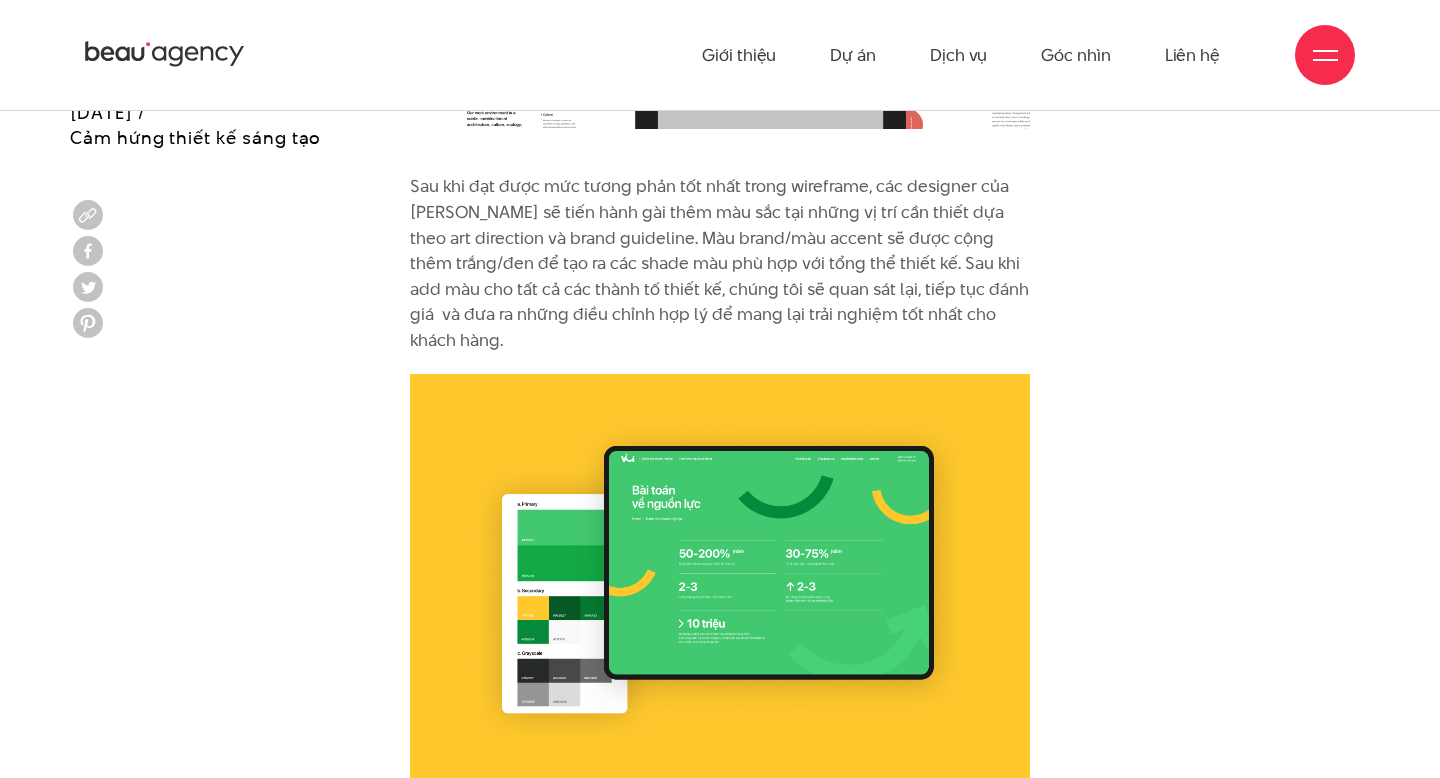 click on "Sau khi đạt được mức tương phản tốt nhất trong wireframe, các designer của Beau sẽ tiến hành gài thêm màu sắc tại những vị trí cần thiết dựa theo art direction và brand guideline. Màu brand/màu accent sẽ được cộng thêm trắng/đen để tạo ra các shade màu phù hợp với tổng thể thiết kế. Sau khi add màu cho tất cả các thành tố thiết kế, chúng tôi sẽ quan sát lại, tiếp tục đánh giá  và đưa ra những điều chỉnh hợp lý để mang lại trải nghiệm tốt nhất cho khách hàng." at bounding box center (720, 263) 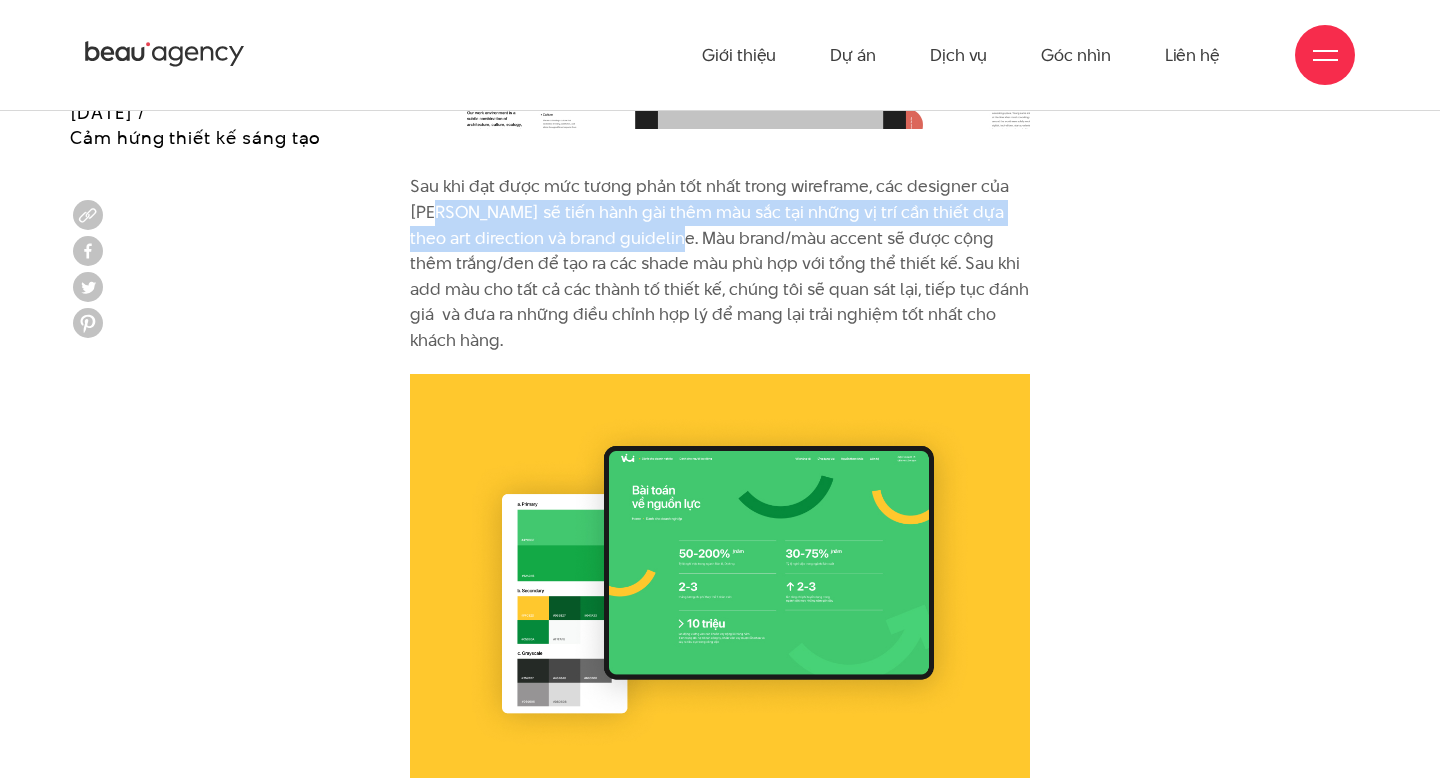 drag, startPoint x: 437, startPoint y: 190, endPoint x: 691, endPoint y: 200, distance: 254.19678 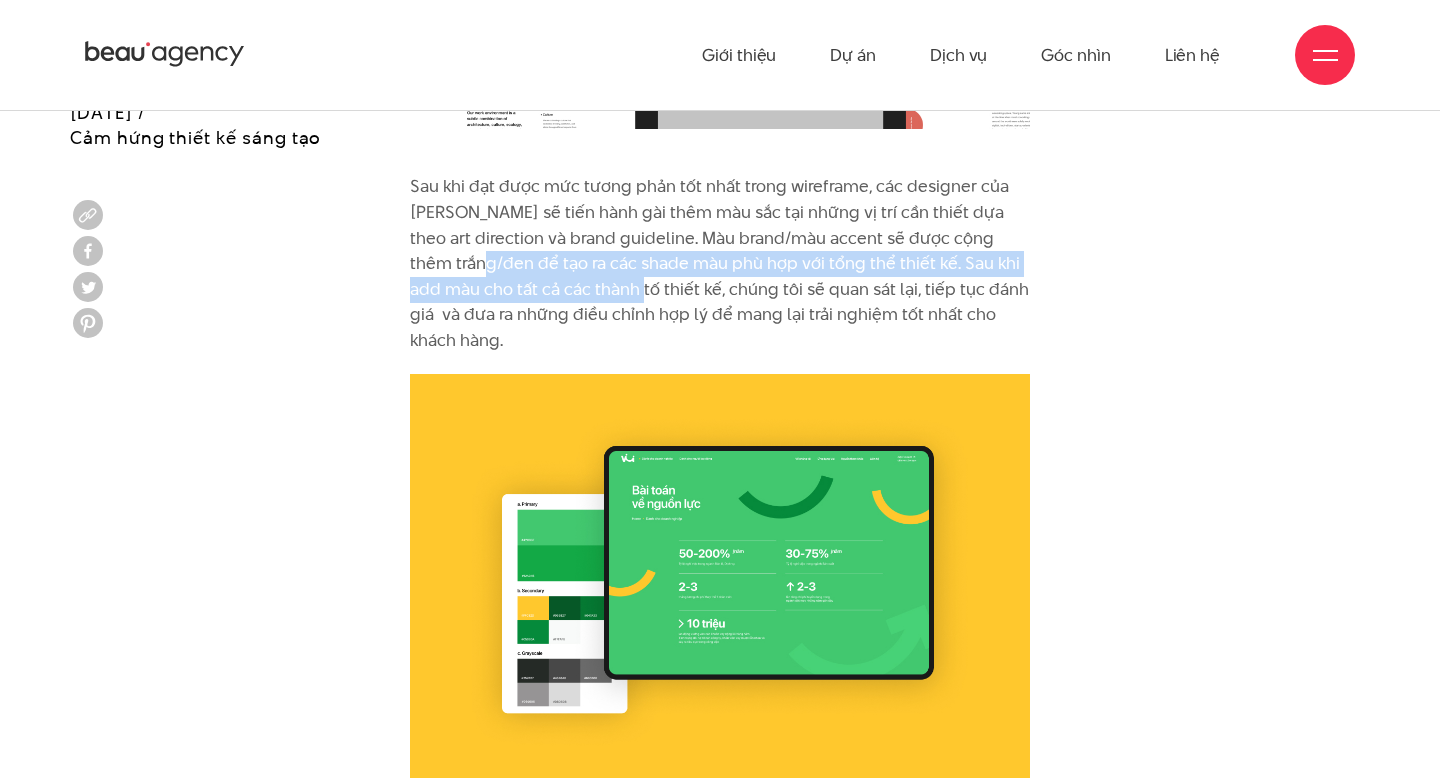 drag, startPoint x: 469, startPoint y: 240, endPoint x: 592, endPoint y: 271, distance: 126.84637 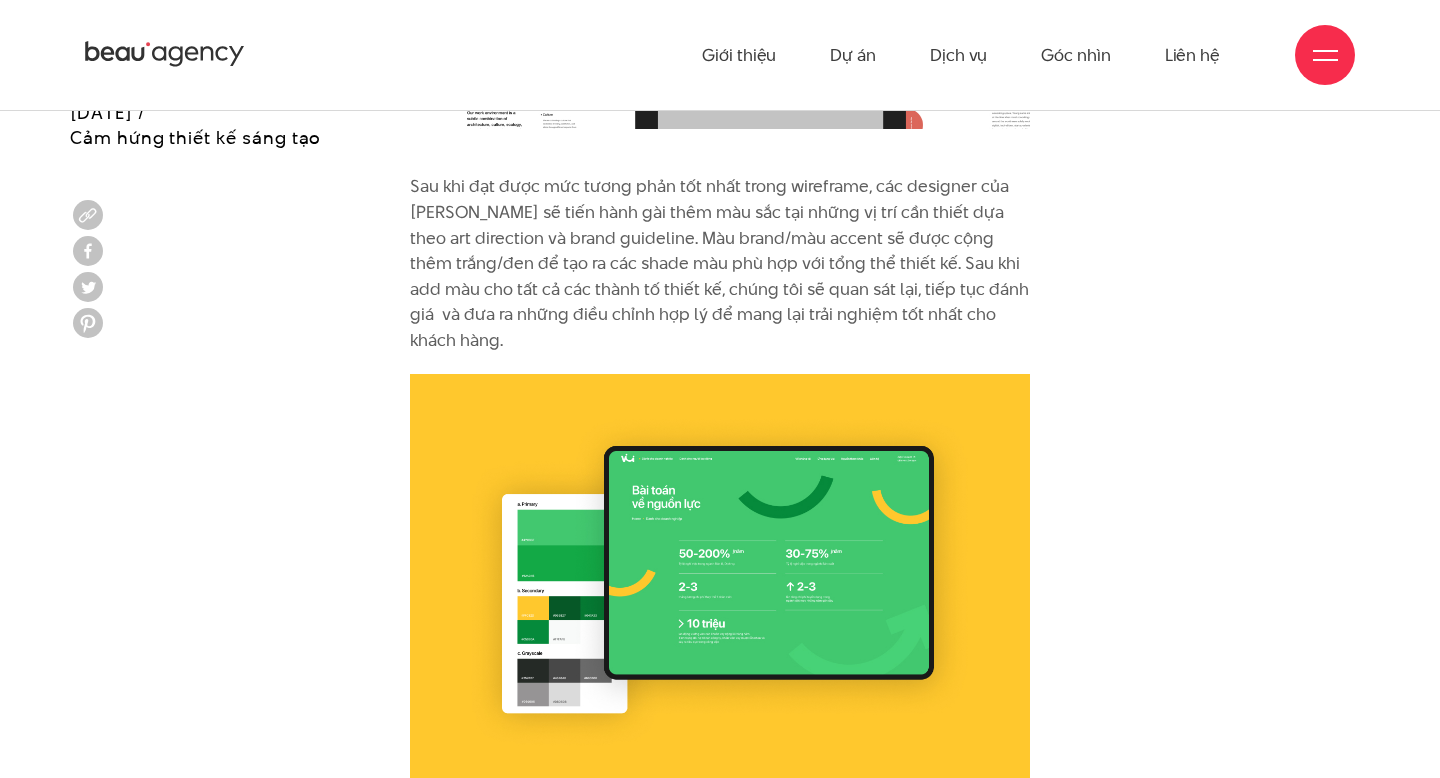 click on "Sau khi đạt được mức tương phản tốt nhất trong wireframe, các designer của Beau sẽ tiến hành gài thêm màu sắc tại những vị trí cần thiết dựa theo art direction và brand guideline. Màu brand/màu accent sẽ được cộng thêm trắng/đen để tạo ra các shade màu phù hợp với tổng thể thiết kế. Sau khi add màu cho tất cả các thành tố thiết kế, chúng tôi sẽ quan sát lại, tiếp tục đánh giá  và đưa ra những điều chỉnh hợp lý để mang lại trải nghiệm tốt nhất cho khách hàng." at bounding box center [720, 263] 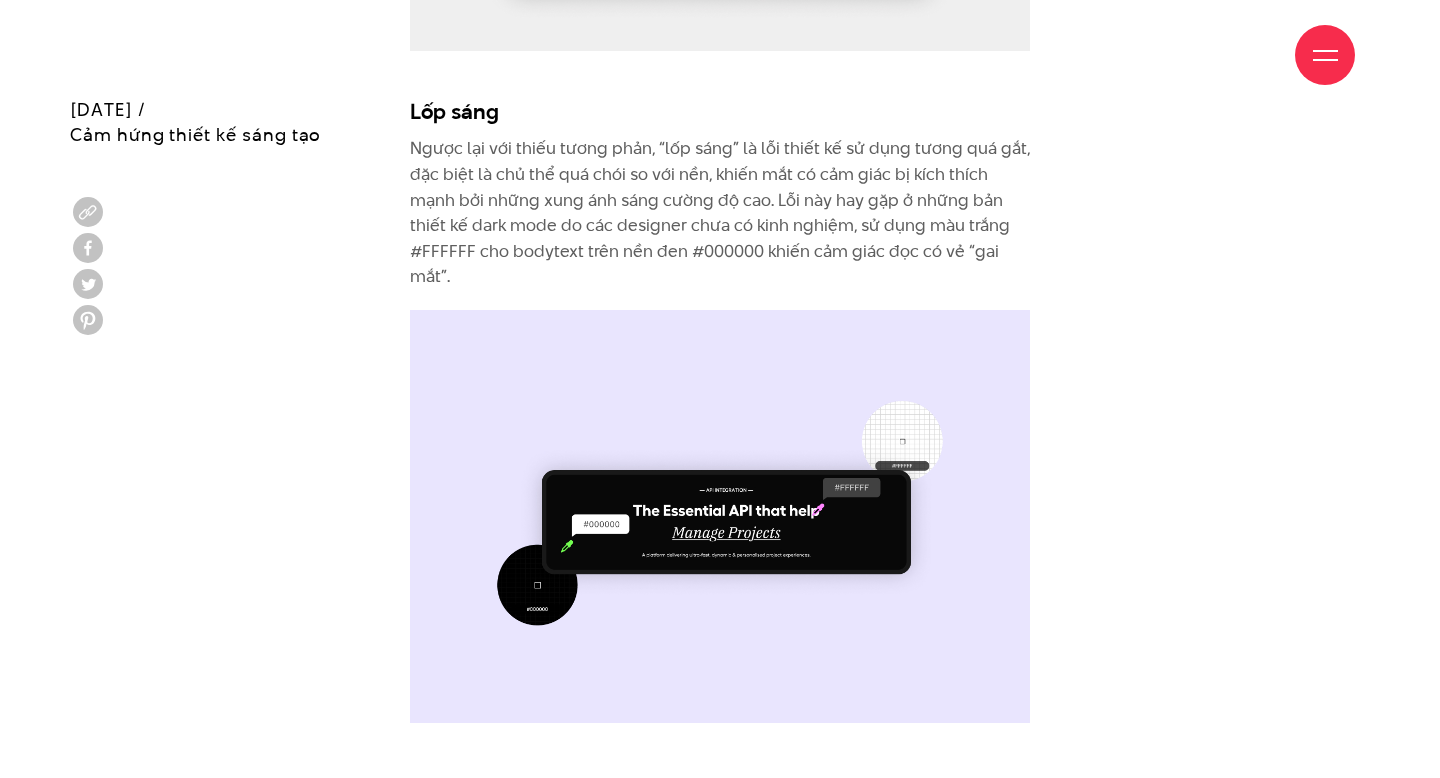 scroll, scrollTop: 15027, scrollLeft: 0, axis: vertical 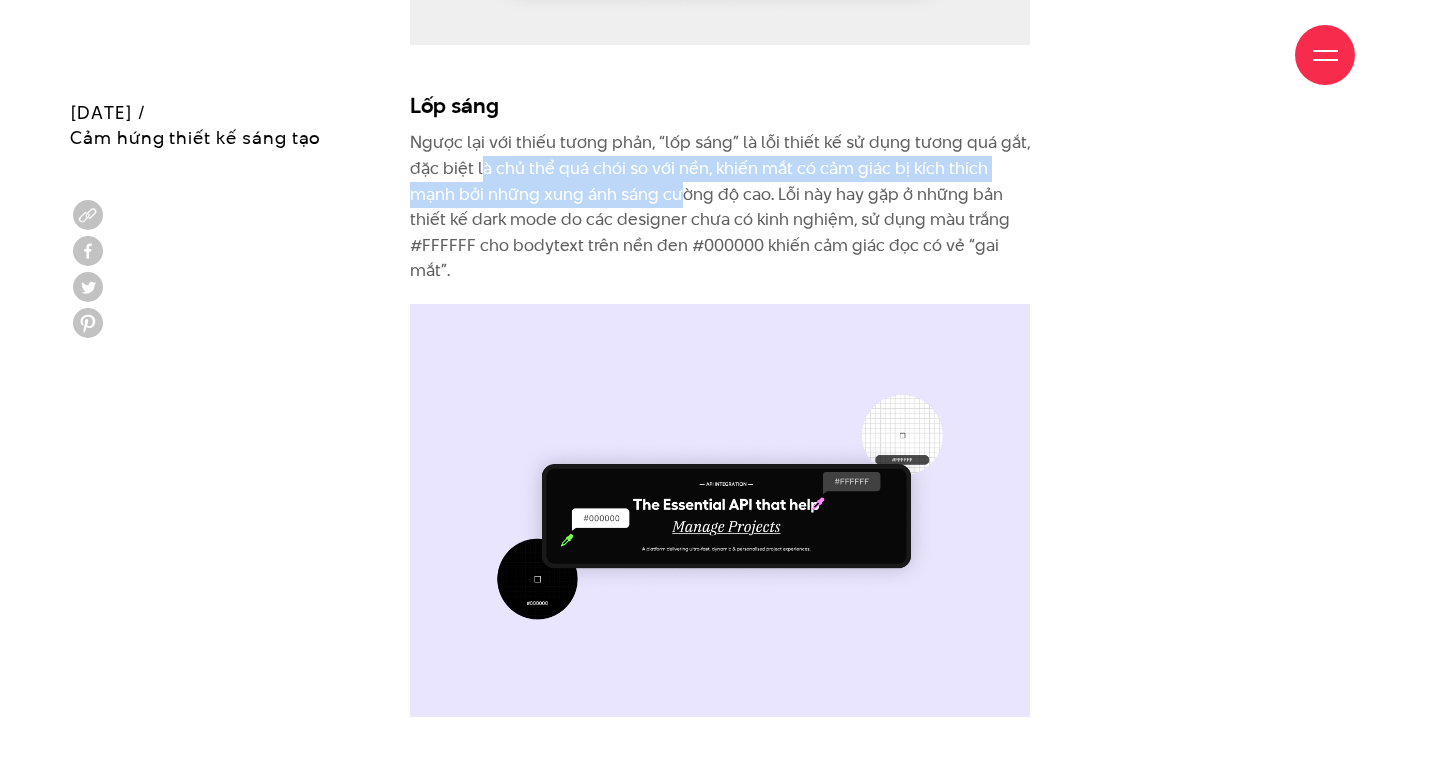 drag, startPoint x: 485, startPoint y: 120, endPoint x: 687, endPoint y: 132, distance: 202.35612 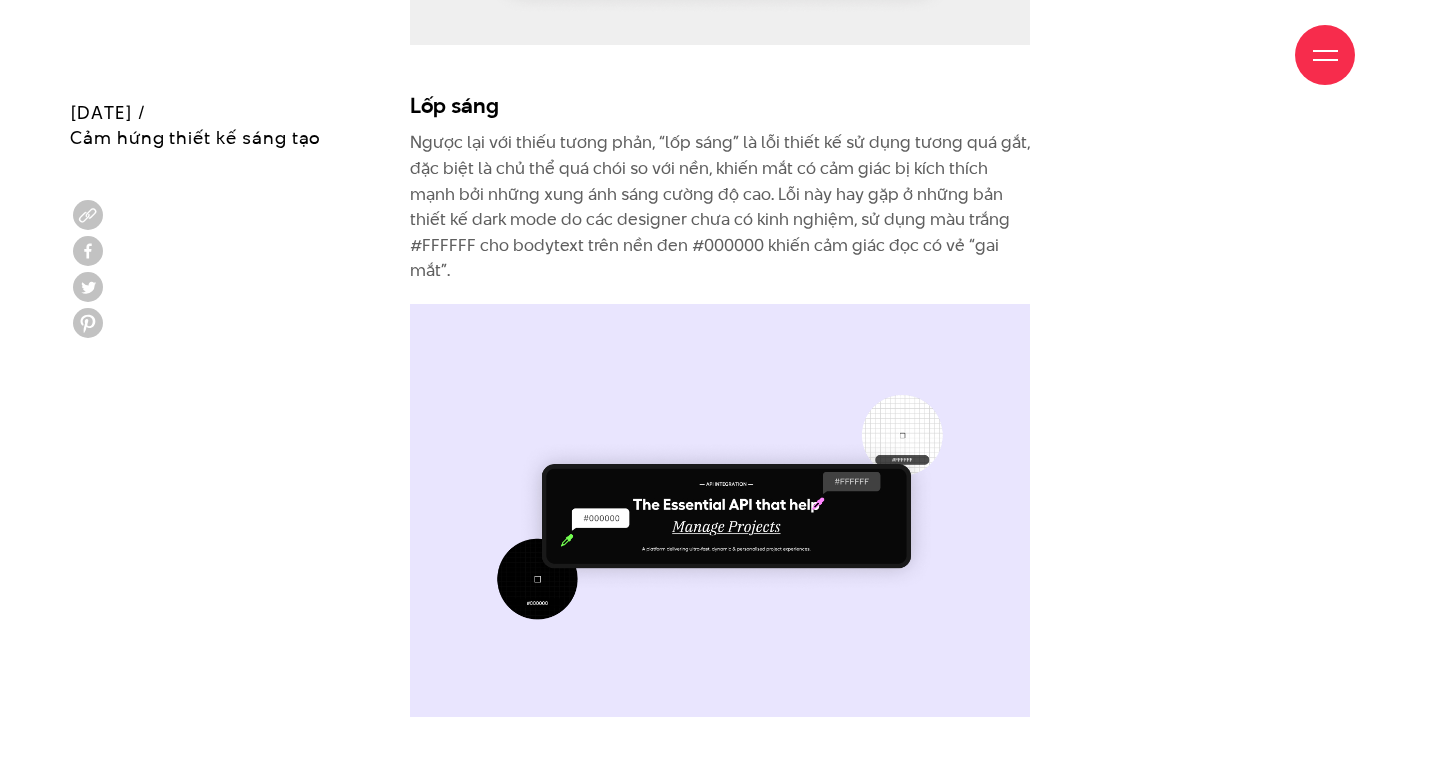 click on "Ngược lại với thiếu tương phản, “lốp sáng” là lỗi thiết kế sử dụng tương quá gắt, đặc biệt là chủ thể quá chói so với nền, khiến mắt có cảm giác bị kích thích mạnh bởi những xung ánh sáng cường độ cao. Lỗi này hay gặp ở những bản thiết kế dark mode do các designer chưa có kinh nghiệm, sử dụng màu trắng #FFFFFF cho bodytext trên nền đen #000000 khiến cảm giác đọc có vẻ “gai mắt”." at bounding box center [720, 207] 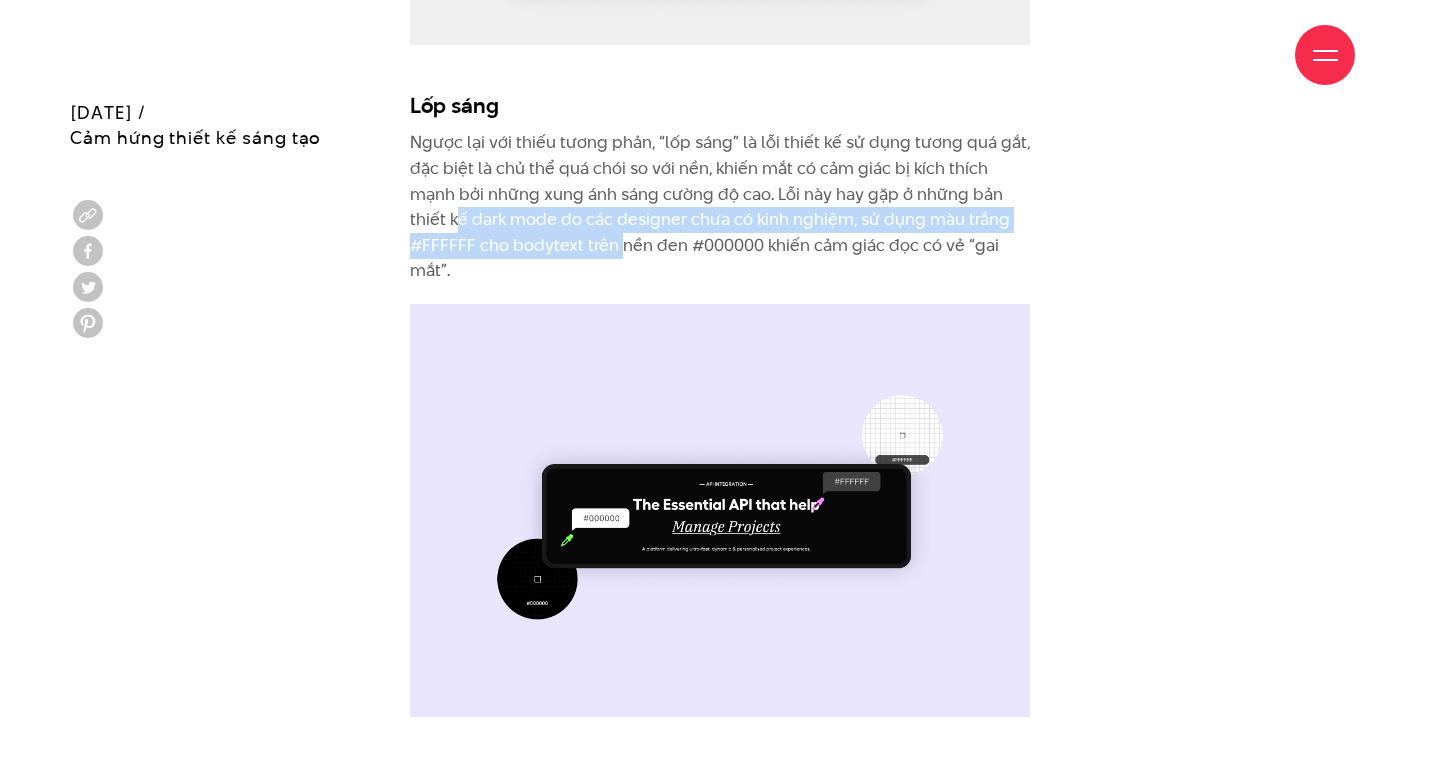 drag, startPoint x: 455, startPoint y: 165, endPoint x: 623, endPoint y: 180, distance: 168.66832 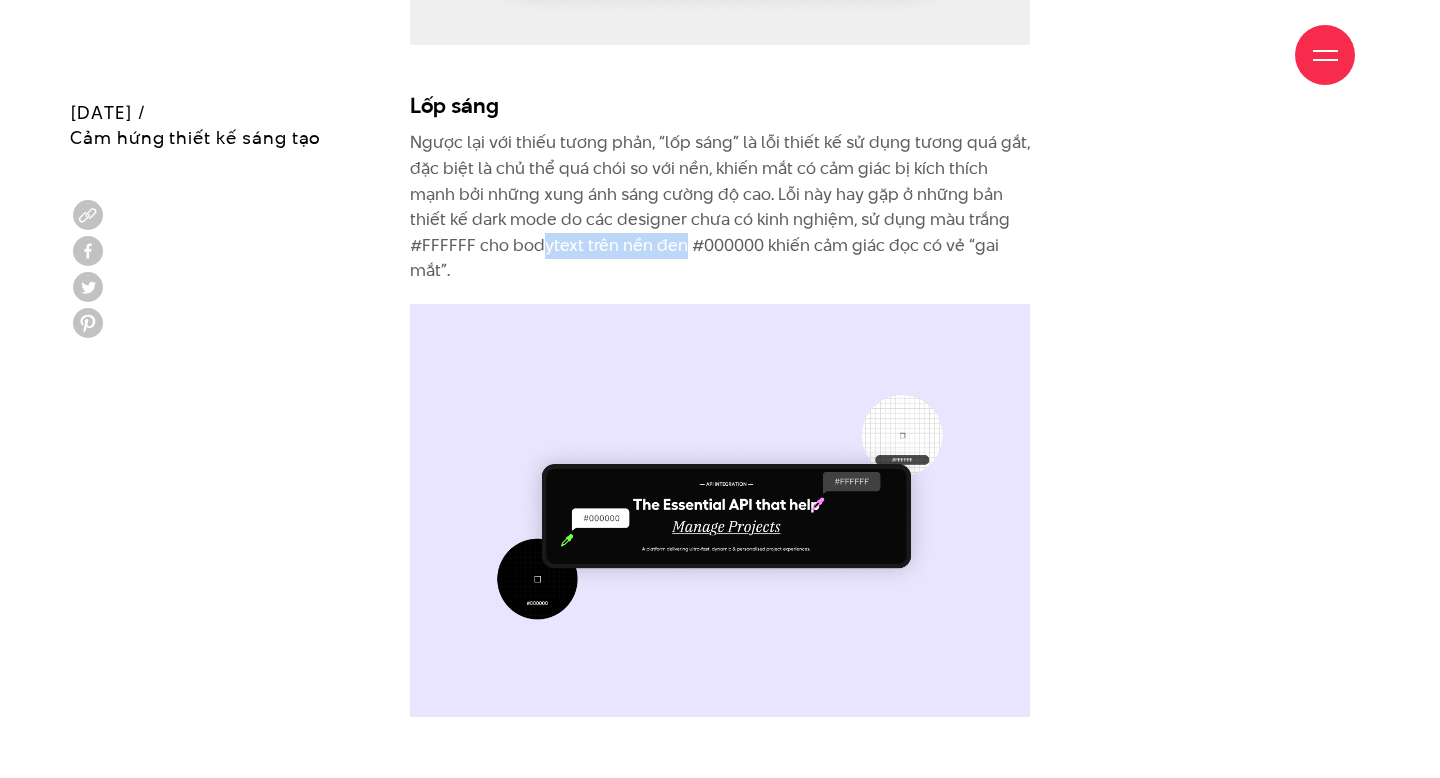 drag, startPoint x: 544, startPoint y: 194, endPoint x: 681, endPoint y: 199, distance: 137.09122 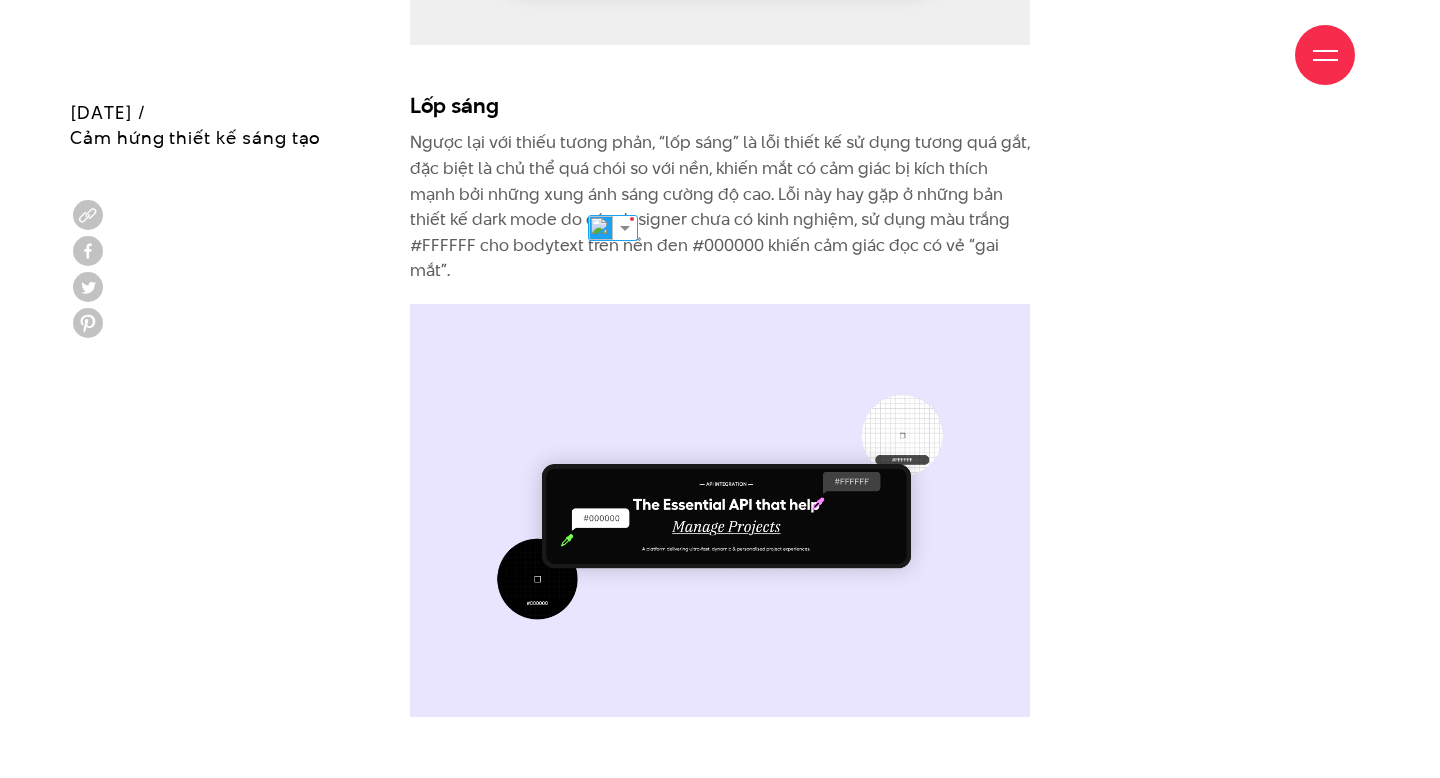 click on "Ngược lại với thiếu tương phản, “lốp sáng” là lỗi thiết kế sử dụng tương quá gắt, đặc biệt là chủ thể quá chói so với nền, khiến mắt có cảm giác bị kích thích mạnh bởi những xung ánh sáng cường độ cao. Lỗi này hay gặp ở những bản thiết kế dark mode do các designer chưa có kinh nghiệm, sử dụng màu trắng #FFFFFF cho bodytext trên nền đen #000000 khiến cảm giác đọc có vẻ “gai mắt”." at bounding box center [720, 207] 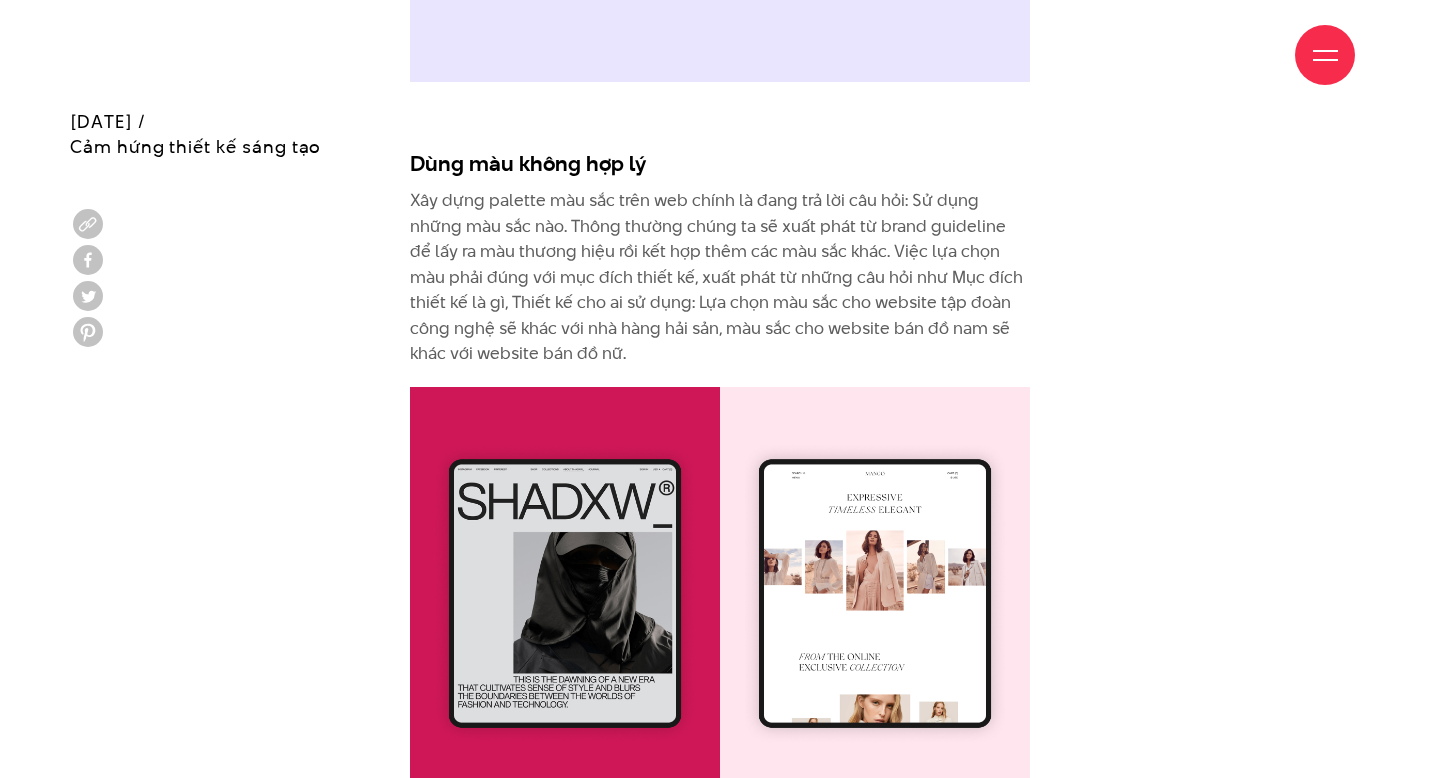 scroll, scrollTop: 15674, scrollLeft: 0, axis: vertical 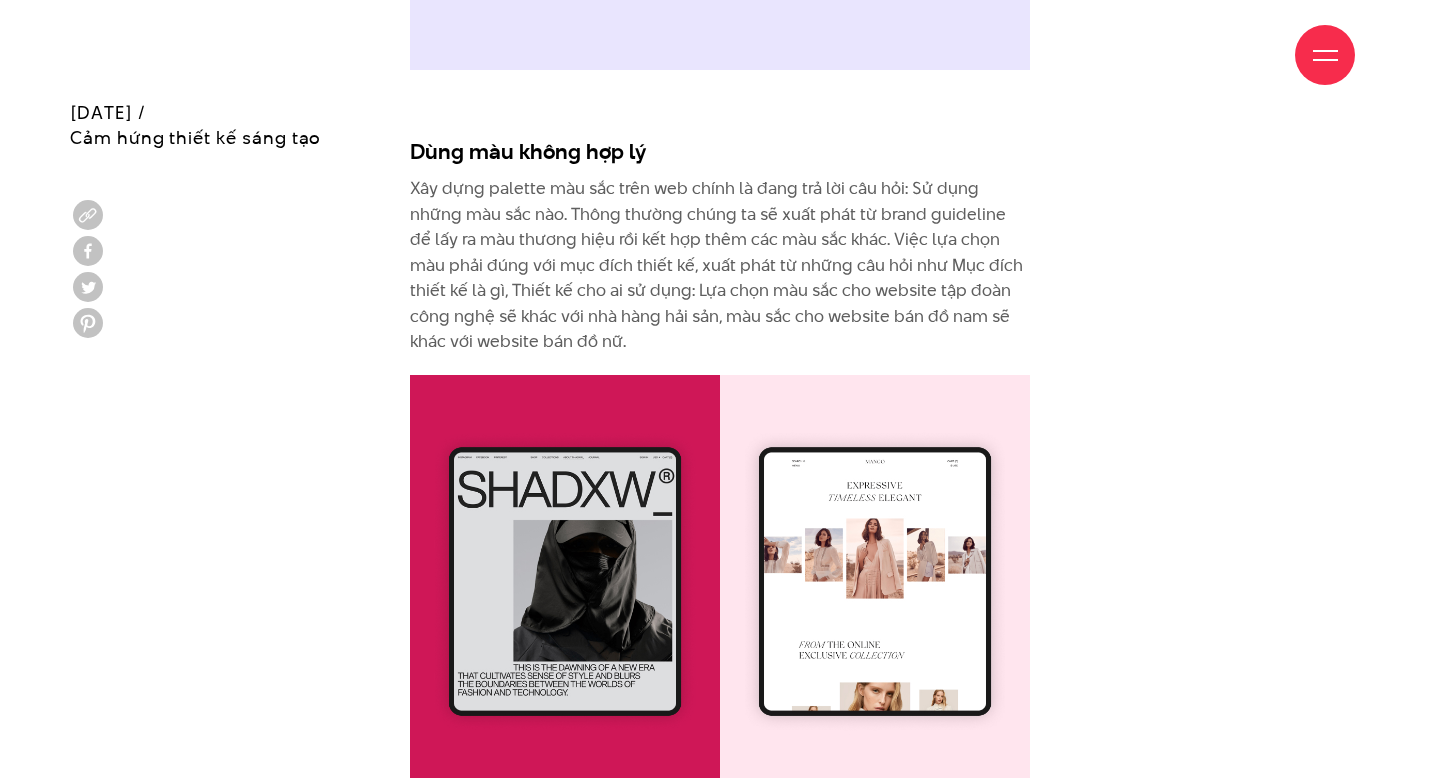 click on "Xây dựng palette màu sắc trên web chính là đang trả lời câu hỏi: Sử dụng những màu sắc nào. Thông thường chúng ta sẽ xuất phát từ brand guideline để lấy ra màu thương hiệu rồi kết hợp thêm các màu sắc khác. Việc lựa chọn màu phải đúng với mục đích thiết kế, xuất phát từ những câu hỏi như Mục đích thiết kế là gì, Thiết kế cho ai sử dụng: Lựa chọn màu sắc cho website tập đoàn công nghệ sẽ khác với nhà hàng hải sản, màu sắc cho website bán đồ nam sẽ khác với website bán đồ nữ." at bounding box center (720, 265) 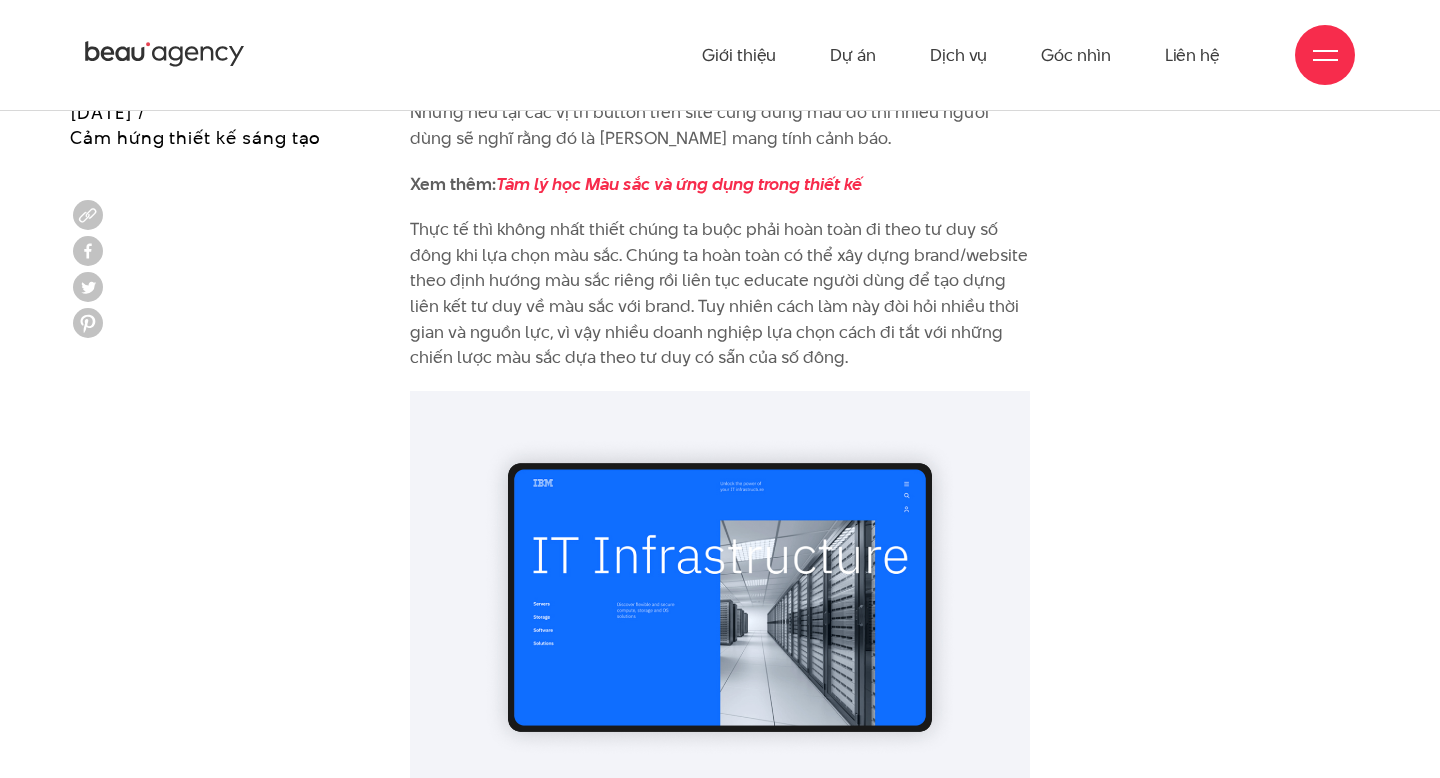 scroll, scrollTop: 16508, scrollLeft: 0, axis: vertical 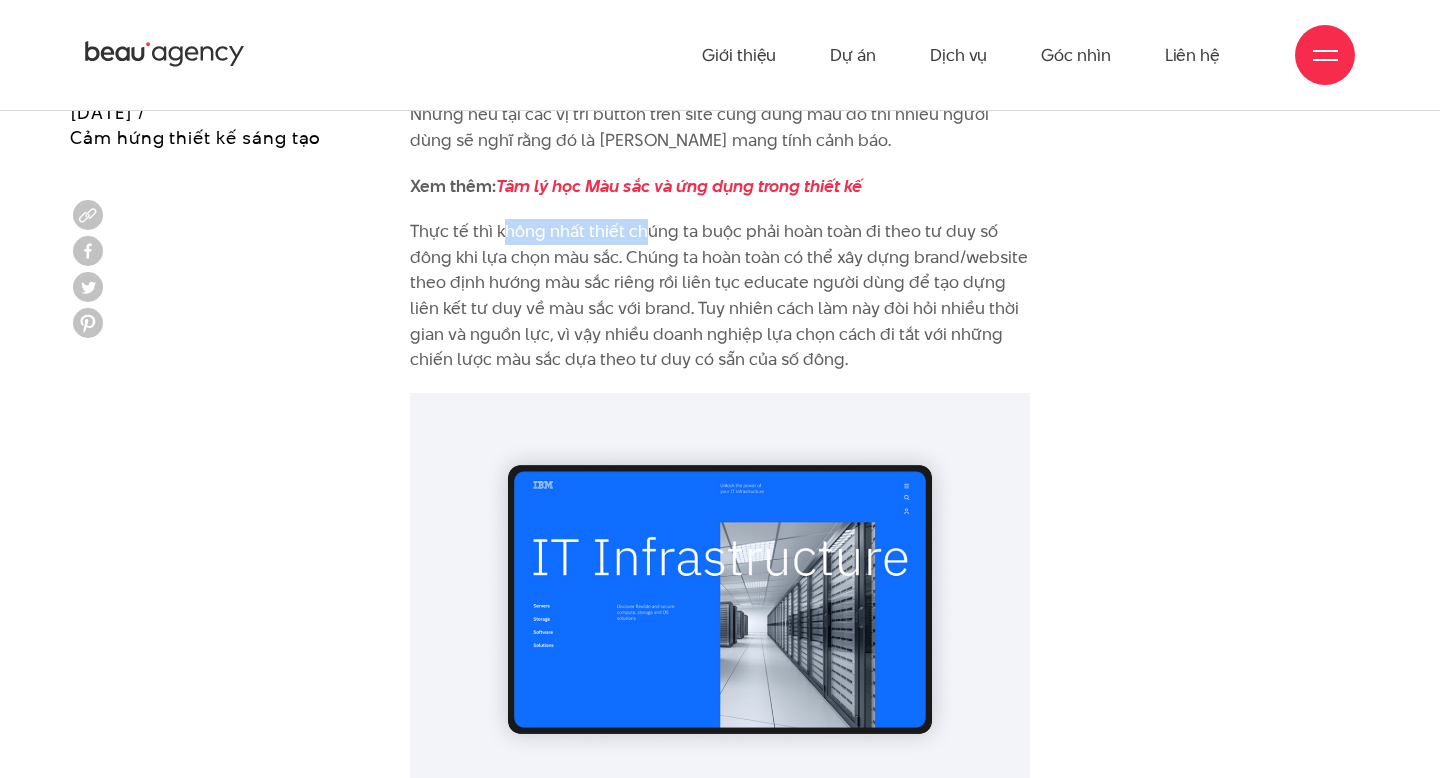 drag, startPoint x: 500, startPoint y: 182, endPoint x: 645, endPoint y: 183, distance: 145.00345 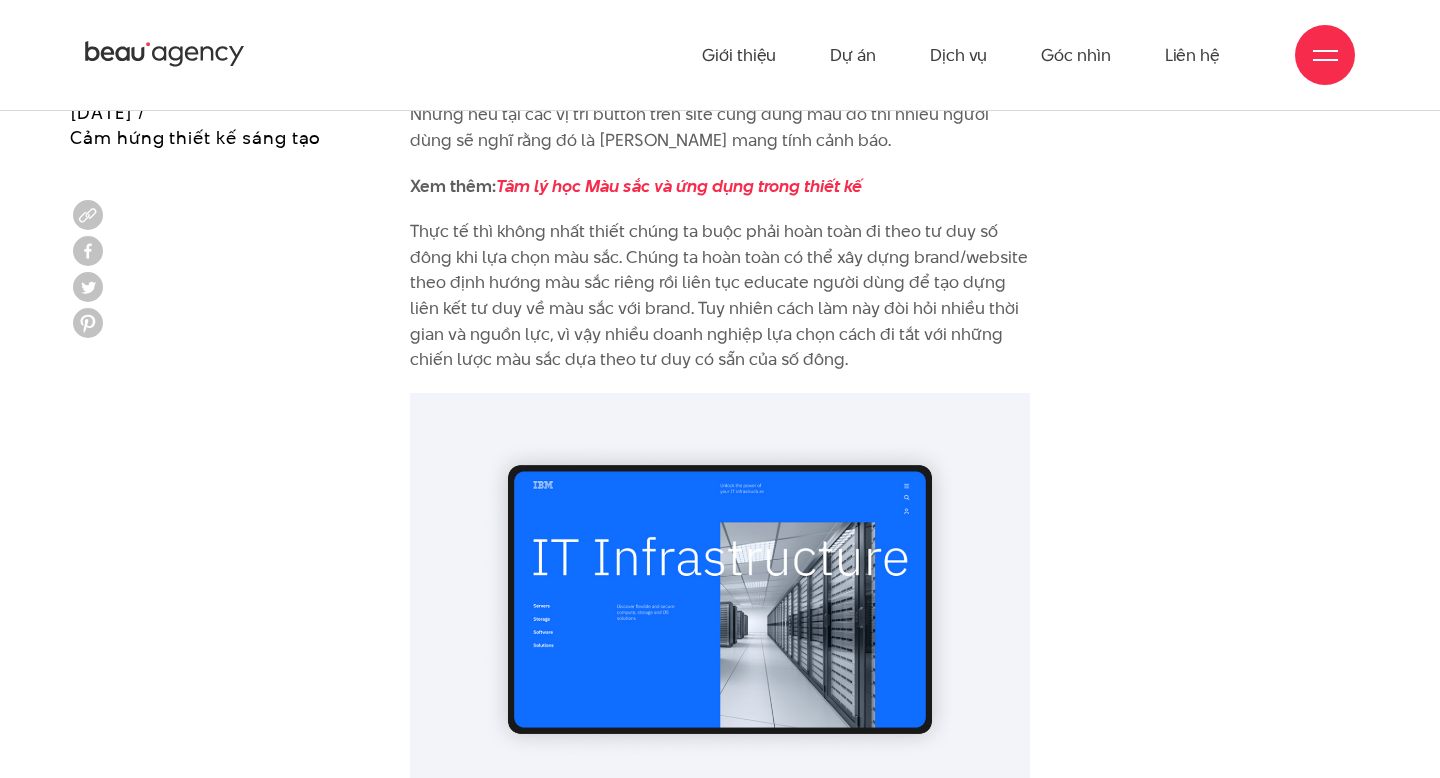 click on "Thực tế thì không nhất thiết chúng ta buộc phải hoàn toàn đi theo tư duy số đông khi lựa chọn màu sắc. Chúng ta hoàn toàn có thể xây dựng brand/website theo định hướng màu sắc riêng rồi liên tục educate người dùng để tạo dựng liên kết tư duy về màu sắc với brand. Tuy nhiên cách làm này đòi hỏi nhiều thời gian và nguồn lực, vì vậy nhiều doanh nghiệp lựa chọn cách đi tắt với những chiến lược màu sắc dựa theo tư duy có sẵn của số đông." at bounding box center (720, 296) 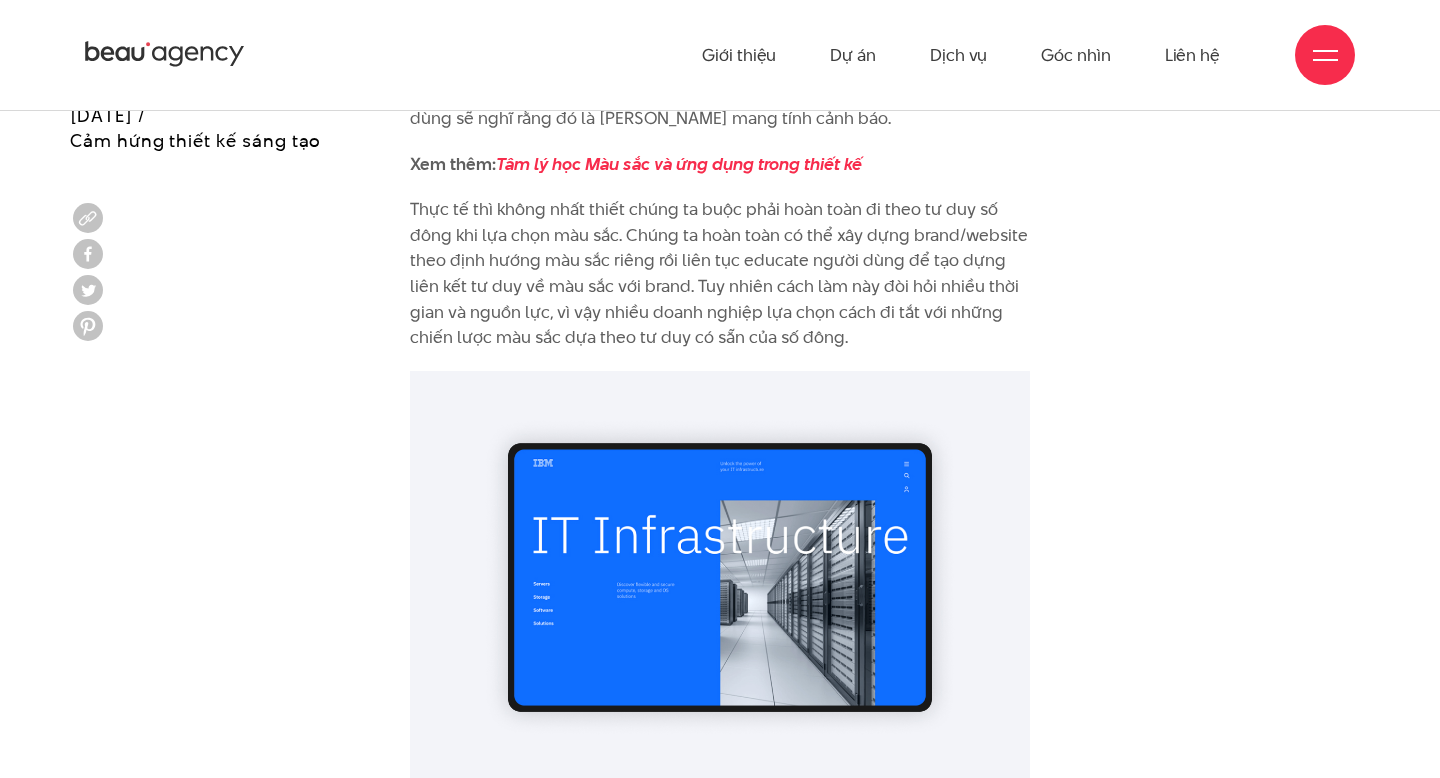 scroll, scrollTop: 16534, scrollLeft: 0, axis: vertical 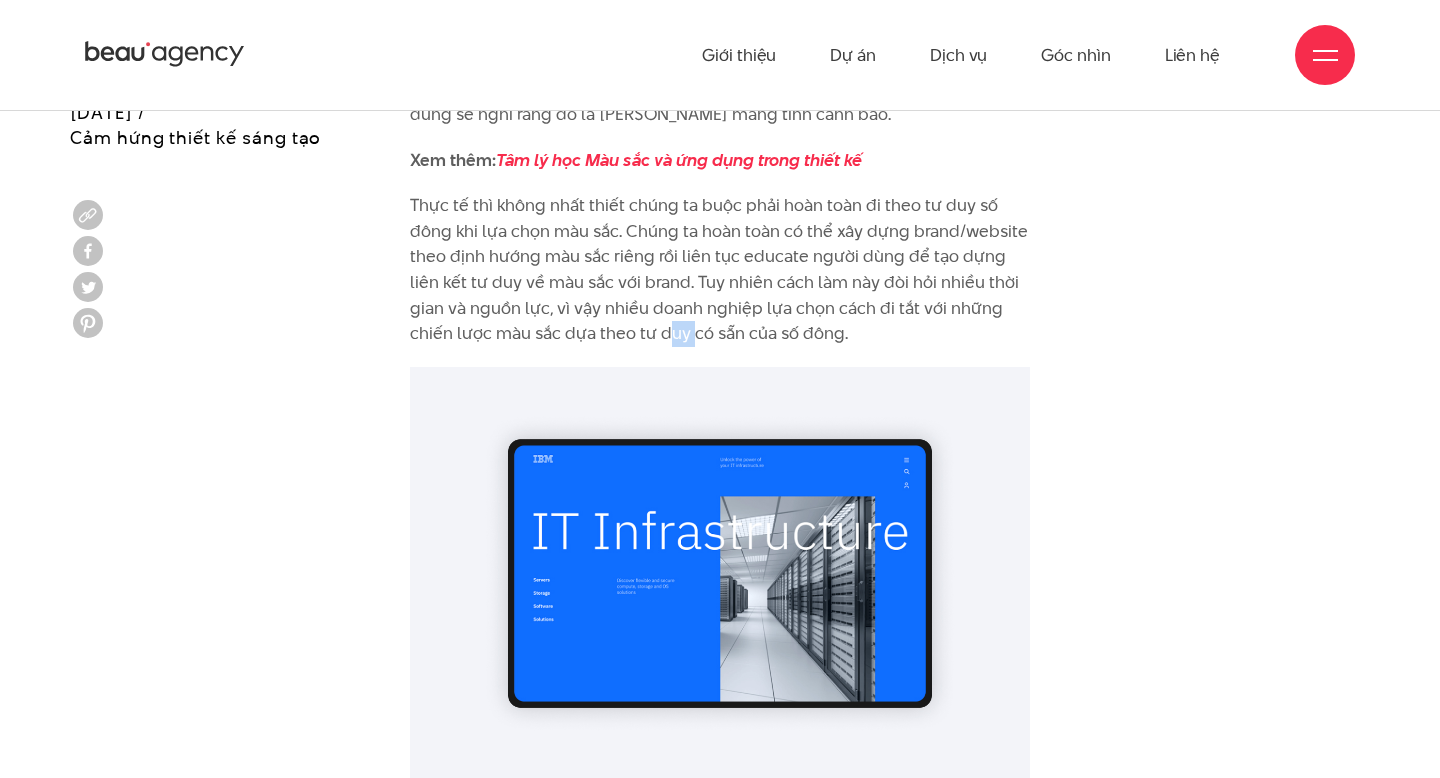 drag, startPoint x: 627, startPoint y: 270, endPoint x: 656, endPoint y: 270, distance: 29 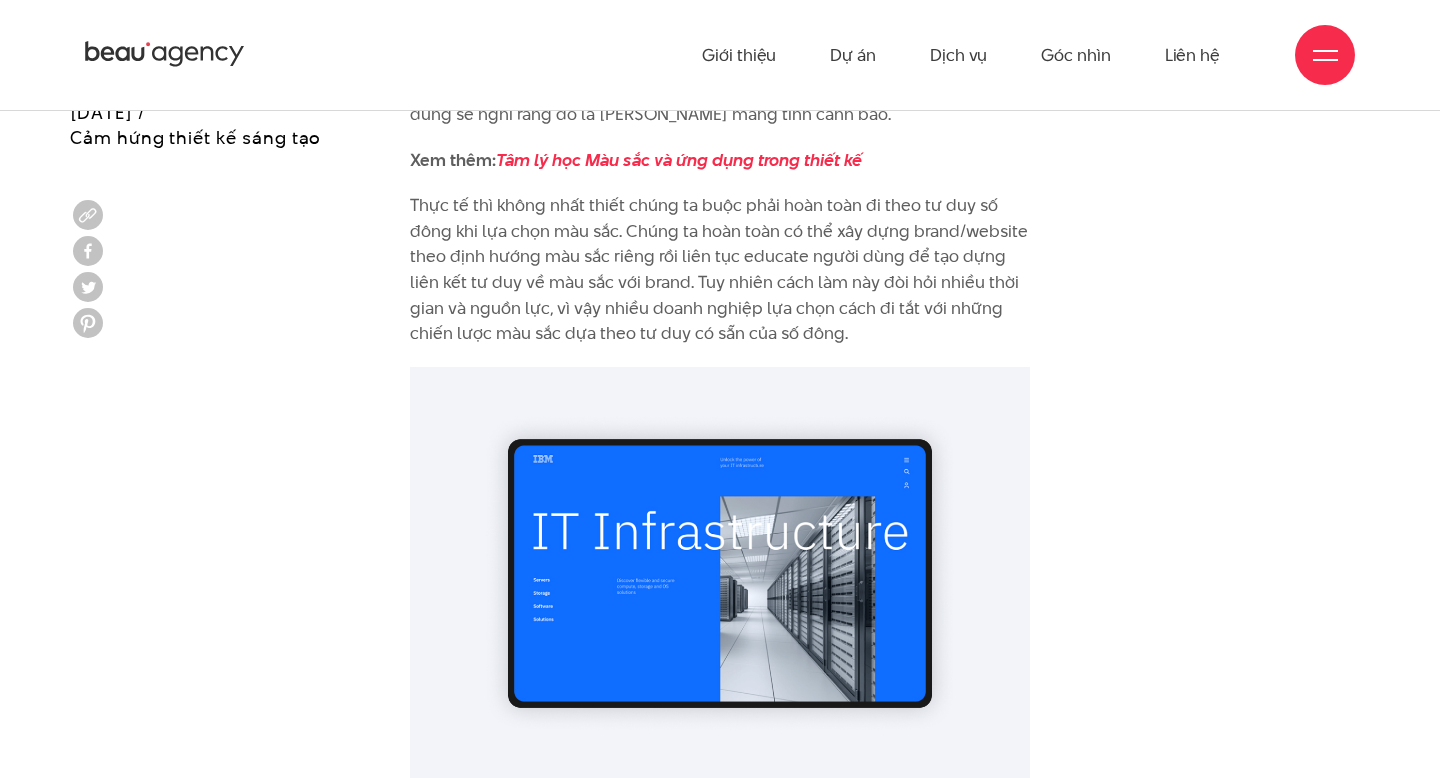 click on "Thực tế thì không nhất thiết chúng ta buộc phải hoàn toàn đi theo tư duy số đông khi lựa chọn màu sắc. Chúng ta hoàn toàn có thể xây dựng brand/website theo định hướng màu sắc riêng rồi liên tục educate người dùng để tạo dựng liên kết tư duy về màu sắc với brand. Tuy nhiên cách làm này đòi hỏi nhiều thời gian và nguồn lực, vì vậy nhiều doanh nghiệp lựa chọn cách đi tắt với những chiến lược màu sắc dựa theo tư duy có sẵn của số đông." at bounding box center (720, 270) 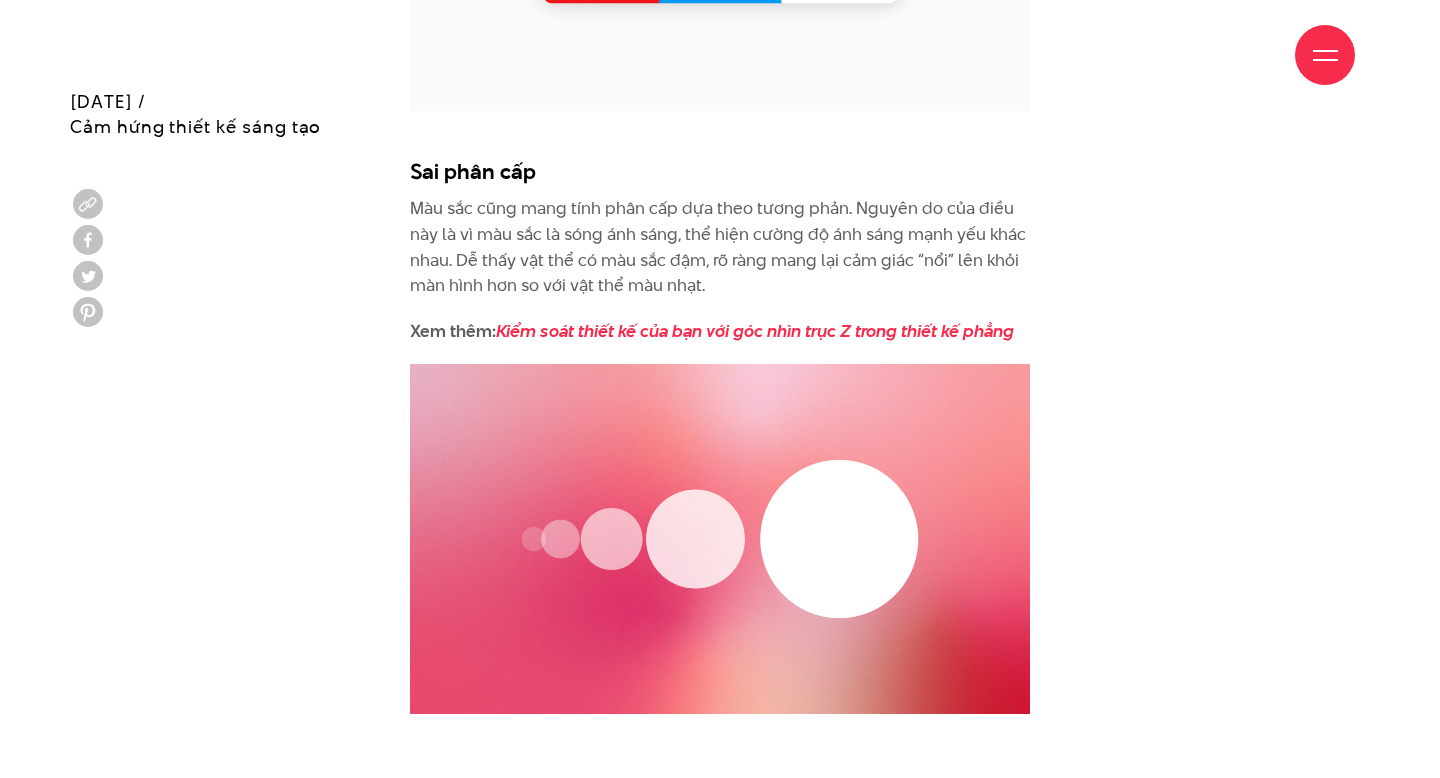 scroll, scrollTop: 17782, scrollLeft: 0, axis: vertical 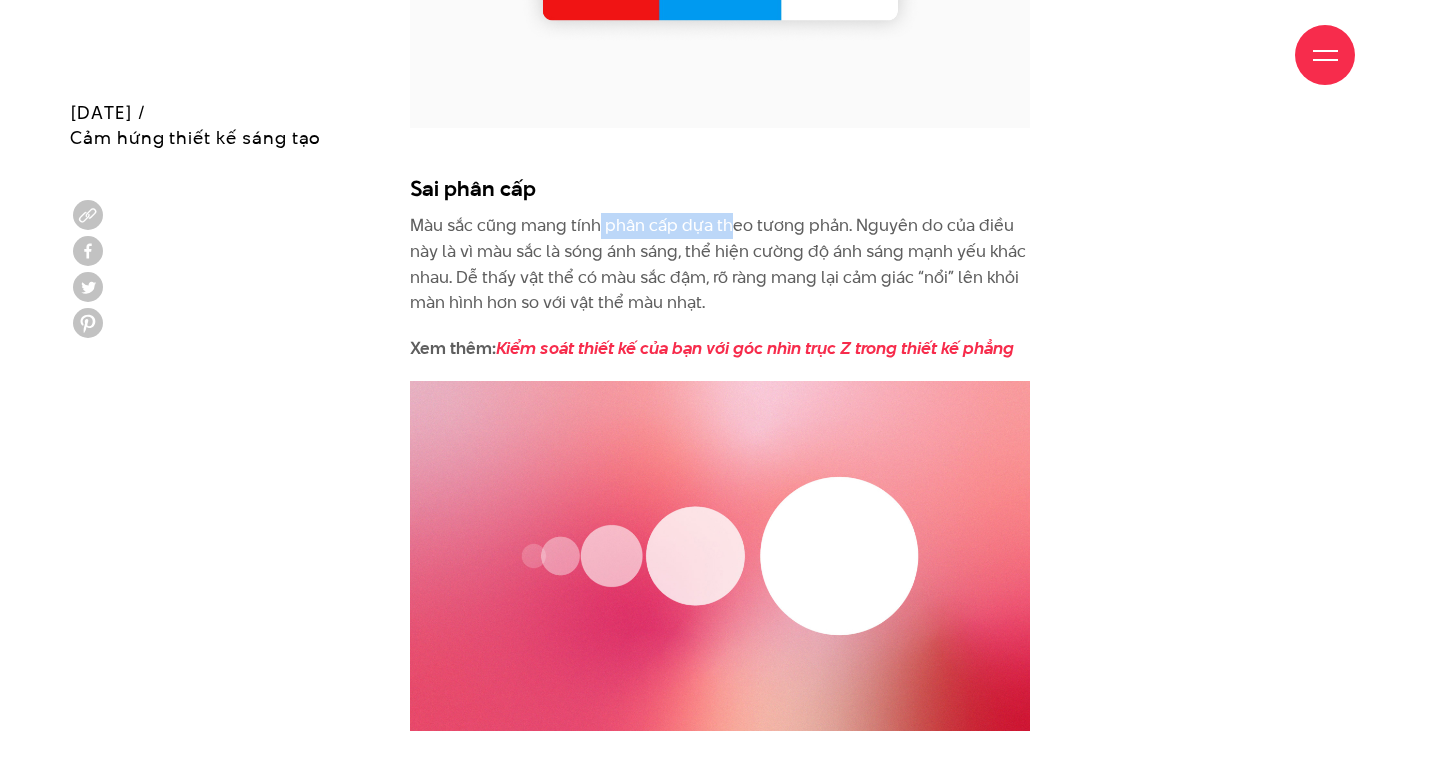 drag, startPoint x: 595, startPoint y: 174, endPoint x: 741, endPoint y: 182, distance: 146.21901 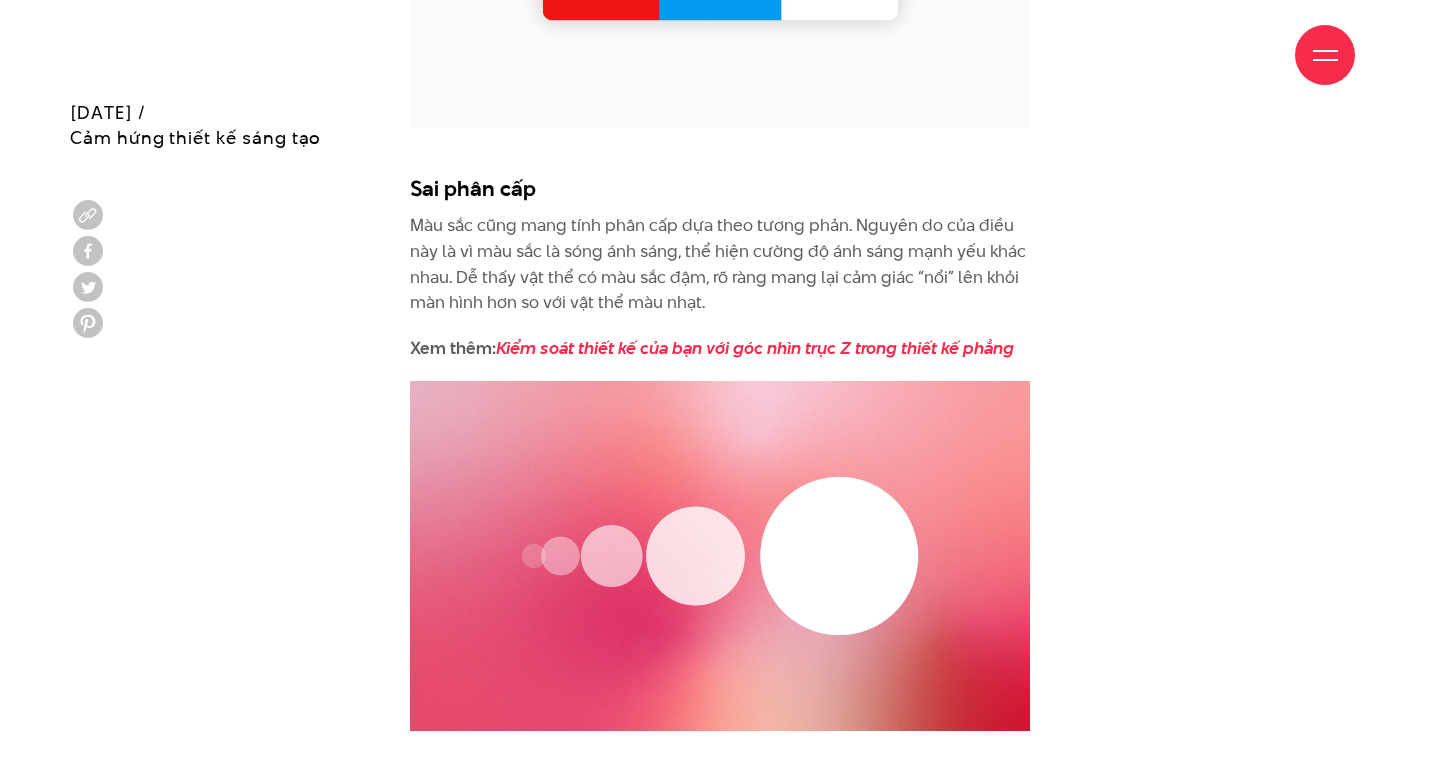 click on "Màu sắc cũng mang tính phân cấp dựa theo tương phản. Nguyên do của điều này là vì màu sắc là sóng ánh sáng, thể hiện cường độ ánh sáng mạnh yếu khác nhau. Dễ thấy vật thể có màu sắc đậm, rõ ràng mang lại cảm giác “nổi” lên khỏi màn hình hơn so với vật thể màu nhạt." at bounding box center (720, 264) 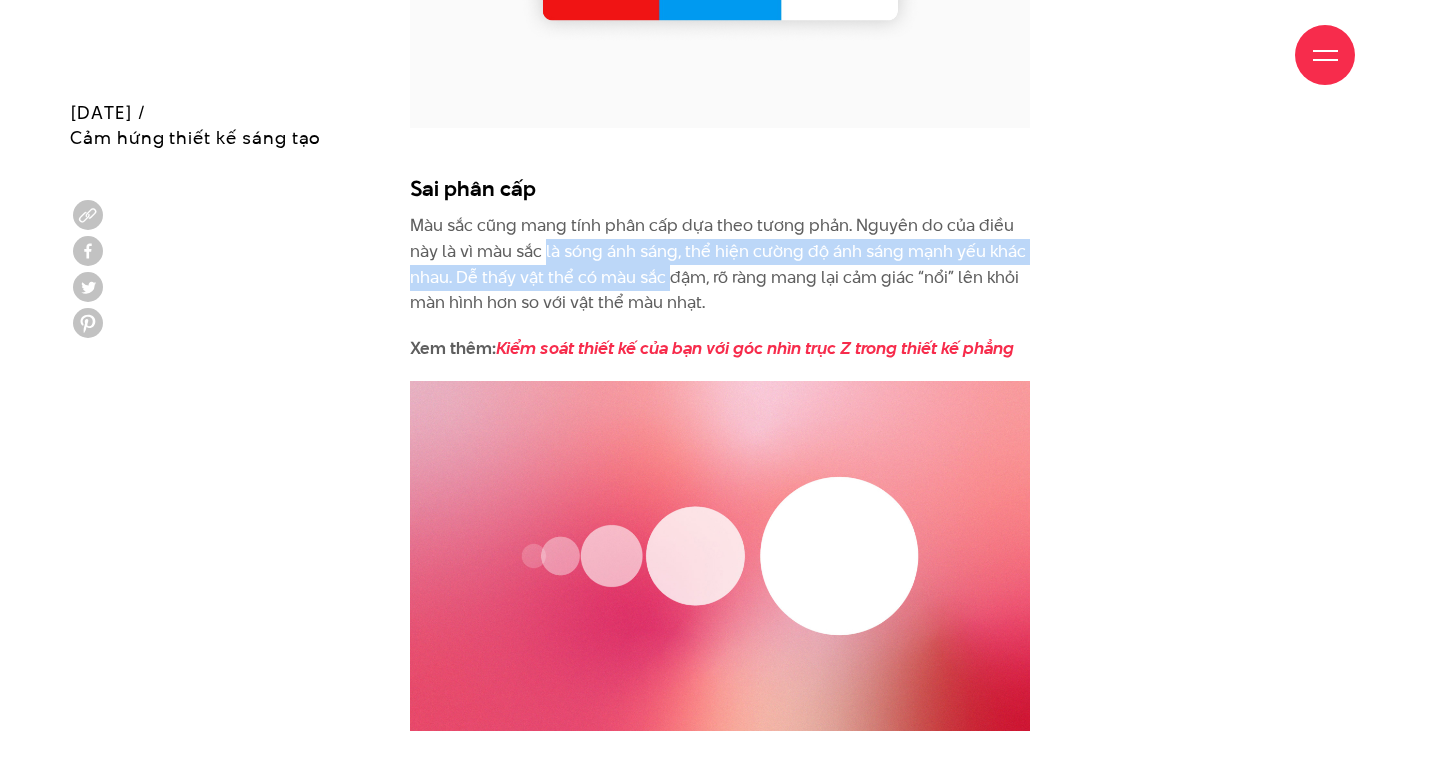drag, startPoint x: 548, startPoint y: 201, endPoint x: 684, endPoint y: 210, distance: 136.29747 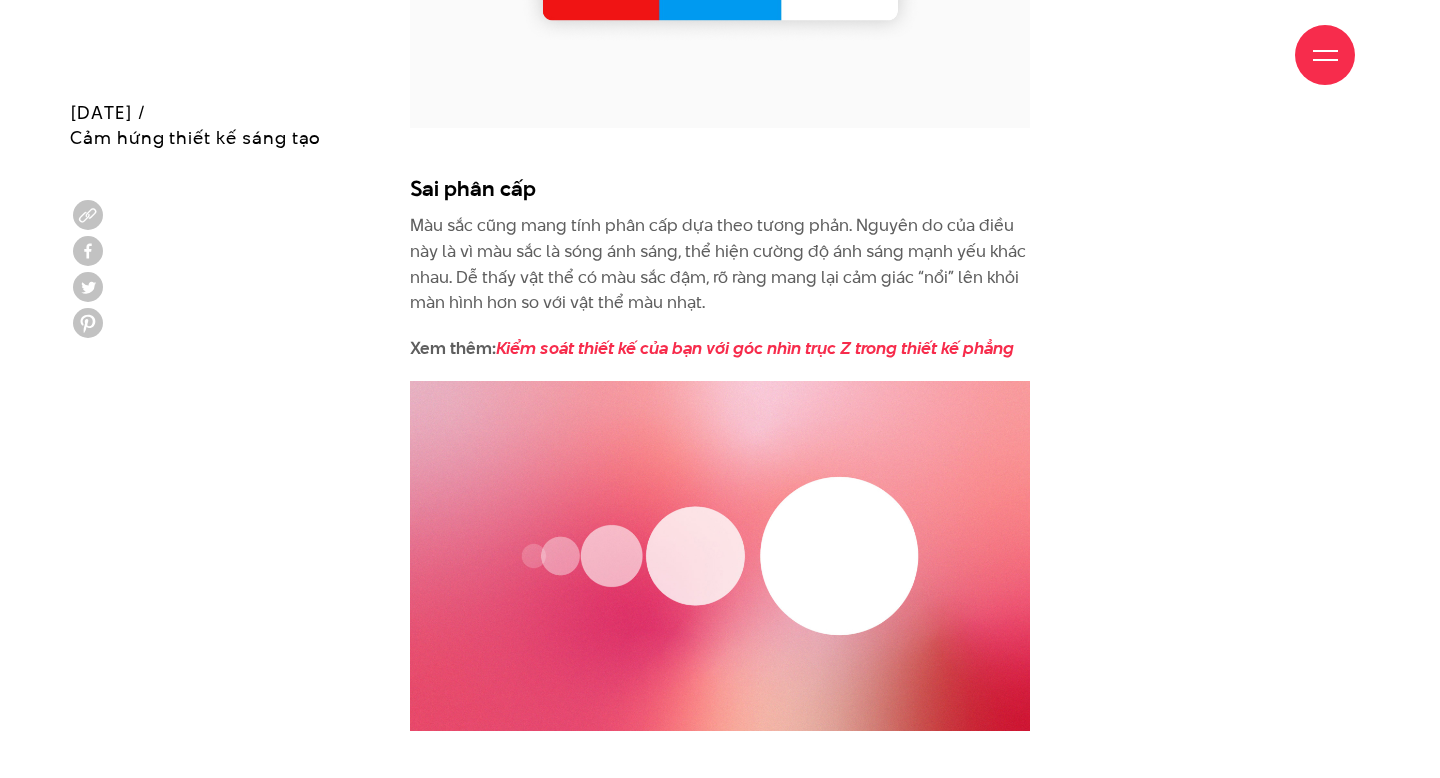 click on "Màu sắc cũng mang tính phân cấp dựa theo tương phản. Nguyên do của điều này là vì màu sắc là sóng ánh sáng, thể hiện cường độ ánh sáng mạnh yếu khác nhau. Dễ thấy vật thể có màu sắc đậm, rõ ràng mang lại cảm giác “nổi” lên khỏi màn hình hơn so với vật thể màu nhạt." at bounding box center (720, 264) 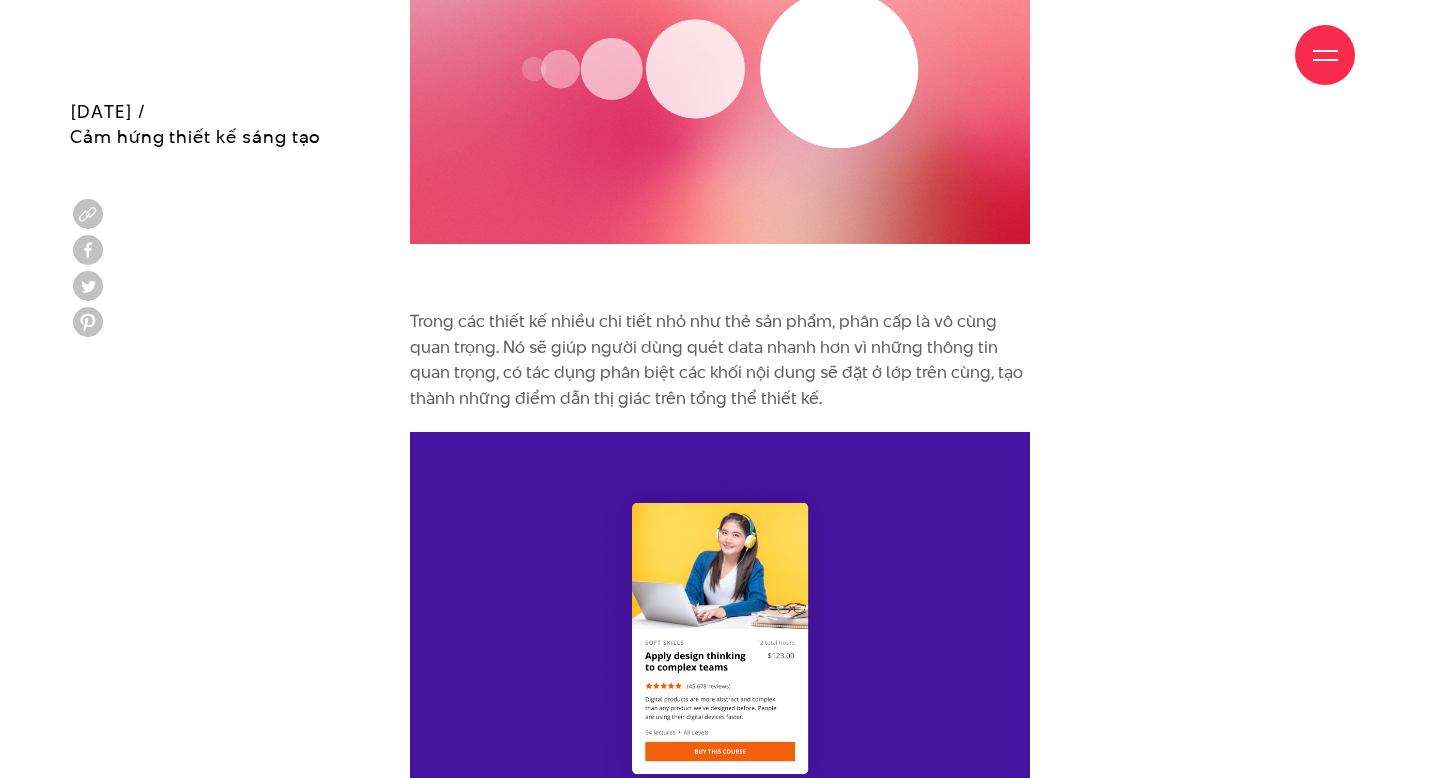 scroll, scrollTop: 18272, scrollLeft: 0, axis: vertical 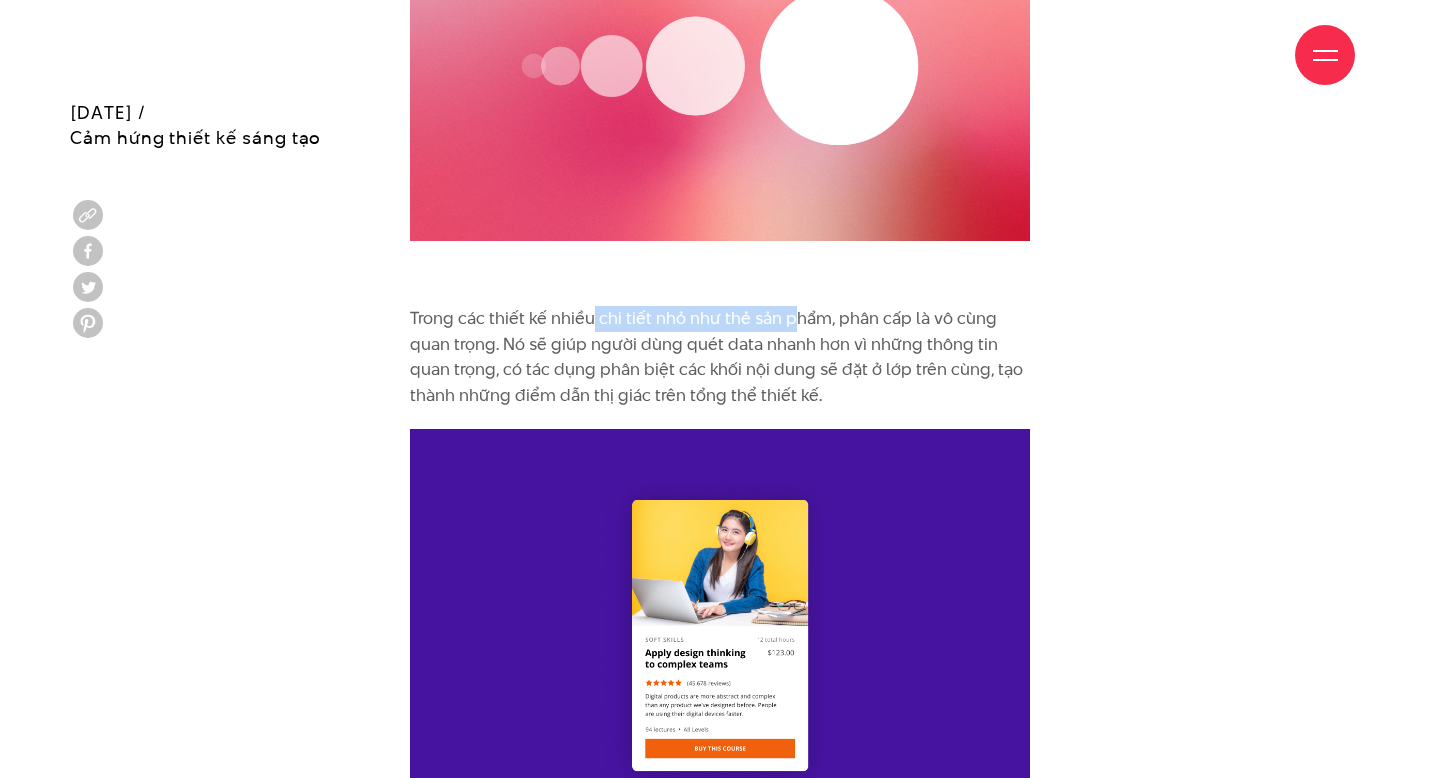 drag, startPoint x: 592, startPoint y: 267, endPoint x: 797, endPoint y: 265, distance: 205.00975 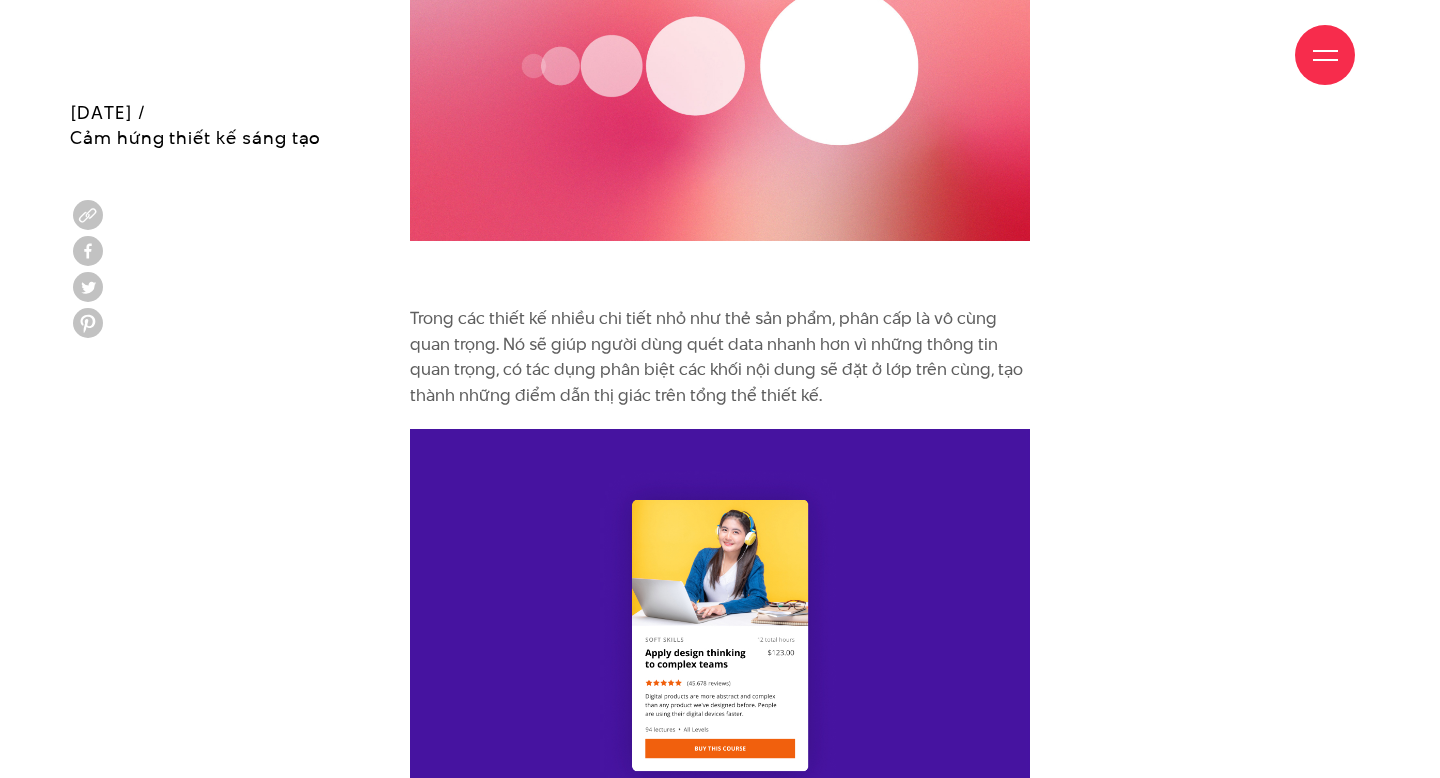 click on "Trong các thiết kế nhiều chi tiết nhỏ như thẻ sản phẩm, phân cấp là vô cùng quan trọng. Nó sẽ giúp người dùng quét data nhanh hơn vì những thông tin quan trọng, có tác dụng phân biệt các khối nội dung sẽ đặt ở lớp trên cùng, tạo thành những điểm dẫn thị giác trên tổng thể thiết kế." at bounding box center (720, 357) 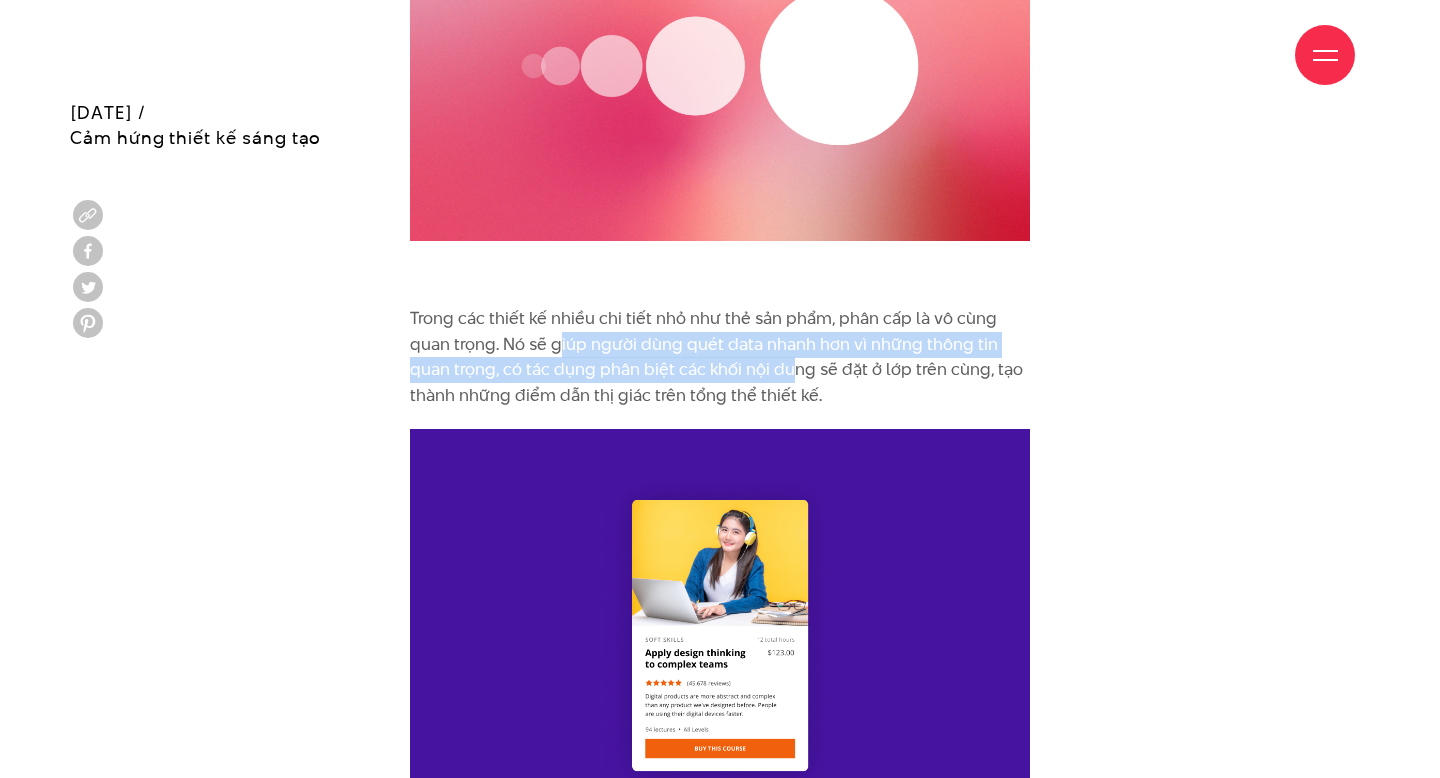 drag, startPoint x: 559, startPoint y: 294, endPoint x: 804, endPoint y: 307, distance: 245.34465 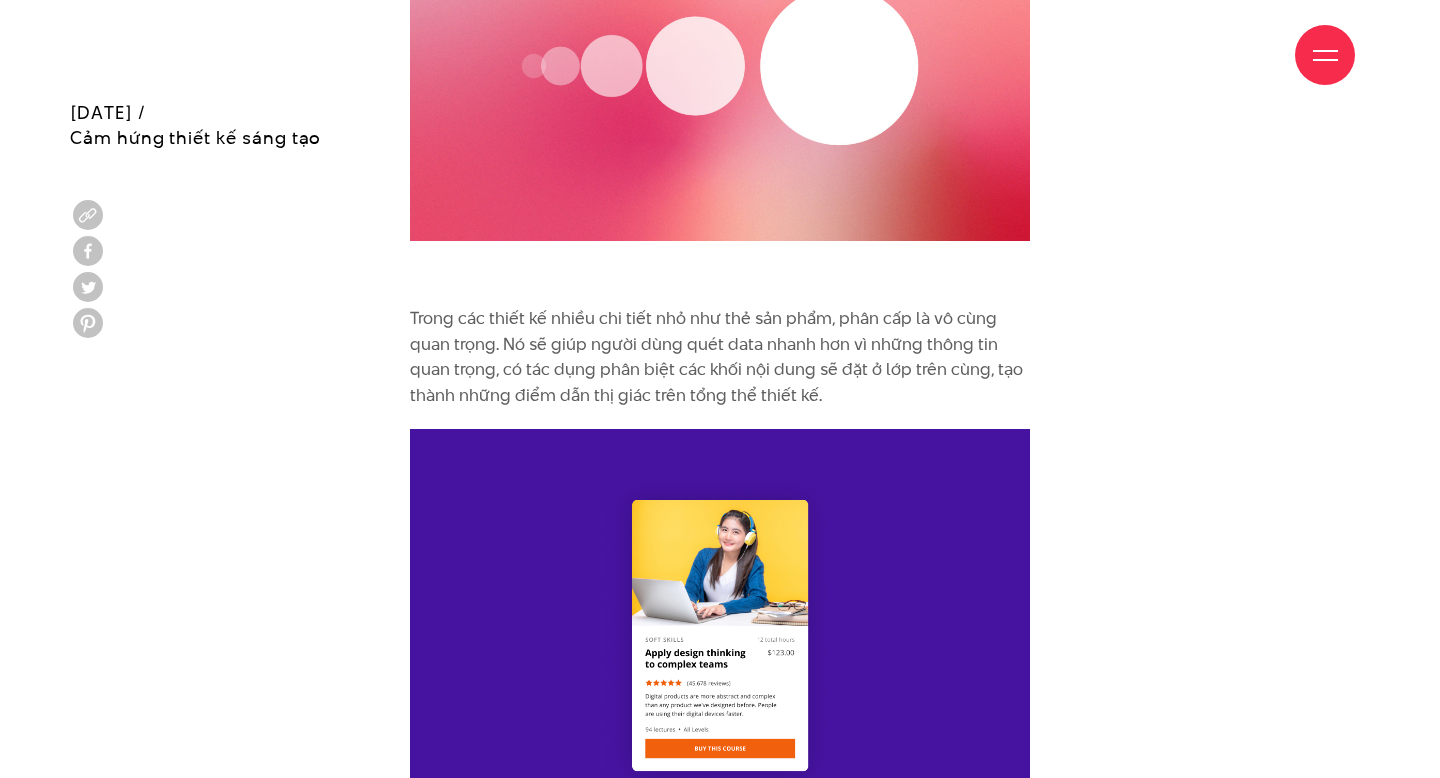 click on "Trong các thiết kế nhiều chi tiết nhỏ như thẻ sản phẩm, phân cấp là vô cùng quan trọng. Nó sẽ giúp người dùng quét data nhanh hơn vì những thông tin quan trọng, có tác dụng phân biệt các khối nội dung sẽ đặt ở lớp trên cùng, tạo thành những điểm dẫn thị giác trên tổng thể thiết kế." at bounding box center (720, 357) 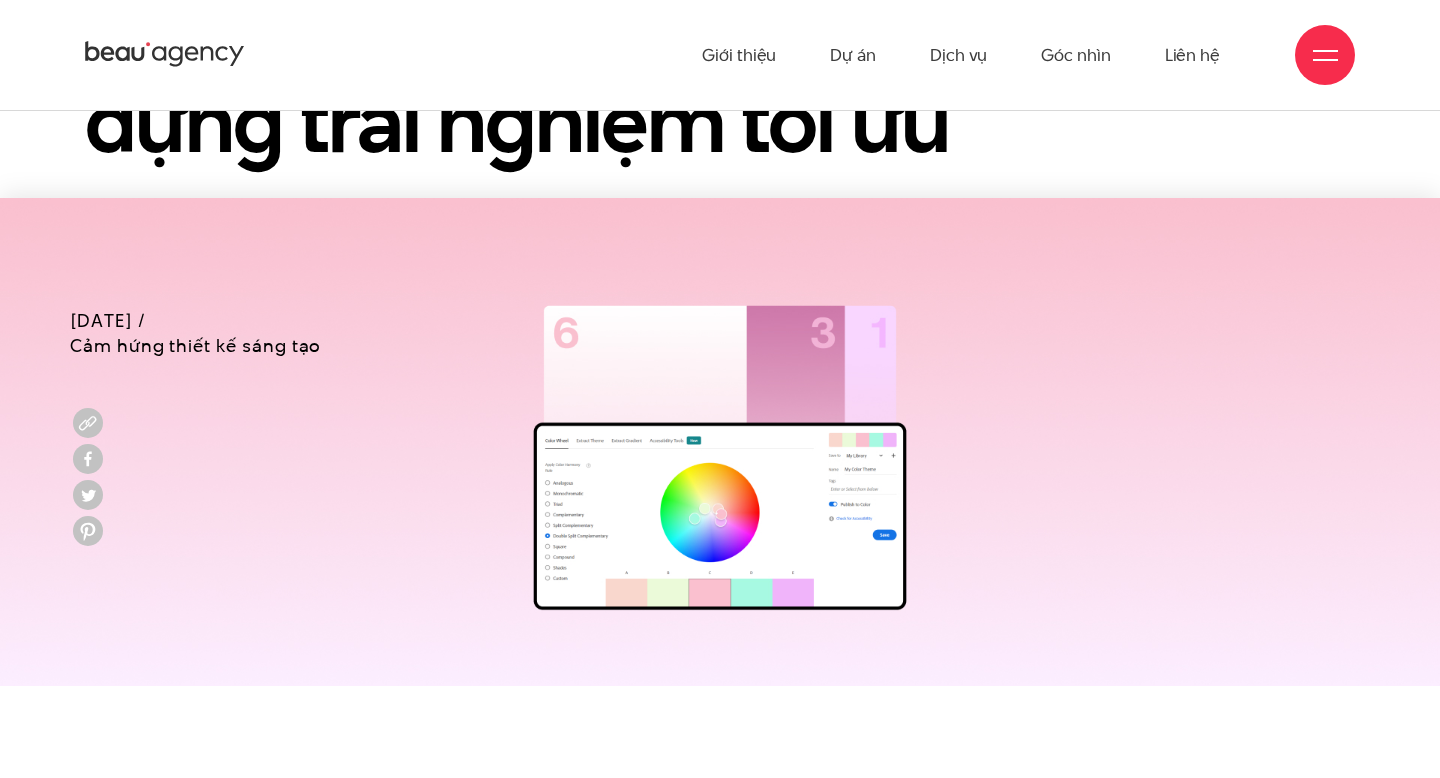 scroll, scrollTop: 365, scrollLeft: 0, axis: vertical 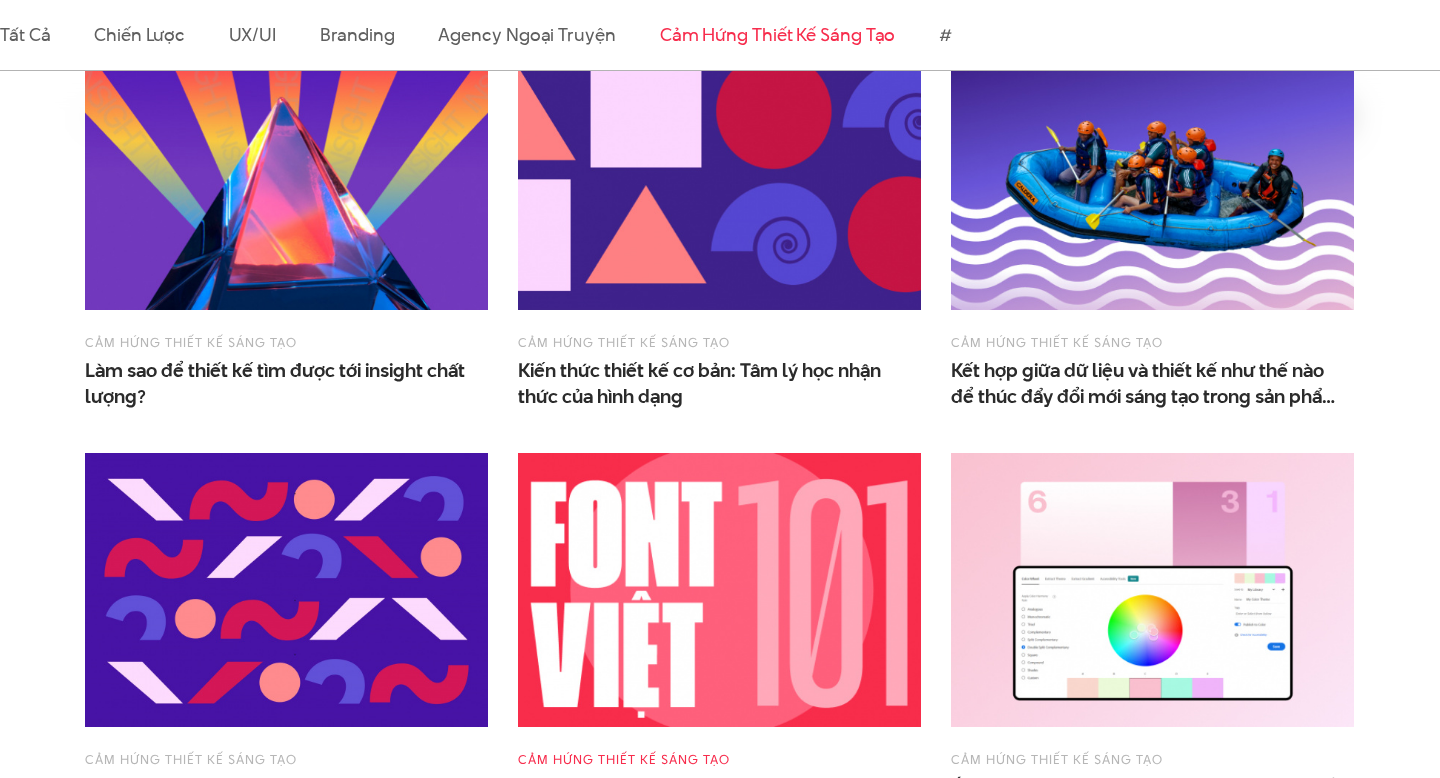 click at bounding box center (719, 590) 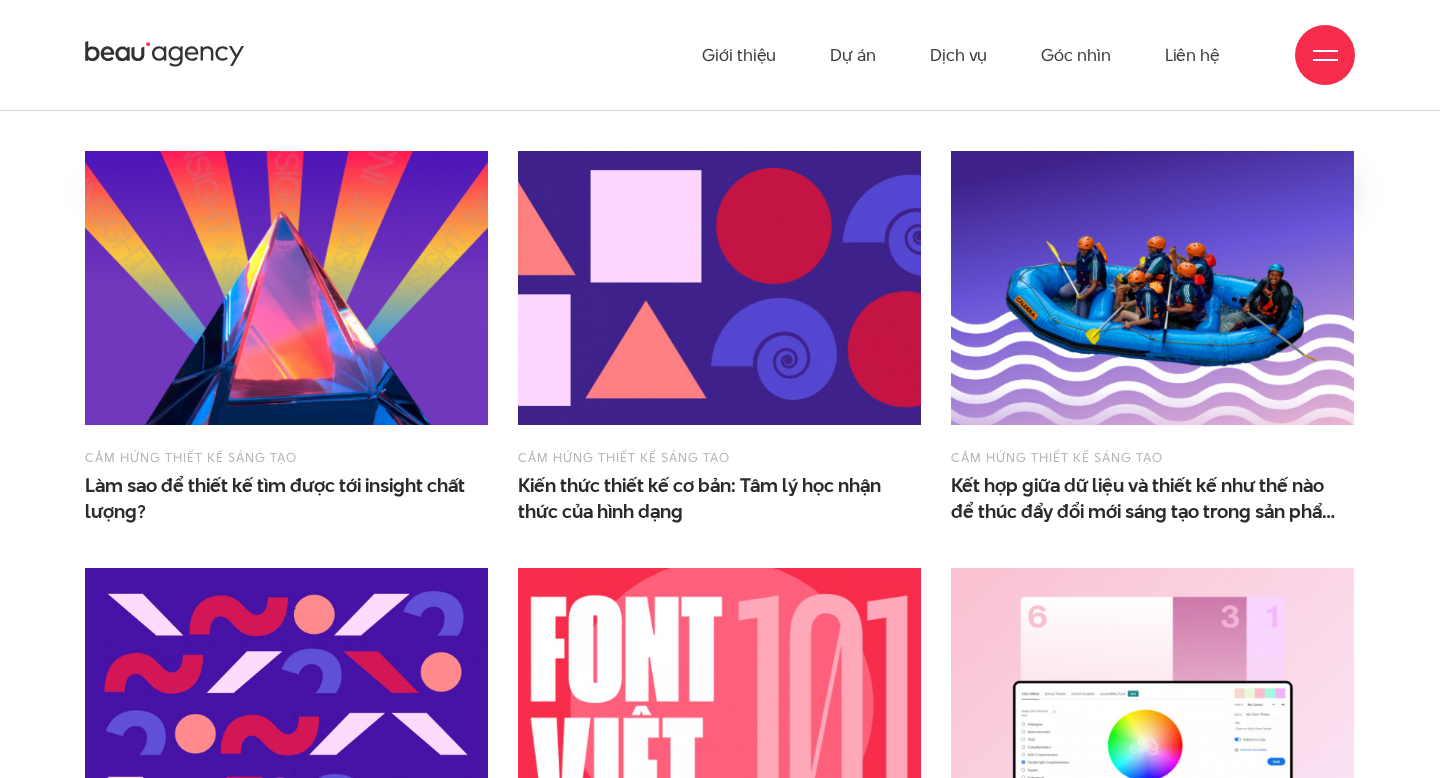 scroll, scrollTop: 729, scrollLeft: 0, axis: vertical 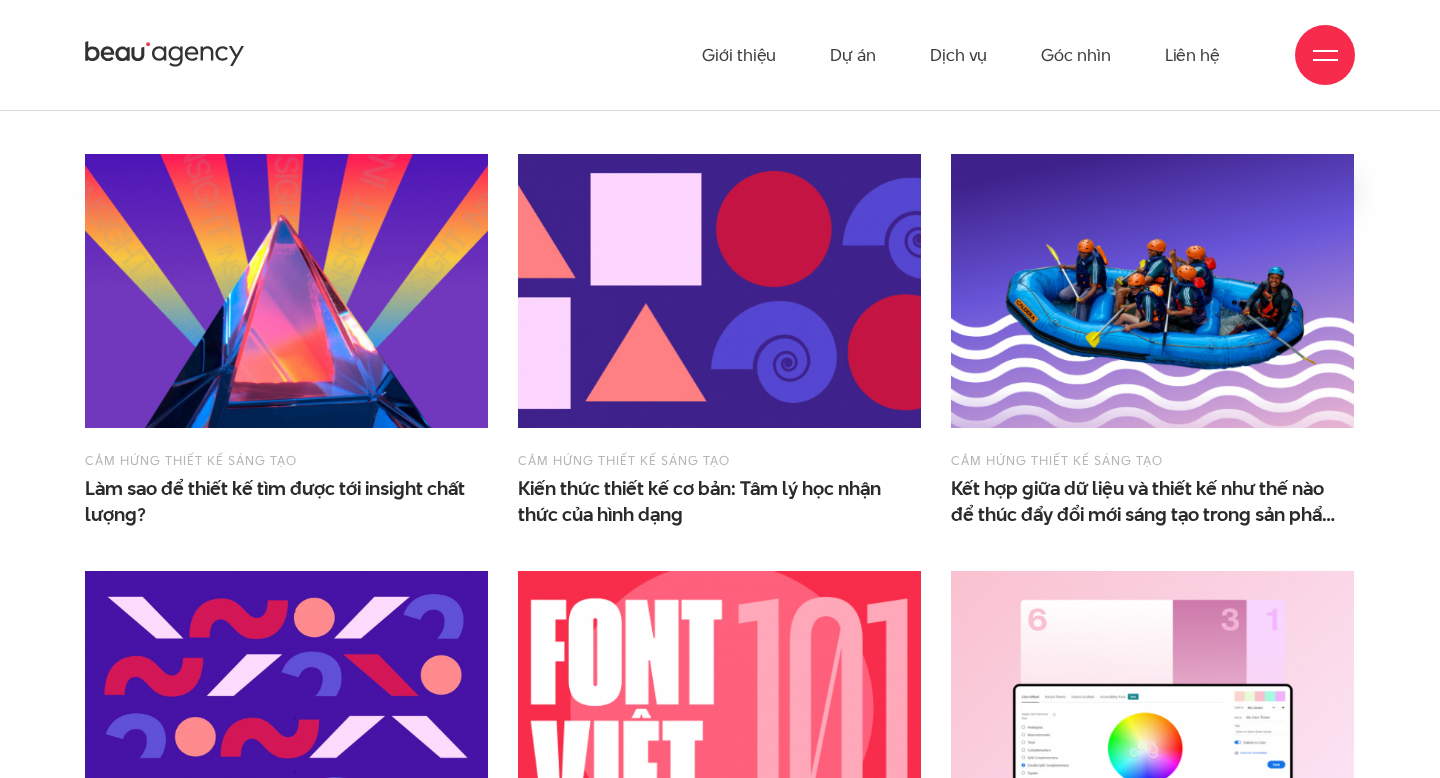 click at bounding box center [286, 291] 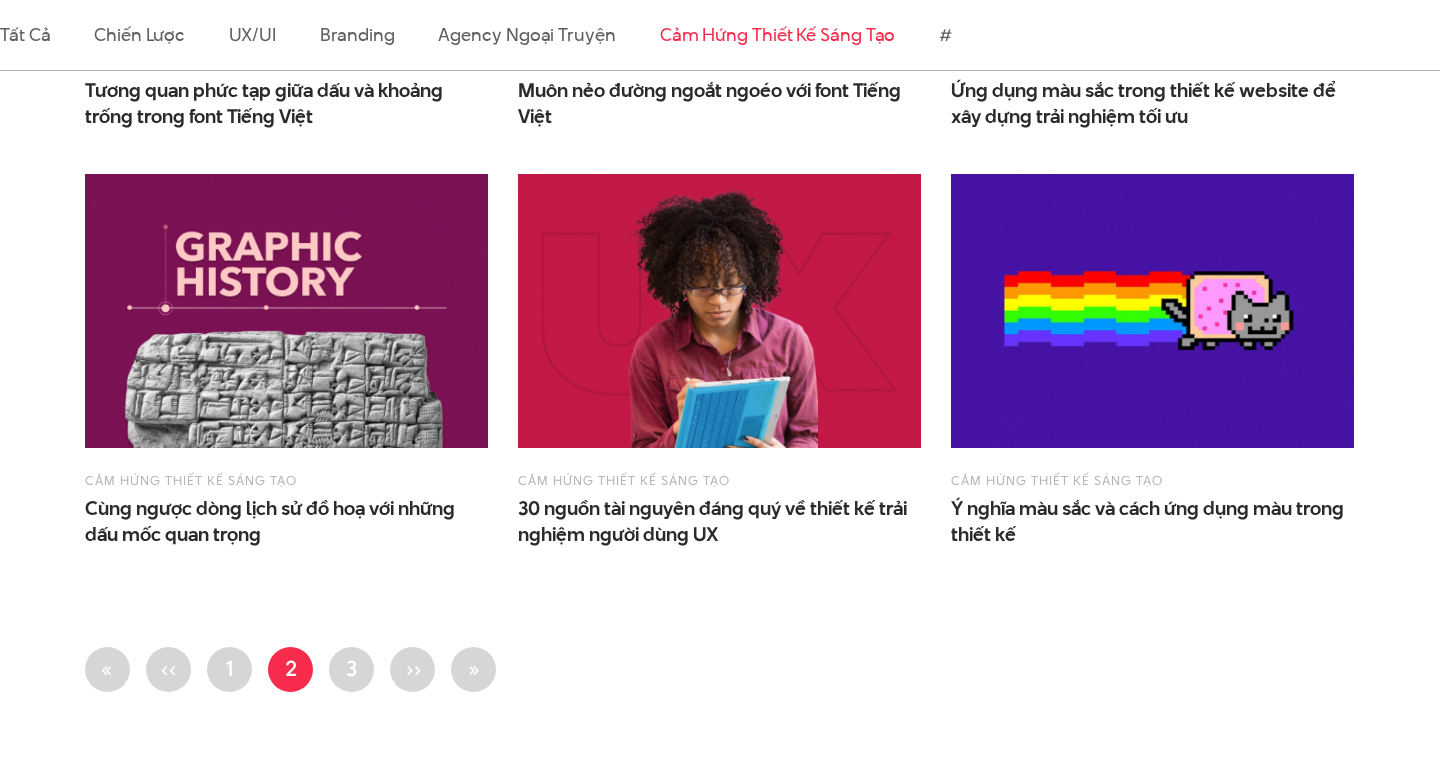 scroll, scrollTop: 1868, scrollLeft: 0, axis: vertical 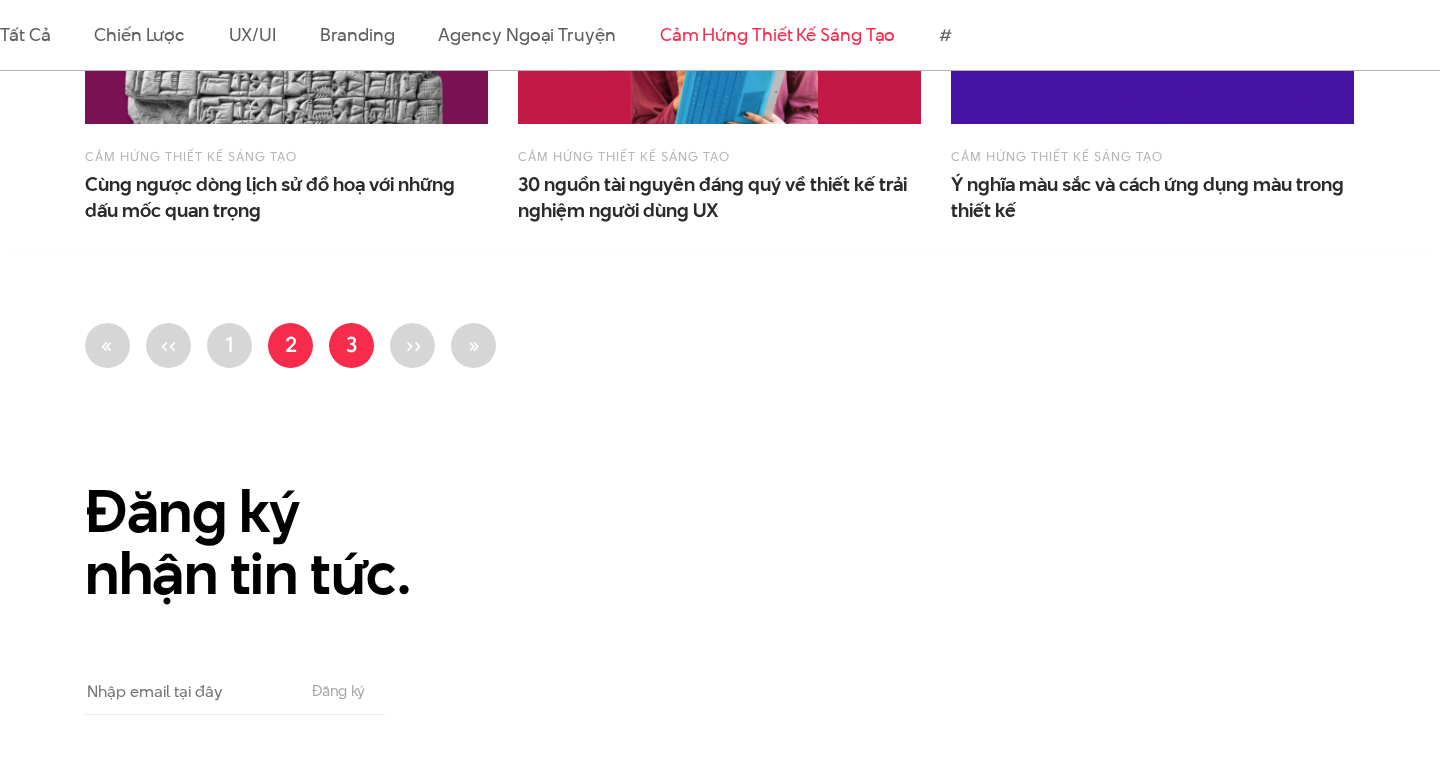click on "Trang
3" at bounding box center [351, 345] 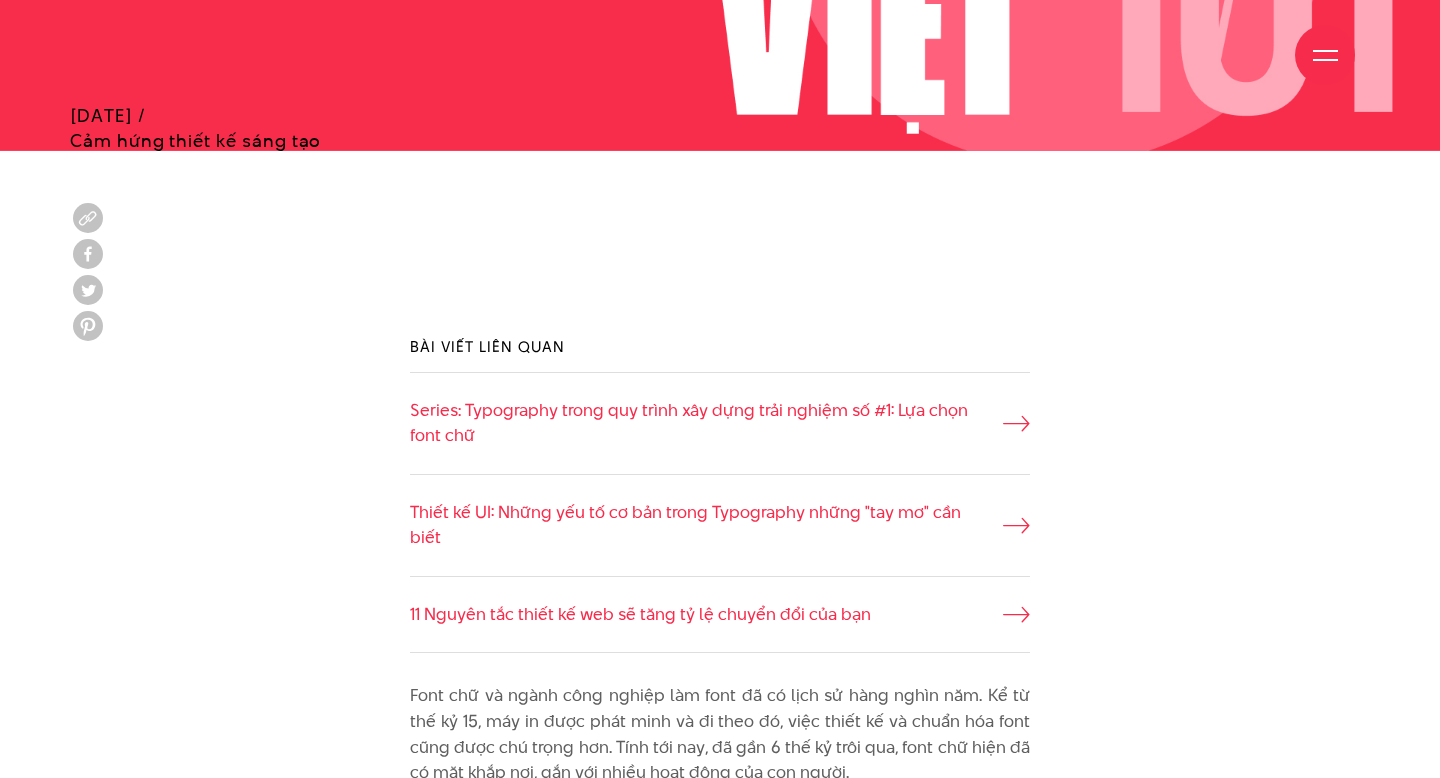 scroll, scrollTop: 900, scrollLeft: 0, axis: vertical 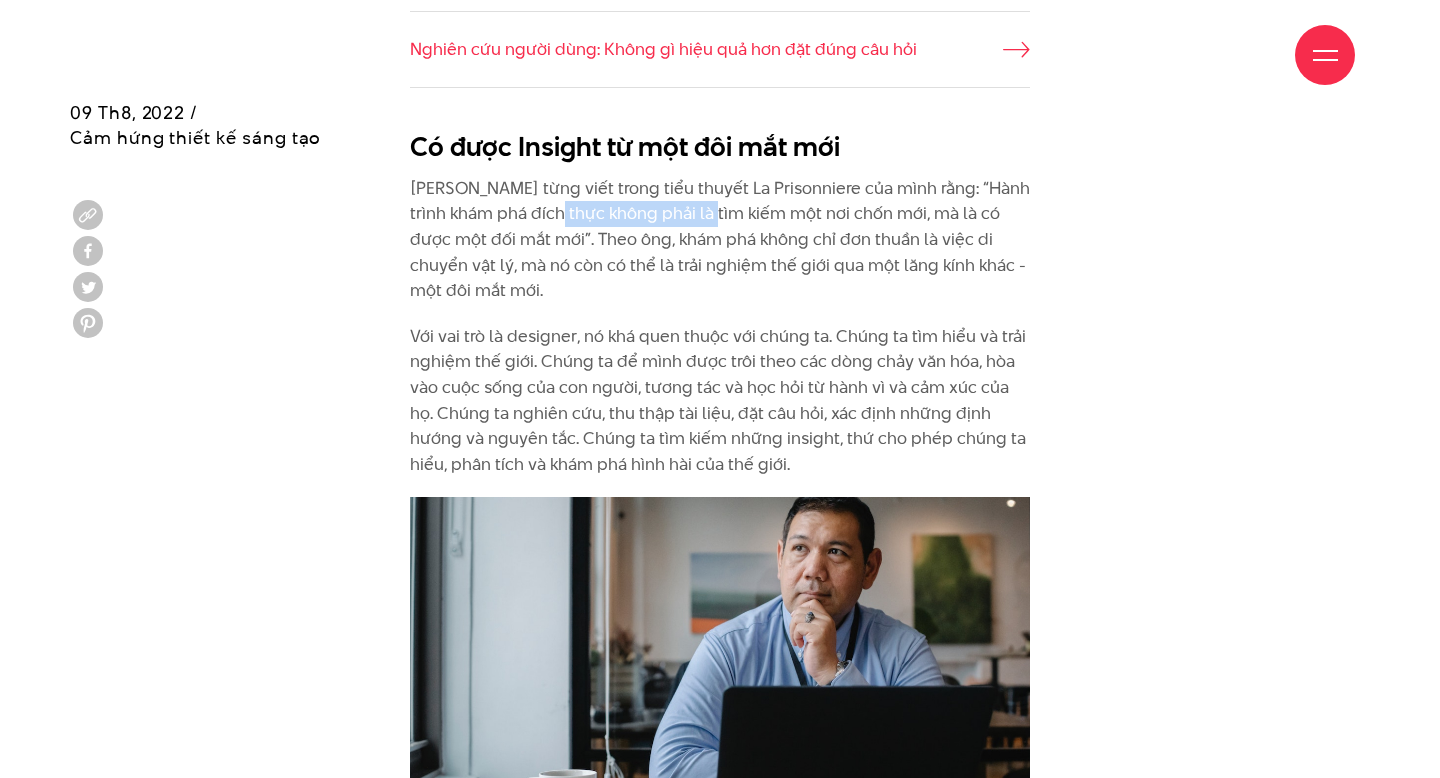 drag, startPoint x: 561, startPoint y: 215, endPoint x: 729, endPoint y: 215, distance: 168 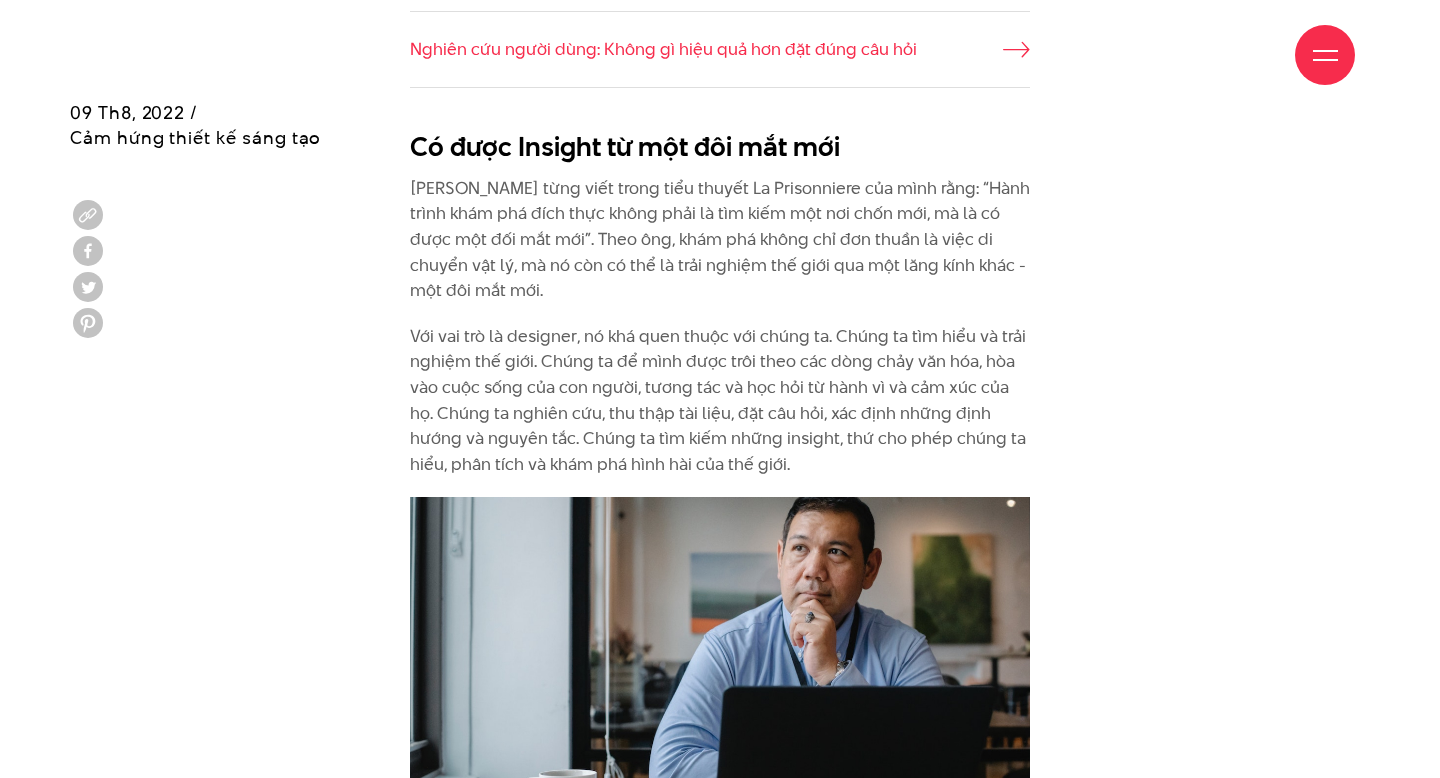 click on "[PERSON_NAME] từng viết trong tiểu thuyết La Prisonniere của mình rằng: “Hành trình khám phá đích thực không phải là tìm kiếm một nơi chốn mới, mà là có được một đối mắt mới”. Theo ông, khám phá không chỉ đơn thuần là việc di chuyển vật lý, mà nó còn có thể là trải nghiệm thế giới qua một lăng kính khác - một đôi mắt mới." at bounding box center (720, 240) 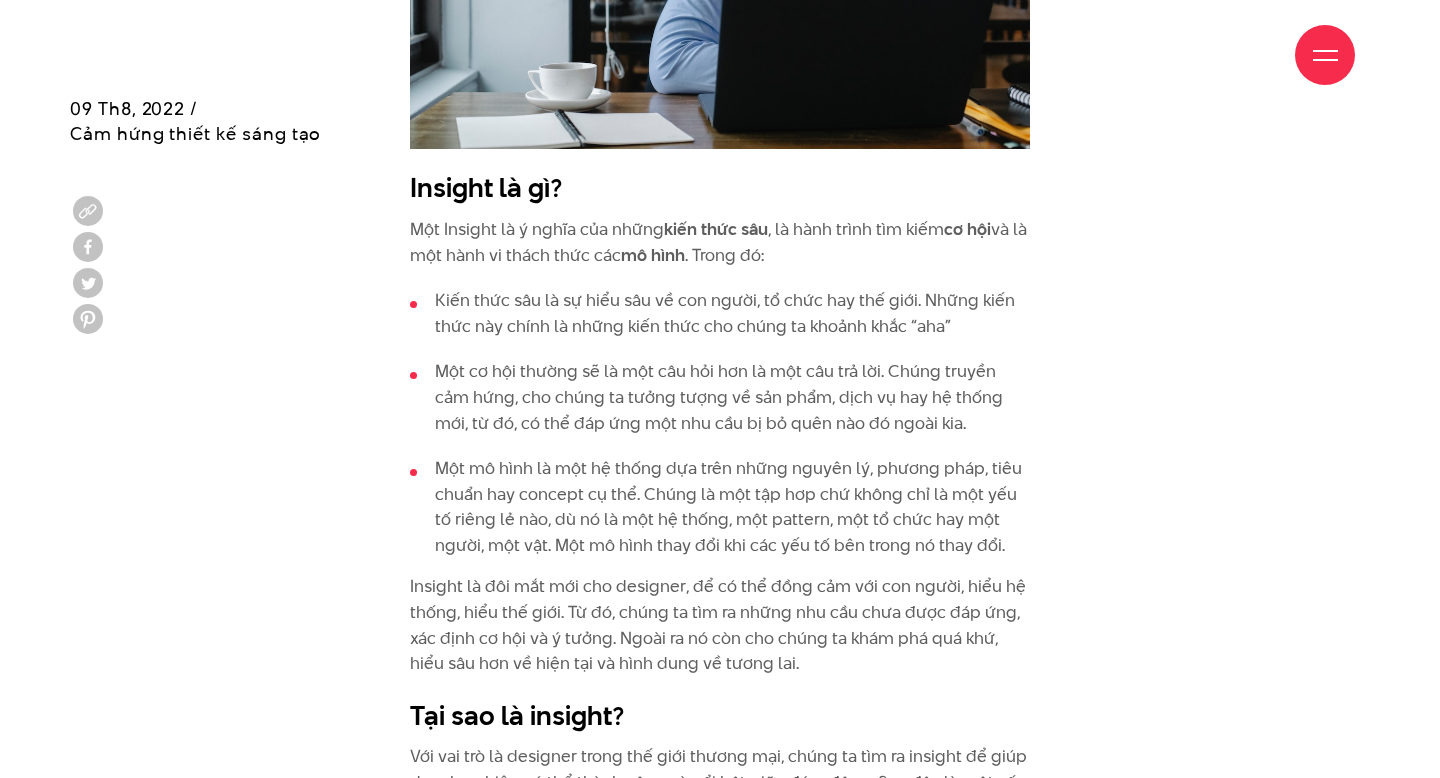 scroll, scrollTop: 2322, scrollLeft: 0, axis: vertical 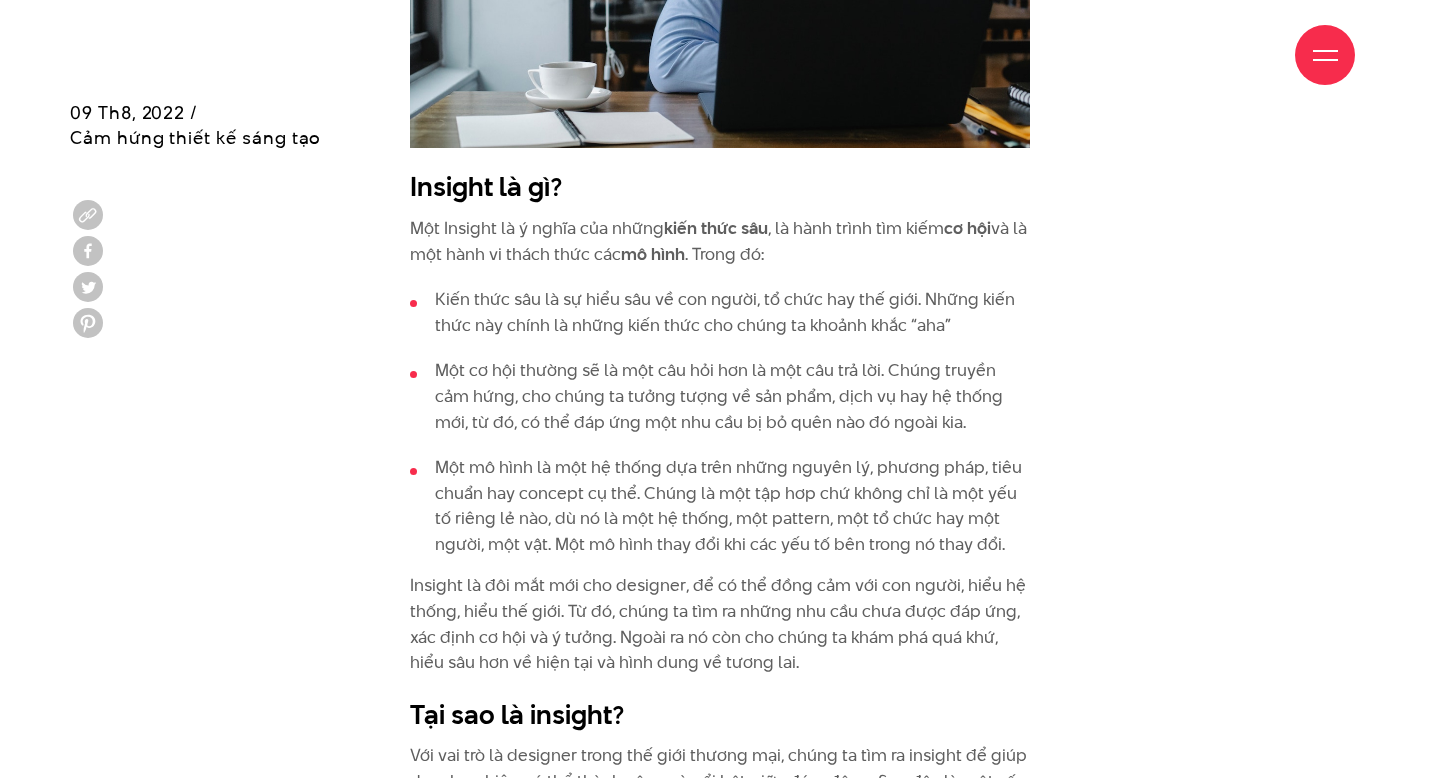 click on "Một Insight là ý nghĩa của những  kiến thức sâu , là hành trình tìm kiếm  cơ hội  và là một hành vi thách thức các  mô hình . Trong đó:" at bounding box center [720, 241] 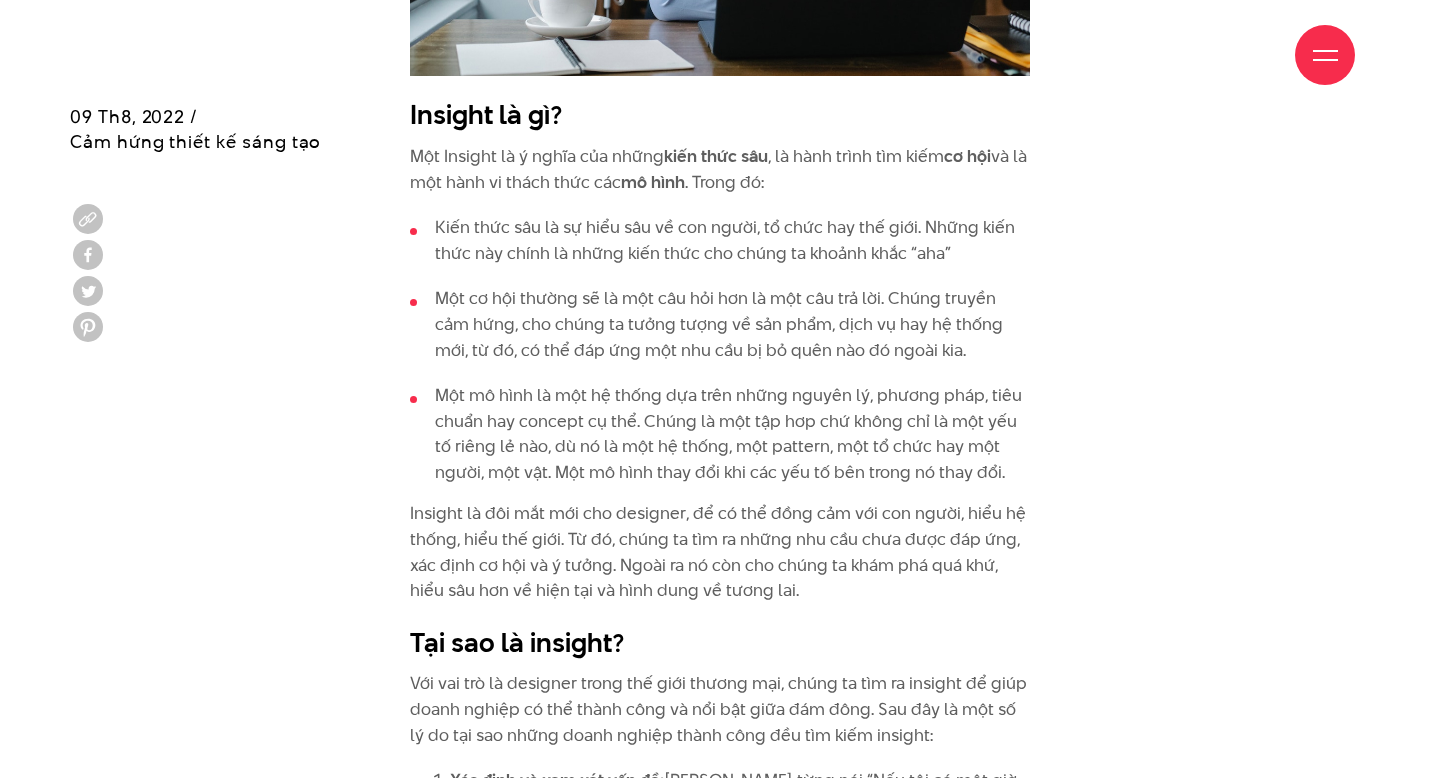 scroll, scrollTop: 2398, scrollLeft: 0, axis: vertical 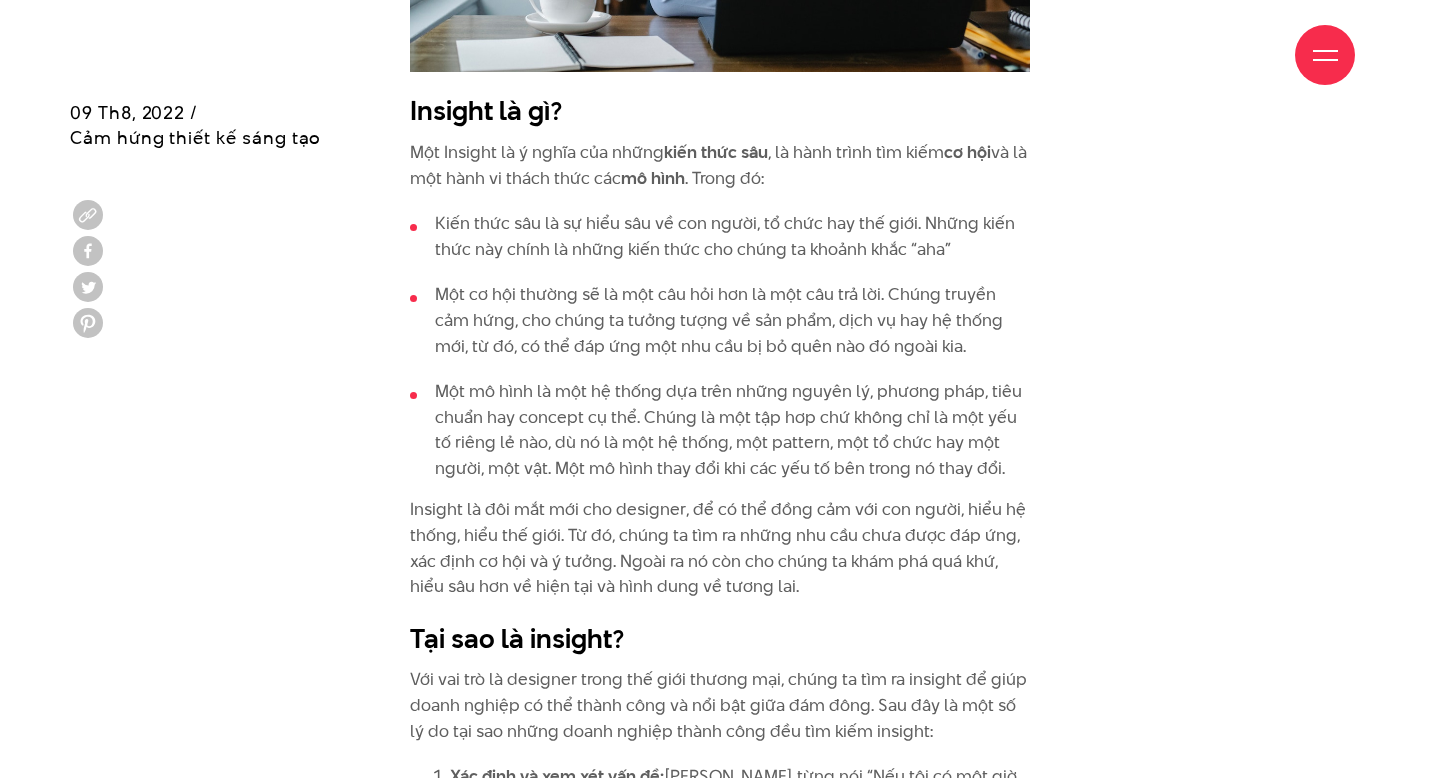 click on "Kiến thức sâu là sự hiểu sâu về con người, tổ chức hay thế giới. Những kiến thức này chính là những kiến thức cho chúng ta khoảnh khắc “aha”" at bounding box center (720, 236) 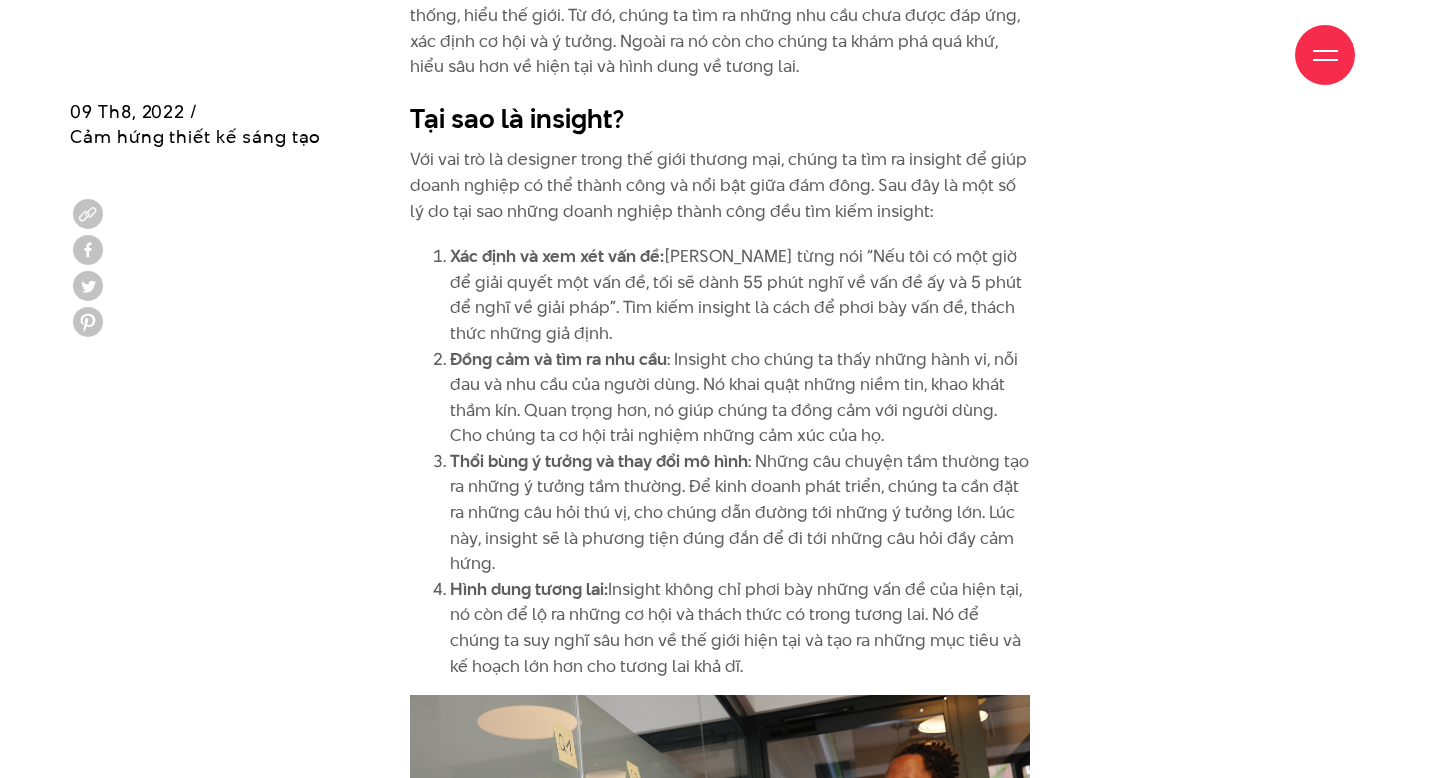 scroll, scrollTop: 2919, scrollLeft: 0, axis: vertical 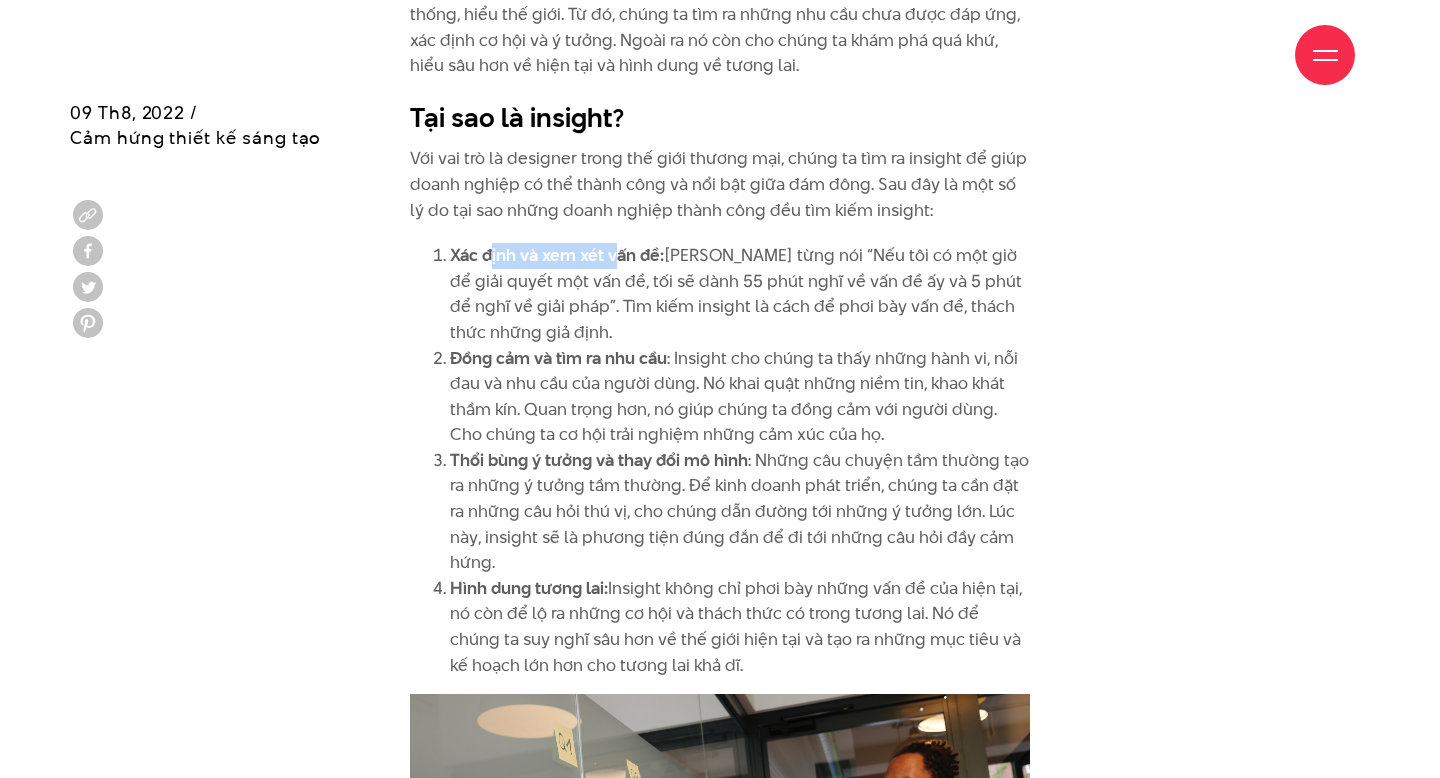 drag, startPoint x: 489, startPoint y: 254, endPoint x: 626, endPoint y: 250, distance: 137.05838 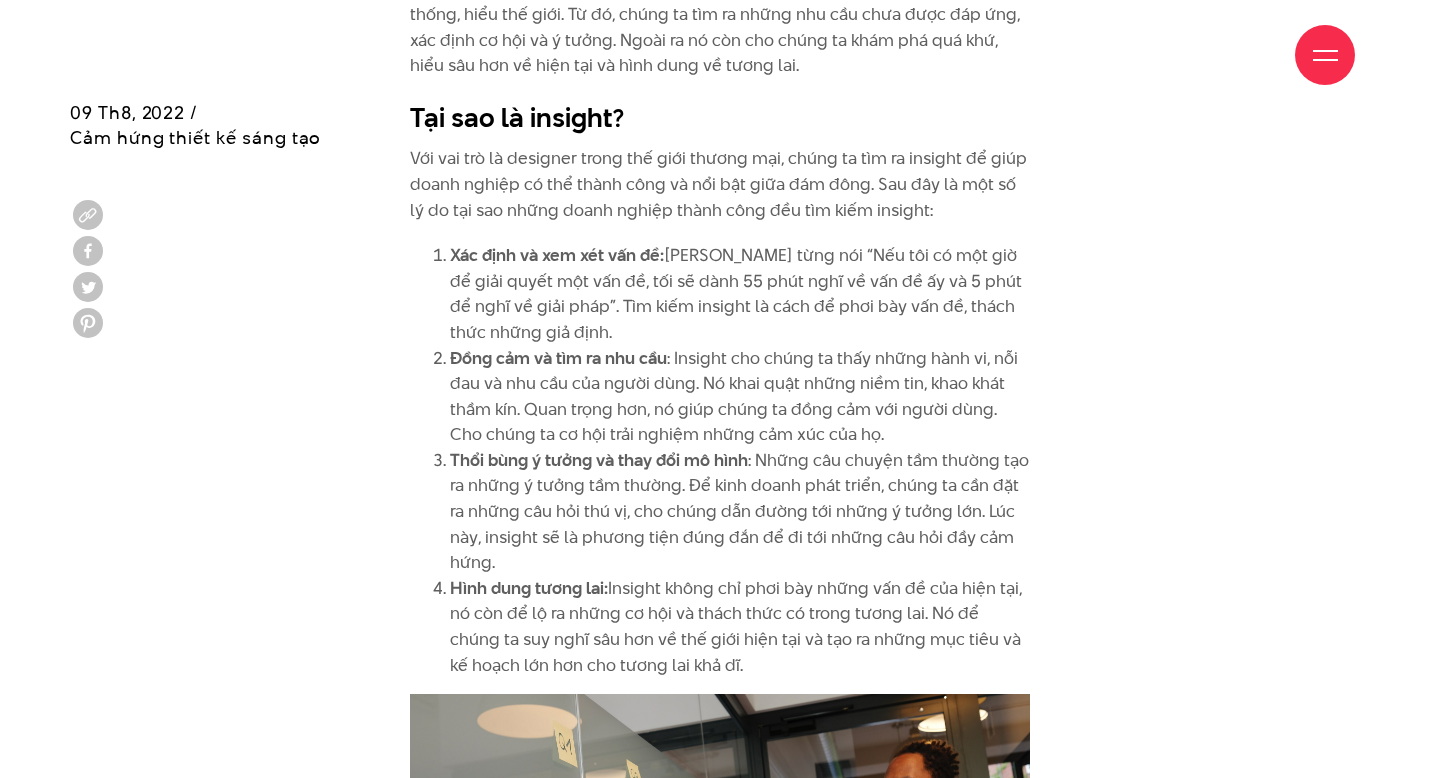 click on "Xác định và xem xét vấn đề:  Einstein từng nói “Nếu tôi có một giờ để giải quyết một vấn đề, tối sẽ dành 55 phút nghĩ về vấn đề ấy và 5 phút để nghĩ về giải pháp”. Tìm kiếm insight là cách để phơi bày vấn đề, thách thức những giả định." at bounding box center (740, 294) 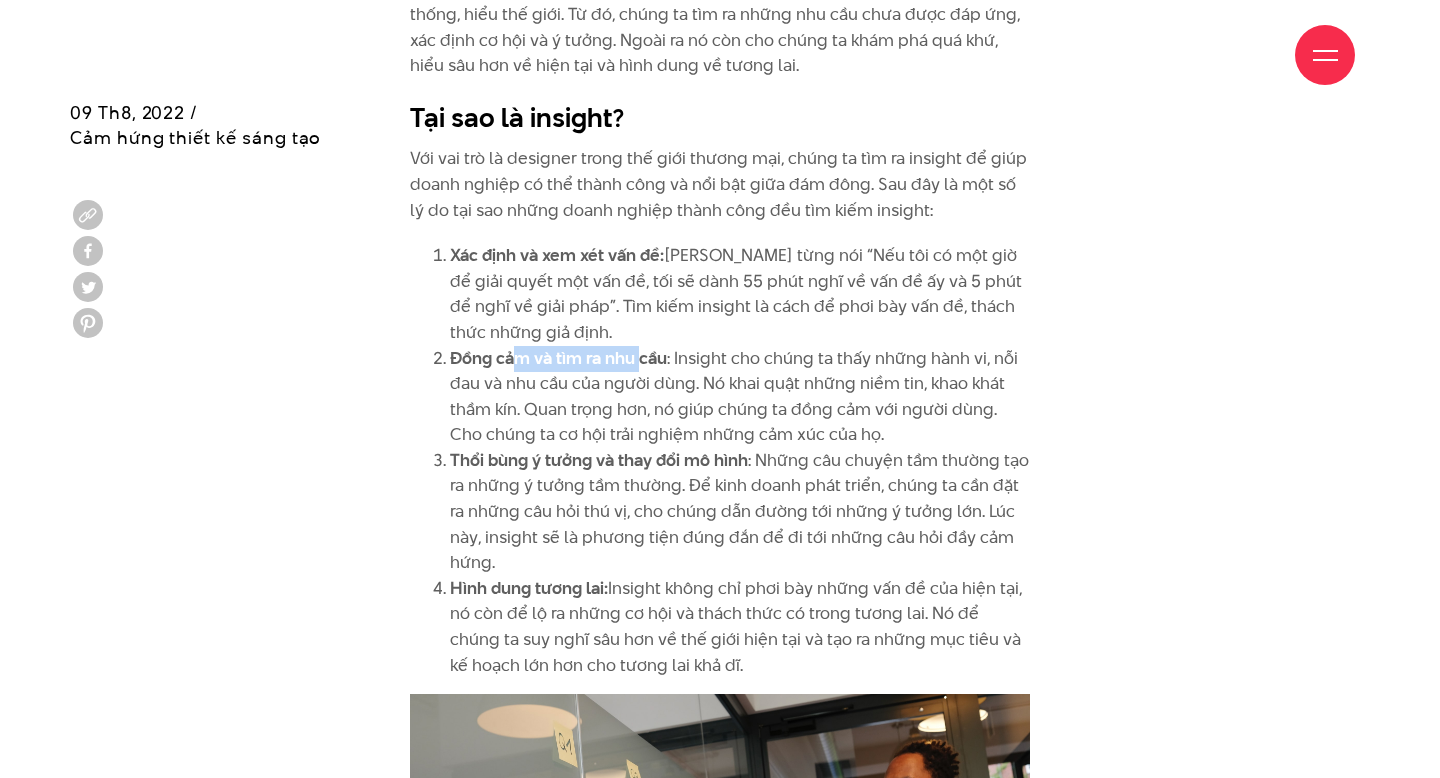 drag, startPoint x: 517, startPoint y: 349, endPoint x: 641, endPoint y: 356, distance: 124.197426 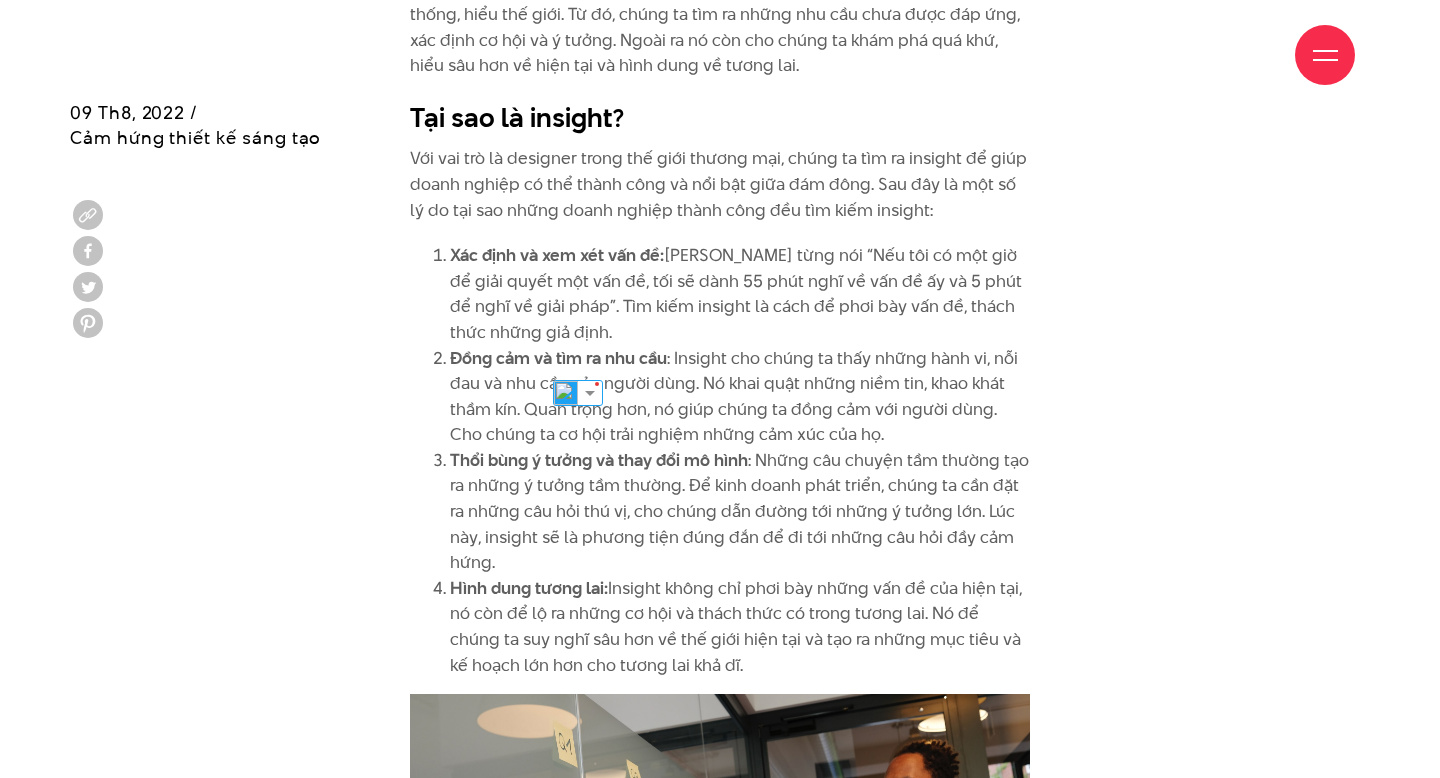 click on "Đồng cảm và tìm ra nhu cầu : Insight cho chúng ta thấy những hành vi, nỗi đau và nhu cầu của người dùng. Nó khai quật những niềm tin, khao khát thầm kín. Quan trọng hơn, nó giúp chúng ta đồng cảm với người dùng. Cho chúng ta cơ hội trải nghiệm những cảm xúc của họ." at bounding box center (740, 397) 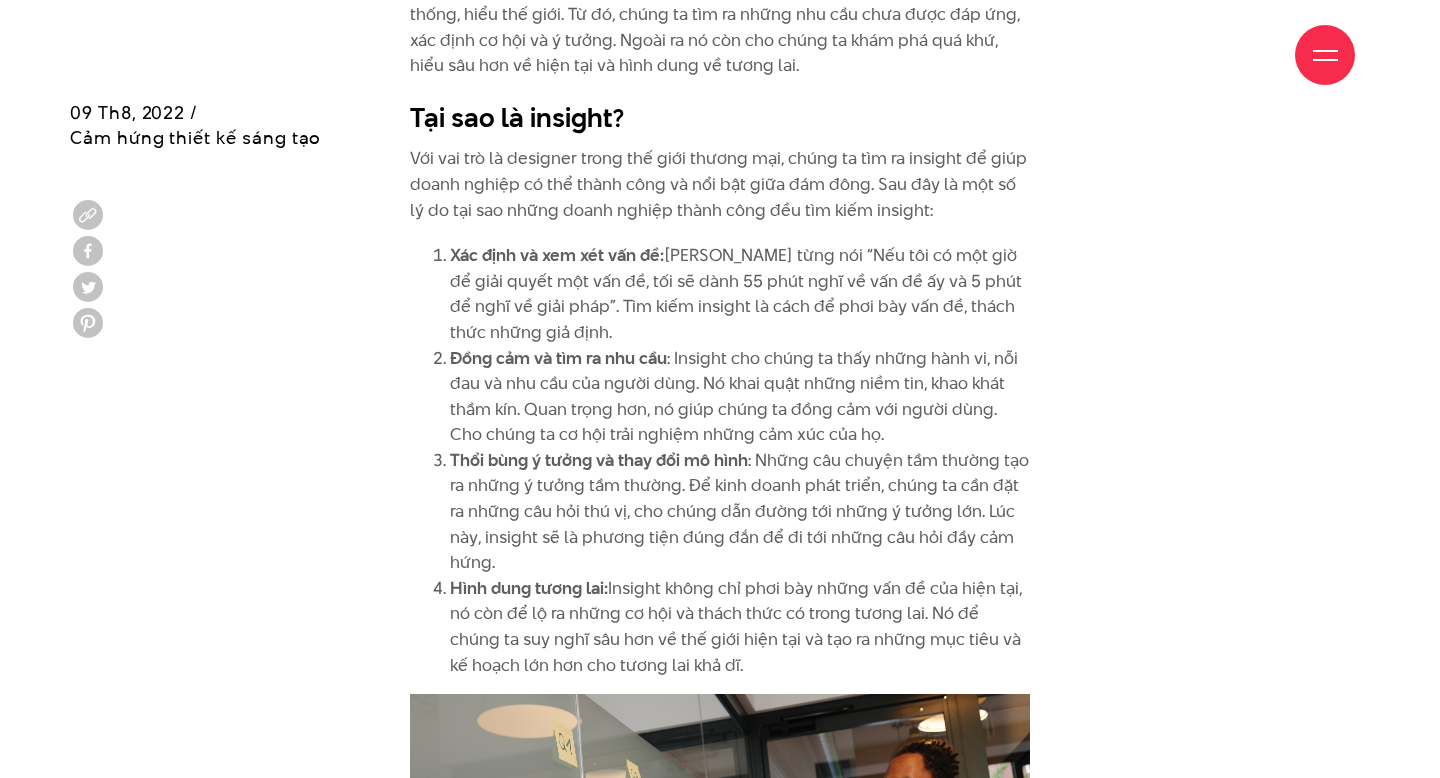 click on "Đồng cảm và tìm ra nhu cầu : Insight cho chúng ta thấy những hành vi, nỗi đau và nhu cầu của người dùng. Nó khai quật những niềm tin, khao khát thầm kín. Quan trọng hơn, nó giúp chúng ta đồng cảm với người dùng. Cho chúng ta cơ hội trải nghiệm những cảm xúc của họ." at bounding box center (740, 397) 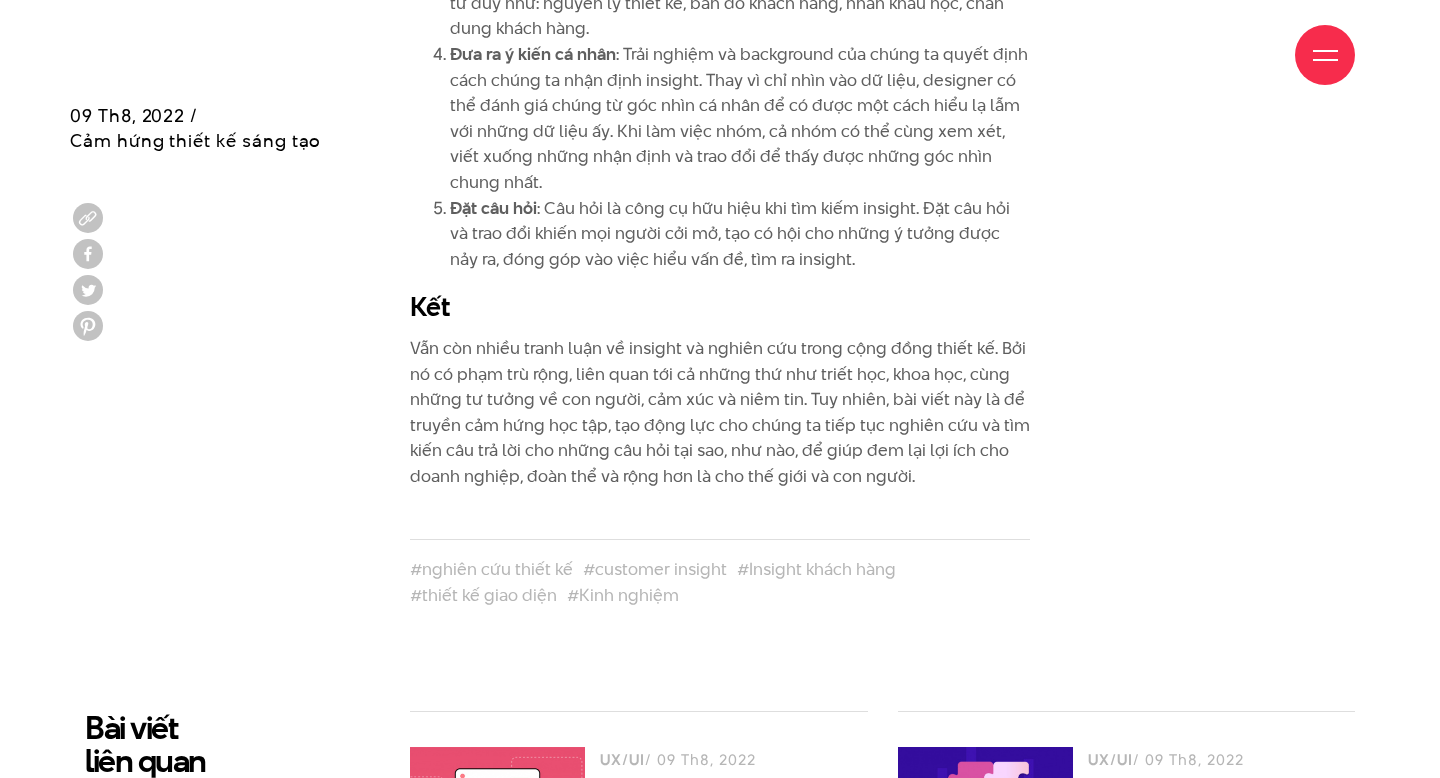 scroll, scrollTop: 4507, scrollLeft: 0, axis: vertical 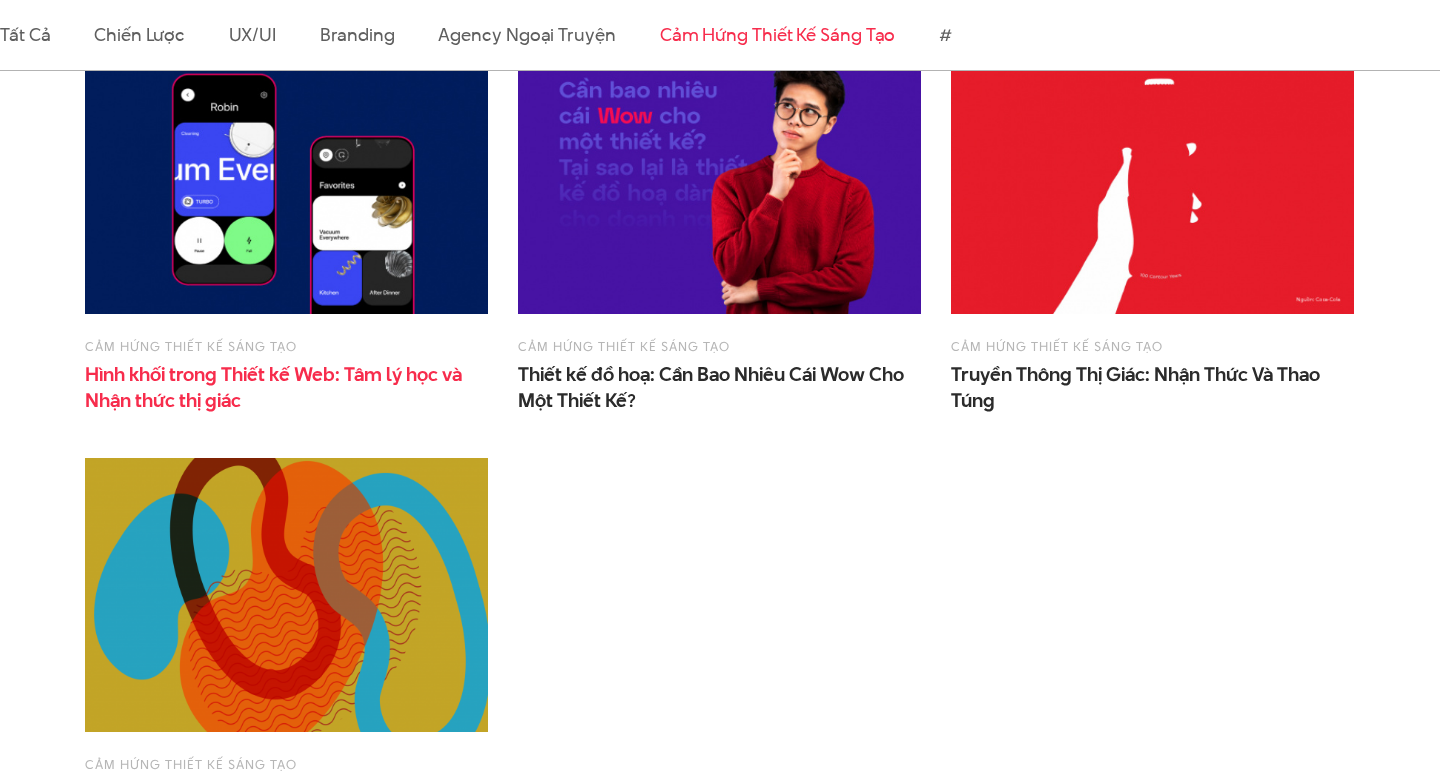 click on "Hình khối trong Thiết kế Web: Tâm lý học và  Nhận thức thị giác" at bounding box center (285, 387) 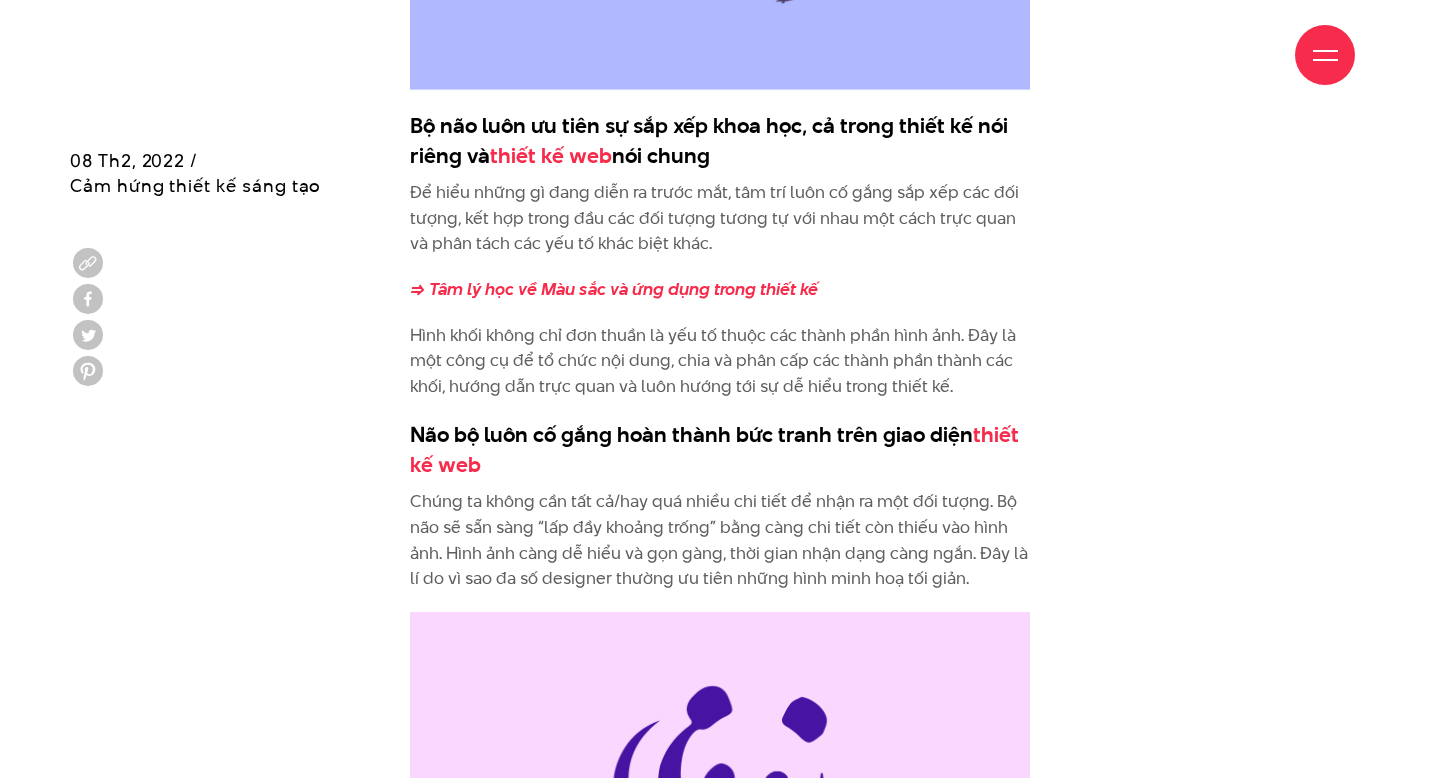 scroll, scrollTop: 6796, scrollLeft: 0, axis: vertical 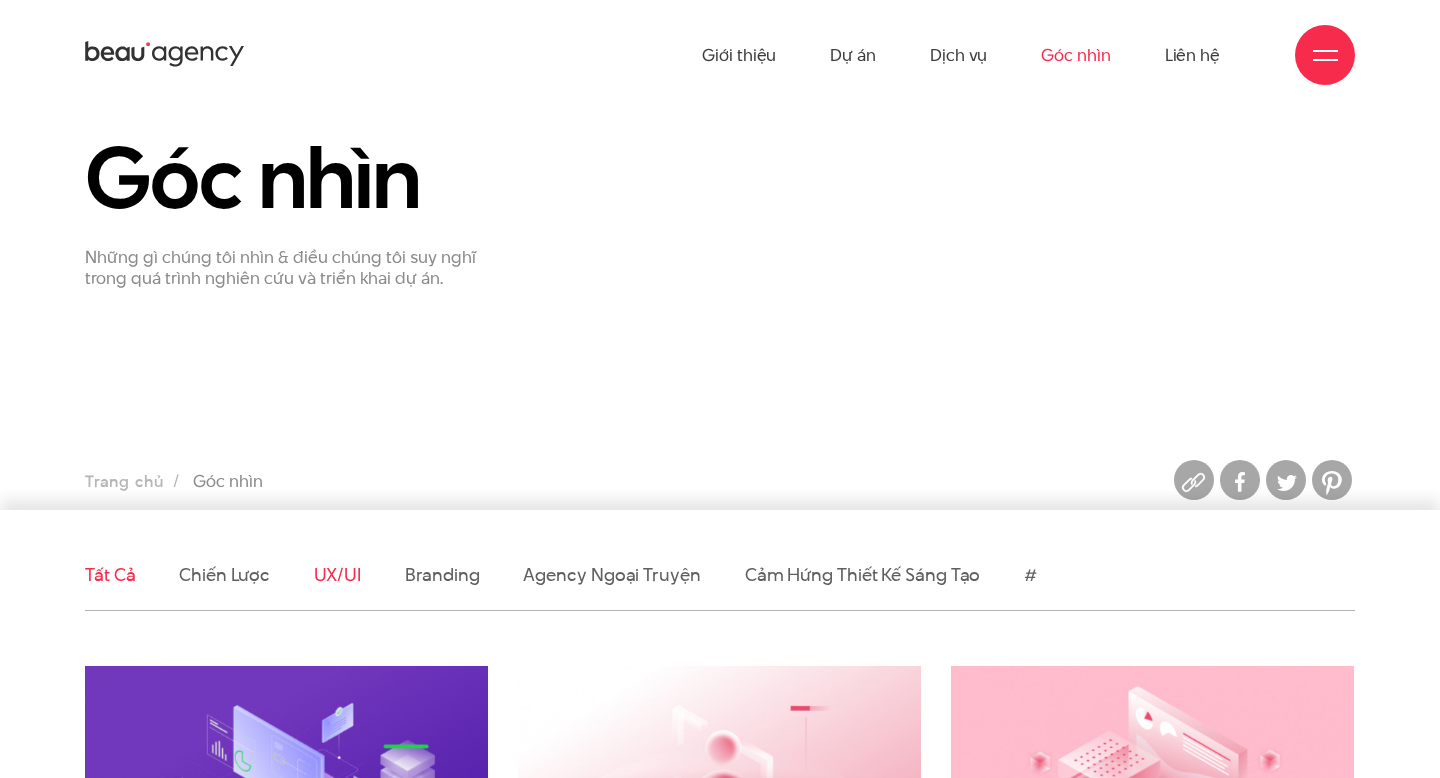 click on "UX/UI" at bounding box center [338, 574] 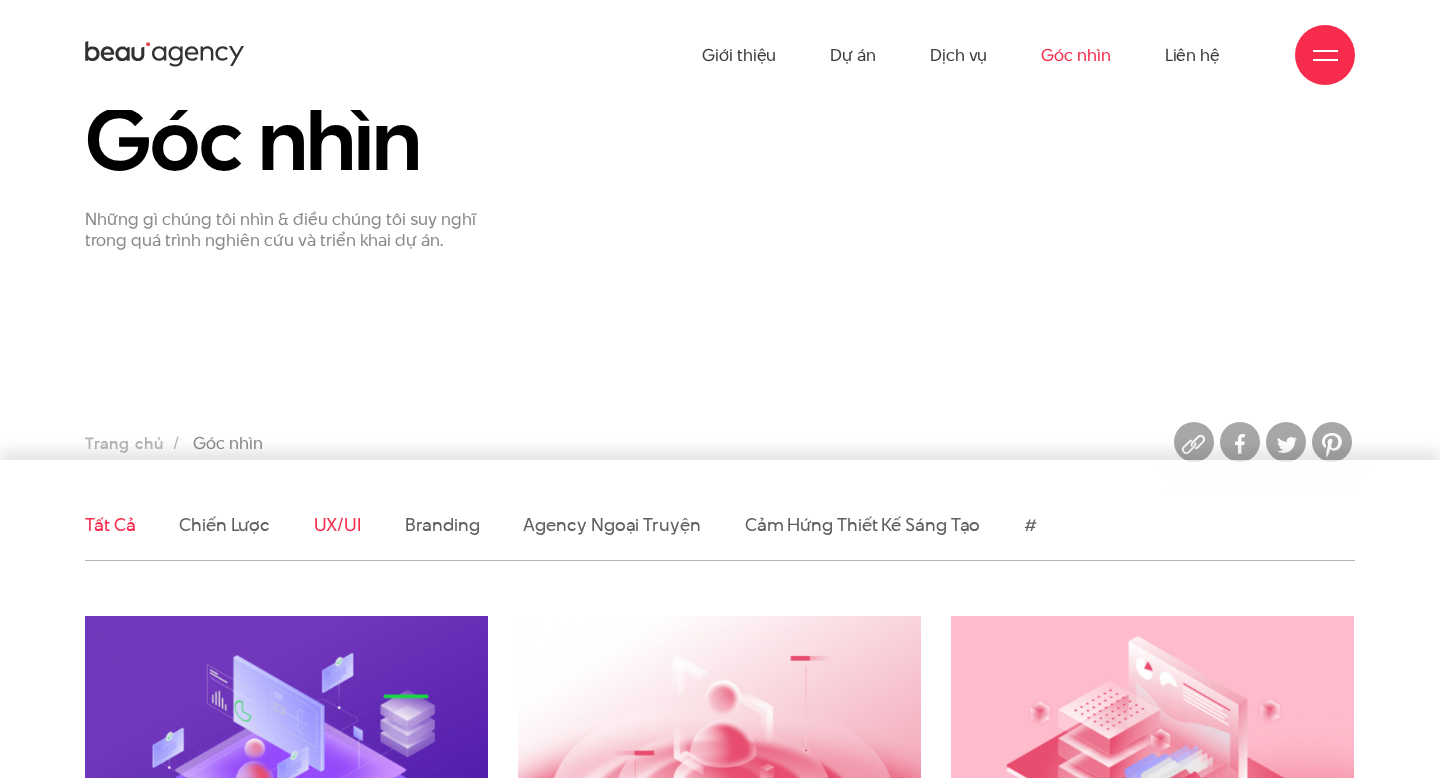 scroll, scrollTop: 443, scrollLeft: 0, axis: vertical 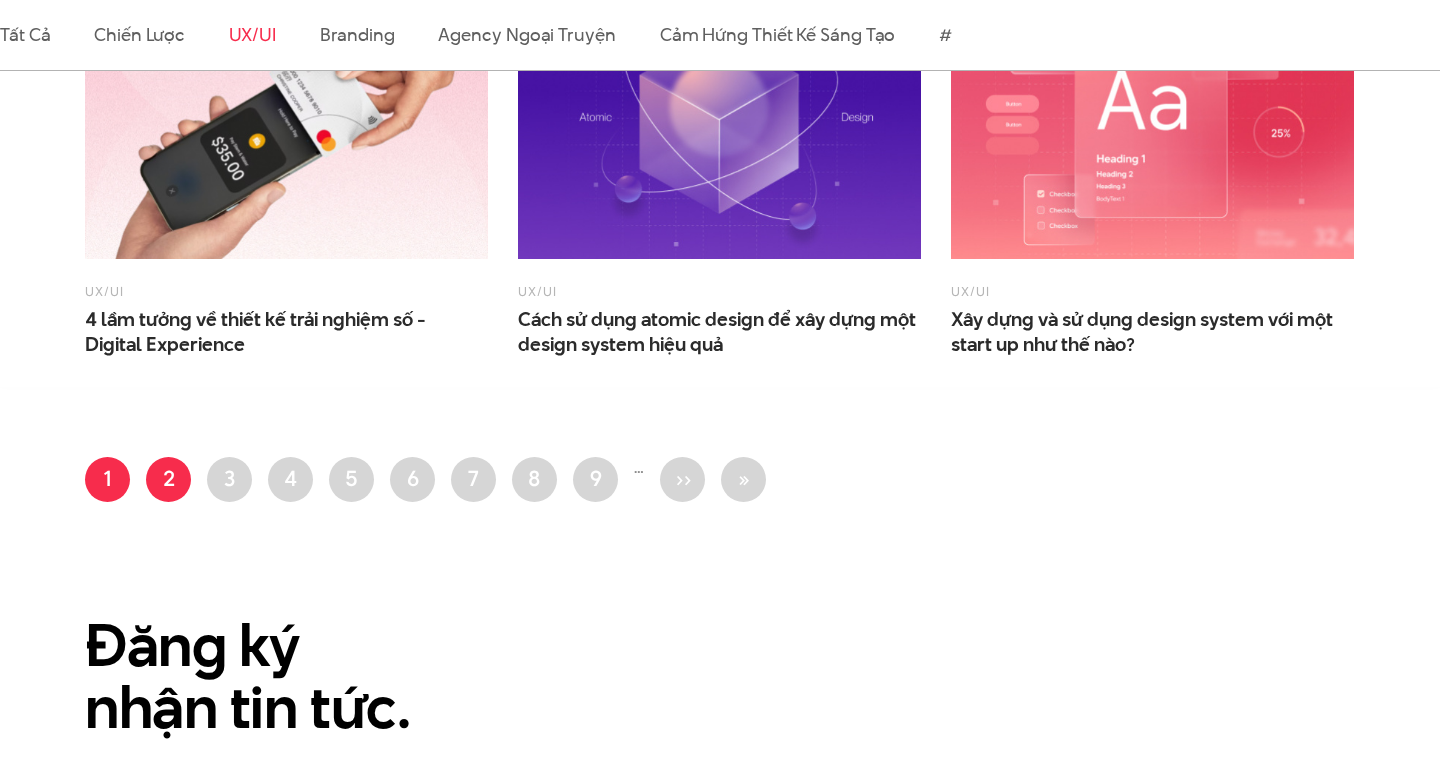 click on "Trang
2" at bounding box center (168, 479) 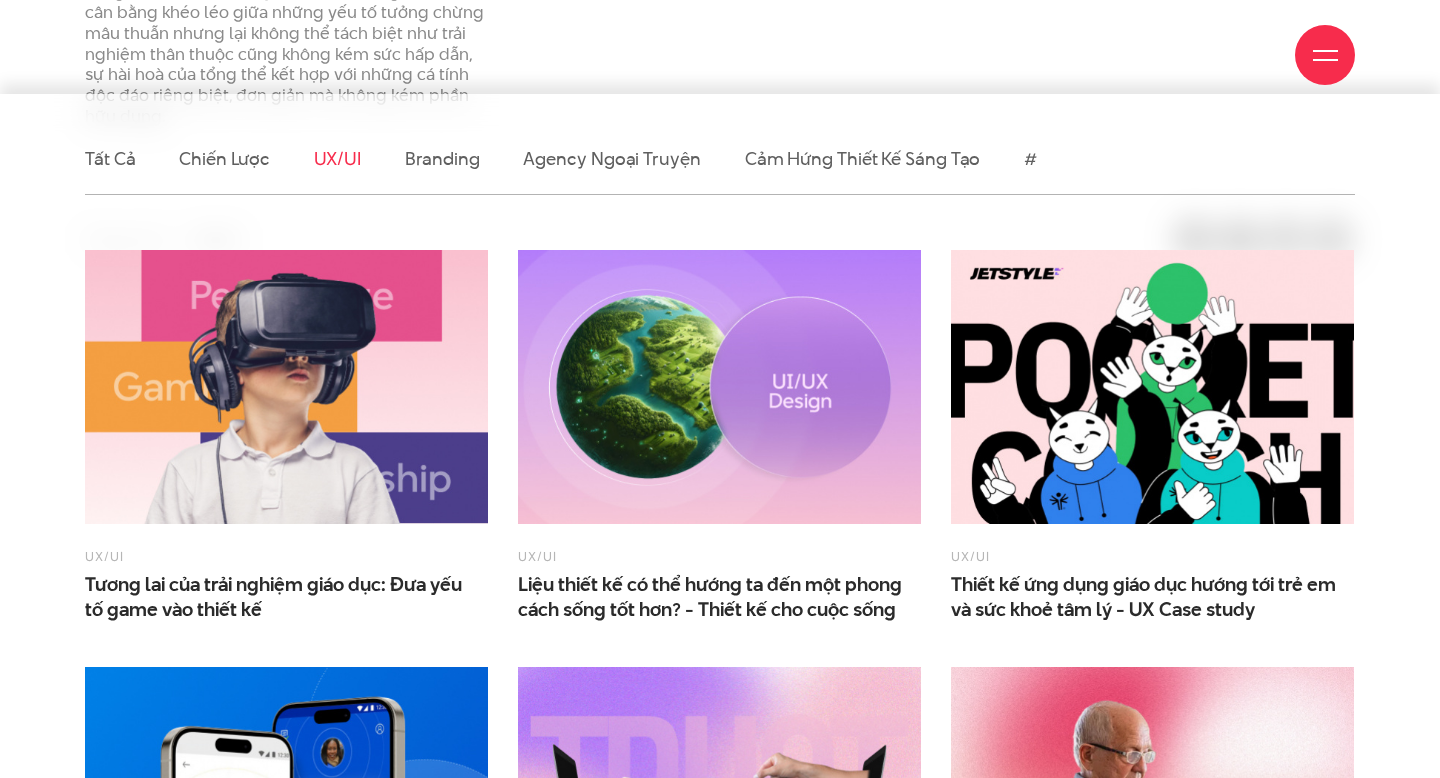 scroll, scrollTop: 0, scrollLeft: 0, axis: both 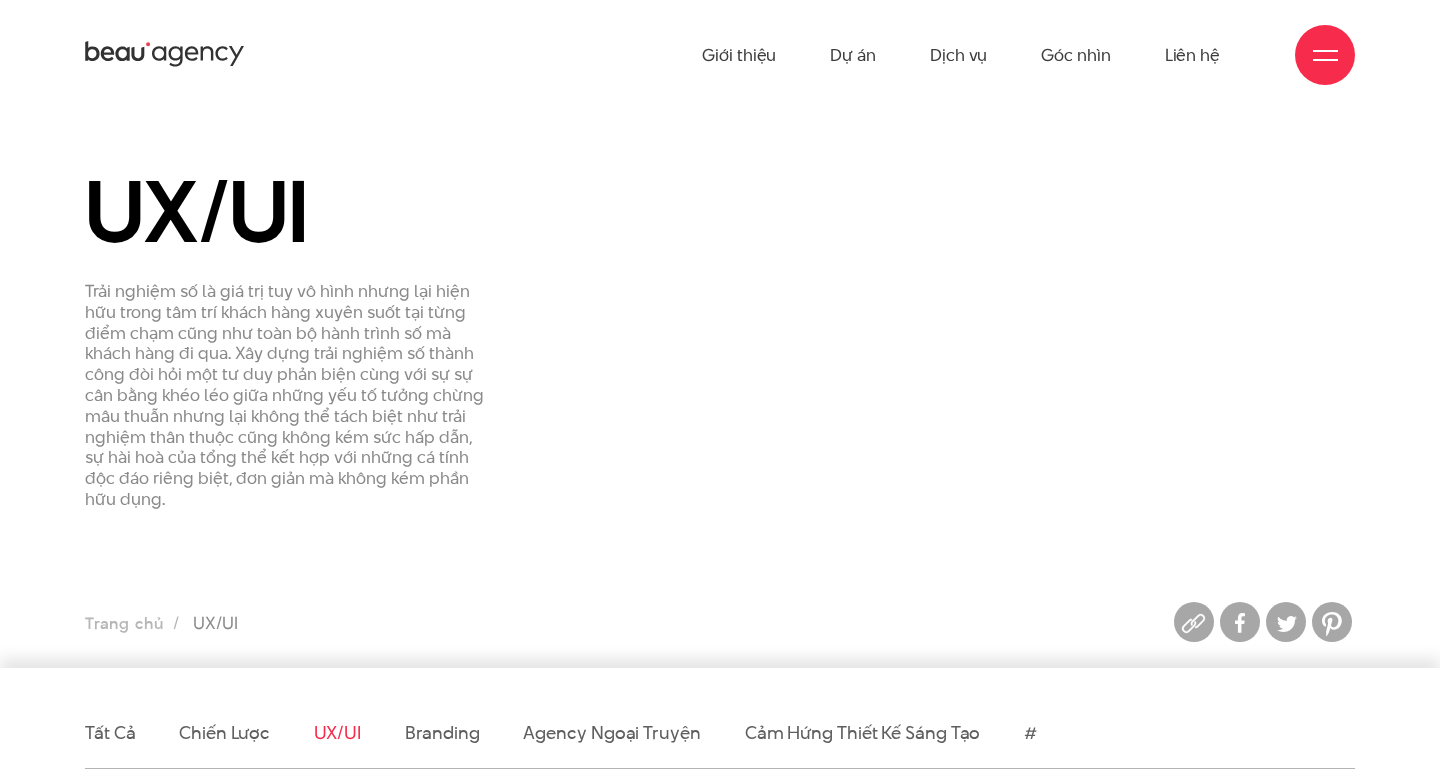 click 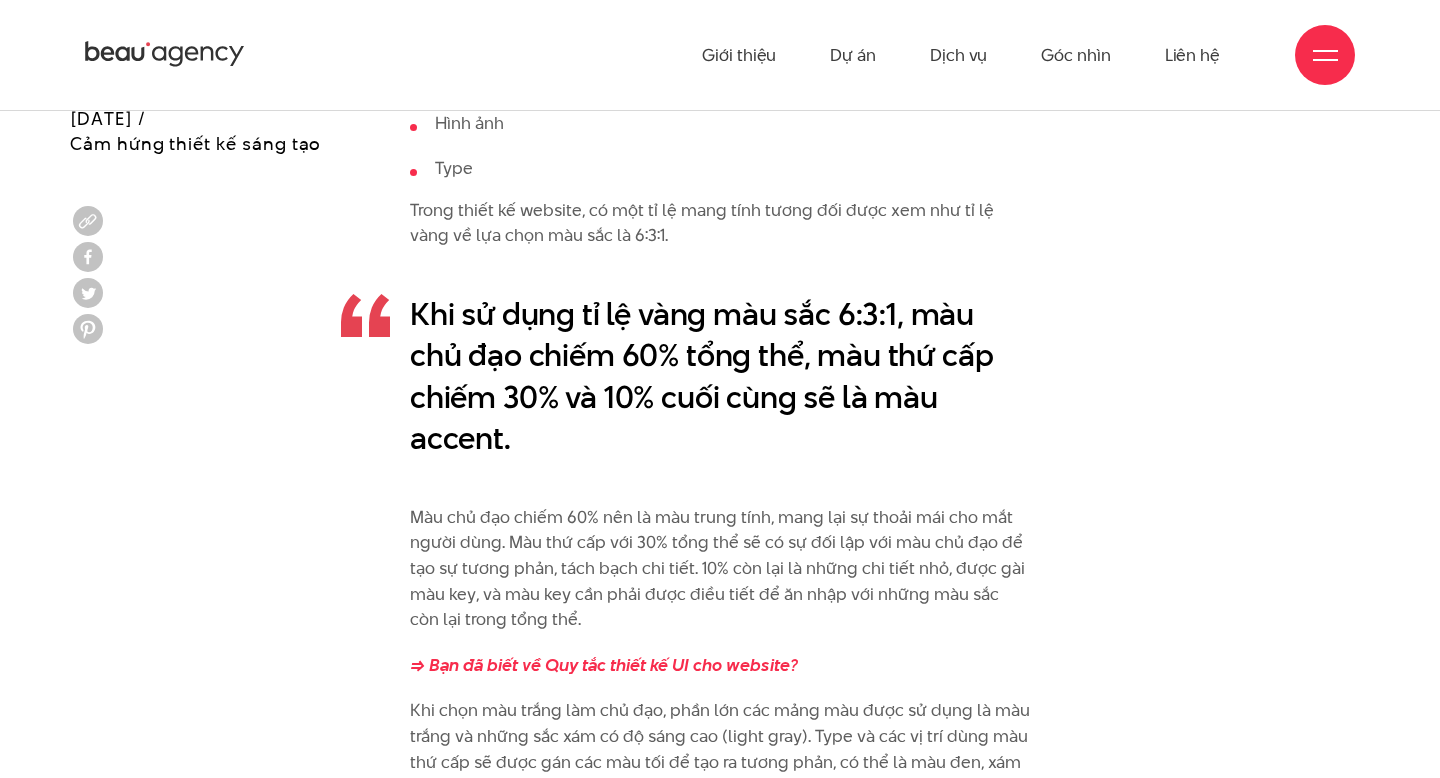 scroll, scrollTop: 8220, scrollLeft: 0, axis: vertical 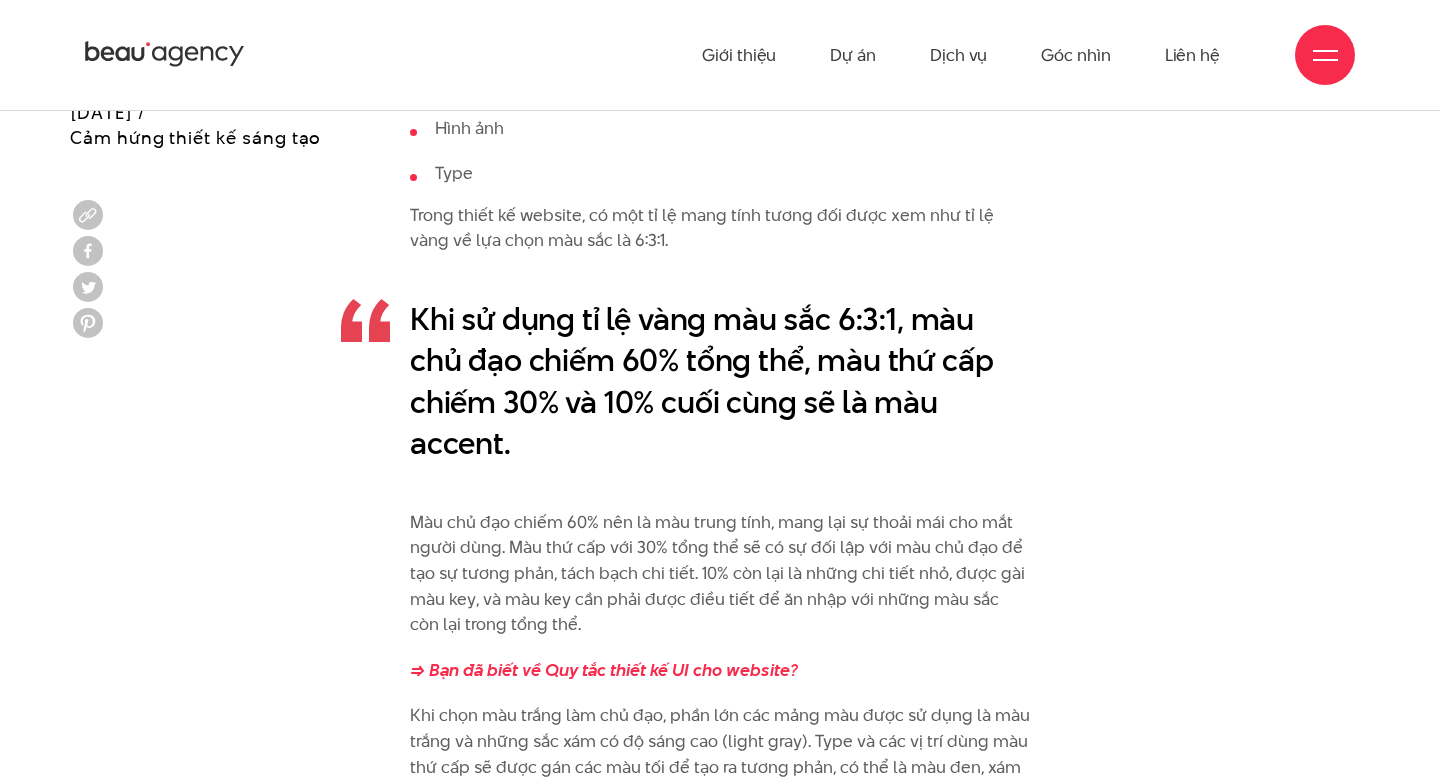 click on "Khi sử dụng tỉ lệ vàng màu sắc 6:3:1, màu chủ đạo chiếm 60% tổng thể, màu thứ cấp chiếm 30% và 10% cuối cùng sẽ là màu accent." at bounding box center (720, 382) 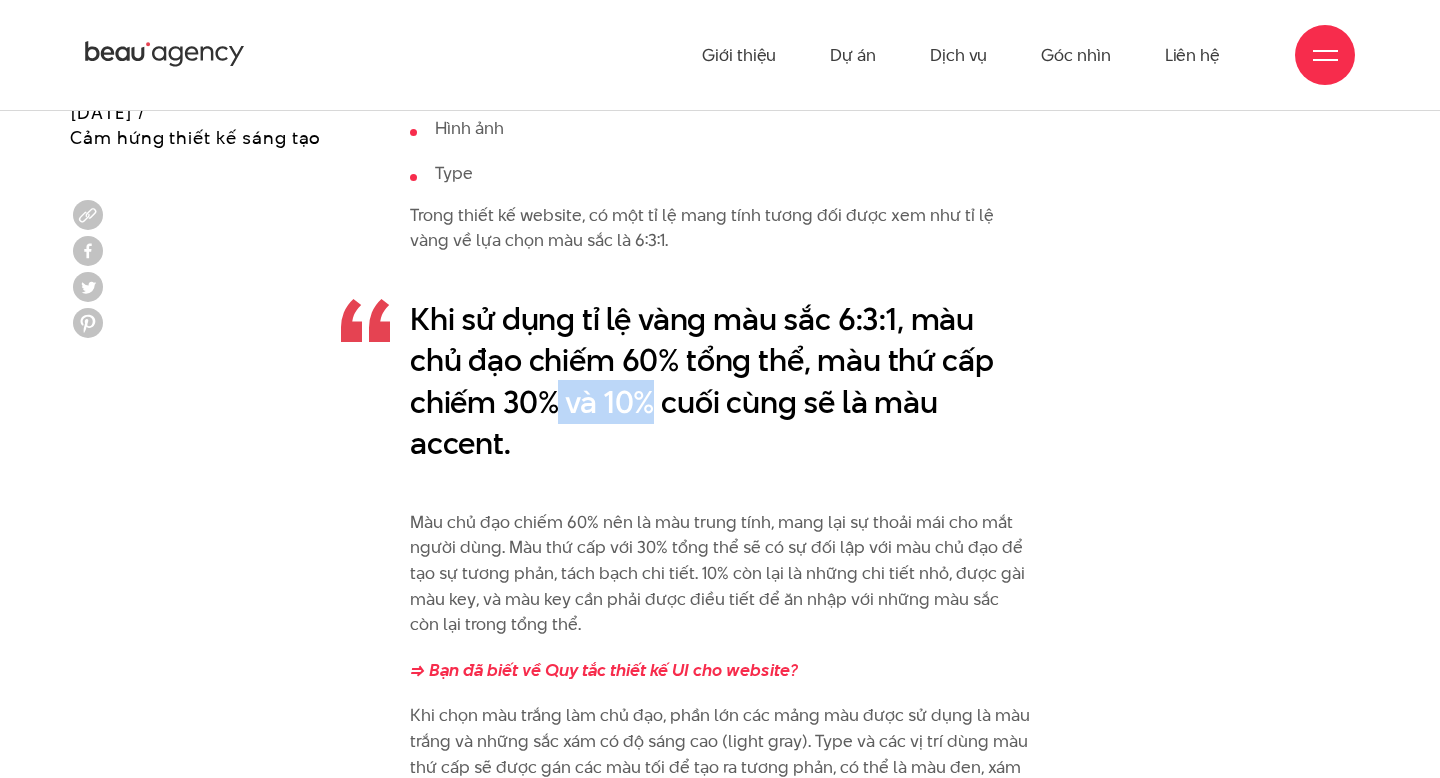 drag, startPoint x: 553, startPoint y: 372, endPoint x: 690, endPoint y: 391, distance: 138.31125 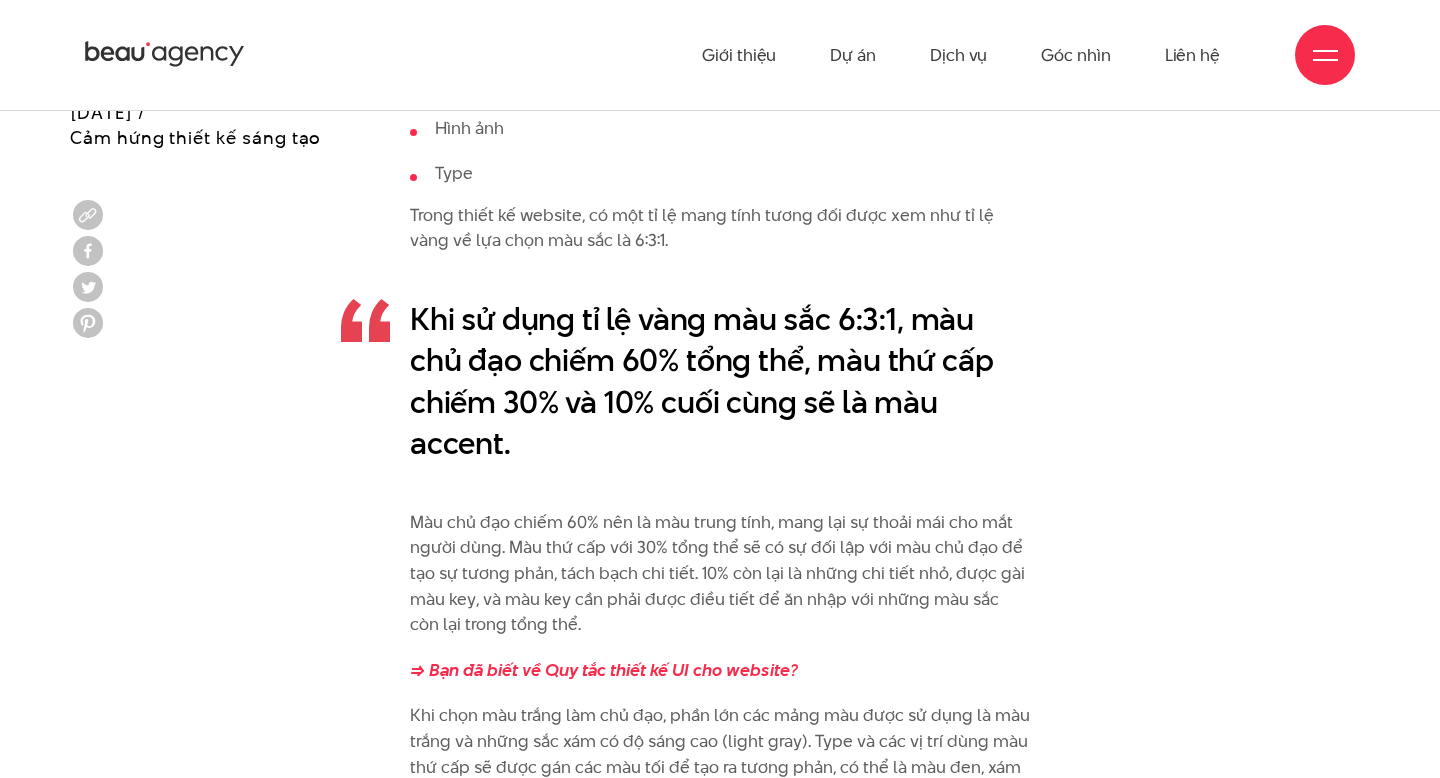 click on "Khi sử dụng tỉ lệ vàng màu sắc 6:3:1, màu chủ đạo chiếm 60% tổng thể, màu thứ cấp chiếm 30% và 10% cuối cùng sẽ là màu accent." at bounding box center [720, 382] 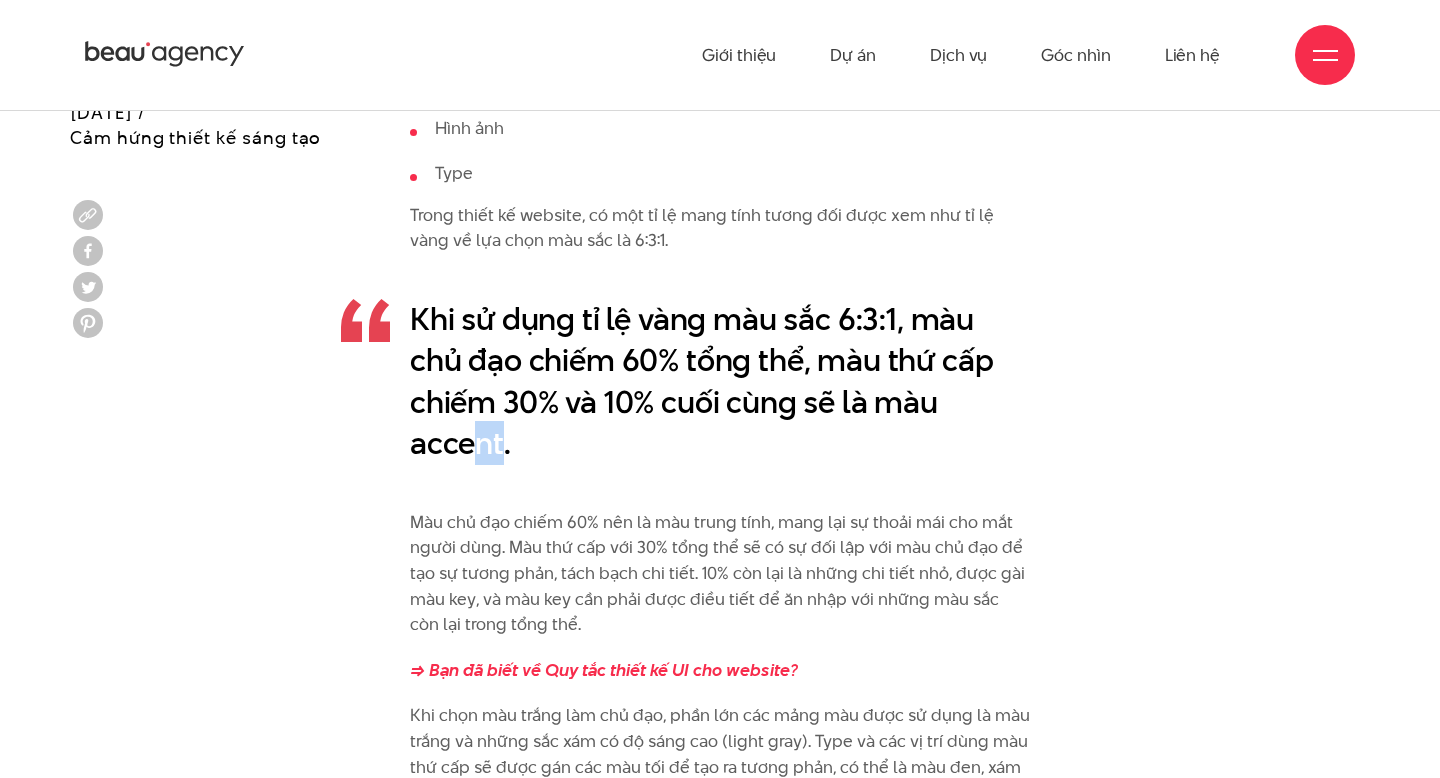 drag, startPoint x: 501, startPoint y: 417, endPoint x: 477, endPoint y: 424, distance: 25 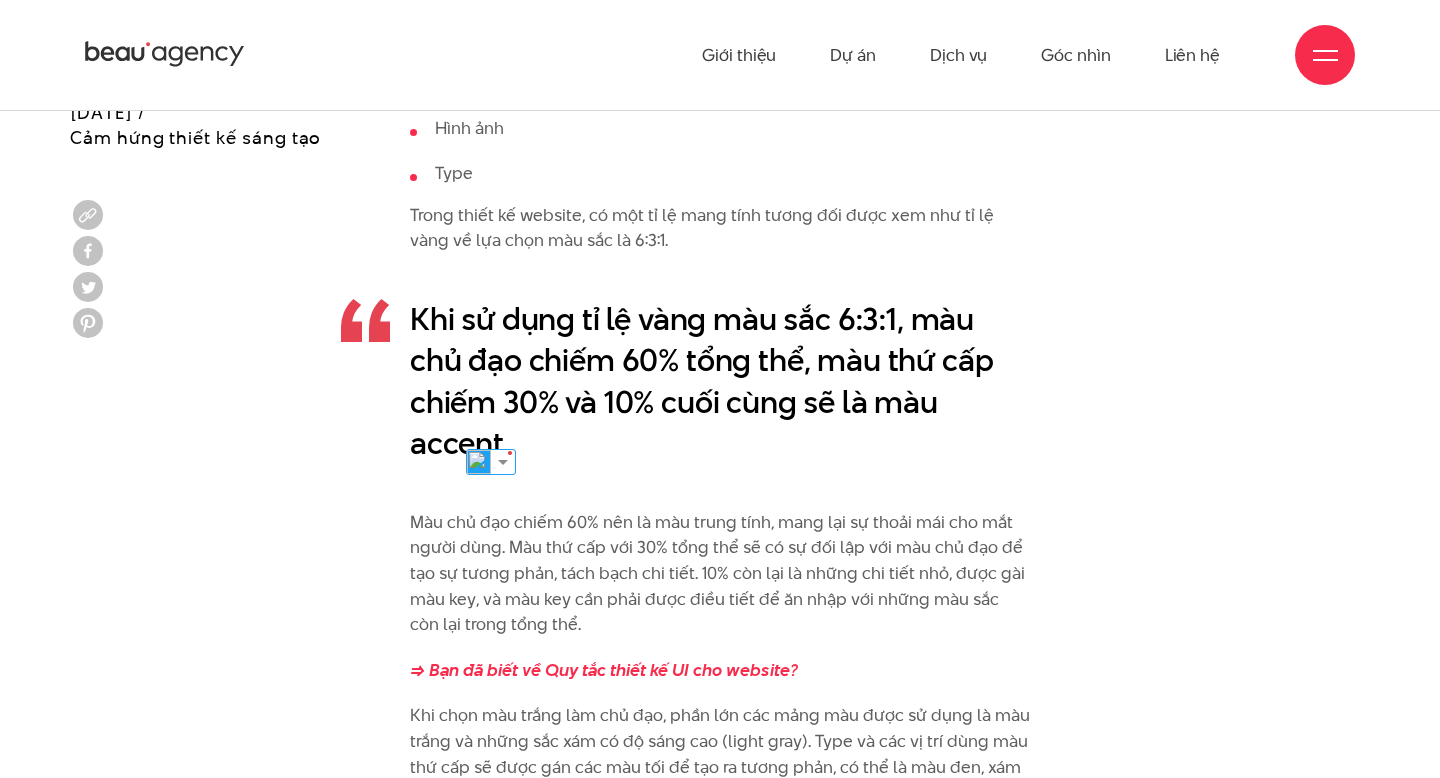 click on "Màu chủ đạo chiếm 60% nên là màu trung tính, mang lại sự thoải mái cho mắt người dùng. Màu thứ cấp với 30% tổng thể sẽ có sự đối lập với màu chủ đạo để tạo sự tương phản, tách bạch chi tiết. 10% còn lại là những chi tiết nhỏ, được gài màu key, và màu key cần phải được điều tiết để ăn nhập với những màu sắc còn lại trong tổng thể." at bounding box center (720, 574) 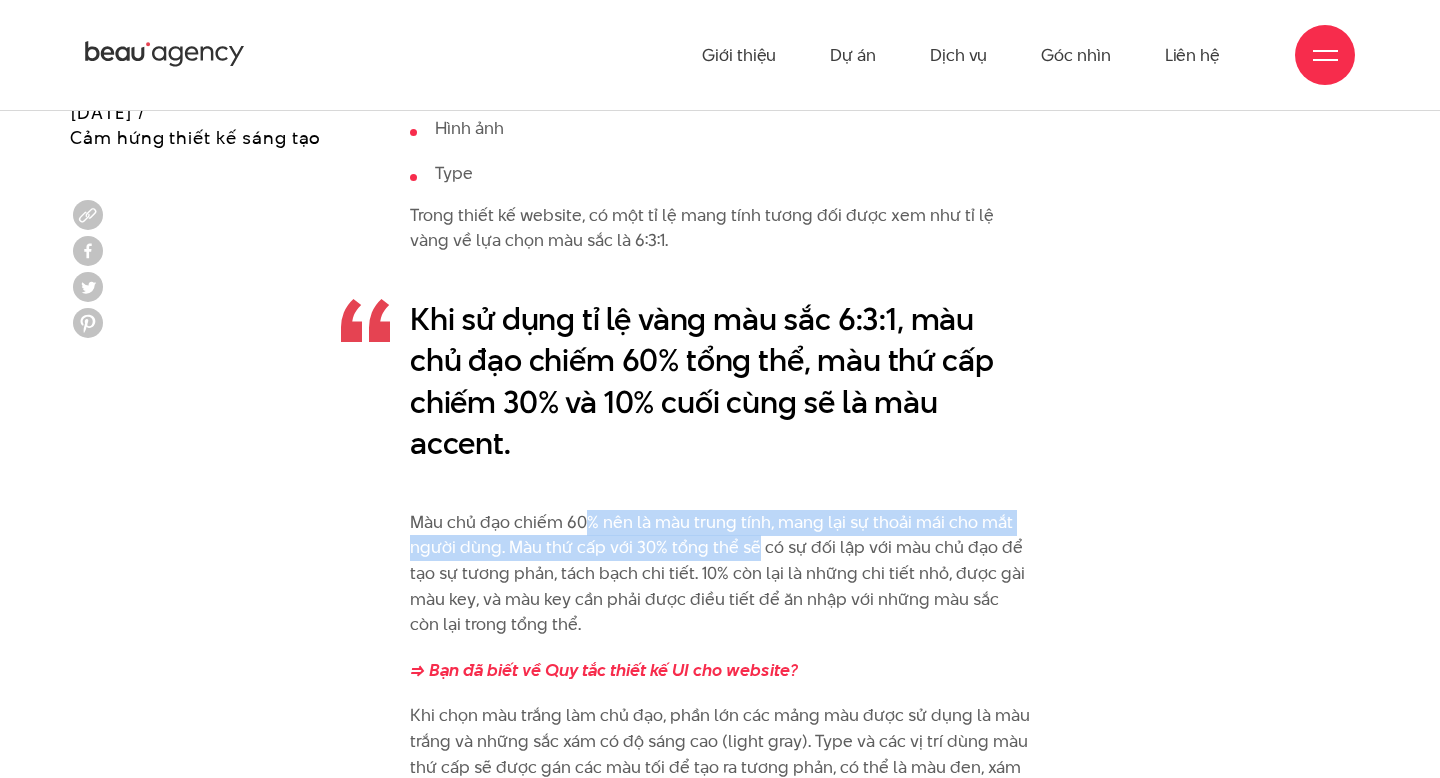 drag, startPoint x: 586, startPoint y: 490, endPoint x: 768, endPoint y: 525, distance: 185.33484 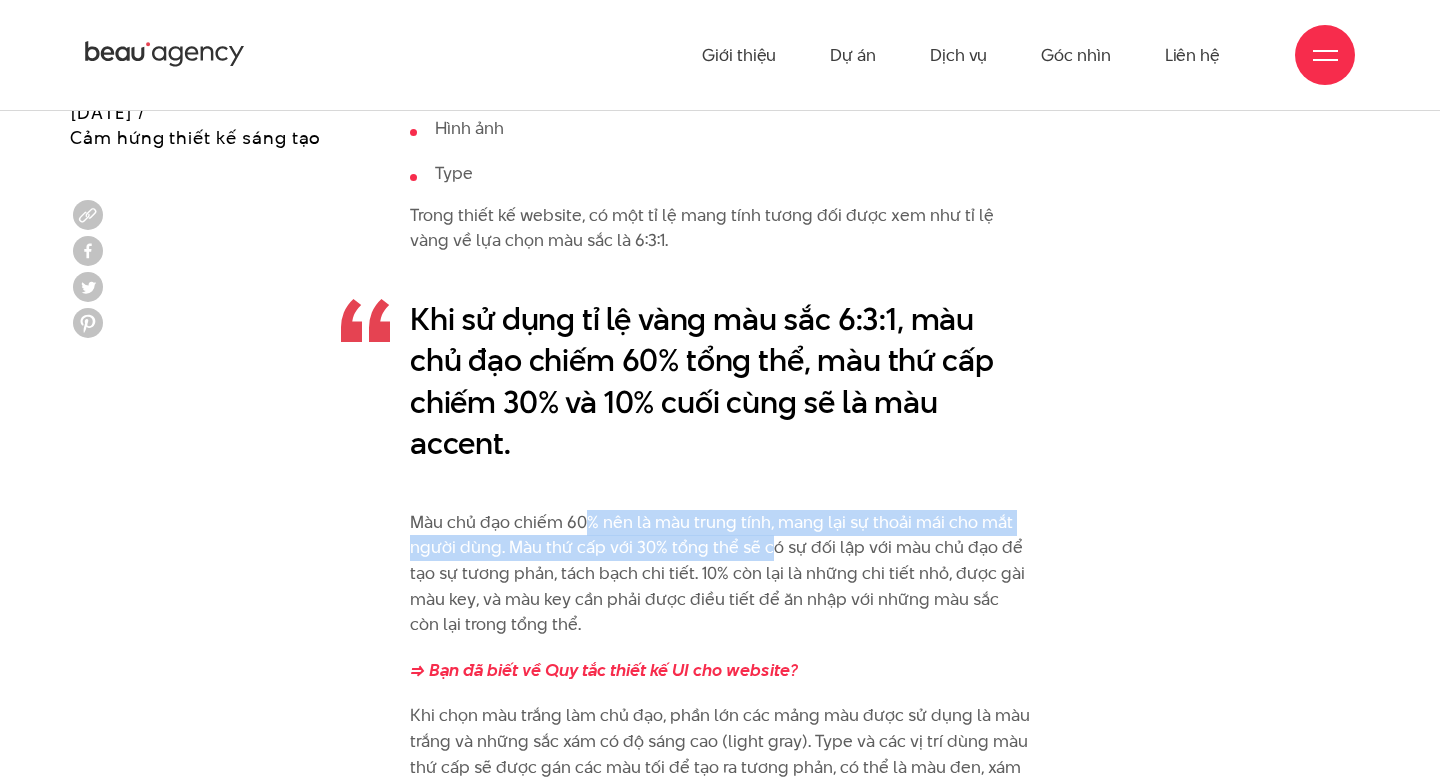 click on "Màu chủ đạo chiếm 60% nên là màu trung tính, mang lại sự thoải mái cho mắt người dùng. Màu thứ cấp với 30% tổng thể sẽ có sự đối lập với màu chủ đạo để tạo sự tương phản, tách bạch chi tiết. 10% còn lại là những chi tiết nhỏ, được gài màu key, và màu key cần phải được điều tiết để ăn nhập với những màu sắc còn lại trong tổng thể." at bounding box center (720, 574) 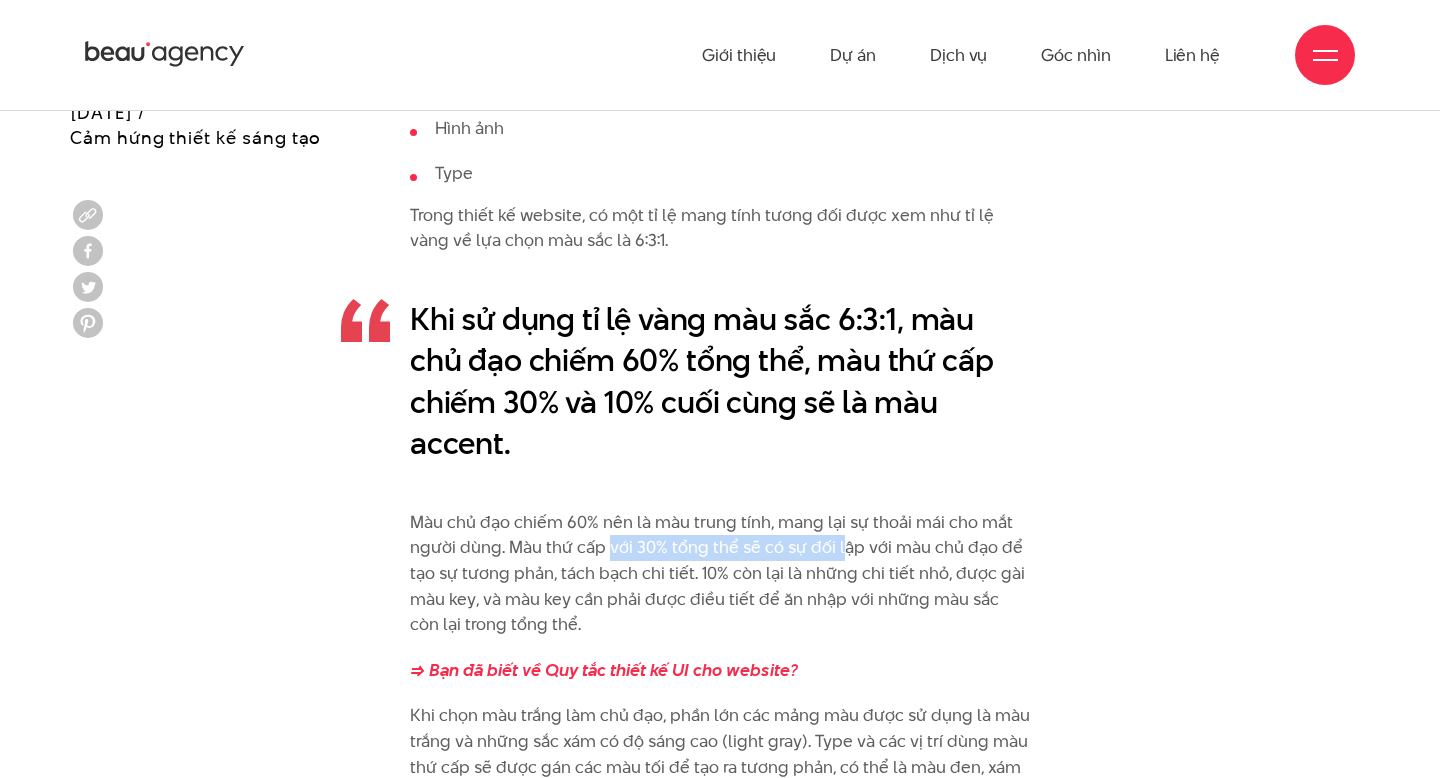 drag, startPoint x: 605, startPoint y: 523, endPoint x: 846, endPoint y: 526, distance: 241.01868 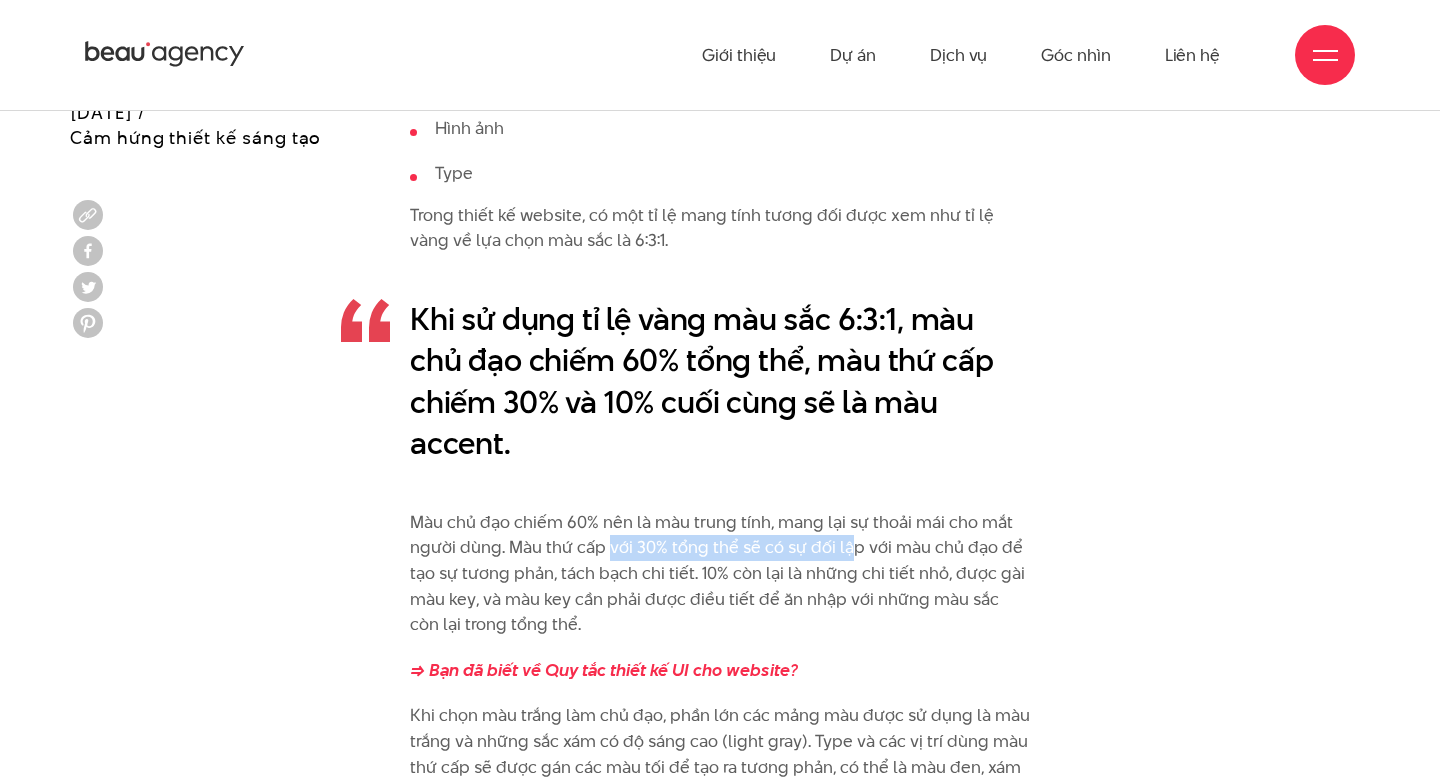click on "Màu chủ đạo chiếm 60% nên là màu trung tính, mang lại sự thoải mái cho mắt người dùng. Màu thứ cấp với 30% tổng thể sẽ có sự đối lập với màu chủ đạo để tạo sự tương phản, tách bạch chi tiết. 10% còn lại là những chi tiết nhỏ, được gài màu key, và màu key cần phải được điều tiết để ăn nhập với những màu sắc còn lại trong tổng thể." at bounding box center [720, 574] 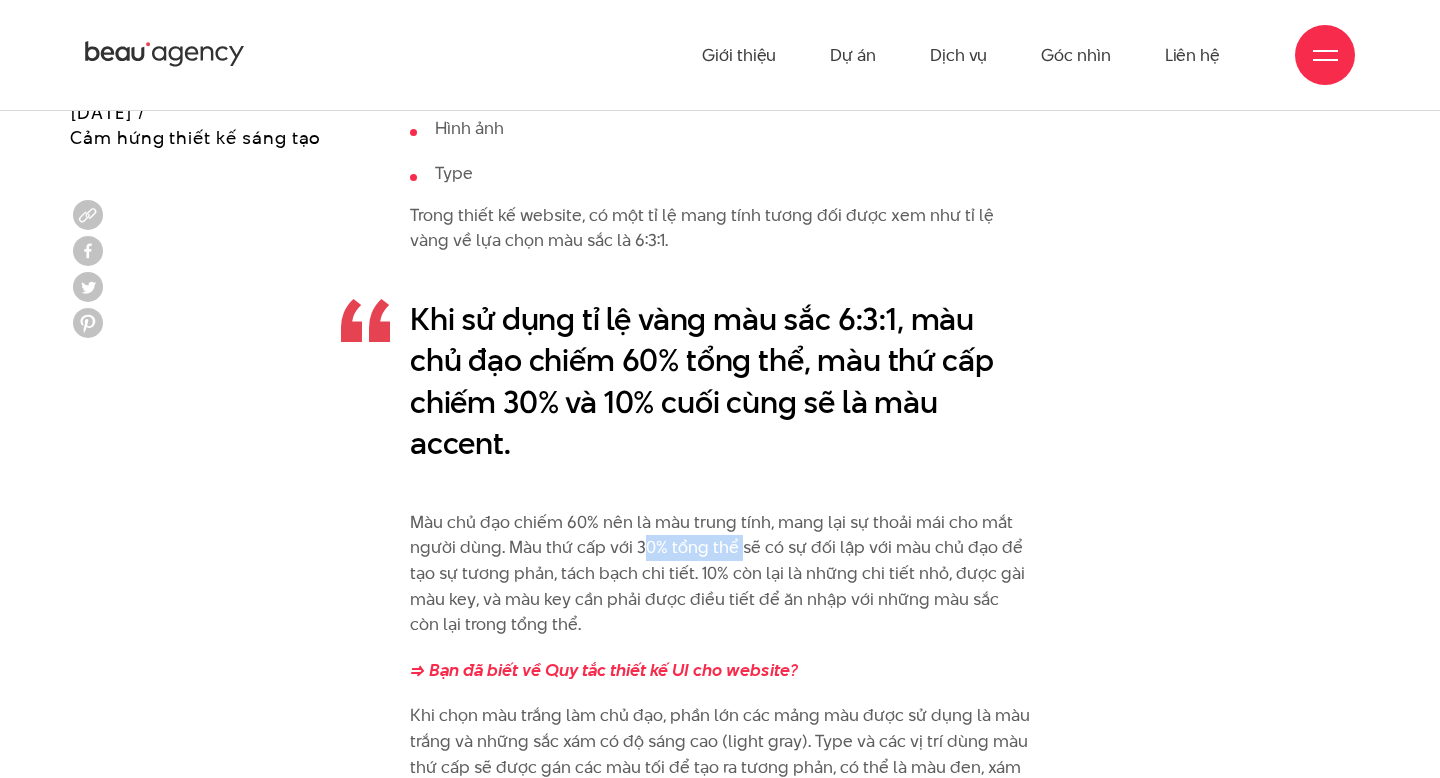 drag, startPoint x: 643, startPoint y: 521, endPoint x: 734, endPoint y: 531, distance: 91.5478 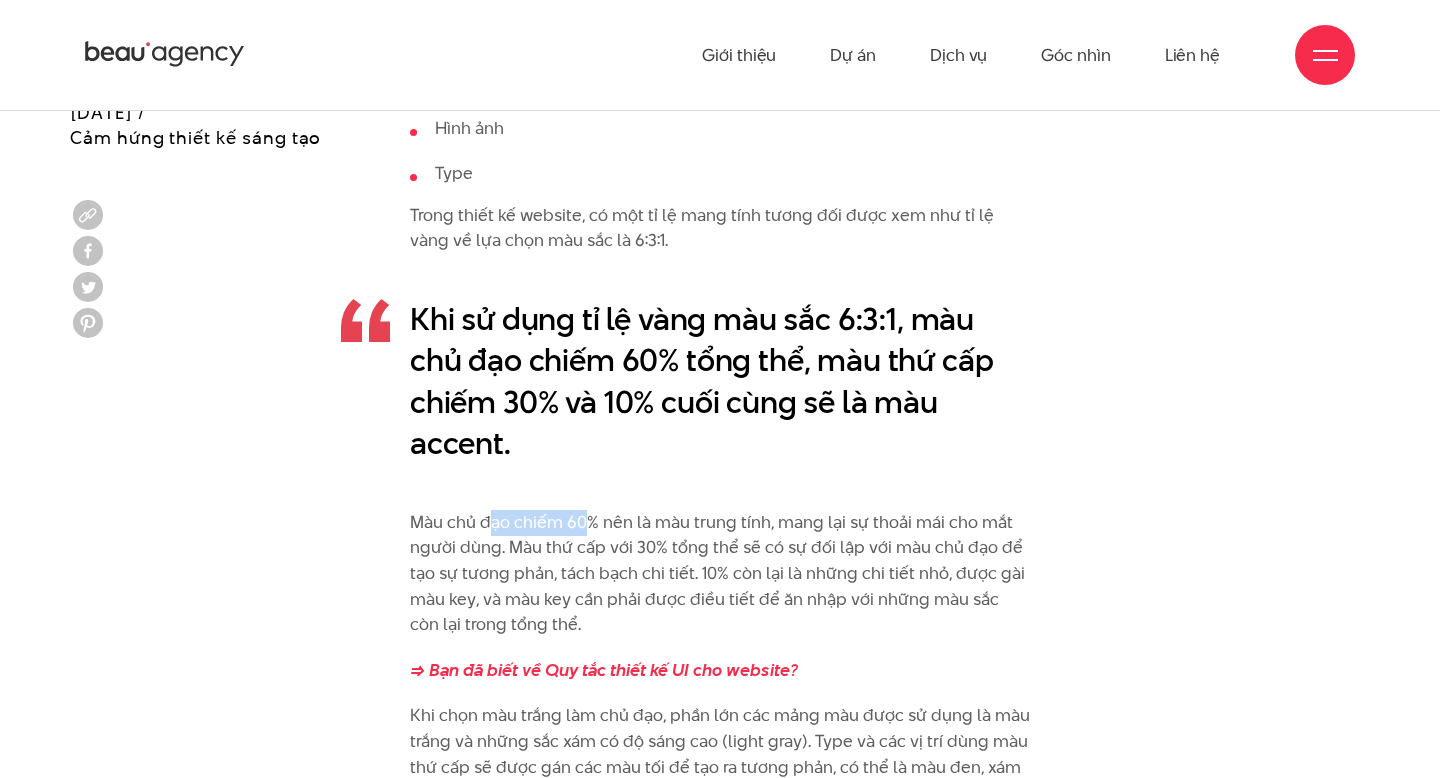 drag, startPoint x: 491, startPoint y: 495, endPoint x: 578, endPoint y: 497, distance: 87.02299 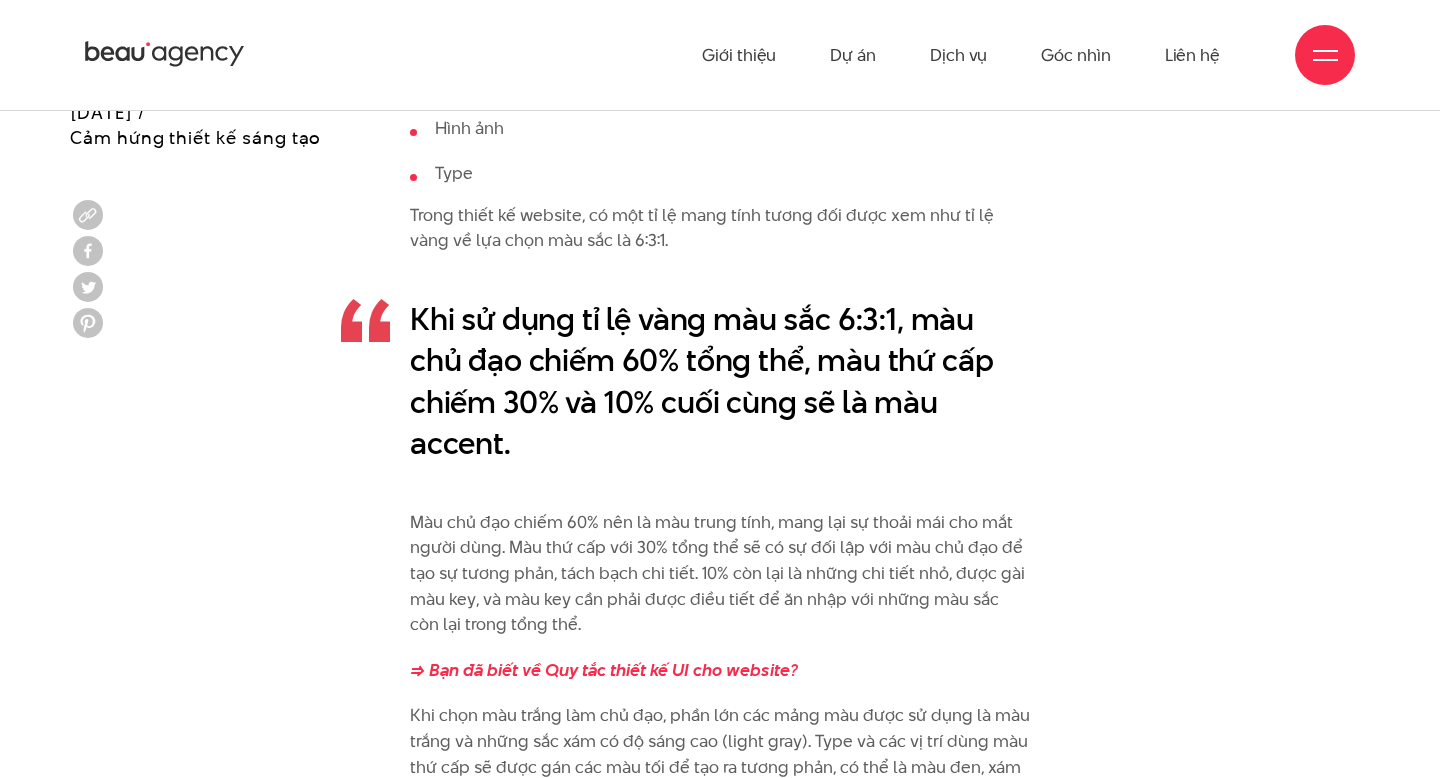 click on "Màu chủ đạo chiếm 60% nên là màu trung tính, mang lại sự thoải mái cho mắt người dùng. Màu thứ cấp với 30% tổng thể sẽ có sự đối lập với màu chủ đạo để tạo sự tương phản, tách bạch chi tiết. 10% còn lại là những chi tiết nhỏ, được gài màu key, và màu key cần phải được điều tiết để ăn nhập với những màu sắc còn lại trong tổng thể." at bounding box center (720, 574) 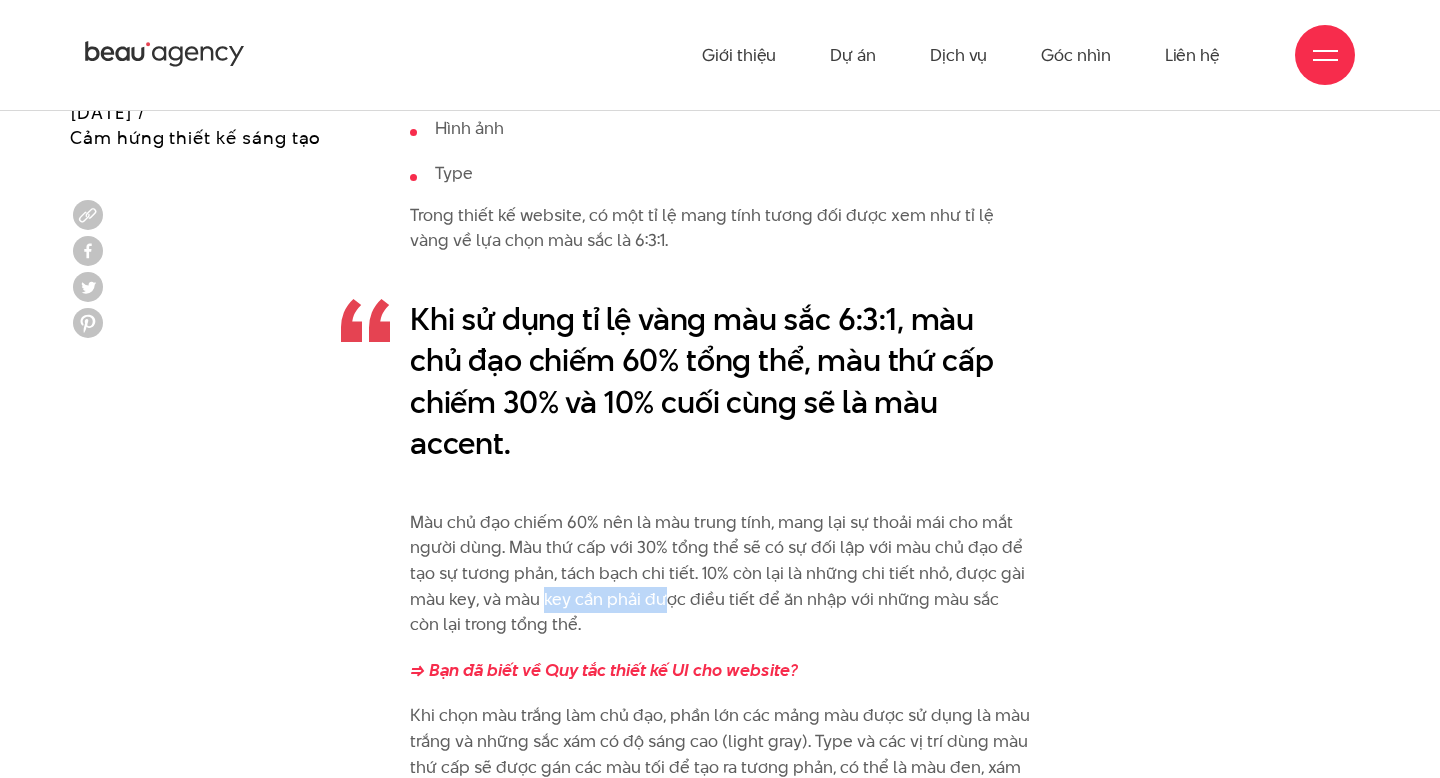 drag, startPoint x: 543, startPoint y: 578, endPoint x: 672, endPoint y: 577, distance: 129.00388 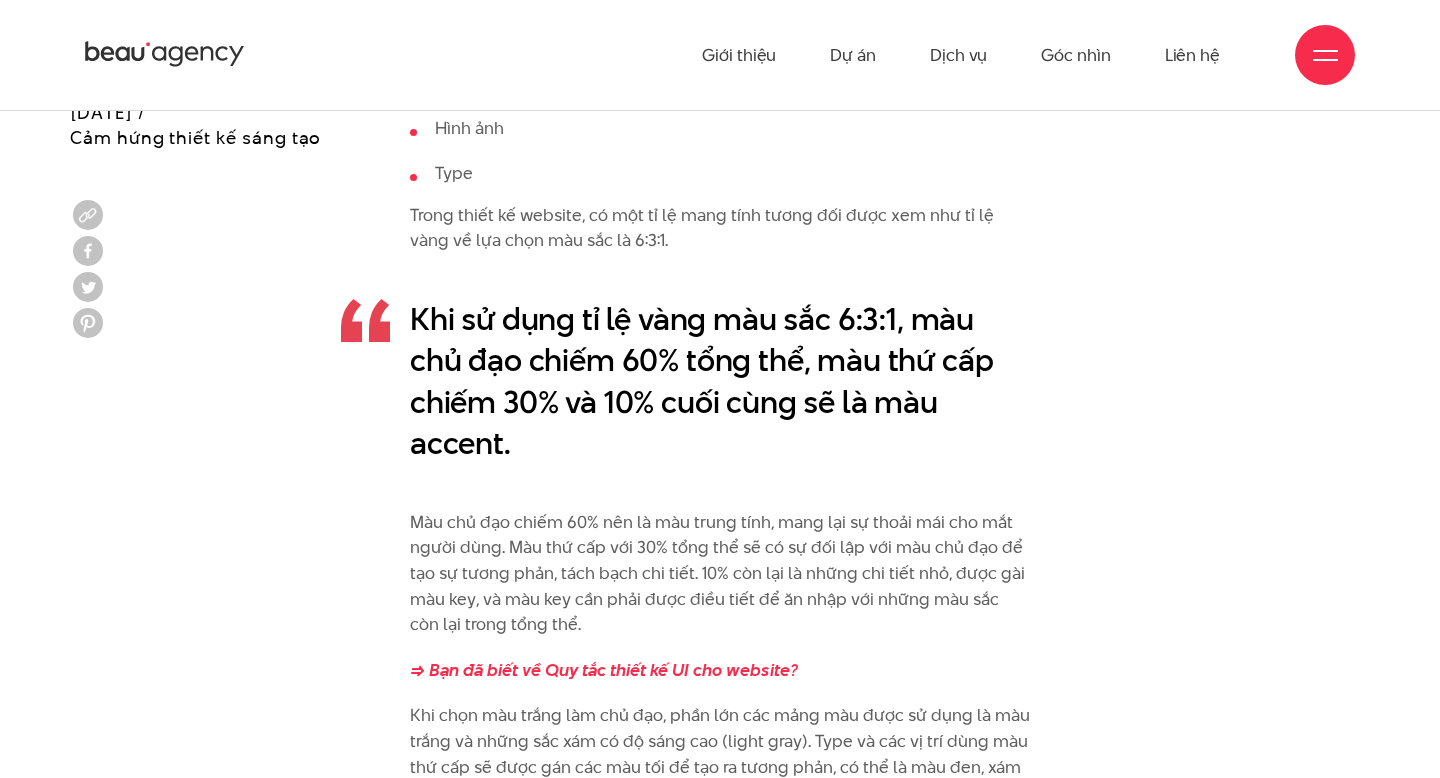 click on "Màu chủ đạo chiếm 60% nên là màu trung tính, mang lại sự thoải mái cho mắt người dùng. Màu thứ cấp với 30% tổng thể sẽ có sự đối lập với màu chủ đạo để tạo sự tương phản, tách bạch chi tiết. 10% còn lại là những chi tiết nhỏ, được gài màu key, và màu key cần phải được điều tiết để ăn nhập với những màu sắc còn lại trong tổng thể." at bounding box center (720, 574) 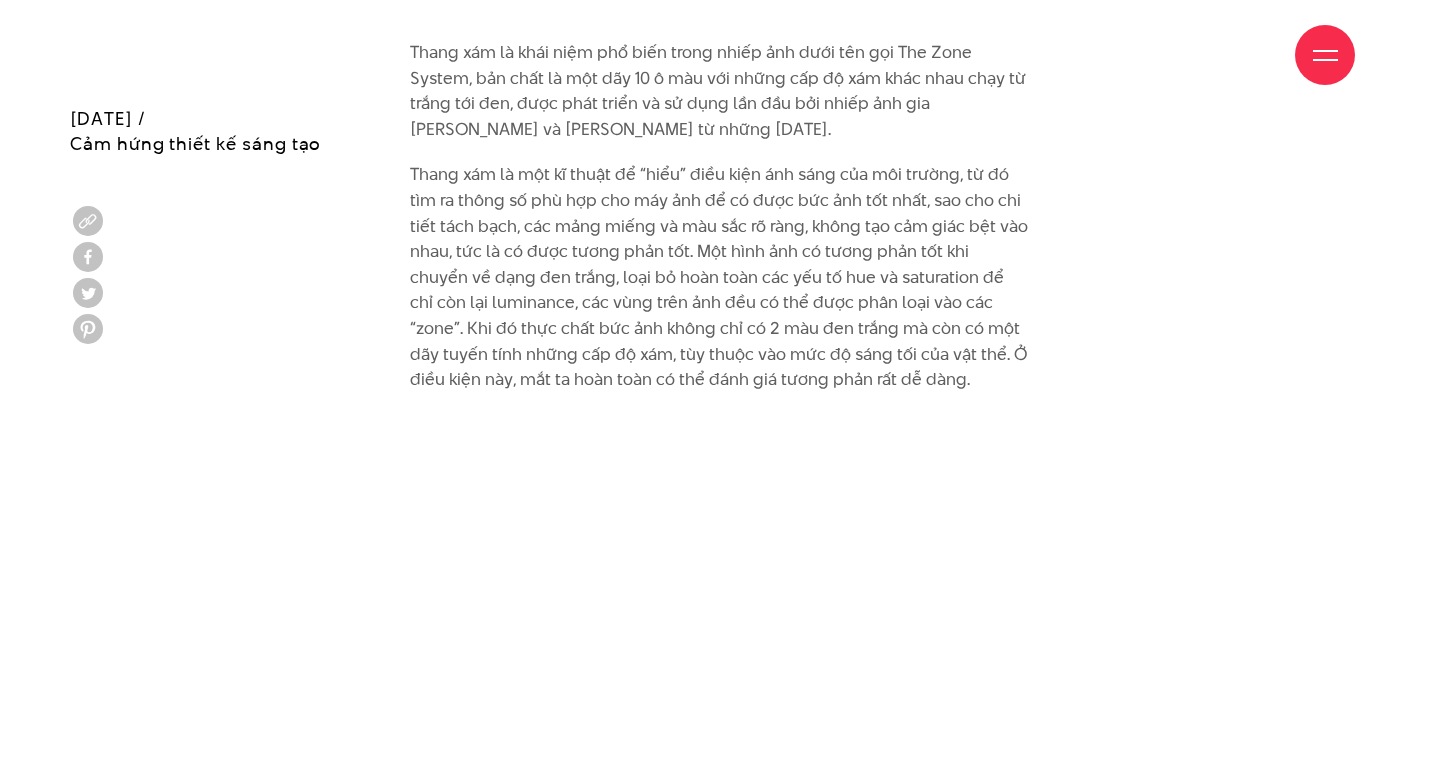 scroll, scrollTop: 3009, scrollLeft: 0, axis: vertical 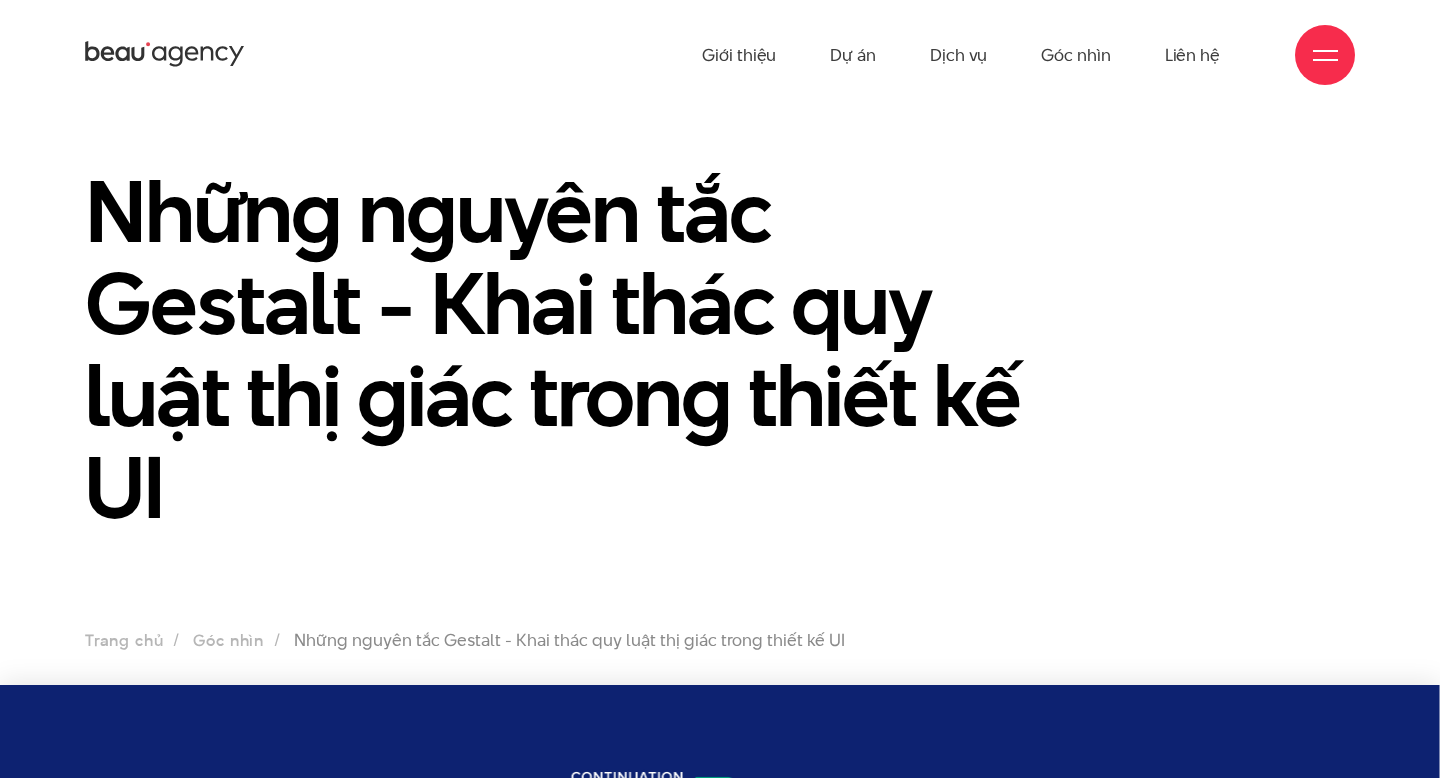 click on "Góc nhìn" at bounding box center (1075, 55) 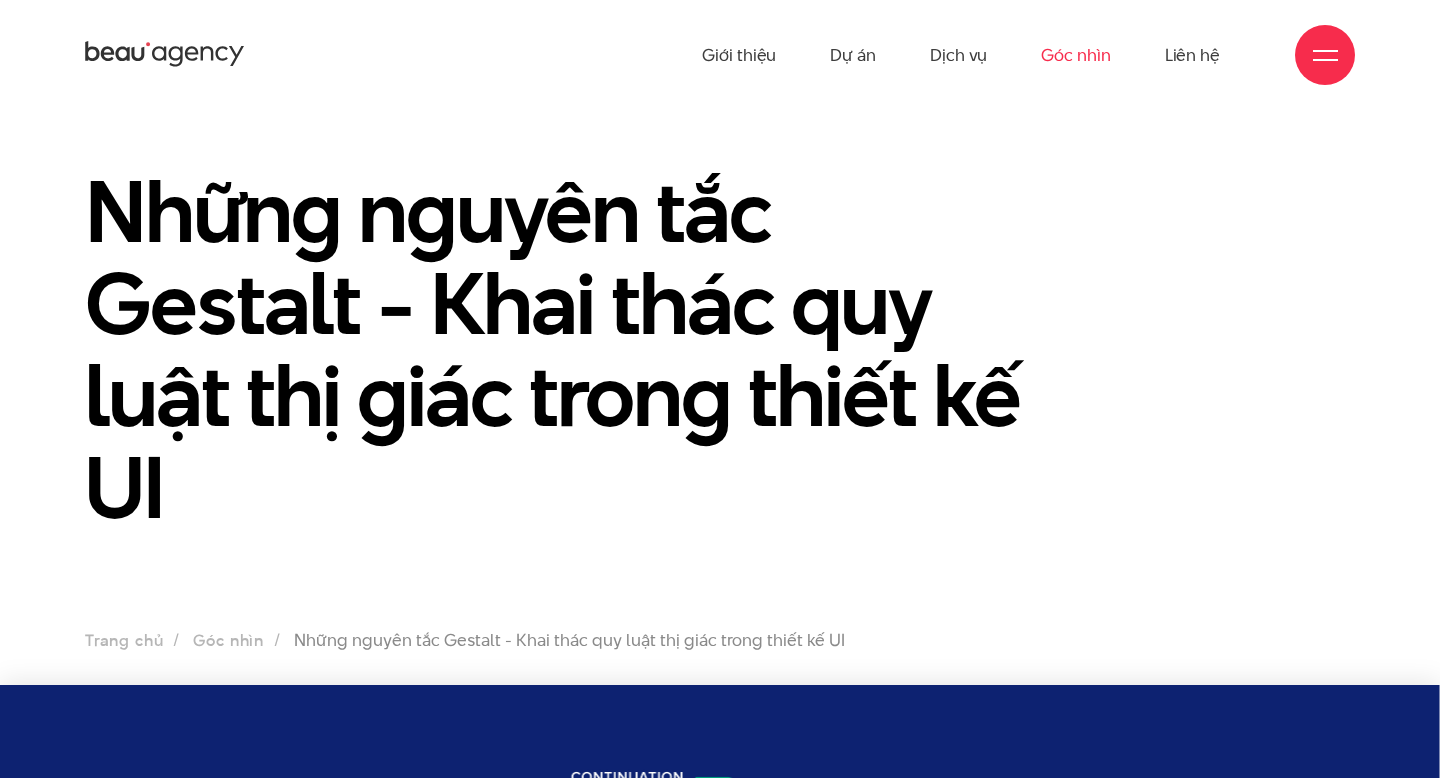 scroll, scrollTop: 0, scrollLeft: 0, axis: both 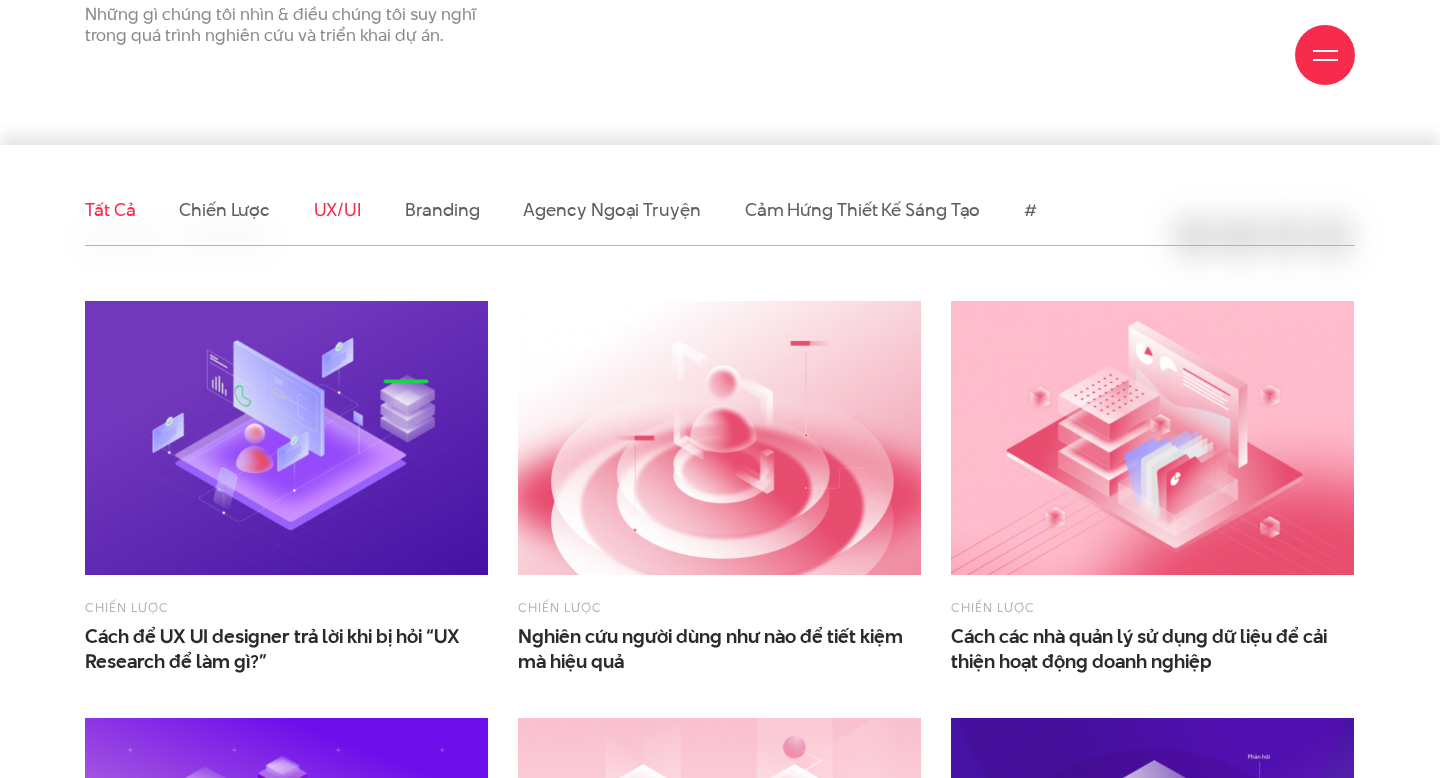 click on "UX/UI" at bounding box center [338, 209] 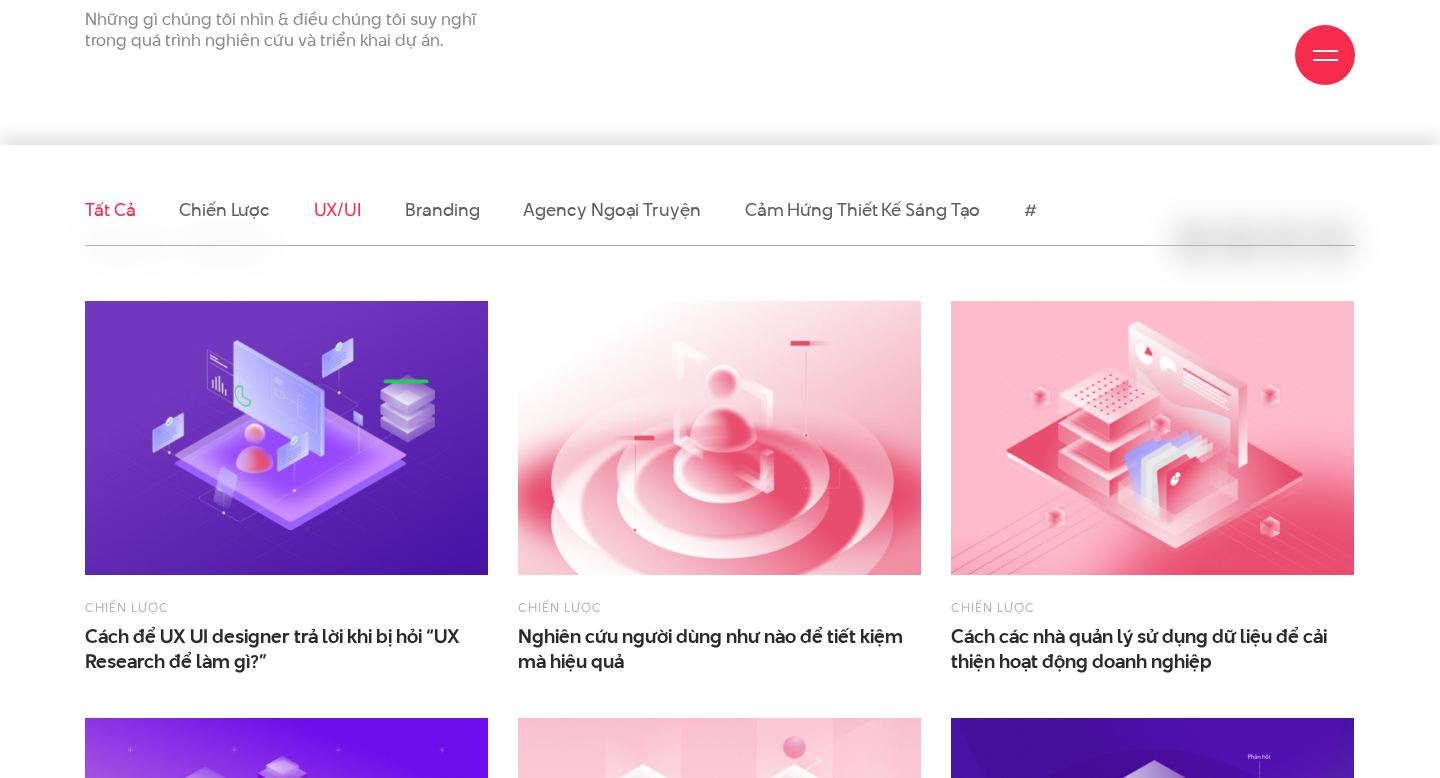 scroll, scrollTop: 466, scrollLeft: 0, axis: vertical 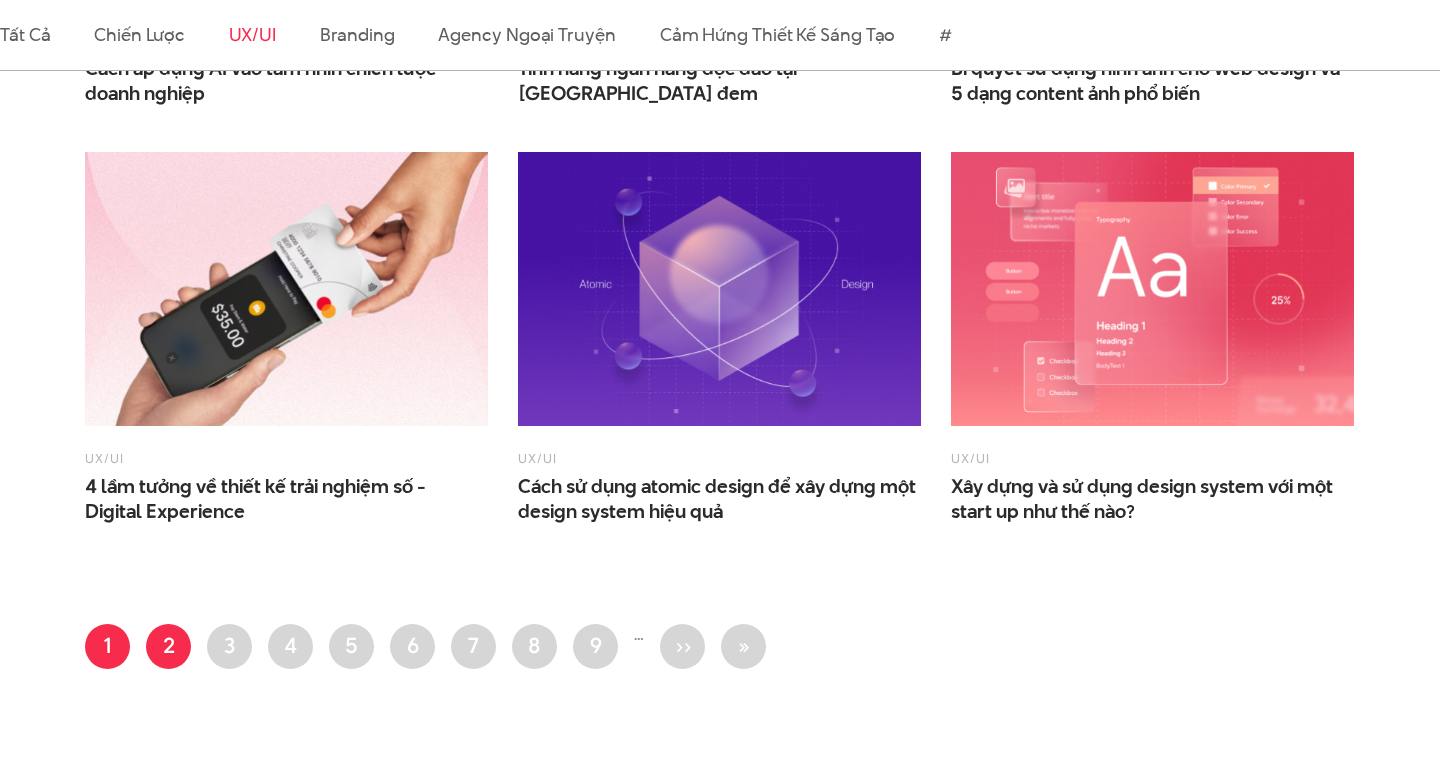 click on "Trang
2" at bounding box center (168, 646) 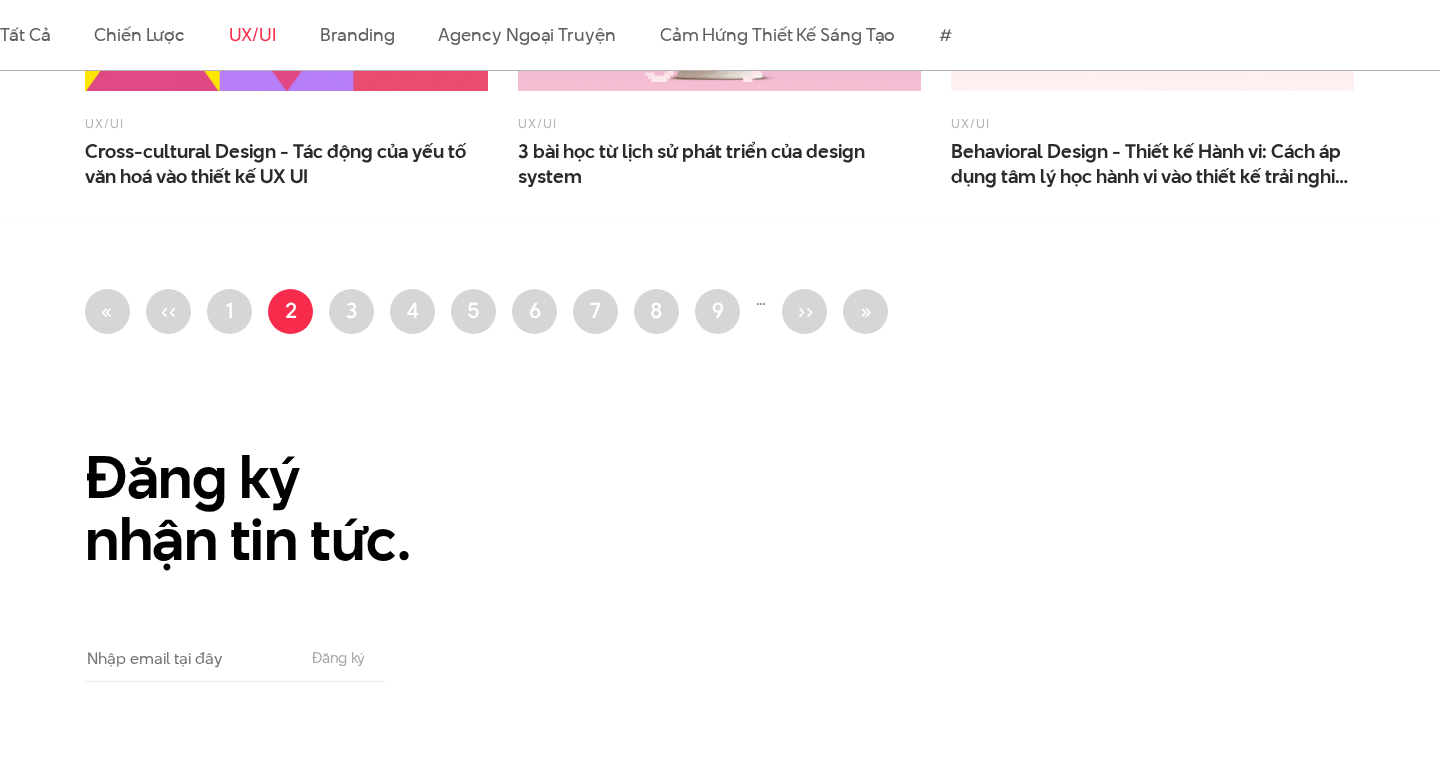 scroll, scrollTop: 1851, scrollLeft: 0, axis: vertical 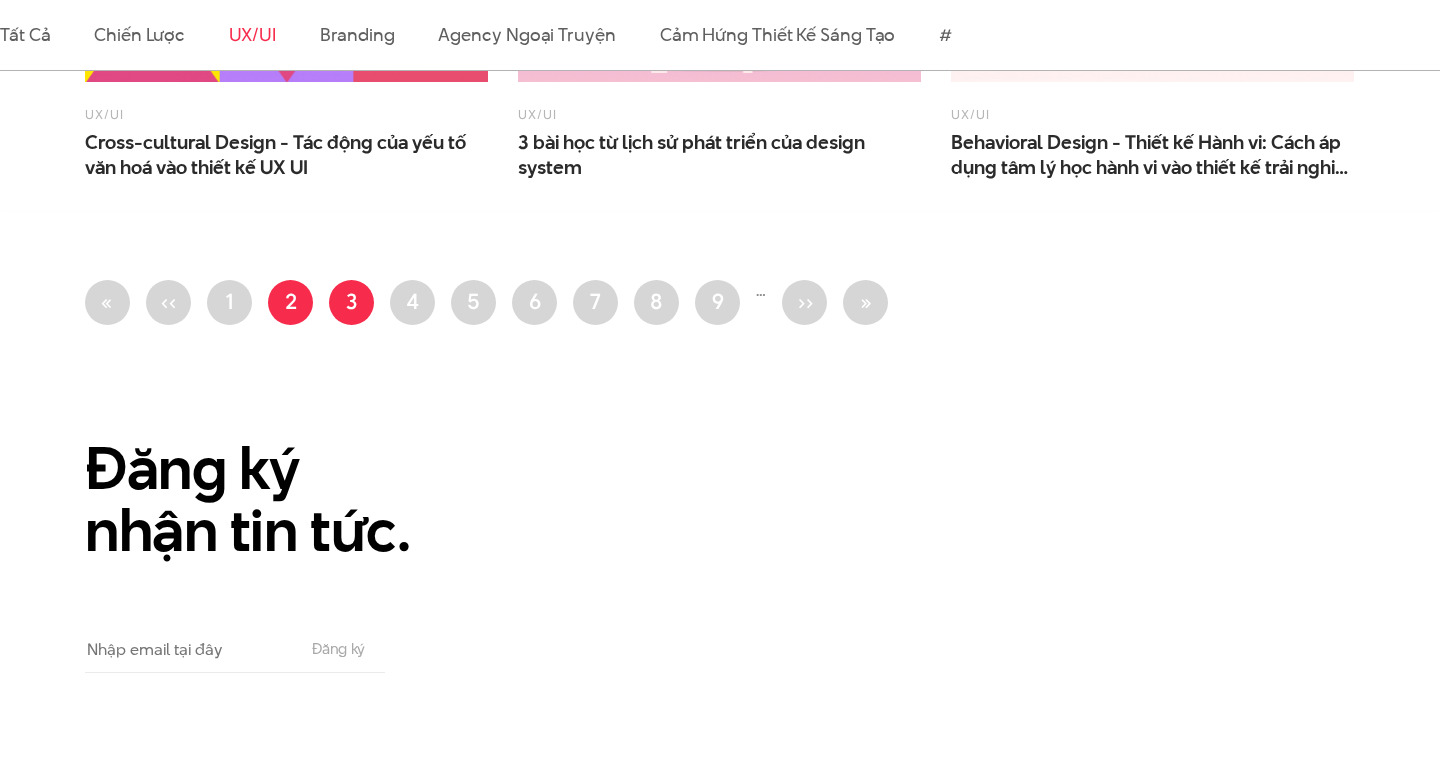 click on "Trang
3" at bounding box center [351, 302] 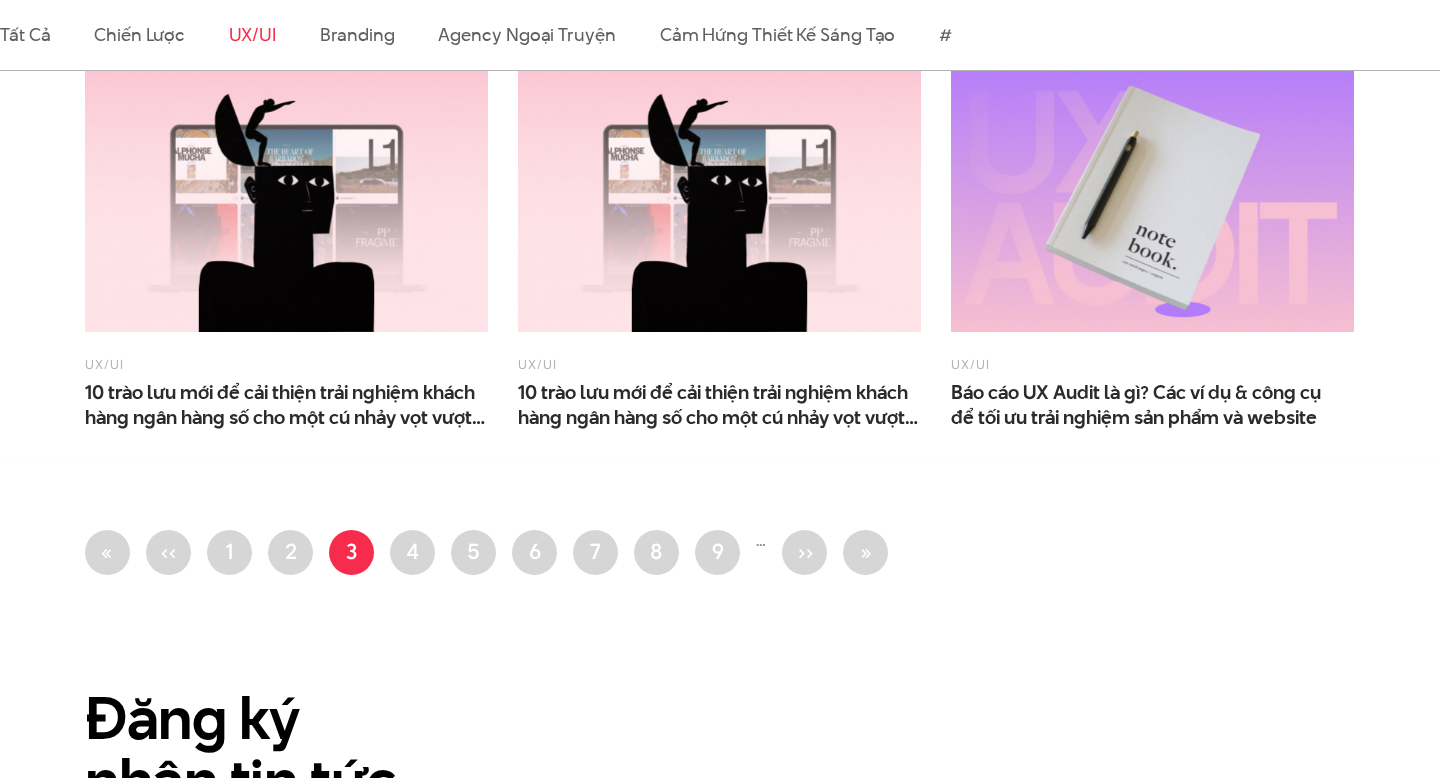 scroll, scrollTop: 1634, scrollLeft: 0, axis: vertical 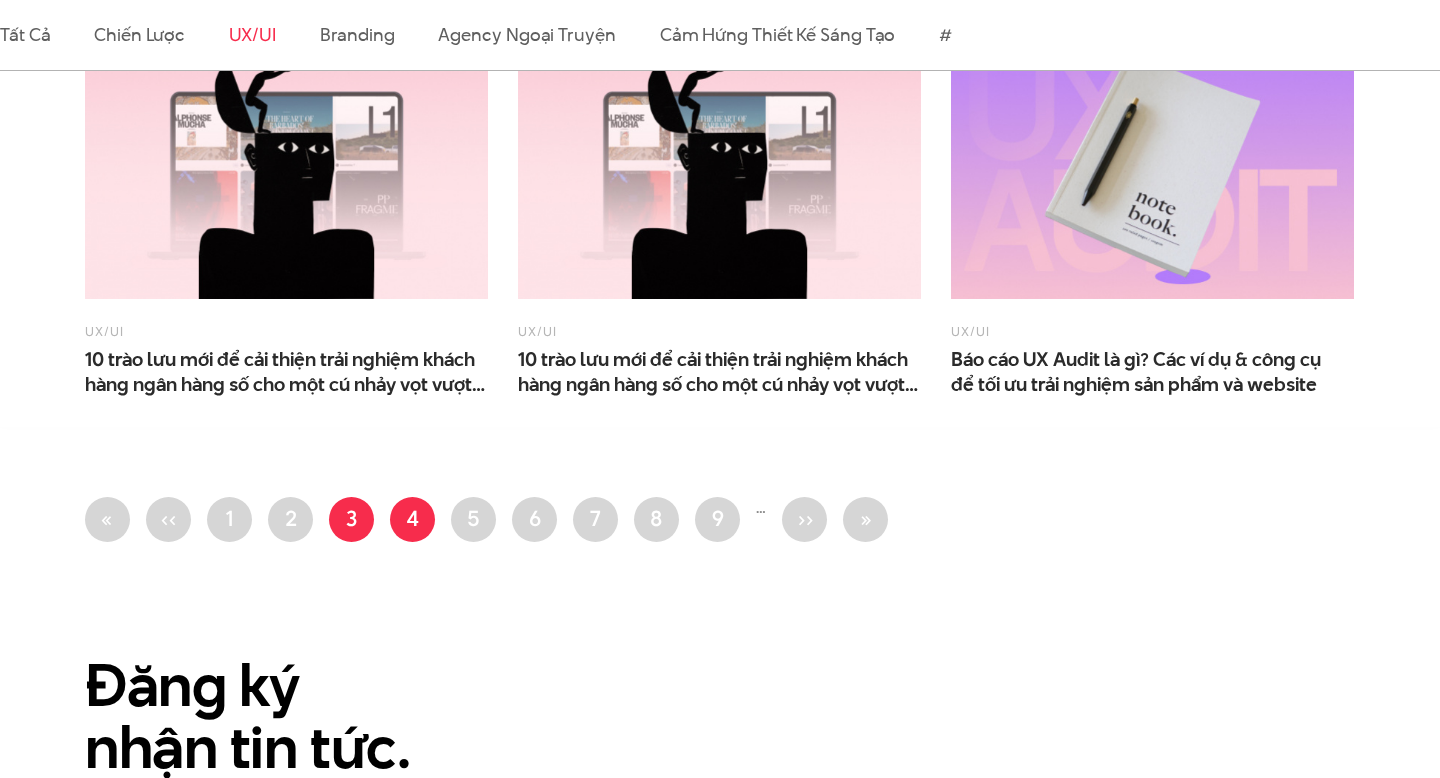 click on "Trang
4" at bounding box center (412, 519) 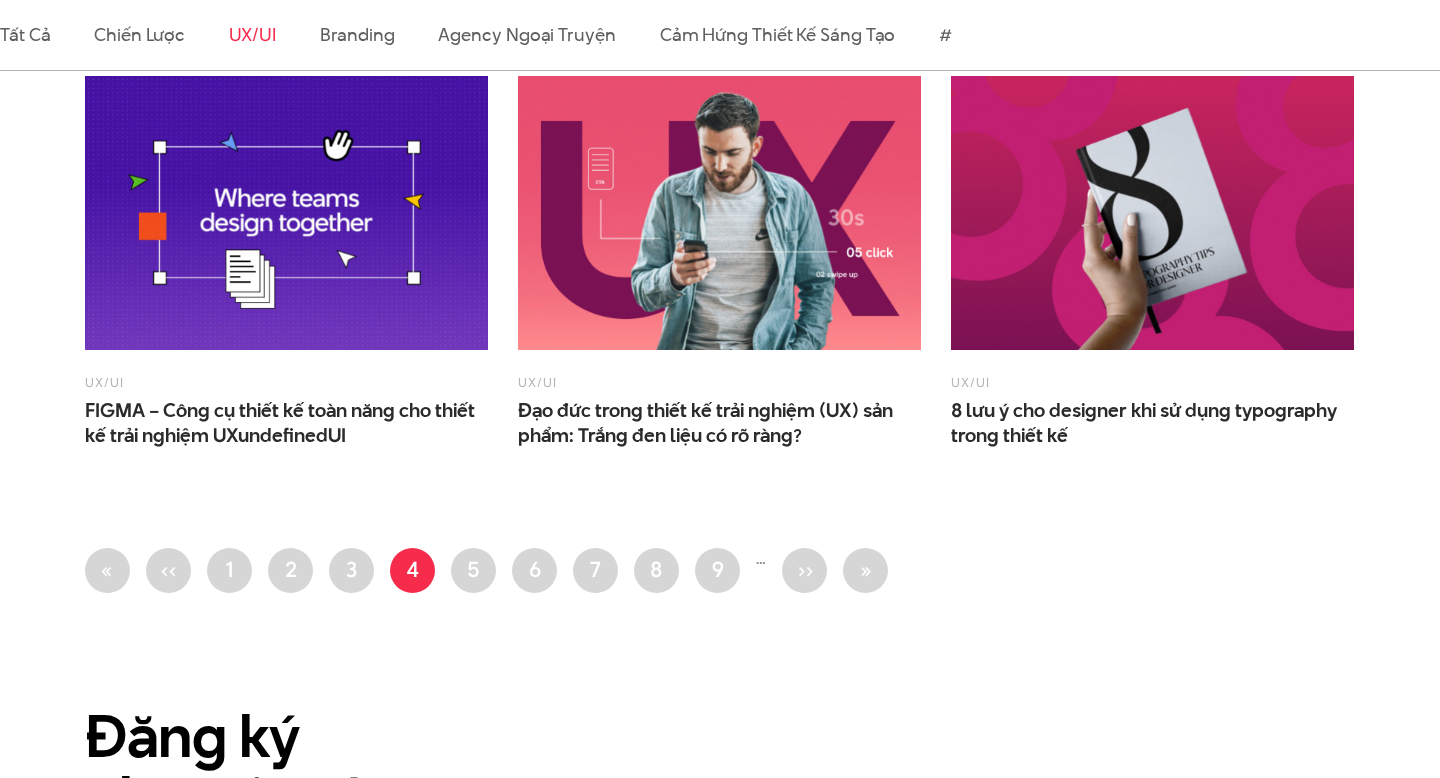 scroll, scrollTop: 1586, scrollLeft: 0, axis: vertical 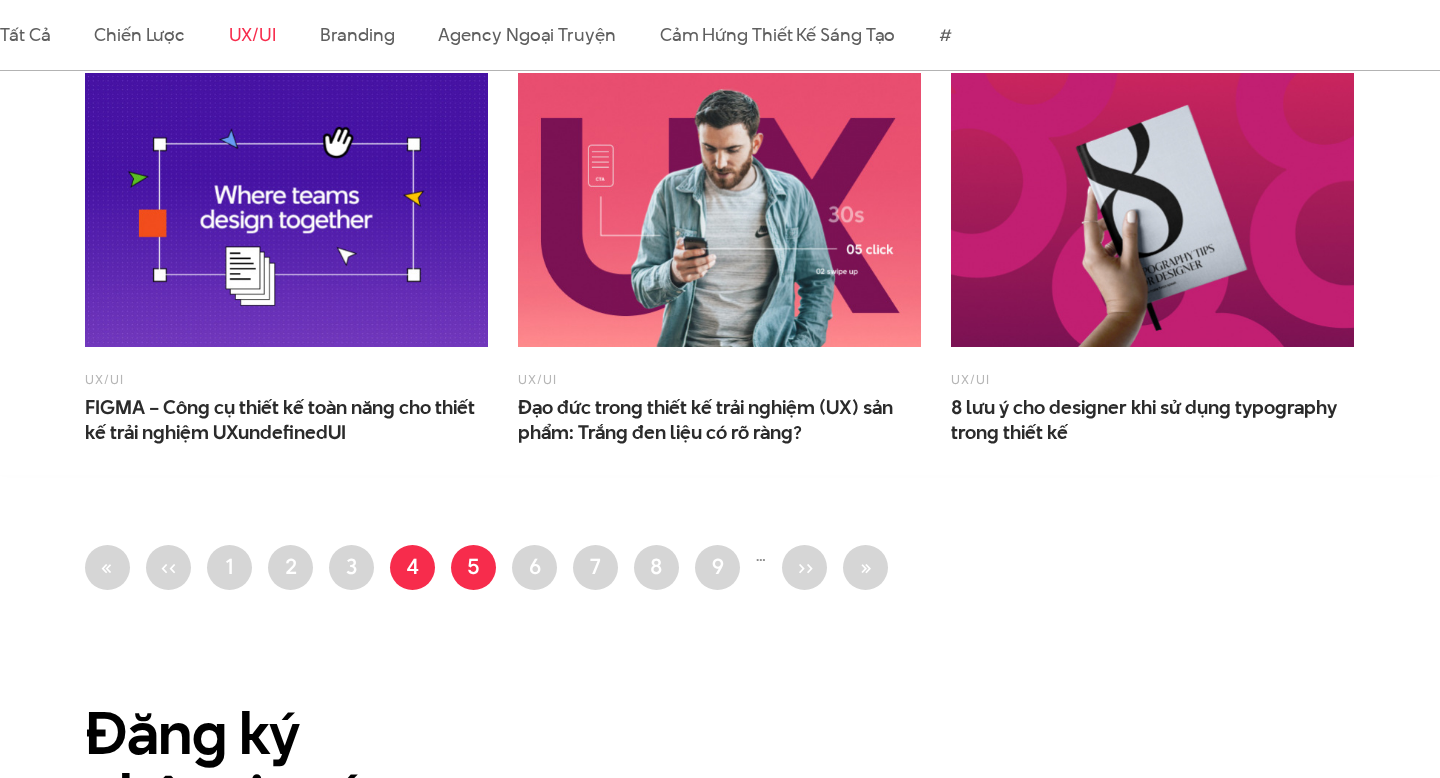 click on "Trang
5" at bounding box center [473, 567] 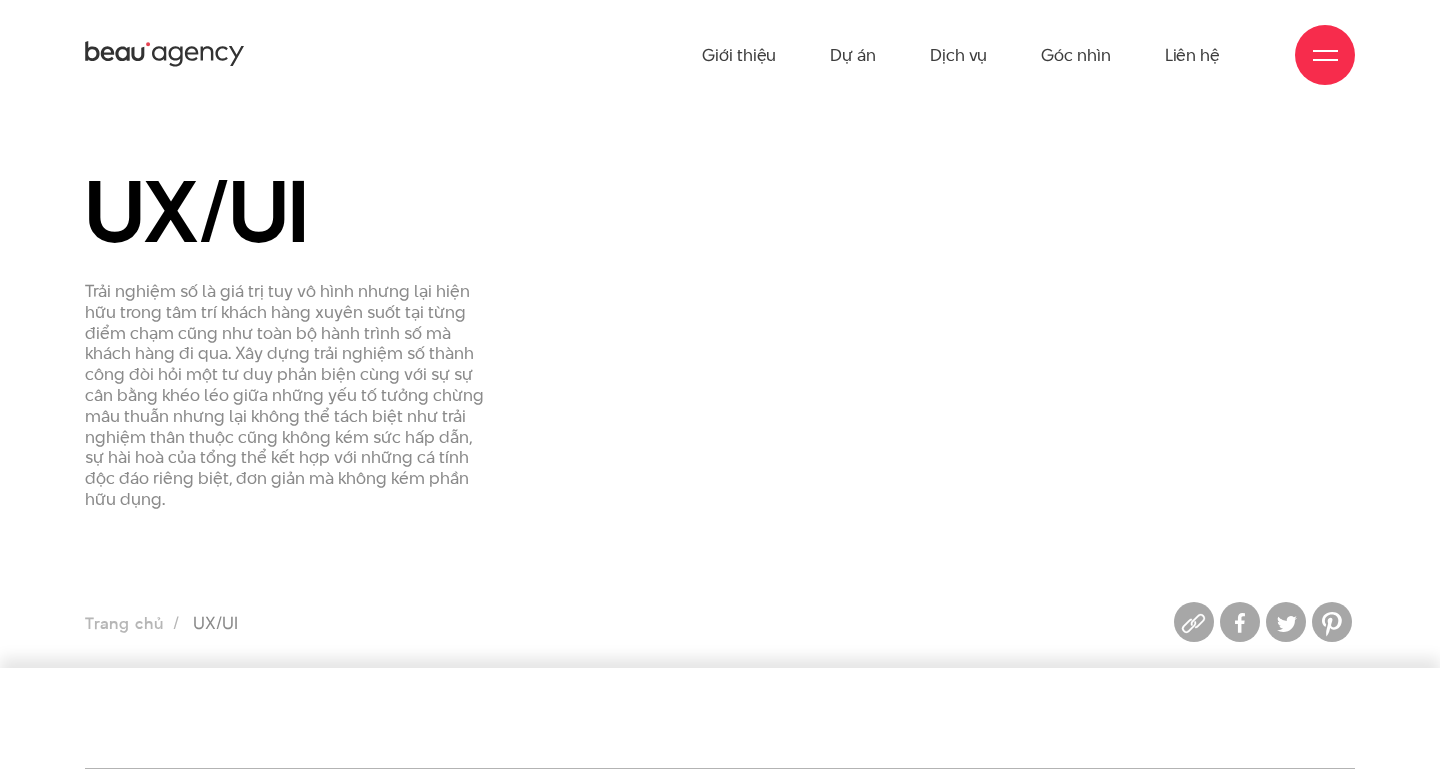 scroll, scrollTop: 0, scrollLeft: 0, axis: both 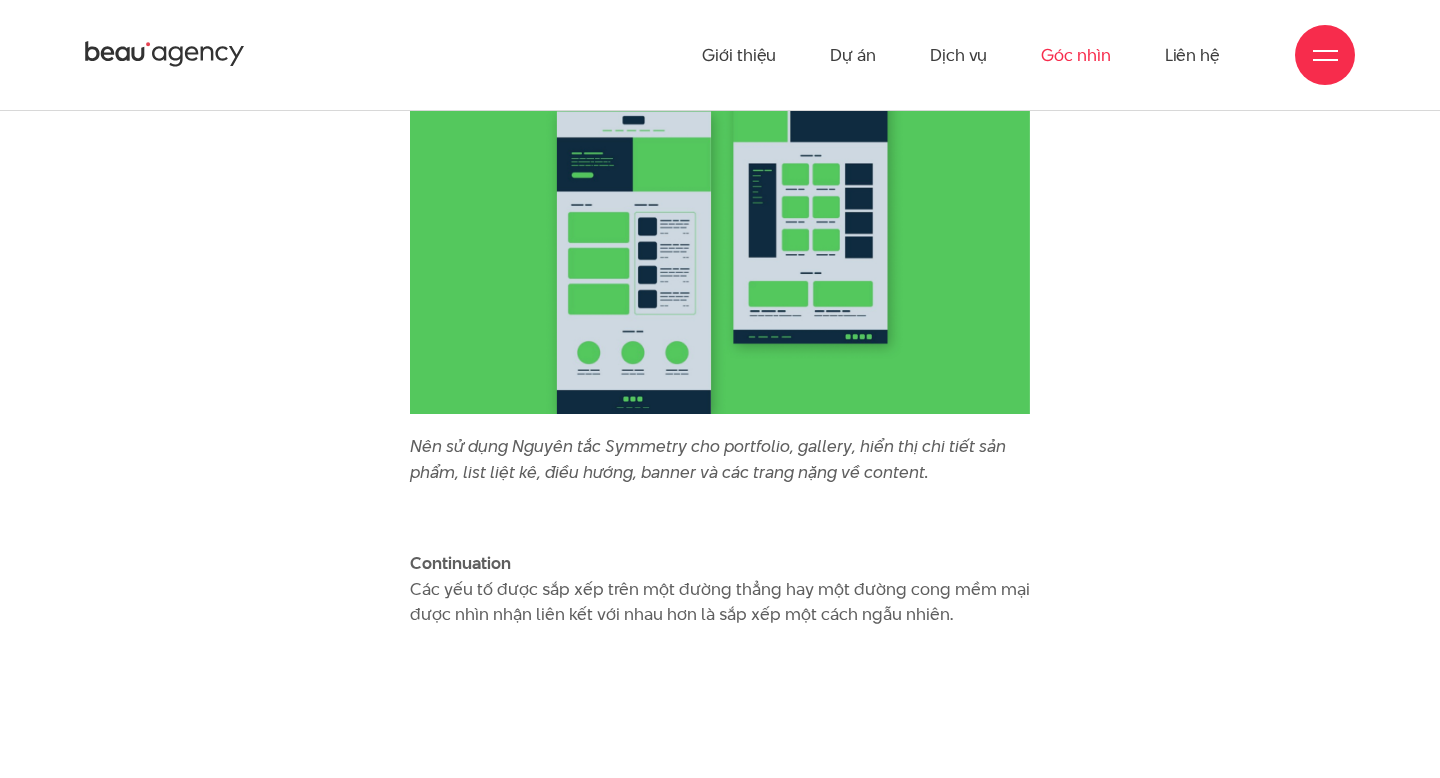 click on "Góc nhìn" at bounding box center [1075, 55] 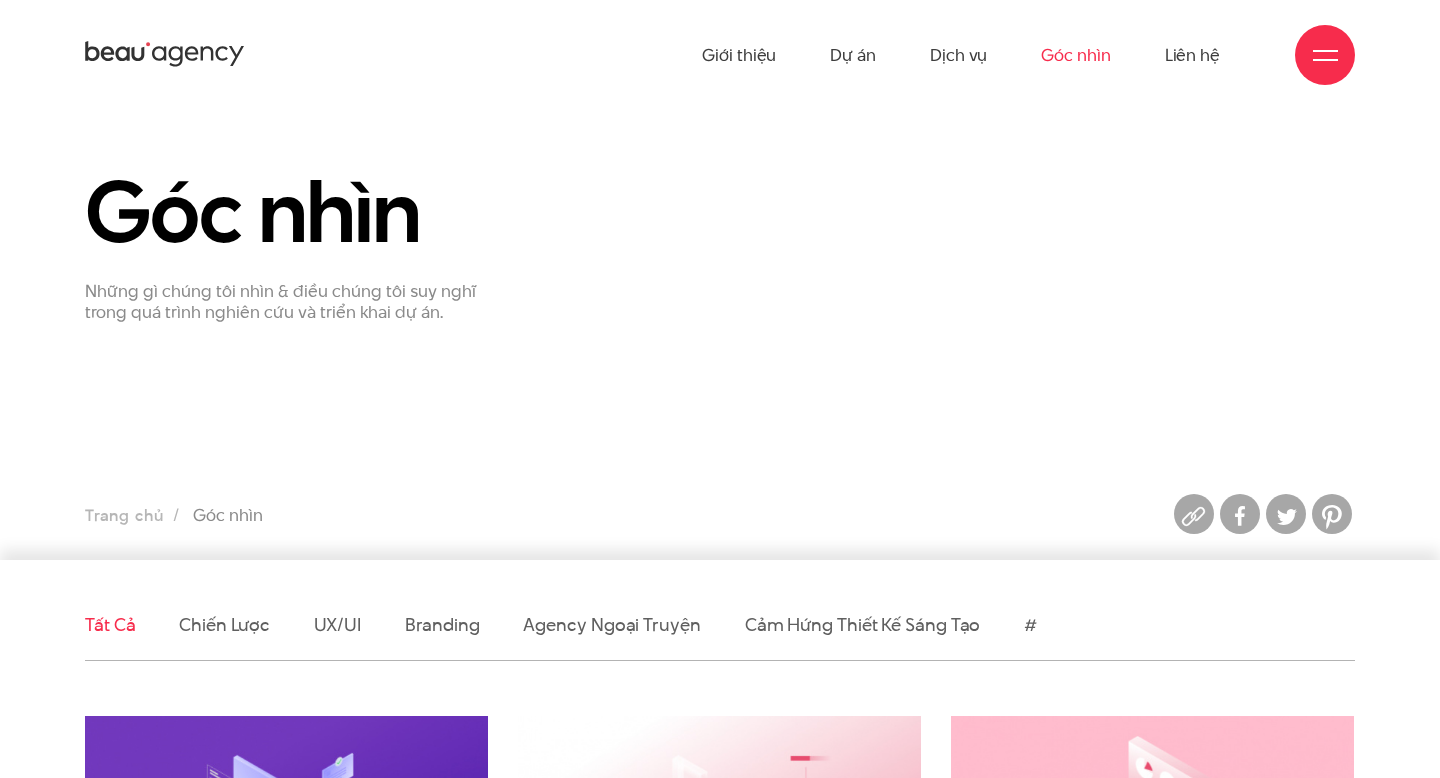 scroll, scrollTop: 317, scrollLeft: 0, axis: vertical 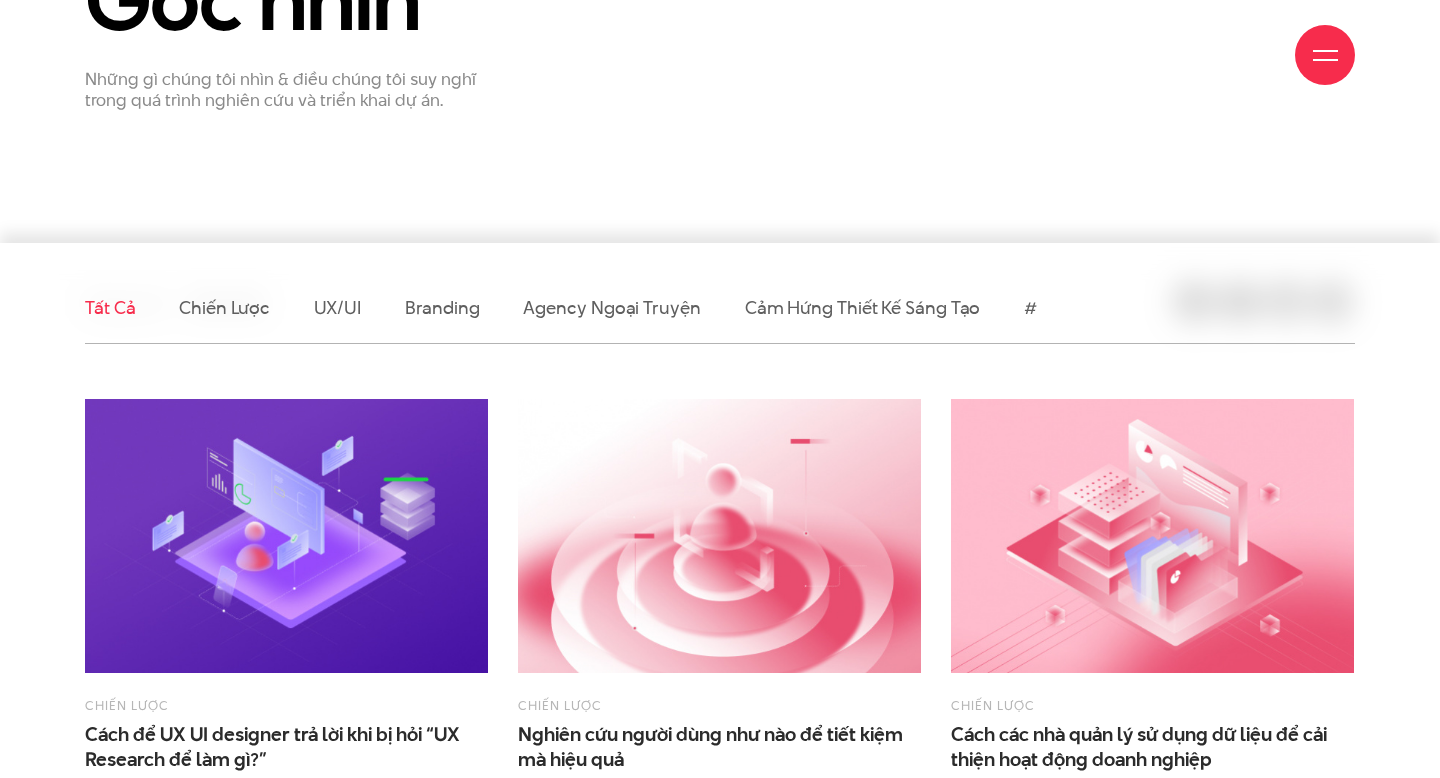 click at bounding box center [286, 536] 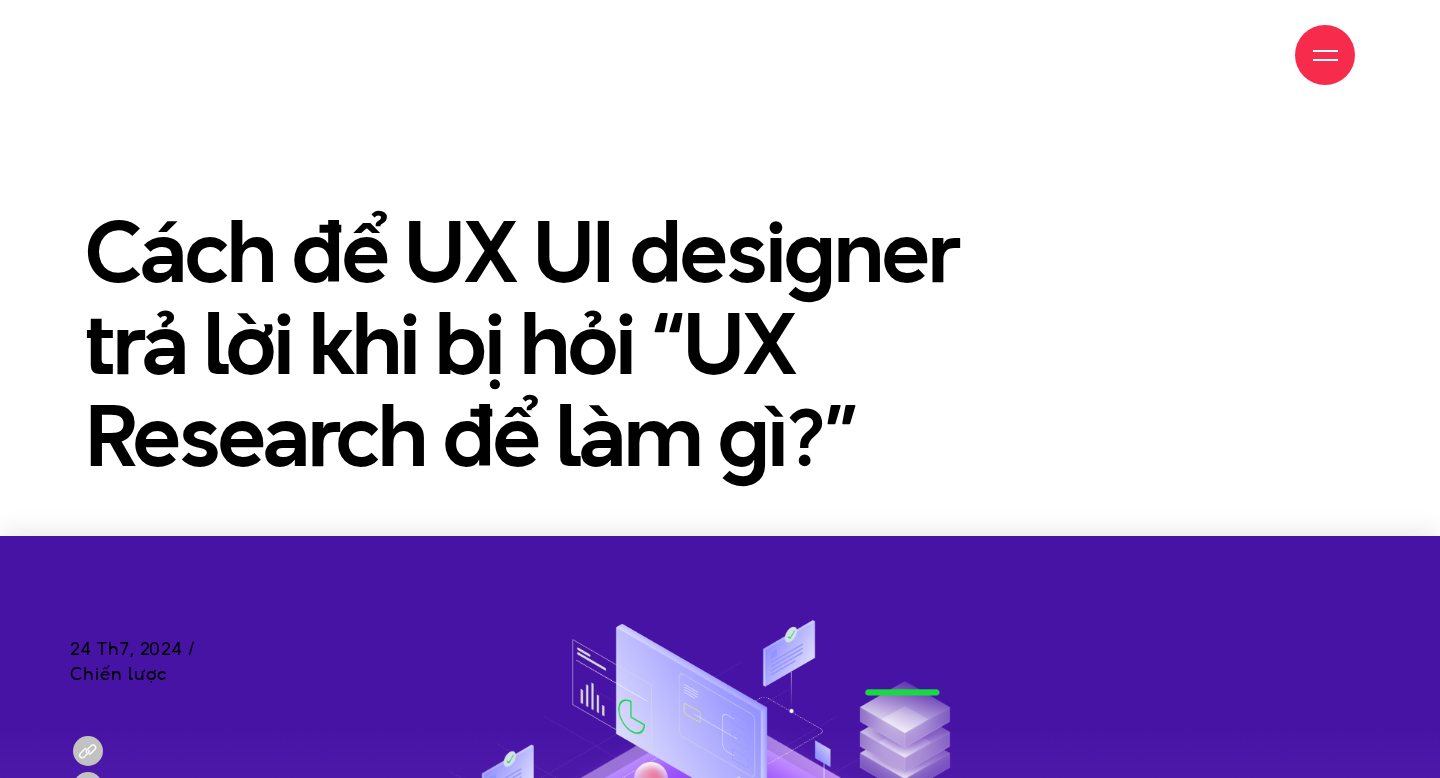 scroll, scrollTop: 0, scrollLeft: 0, axis: both 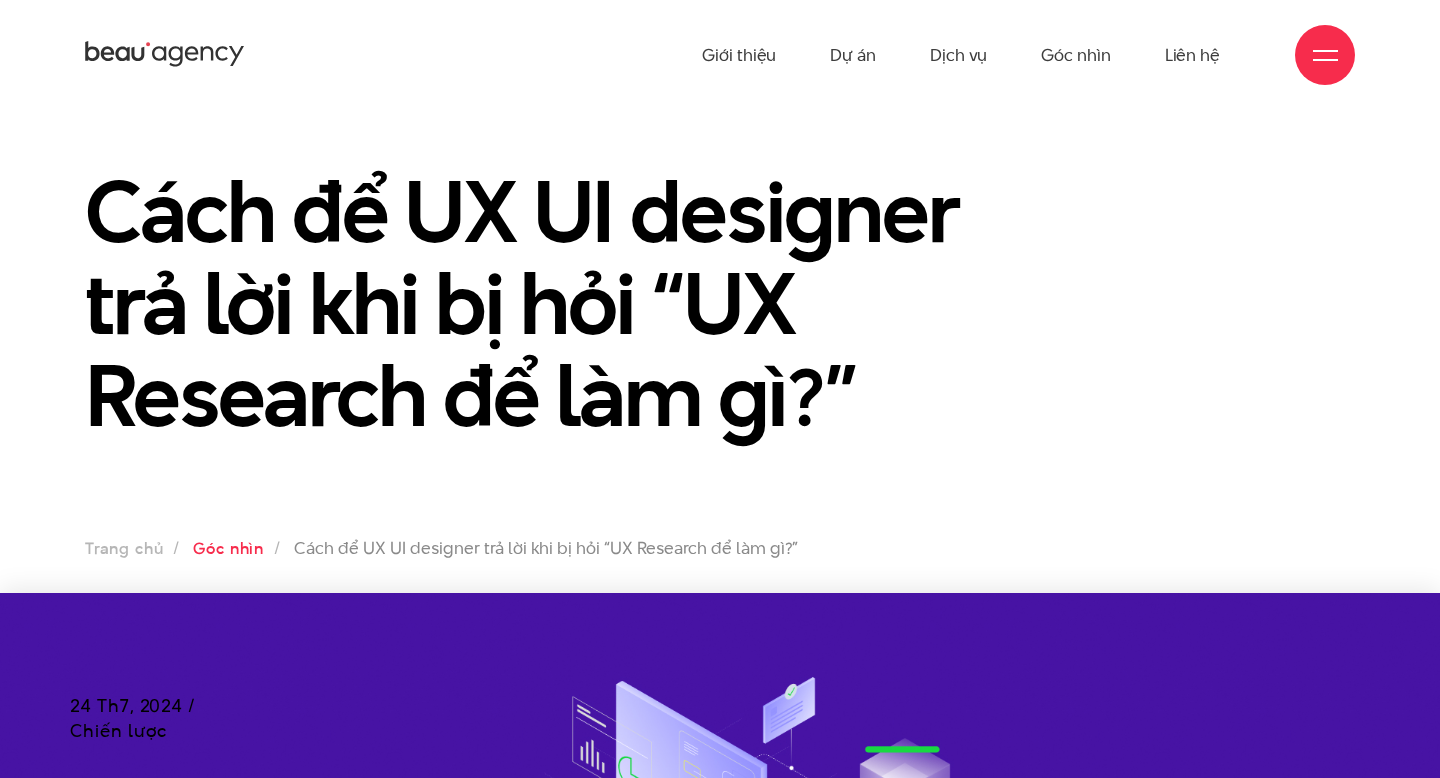 click on "Góc nhìn" at bounding box center (228, 548) 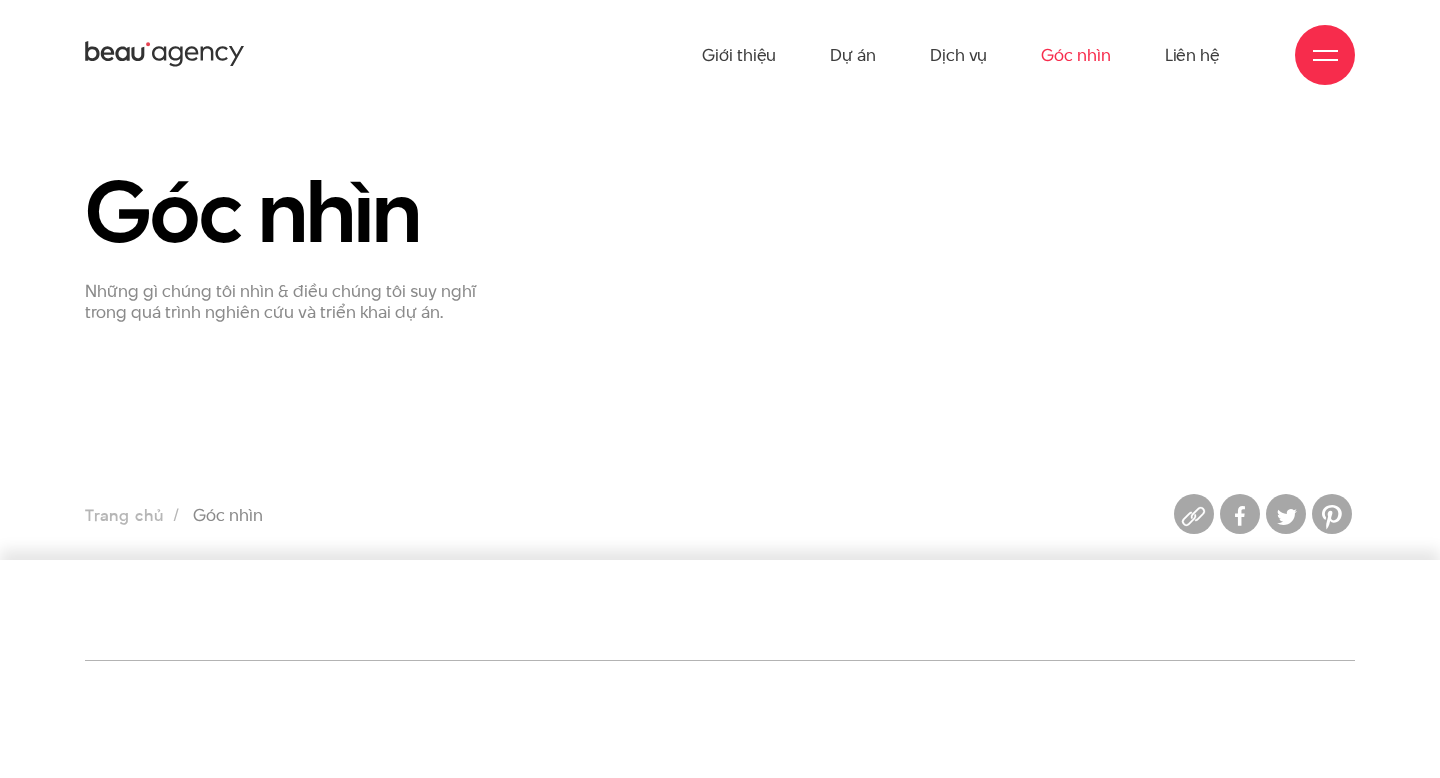 scroll, scrollTop: 0, scrollLeft: 0, axis: both 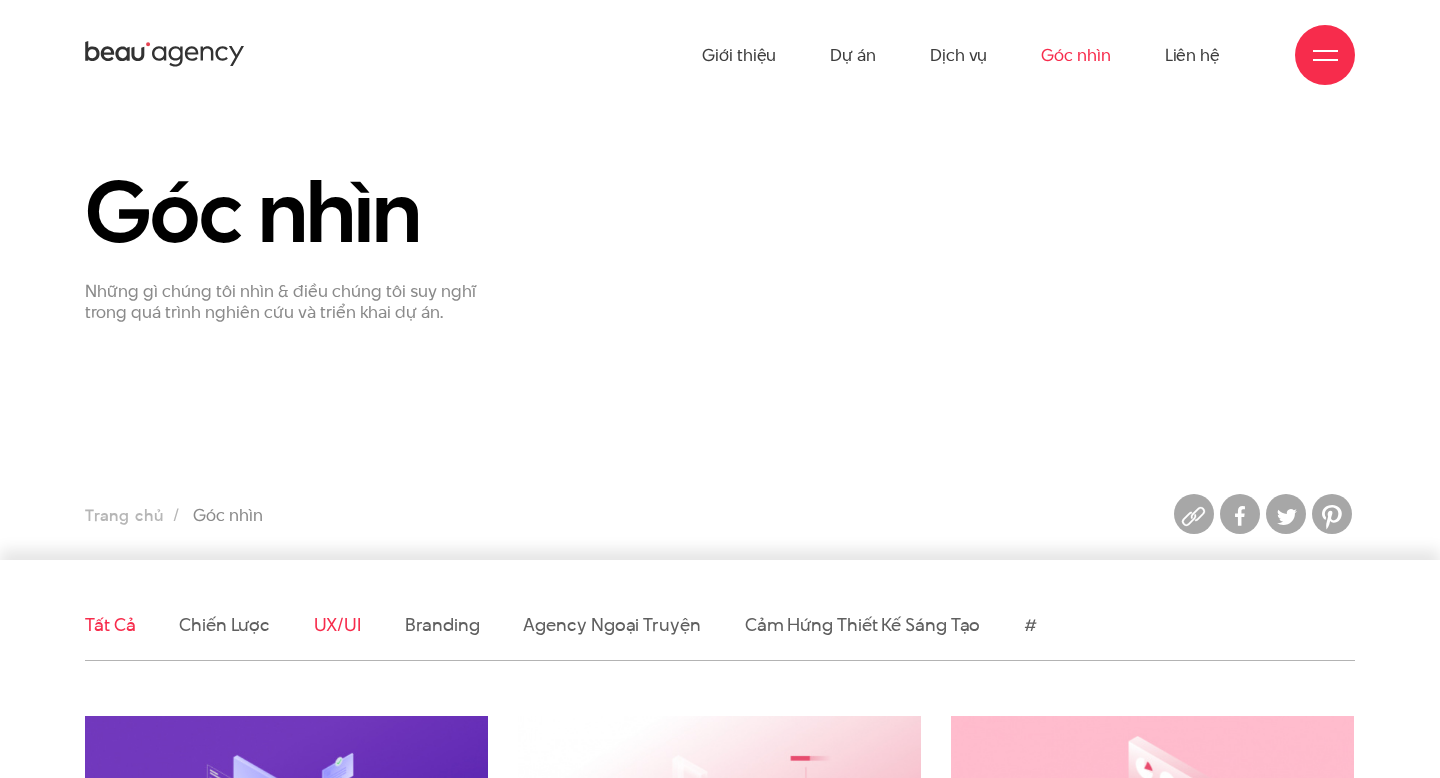 click on "UX/UI" at bounding box center (338, 624) 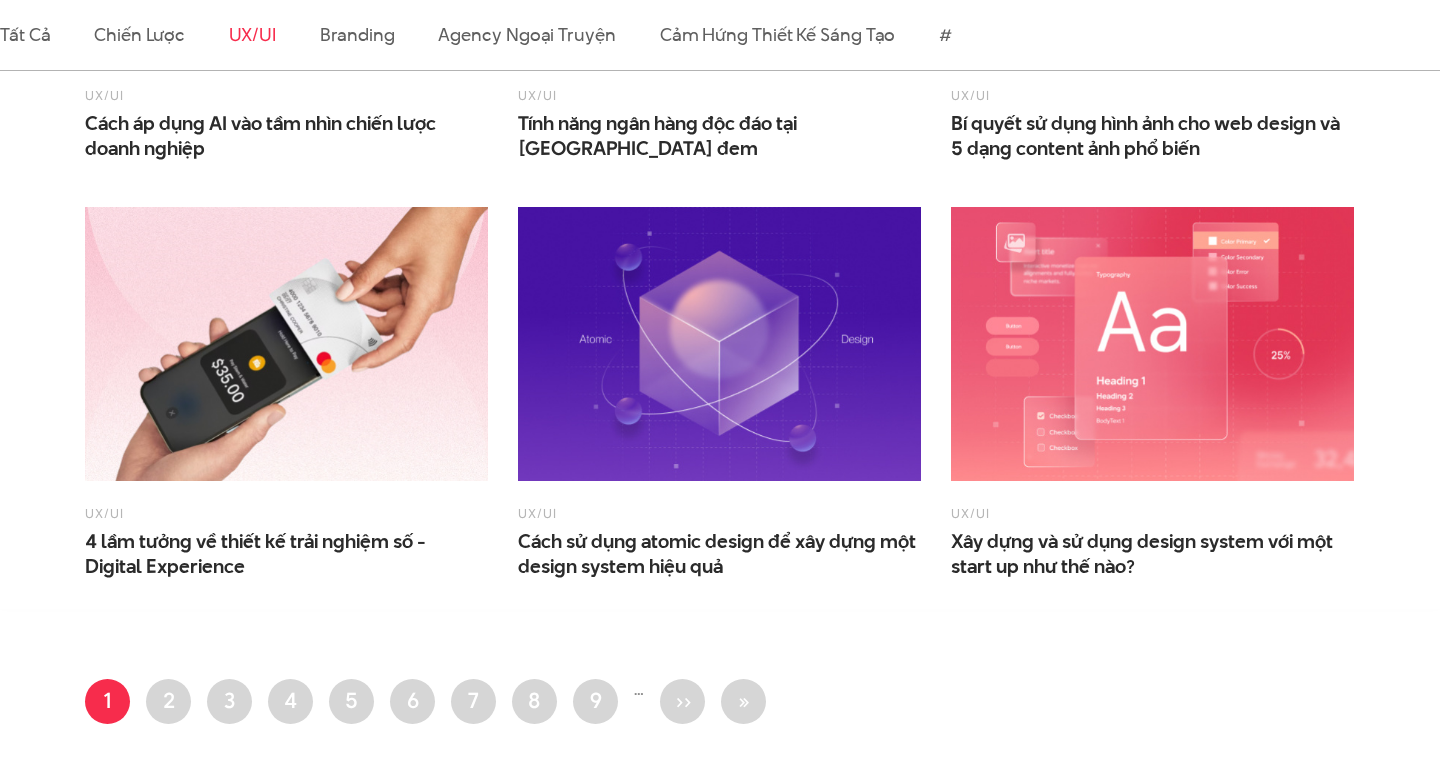 scroll, scrollTop: 1454, scrollLeft: 0, axis: vertical 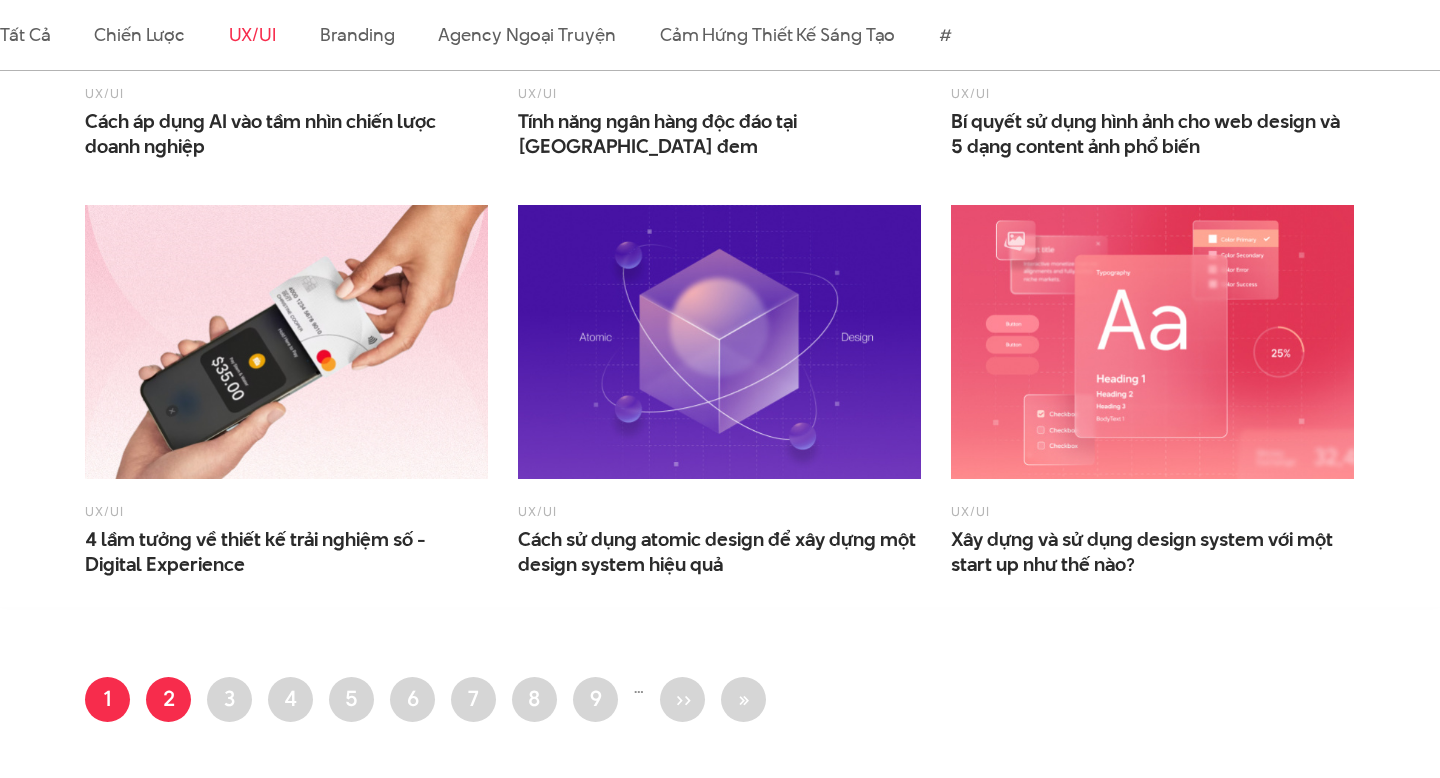 click on "Trang
2" at bounding box center [168, 699] 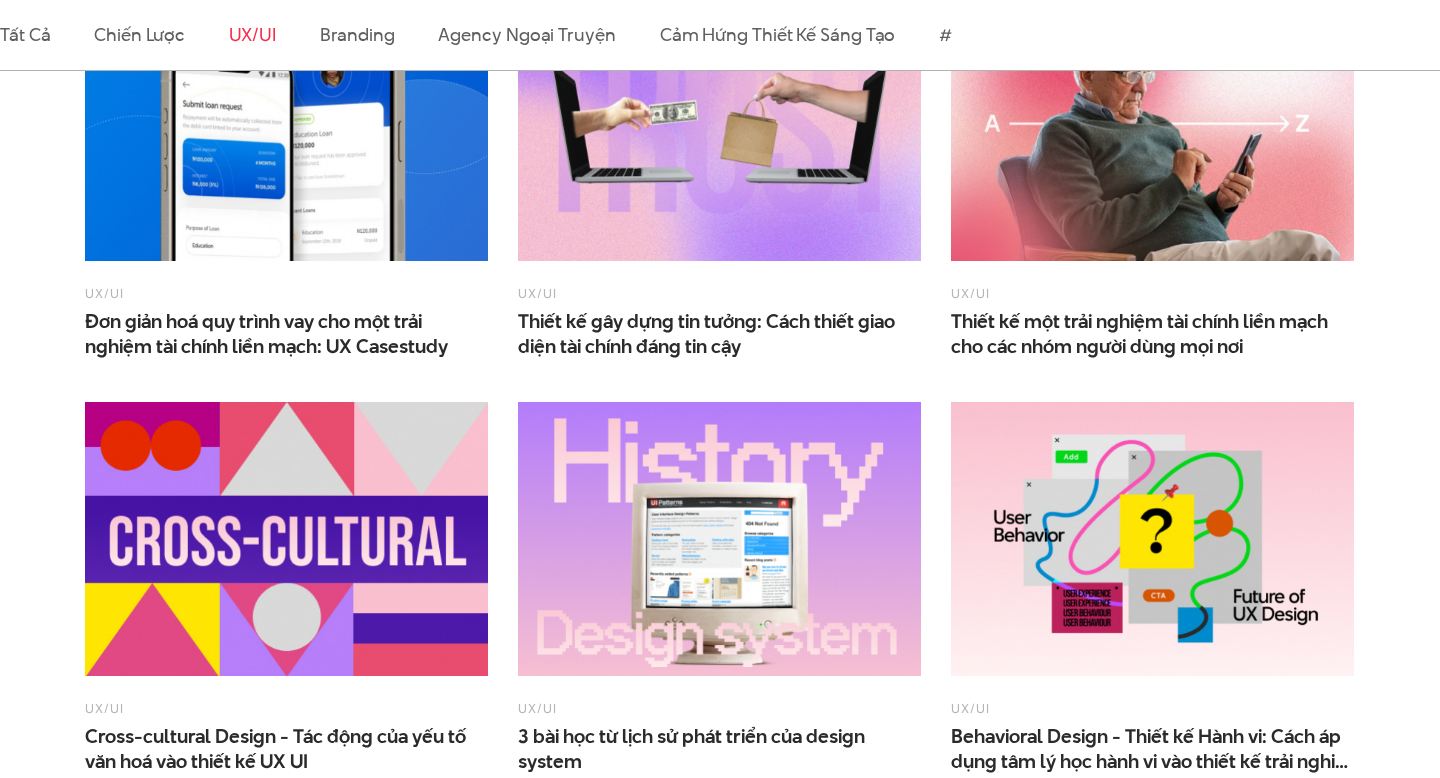 scroll, scrollTop: 1252, scrollLeft: 0, axis: vertical 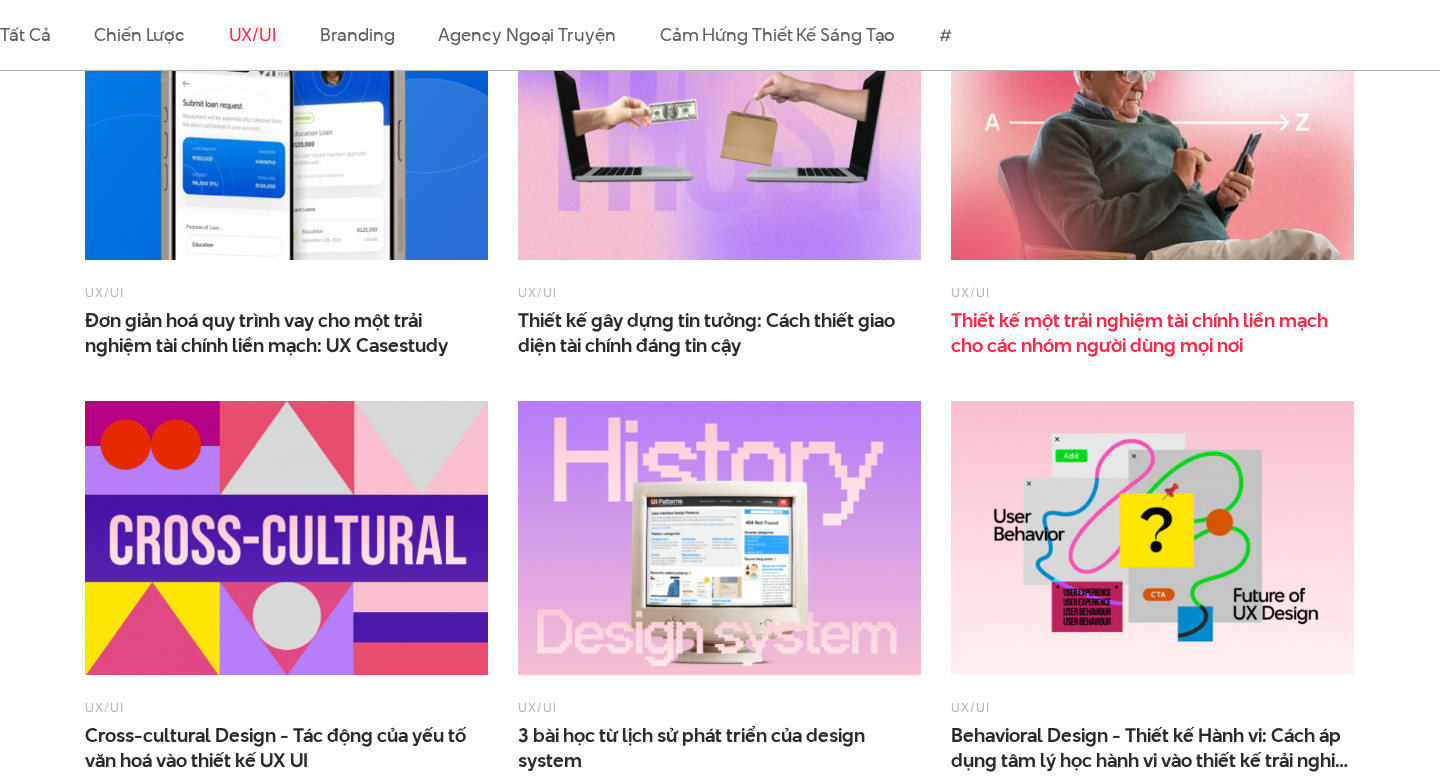 click on "Thiết kế một trải nghiệm tài chính liền mạch  cho các nhóm người dùng mọi nơi" at bounding box center (1151, 333) 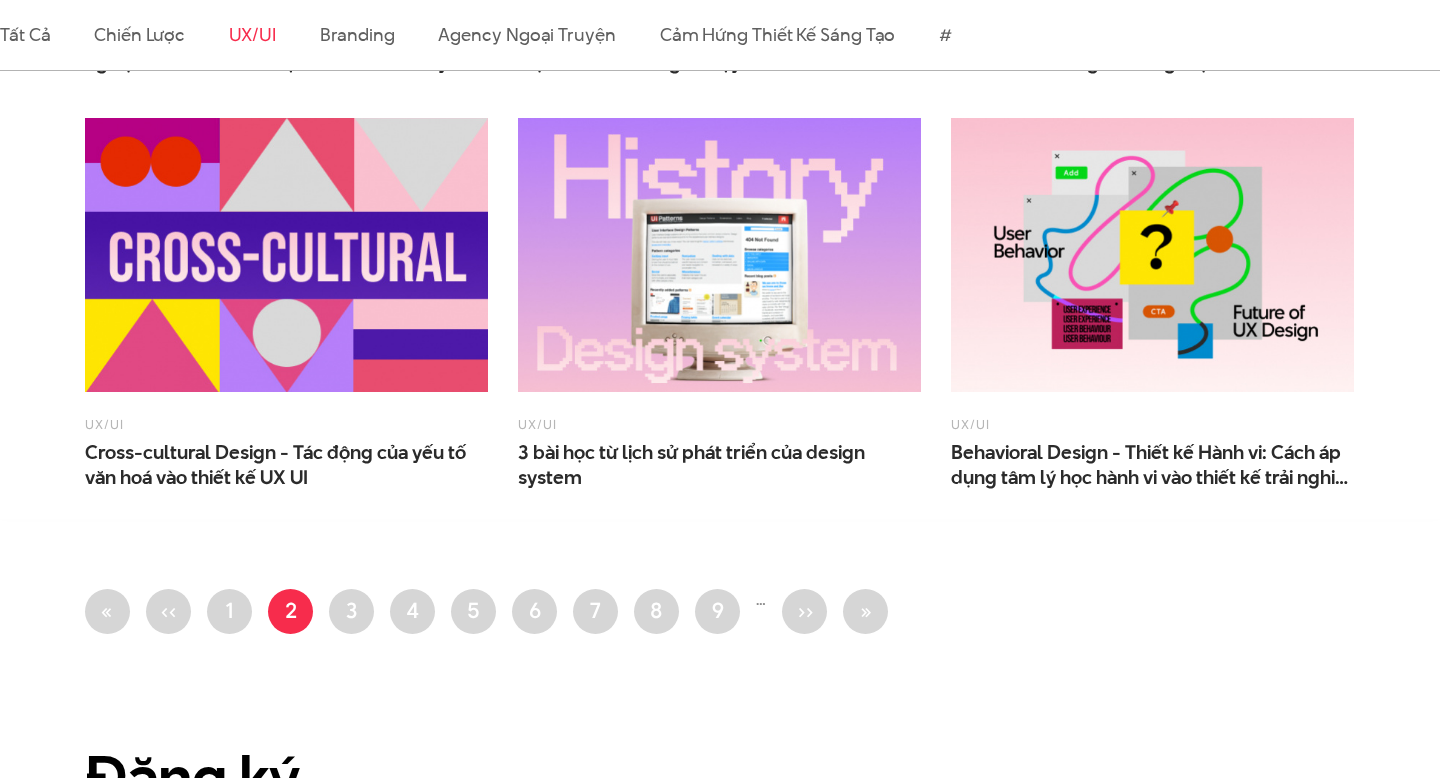 scroll, scrollTop: 1541, scrollLeft: 0, axis: vertical 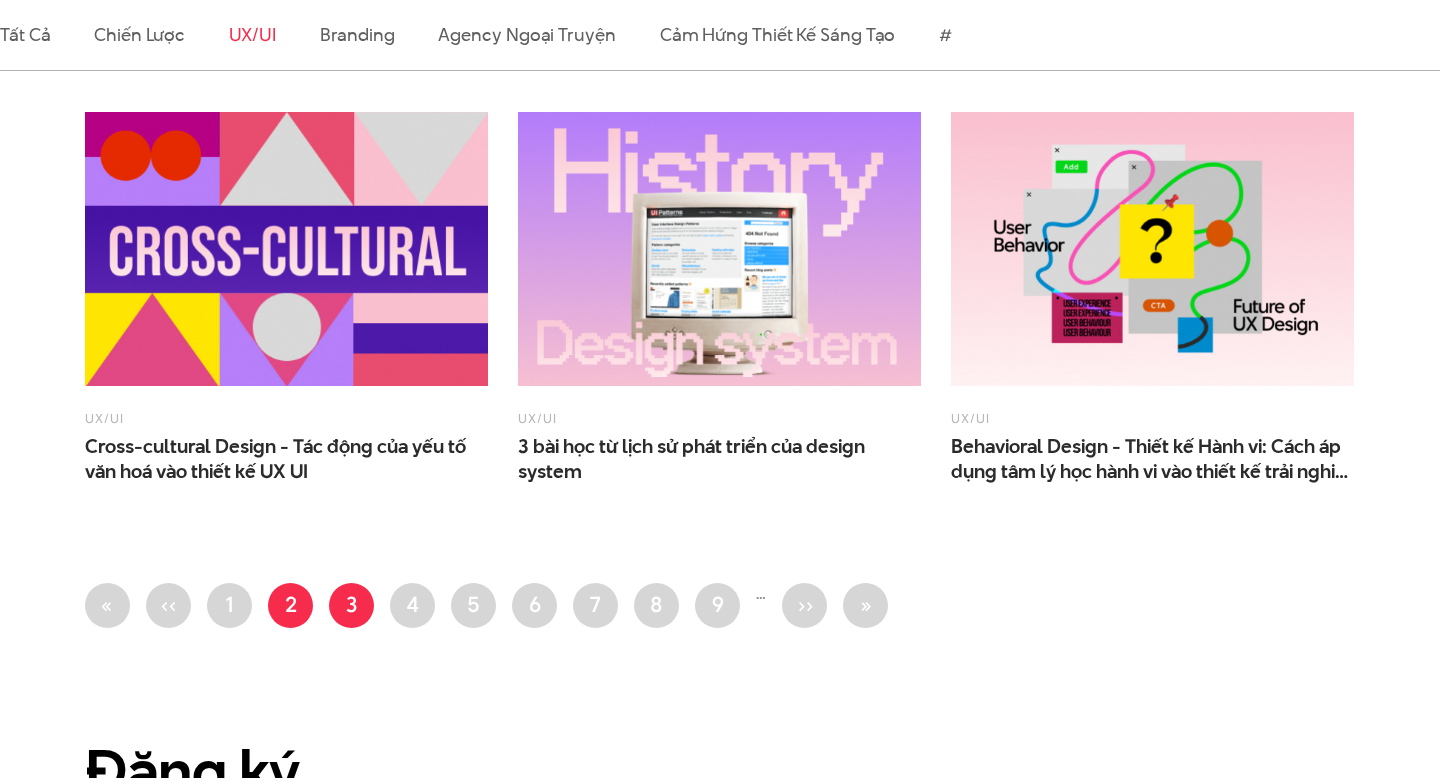 click on "Trang
3" at bounding box center [351, 605] 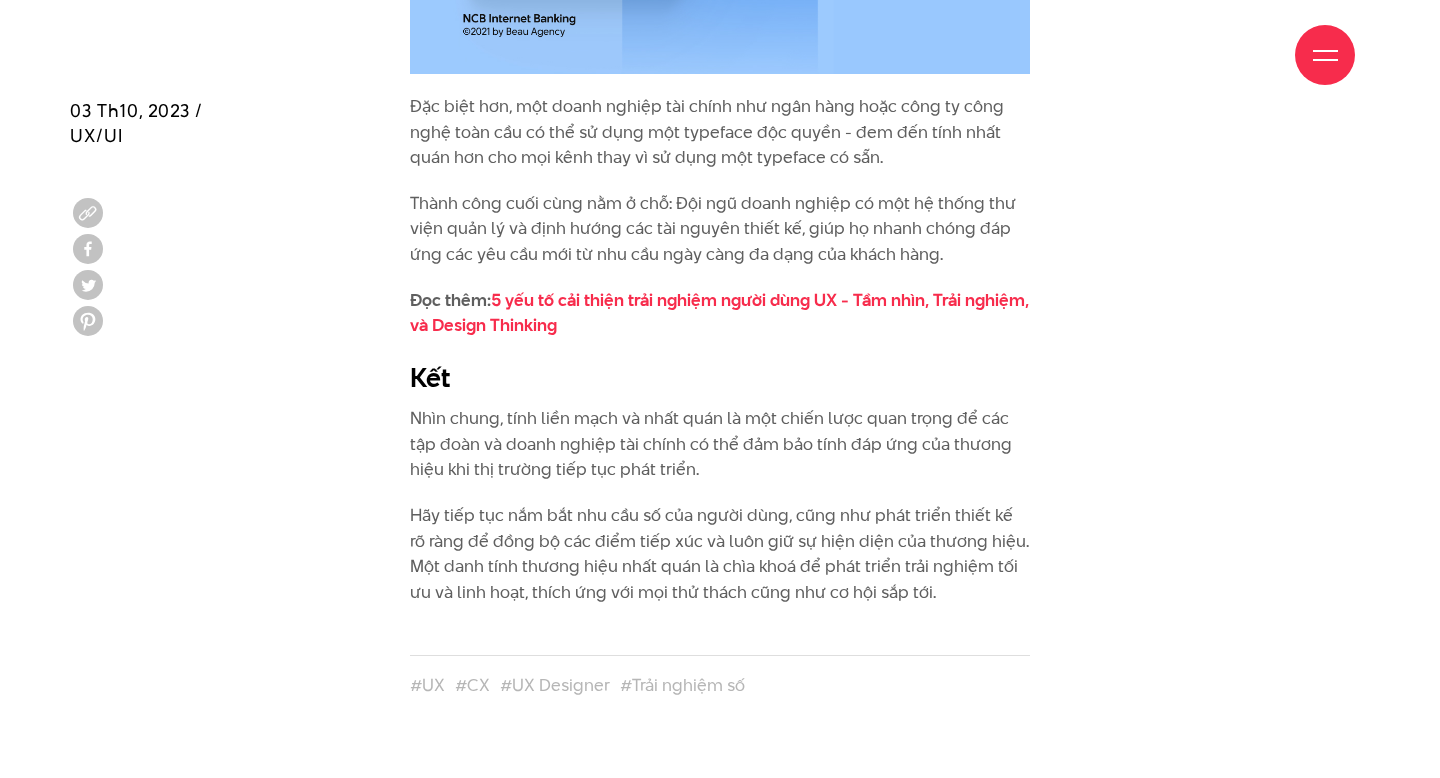 scroll, scrollTop: 4466, scrollLeft: 0, axis: vertical 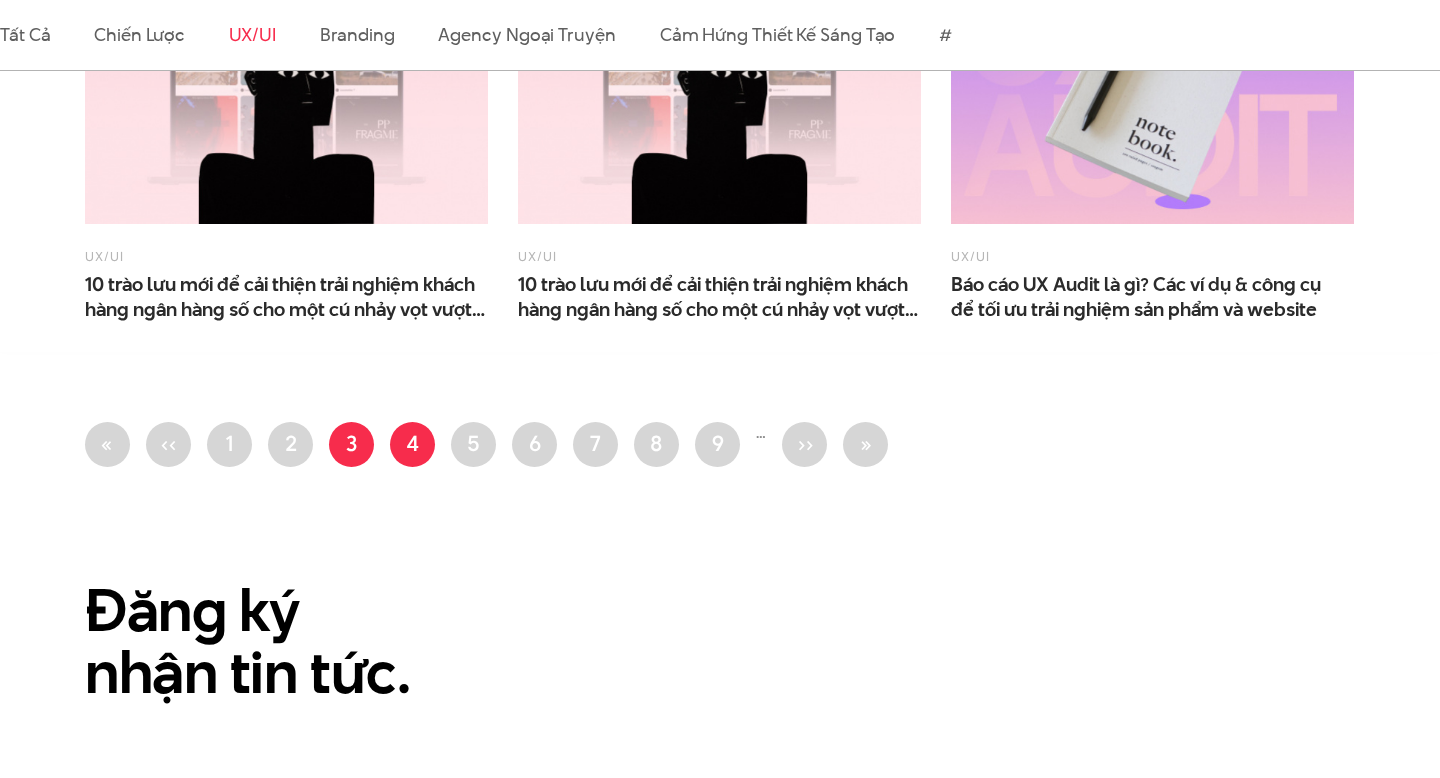 click on "Trang
4" at bounding box center [412, 444] 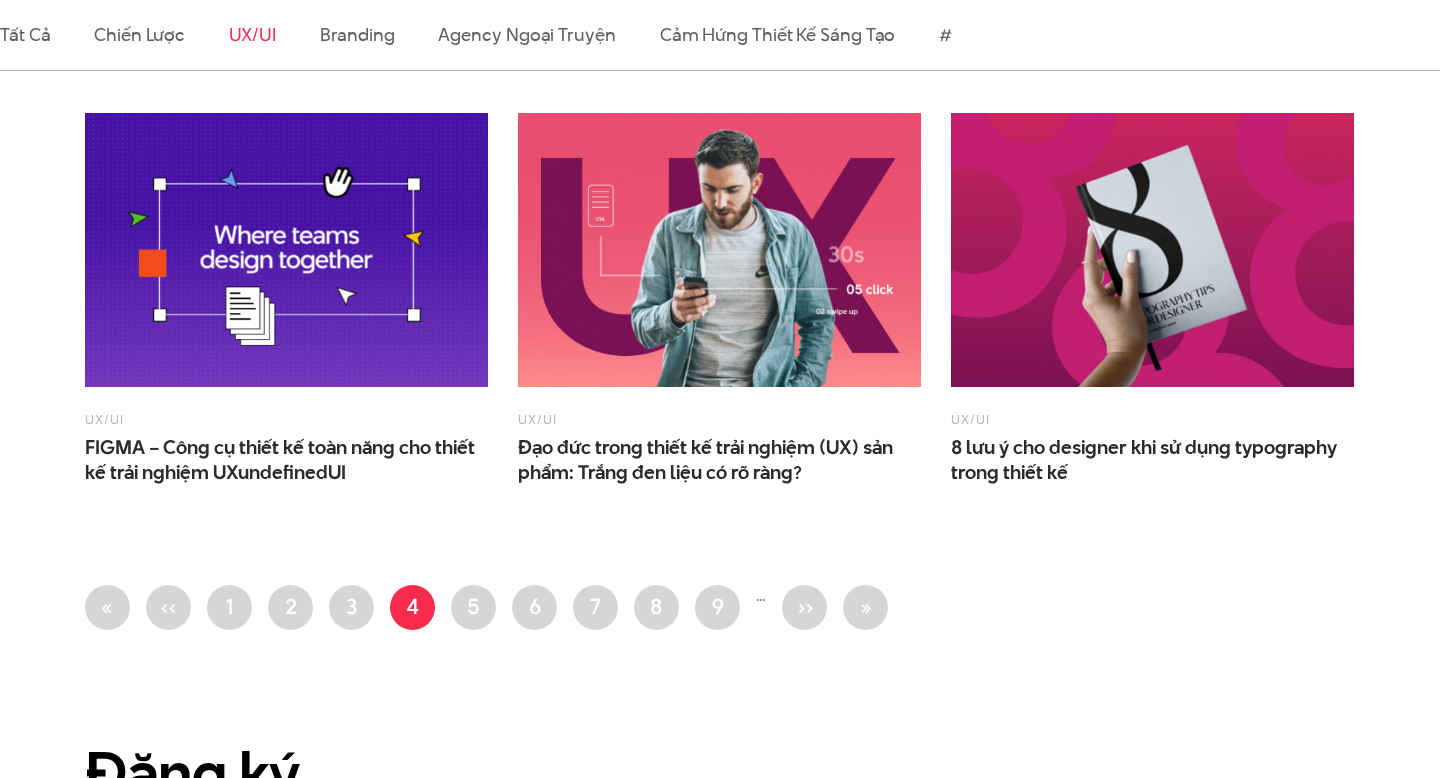 scroll, scrollTop: 1556, scrollLeft: 0, axis: vertical 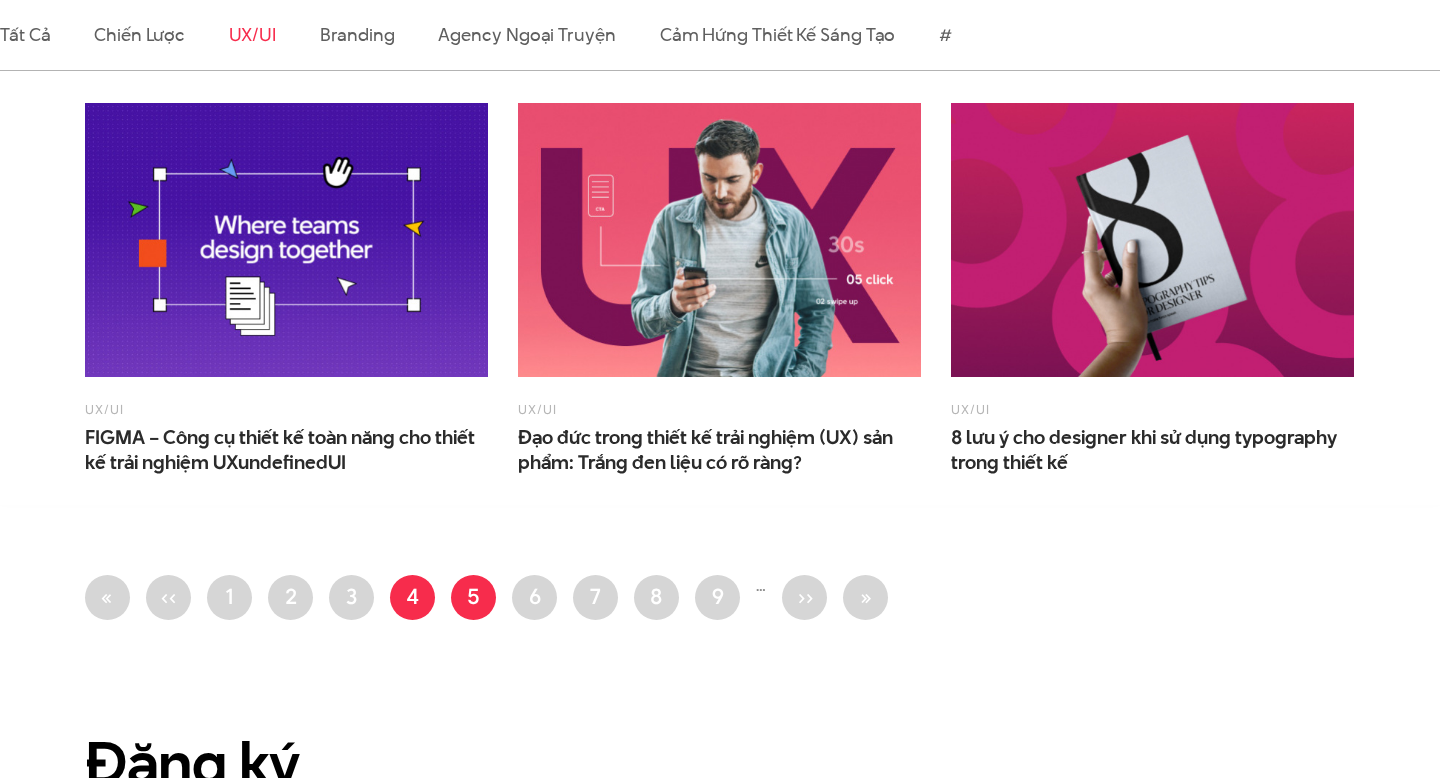 click on "Trang
5" at bounding box center [473, 597] 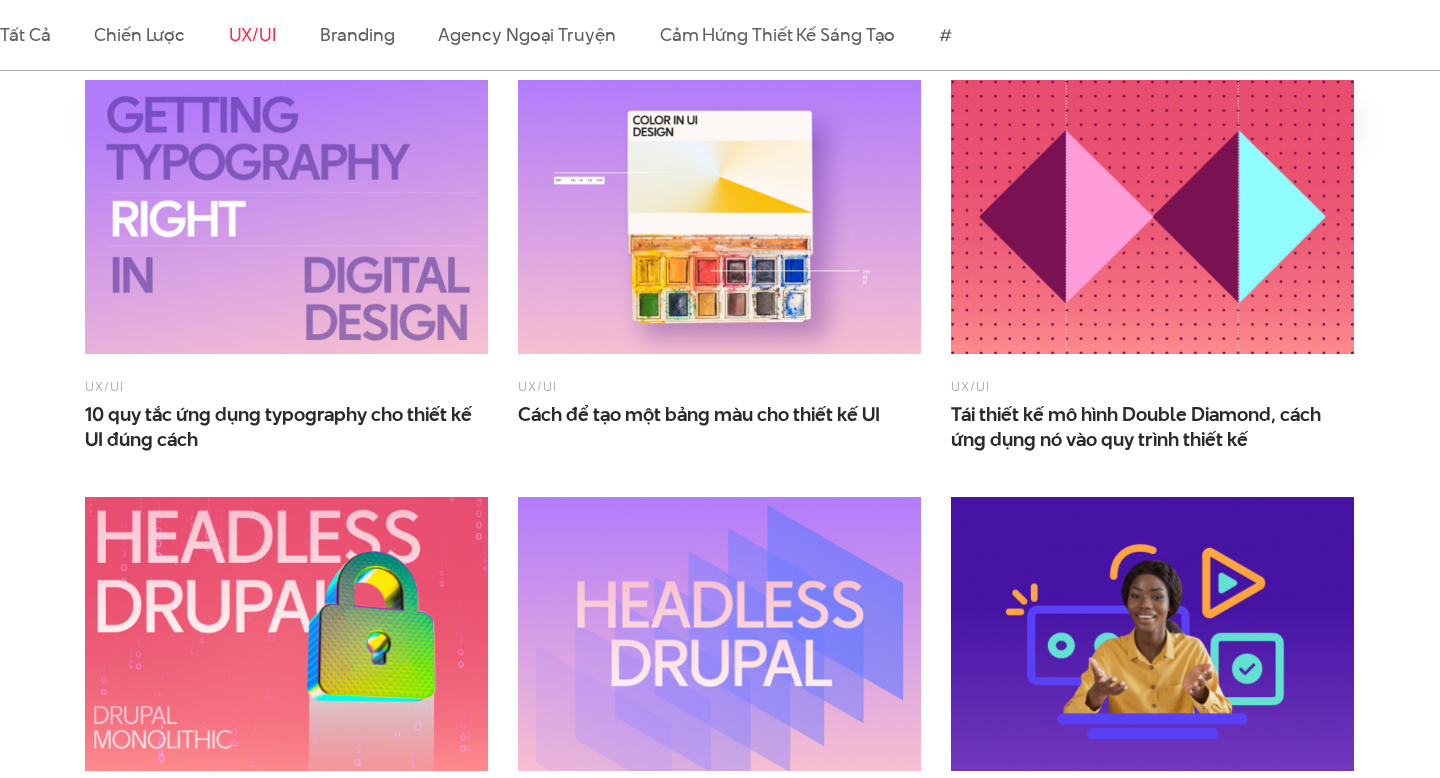 scroll, scrollTop: 747, scrollLeft: 0, axis: vertical 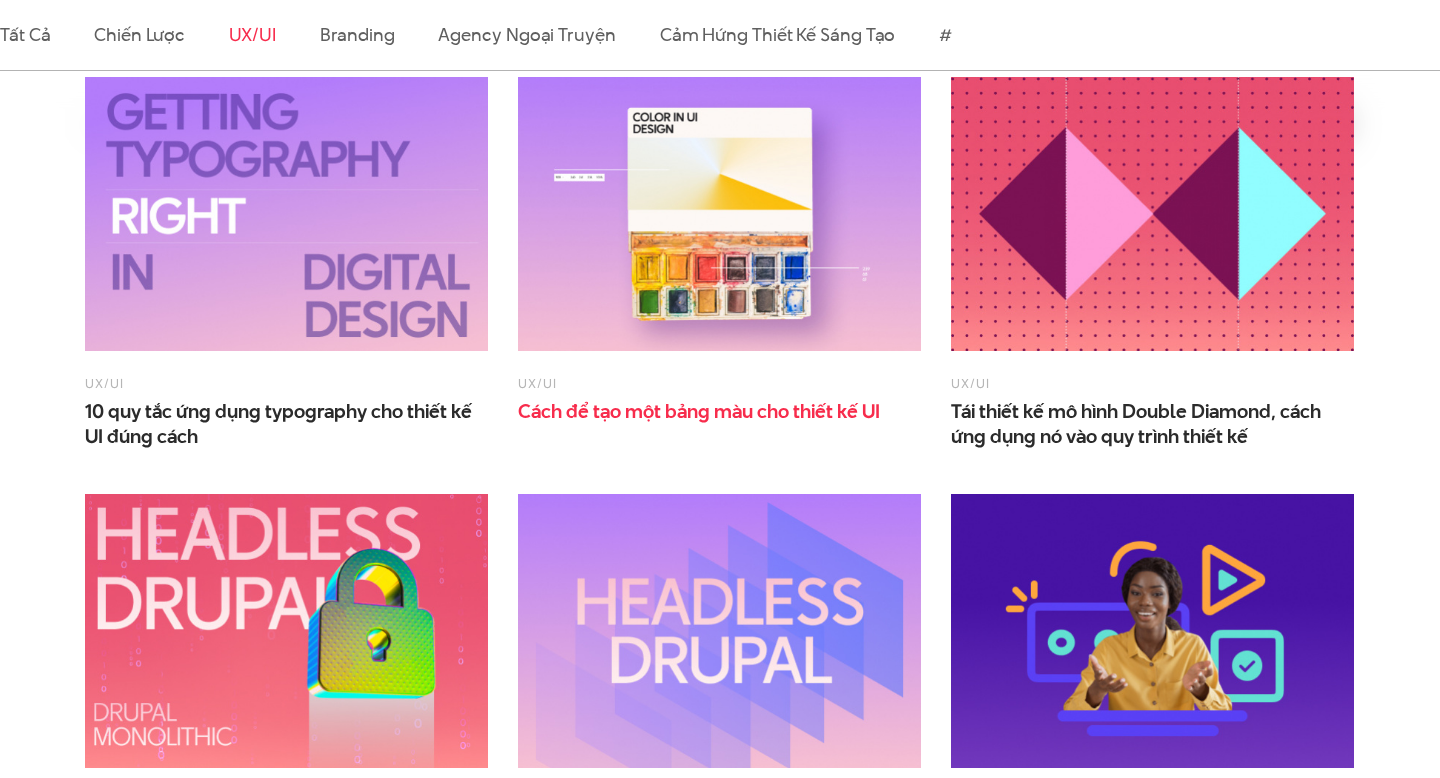 click on "Cách" at bounding box center (540, 411) 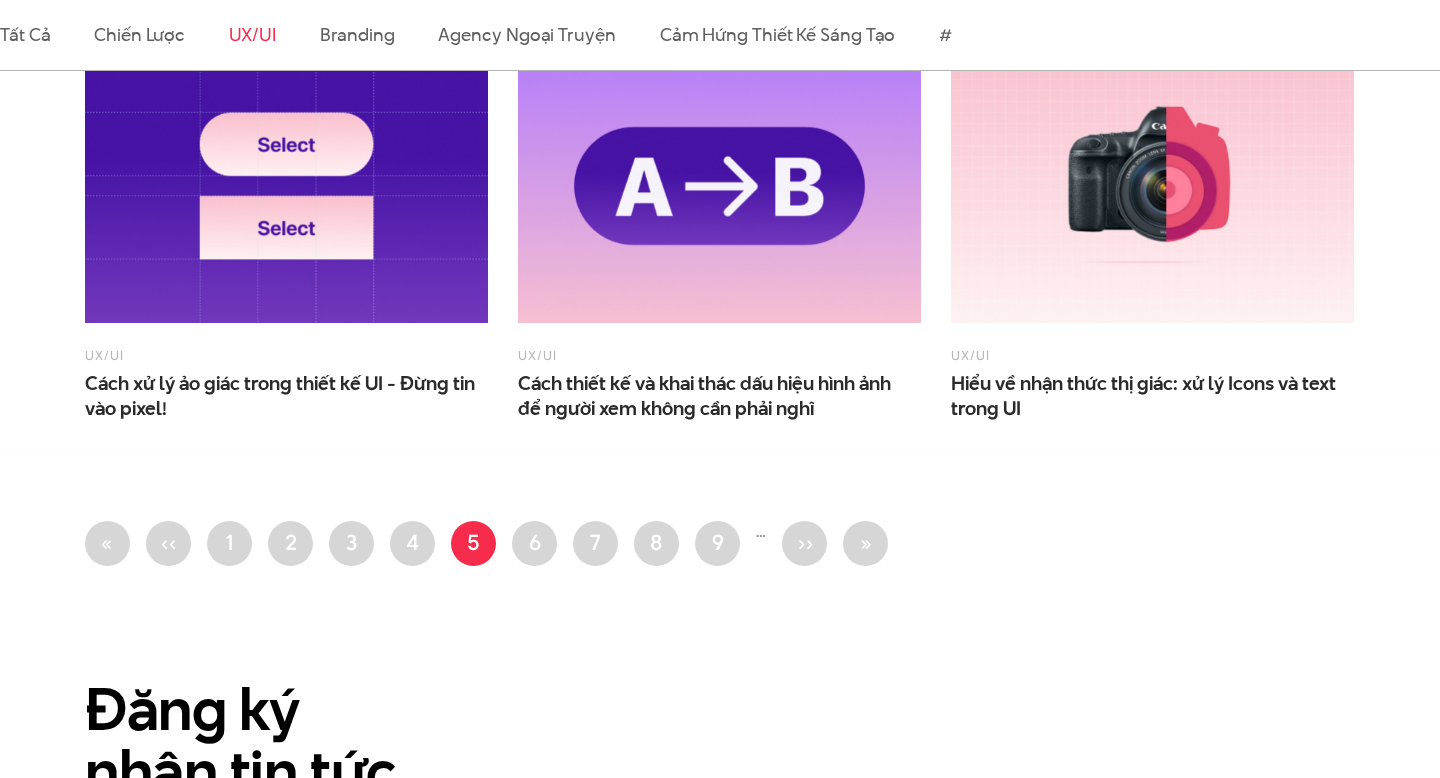 scroll, scrollTop: 1614, scrollLeft: 0, axis: vertical 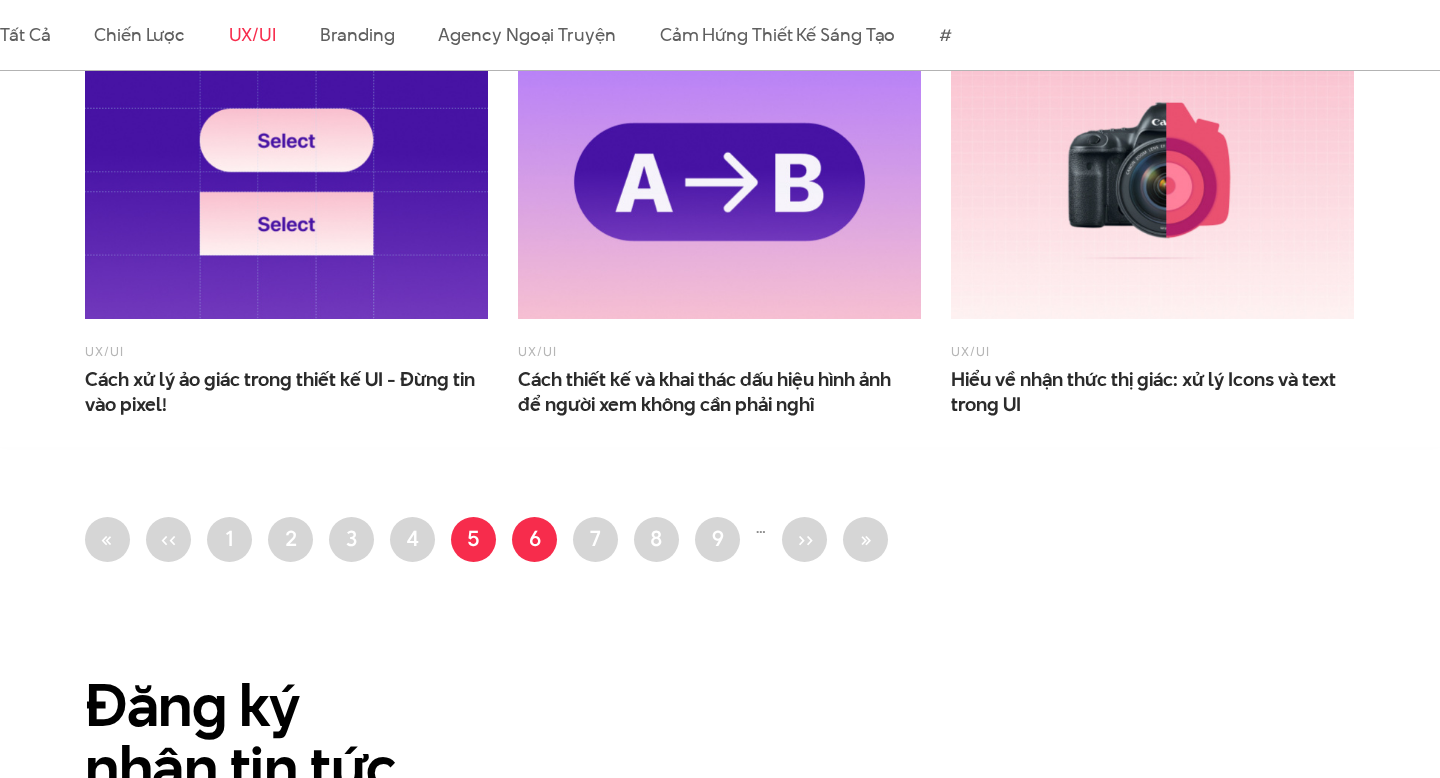 click on "Trang
6" at bounding box center [534, 539] 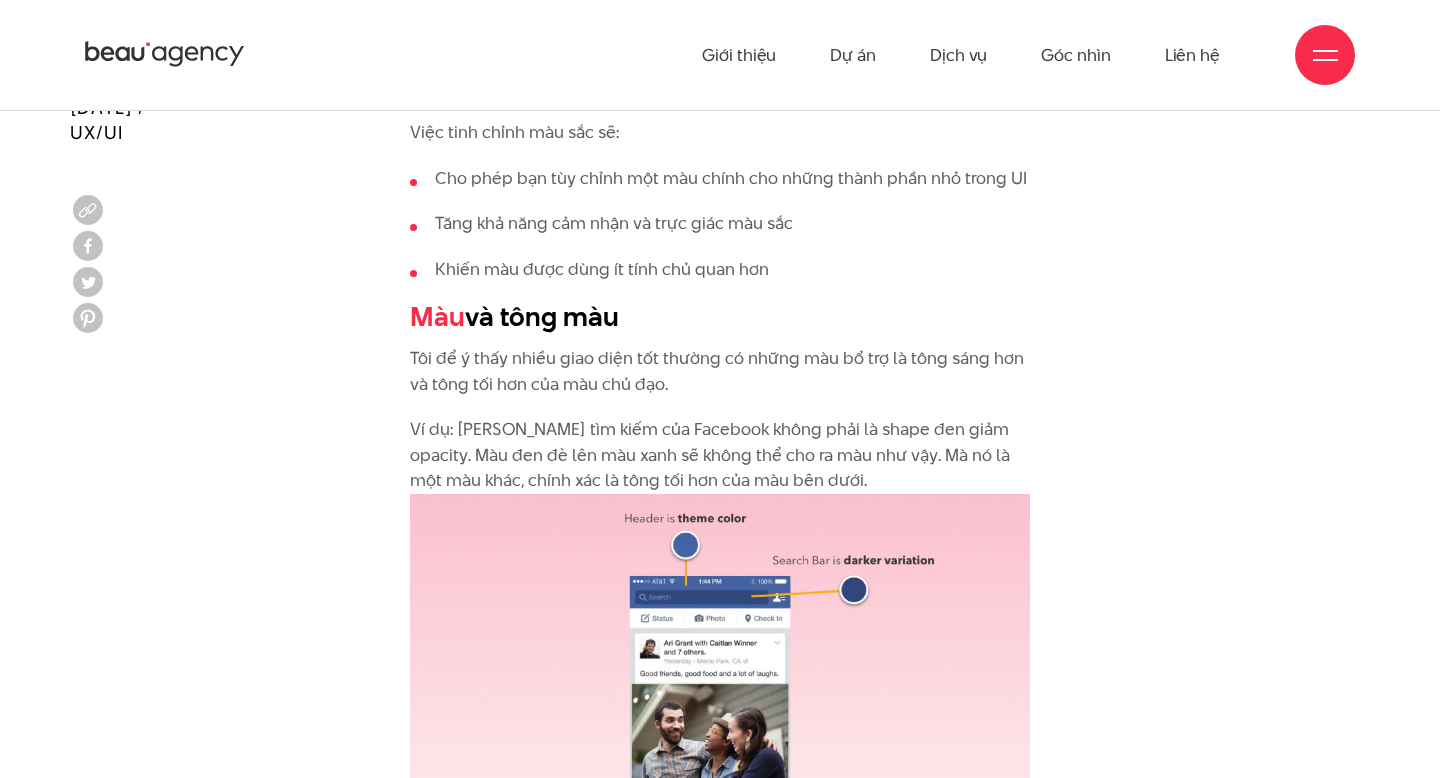 scroll, scrollTop: 1737, scrollLeft: 0, axis: vertical 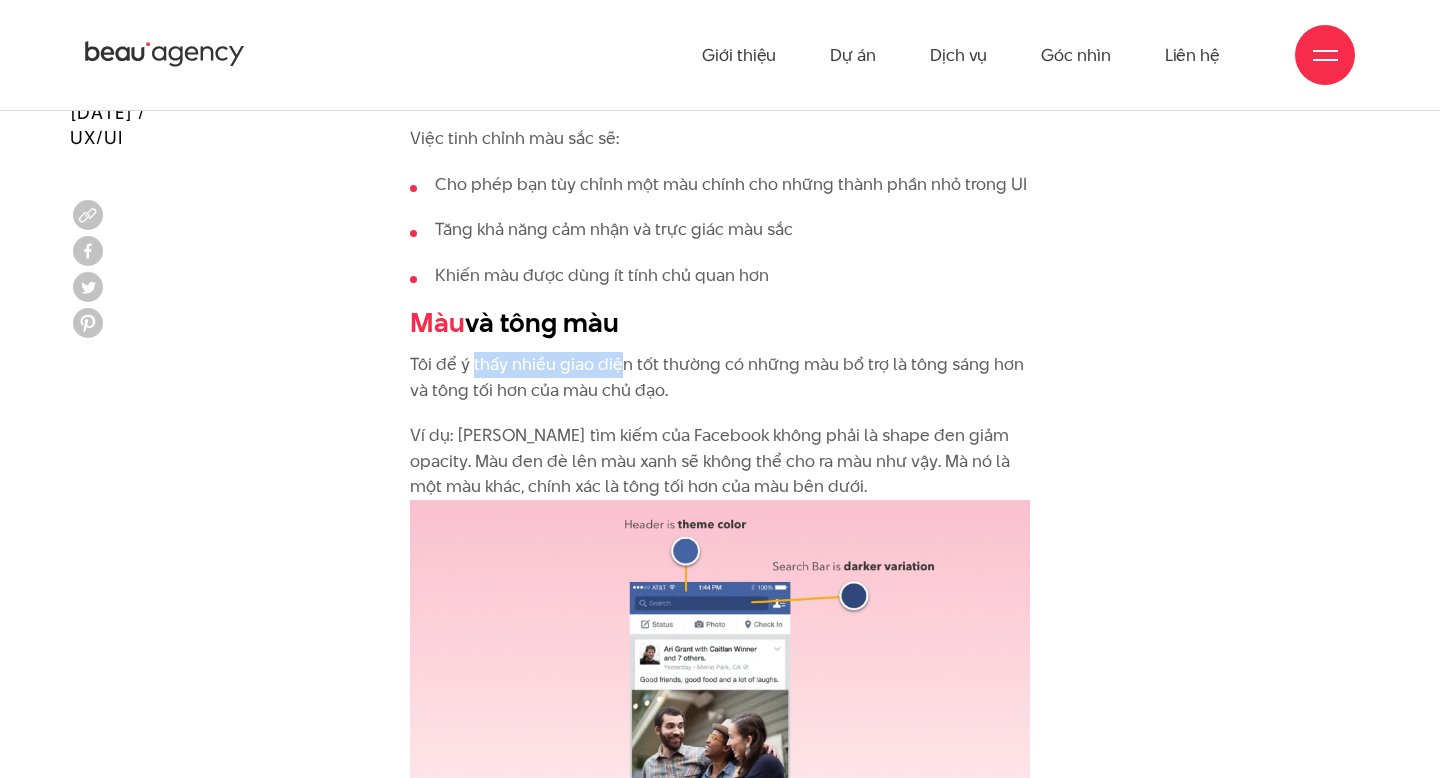 drag, startPoint x: 475, startPoint y: 369, endPoint x: 619, endPoint y: 367, distance: 144.01389 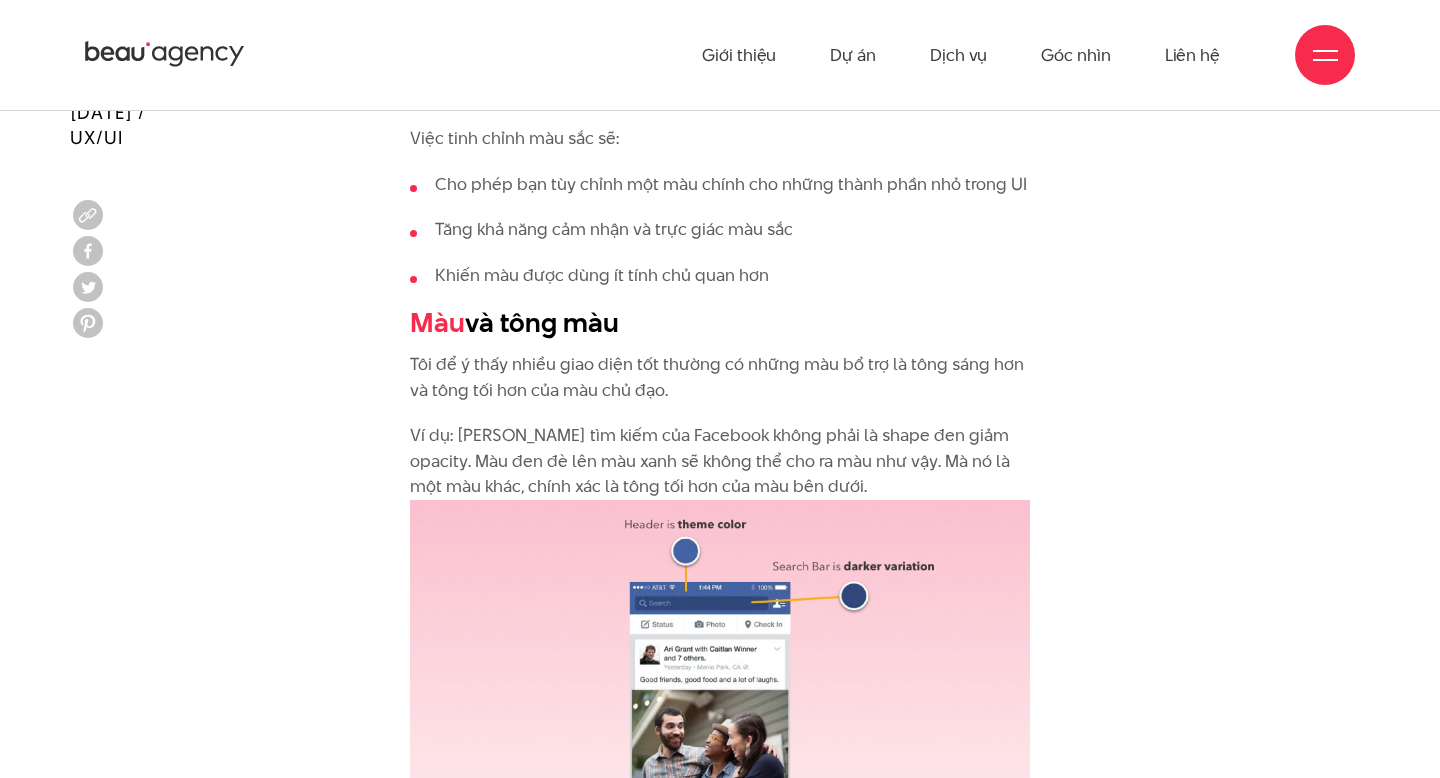 click on "Tôi để ý thấy nhiều giao diện tốt thường có những màu bổ trợ là tông sáng hơn và tông tối hơn của màu chủ đạo." at bounding box center [720, 377] 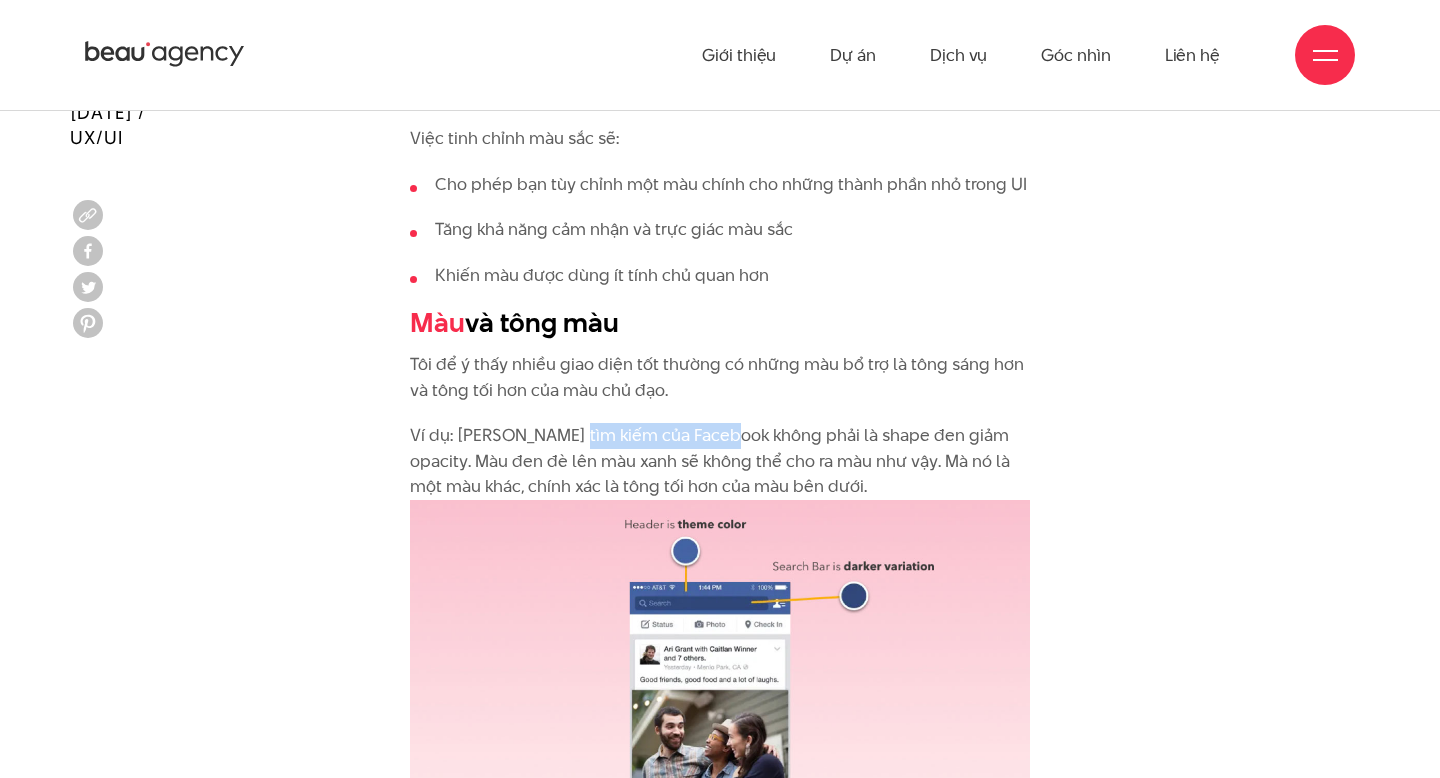 drag, startPoint x: 571, startPoint y: 443, endPoint x: 742, endPoint y: 444, distance: 171.00293 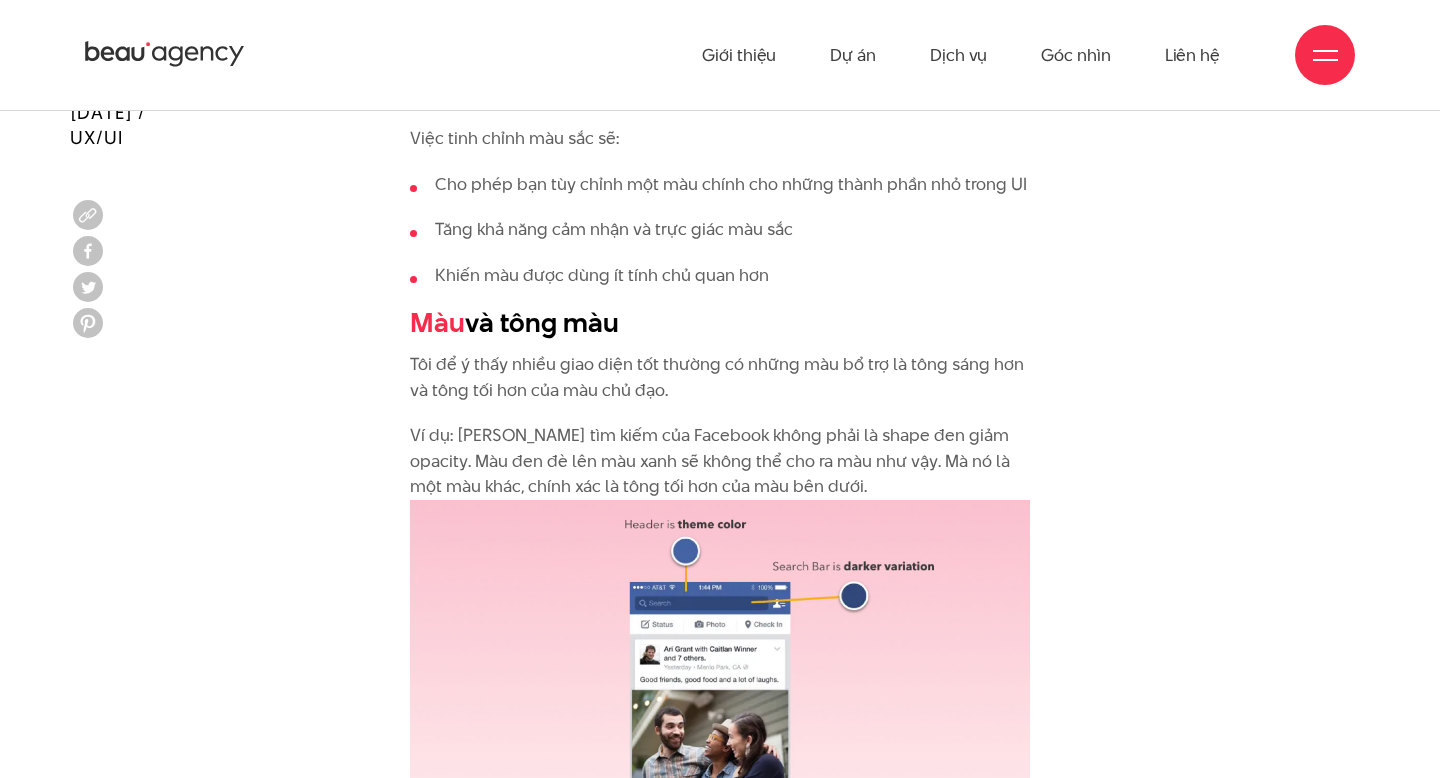 click on "Ví dụ: Thanh tìm kiếm của Facebook không phải là shape đen giảm opacity. Màu đen đè lên màu xanh sẽ không thể cho ra màu như vậy. Mà nó là một màu khác, chính xác là tông tối hơn của màu bên dưới." at bounding box center [720, 654] 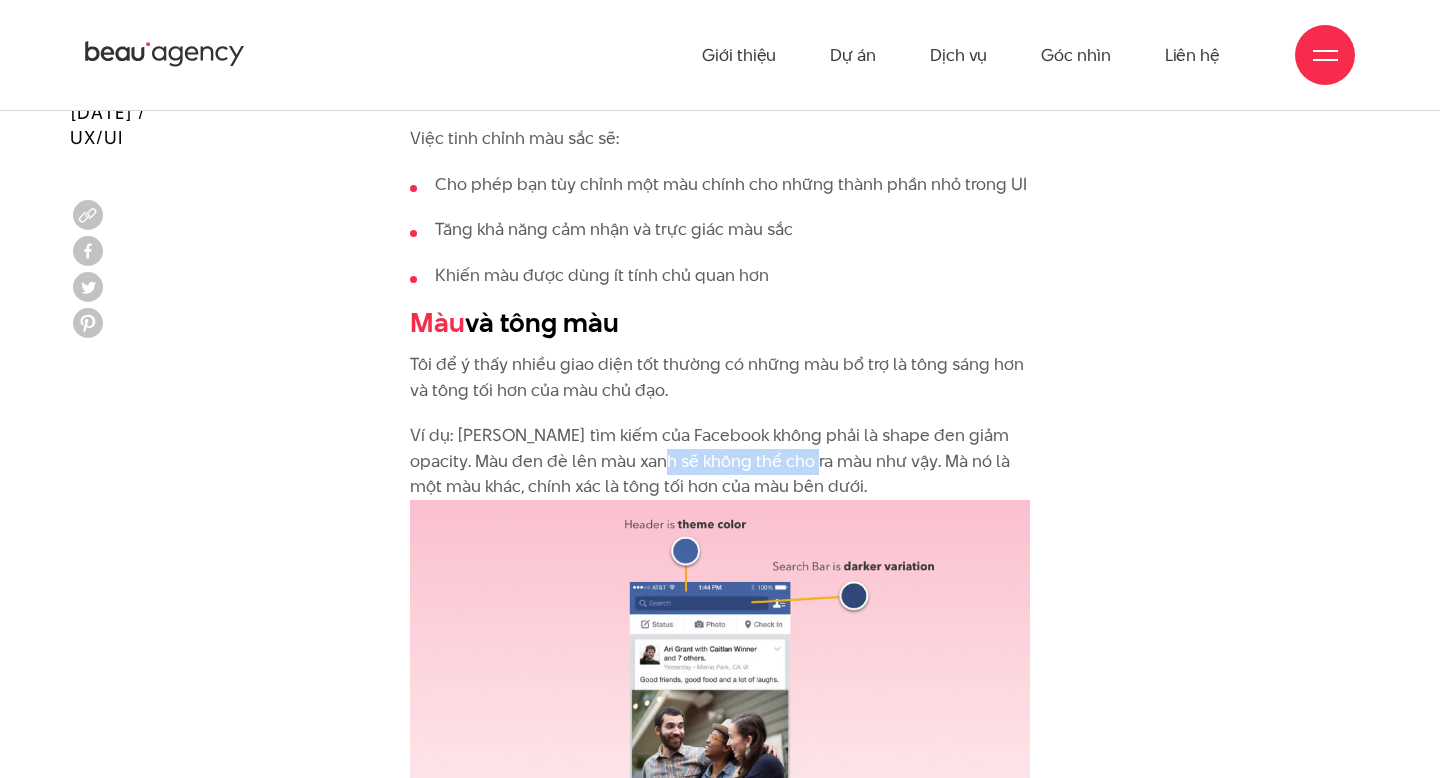drag, startPoint x: 624, startPoint y: 460, endPoint x: 784, endPoint y: 463, distance: 160.02812 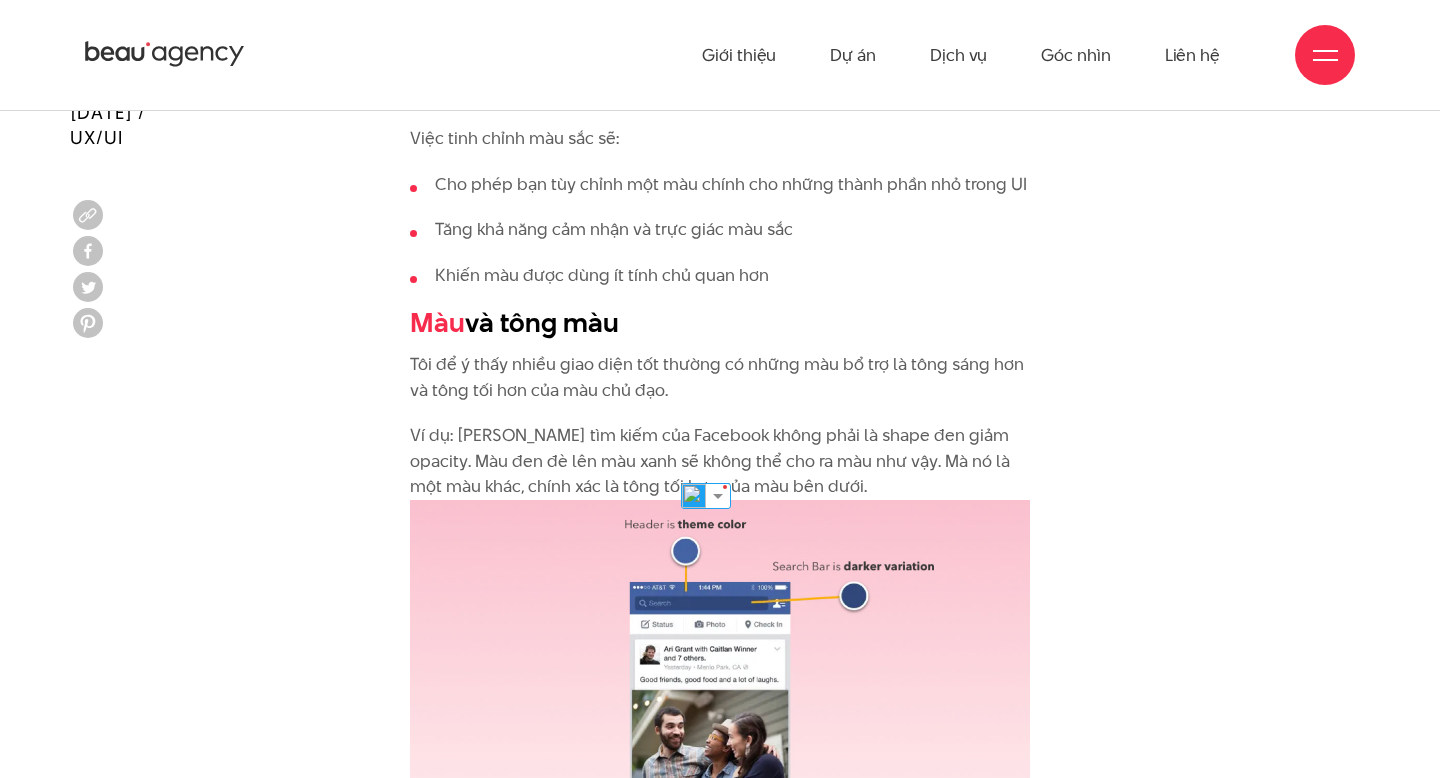 click on "Ví dụ: Thanh tìm kiếm của Facebook không phải là shape đen giảm opacity. Màu đen đè lên màu xanh sẽ không thể cho ra màu như vậy. Mà nó là một màu khác, chính xác là tông tối hơn của màu bên dưới." at bounding box center (720, 654) 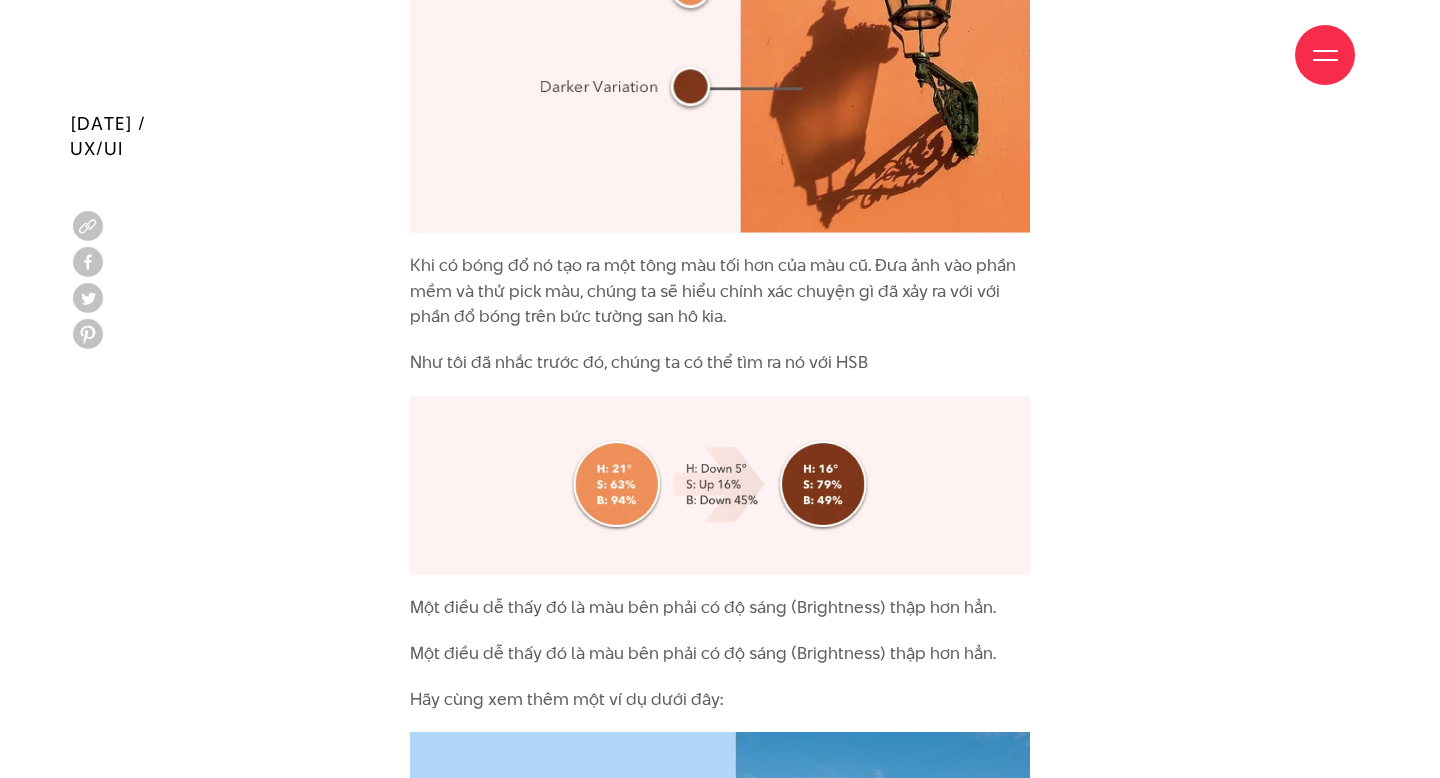 scroll, scrollTop: 3458, scrollLeft: 0, axis: vertical 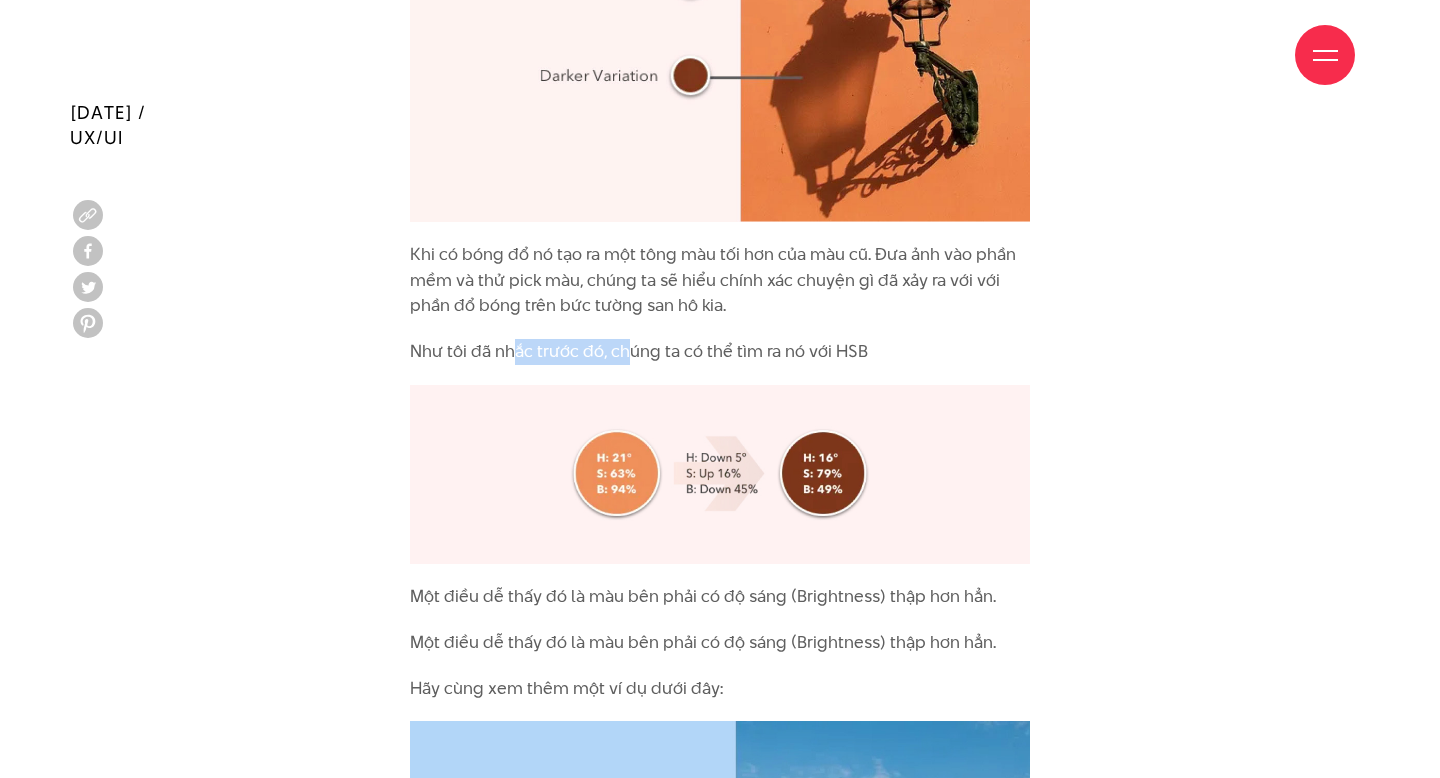 drag, startPoint x: 510, startPoint y: 355, endPoint x: 630, endPoint y: 352, distance: 120.03749 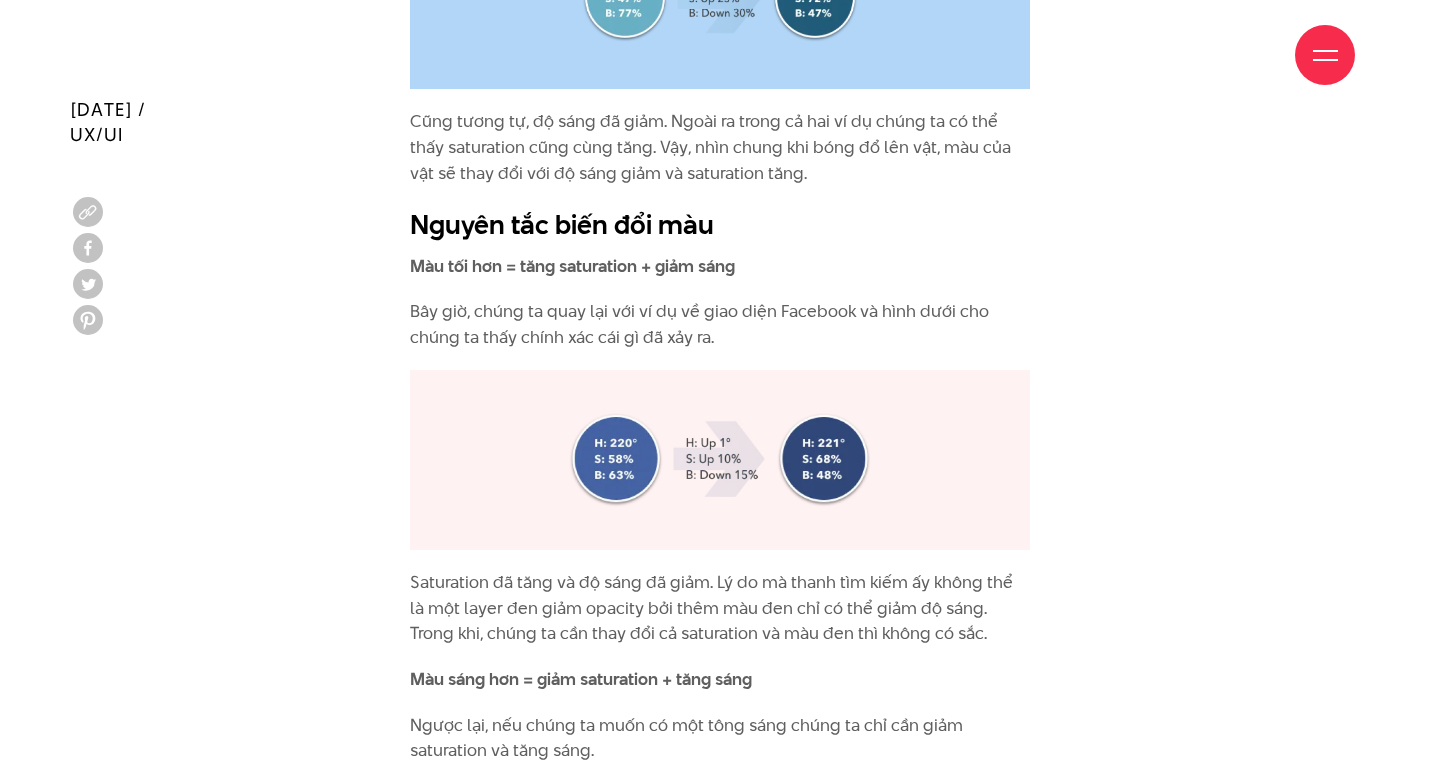 scroll, scrollTop: 4683, scrollLeft: 0, axis: vertical 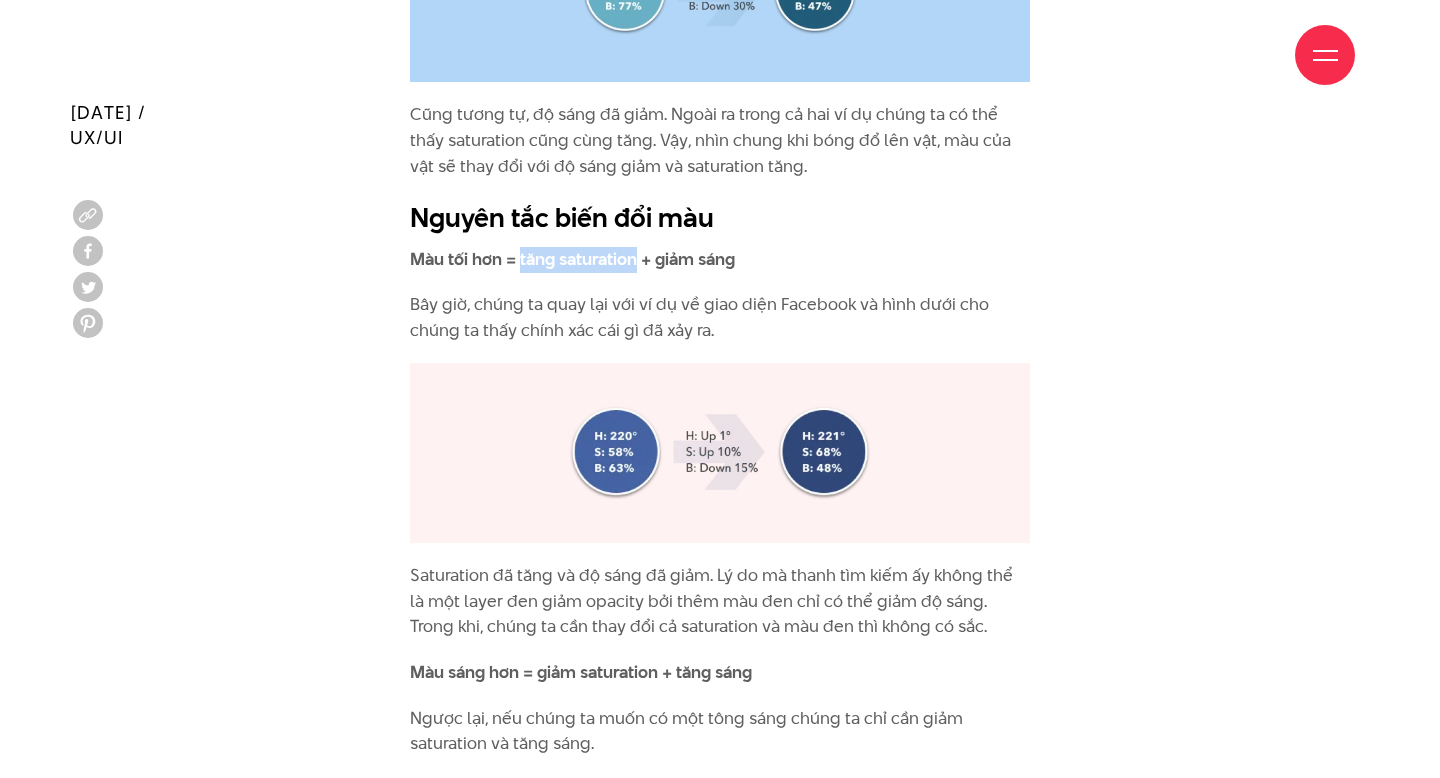 drag, startPoint x: 518, startPoint y: 265, endPoint x: 635, endPoint y: 253, distance: 117.61378 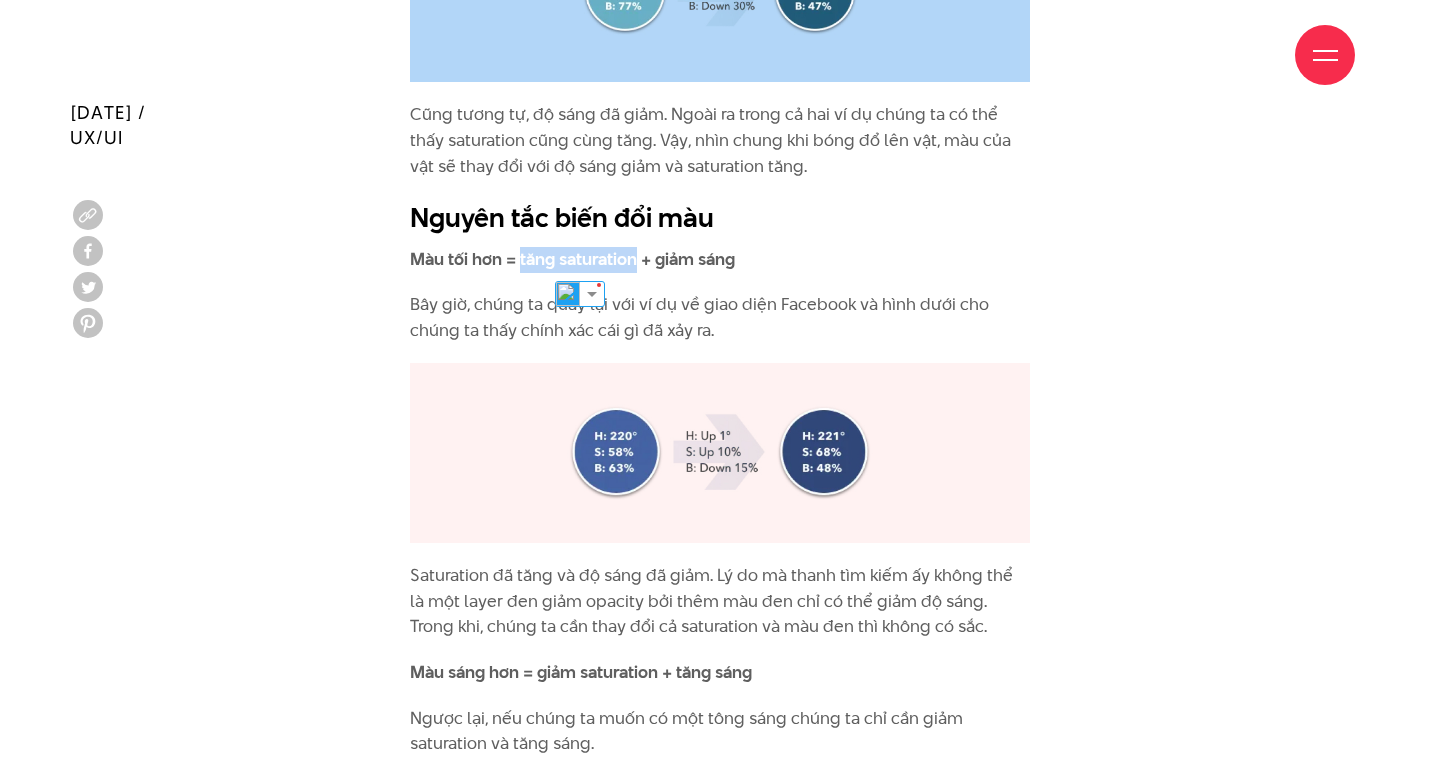 click on "Màu tối hơn = tăng saturation + giảm sáng" at bounding box center [572, 259] 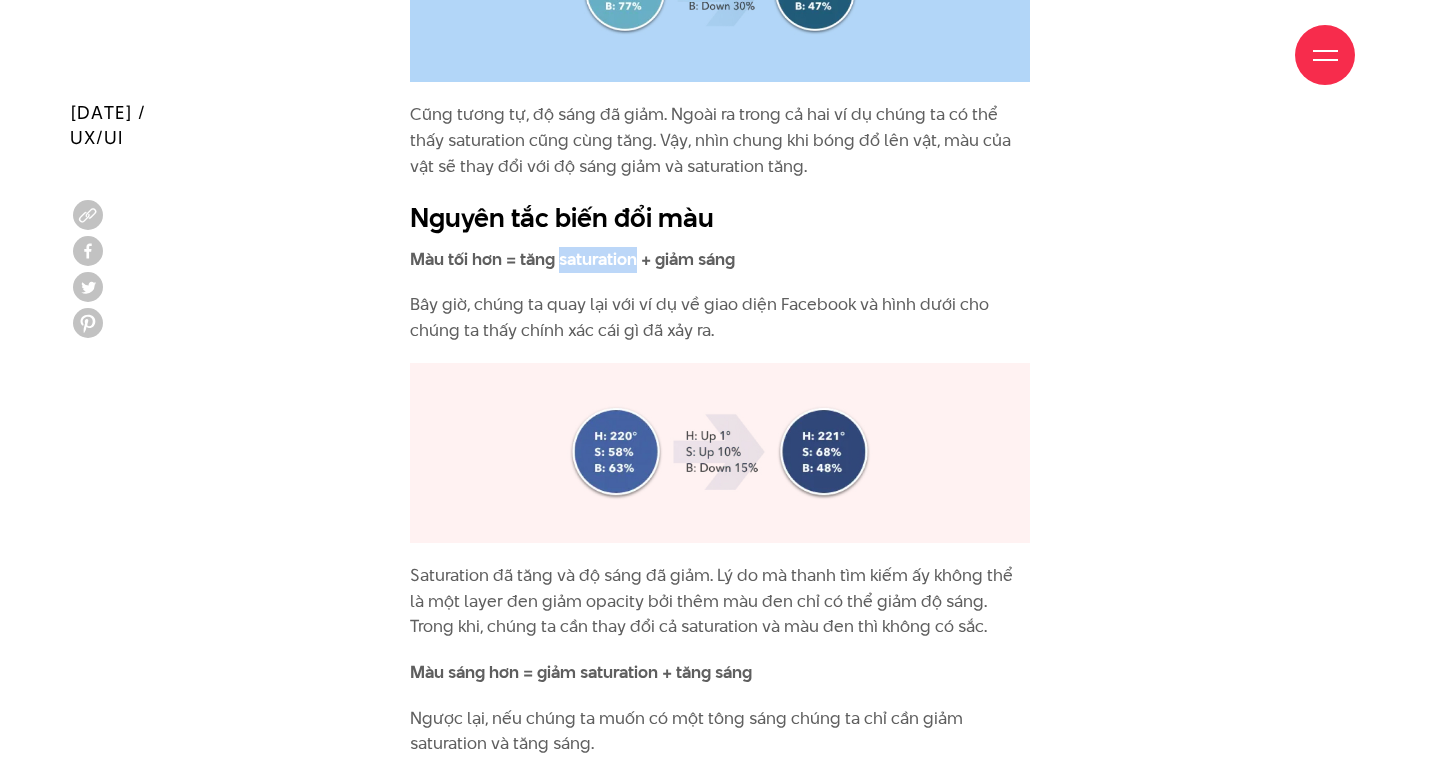 drag, startPoint x: 561, startPoint y: 262, endPoint x: 636, endPoint y: 250, distance: 75.95393 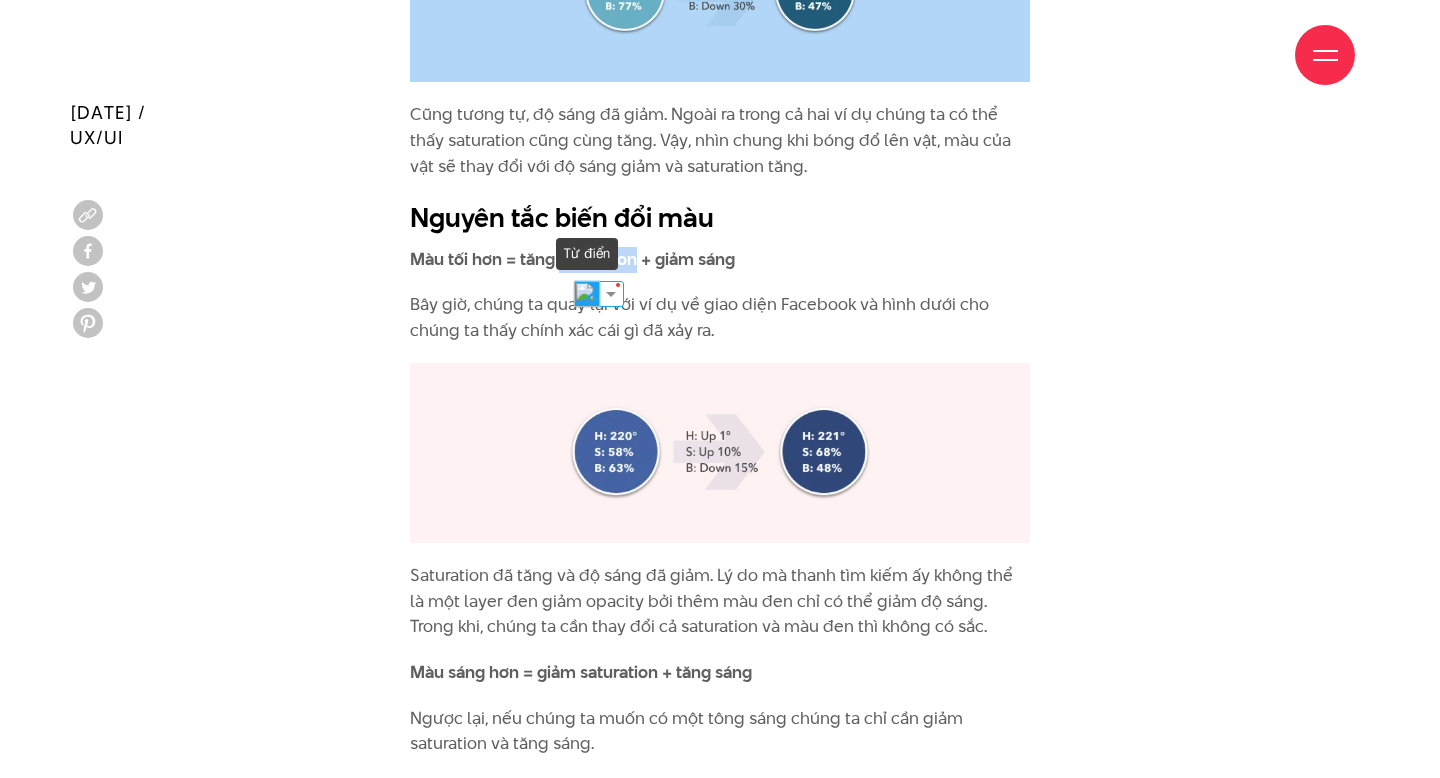 click at bounding box center [587, 294] 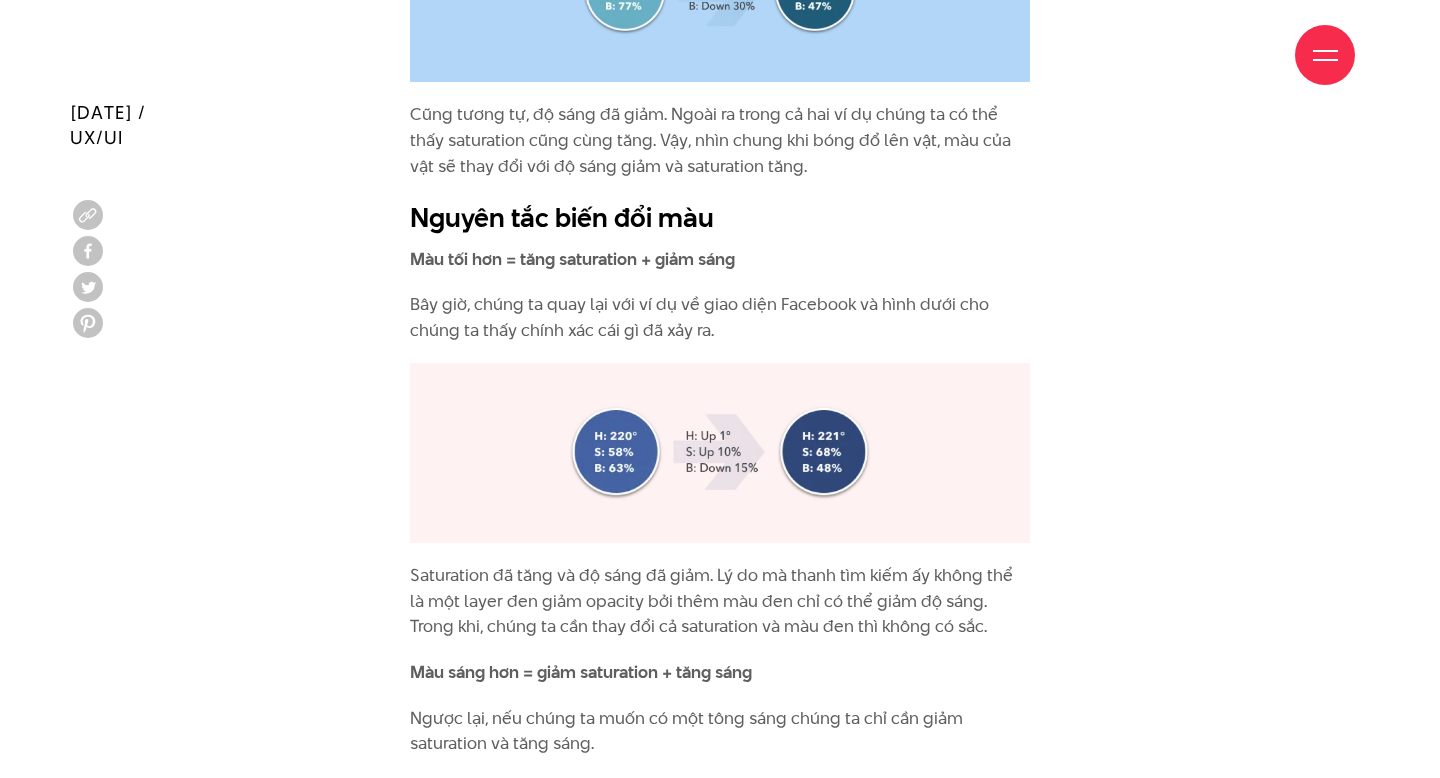 click on "Màu tối hơn = tăng saturation + giảm sáng" at bounding box center (572, 259) 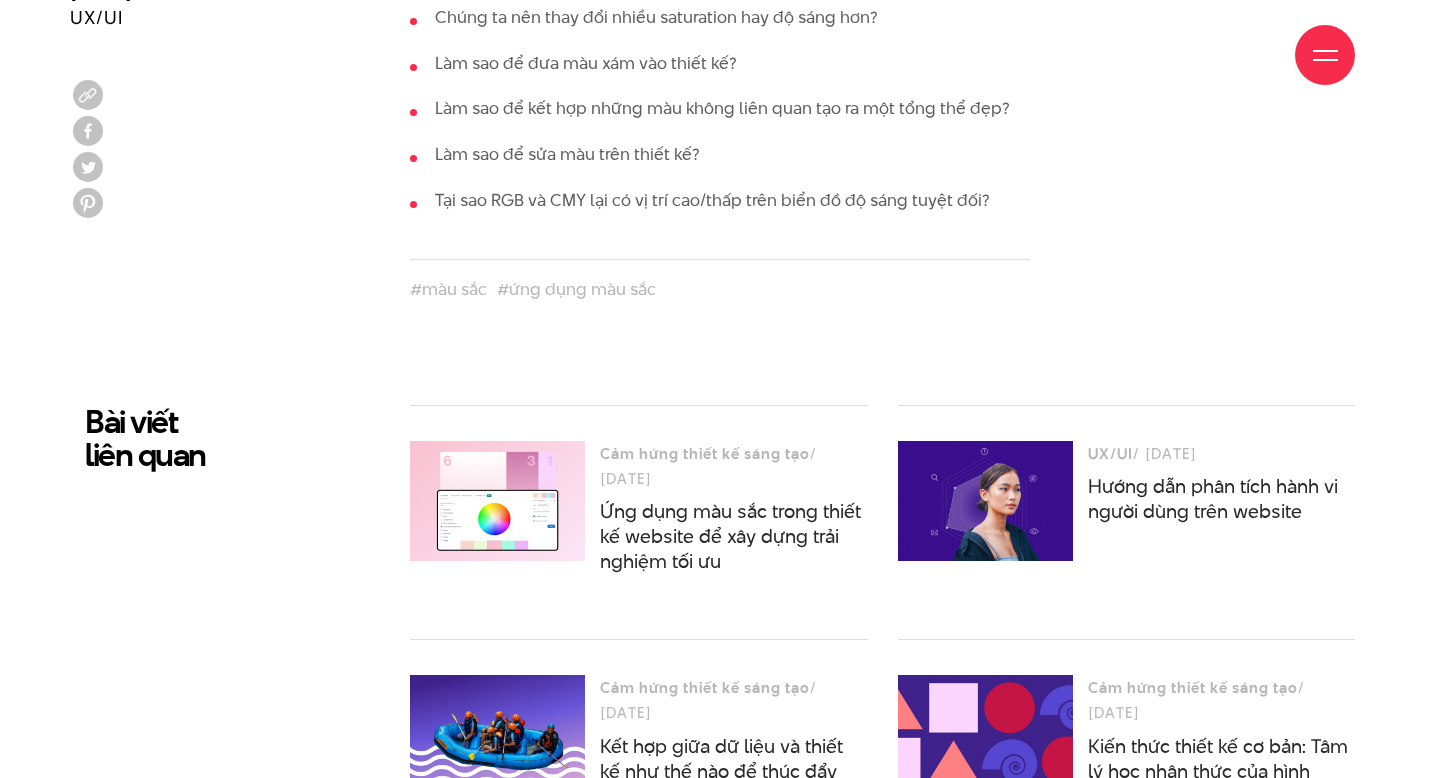 scroll, scrollTop: 8711, scrollLeft: 0, axis: vertical 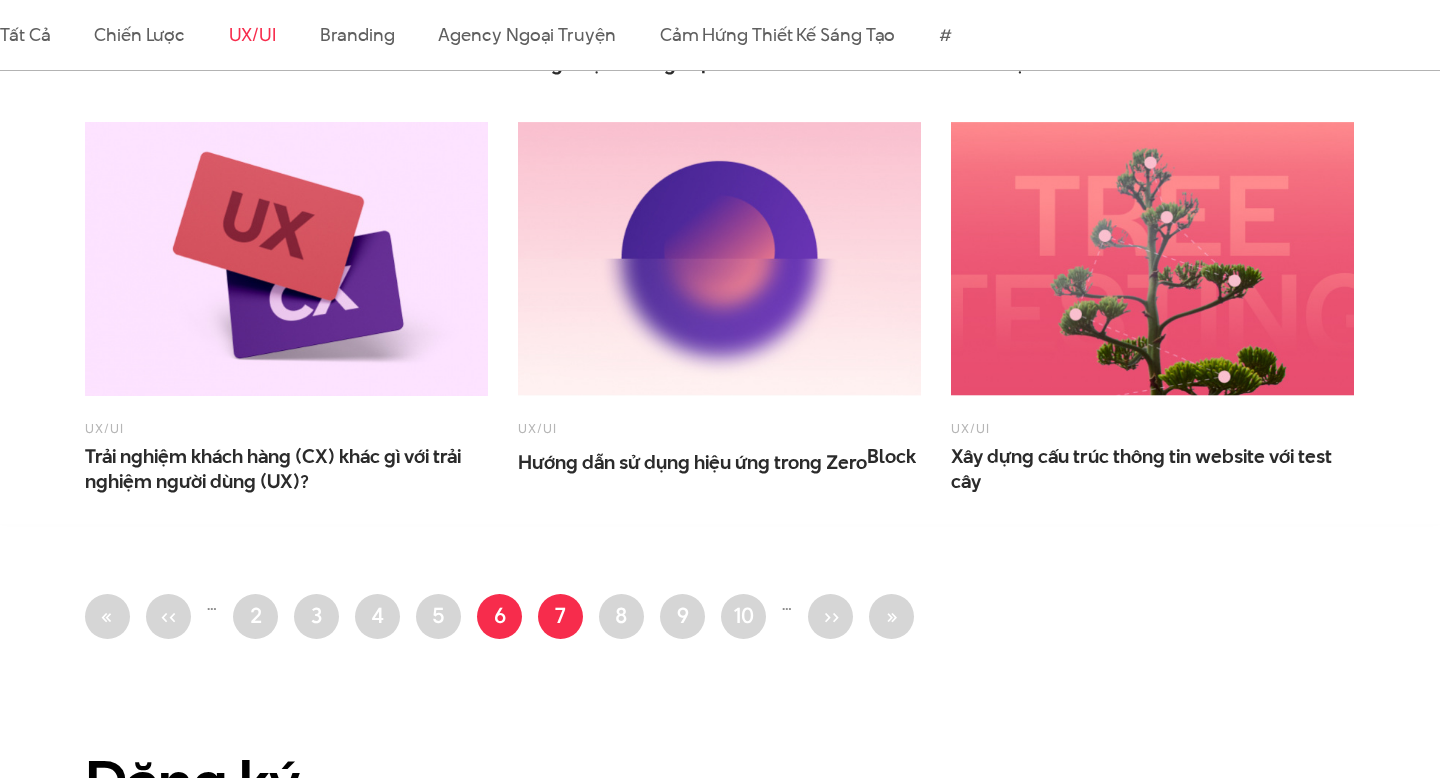 click on "Trang
7" at bounding box center (560, 616) 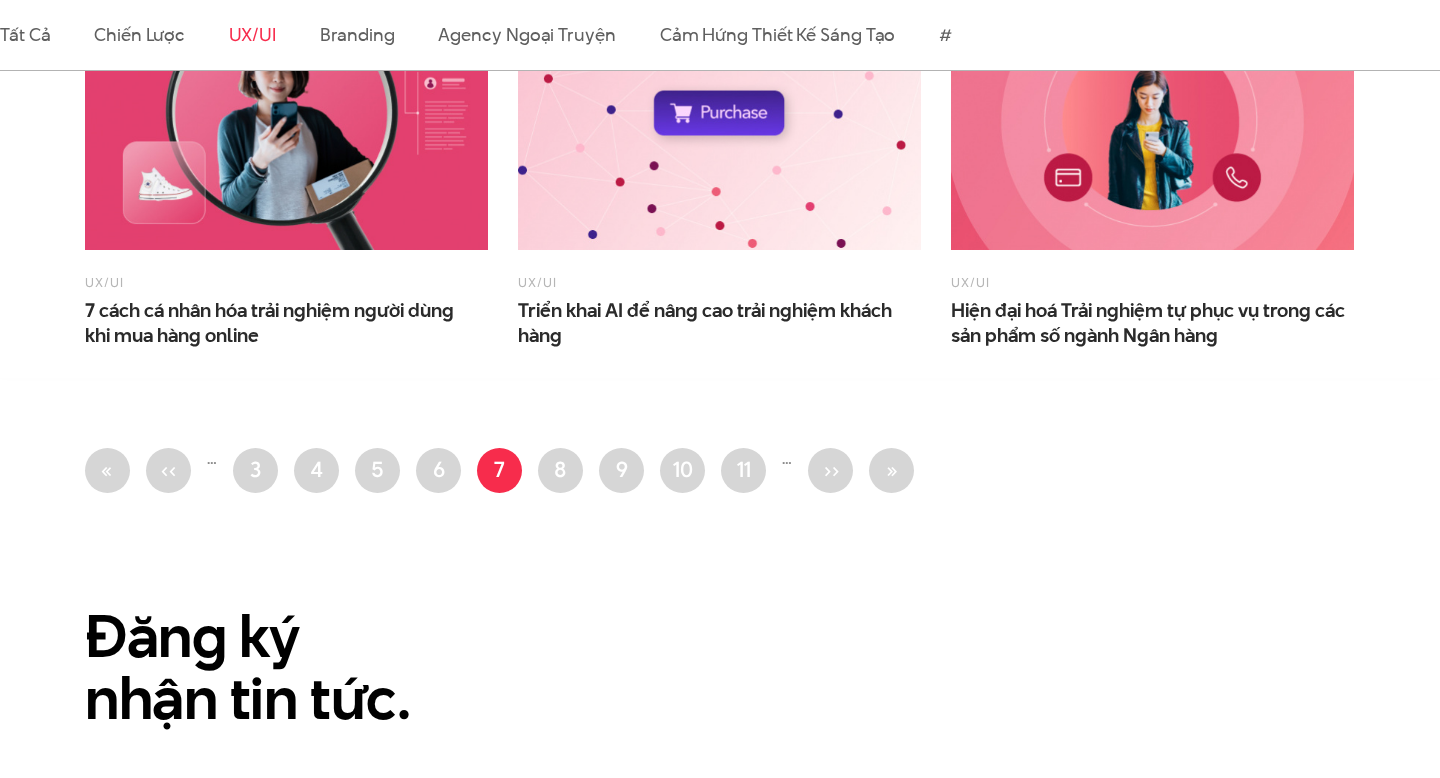 scroll, scrollTop: 1687, scrollLeft: 0, axis: vertical 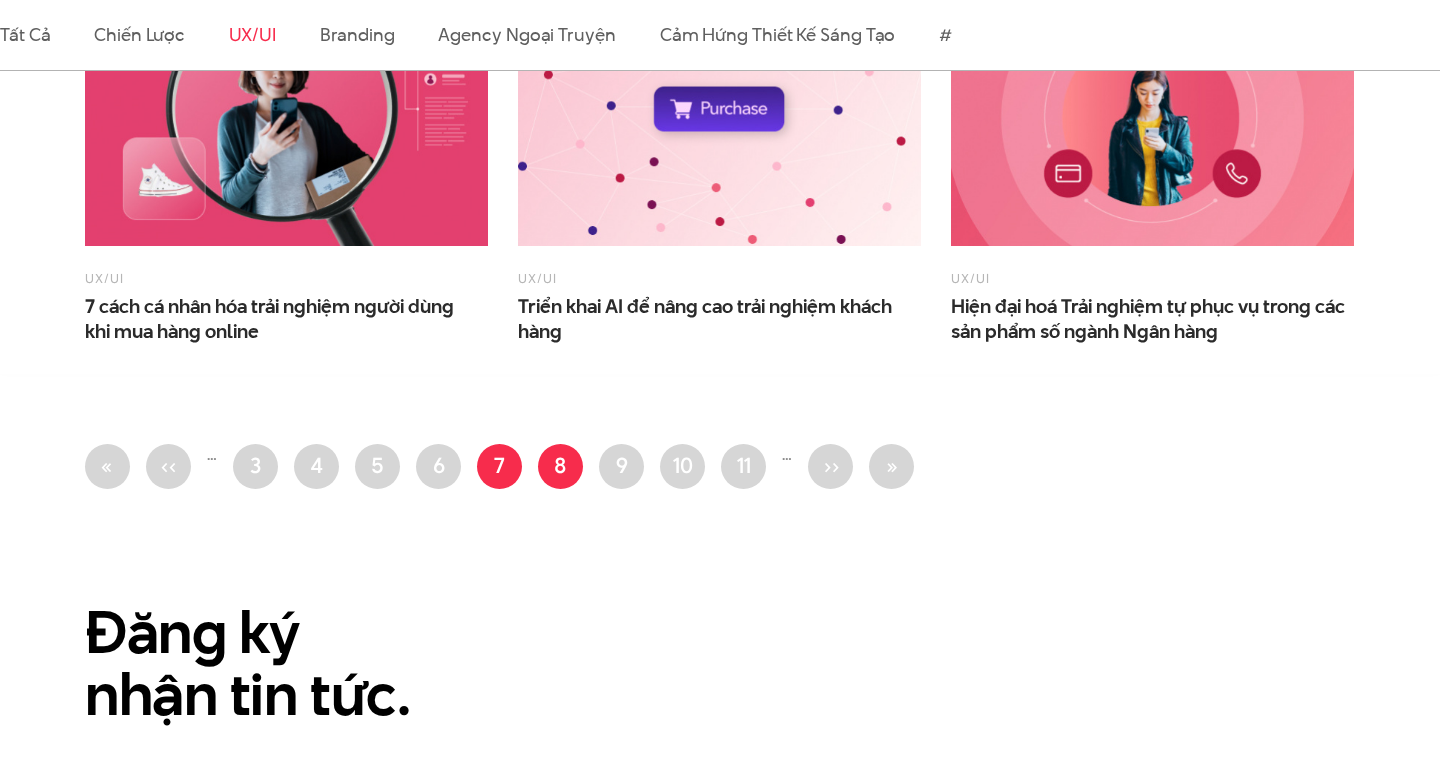 click on "Trang
8" at bounding box center (560, 466) 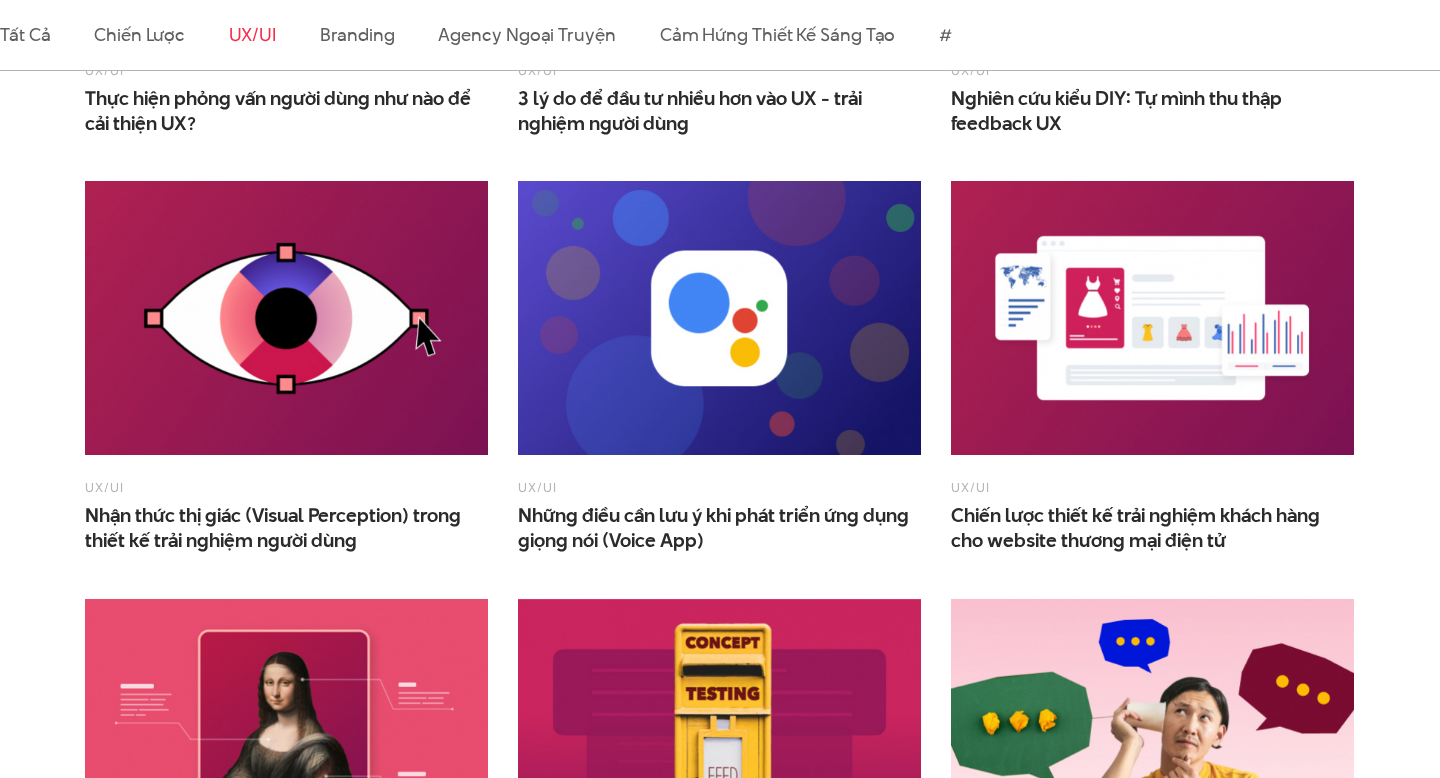 scroll, scrollTop: 1065, scrollLeft: 0, axis: vertical 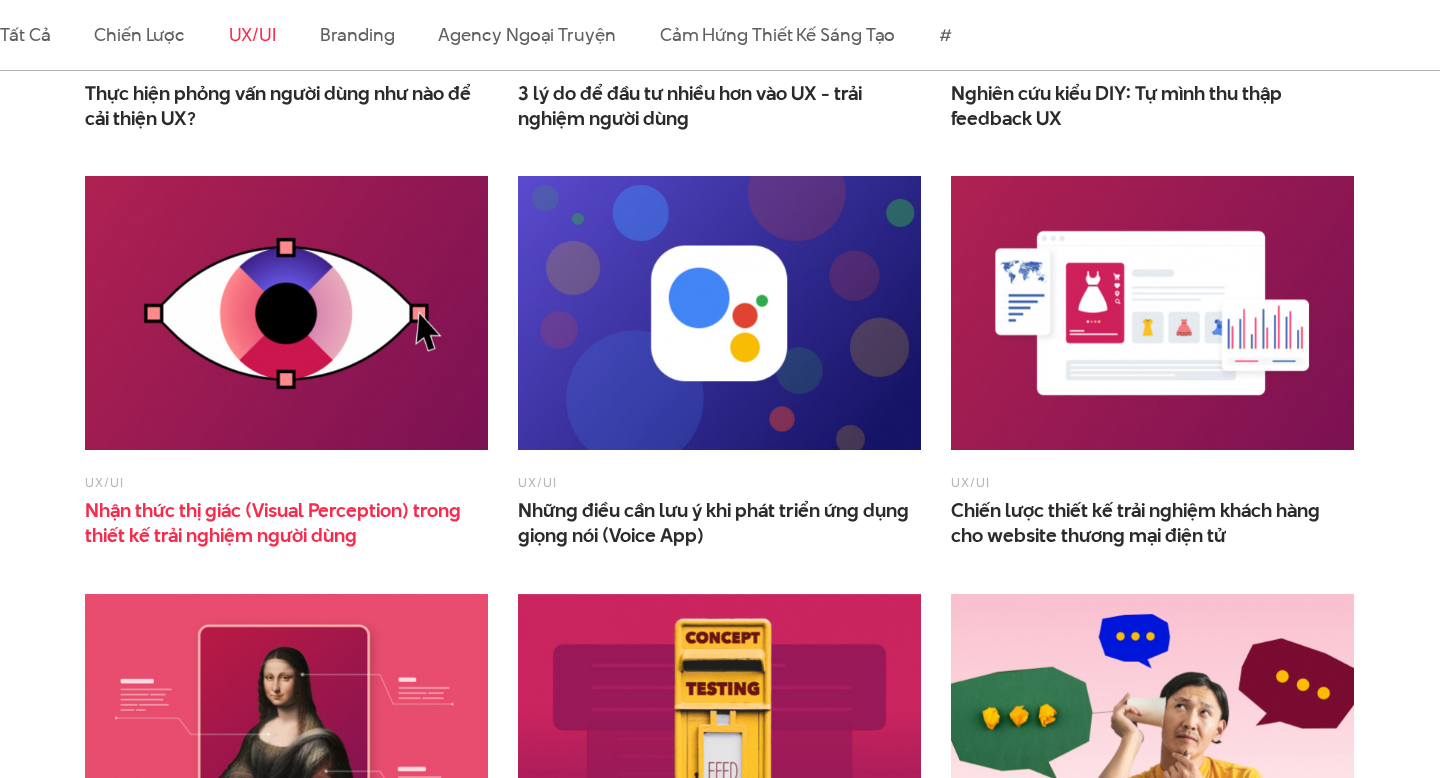 click on "Nhận thức thị giác (Visual Perception) trong  thiết kế trải nghiệm người dùng" at bounding box center [285, 523] 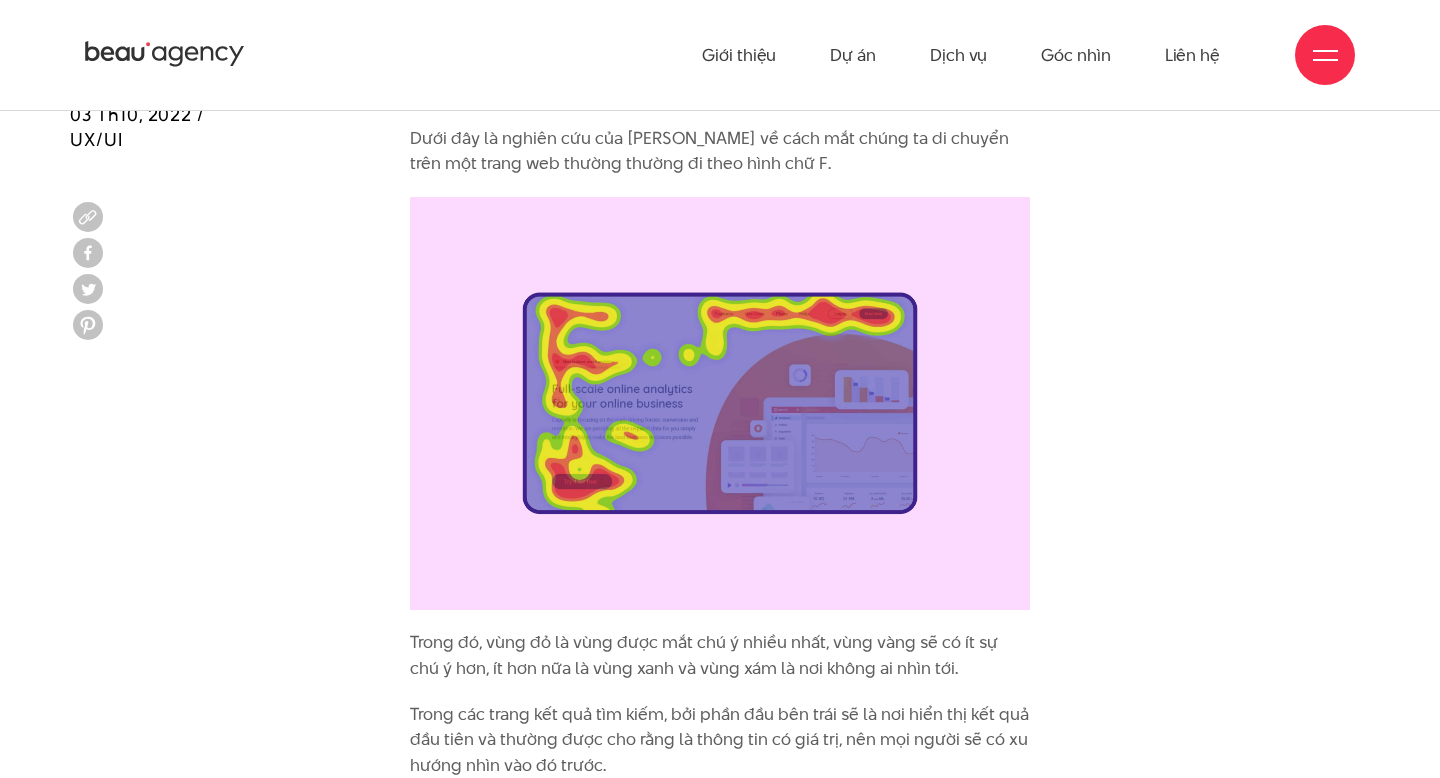 scroll, scrollTop: 2393, scrollLeft: 0, axis: vertical 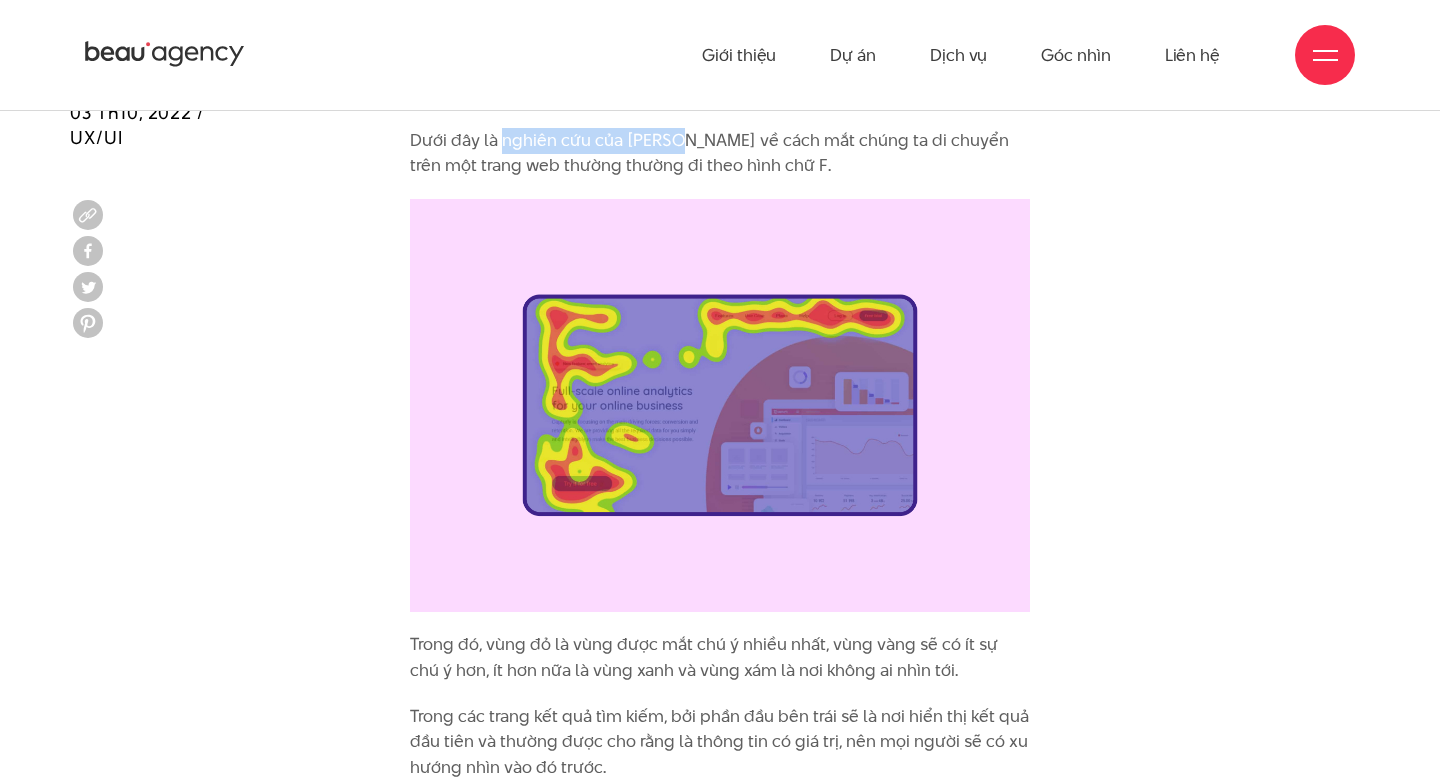 drag, startPoint x: 503, startPoint y: 141, endPoint x: 675, endPoint y: 136, distance: 172.07266 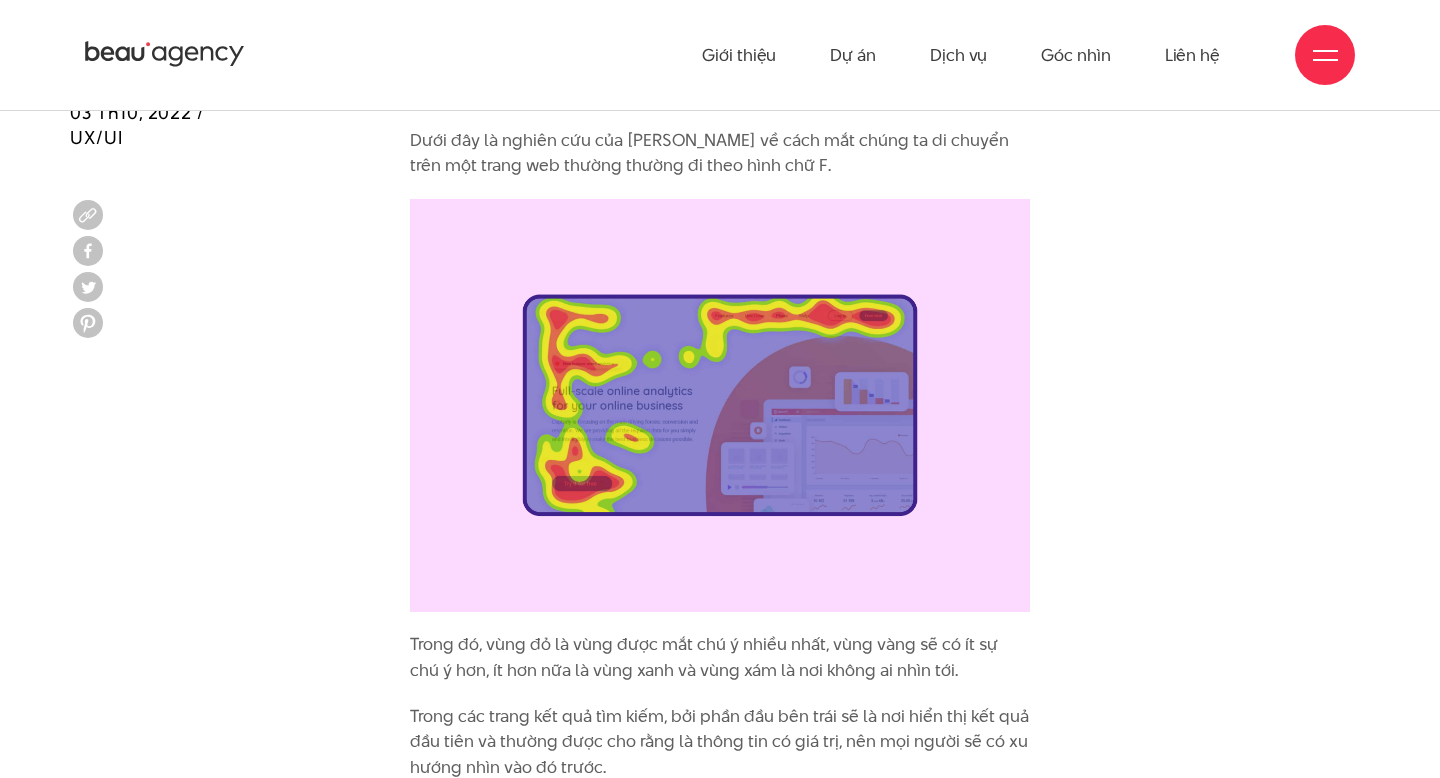 click on "Dưới đây là nghiên cứu của [PERSON_NAME] về cách mắt chúng ta di chuyển trên một trang web thường thường đi theo hình chữ F." at bounding box center (720, 153) 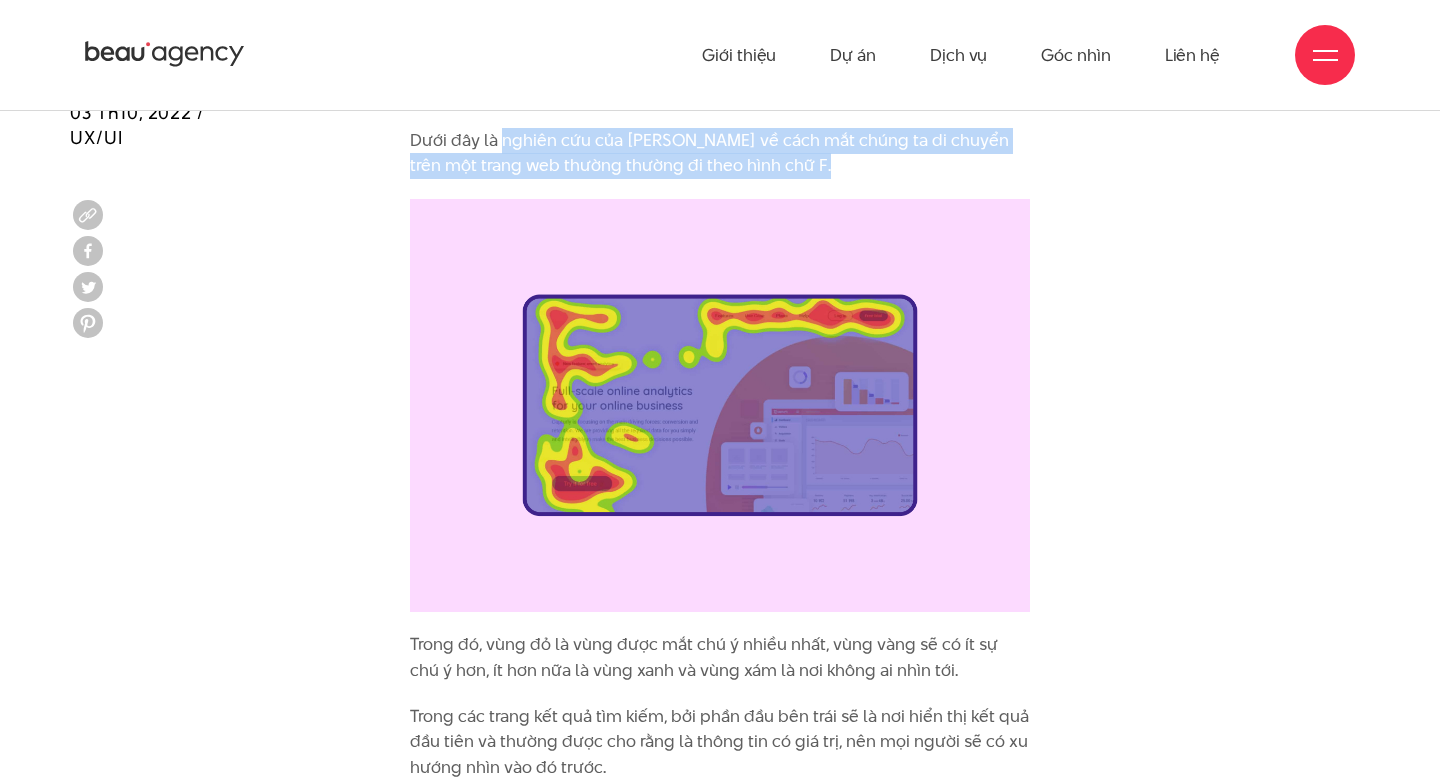 drag, startPoint x: 503, startPoint y: 144, endPoint x: 777, endPoint y: 160, distance: 274.46677 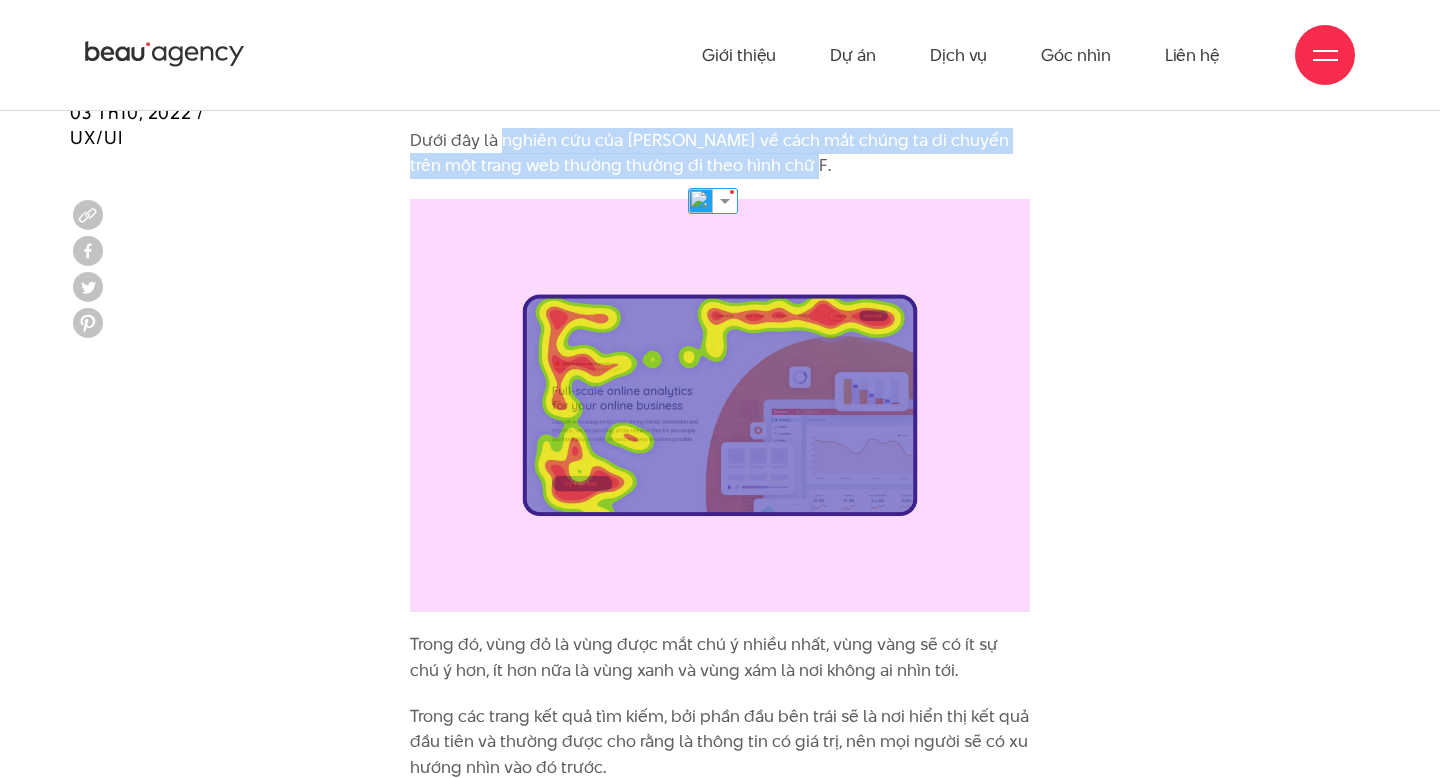 copy on "nghiên cứu của [PERSON_NAME] về cách mắt chúng ta di chuyển trên một trang web thường thường đi theo hình chữ" 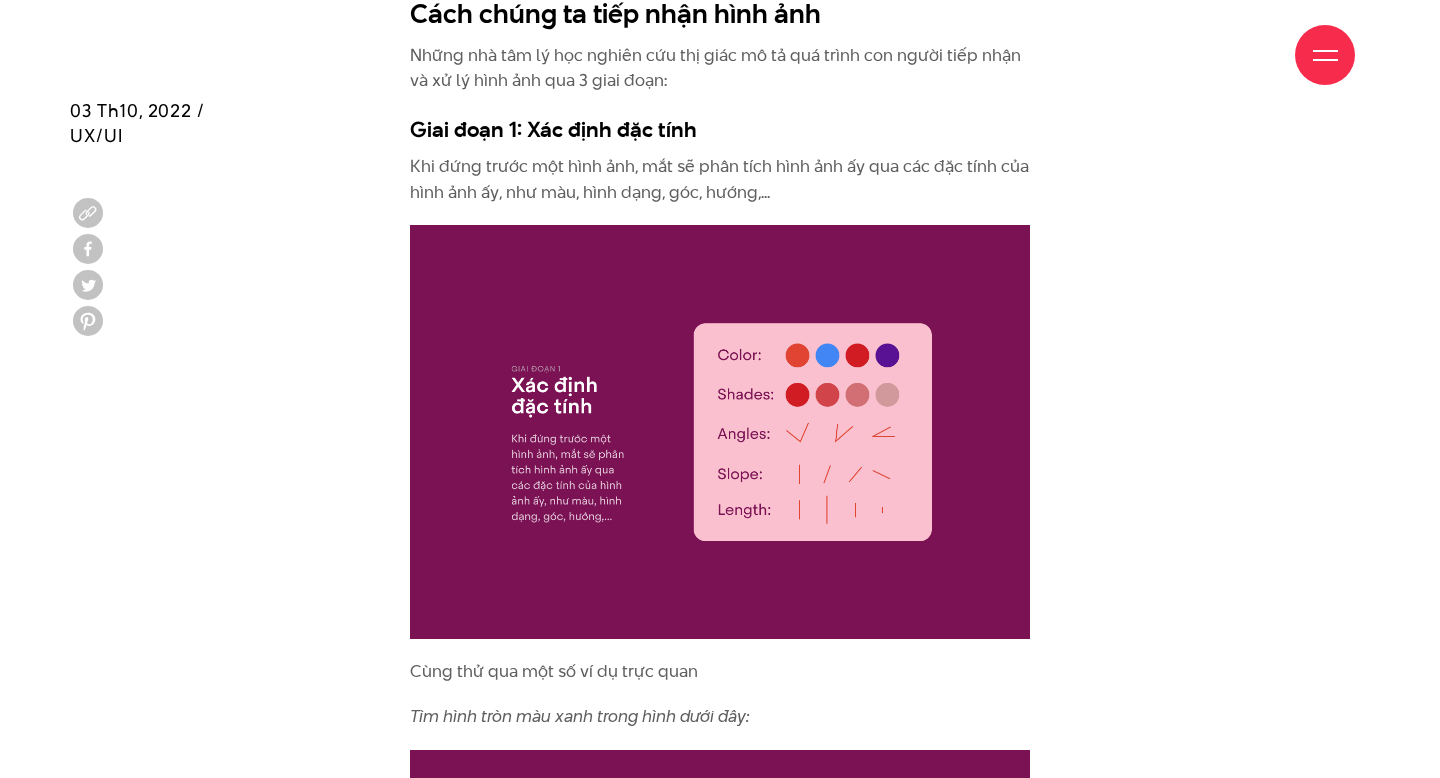scroll, scrollTop: 3200, scrollLeft: 0, axis: vertical 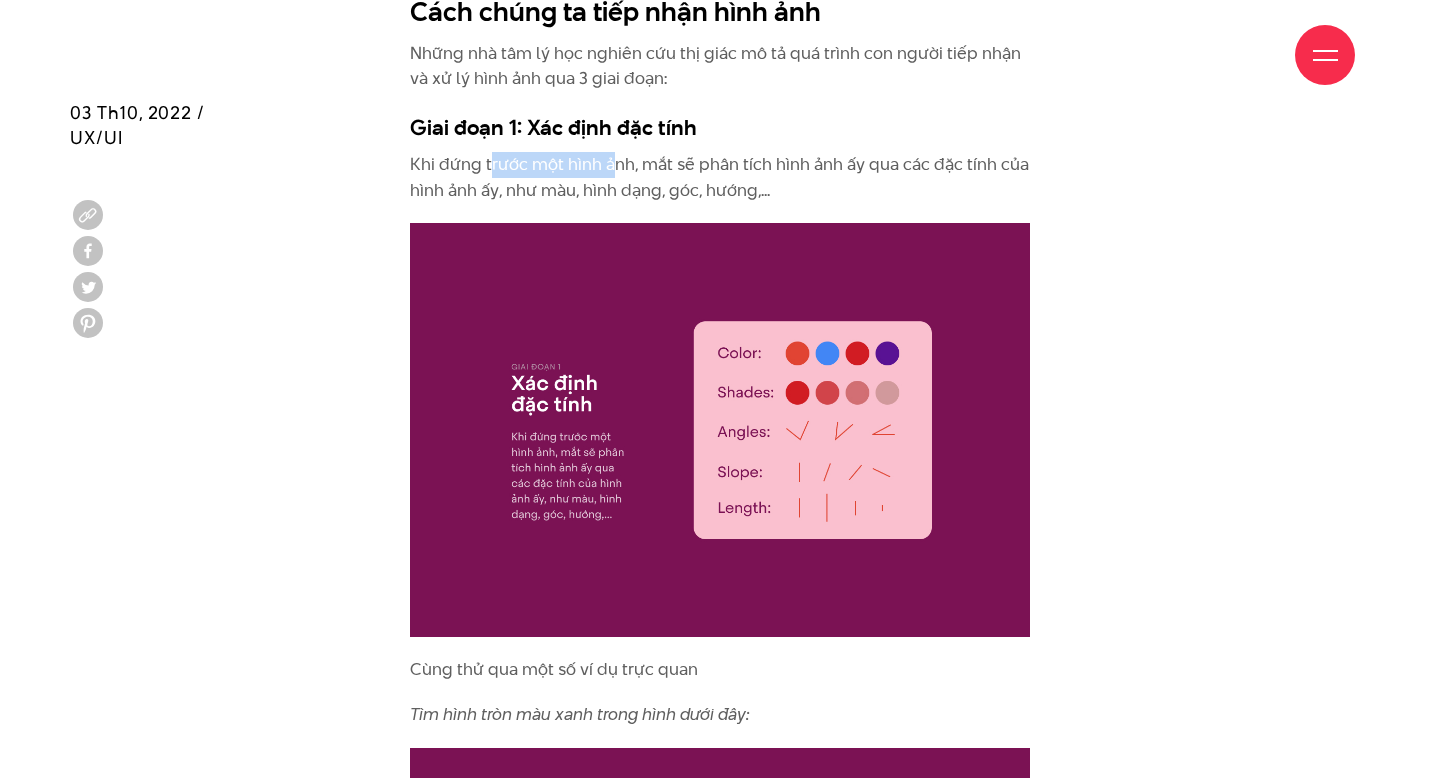 drag, startPoint x: 490, startPoint y: 160, endPoint x: 619, endPoint y: 167, distance: 129.18979 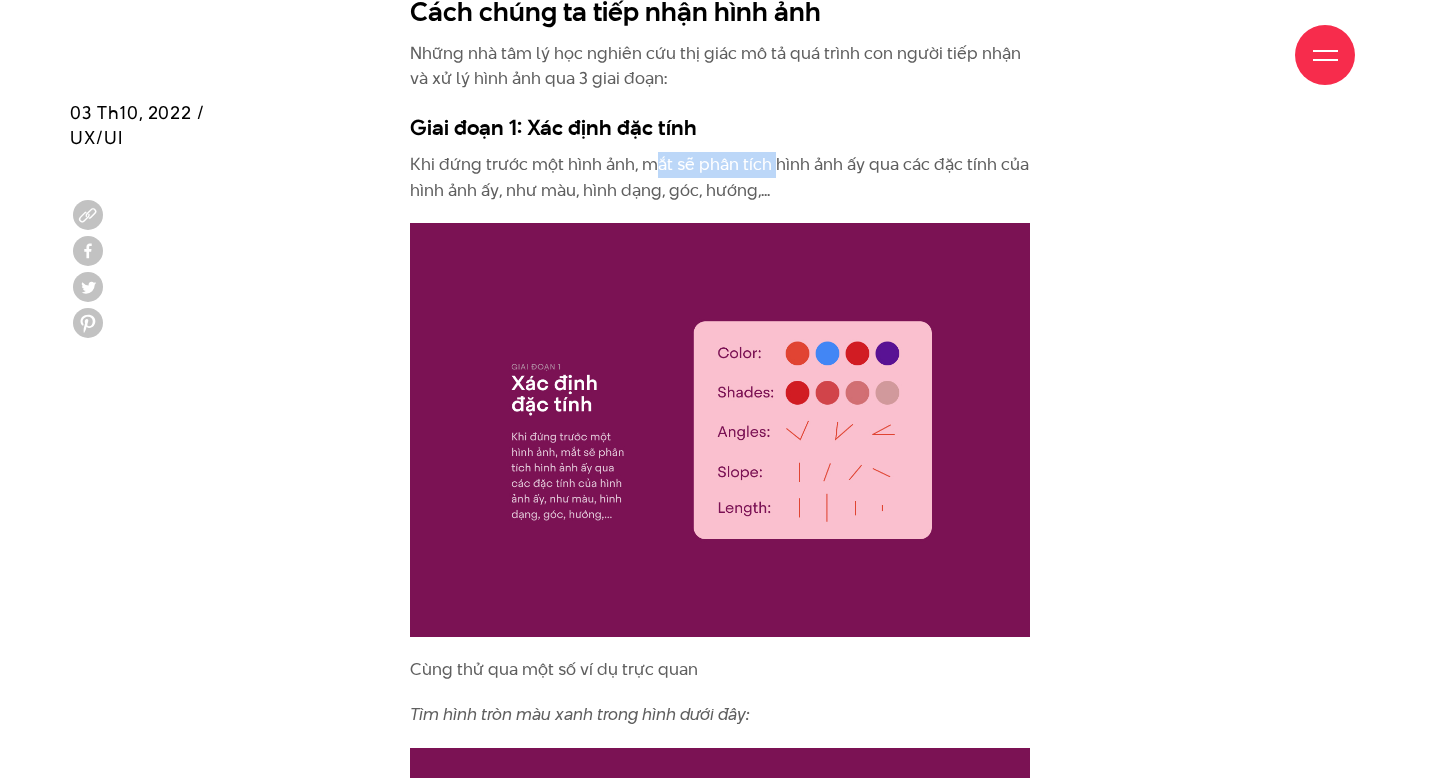drag, startPoint x: 655, startPoint y: 162, endPoint x: 761, endPoint y: 158, distance: 106.07545 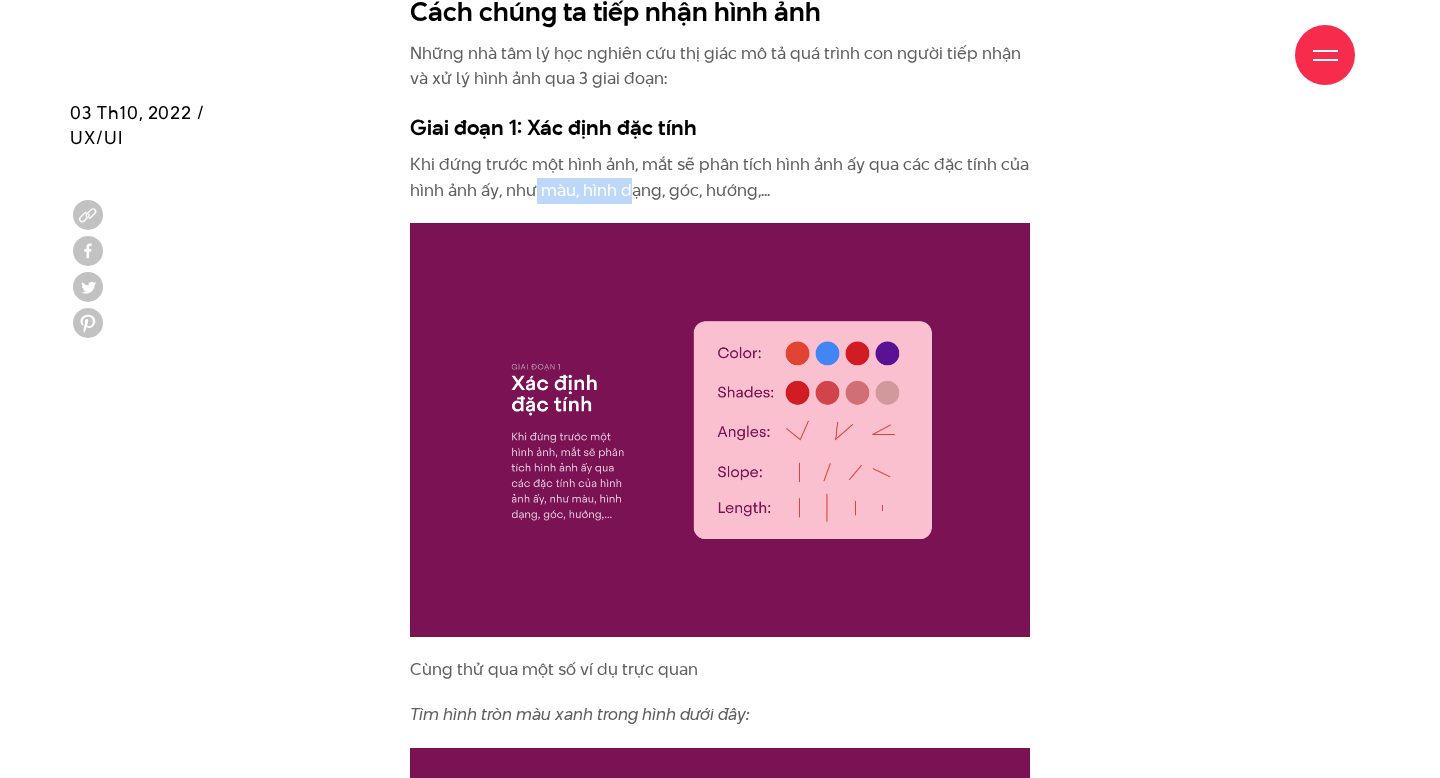 drag, startPoint x: 532, startPoint y: 189, endPoint x: 637, endPoint y: 186, distance: 105.04285 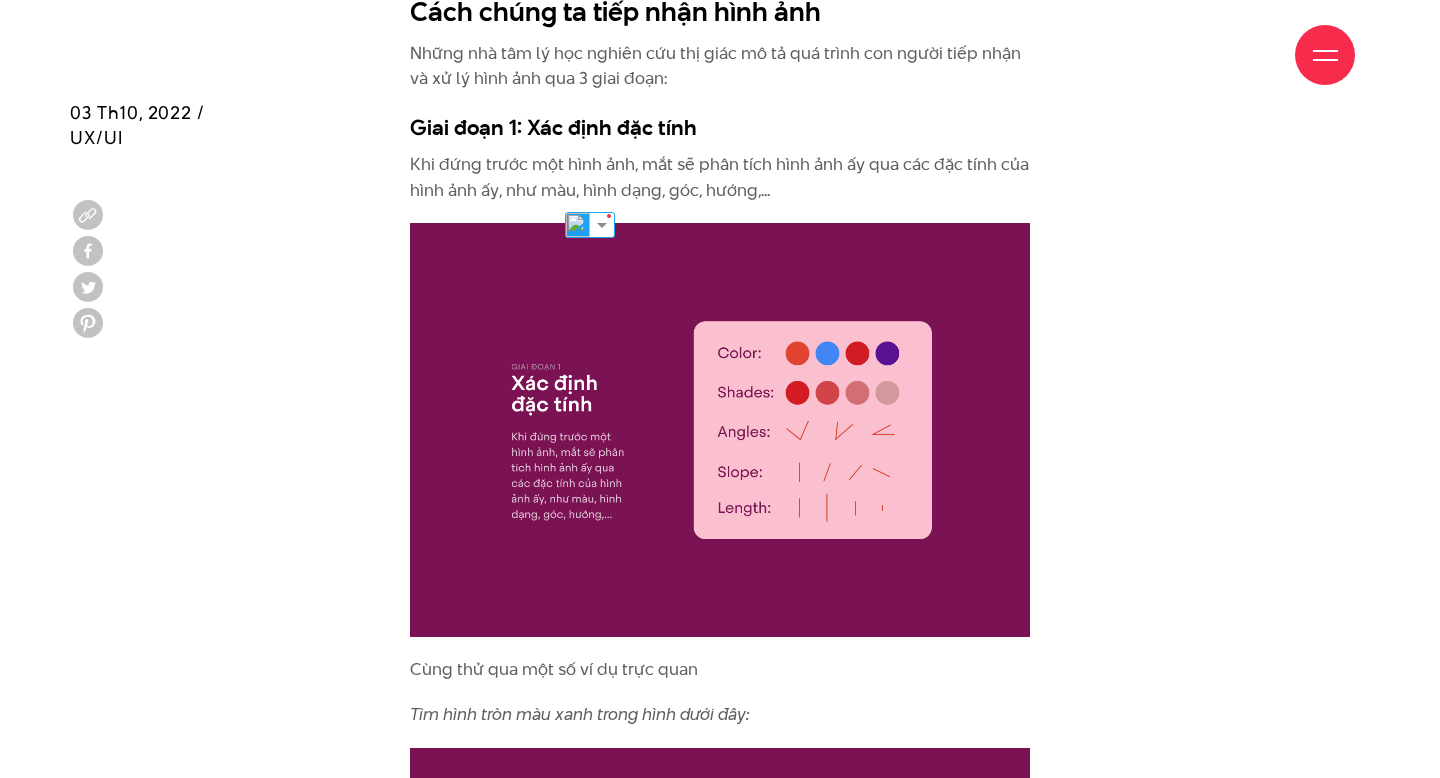 click on "Khi đứng trước một hình ảnh, mắt sẽ phân tích hình ảnh ấy qua các đặc tính của hình ảnh ấy, như màu, hình dạng, góc, hướng,..." at bounding box center [720, 177] 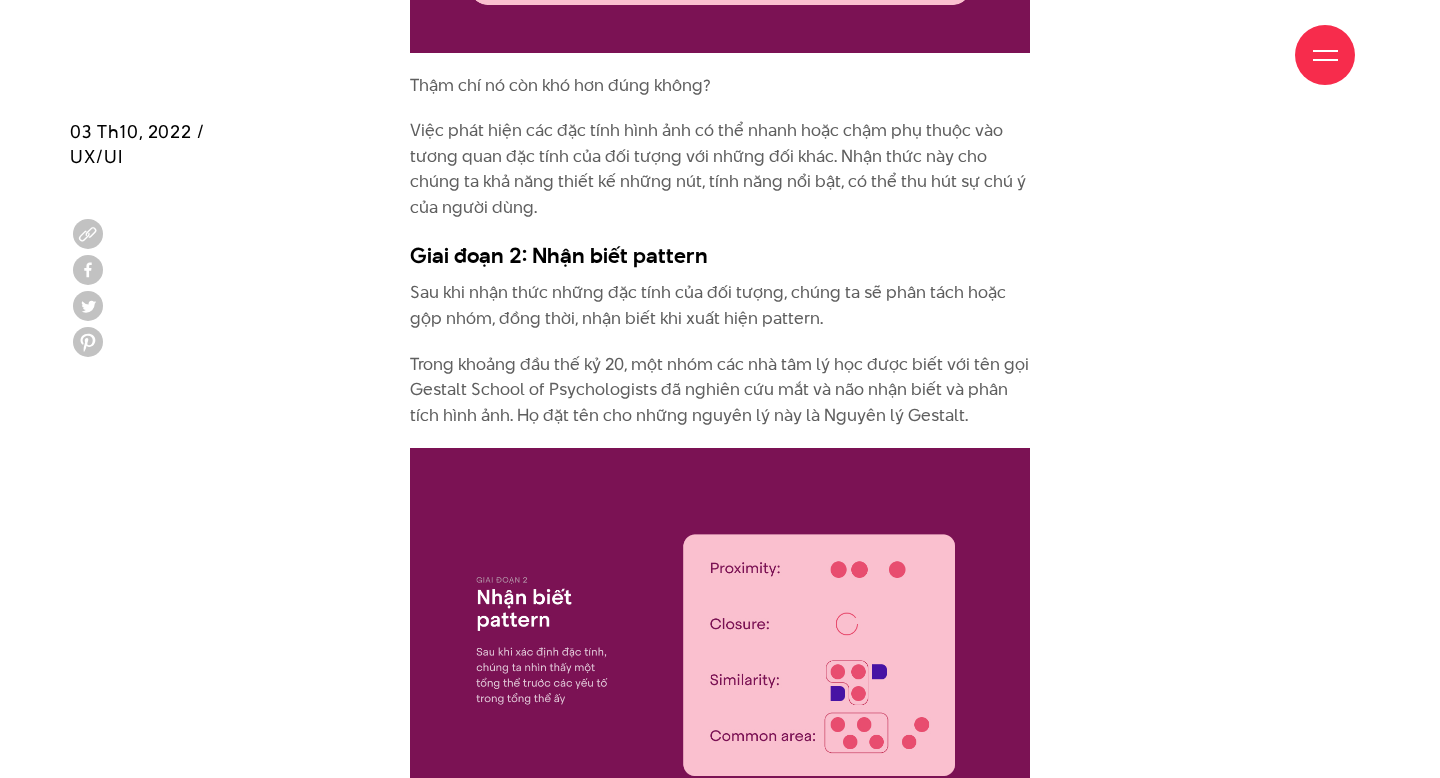scroll, scrollTop: 5334, scrollLeft: 0, axis: vertical 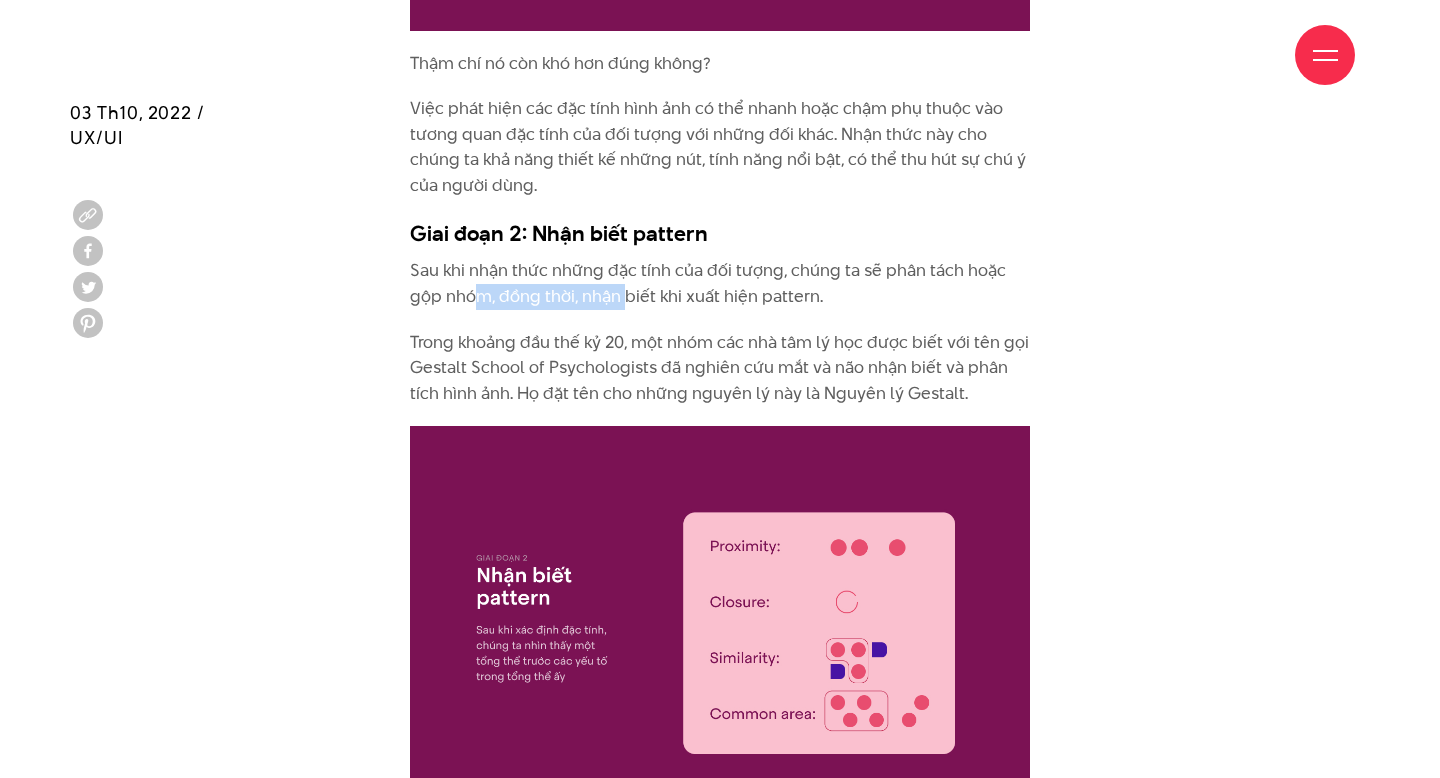drag, startPoint x: 474, startPoint y: 297, endPoint x: 638, endPoint y: 294, distance: 164.02744 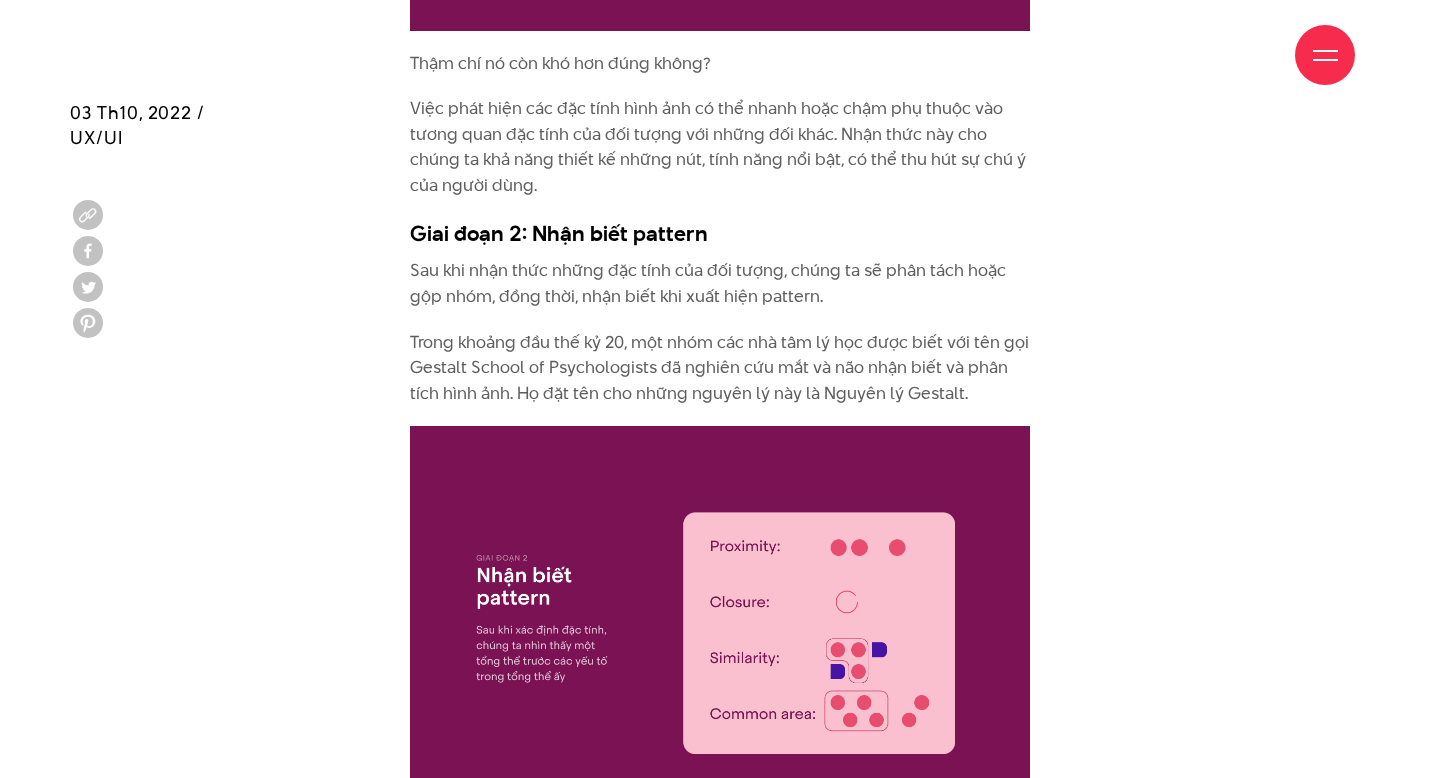 click on "Trong khoảng đầu thế kỷ 20, một nhóm các nhà tâm lý học được biết với tên gọi Gestalt School of Psychologists đã nghiên cứu mắt và não nhận biết và phân tích hình ảnh. Họ đặt tên cho những nguyên lý này là Nguyên lý Gestalt." at bounding box center [720, 368] 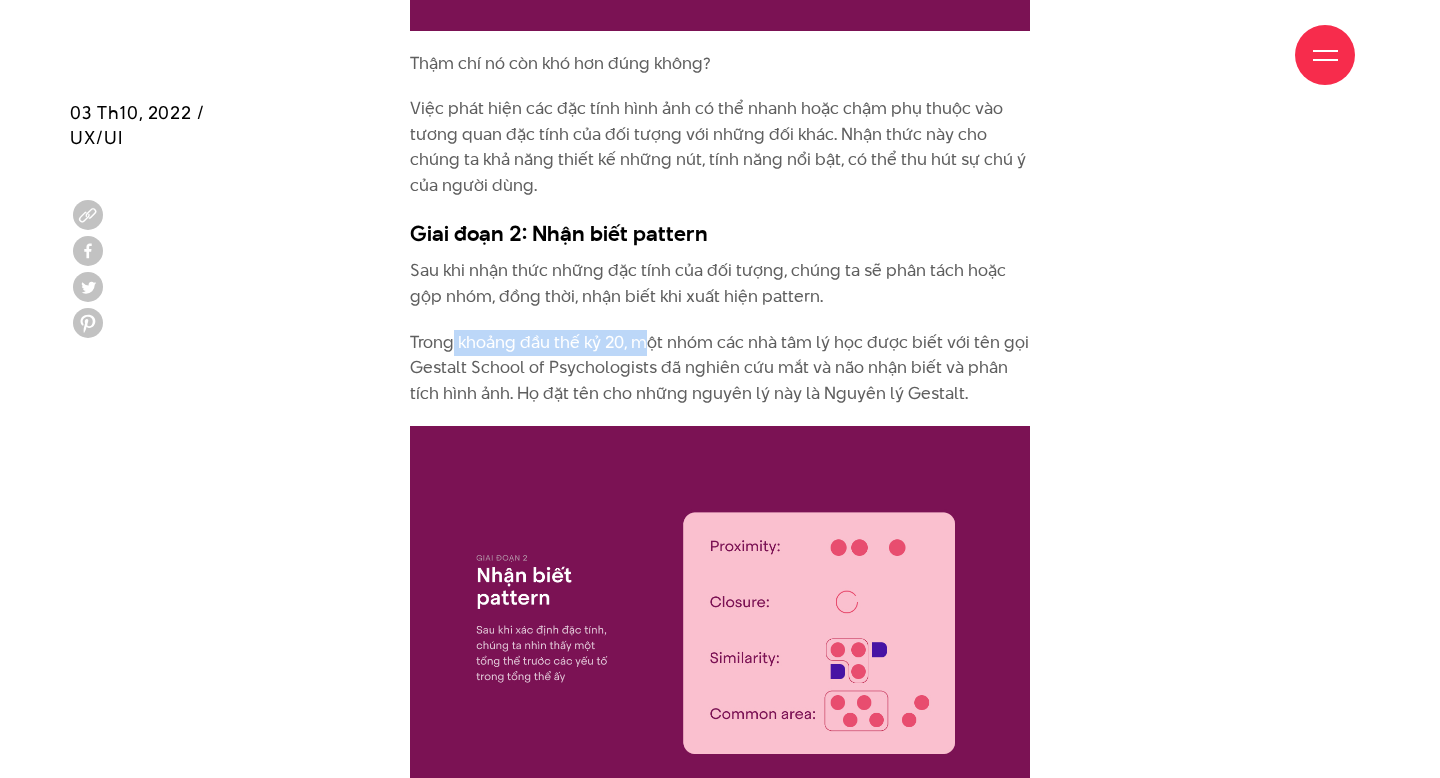 drag, startPoint x: 451, startPoint y: 345, endPoint x: 664, endPoint y: 352, distance: 213.11499 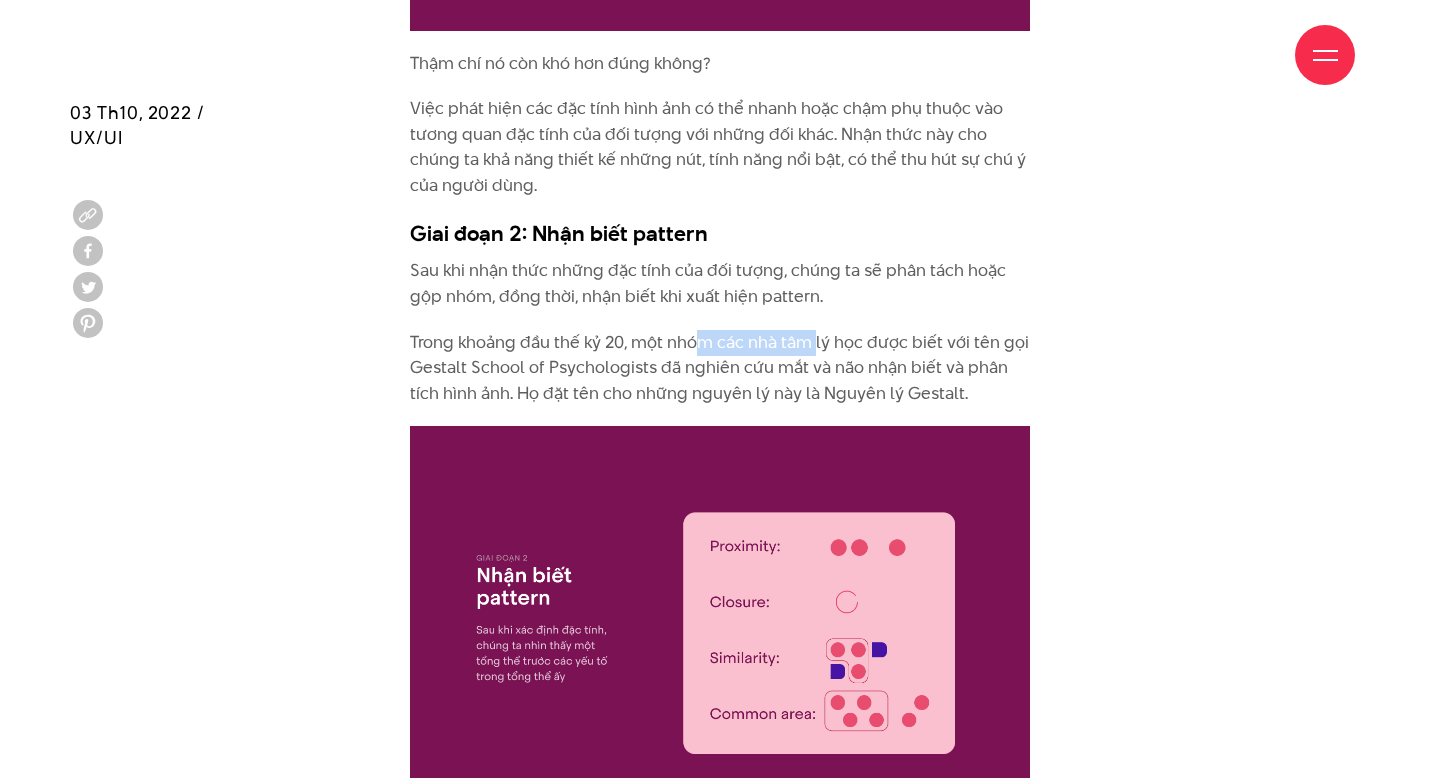 drag, startPoint x: 701, startPoint y: 347, endPoint x: 817, endPoint y: 345, distance: 116.01724 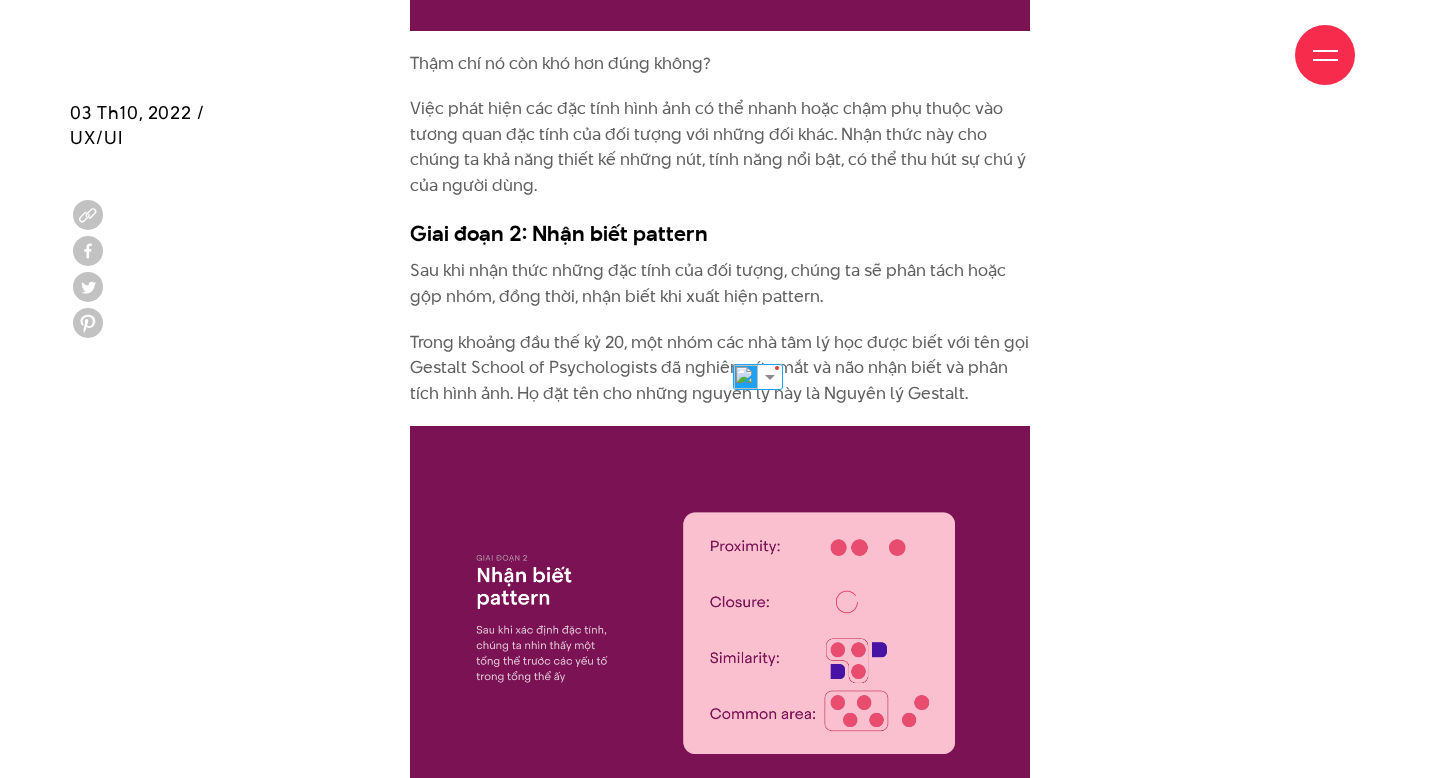 click on "Trong khoảng đầu thế kỷ 20, một nhóm các nhà tâm lý học được biết với tên gọi Gestalt School of Psychologists đã nghiên cứu mắt và não nhận biết và phân tích hình ảnh. Họ đặt tên cho những nguyên lý này là Nguyên lý Gestalt." at bounding box center (720, 368) 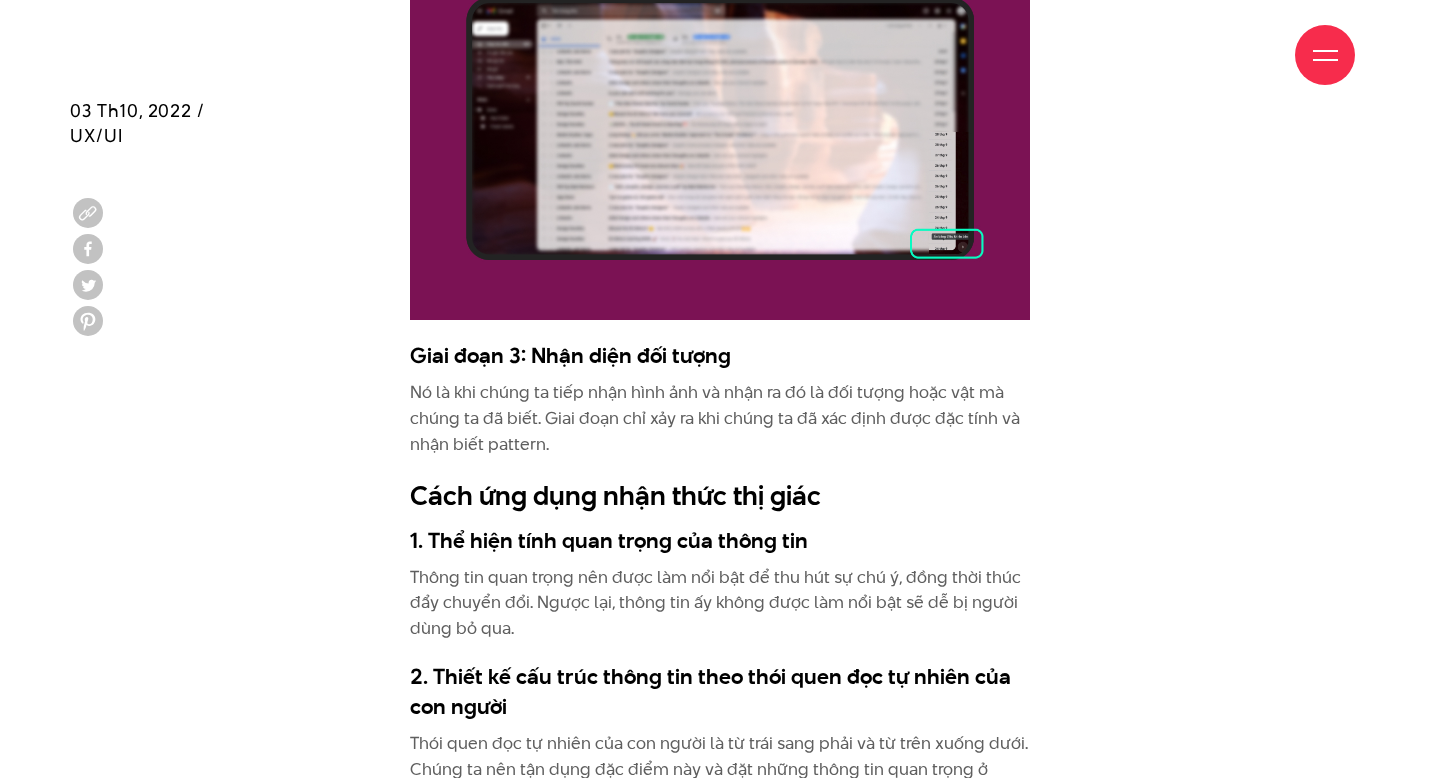 scroll, scrollTop: 7389, scrollLeft: 0, axis: vertical 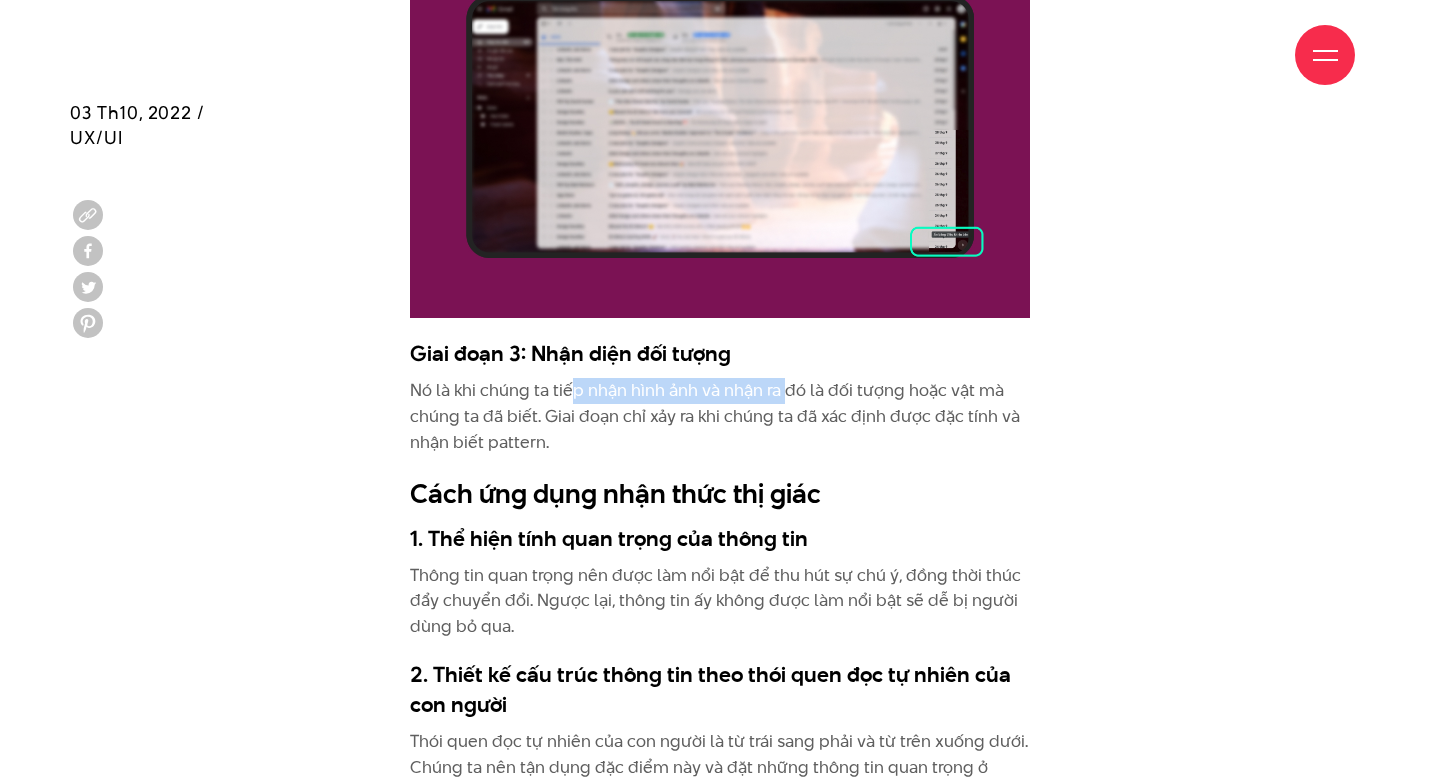 drag, startPoint x: 567, startPoint y: 393, endPoint x: 795, endPoint y: 392, distance: 228.0022 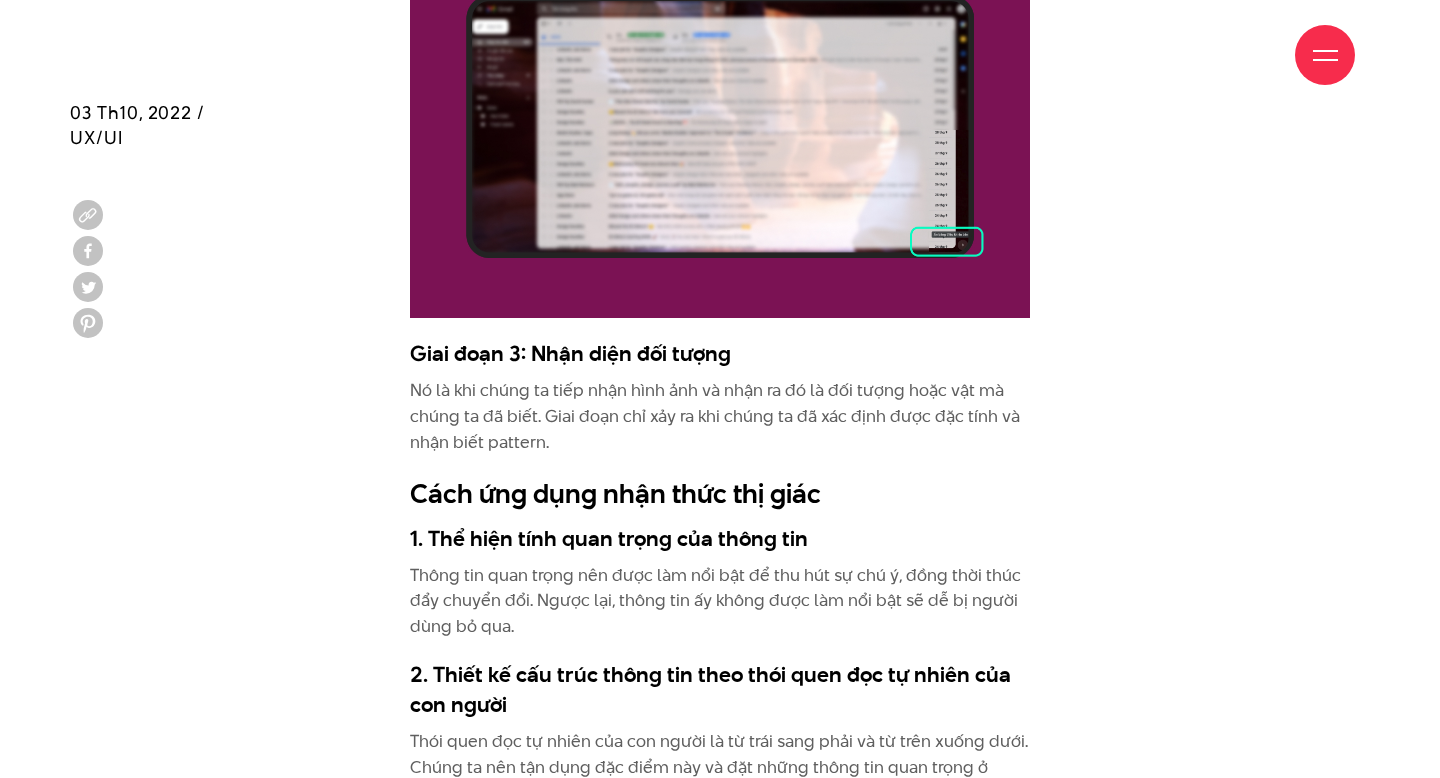 click on "Nó là khi chúng ta tiếp nhận hình ảnh và nhận ra đó là đối tượng hoặc vật mà chúng ta đã biết. Giai đoạn chỉ xảy ra khi chúng ta đã xác định được đặc tính và nhận biết pattern." at bounding box center [720, 416] 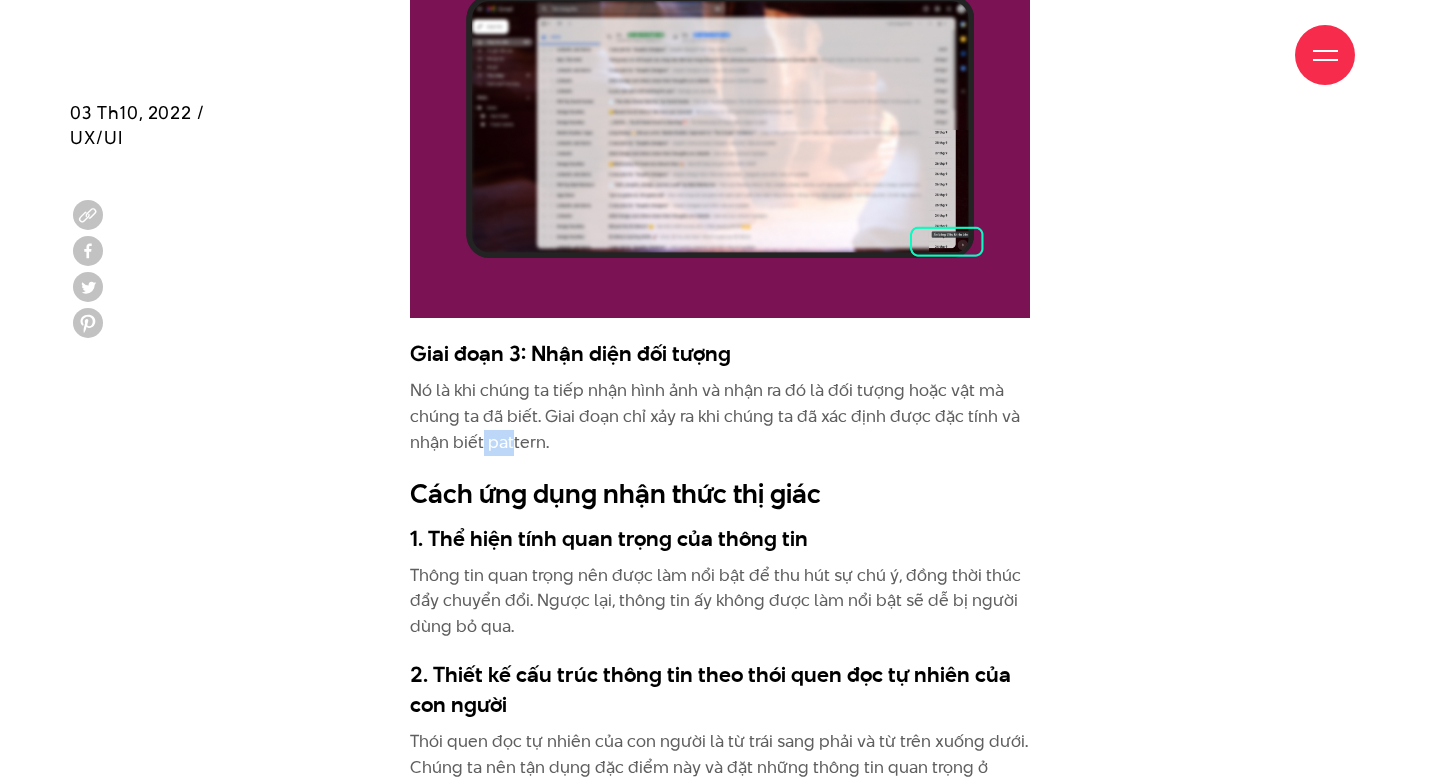 drag, startPoint x: 480, startPoint y: 443, endPoint x: 521, endPoint y: 444, distance: 41.01219 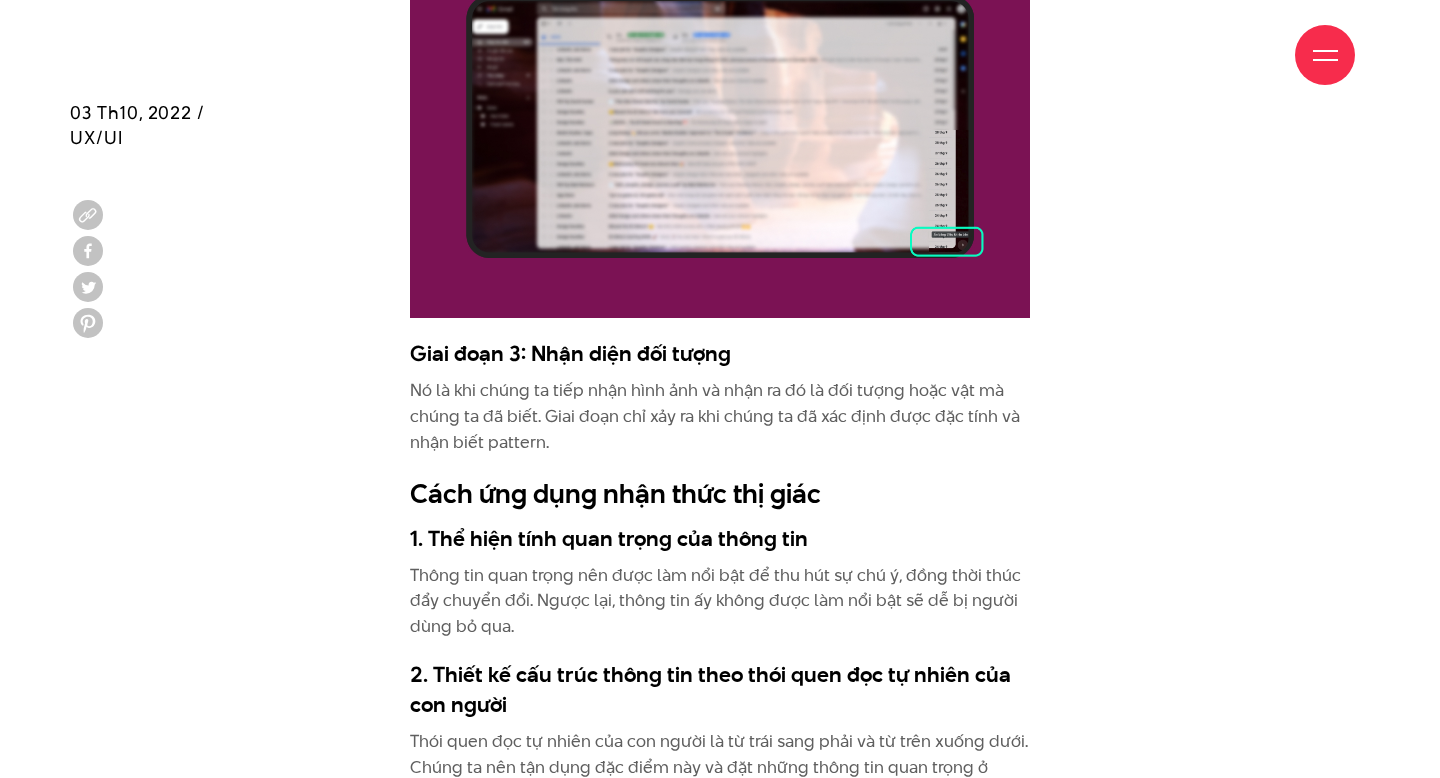 click on "Cách ứng dụng nhận thức thị giác" at bounding box center [720, 494] 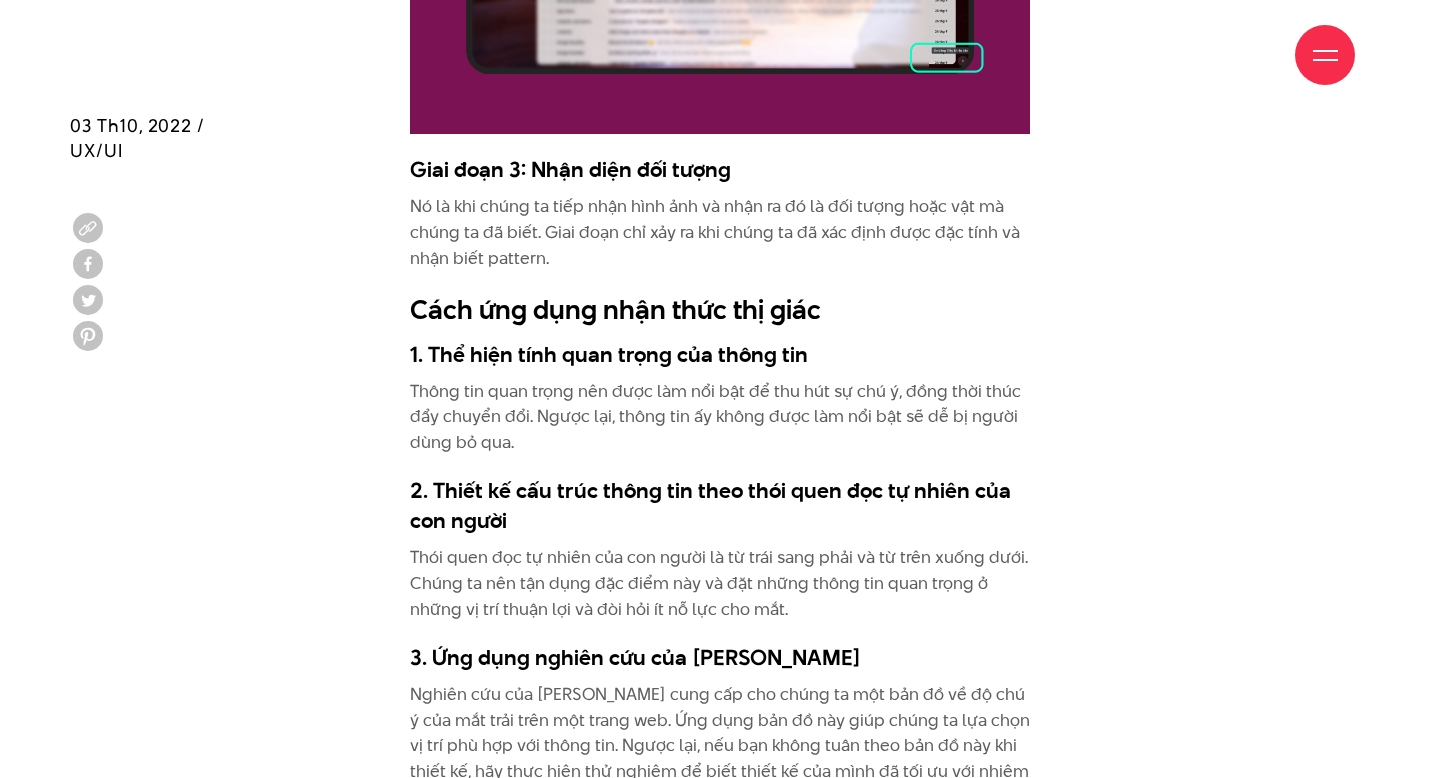 scroll, scrollTop: 7590, scrollLeft: 0, axis: vertical 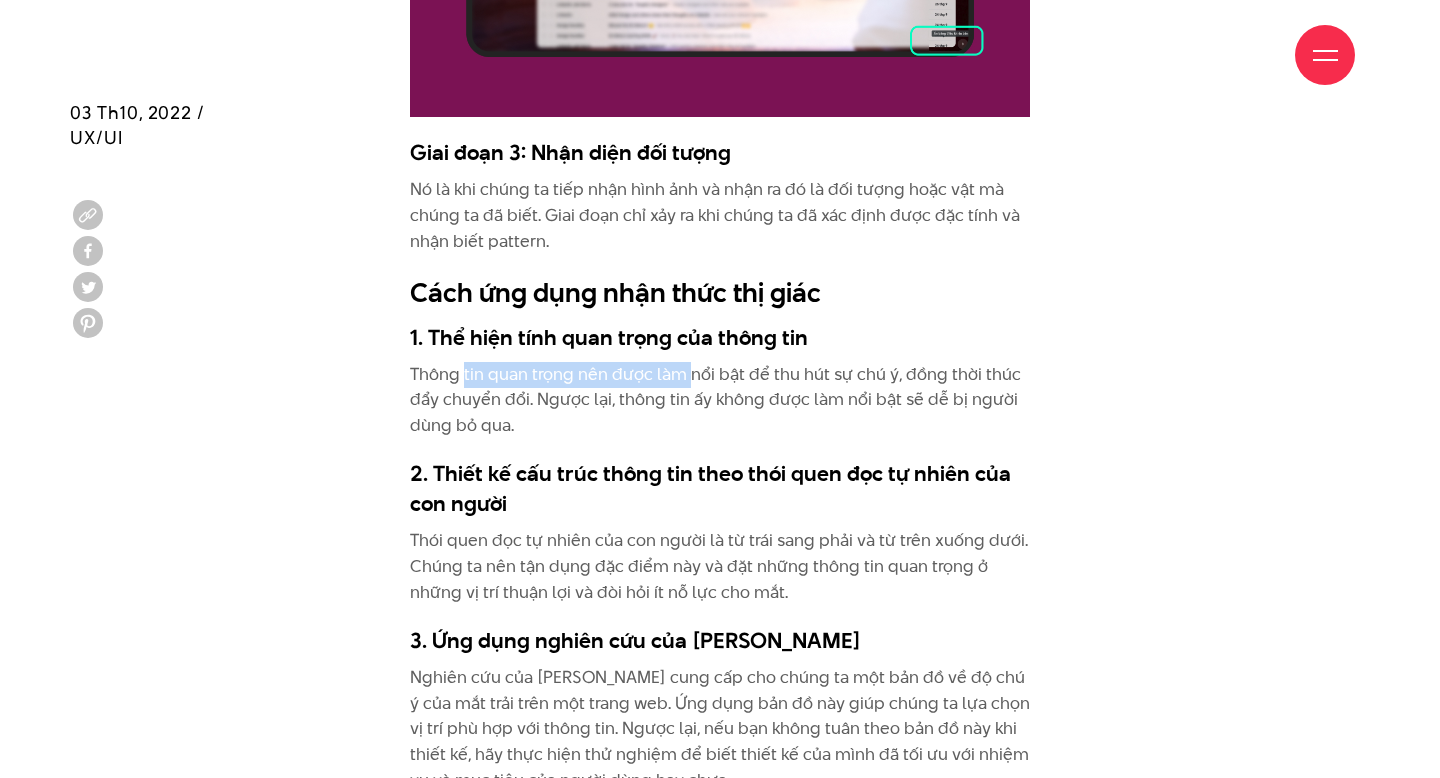 drag, startPoint x: 462, startPoint y: 374, endPoint x: 698, endPoint y: 376, distance: 236.00847 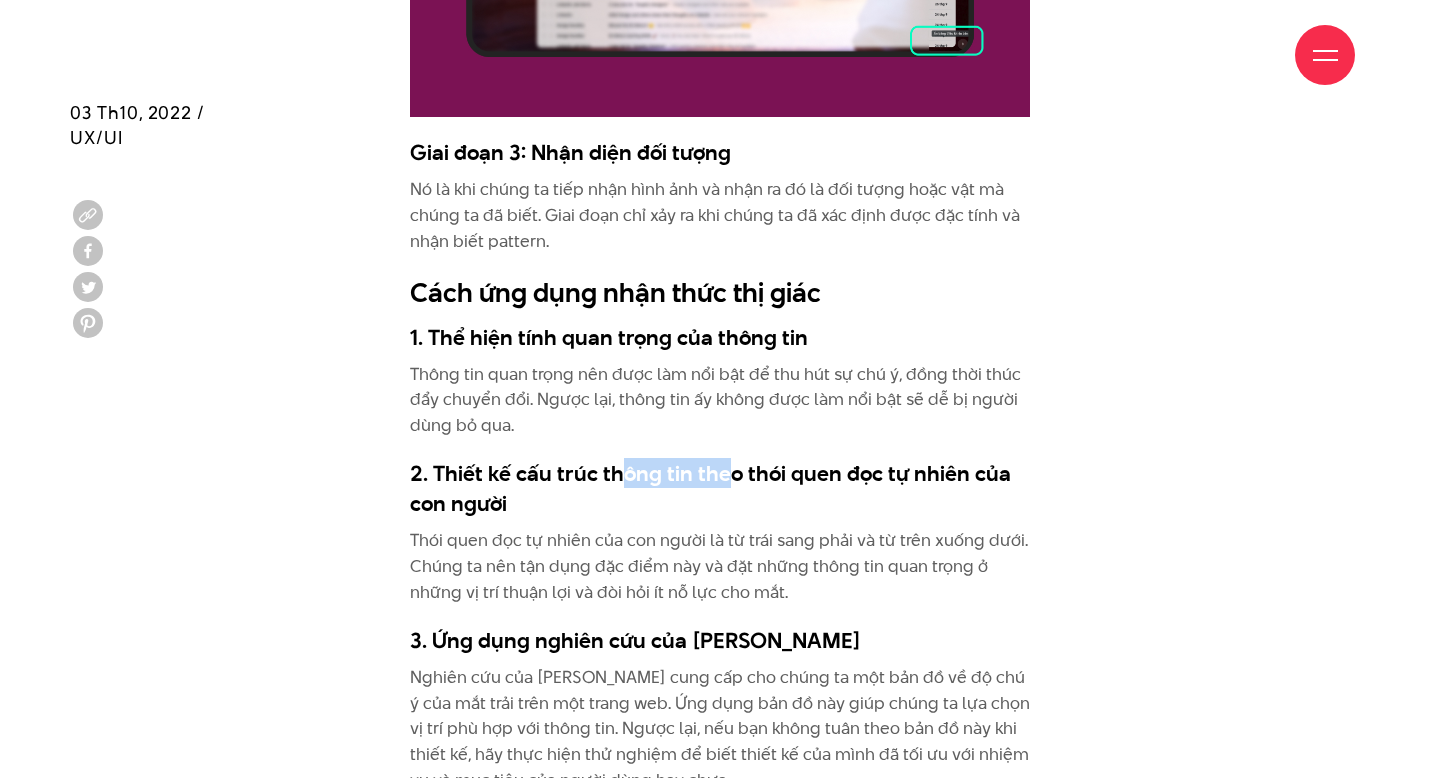 drag, startPoint x: 613, startPoint y: 473, endPoint x: 723, endPoint y: 467, distance: 110.16351 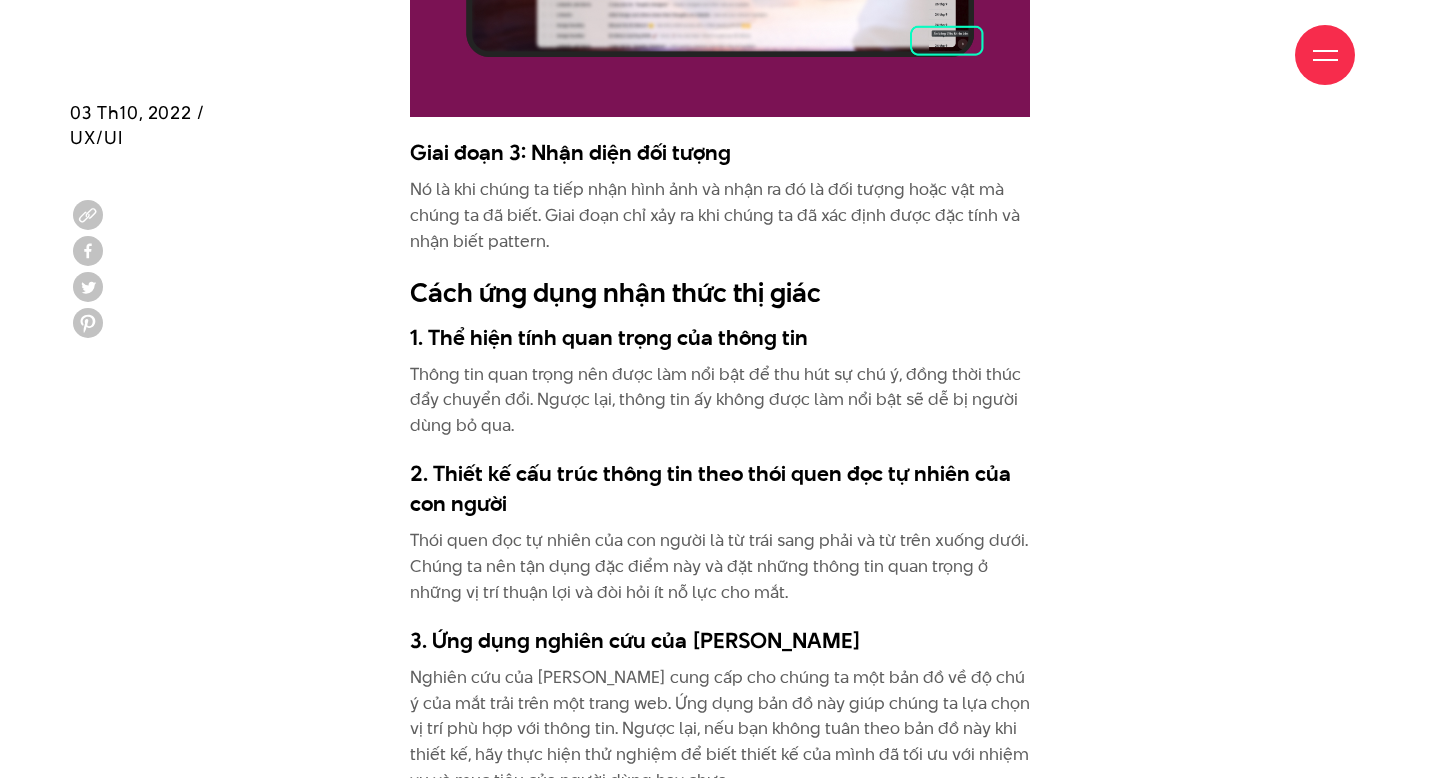 click on "Thói quen đọc tự nhiên của con người là từ trái sang phải và từ trên xuống dưới. Chúng ta nên tận dụng đặc điểm này và đặt những thông tin quan trọng ở những vị trí thuận lợi và đòi hỏi ít nỗ lực cho mắt." at bounding box center (720, 566) 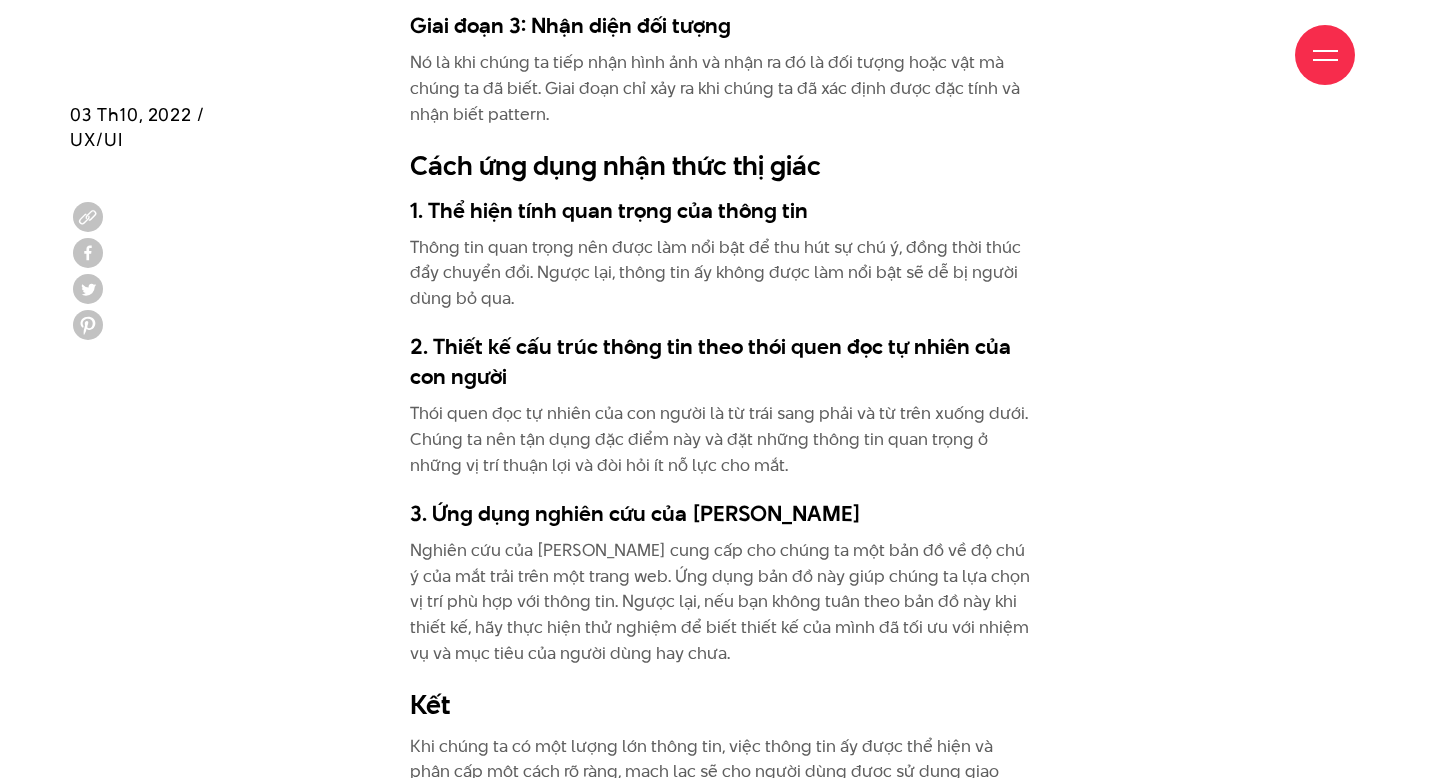 scroll, scrollTop: 7720, scrollLeft: 0, axis: vertical 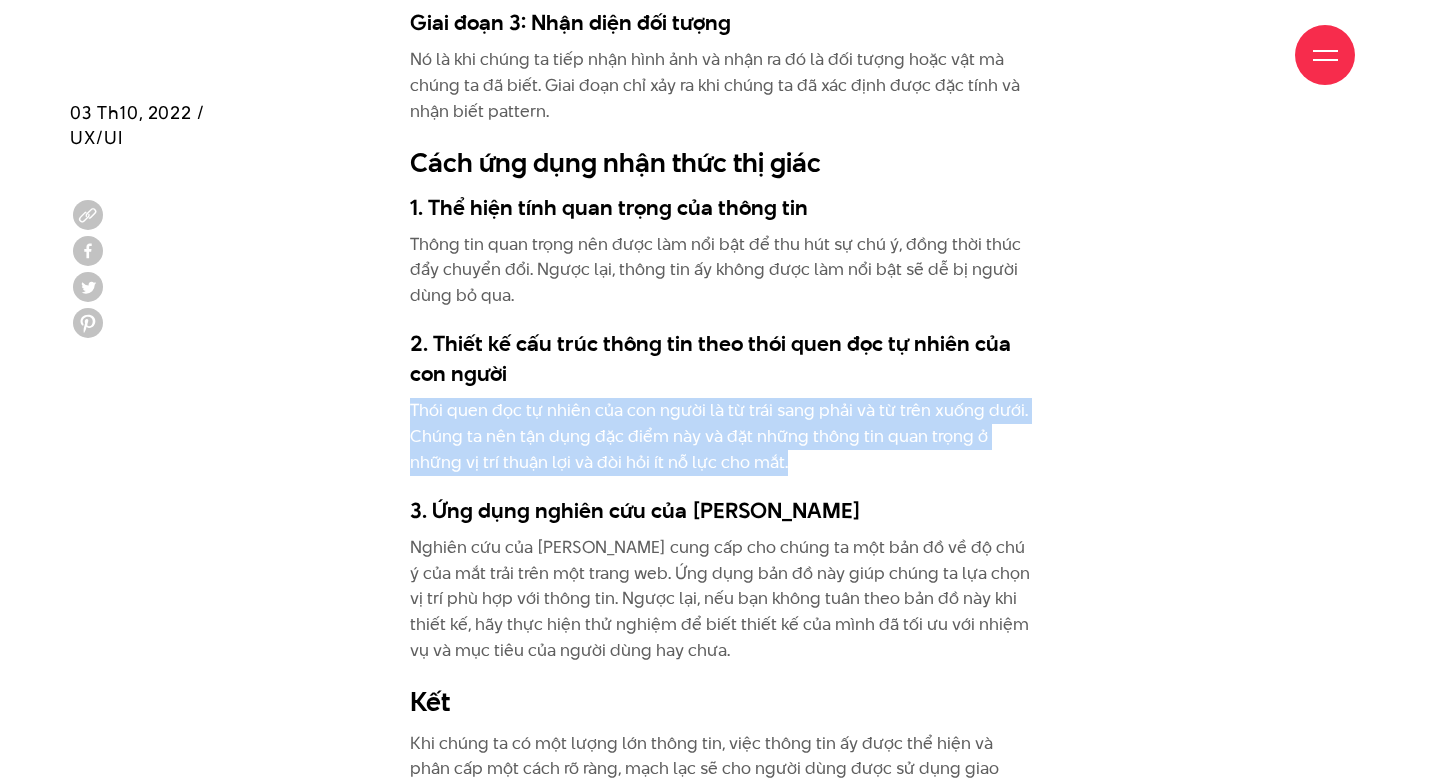 drag, startPoint x: 403, startPoint y: 412, endPoint x: 795, endPoint y: 467, distance: 395.8396 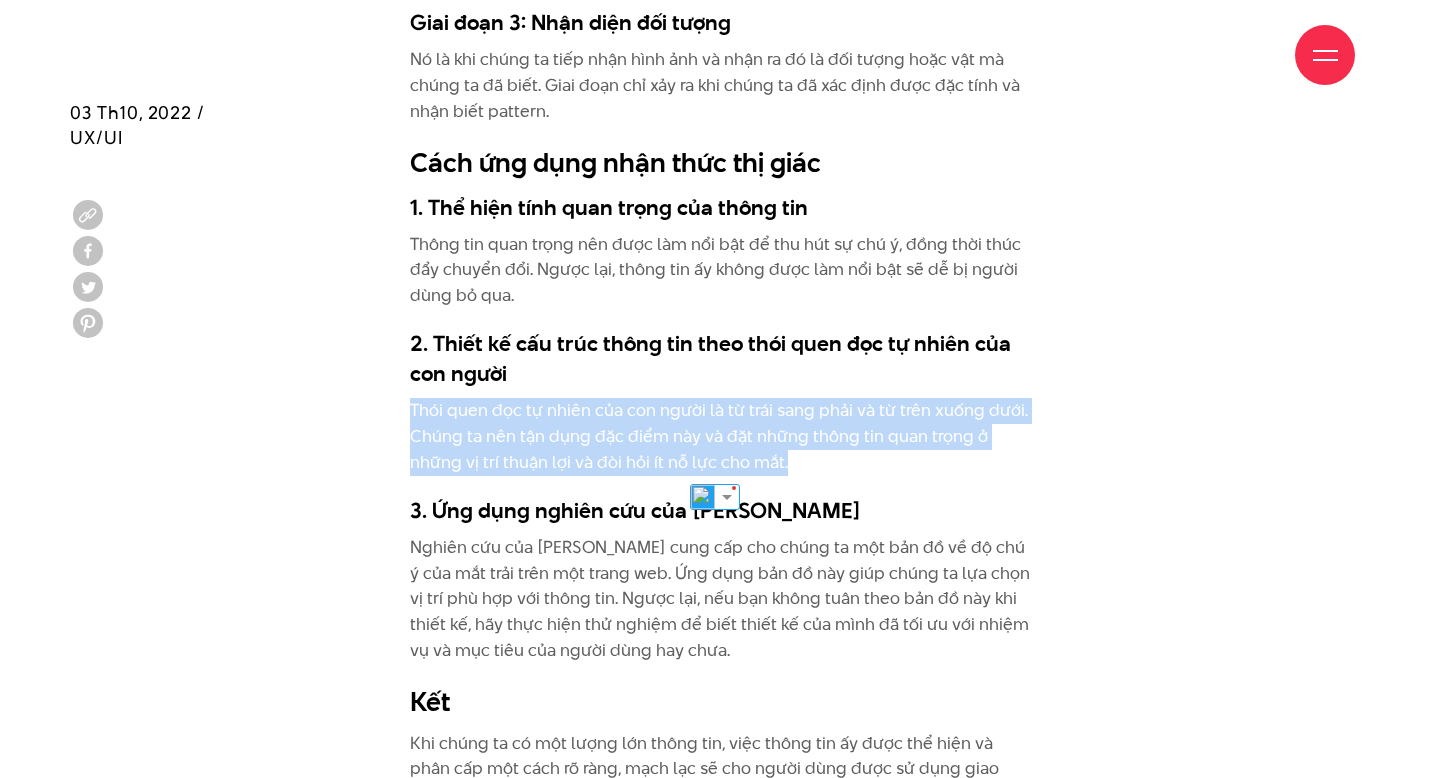 copy on "Thói quen đọc tự nhiên của con người là từ trái sang phải và từ trên xuống dưới. Chúng ta nên tận dụng đặc điểm này và đặt những thông tin quan trọng ở những vị trí thuận lợi và đòi hỏi ít nỗ lực cho mắt." 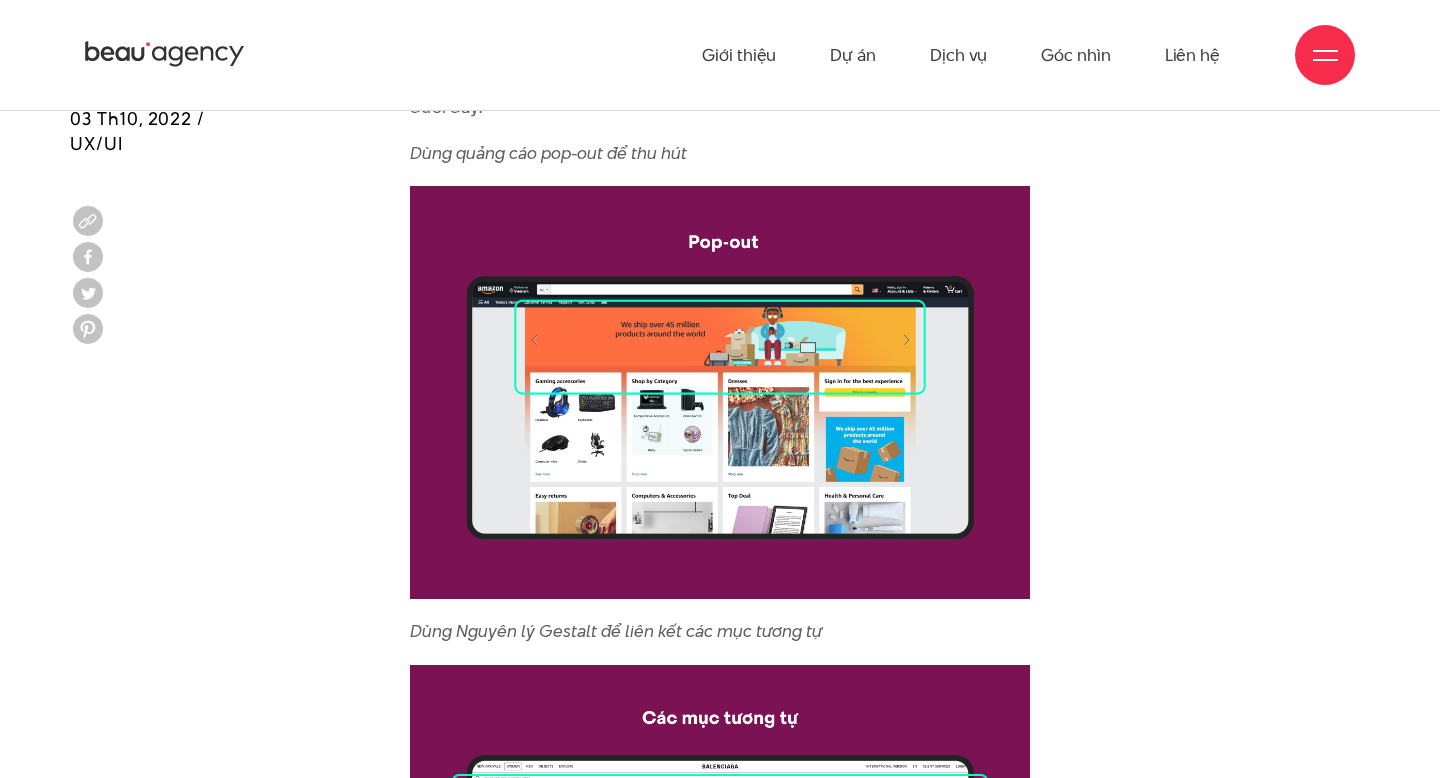 scroll, scrollTop: 6147, scrollLeft: 0, axis: vertical 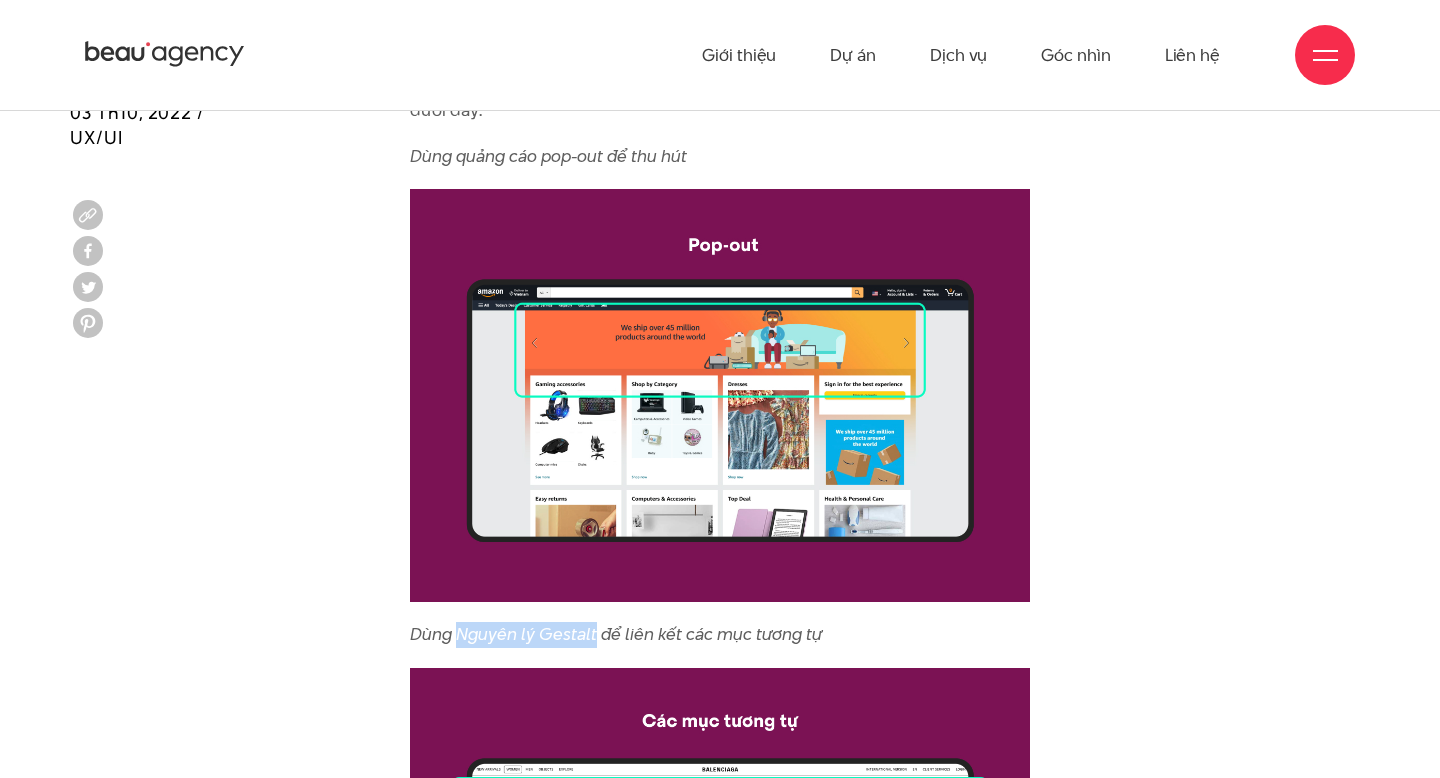 drag, startPoint x: 459, startPoint y: 638, endPoint x: 595, endPoint y: 629, distance: 136.29747 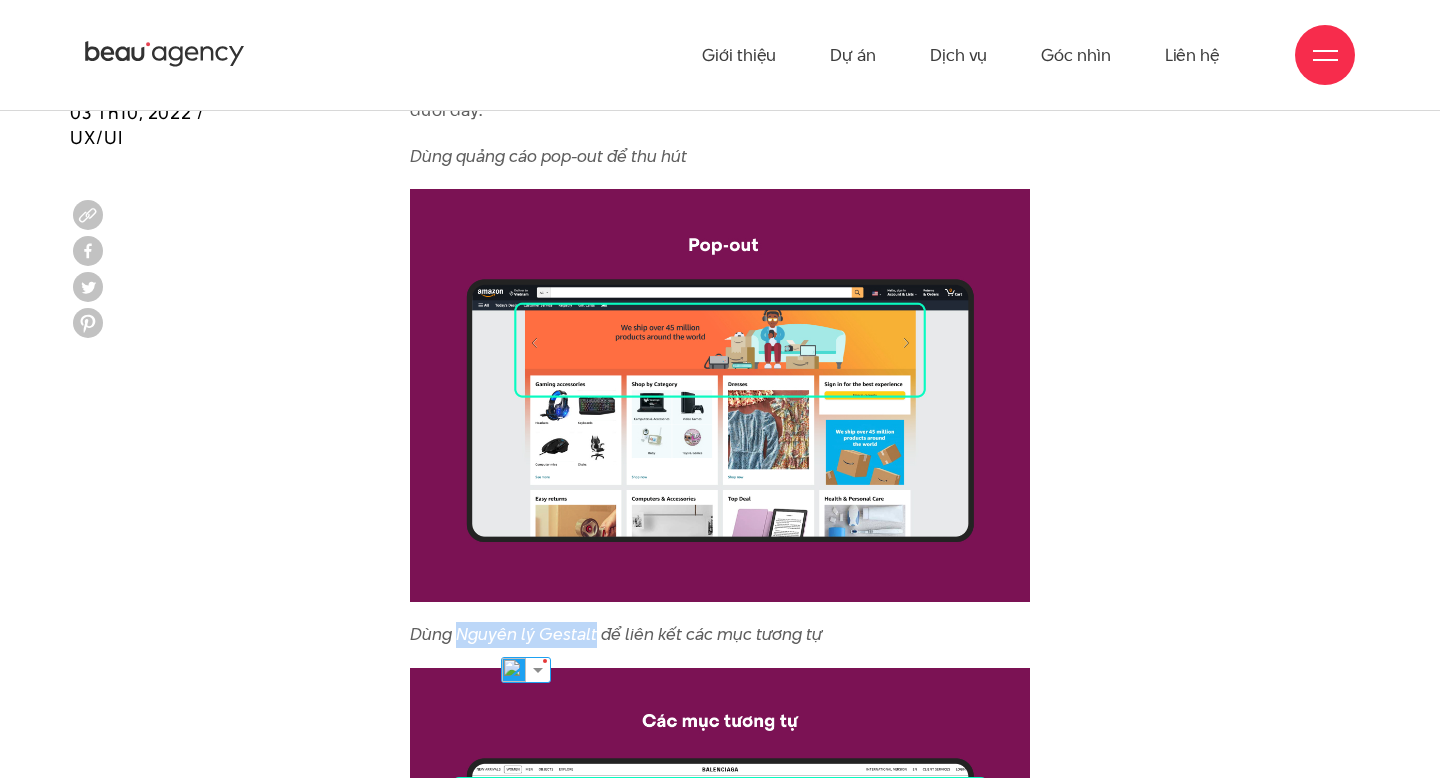 copy on "Nguyên lý Gestalt" 